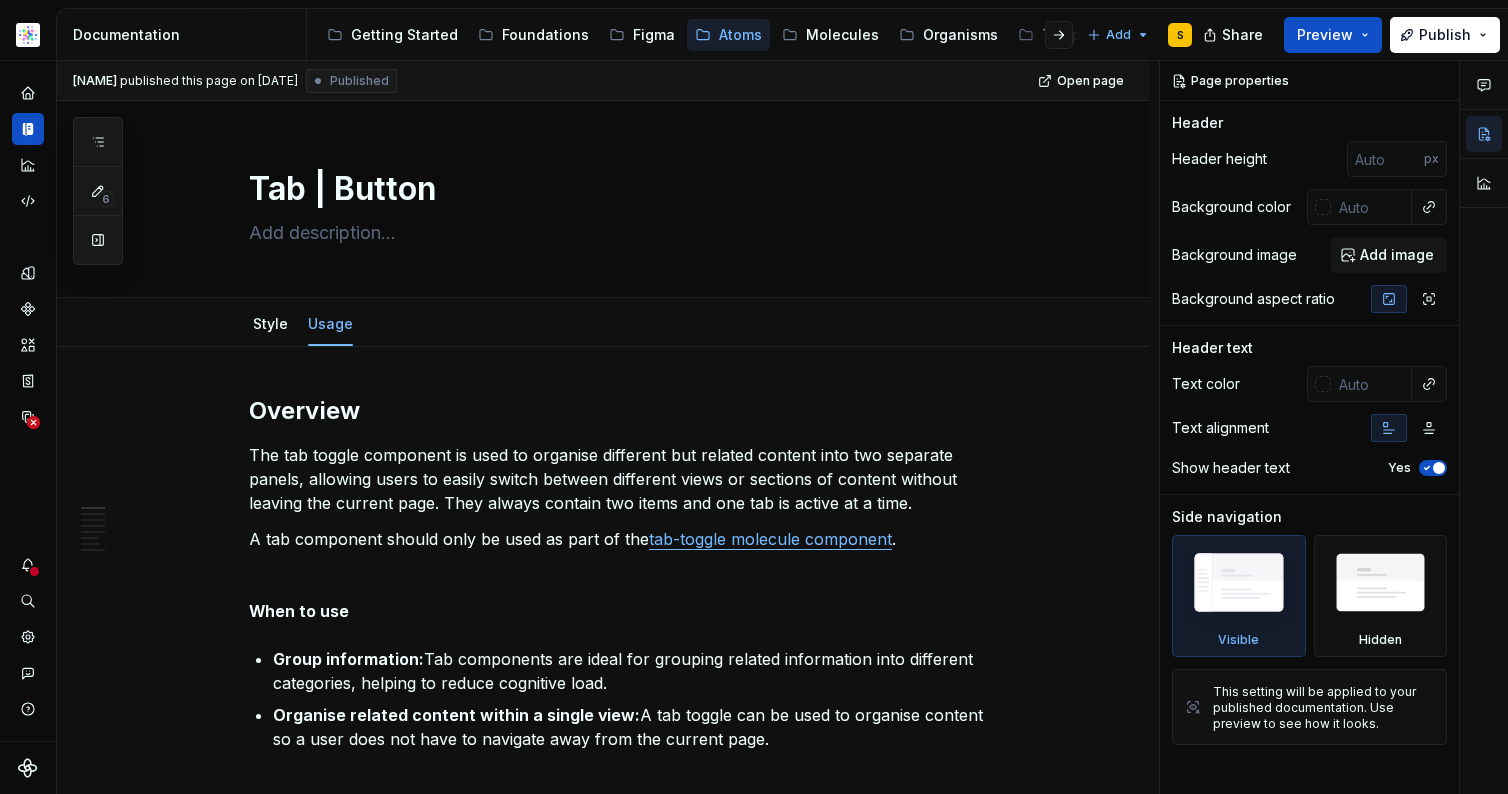 scroll, scrollTop: 0, scrollLeft: 0, axis: both 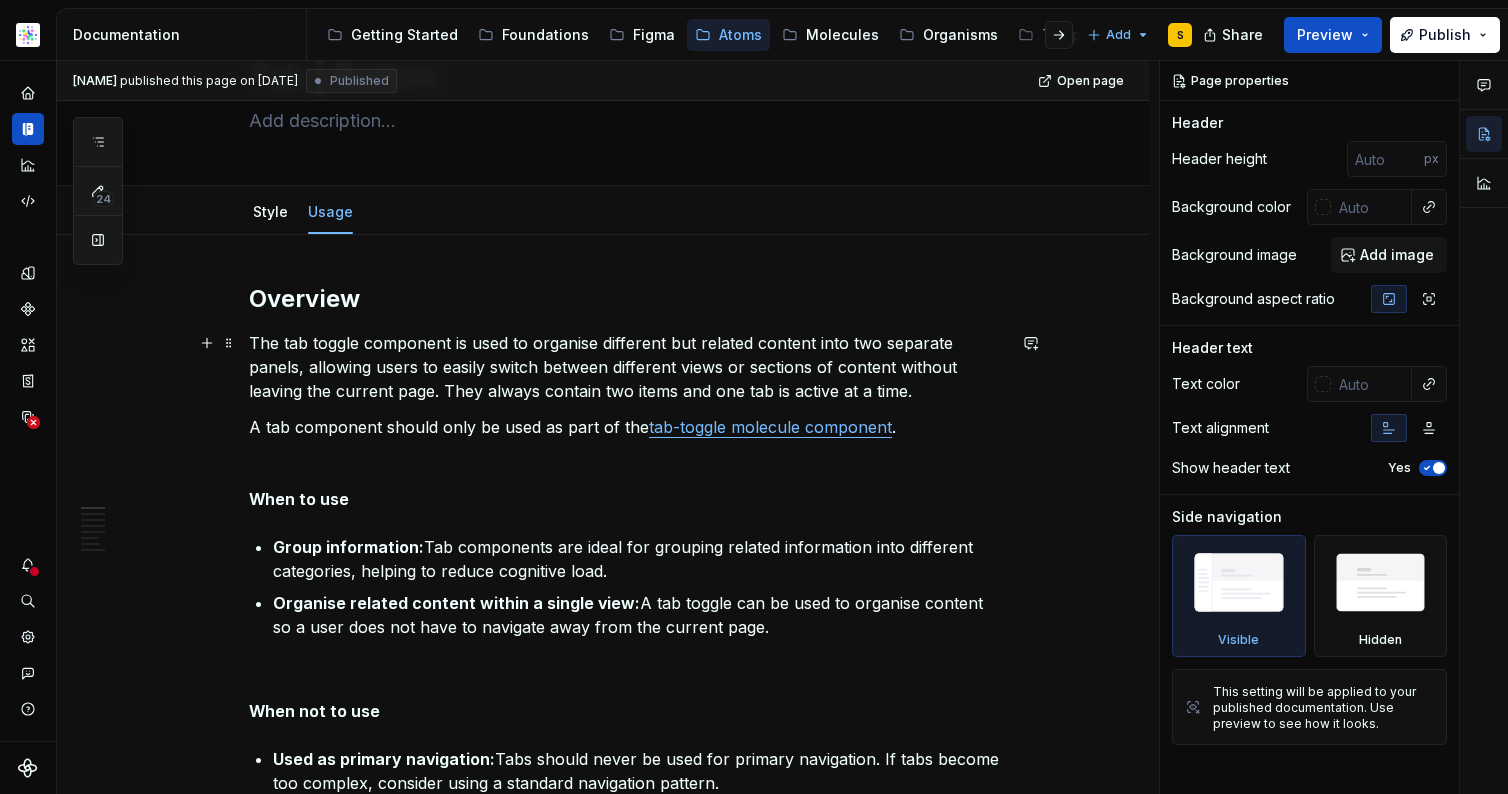 click on "The tab toggle component is used to organise different but related content into two separate panels, allowing users to easily switch between different views or sections of content without leaving the current page. They always contain two items and one tab is active at a time." at bounding box center [627, 367] 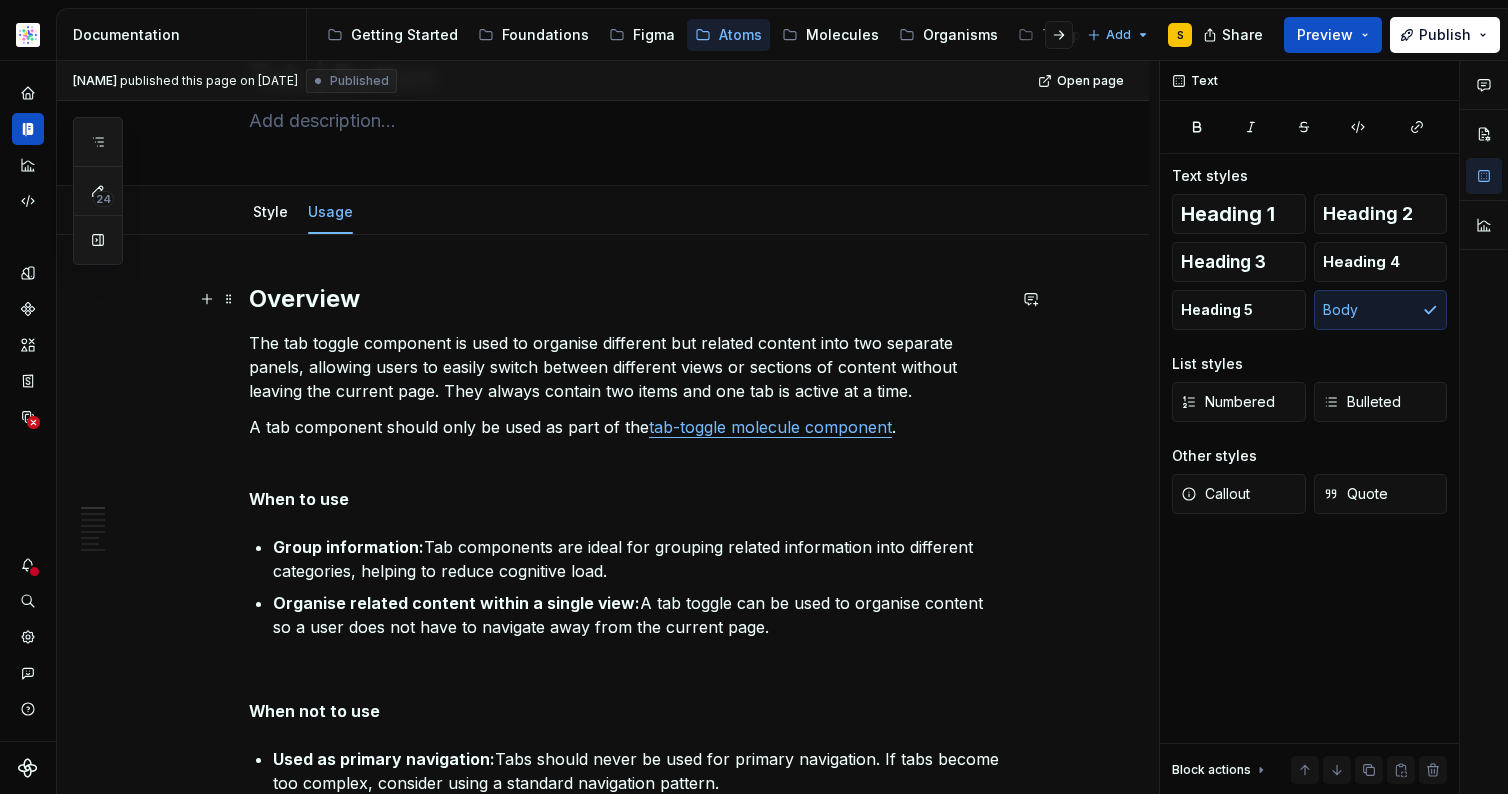 click on "Overview" at bounding box center (627, 299) 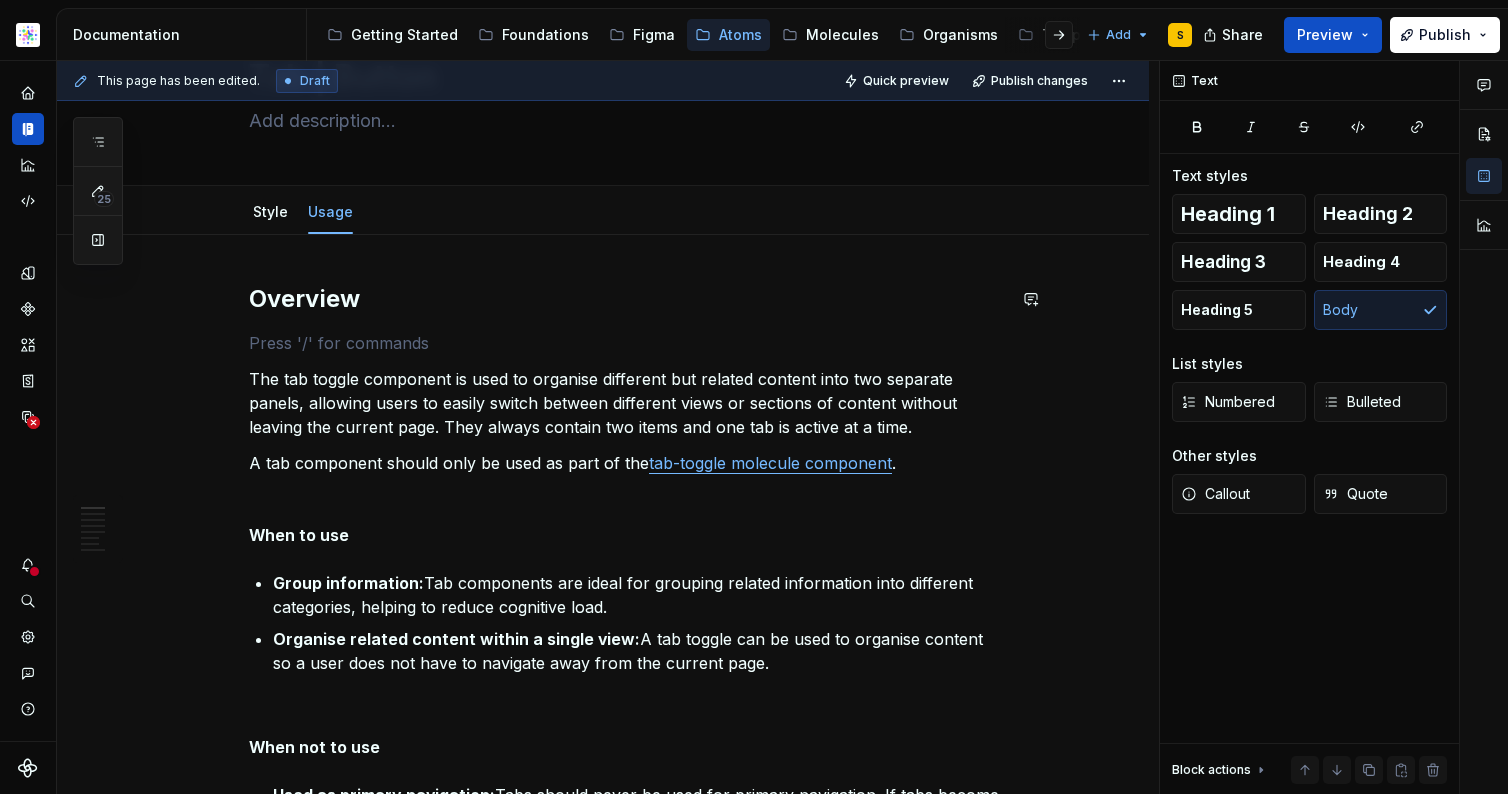 type on "*" 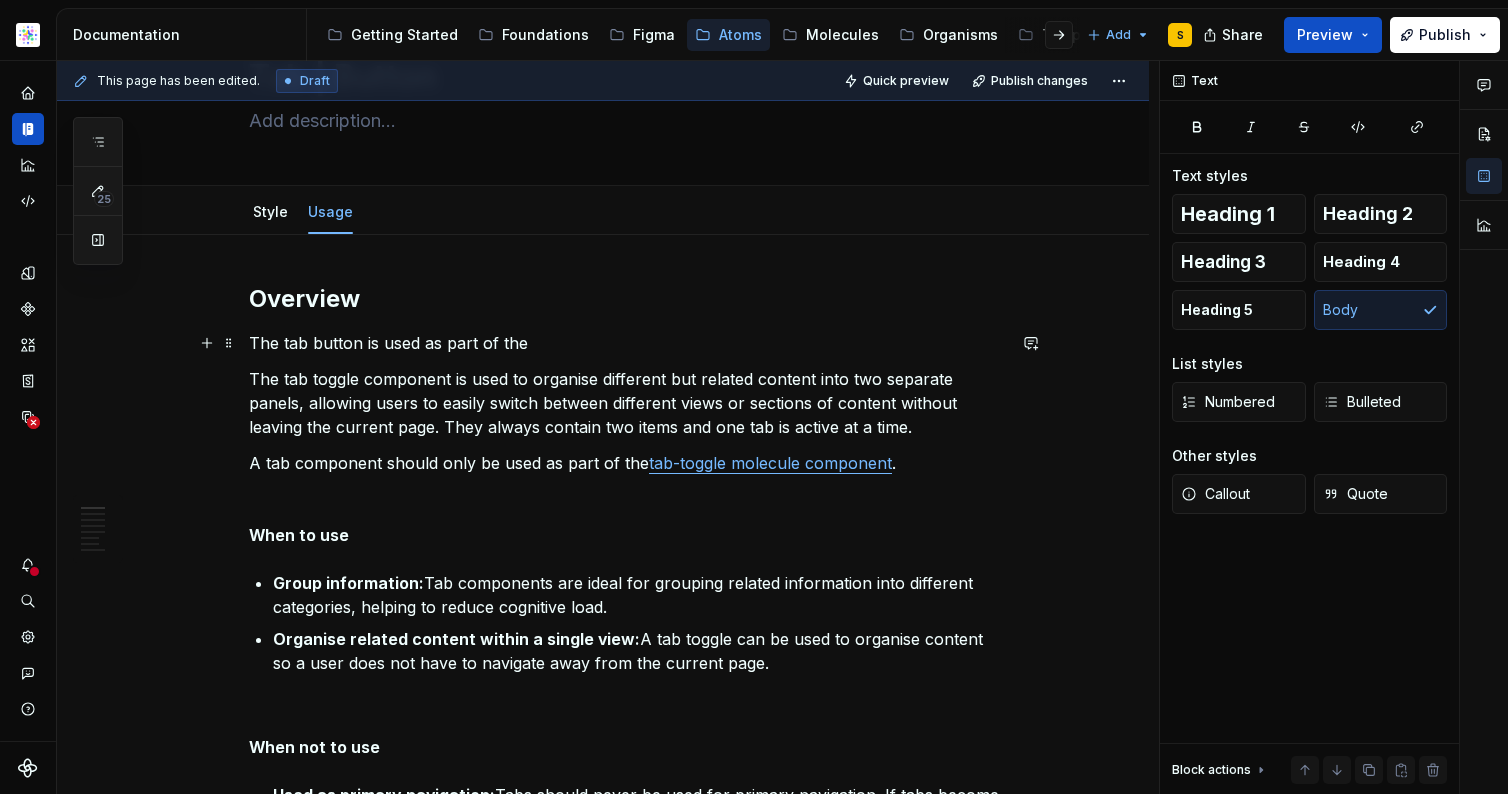 click on "The tab button is used as part of the" at bounding box center [627, 343] 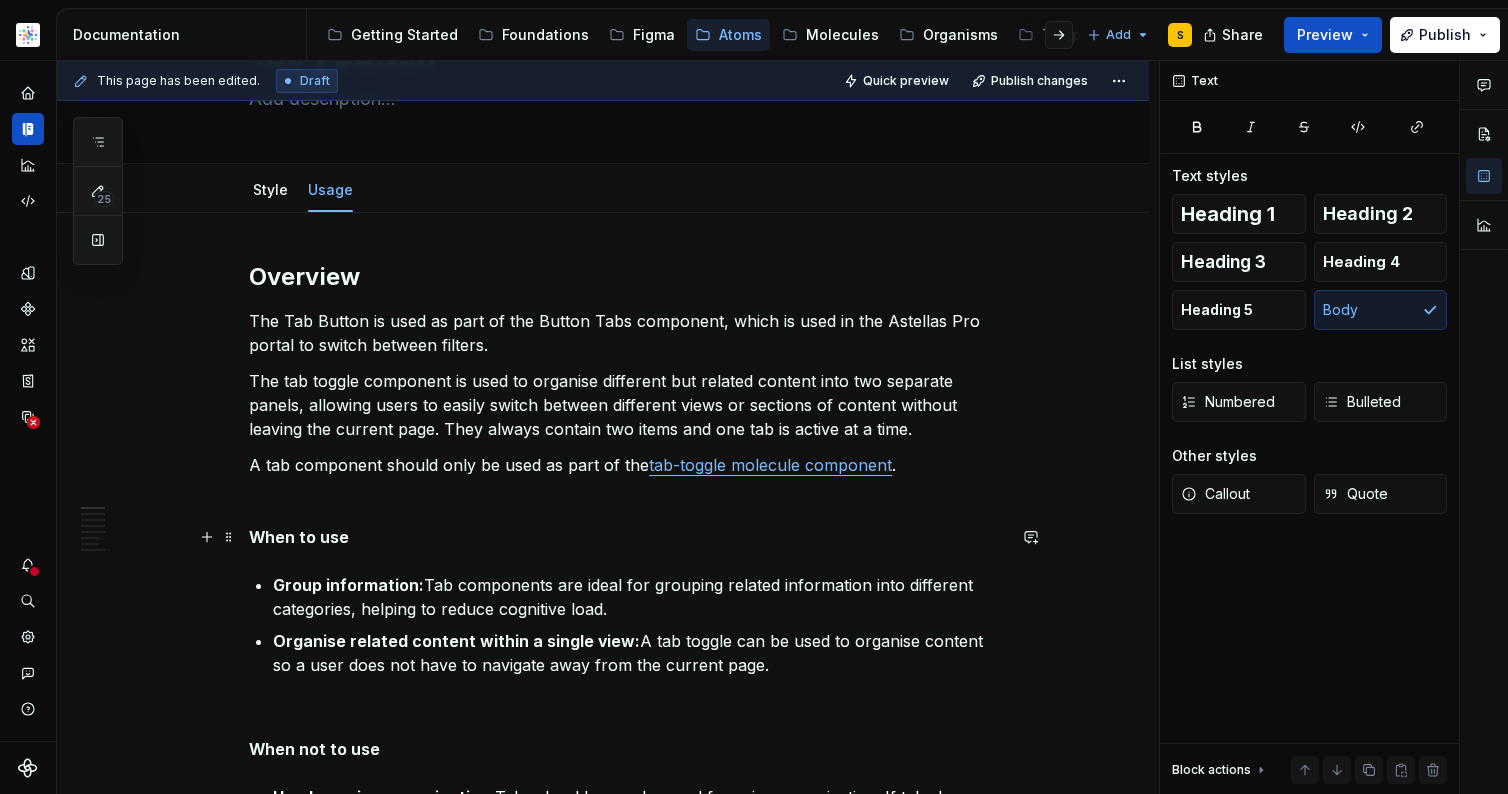 scroll, scrollTop: 136, scrollLeft: 0, axis: vertical 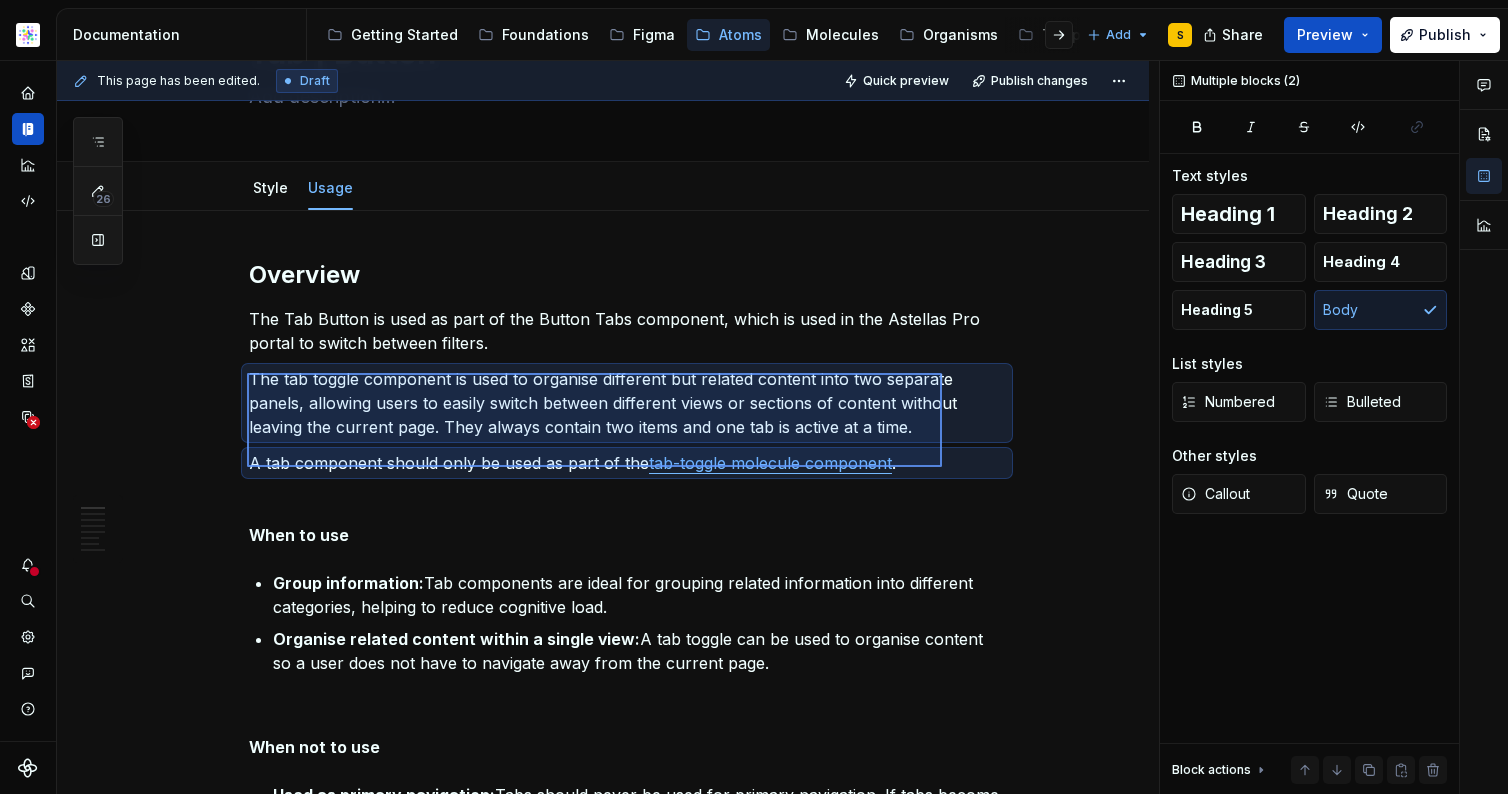 drag, startPoint x: 247, startPoint y: 373, endPoint x: 941, endPoint y: 464, distance: 699.94073 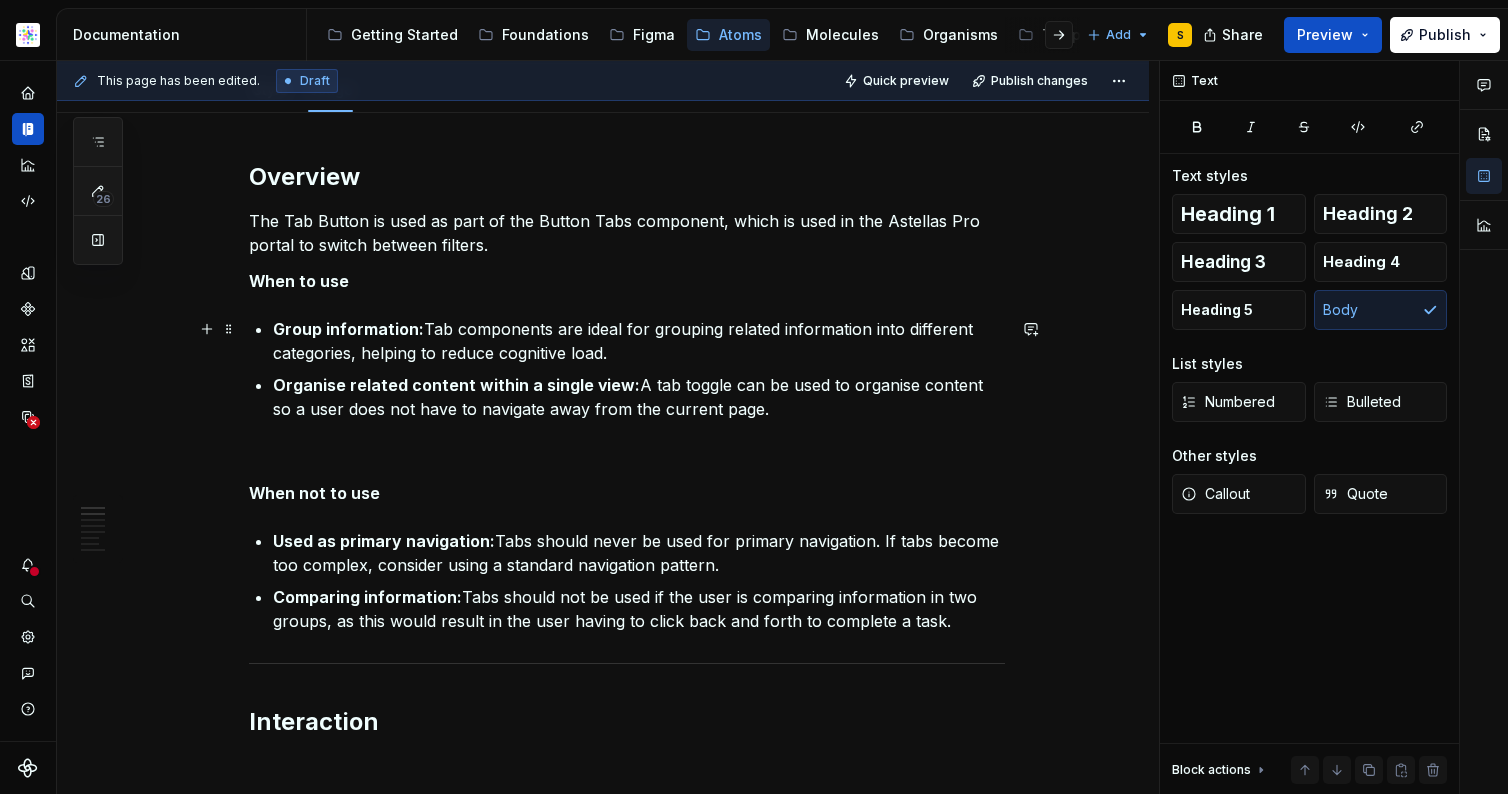 scroll, scrollTop: 236, scrollLeft: 0, axis: vertical 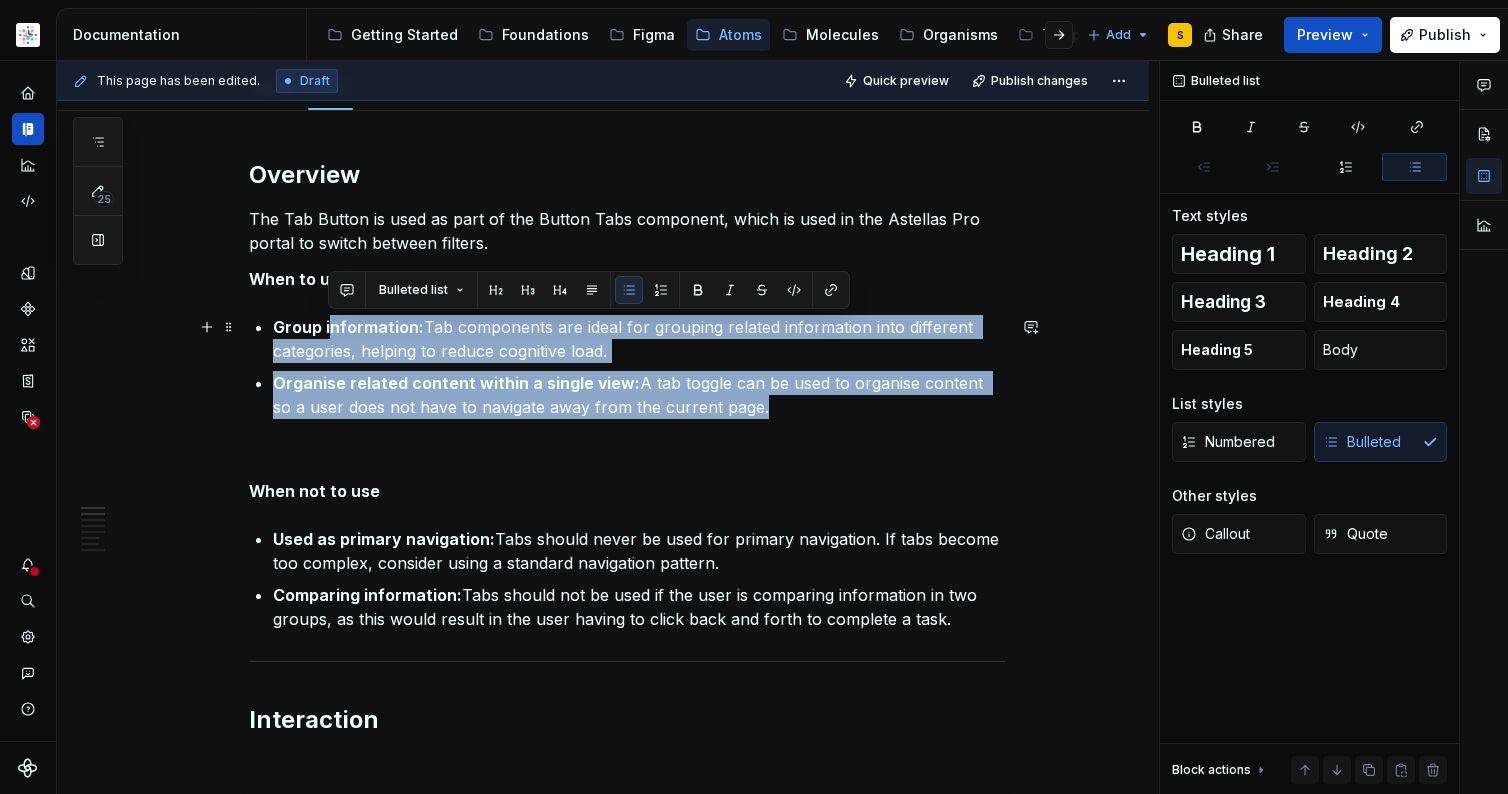 drag, startPoint x: 730, startPoint y: 405, endPoint x: 367, endPoint y: 330, distance: 370.66696 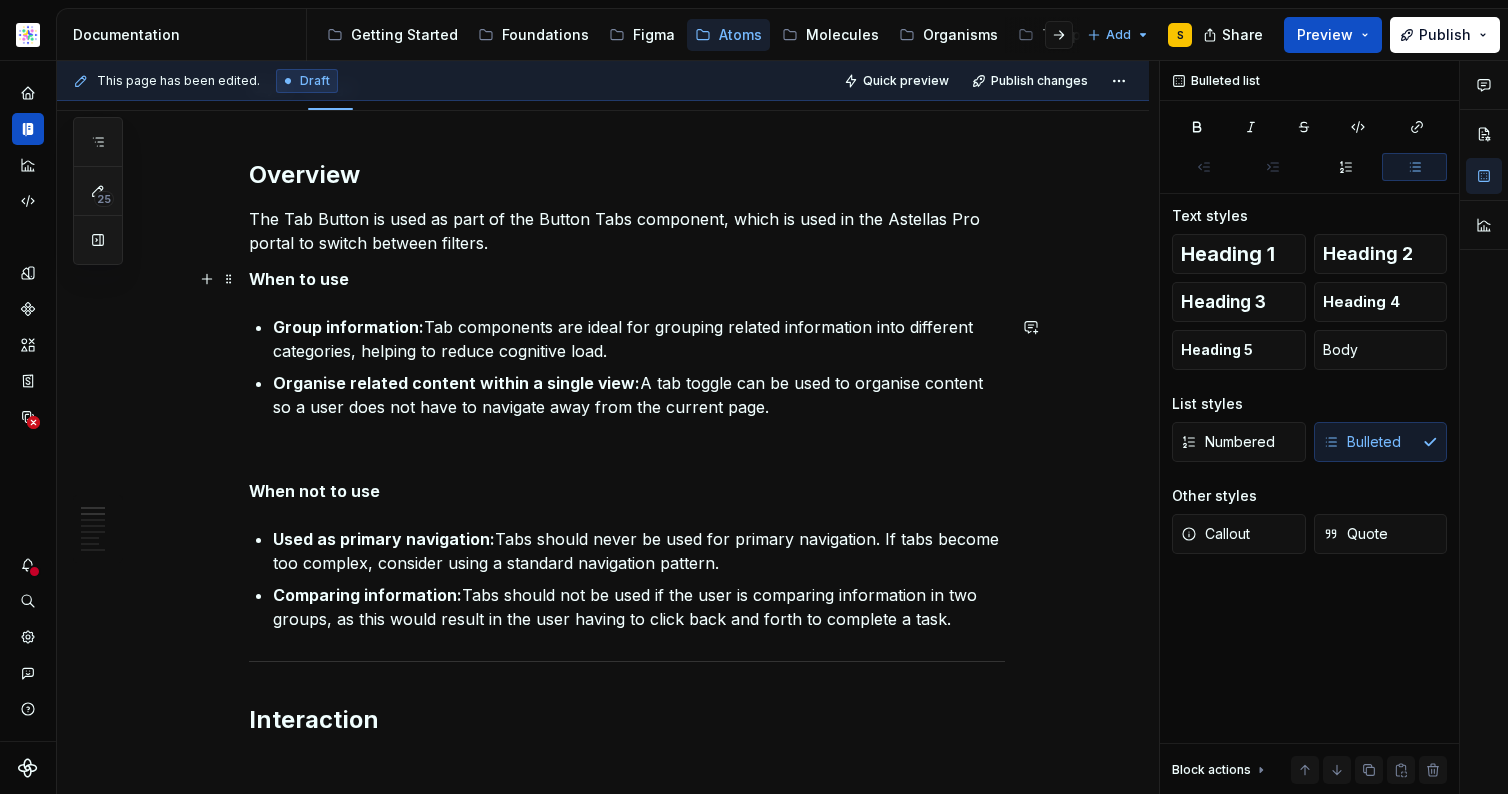 click on "When to use" at bounding box center (627, 279) 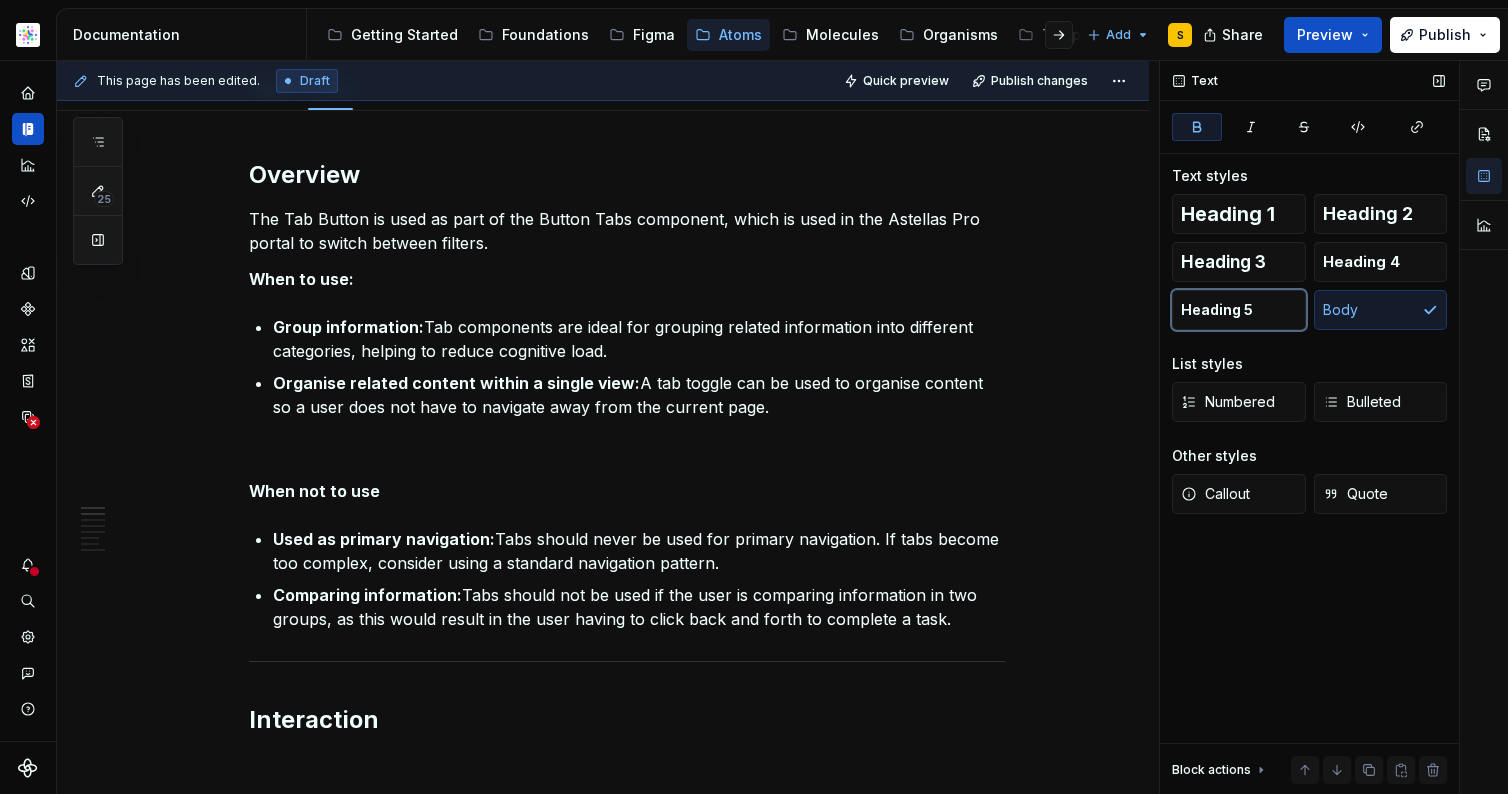 click on "Heading 5" at bounding box center (1239, 310) 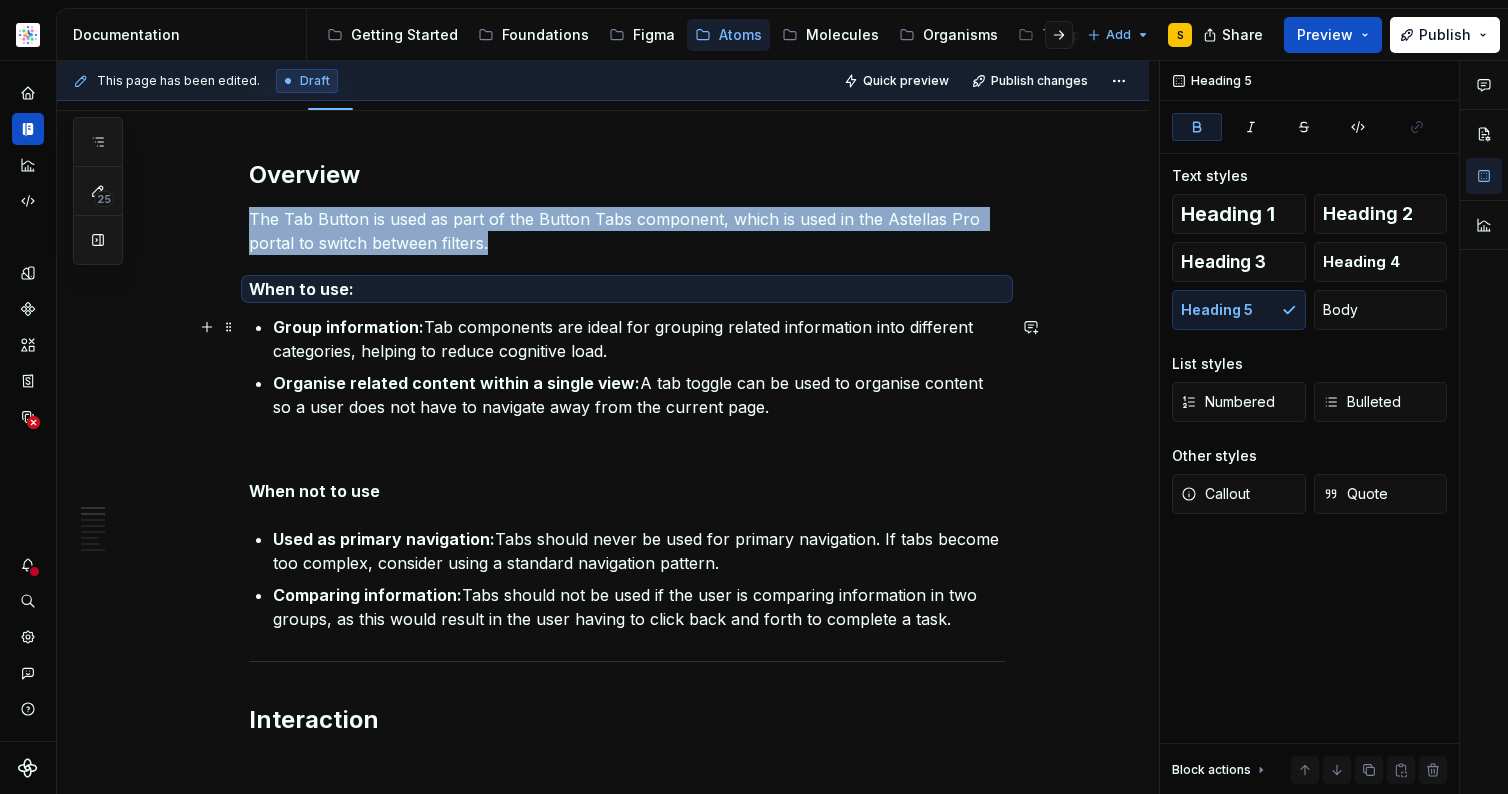 click on "Group information:  Tab components are ideal for grouping related information into different categories, helping to reduce cognitive load." at bounding box center [639, 339] 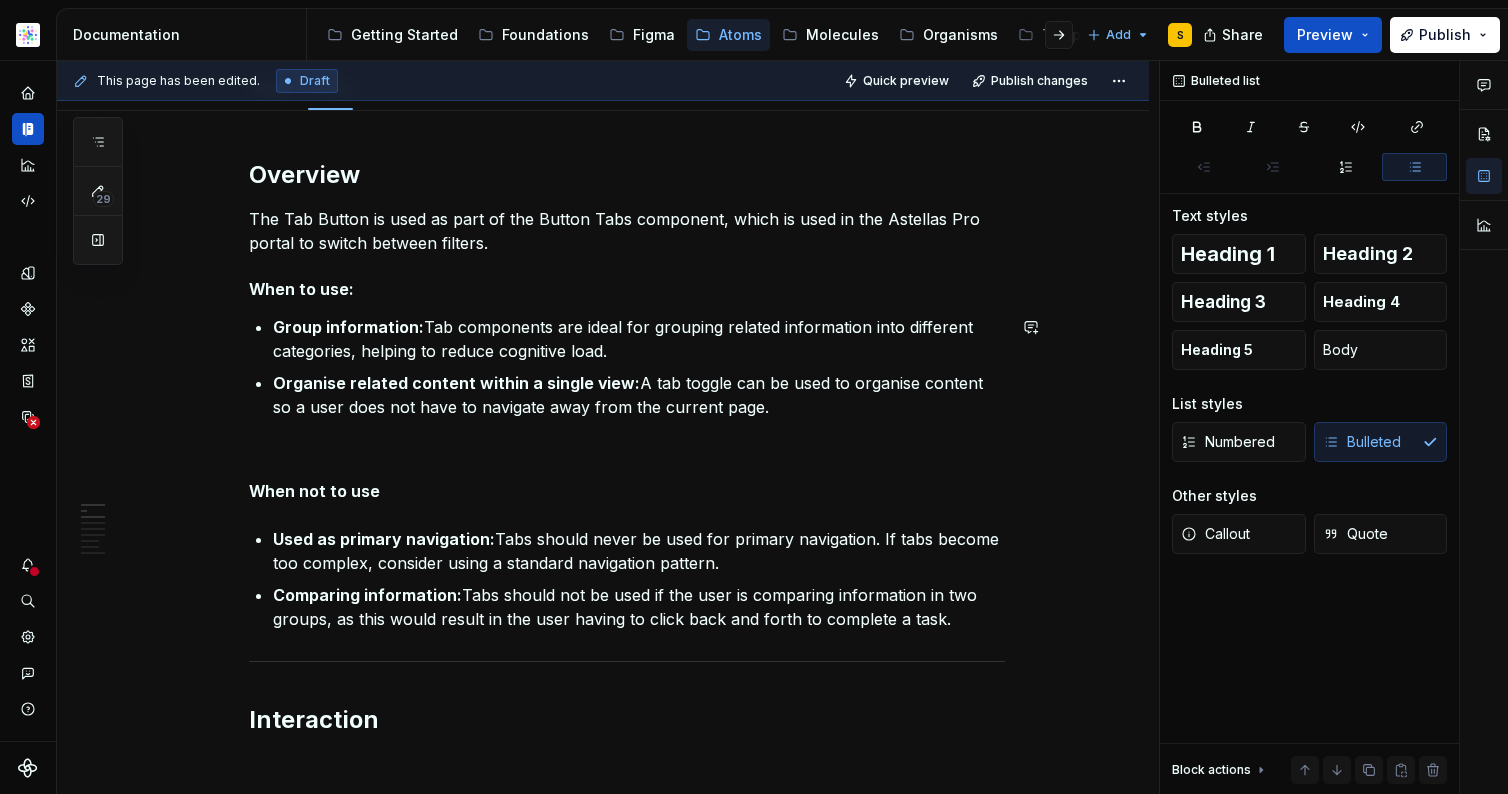 click at bounding box center [627, 455] 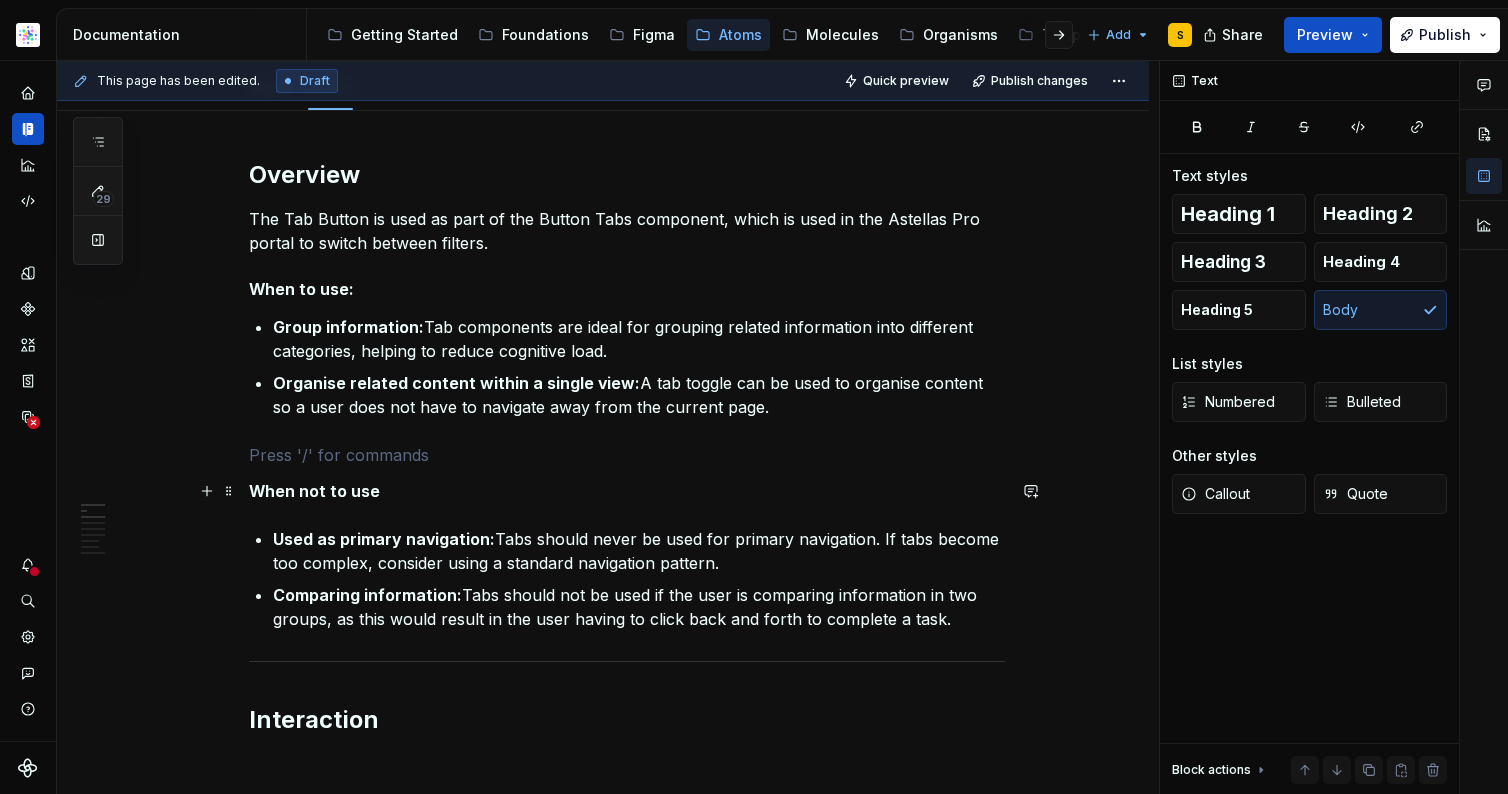 drag, startPoint x: 351, startPoint y: 491, endPoint x: 375, endPoint y: 490, distance: 24.020824 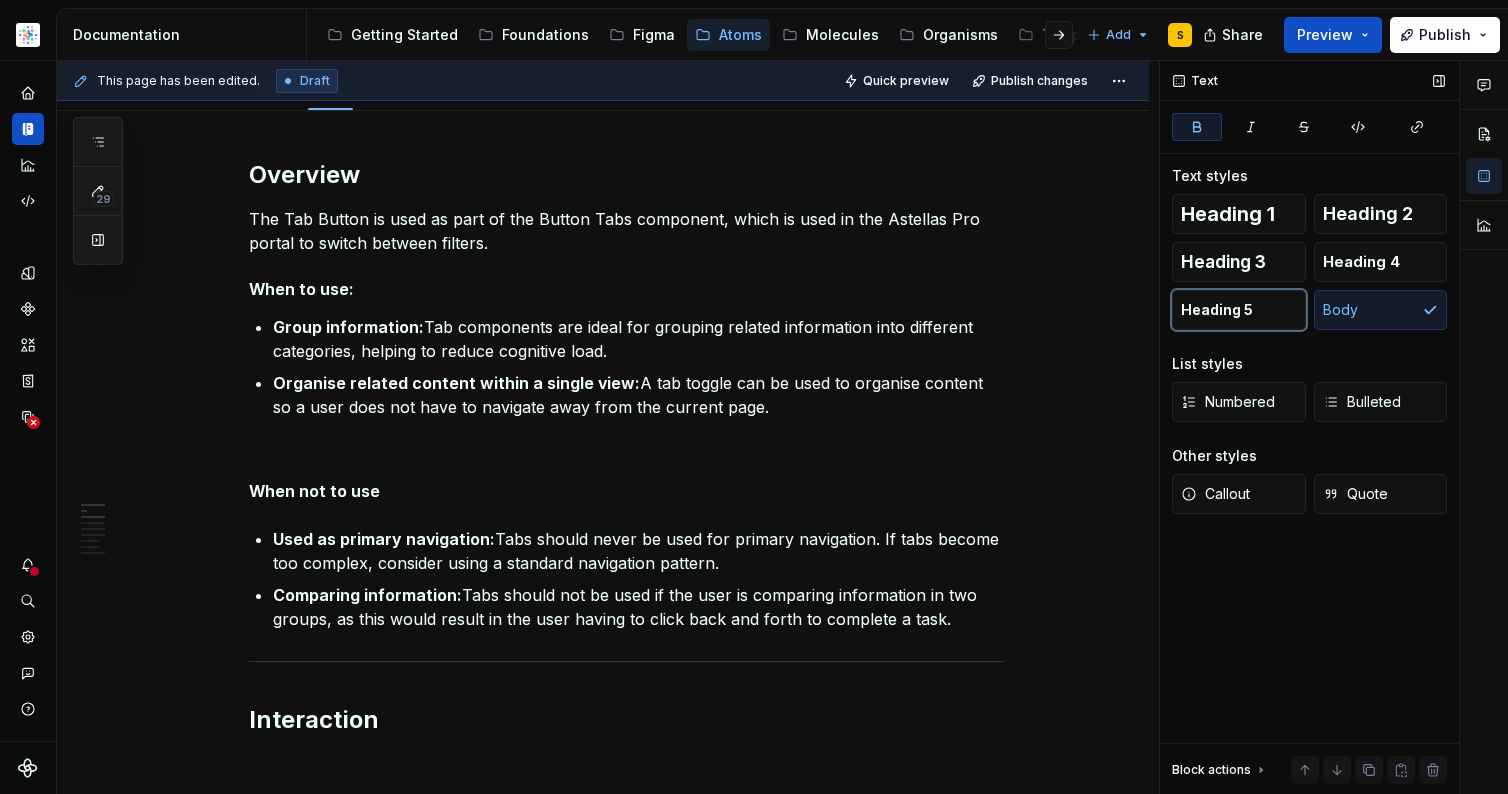 drag, startPoint x: 1246, startPoint y: 305, endPoint x: 1239, endPoint y: 335, distance: 30.805843 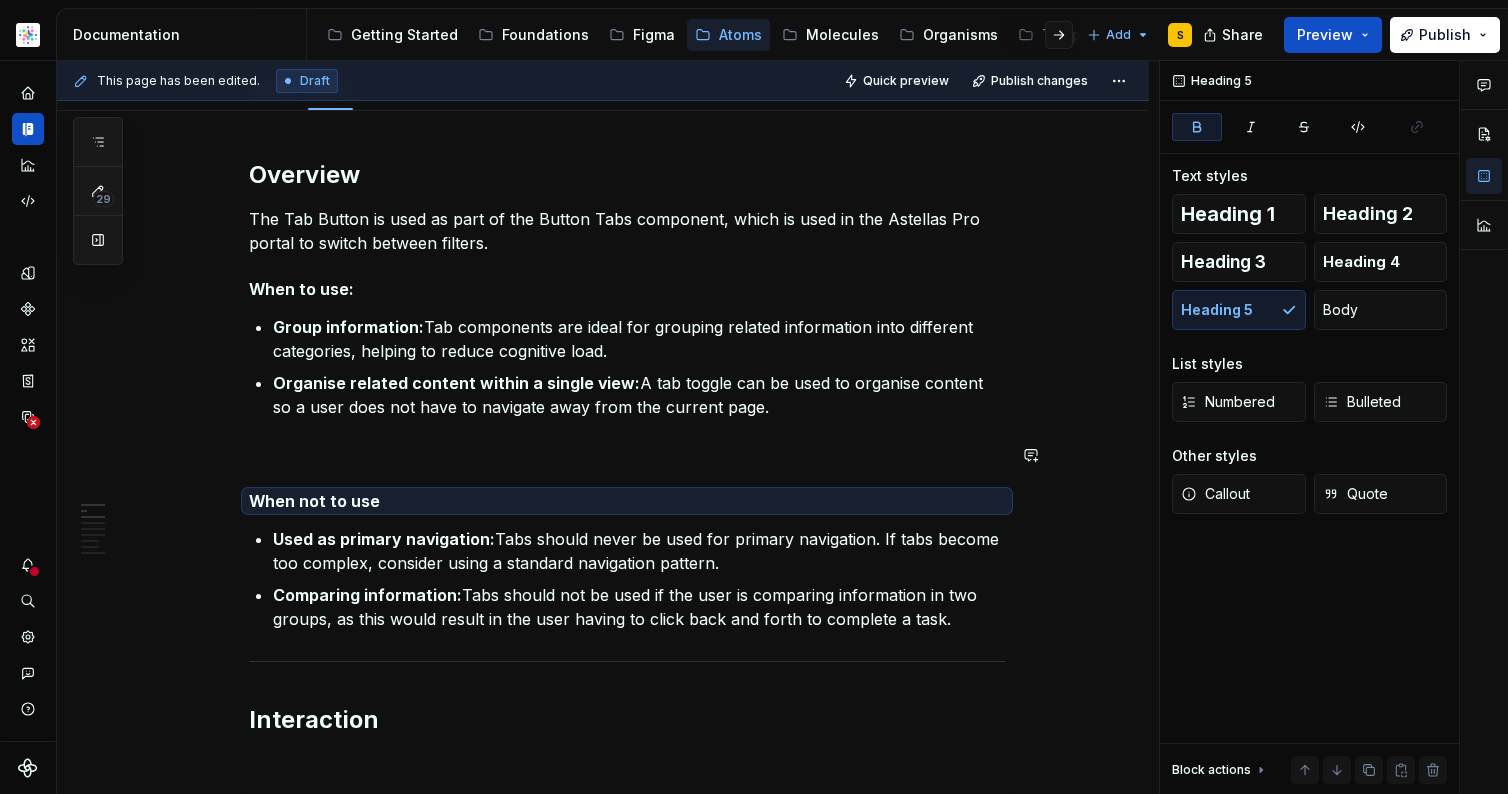 click at bounding box center [627, 455] 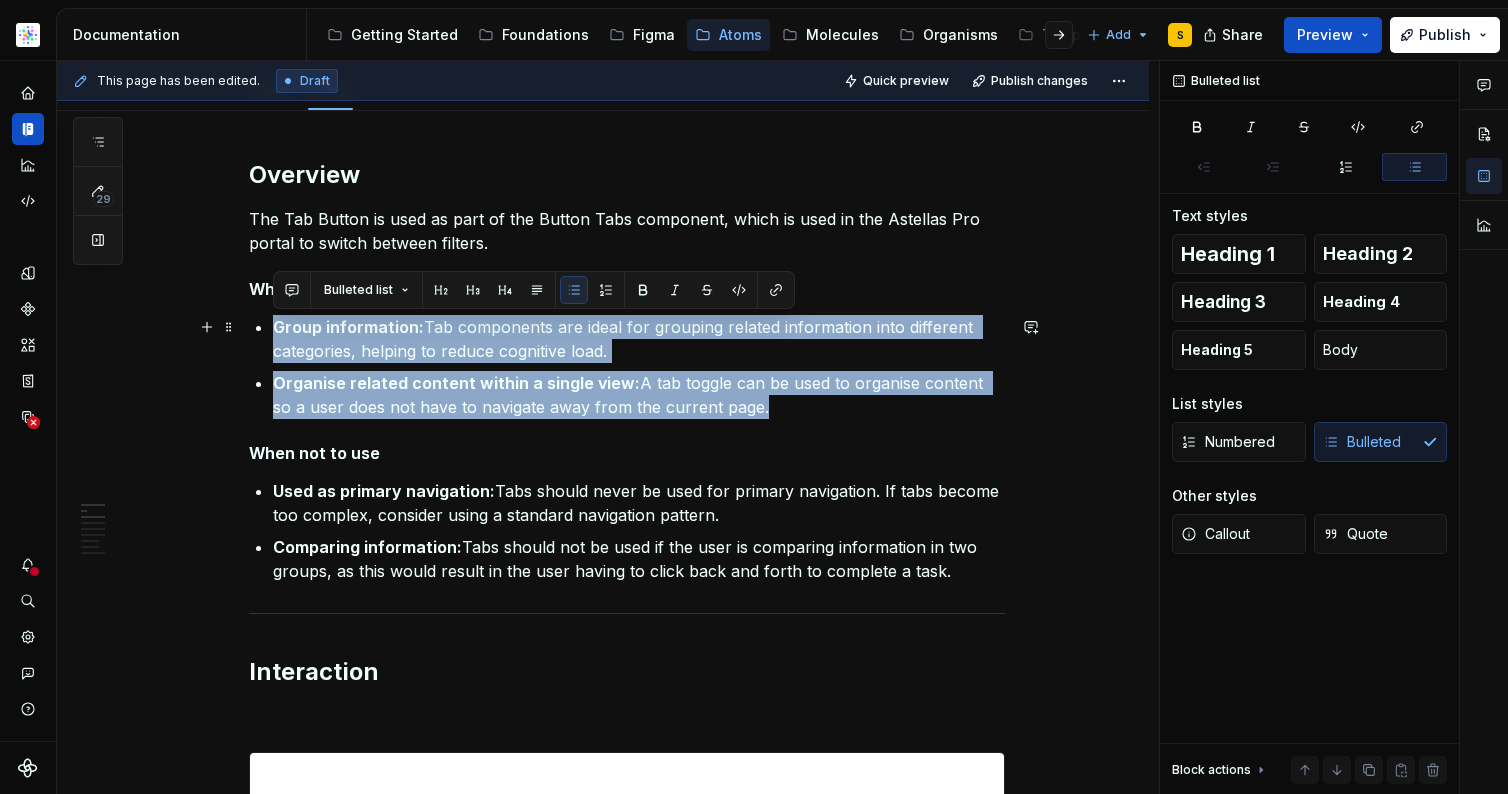 drag, startPoint x: 748, startPoint y: 410, endPoint x: 286, endPoint y: 333, distance: 468.3727 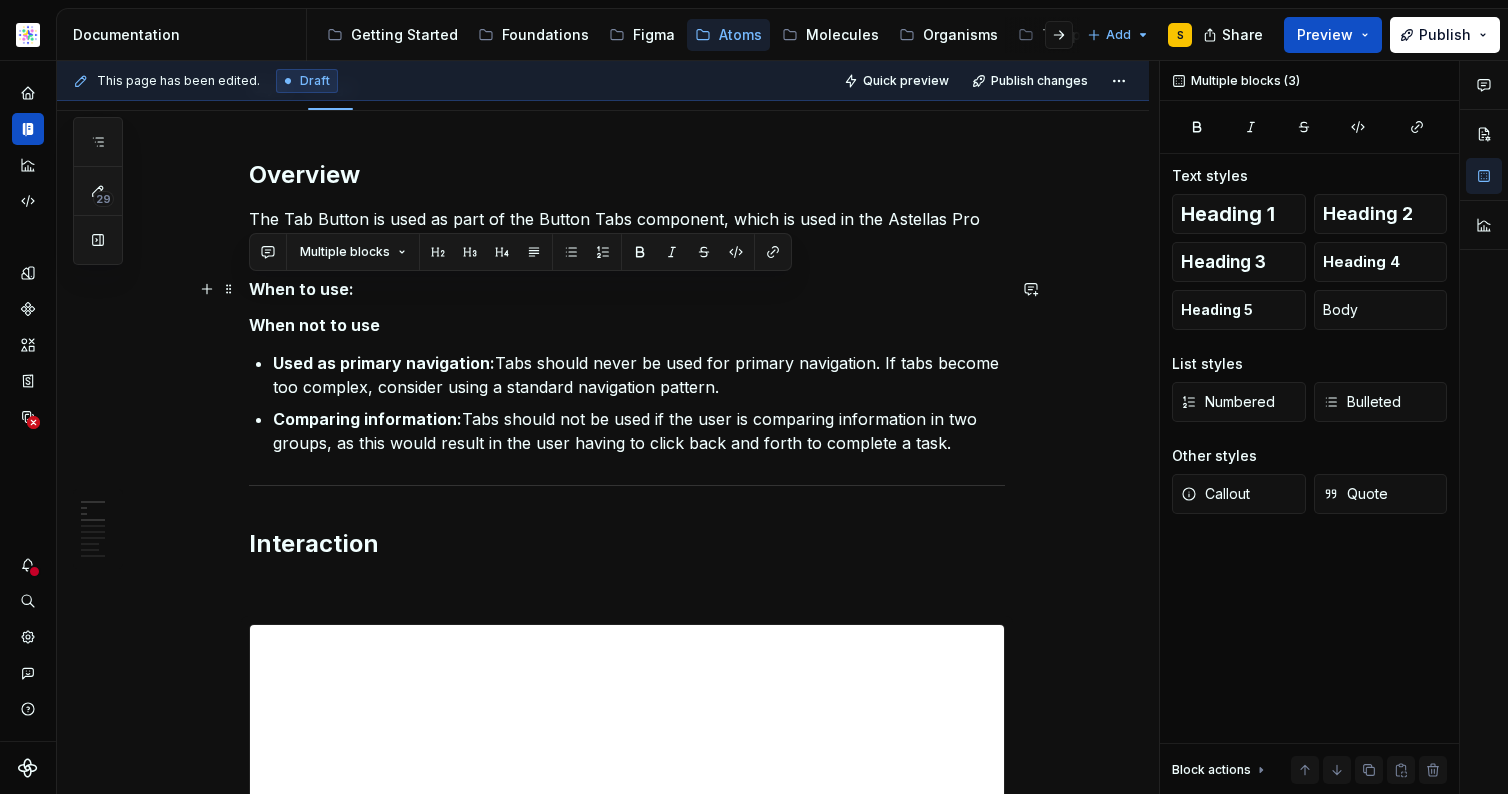 drag, startPoint x: 925, startPoint y: 447, endPoint x: 241, endPoint y: 288, distance: 702.2371 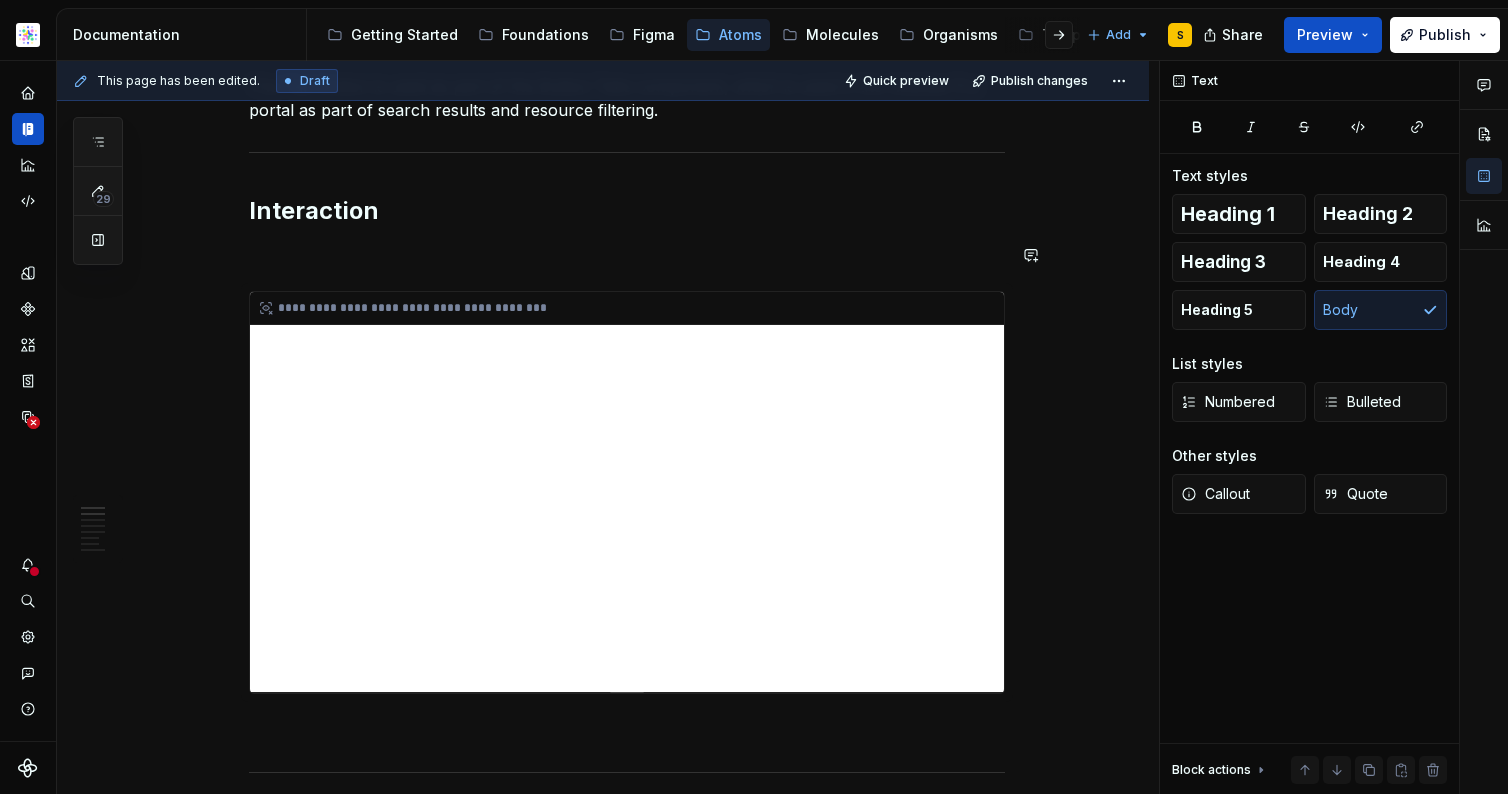 scroll, scrollTop: 376, scrollLeft: 0, axis: vertical 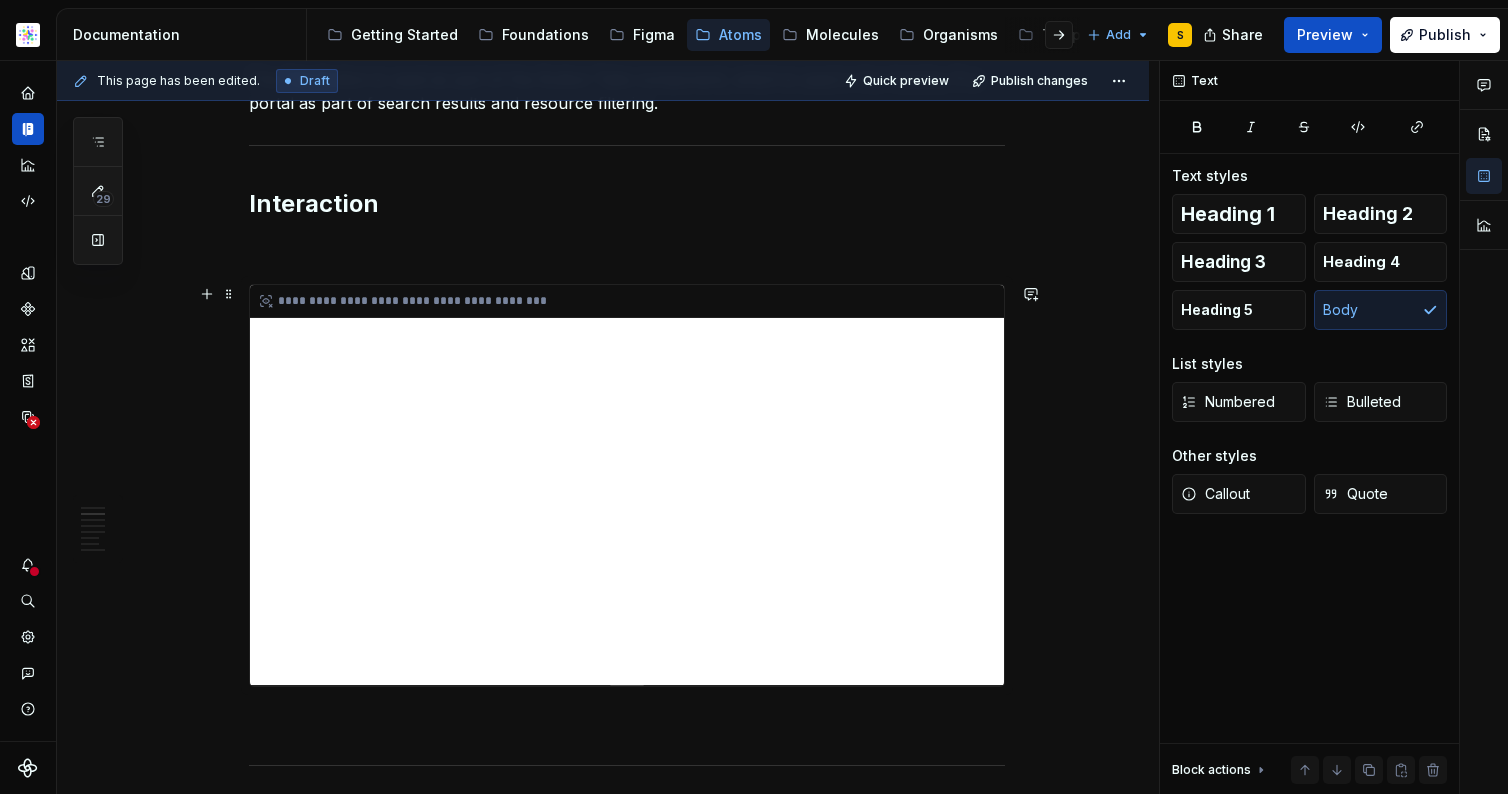 click on "**********" at bounding box center [627, 485] 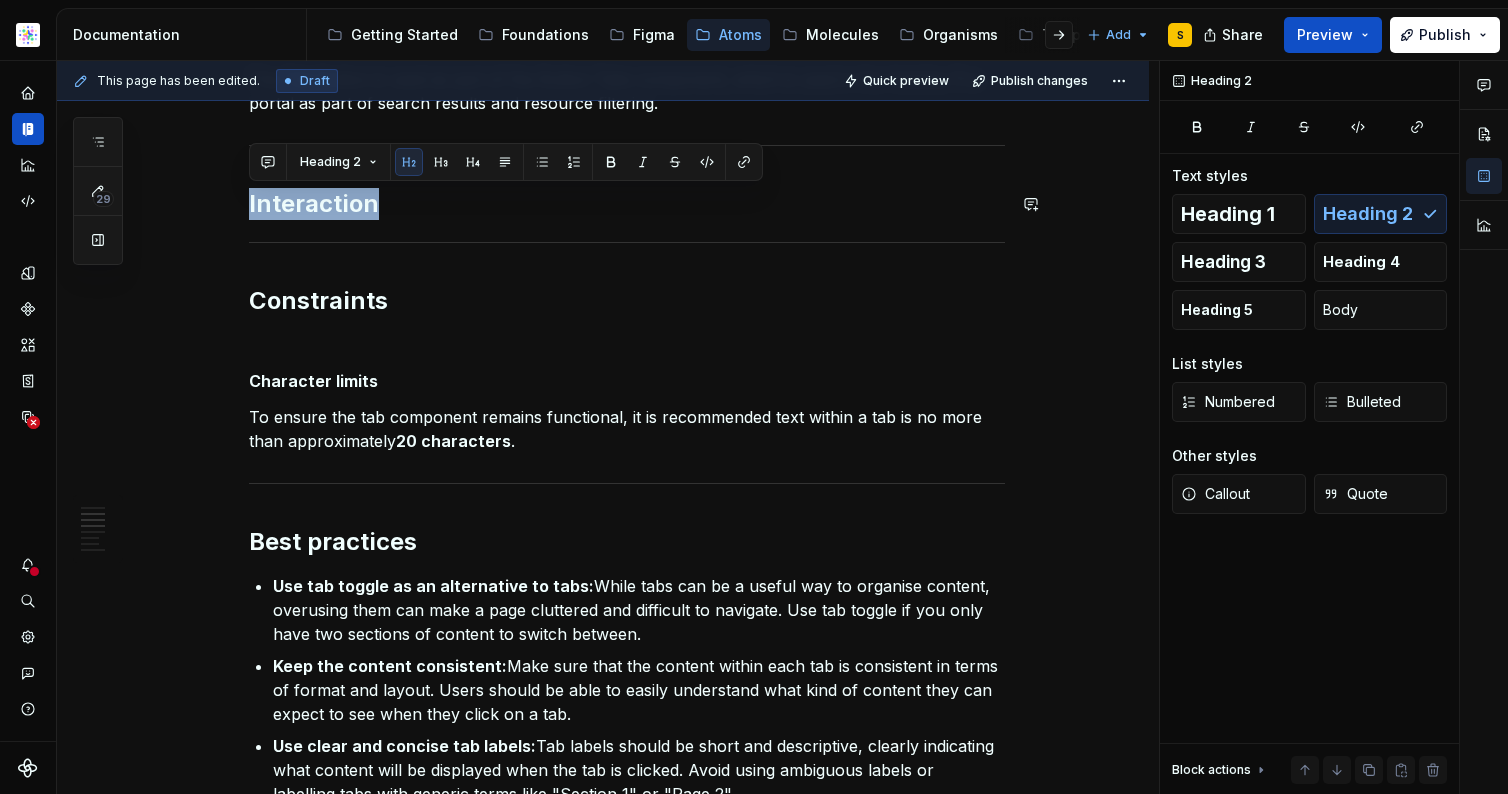 drag, startPoint x: 253, startPoint y: 205, endPoint x: 540, endPoint y: 238, distance: 288.891 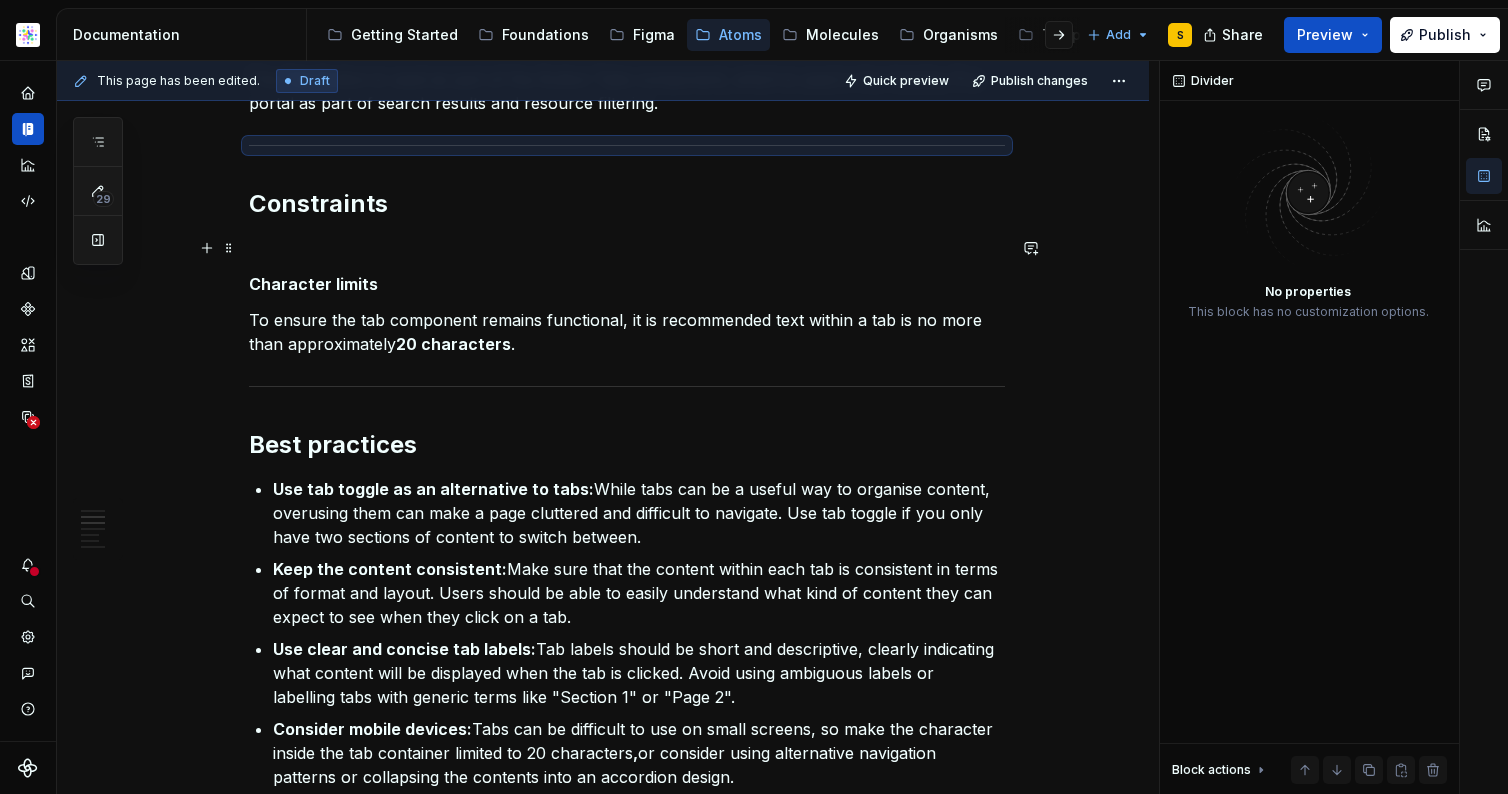 drag, startPoint x: 424, startPoint y: 244, endPoint x: 436, endPoint y: 244, distance: 12 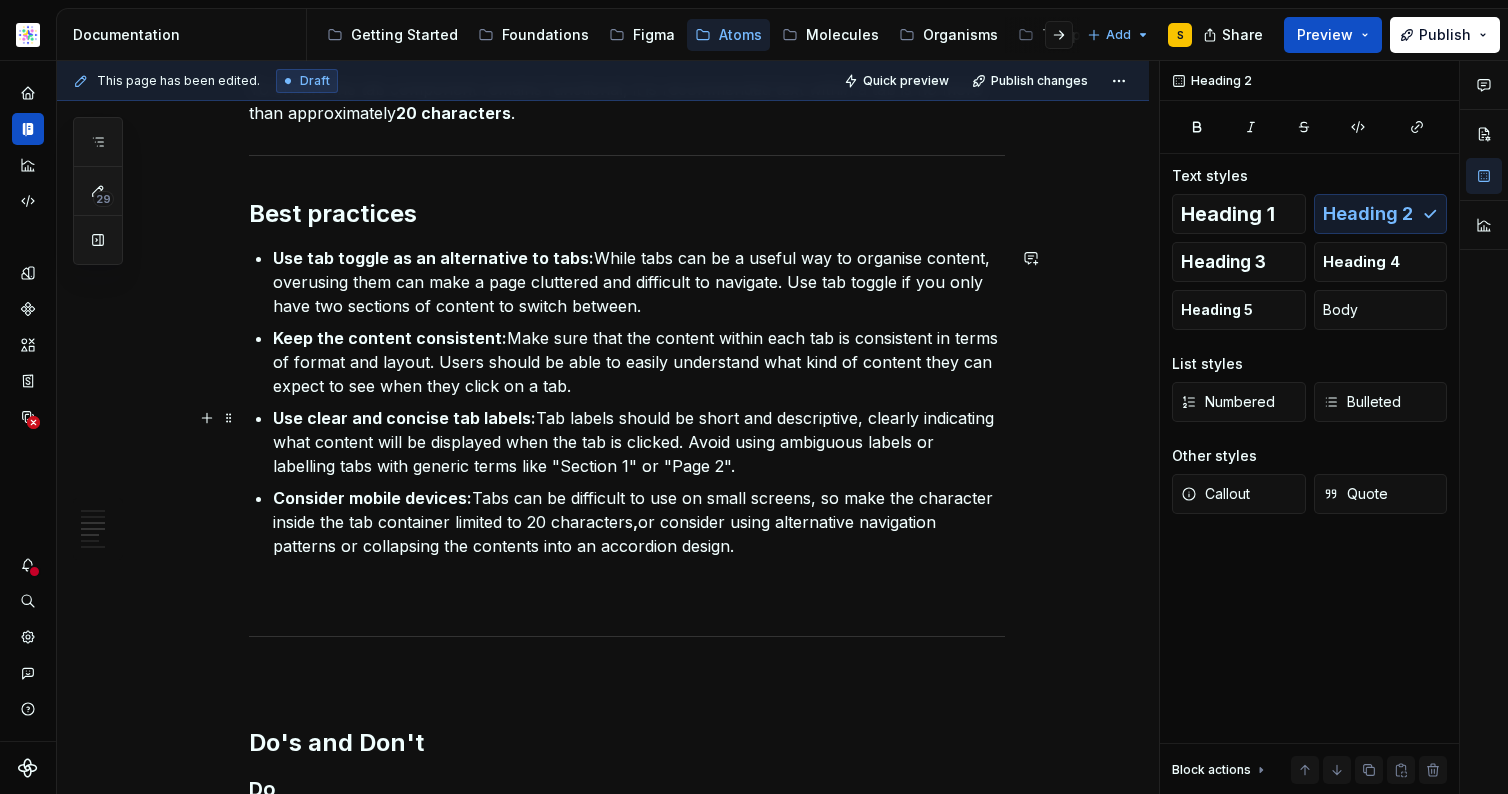 scroll, scrollTop: 580, scrollLeft: 0, axis: vertical 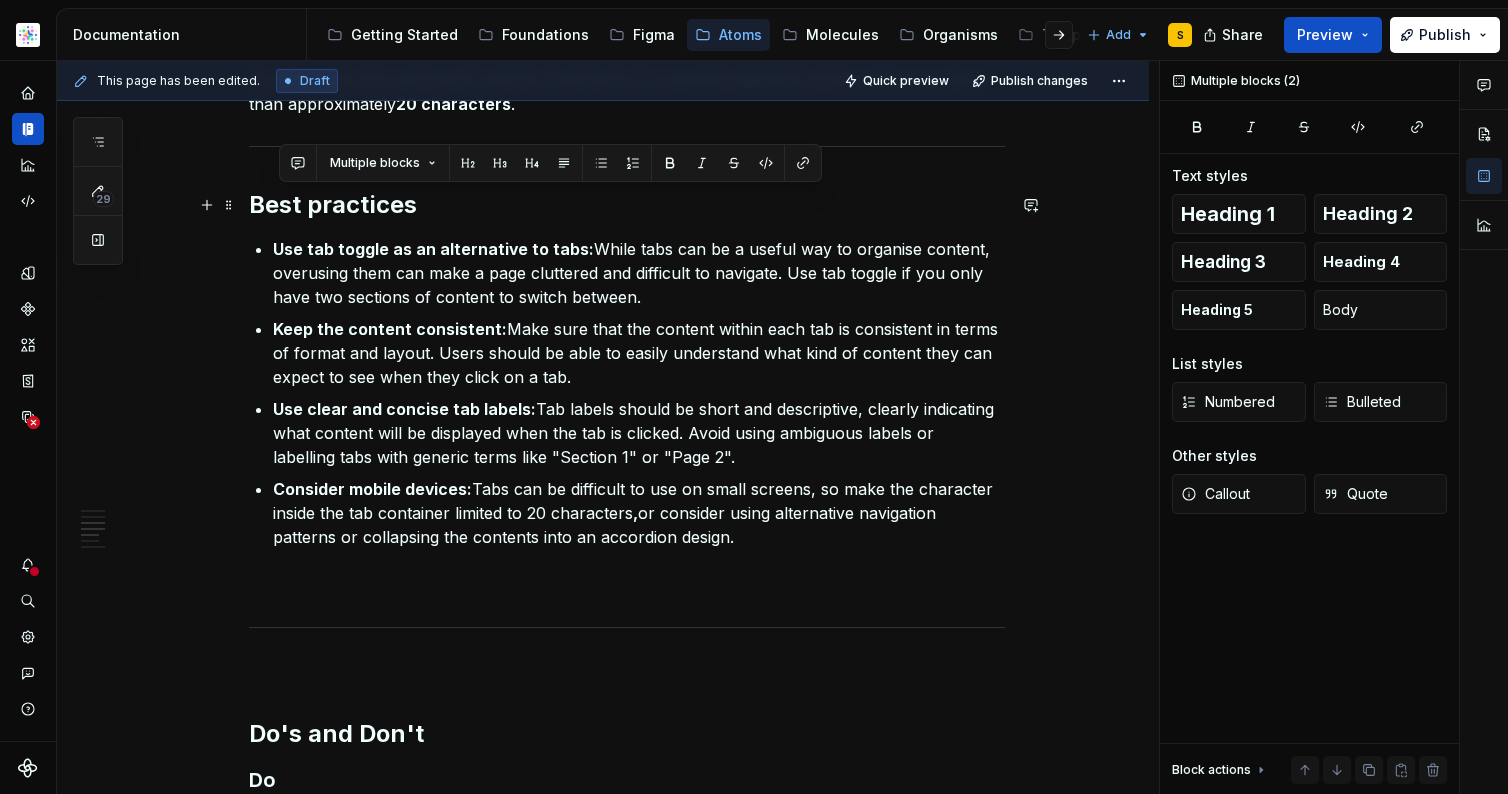 drag, startPoint x: 738, startPoint y: 544, endPoint x: 286, endPoint y: 215, distance: 559.05725 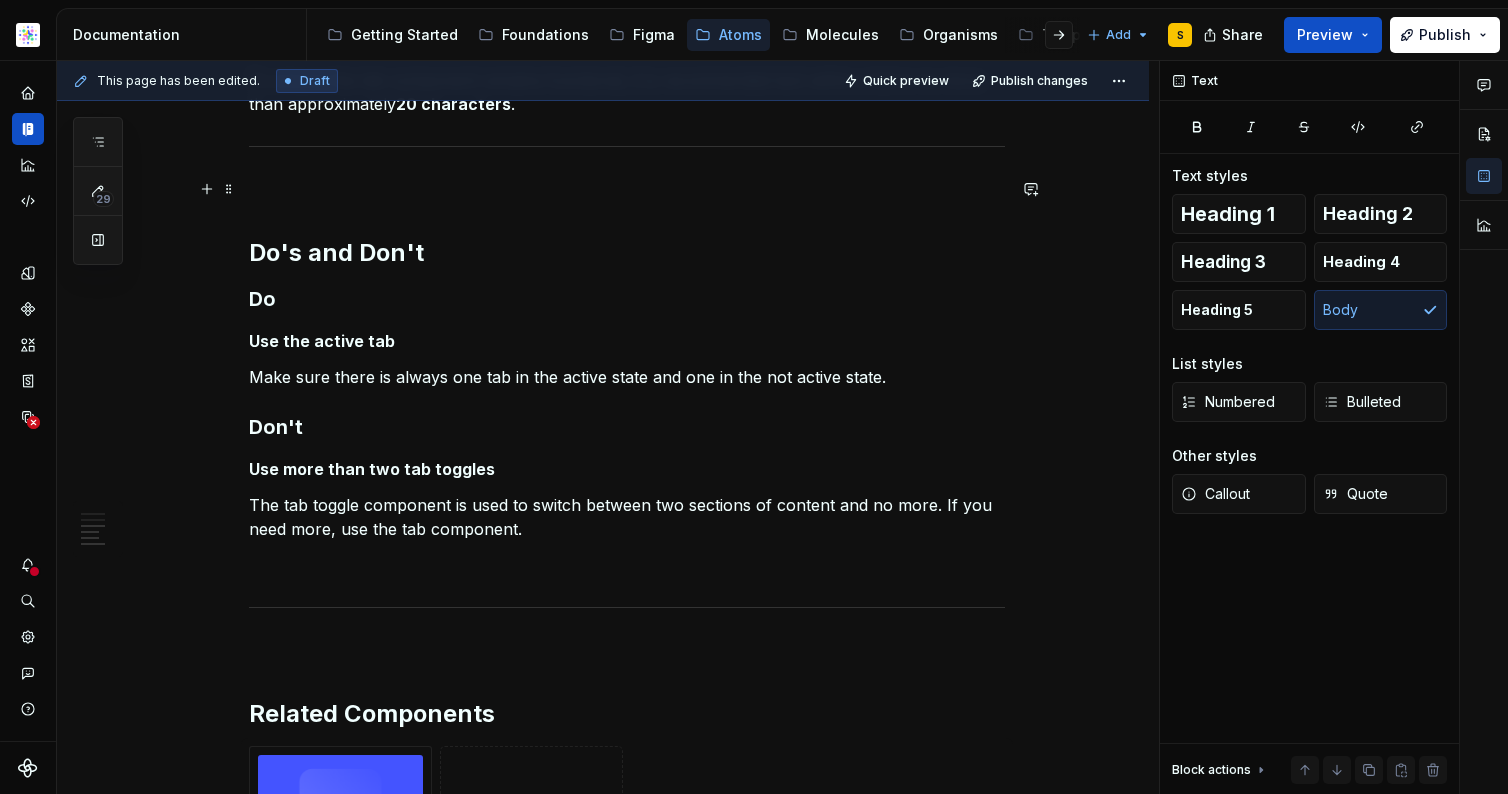 drag, startPoint x: 400, startPoint y: 187, endPoint x: 413, endPoint y: 178, distance: 15.811388 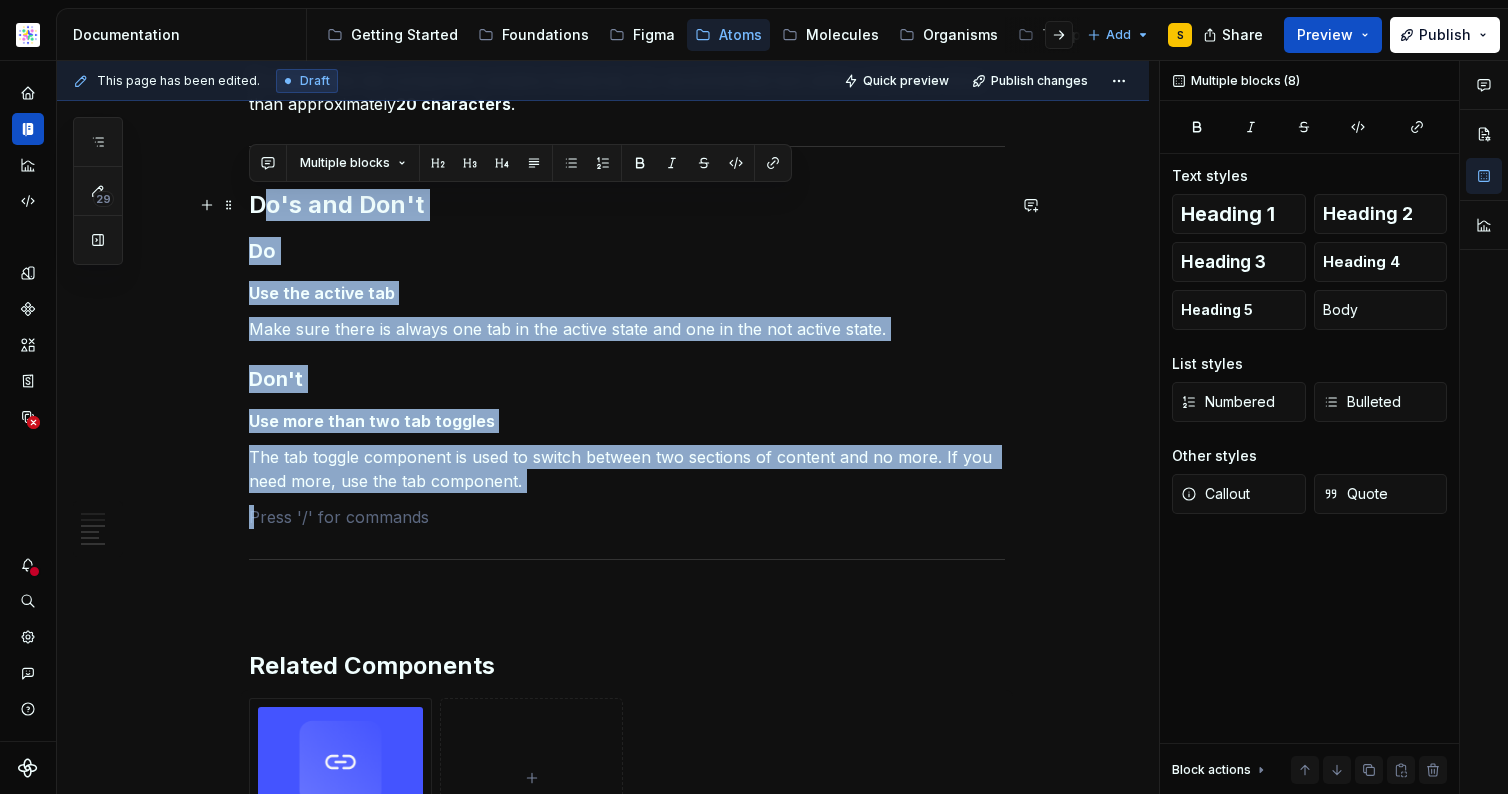 drag, startPoint x: 240, startPoint y: 463, endPoint x: 286, endPoint y: 242, distance: 225.73657 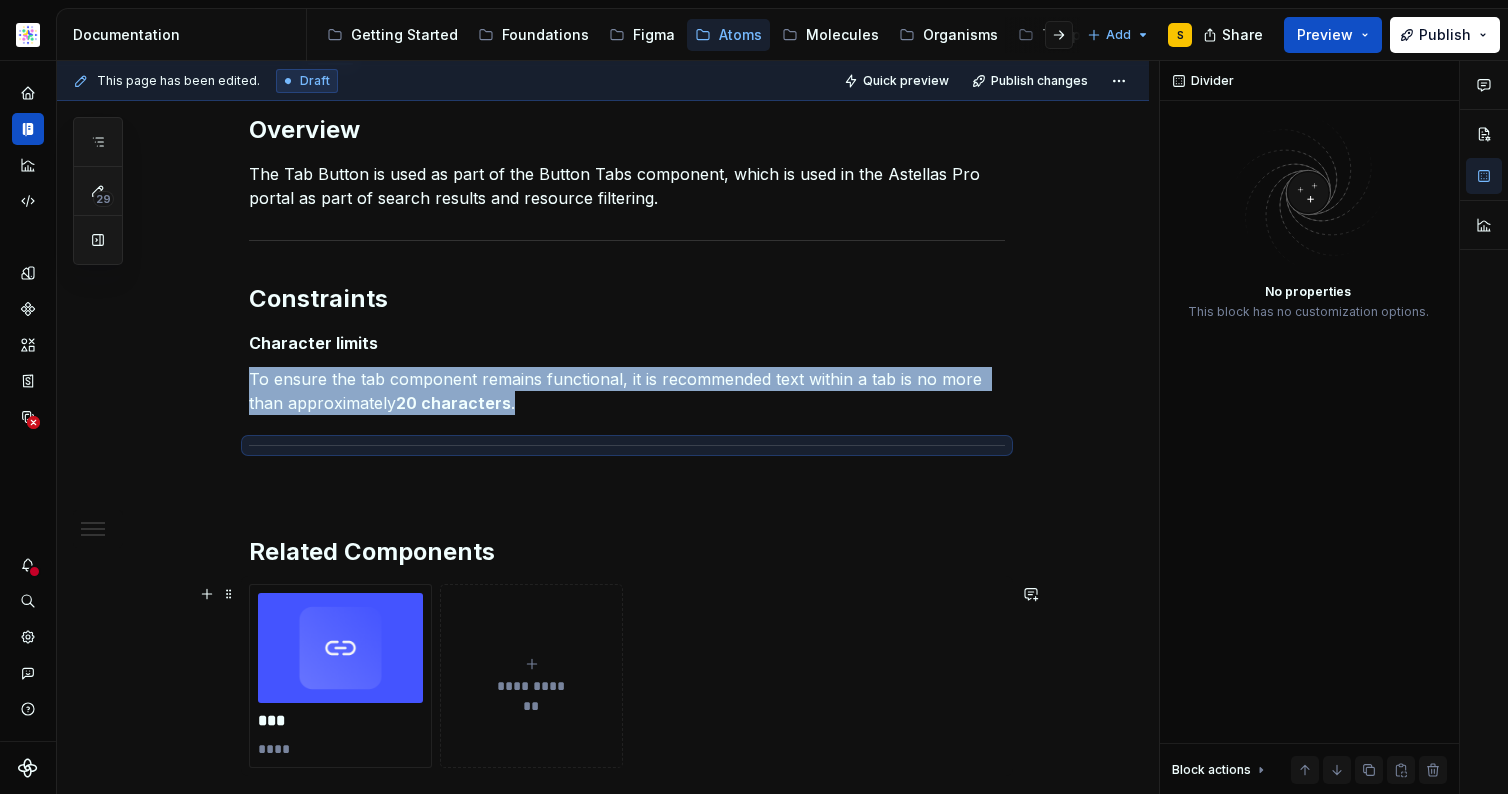 scroll, scrollTop: 280, scrollLeft: 0, axis: vertical 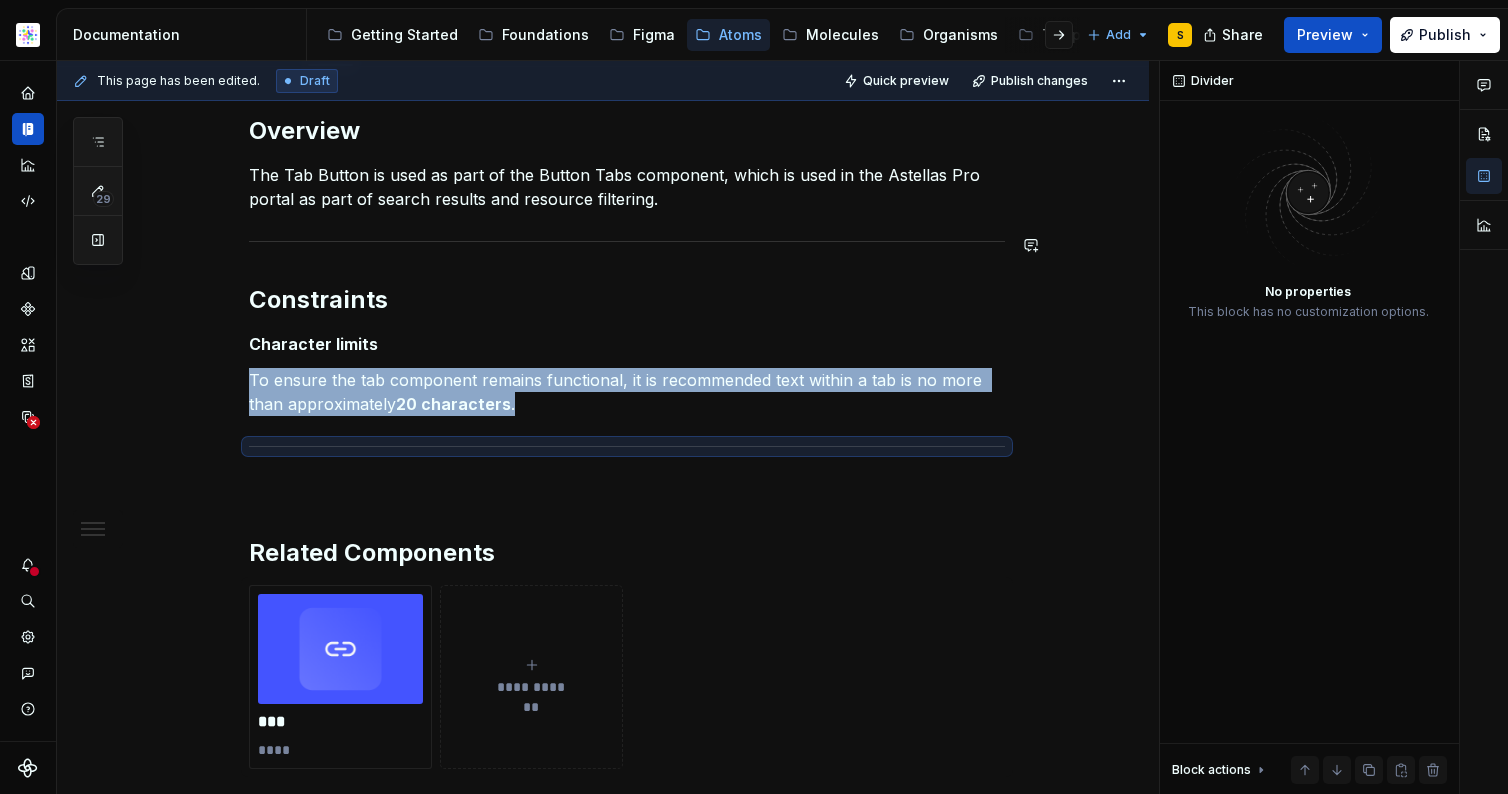 click at bounding box center (627, 241) 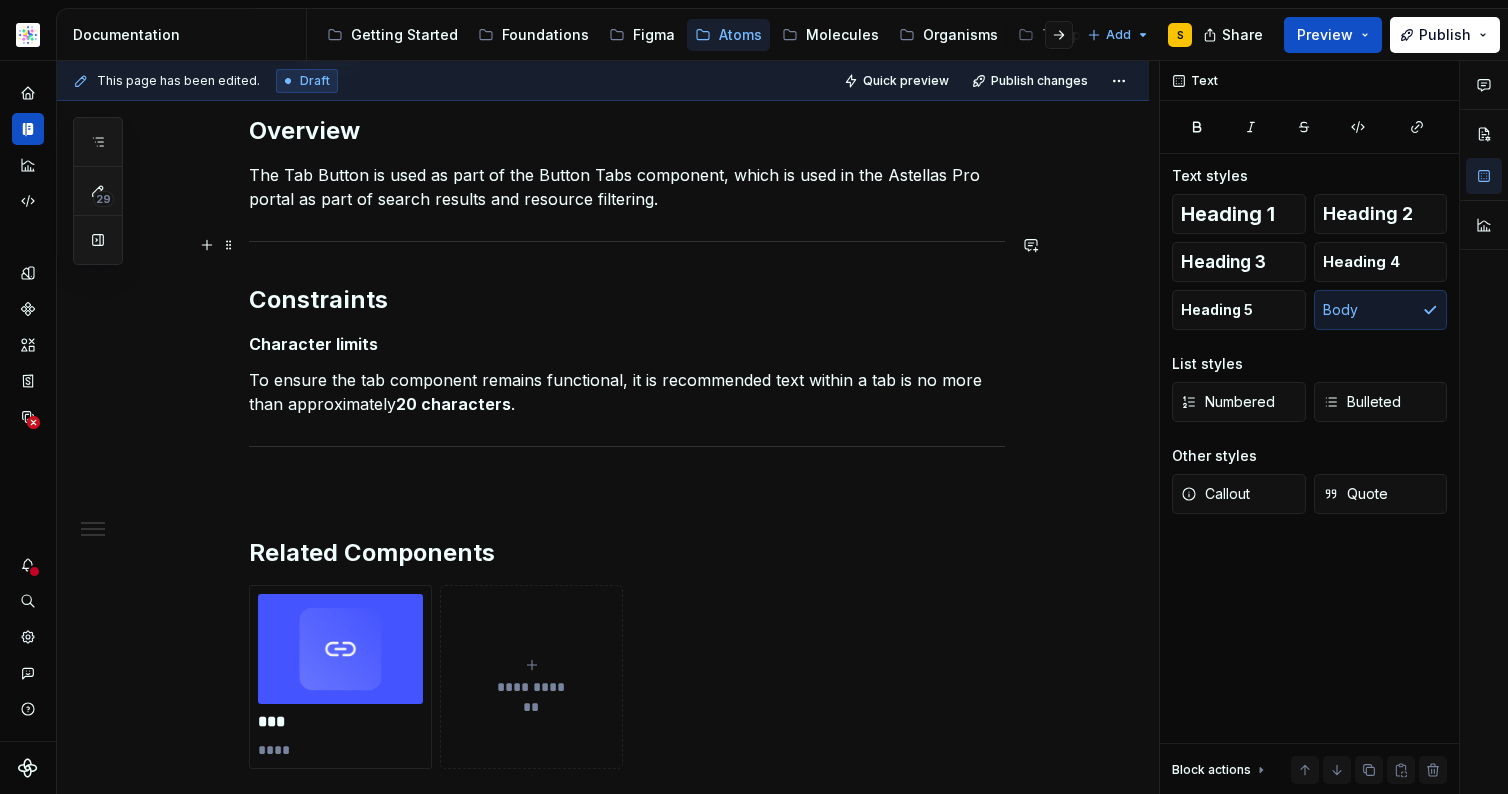 click at bounding box center [627, 241] 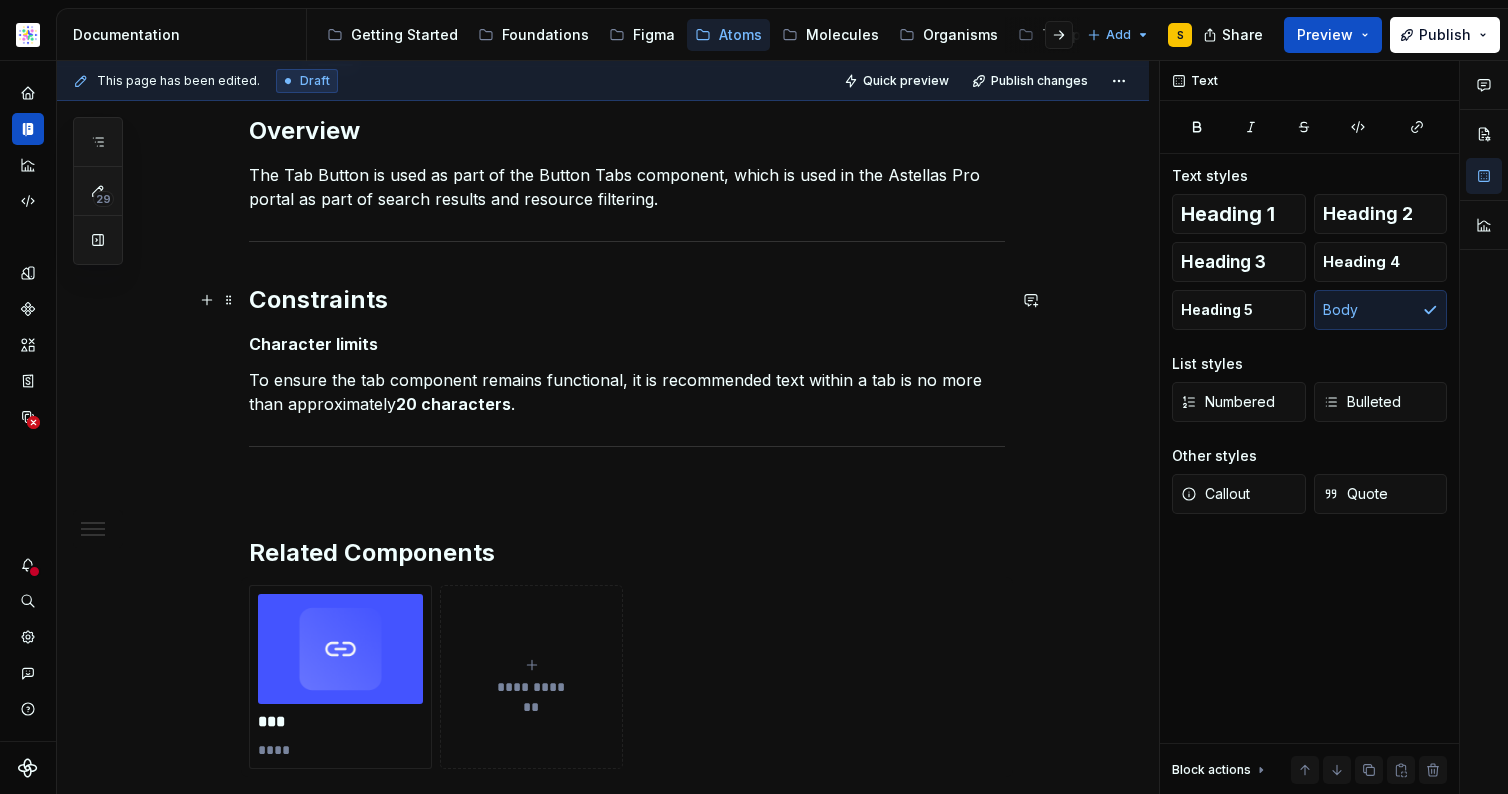 click on "Constraints" at bounding box center (627, 300) 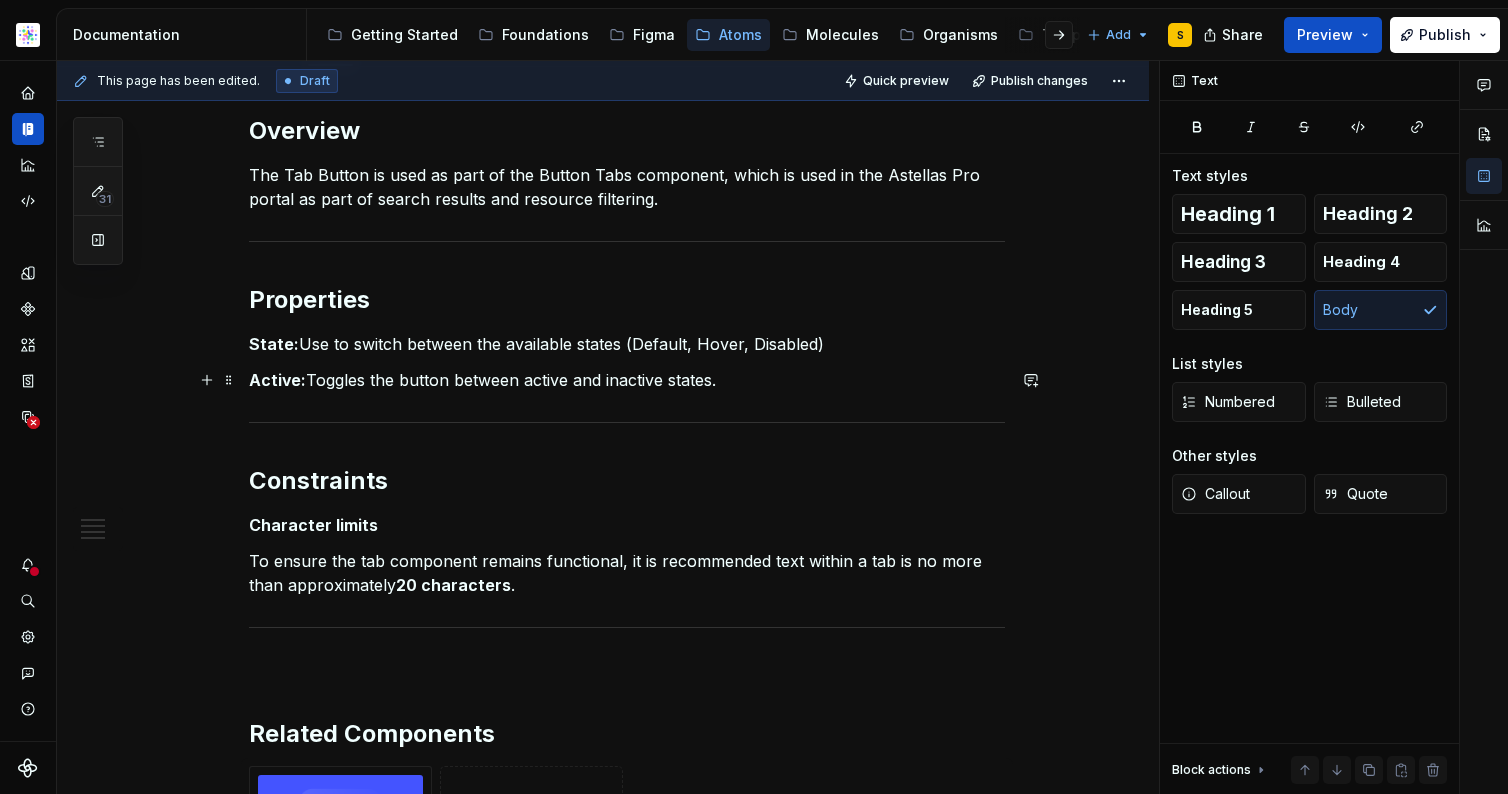 click on "Active:  Toggles the button between active and inactive states." at bounding box center (627, 380) 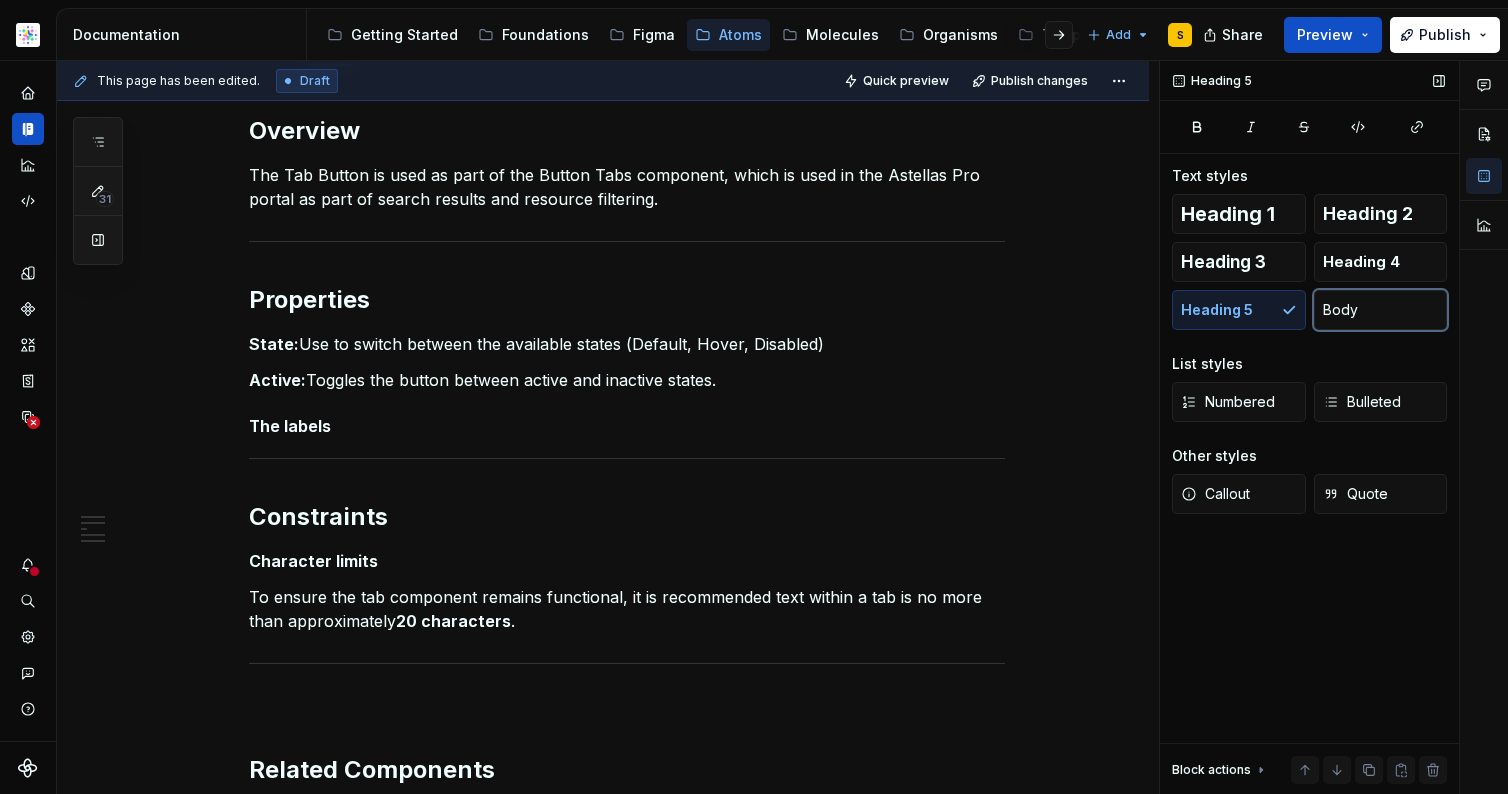 click on "Body" at bounding box center (1381, 310) 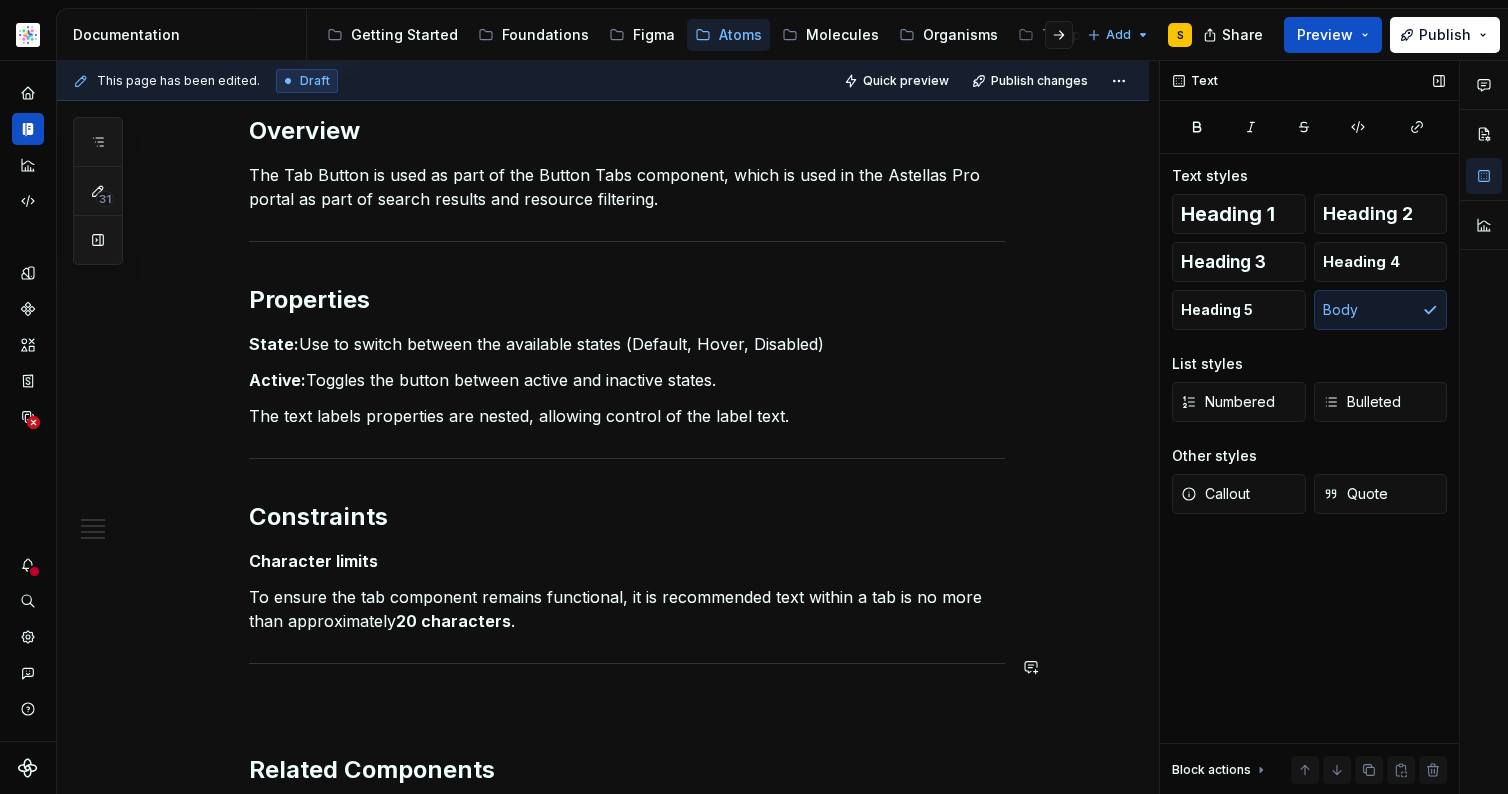 click at bounding box center [627, 706] 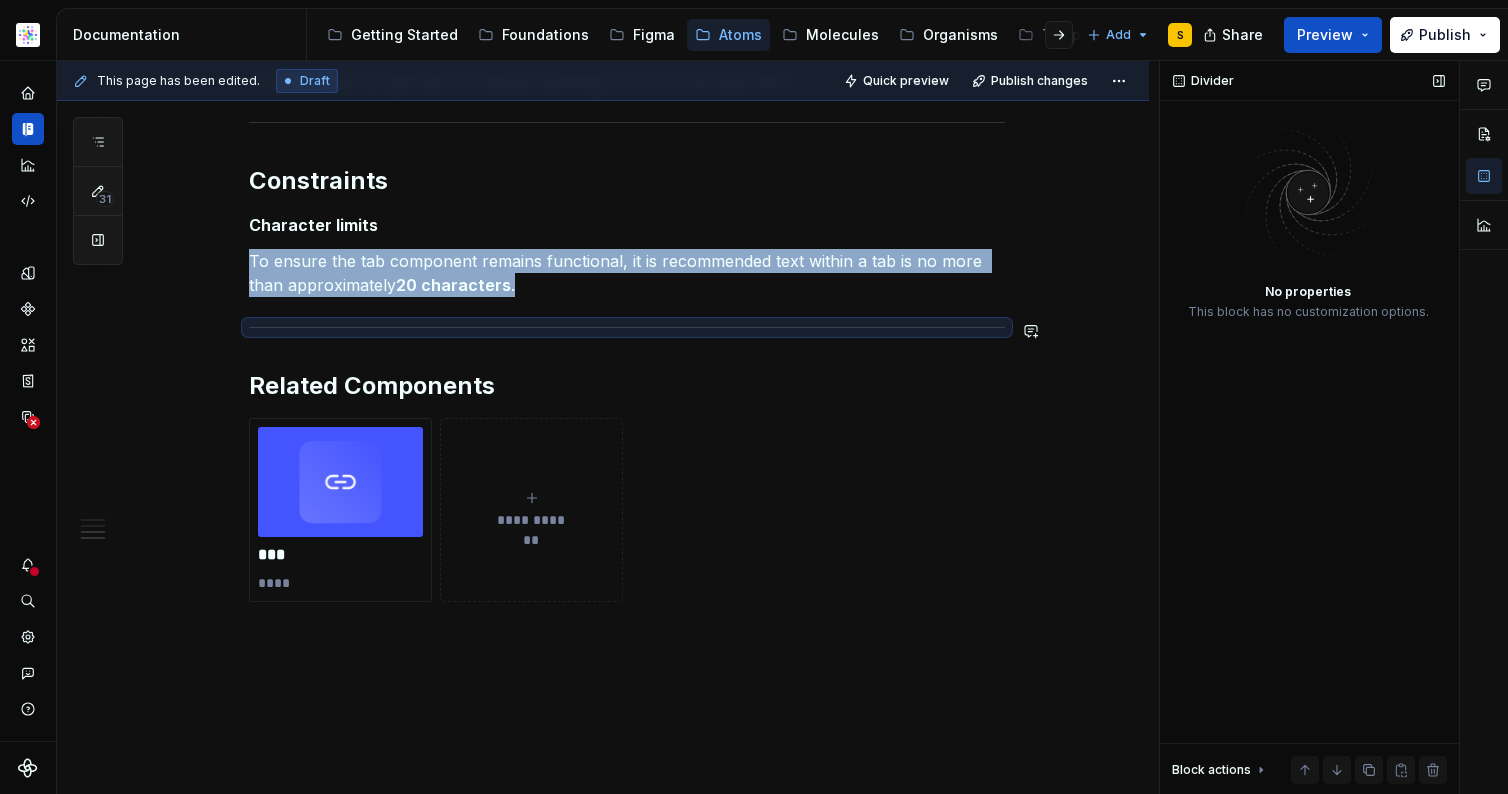scroll, scrollTop: 624, scrollLeft: 0, axis: vertical 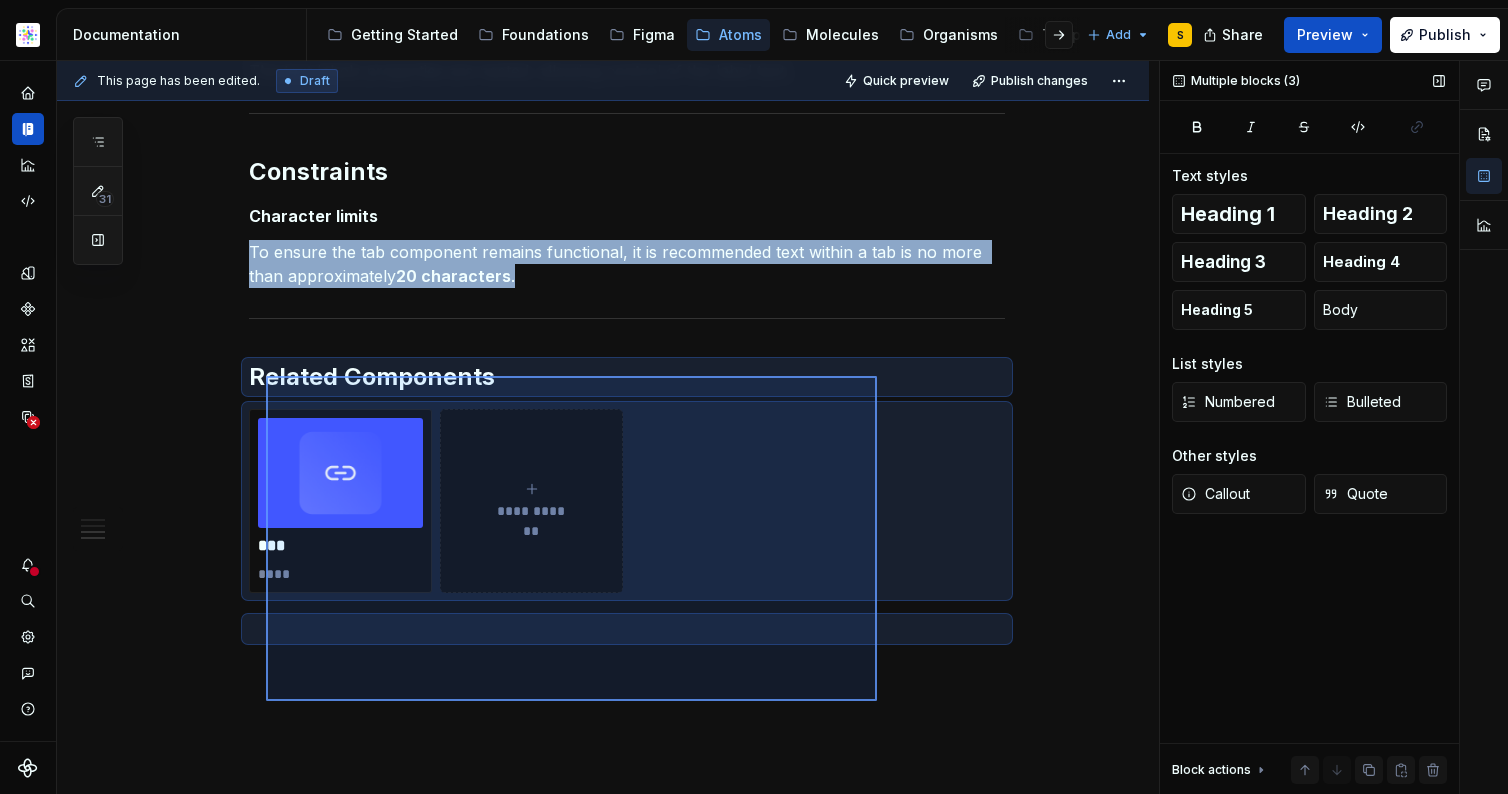drag, startPoint x: 820, startPoint y: 697, endPoint x: 266, endPoint y: 382, distance: 637.29193 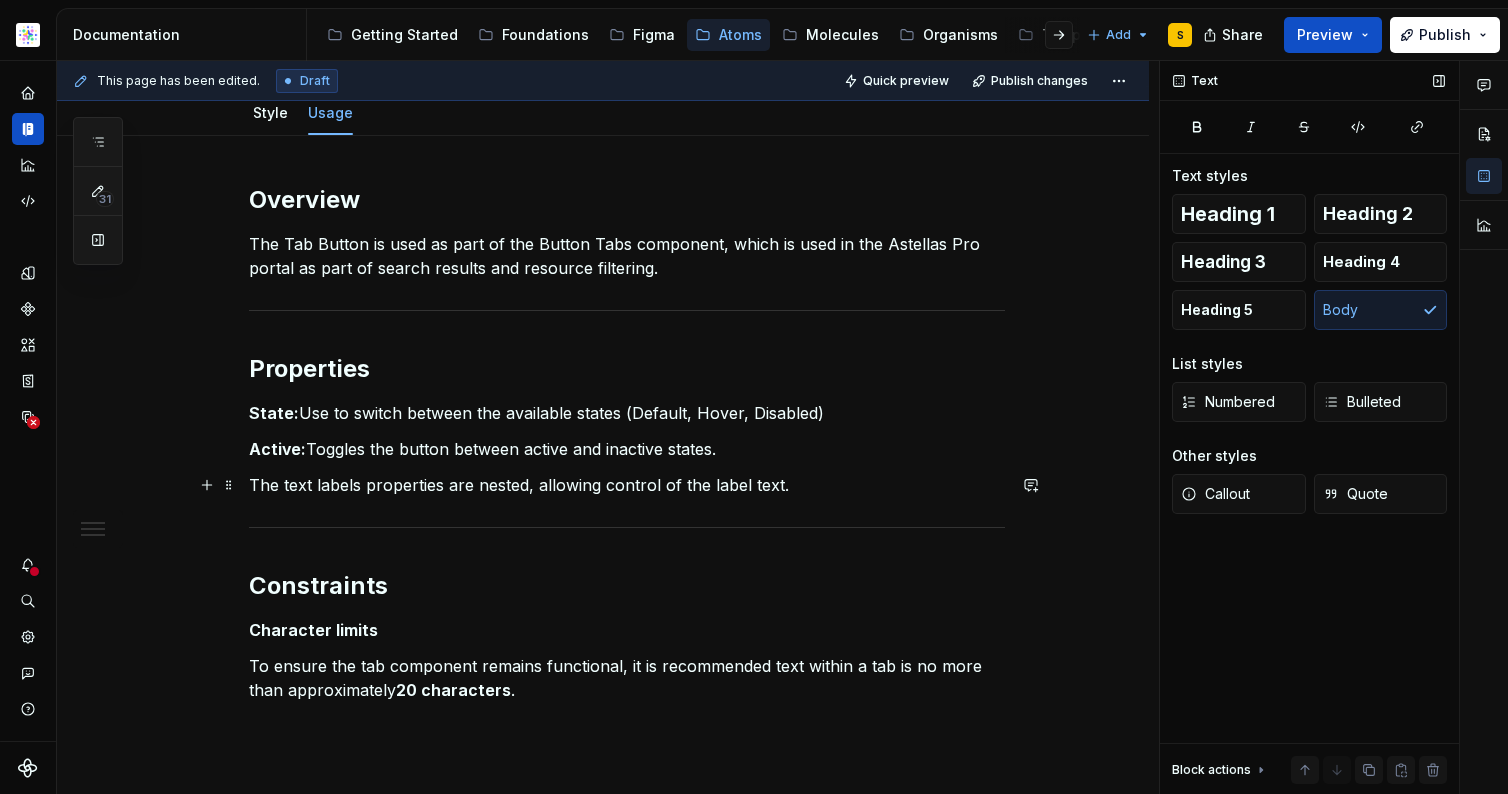 scroll, scrollTop: 209, scrollLeft: 0, axis: vertical 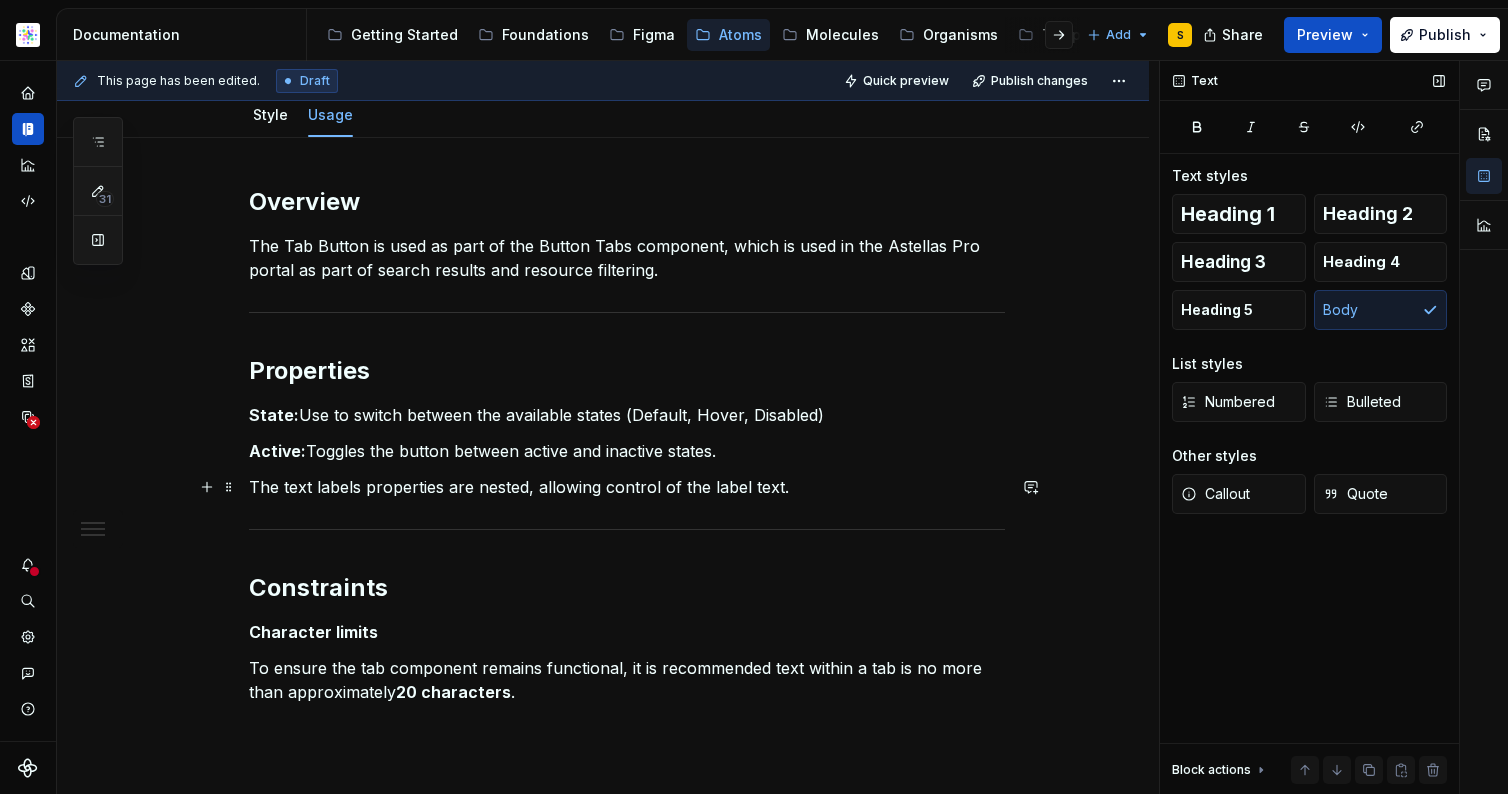 click on "The text labels properties are nested, allowing control of the label text." at bounding box center [627, 487] 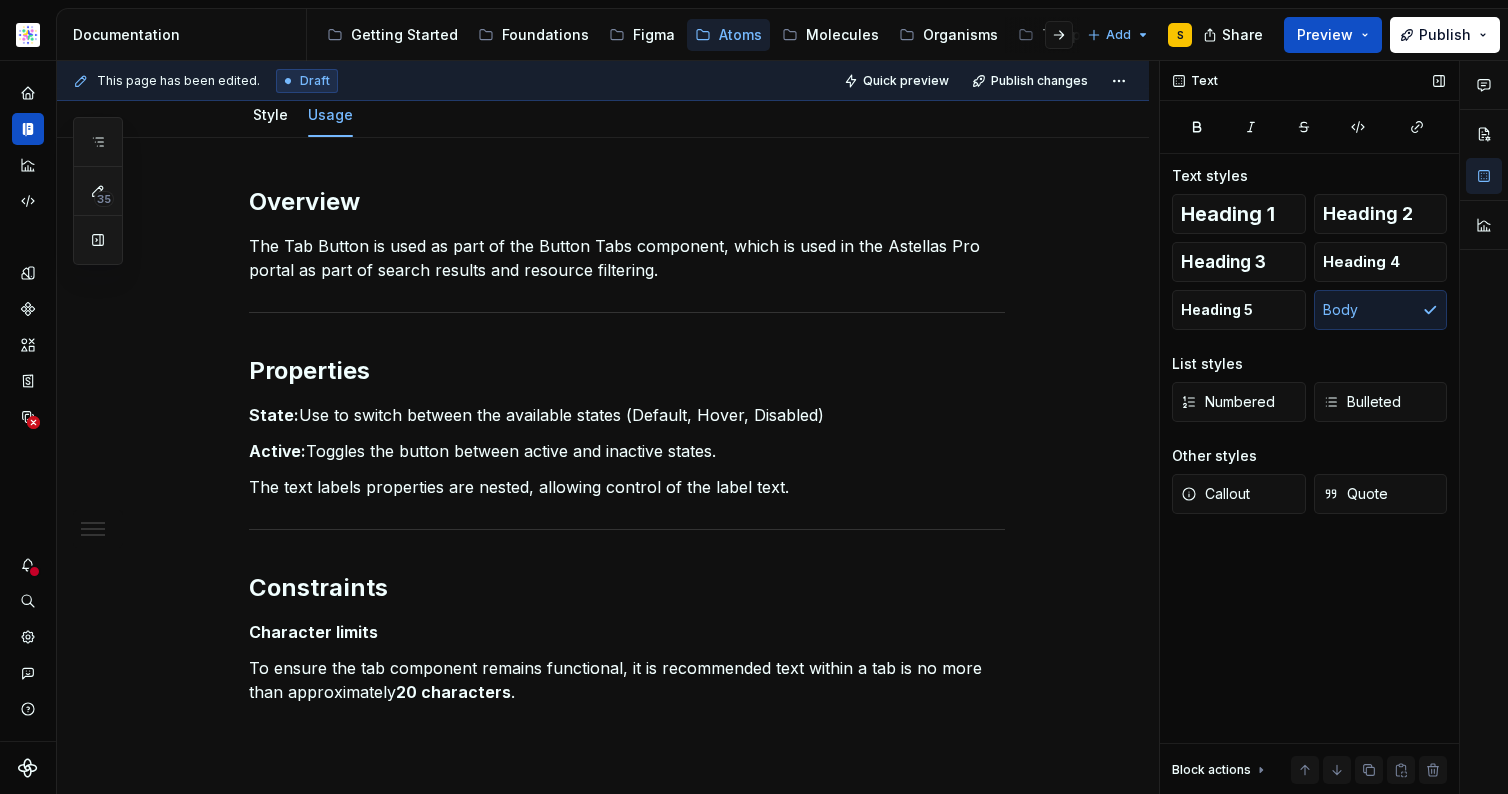 type on "*" 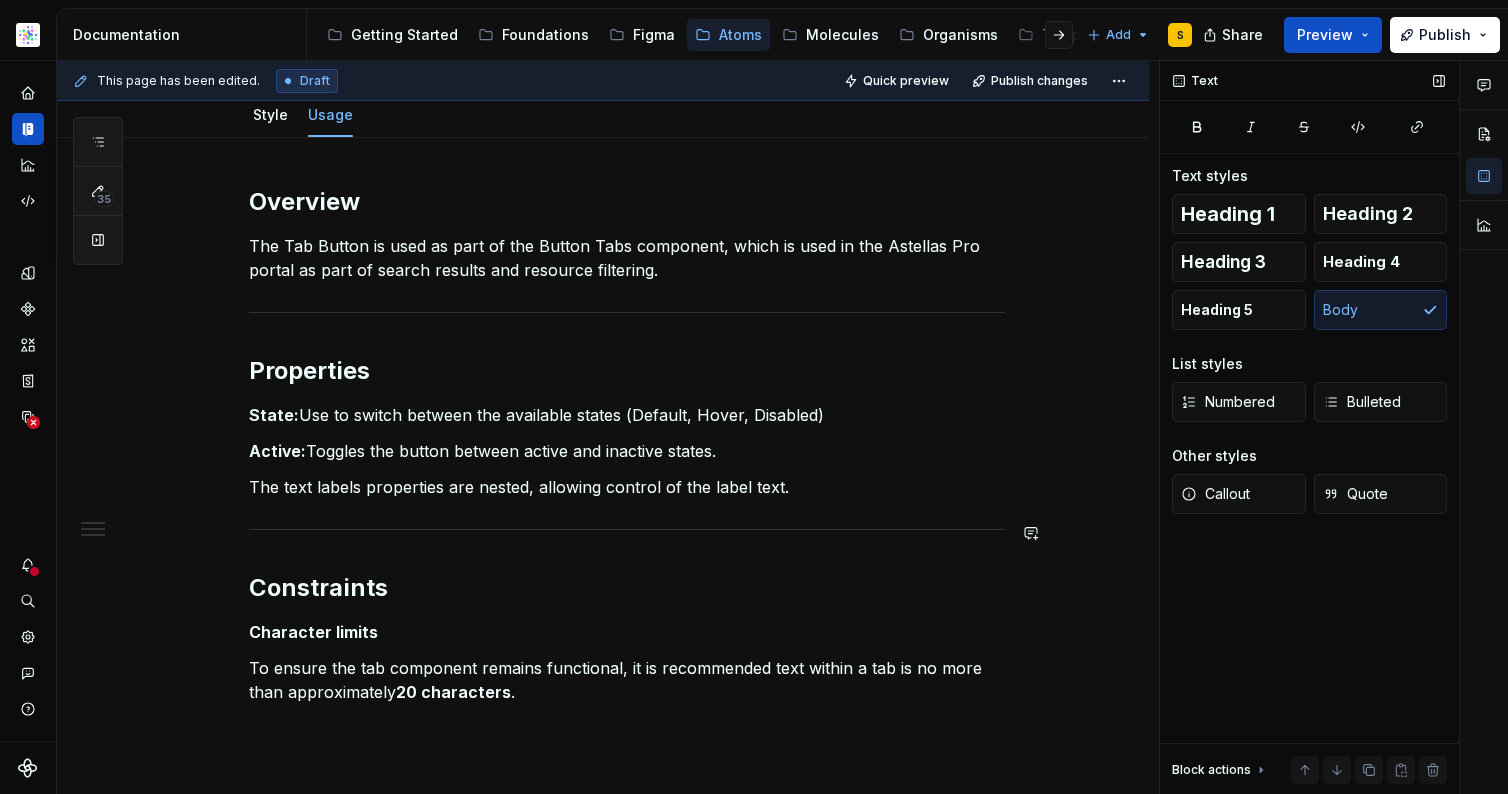 click on "Overview The Tab Button is used as part of the Button Tabs component, which is used in the Astellas Pro portal as part of search results and resource filtering. Properties State:  Use to switch between the available states (Default, Hover, Disabled) Active:  Toggles the button between active and inactive states. The text labels properties are nested, allowing control of the label text. Constraints Character limits To ensure the tab component remains functional, it is recommended text within a tab is no more than approximately  20 characters ." at bounding box center [627, 445] 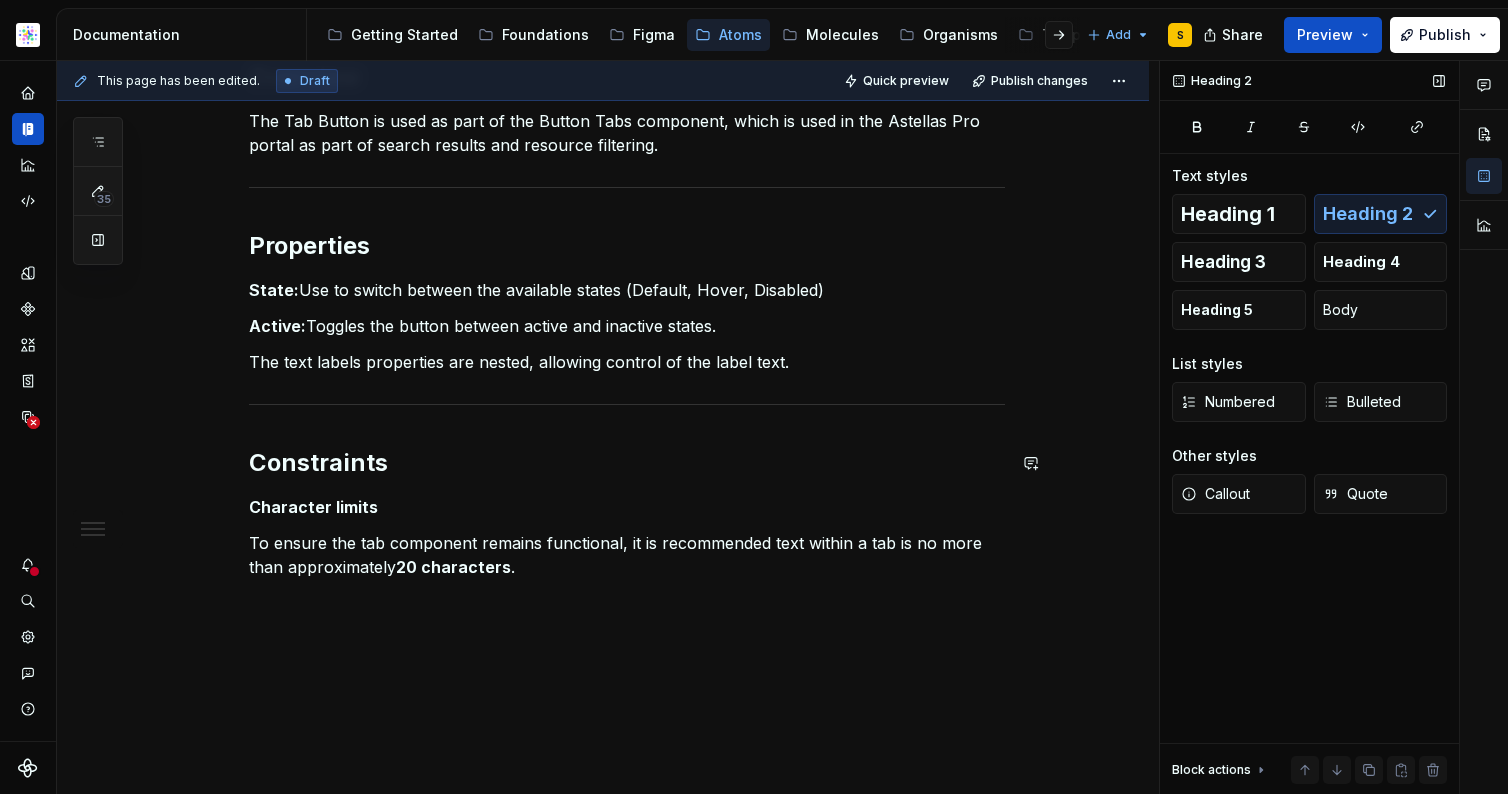 scroll, scrollTop: 353, scrollLeft: 0, axis: vertical 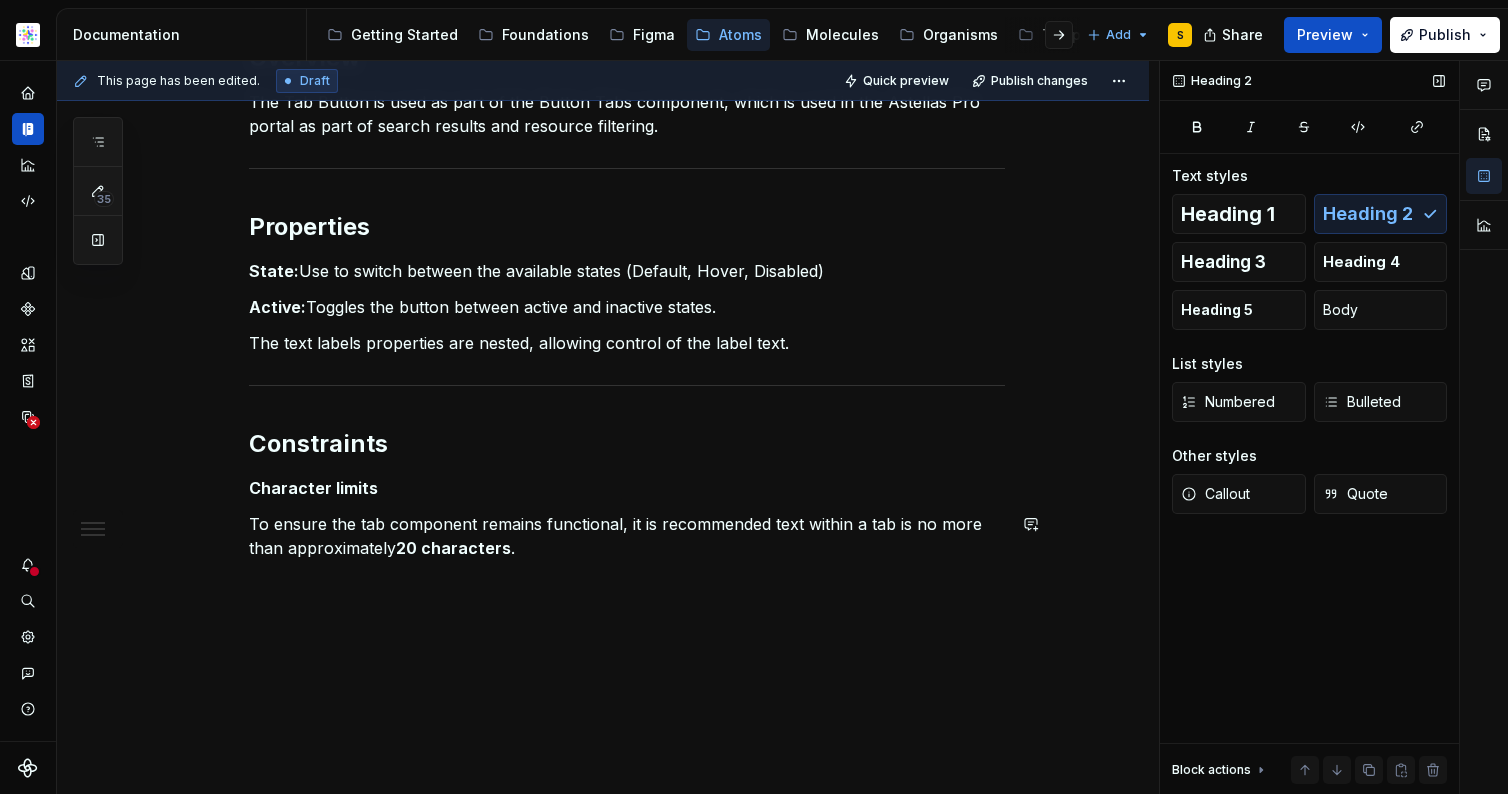 click on "This page has been edited. Draft Quick preview Publish changes Tab | Button Edit header Style Usage Overview Properties Constraints Overview The Tab Button is used as part of the Button Tabs component, which is used in the Astellas Pro portal as part of search results and resource filtering. Properties State:  Use to switch between the available states (Default, Hover, Disabled) Active:  Toggles the button between active and inactive states. The text labels properties are nested, allowing control of the label text. Constraints Character limits To ensure the tab component remains functional, it is recommended text within a tab is no more than approximately  20 characters ." at bounding box center (608, 428) 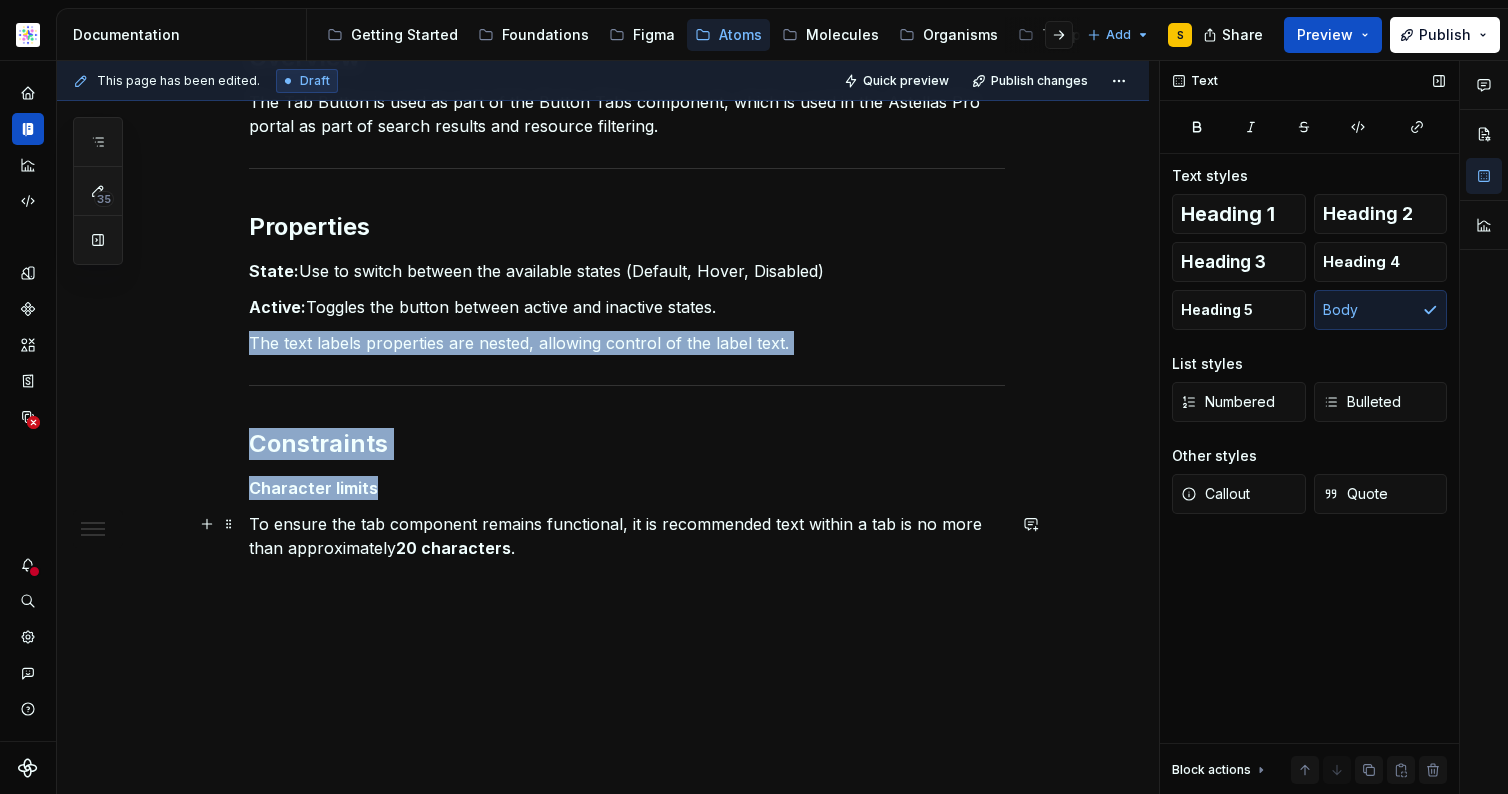 click on "To ensure the tab component remains functional, it is recommended text within a tab is no more than approximately  20 characters ." at bounding box center (627, 536) 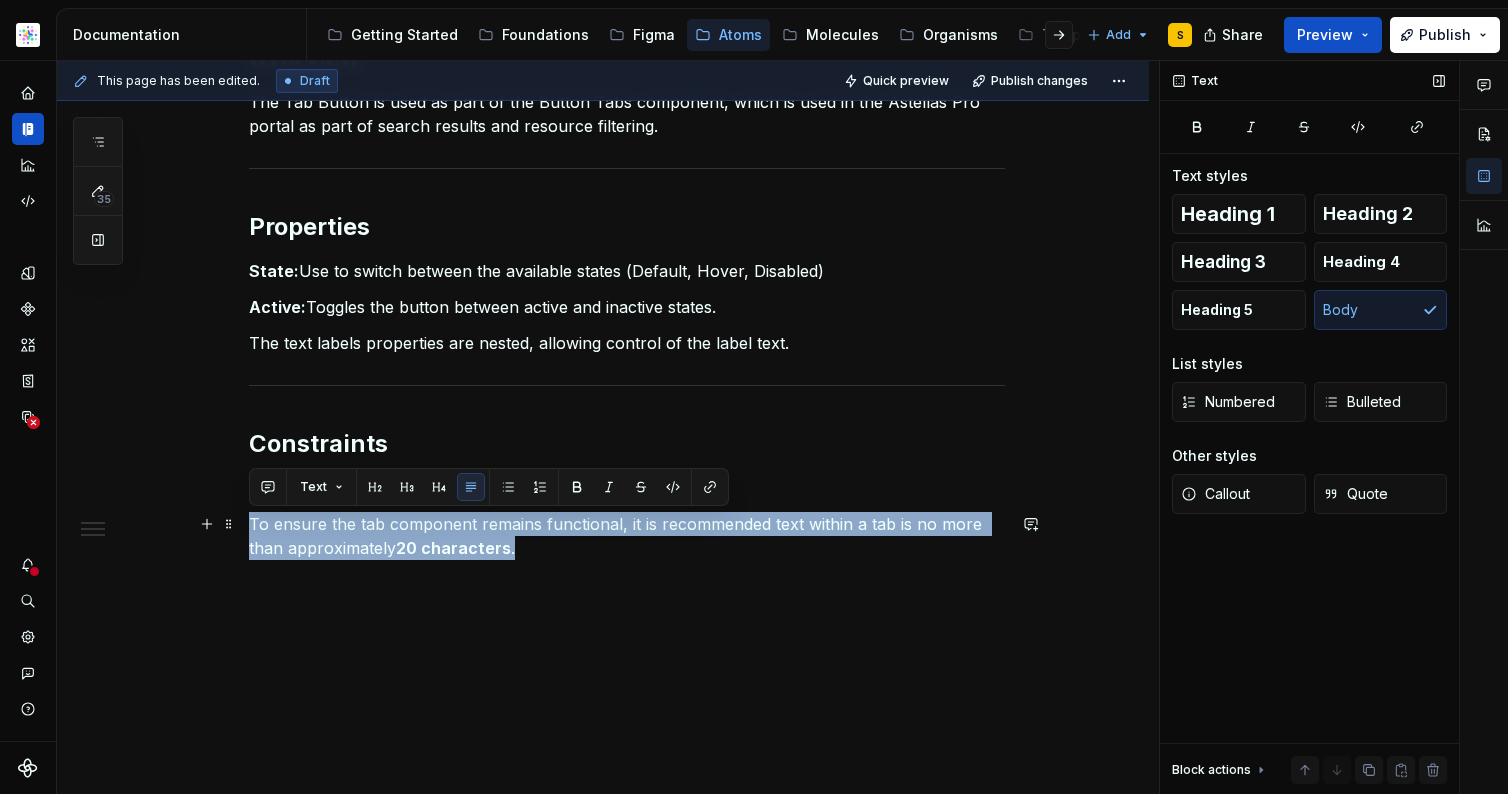 click on "To ensure the tab component remains functional, it is recommended text within a tab is no more than approximately  20 characters ." at bounding box center [627, 536] 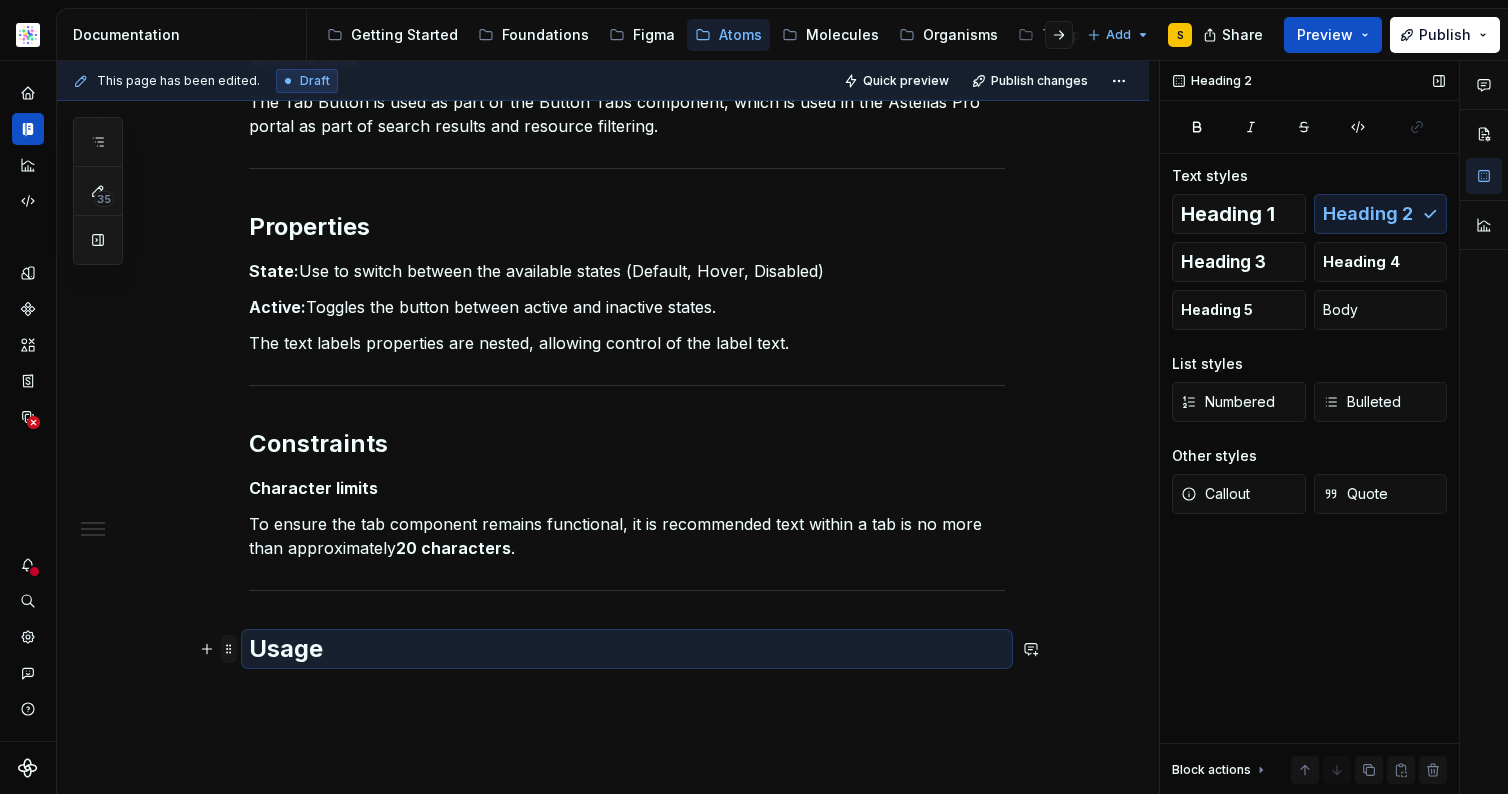 click at bounding box center [207, 649] 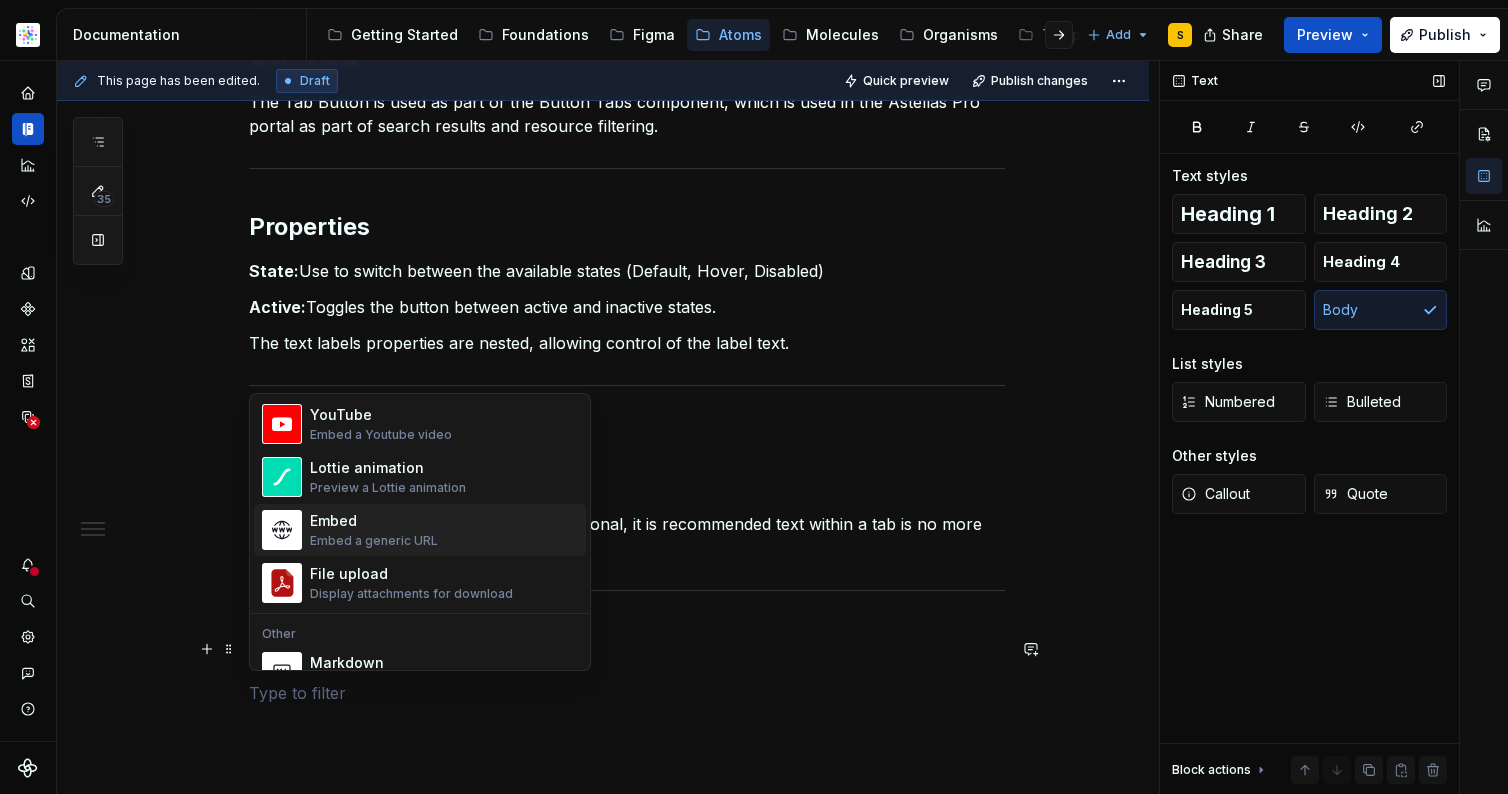 scroll, scrollTop: 1096, scrollLeft: 0, axis: vertical 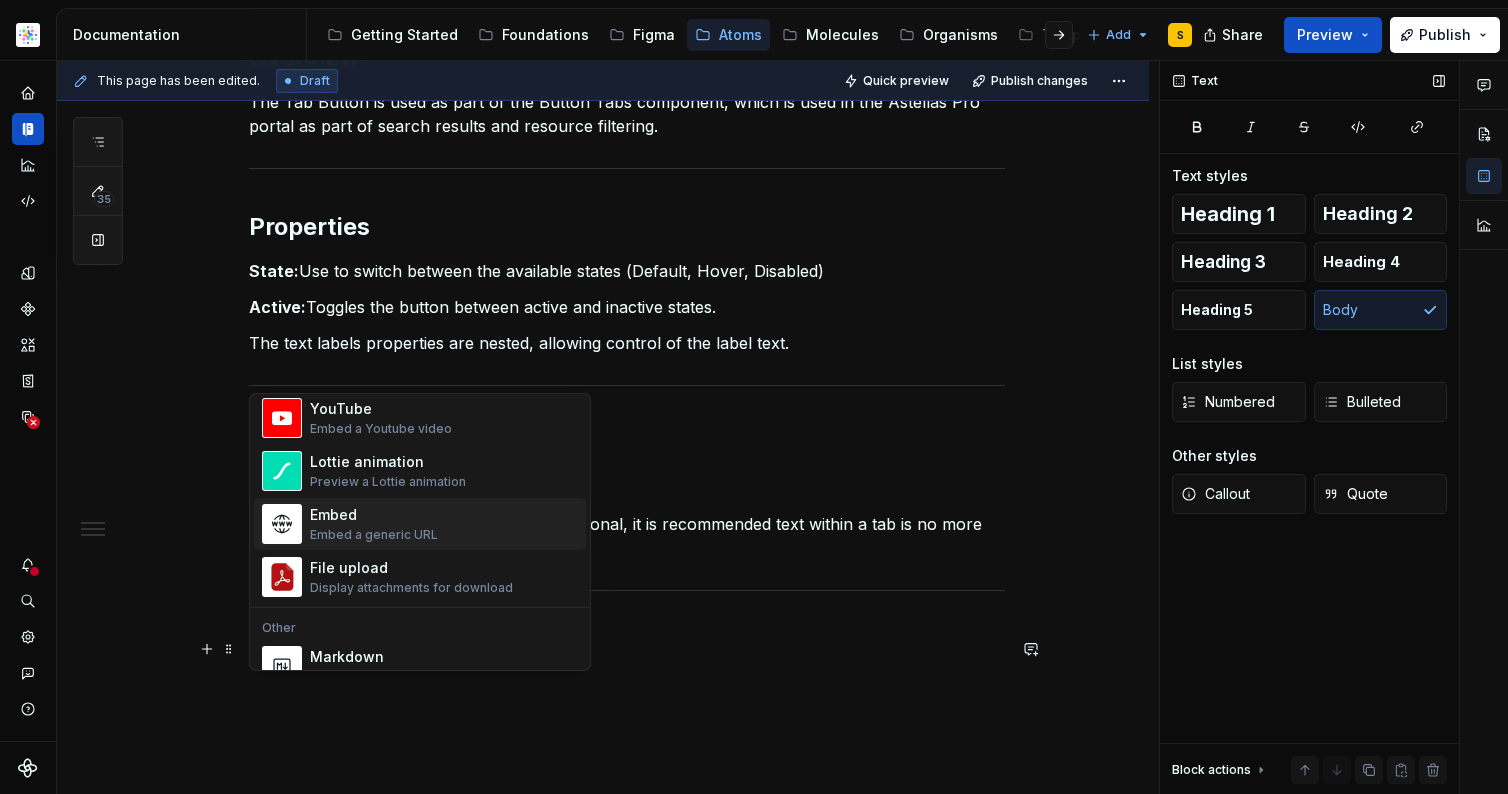 click on "Embed" at bounding box center [374, 515] 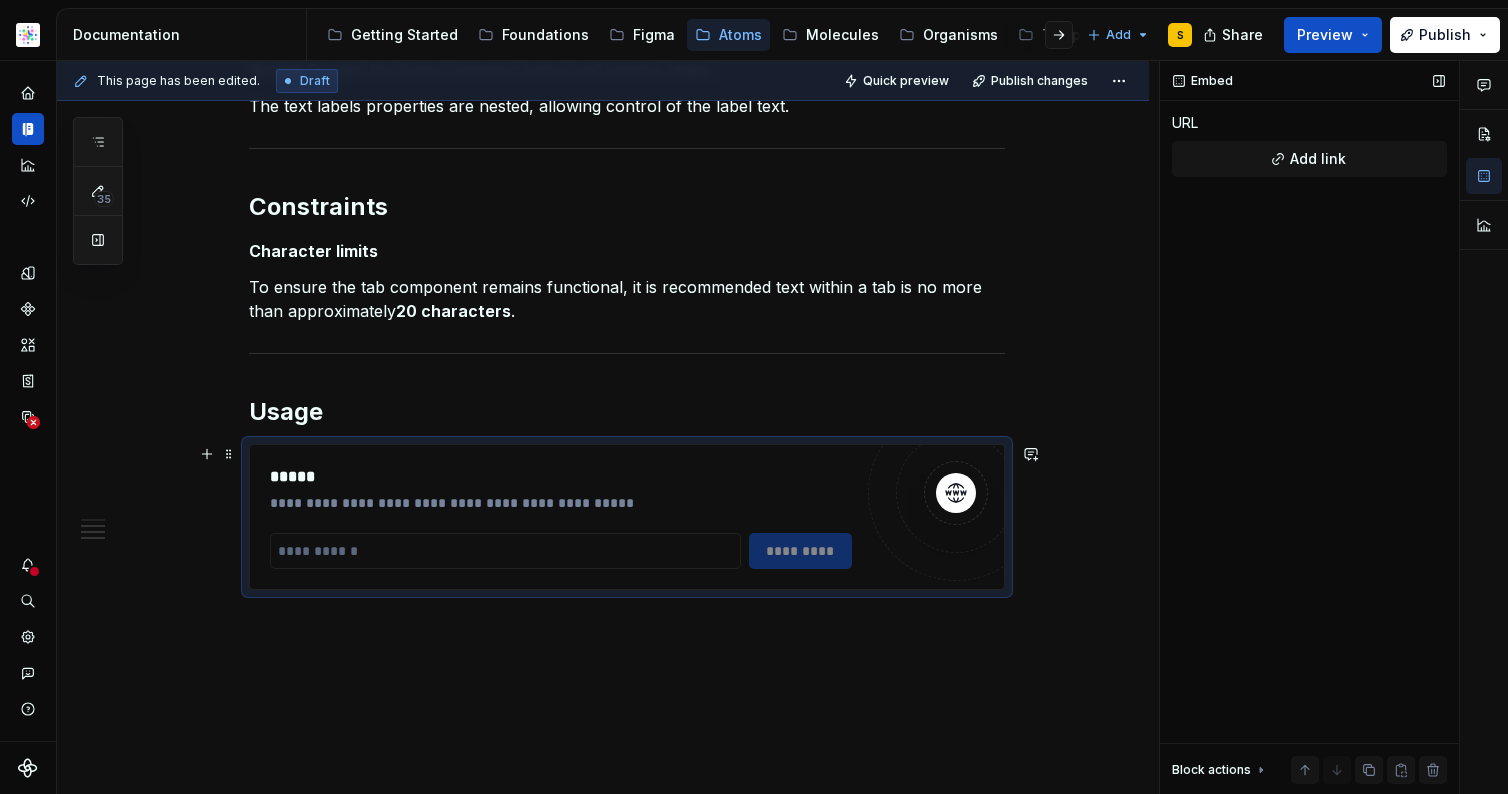 scroll, scrollTop: 605, scrollLeft: 0, axis: vertical 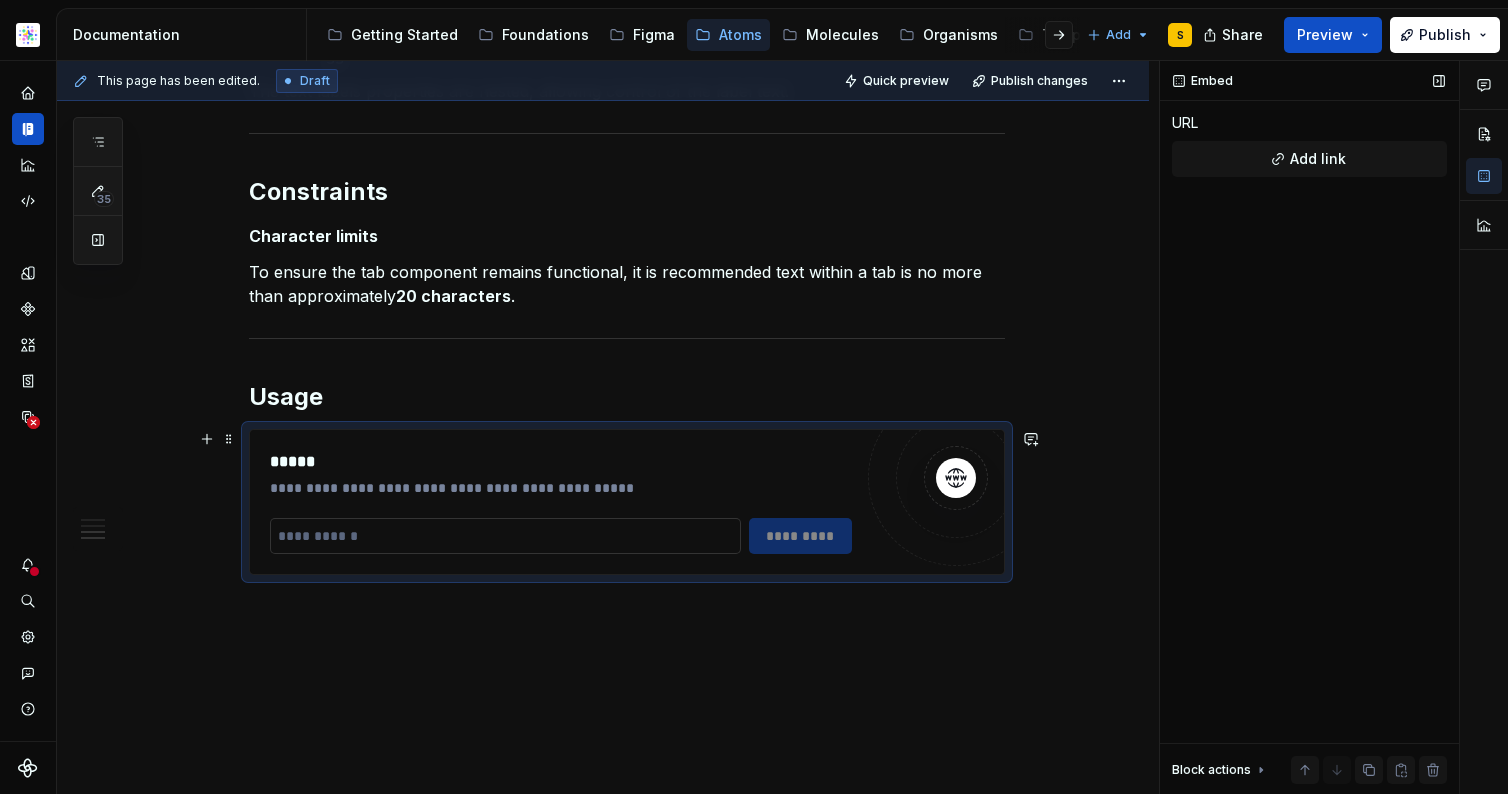 click at bounding box center [505, 536] 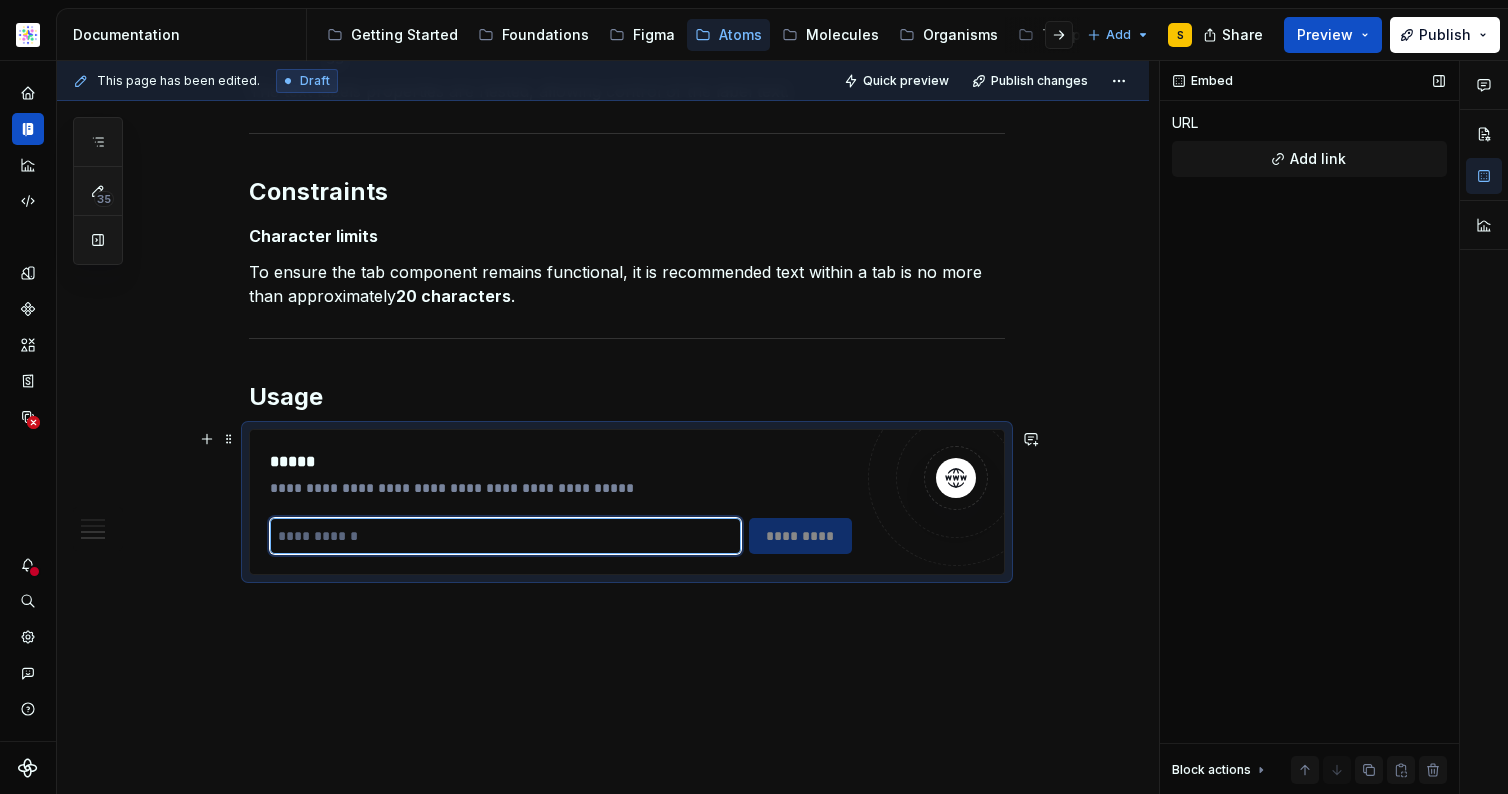 paste on "**********" 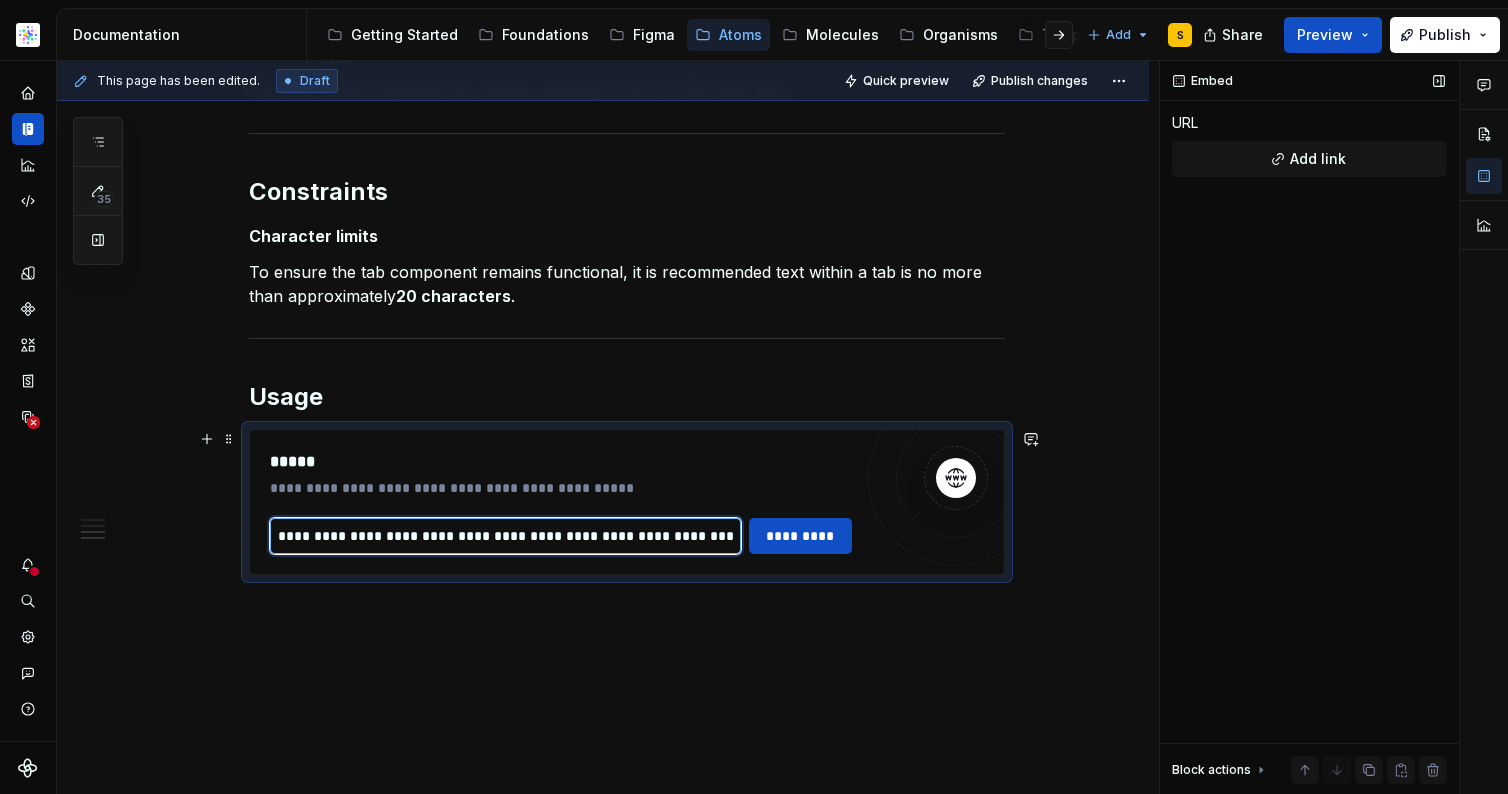 scroll, scrollTop: 0, scrollLeft: 2950, axis: horizontal 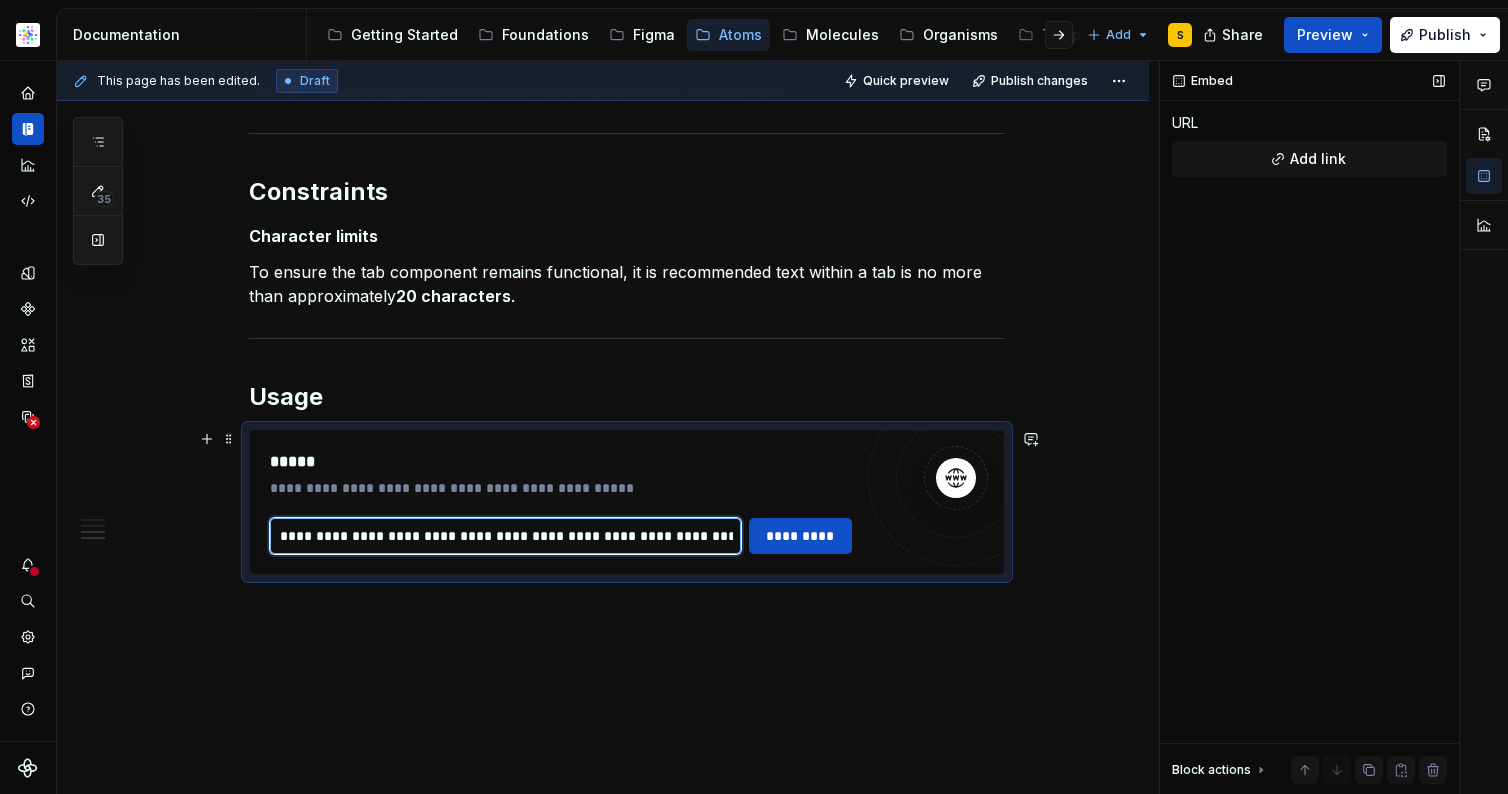 click on "**********" at bounding box center (505, 536) 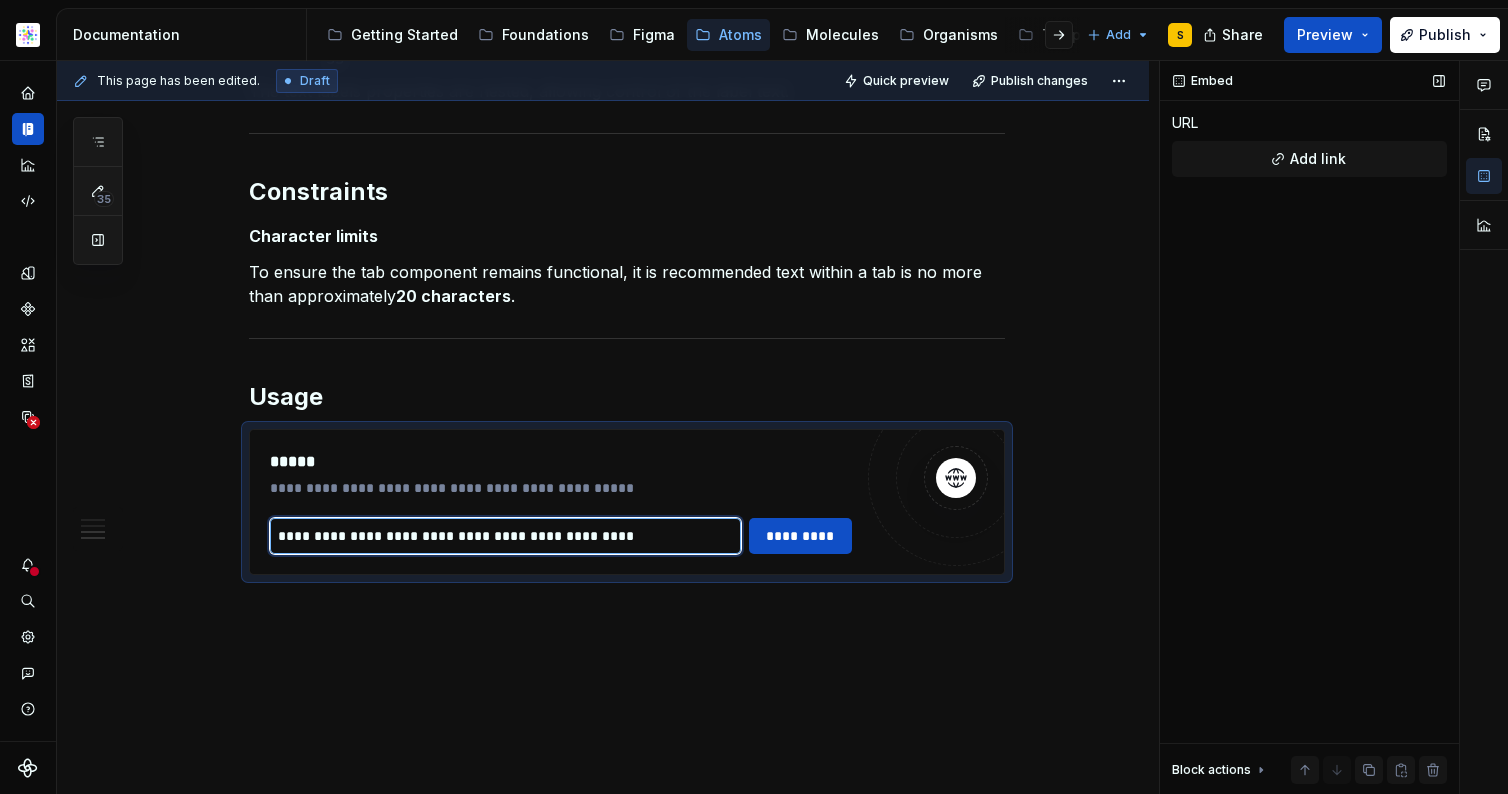 type on "**********" 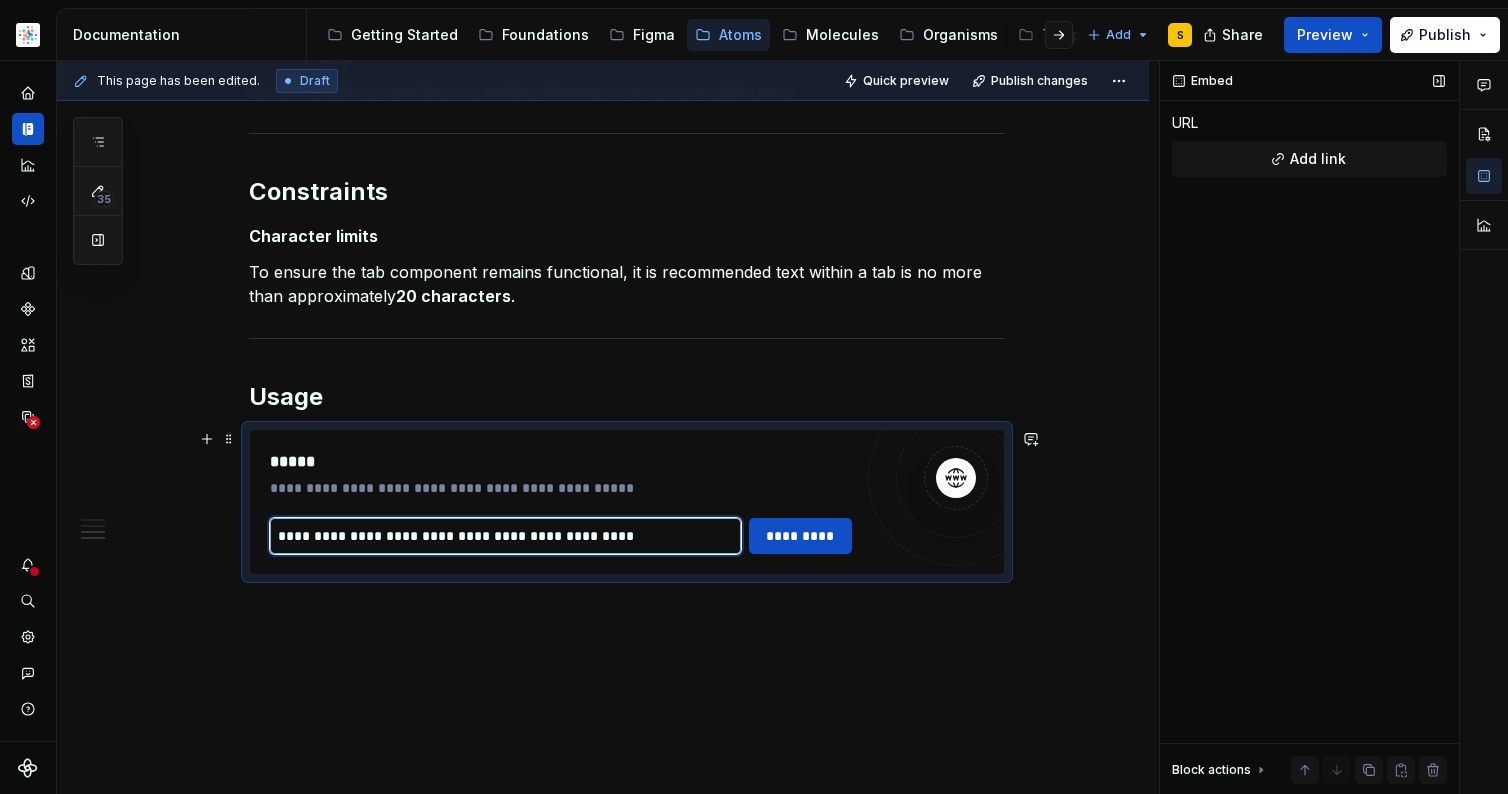 drag, startPoint x: 616, startPoint y: 526, endPoint x: 606, endPoint y: 506, distance: 22.36068 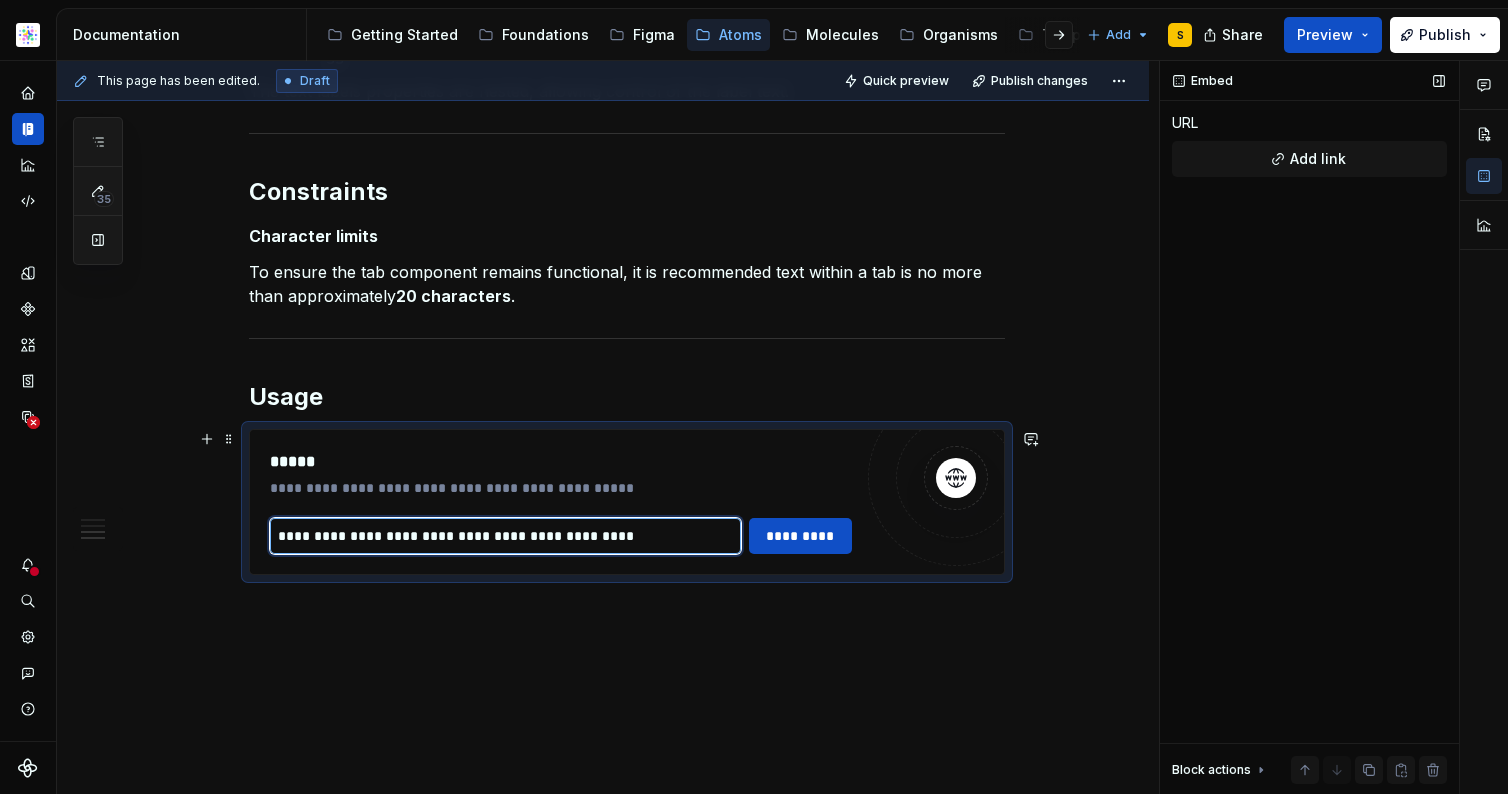 click on "**********" at bounding box center (561, 502) 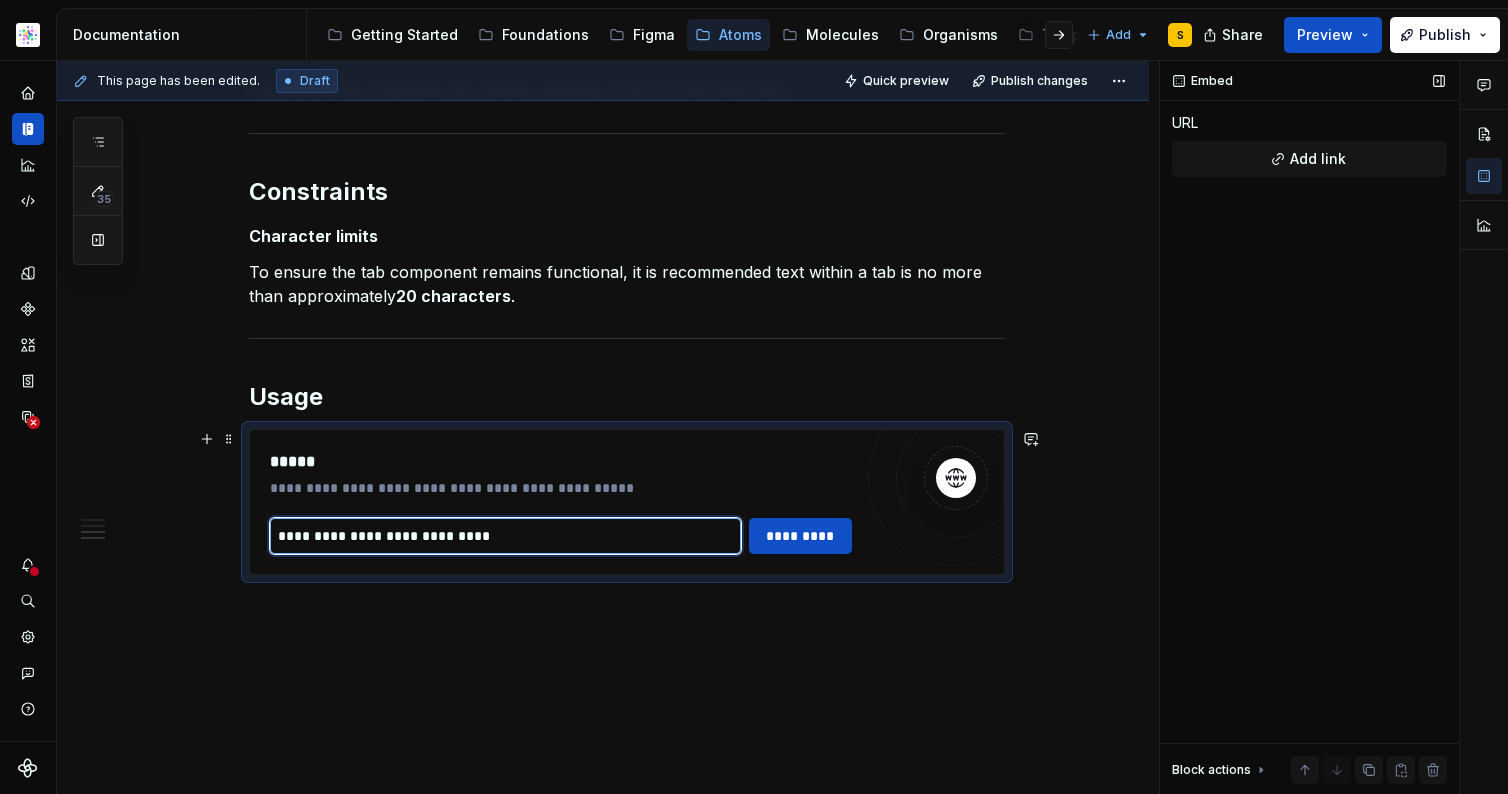 type on "**********" 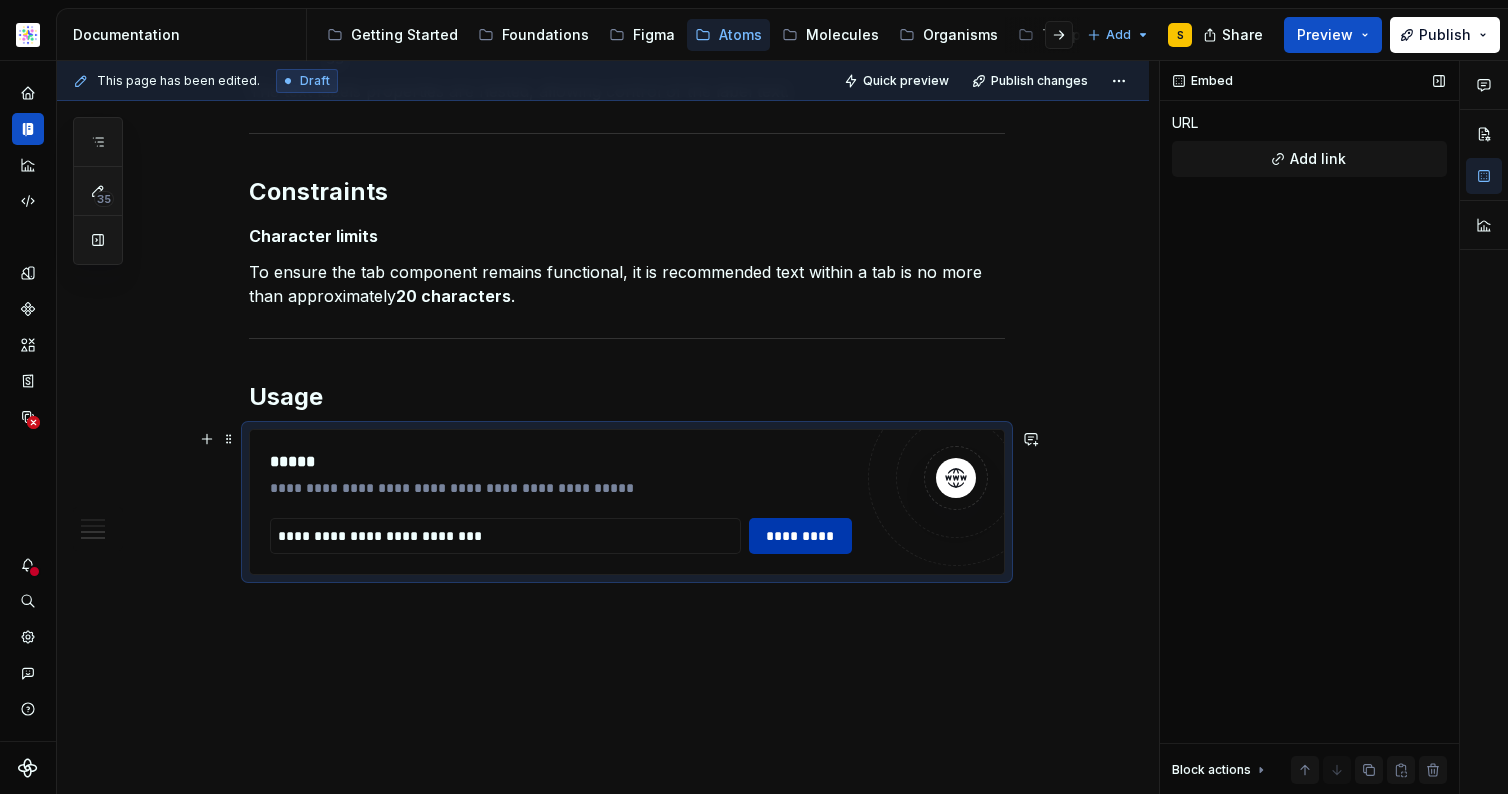 click on "*********" at bounding box center (801, 536) 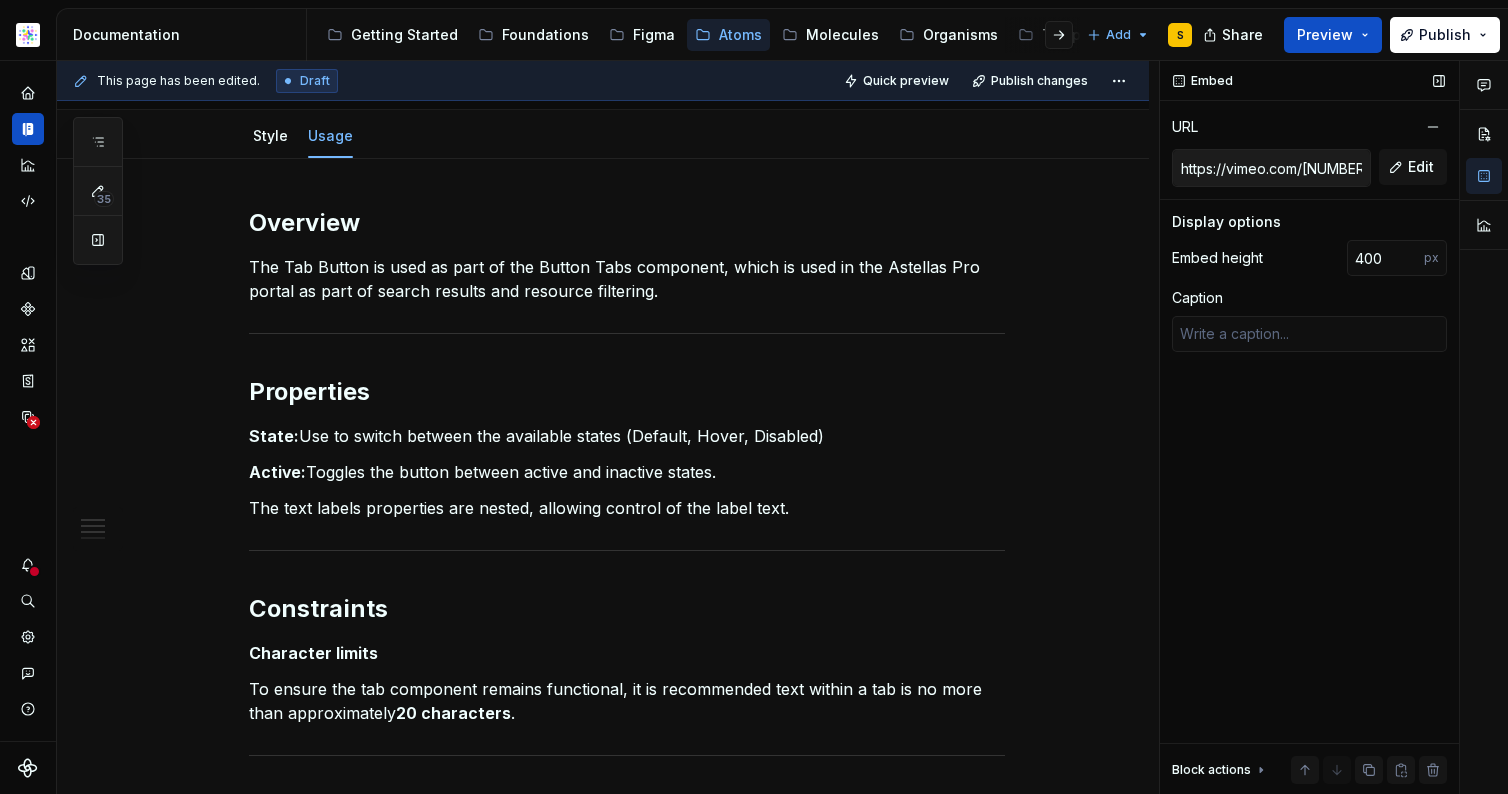 scroll, scrollTop: 0, scrollLeft: 0, axis: both 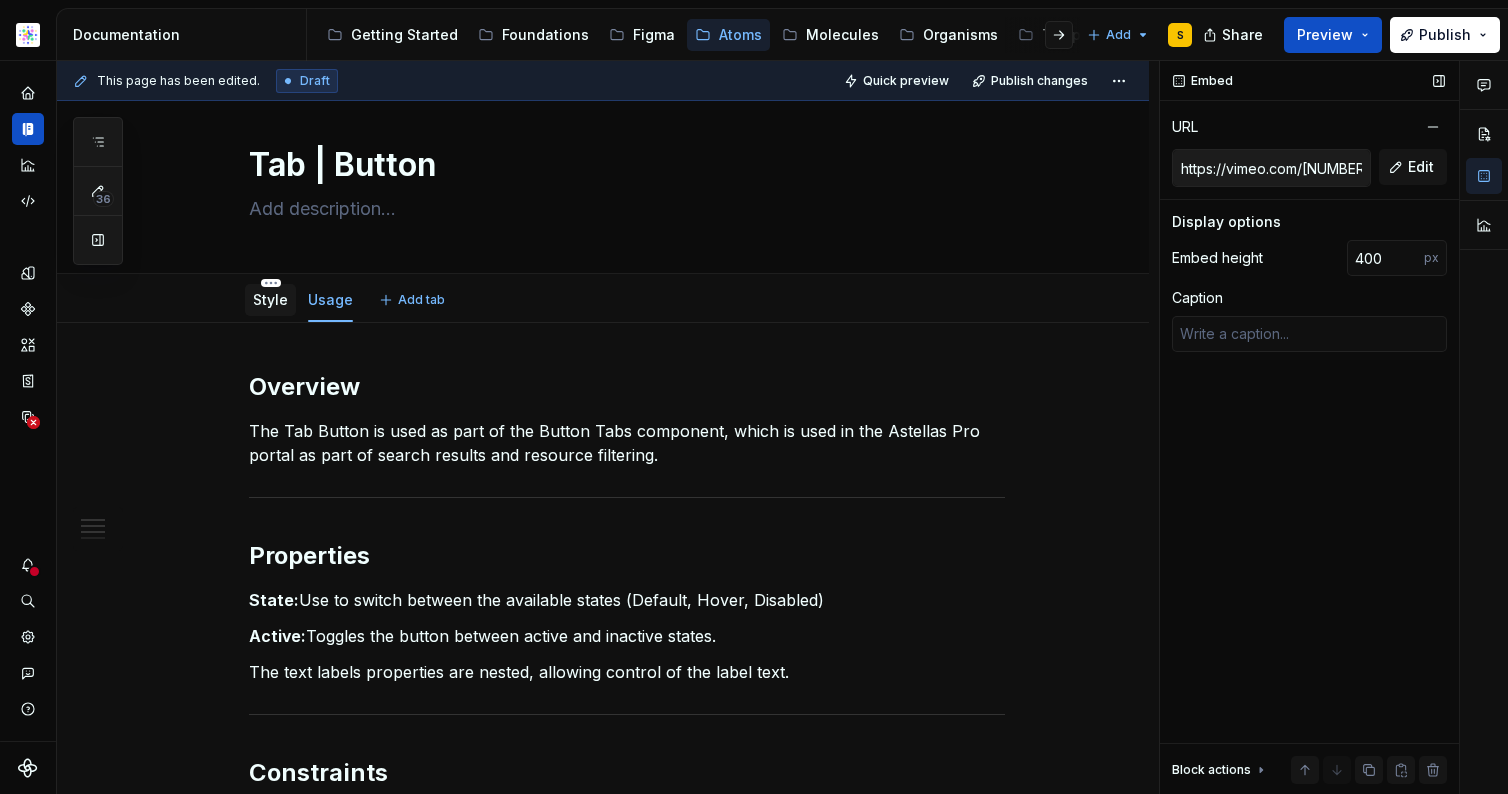 click on "Style" at bounding box center (270, 299) 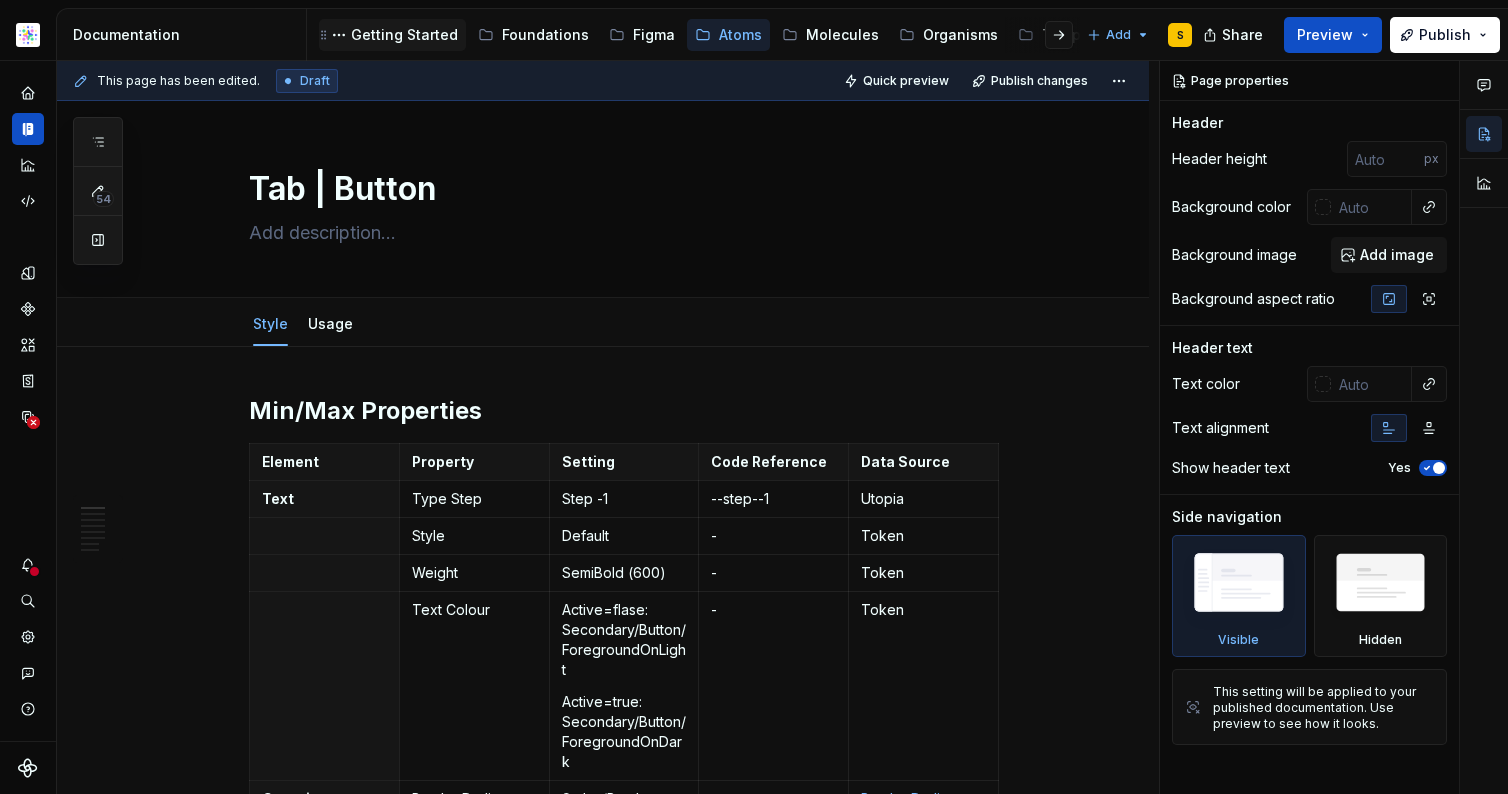 click on "Getting Started" at bounding box center [404, 35] 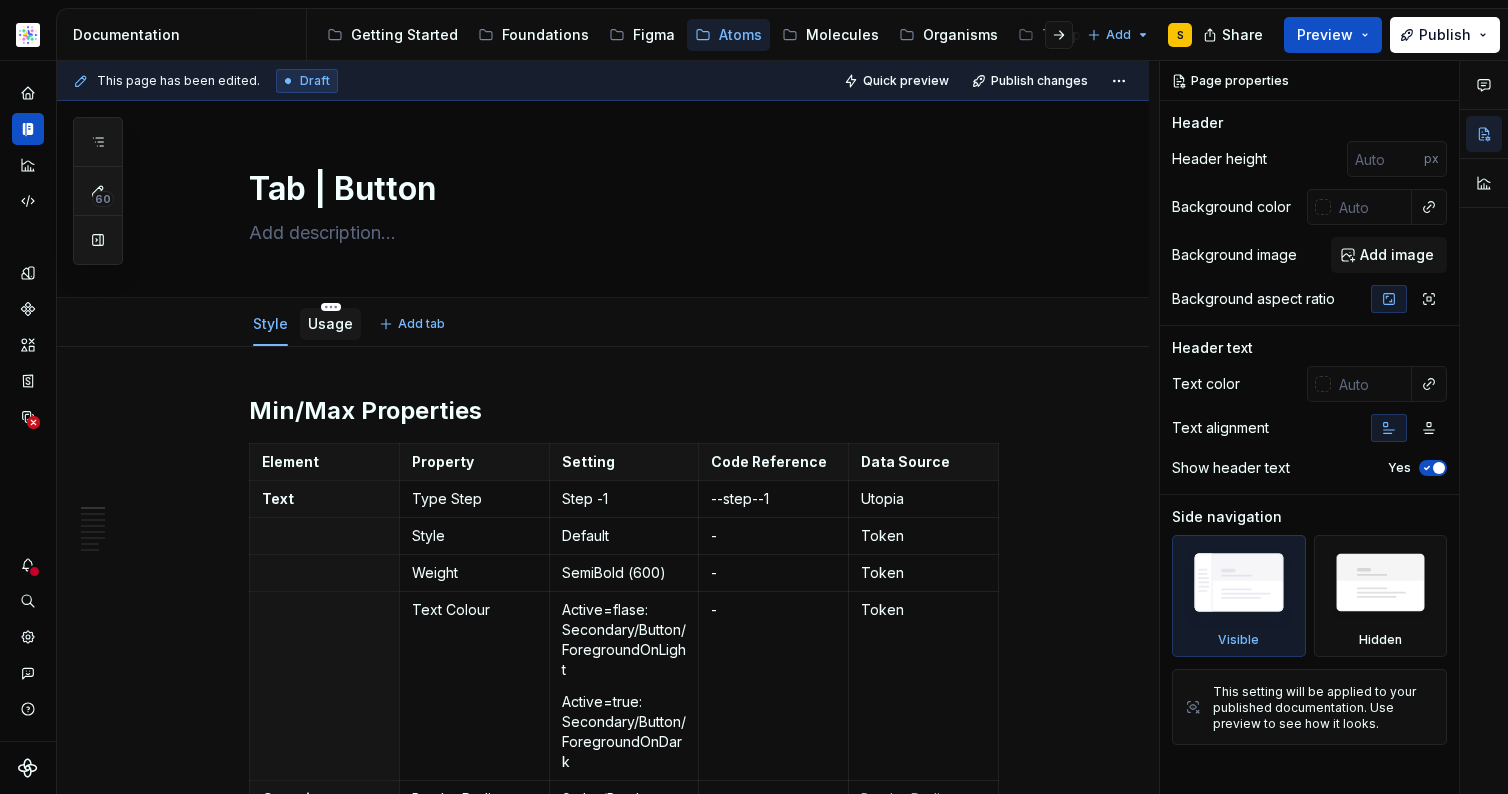 click on "Usage" at bounding box center (330, 323) 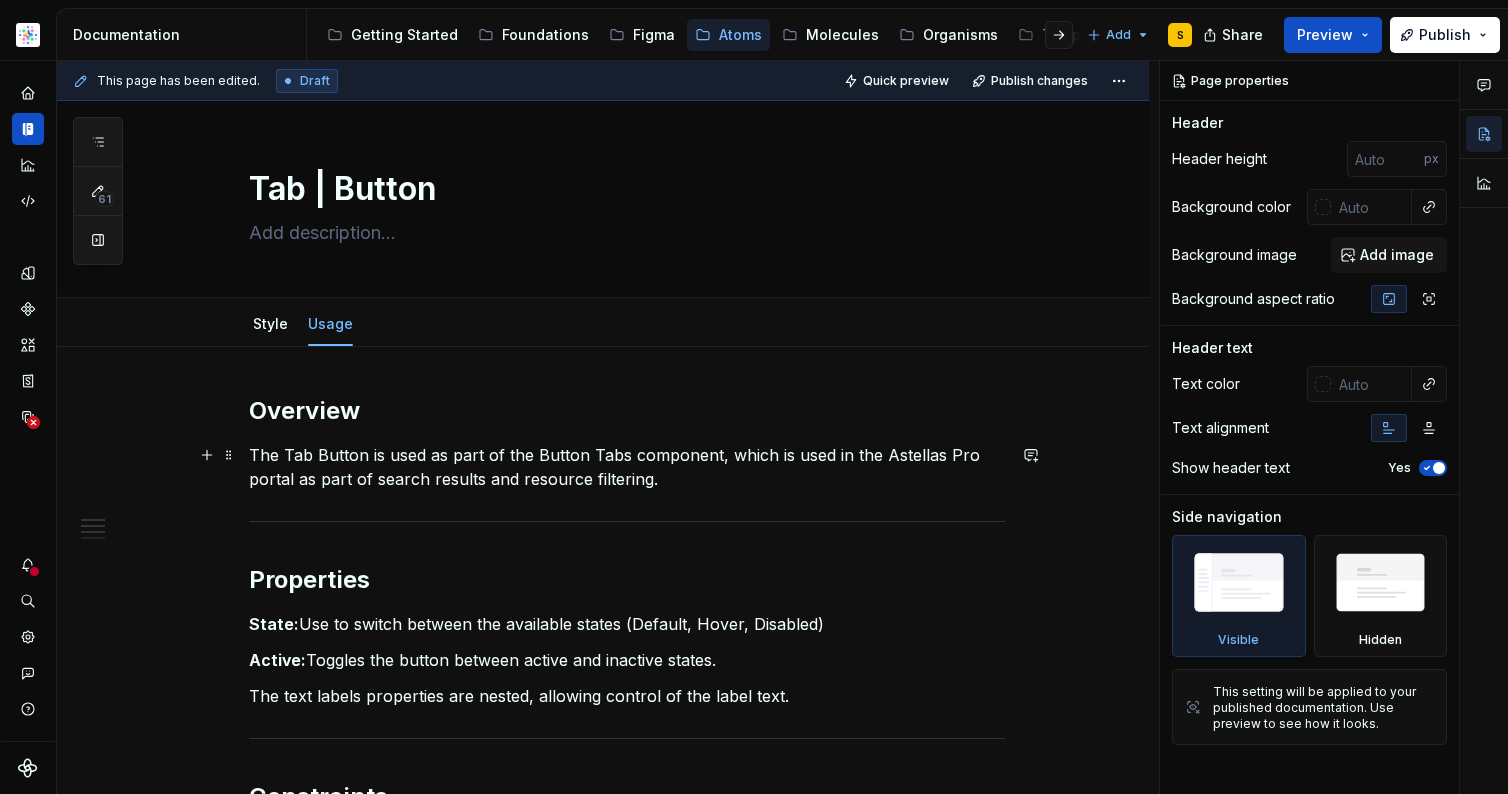 scroll, scrollTop: 20, scrollLeft: 0, axis: vertical 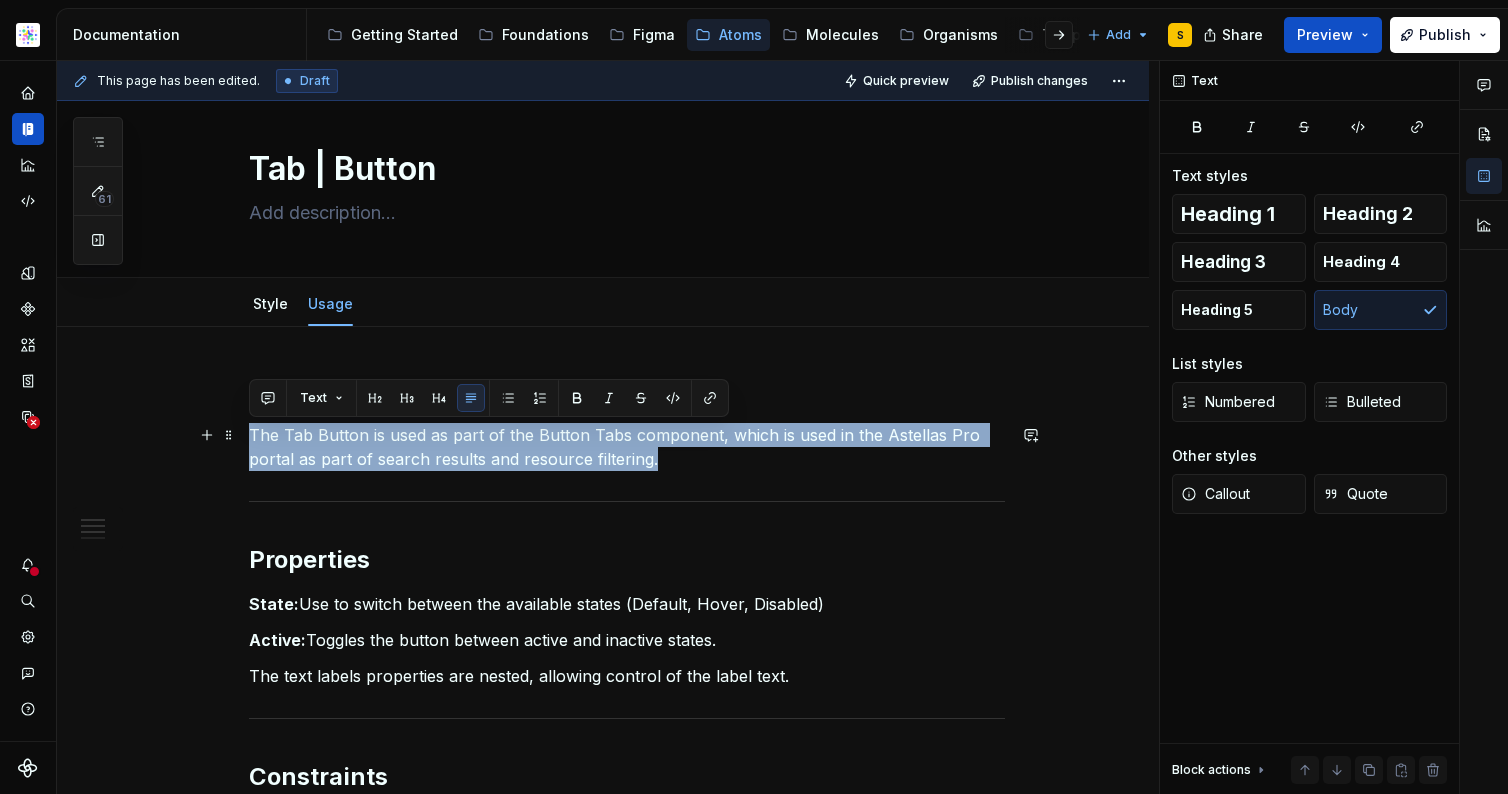 click on "**********" at bounding box center [627, 908] 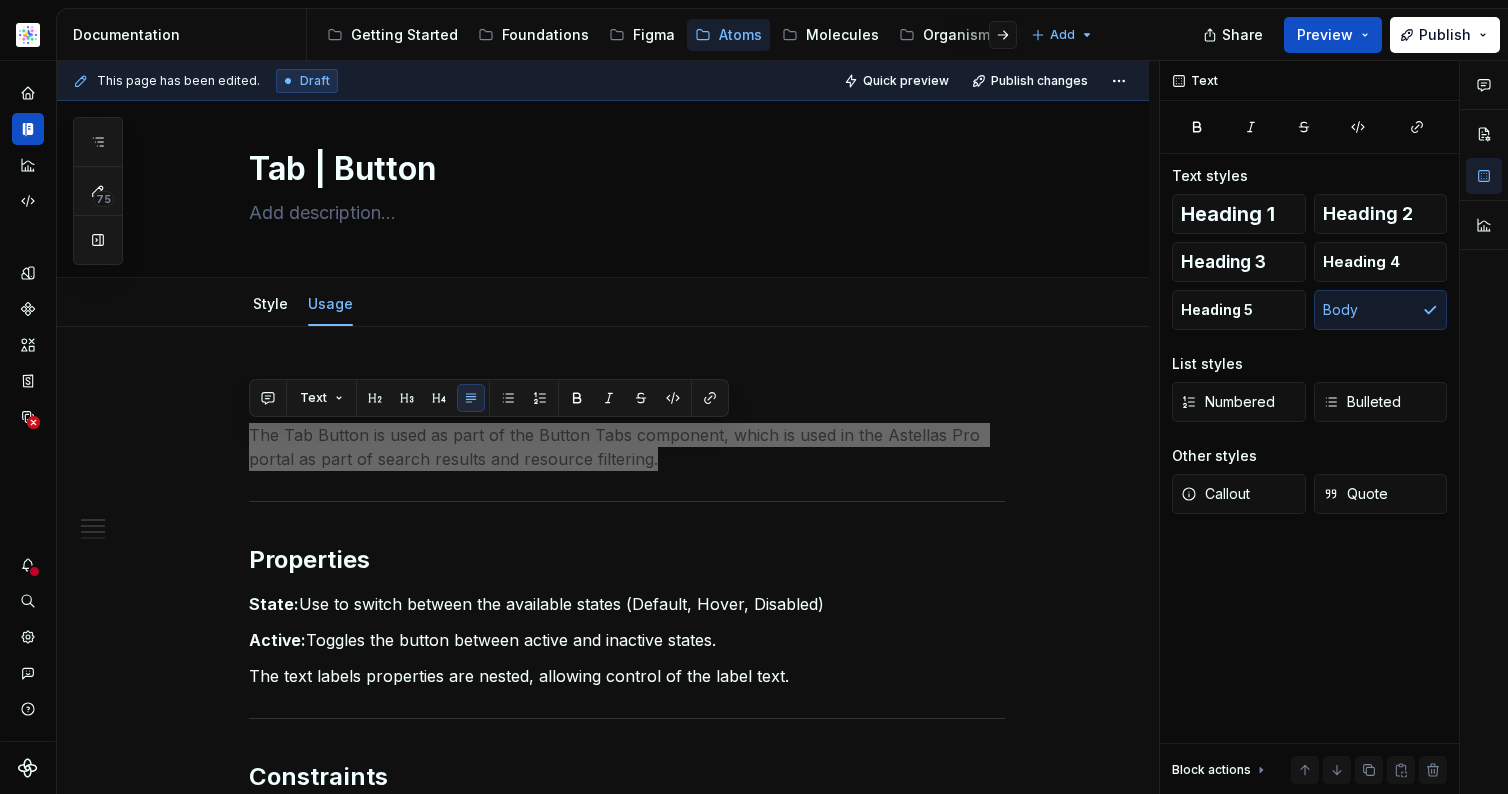 type on "*" 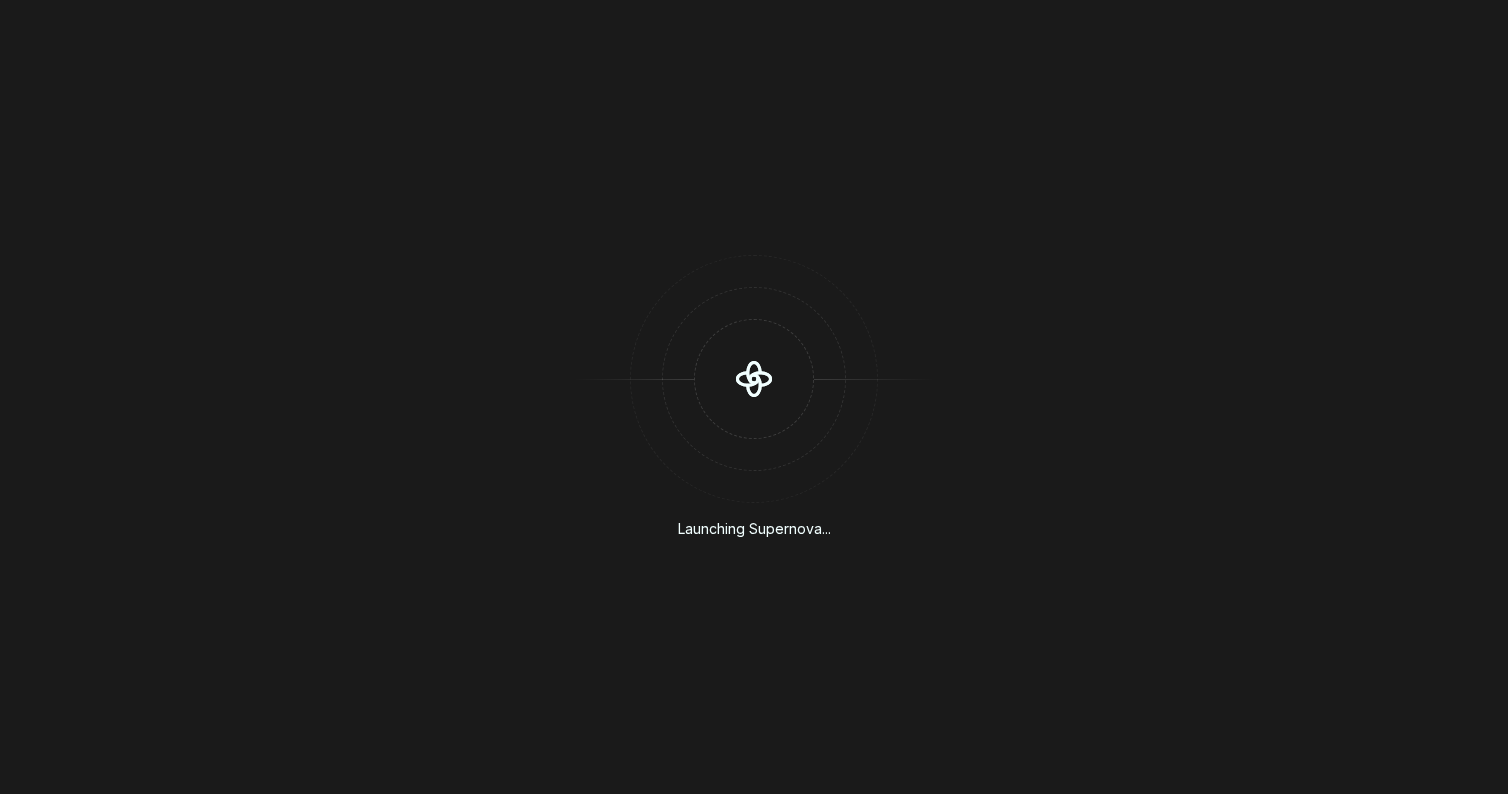 scroll, scrollTop: 0, scrollLeft: 0, axis: both 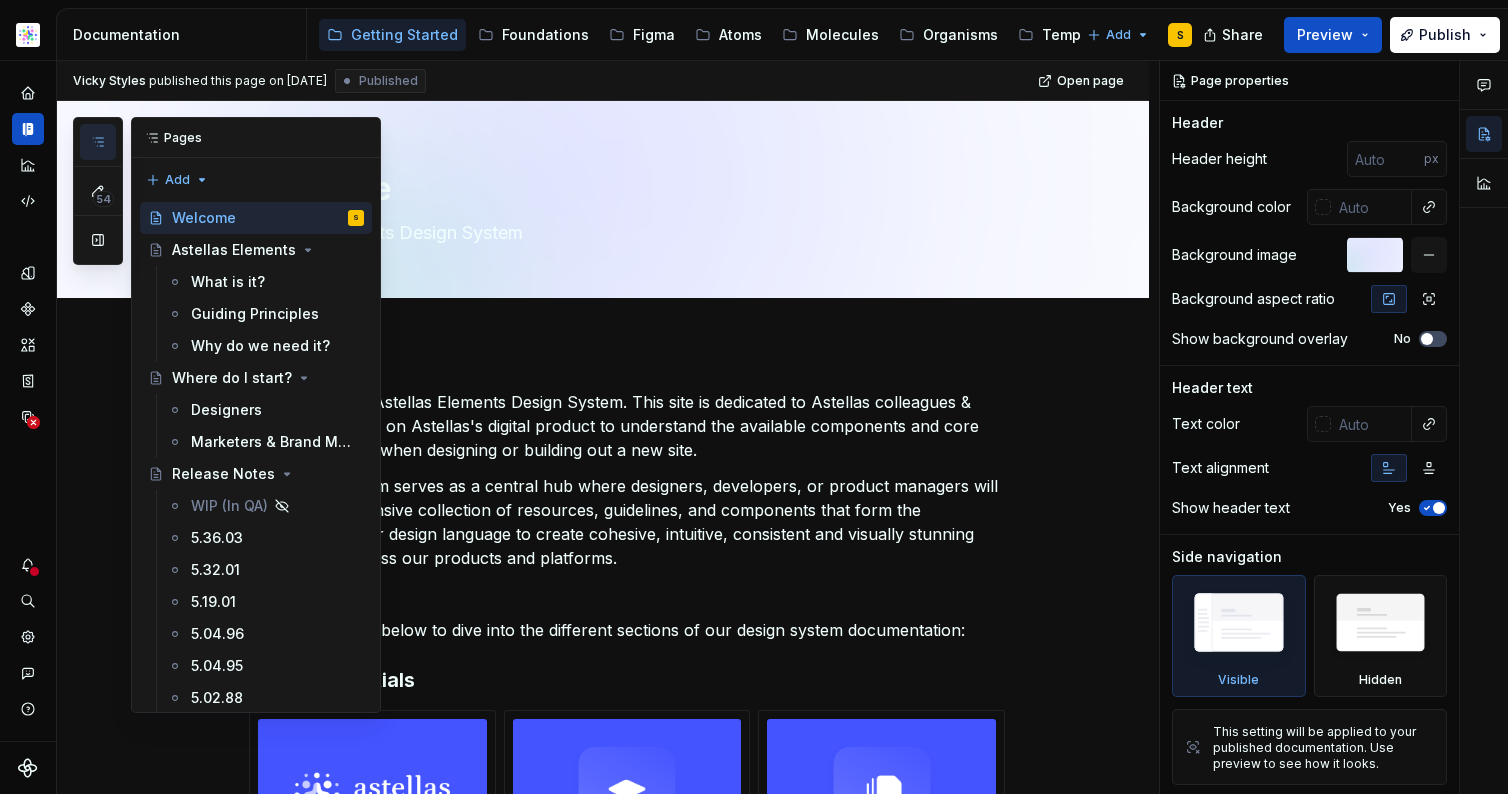 click 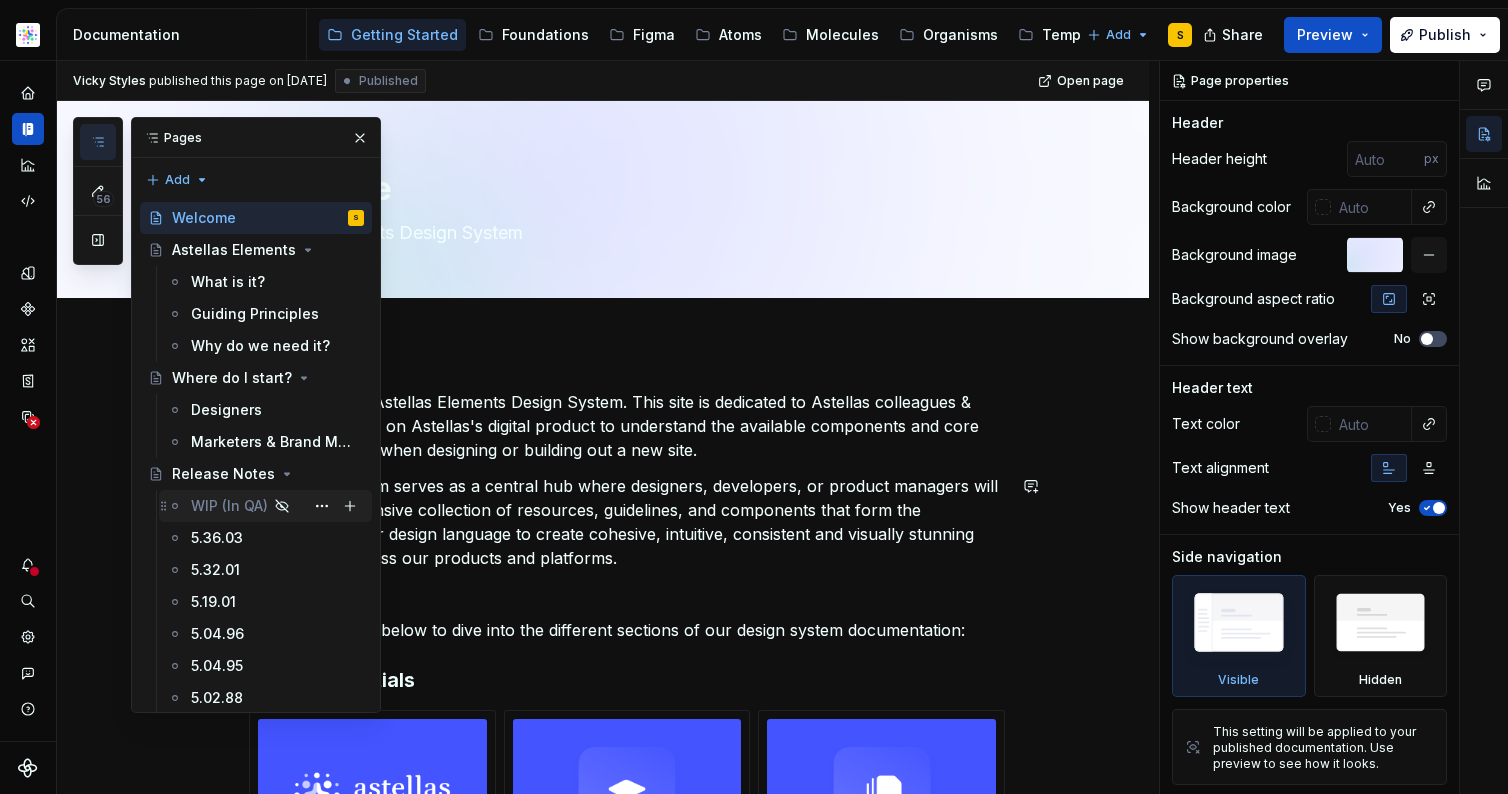 click on "WIP (In QA)" at bounding box center (229, 506) 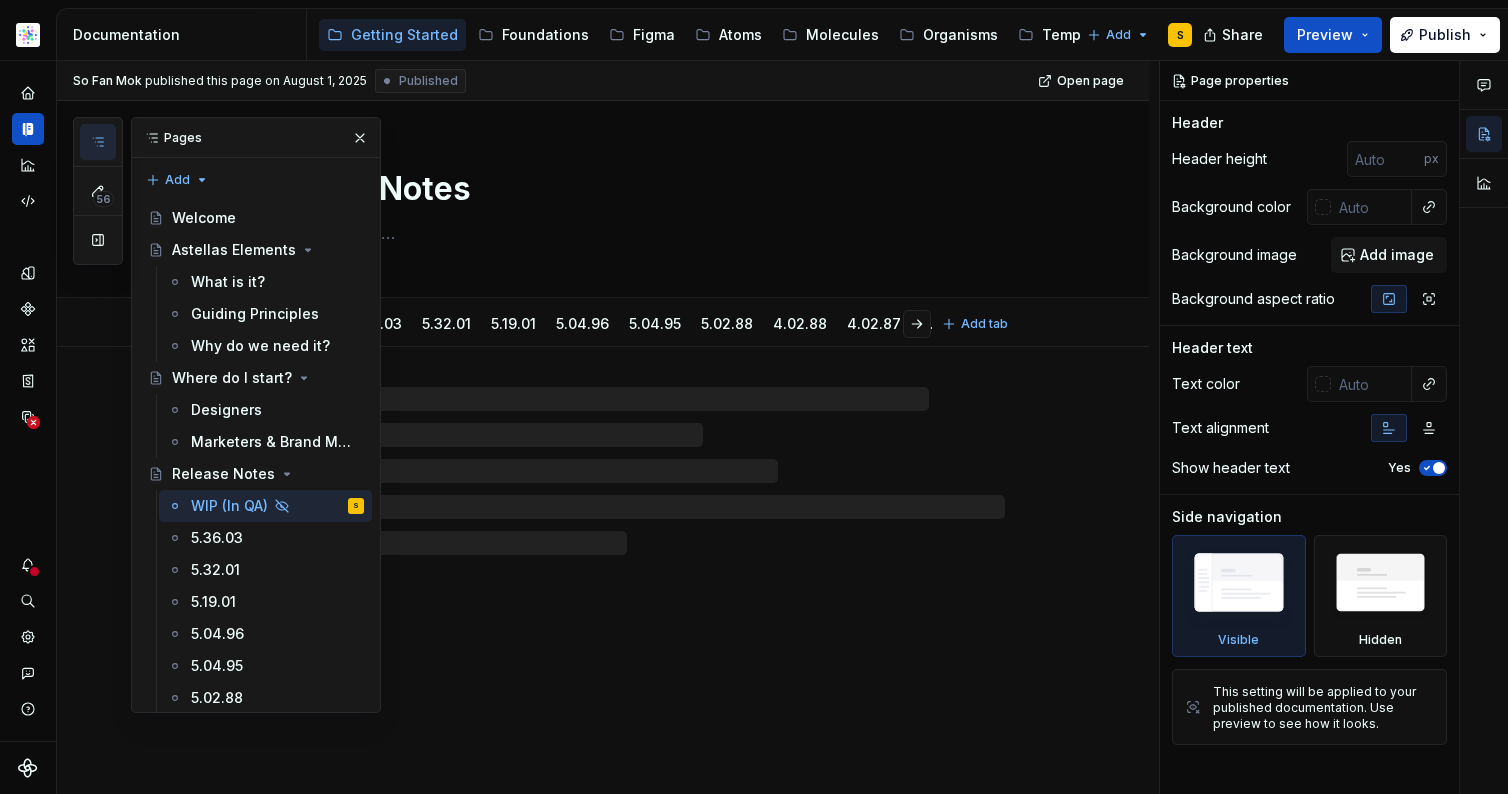 click at bounding box center [360, 138] 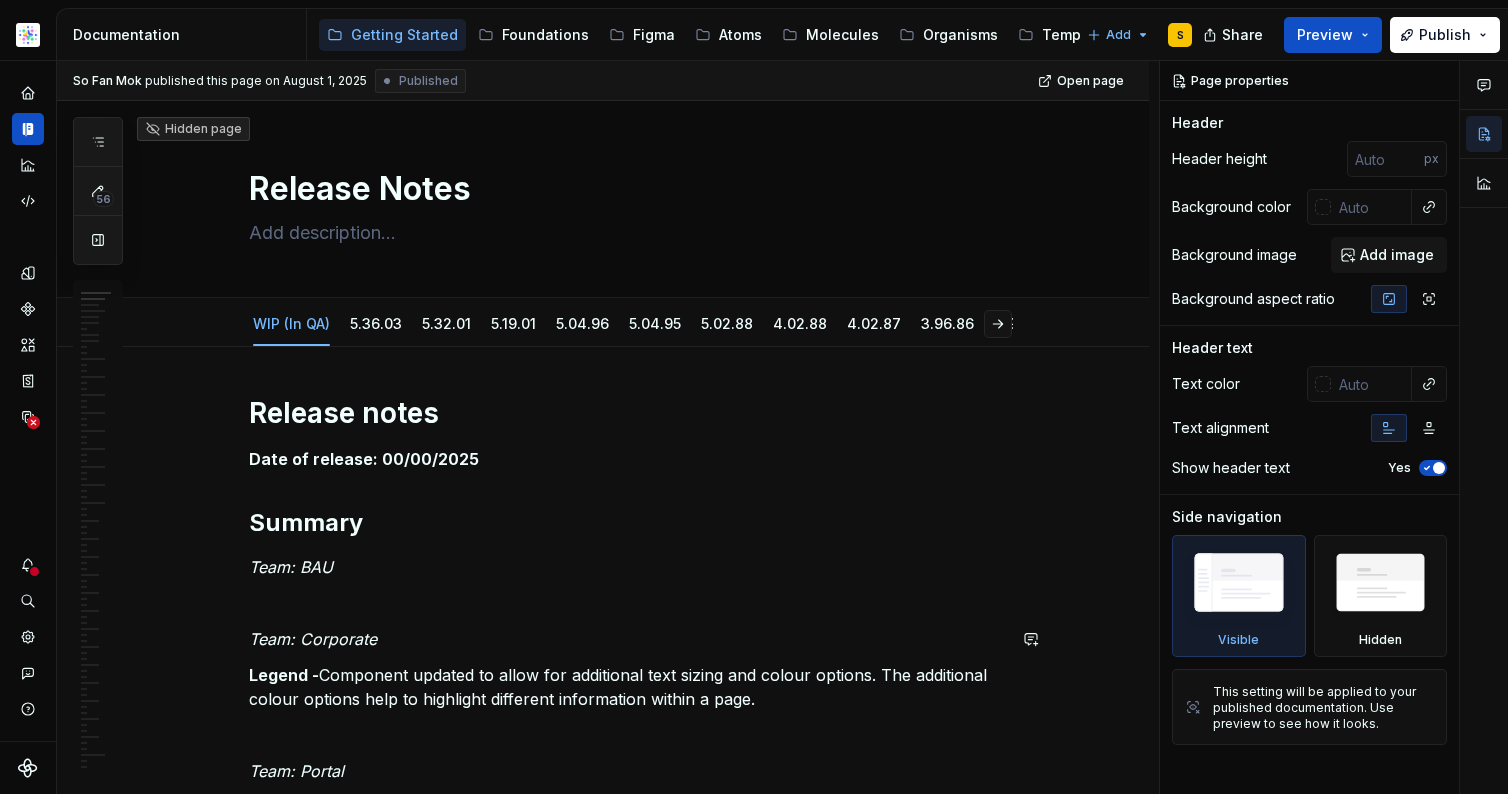 scroll, scrollTop: 192, scrollLeft: 0, axis: vertical 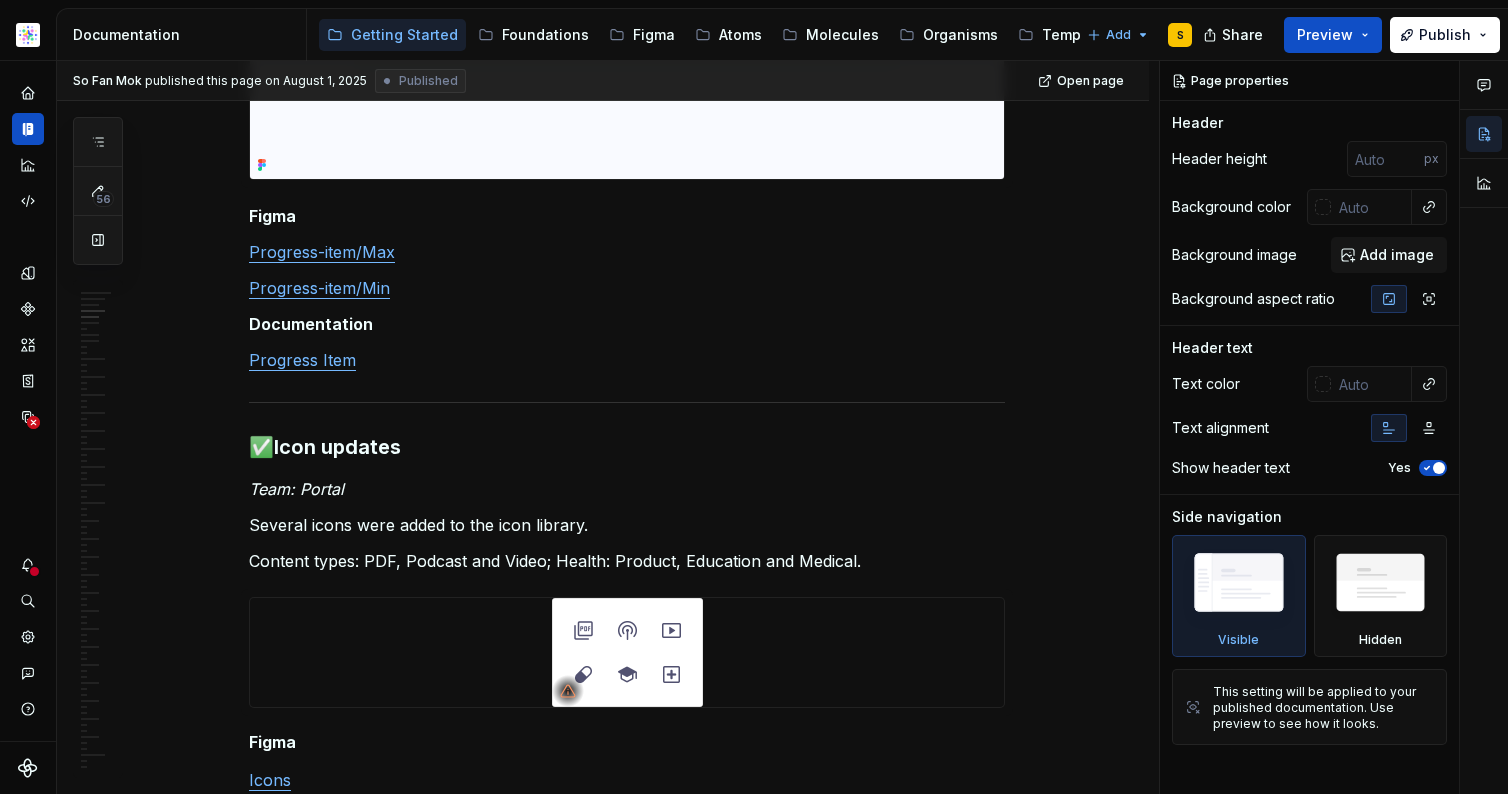 type on "*" 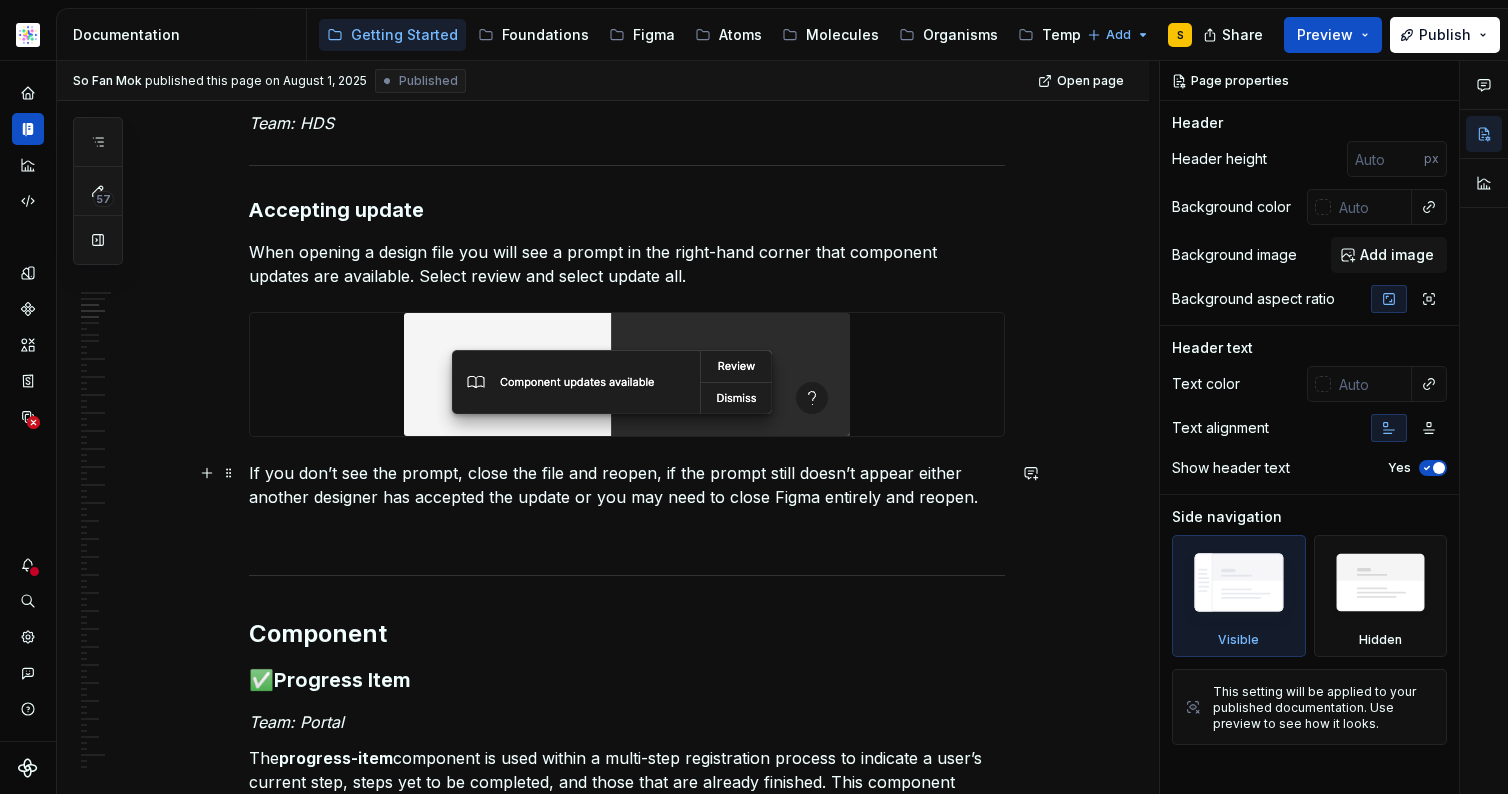 scroll, scrollTop: 1636, scrollLeft: 0, axis: vertical 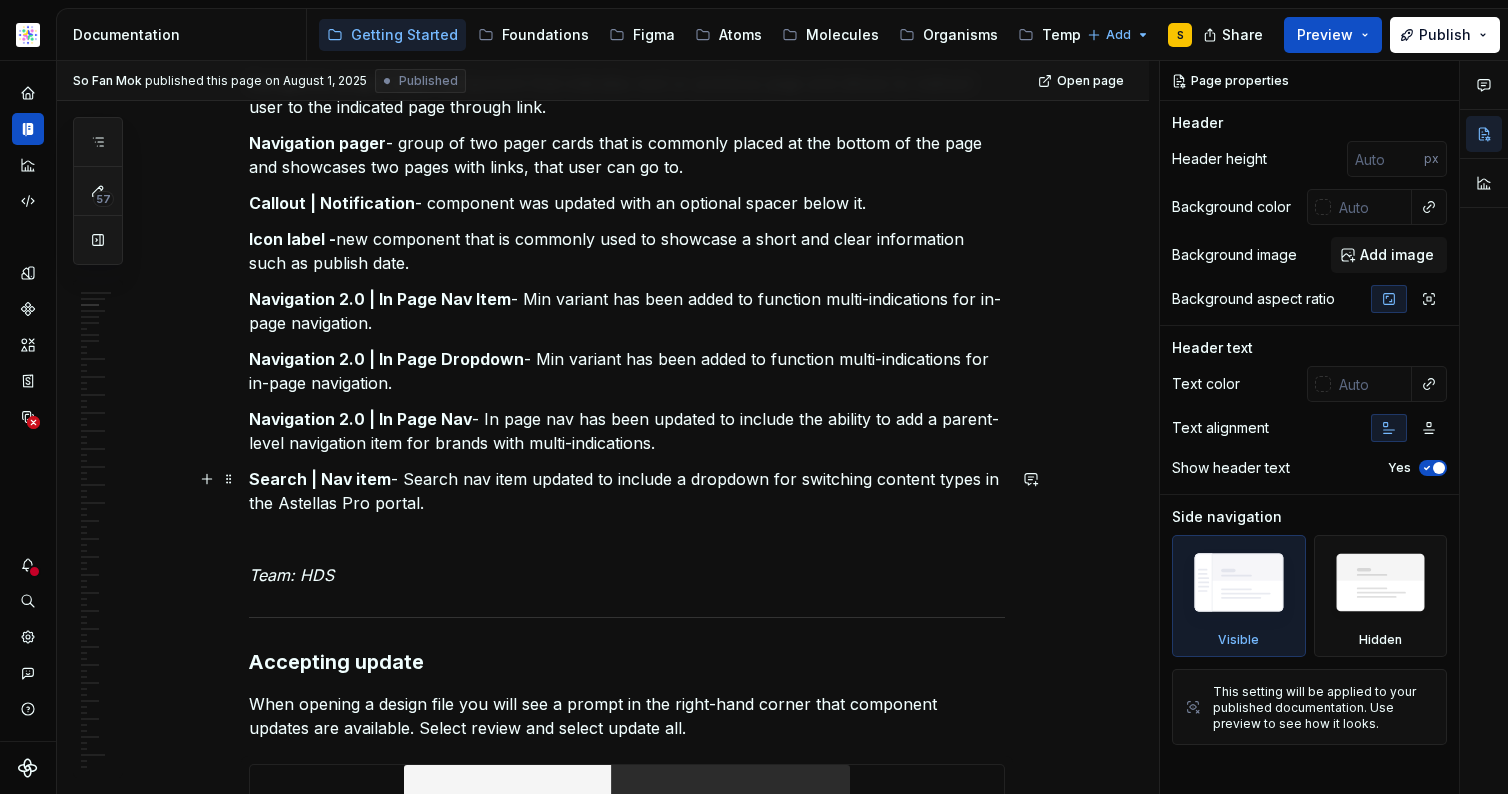 click on "Search | Nav item  - Search nav item updated to include a dropdown for switching content types in the Astellas Pro portal." at bounding box center (627, 491) 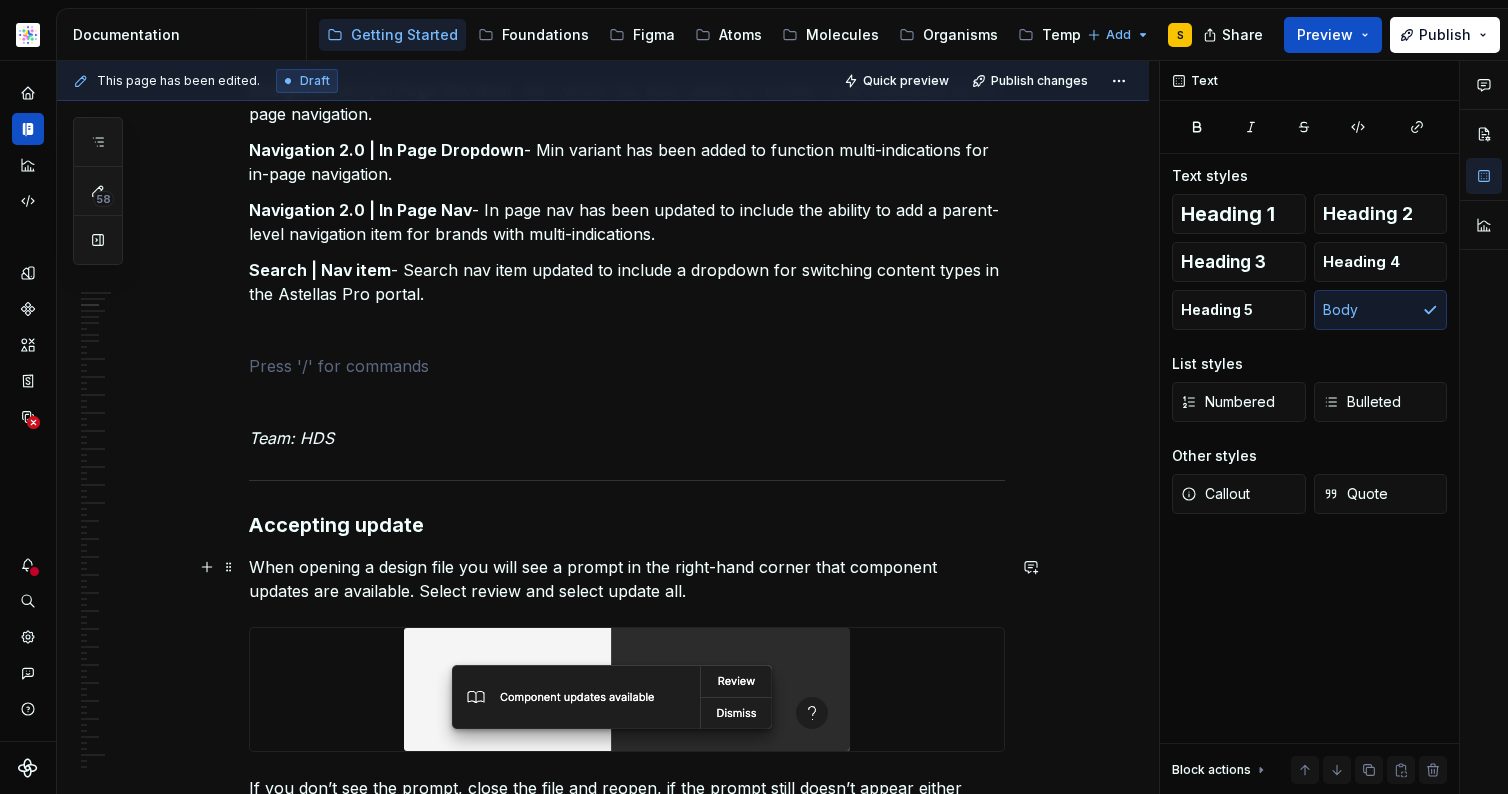 scroll, scrollTop: 1740, scrollLeft: 0, axis: vertical 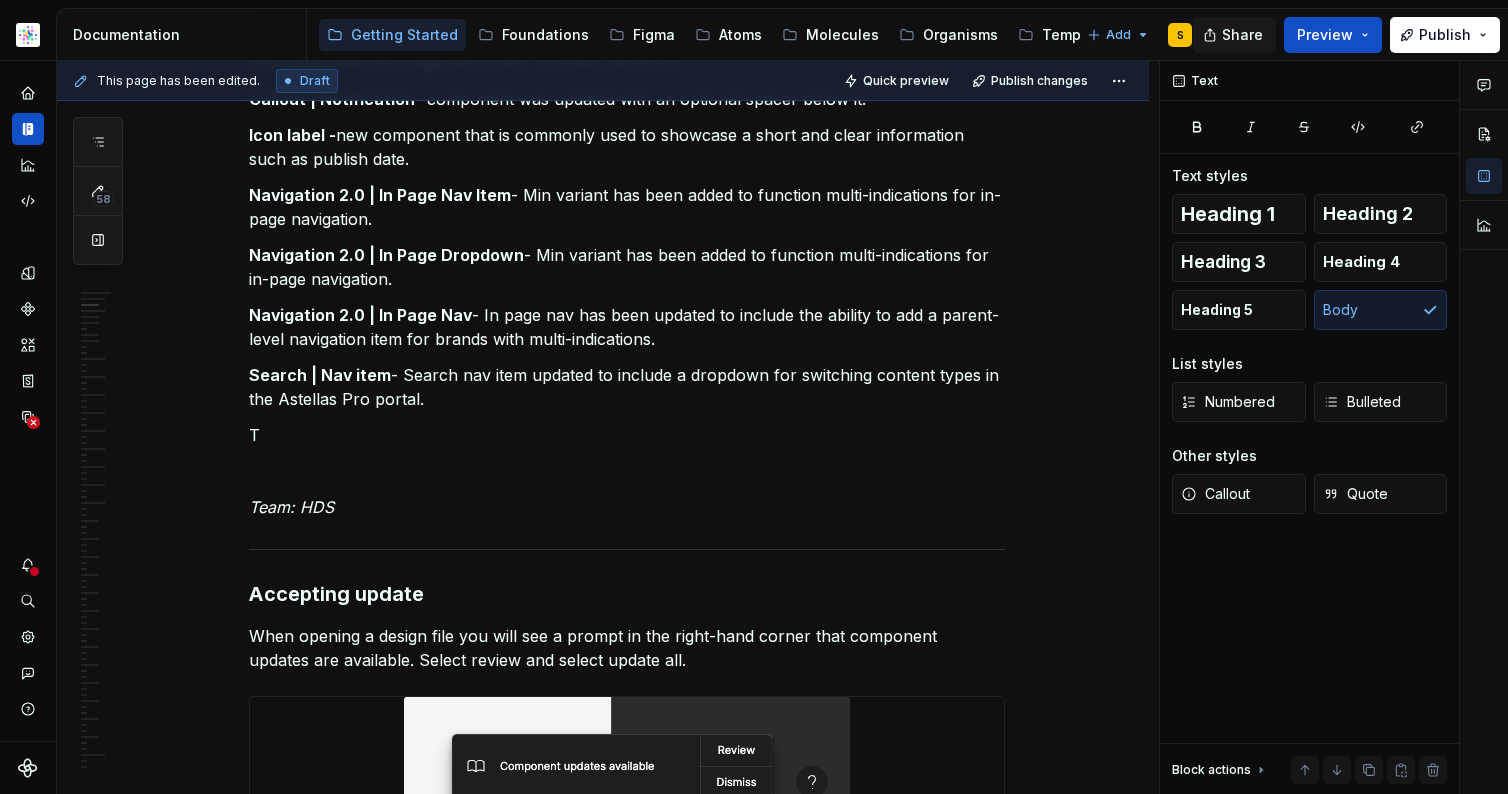 type 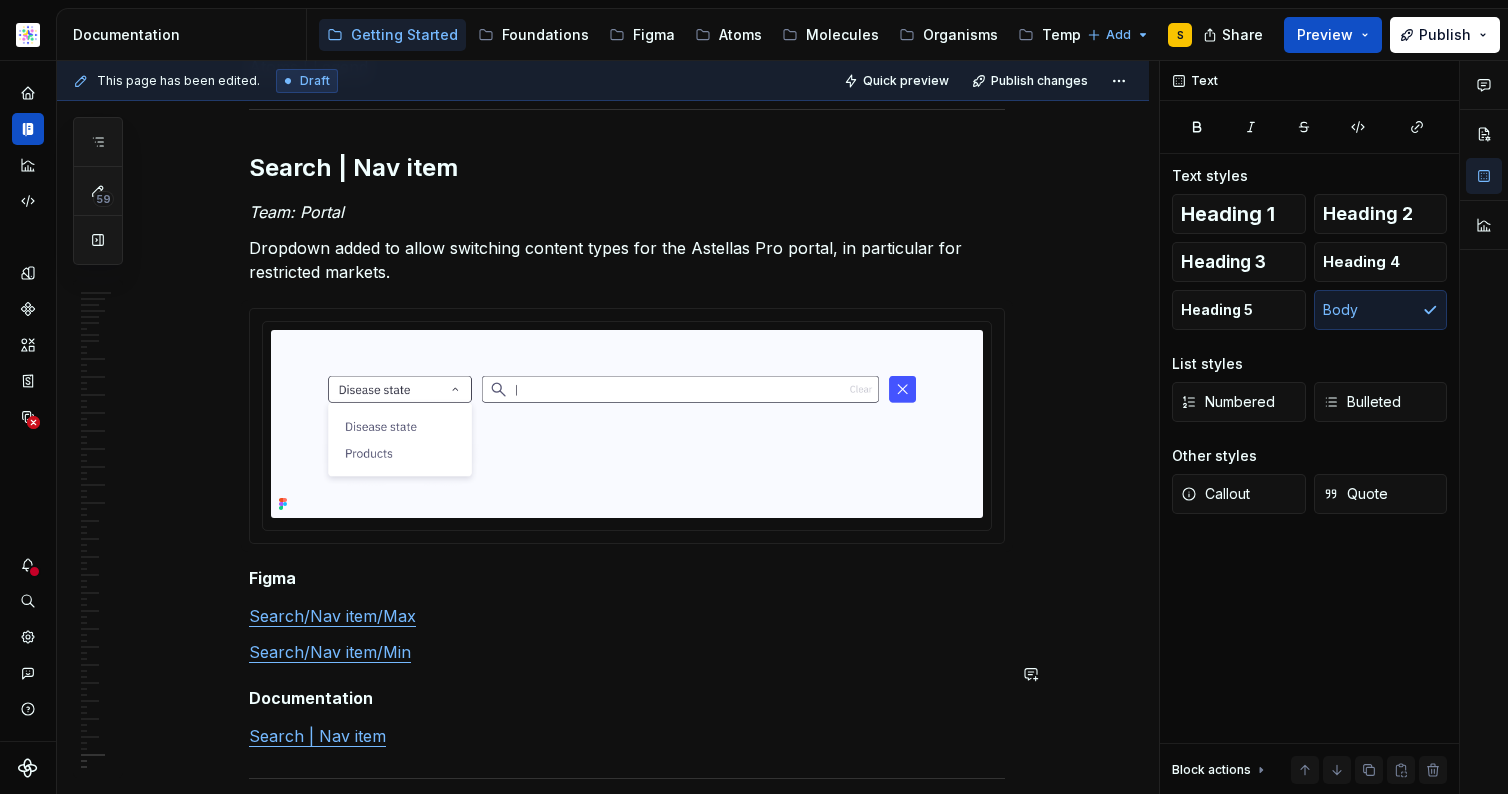 scroll, scrollTop: 23303, scrollLeft: 0, axis: vertical 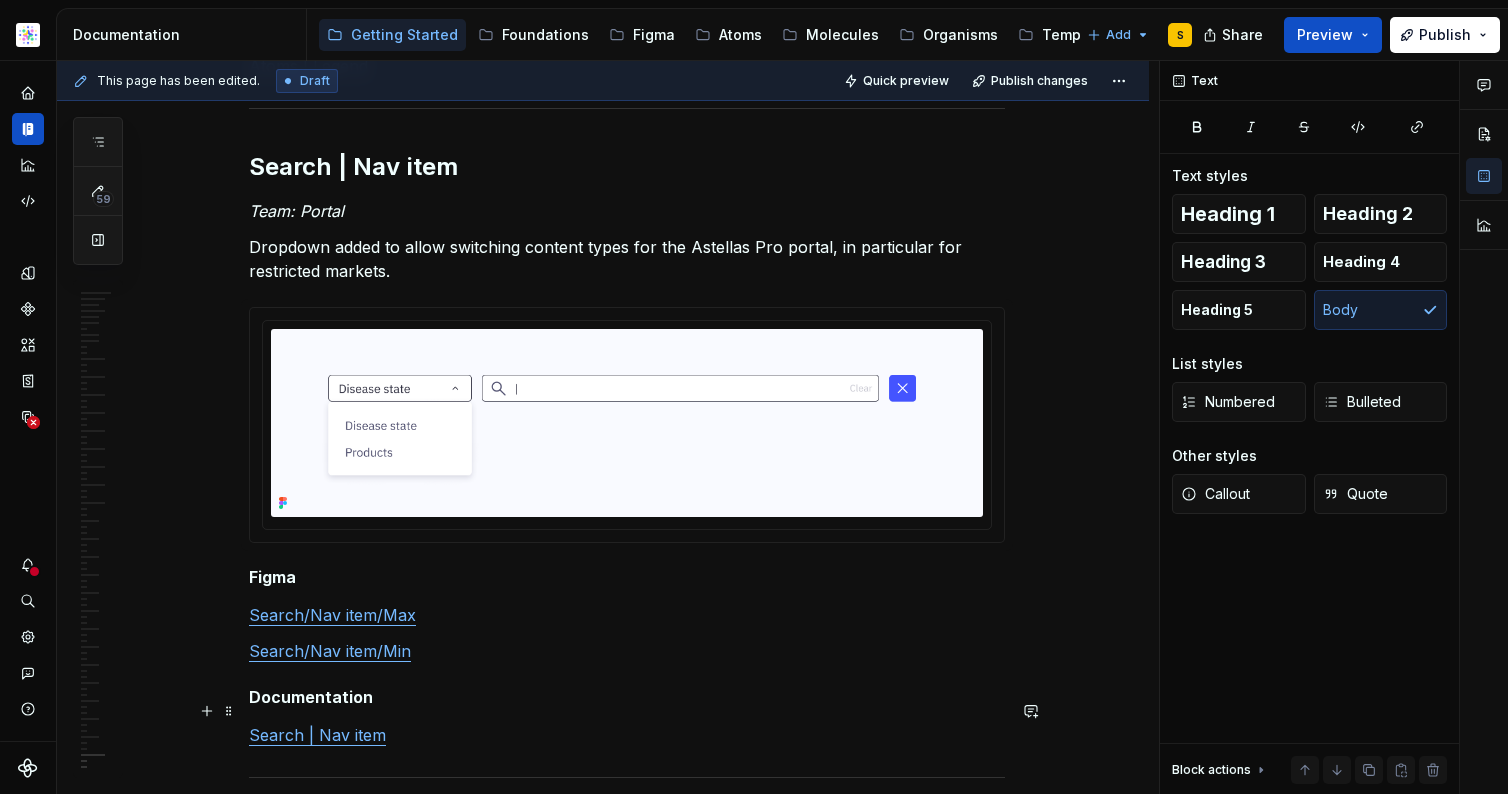 click on "Search | Nav item" at bounding box center [627, 735] 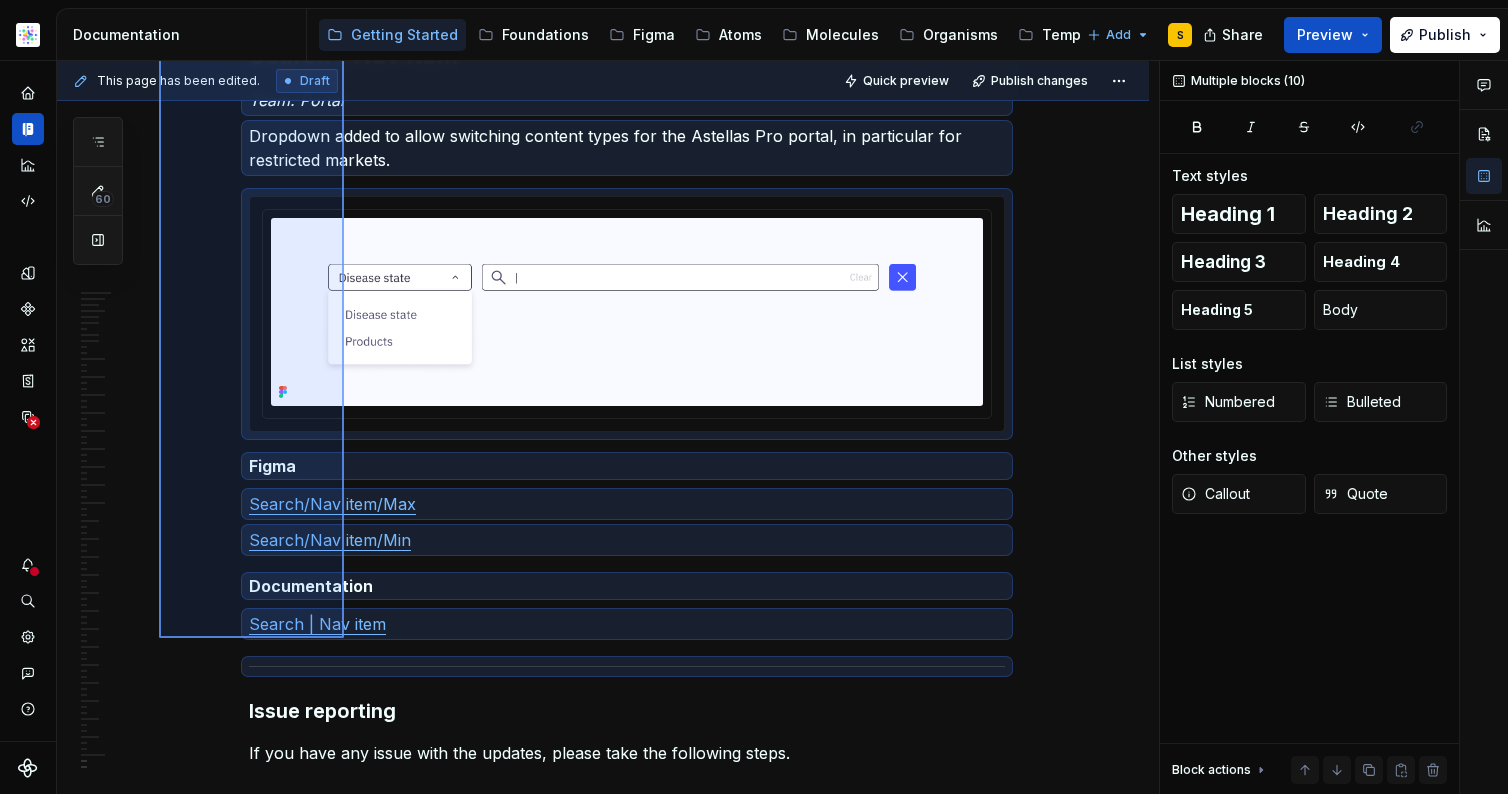 scroll, scrollTop: 23426, scrollLeft: 0, axis: vertical 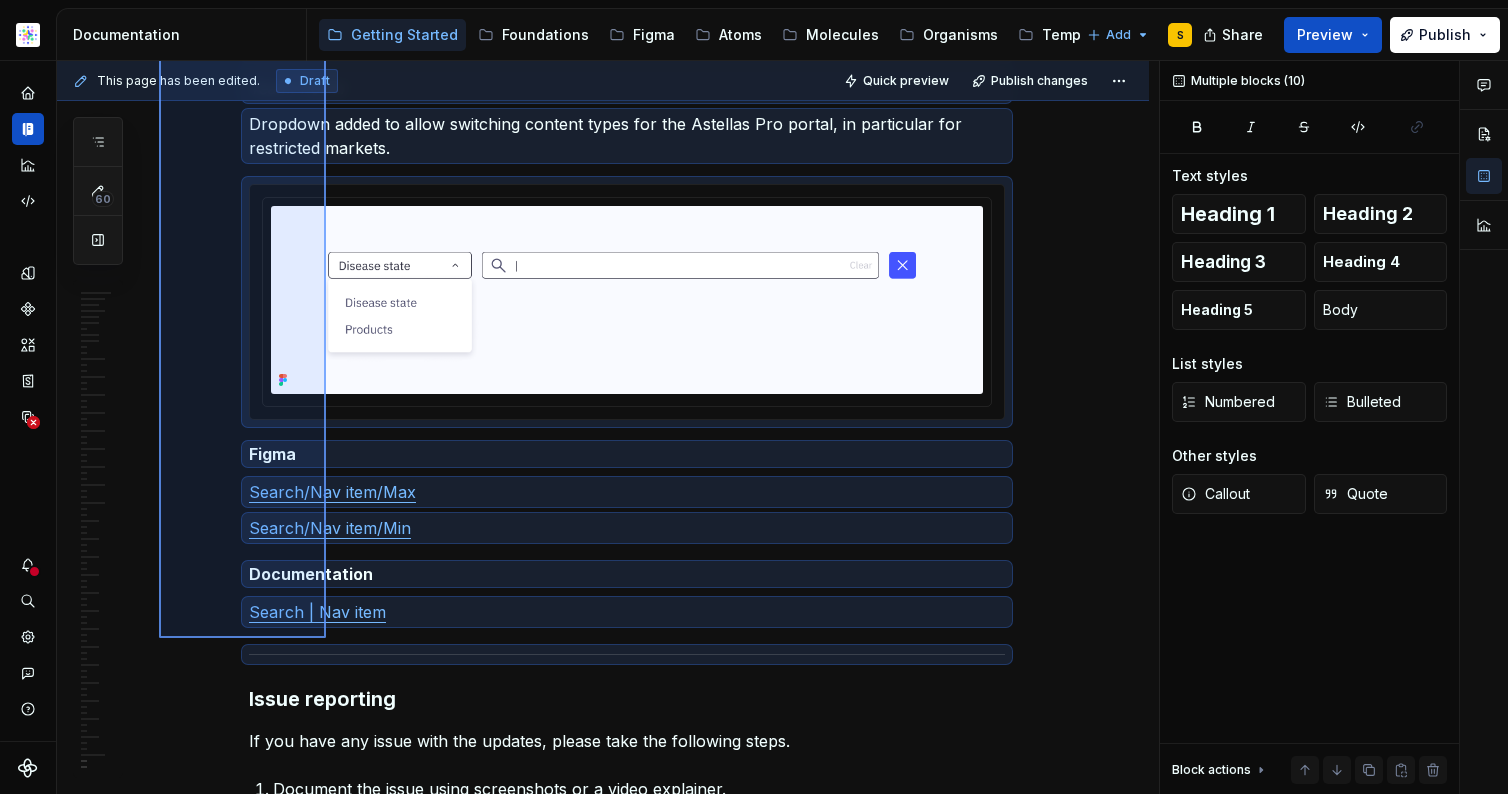 drag, startPoint x: 159, startPoint y: 140, endPoint x: 325, endPoint y: 637, distance: 523.9895 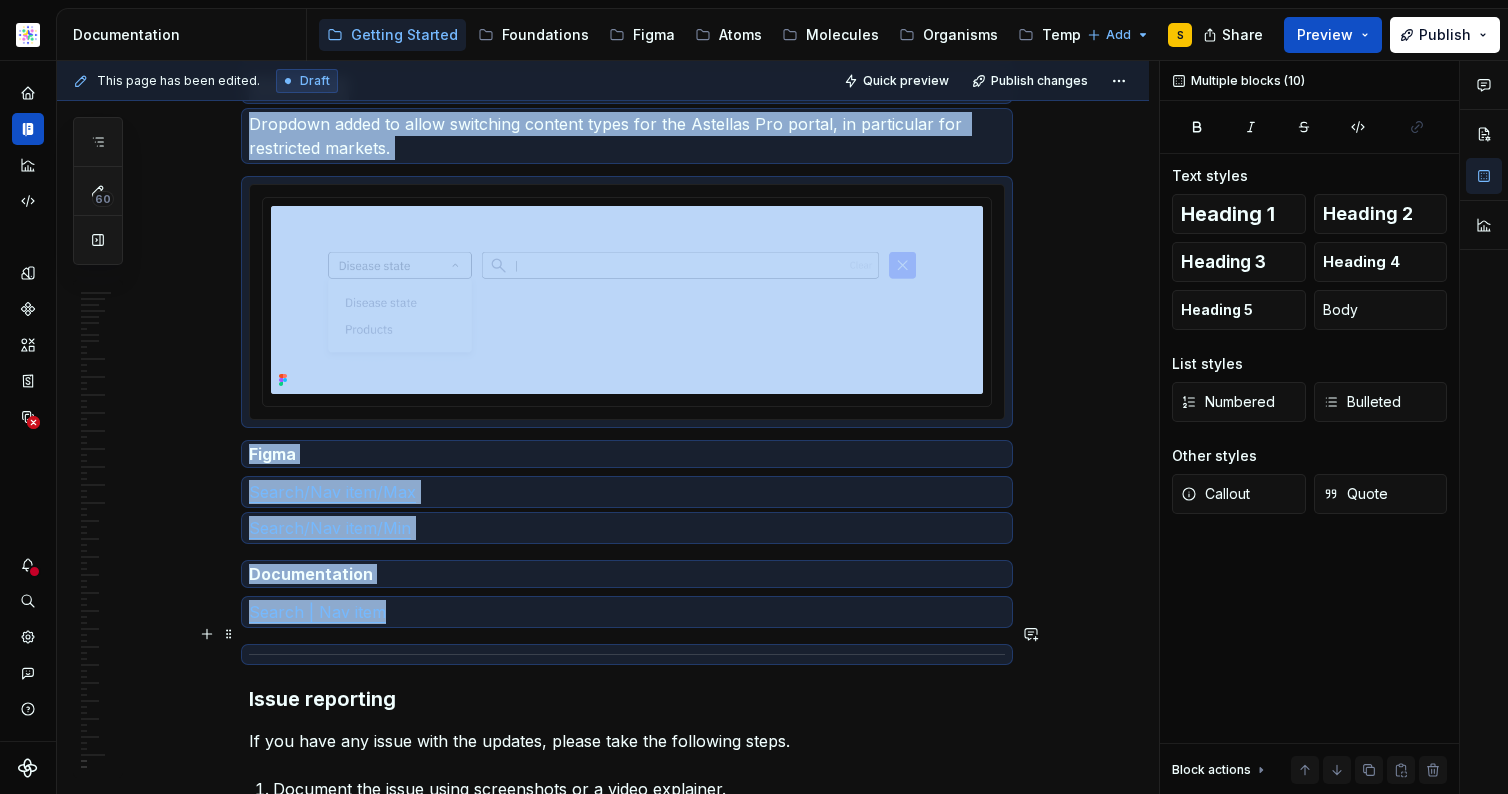 copy on "Search | Nav item Team: Portal Dropdown added to allow switching content types for the Astellas Pro portal, in particular for restricted markets. Figma Search/Nav item/Max Search/Nav item/Min Documentation Search | Nav item" 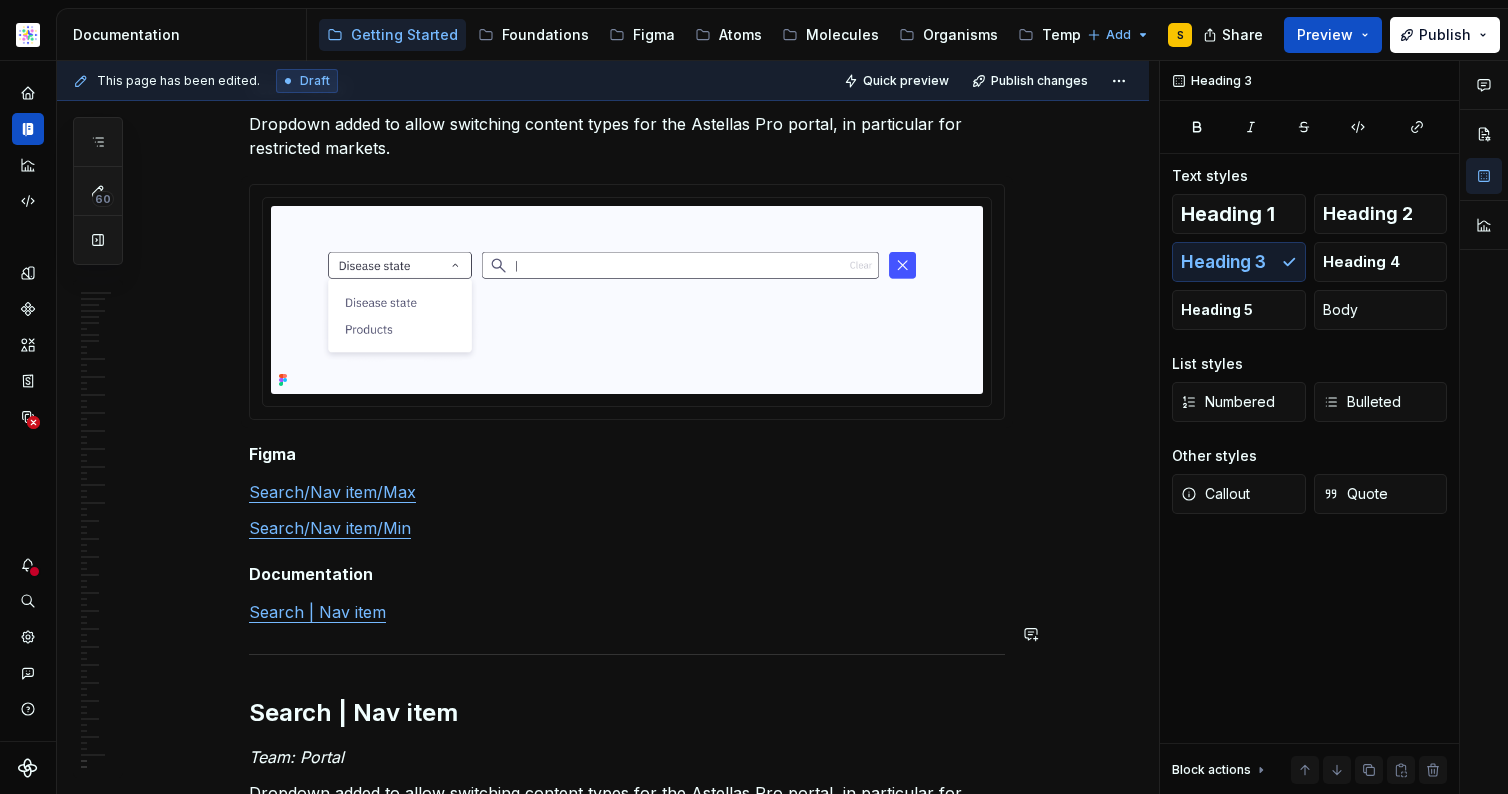 scroll, scrollTop: 23586, scrollLeft: 0, axis: vertical 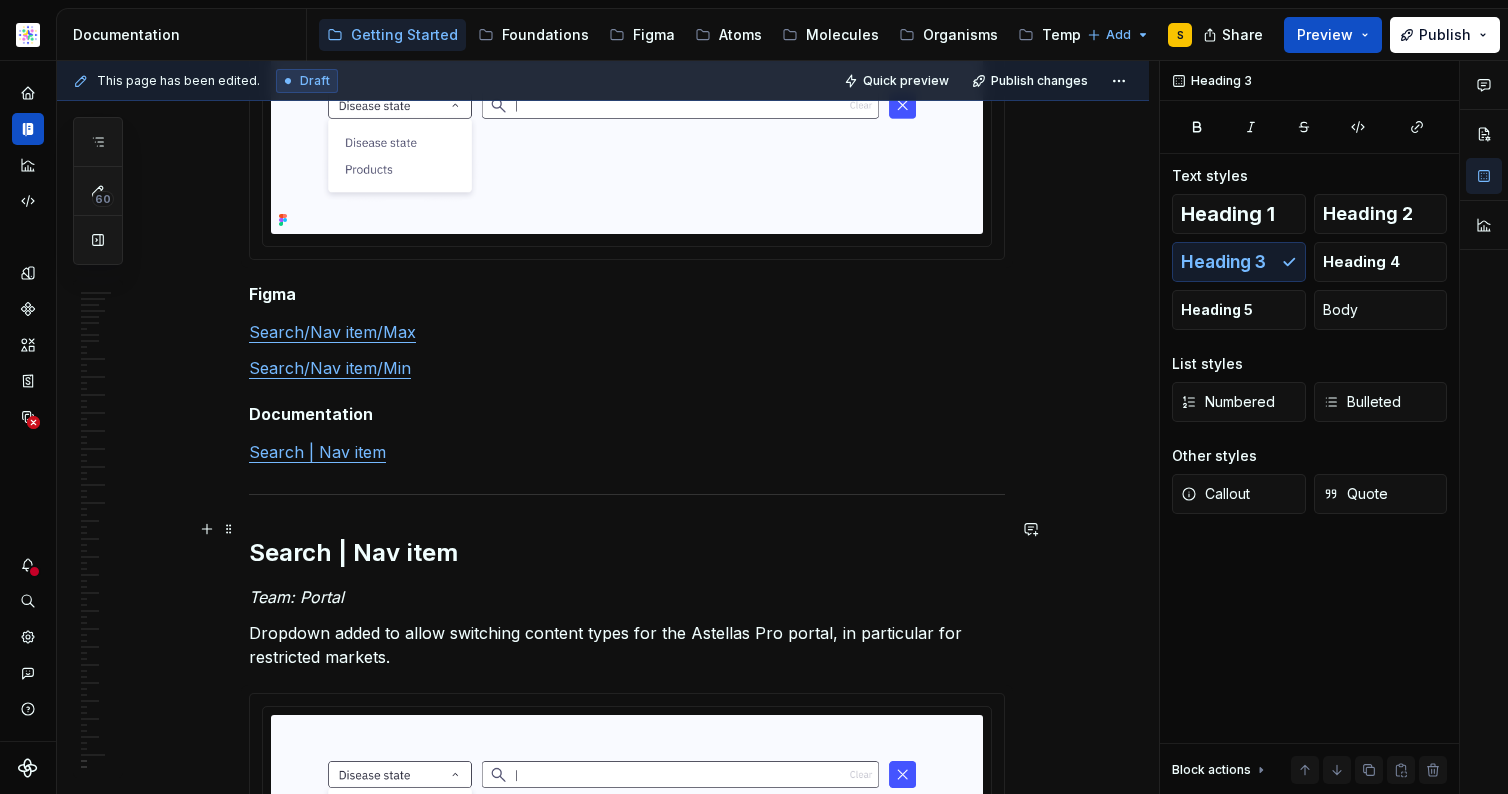 click on "Search | Nav item" at bounding box center [627, 553] 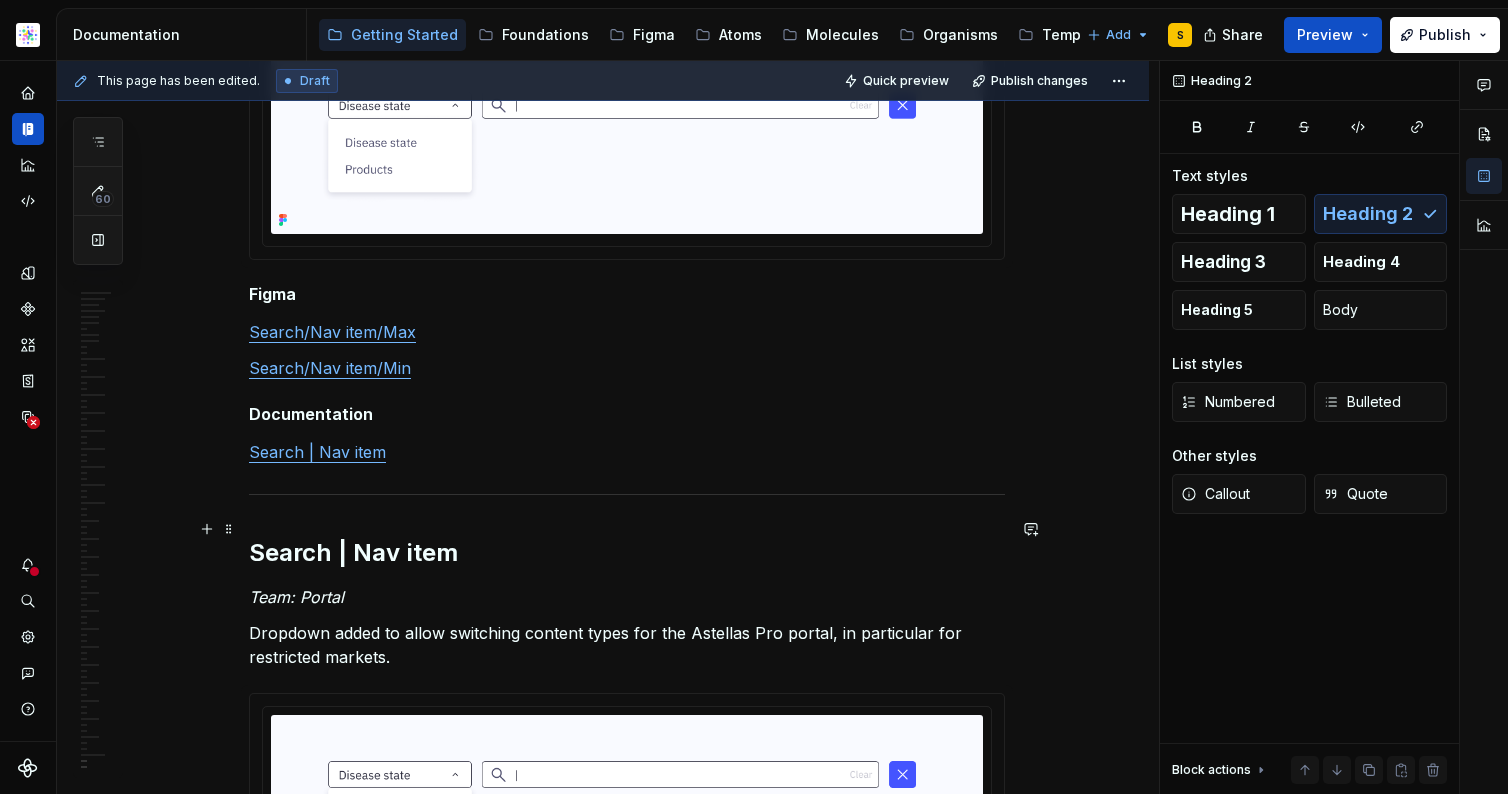 click on "Search | Nav item" at bounding box center [627, 553] 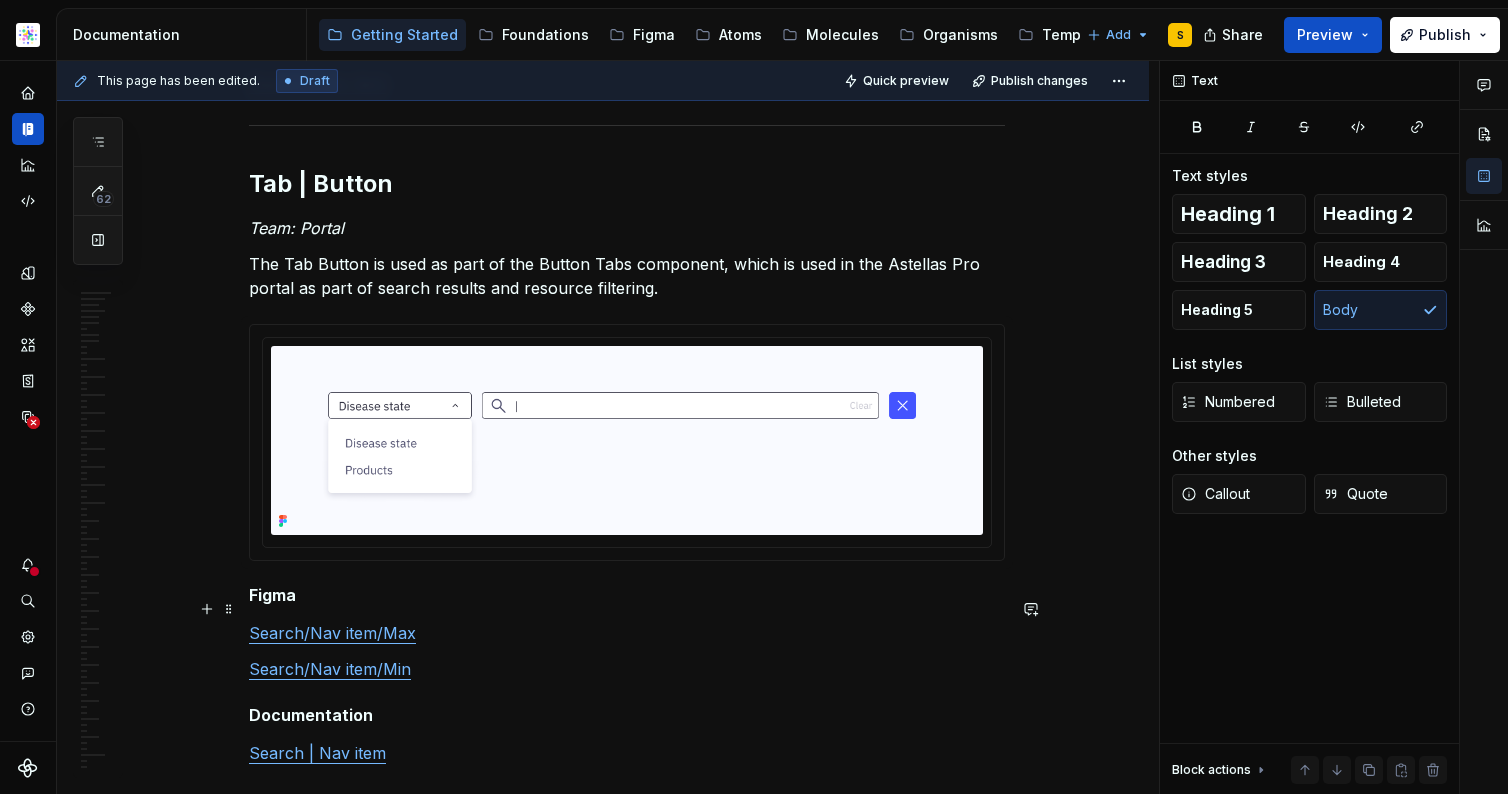 scroll, scrollTop: 23958, scrollLeft: 0, axis: vertical 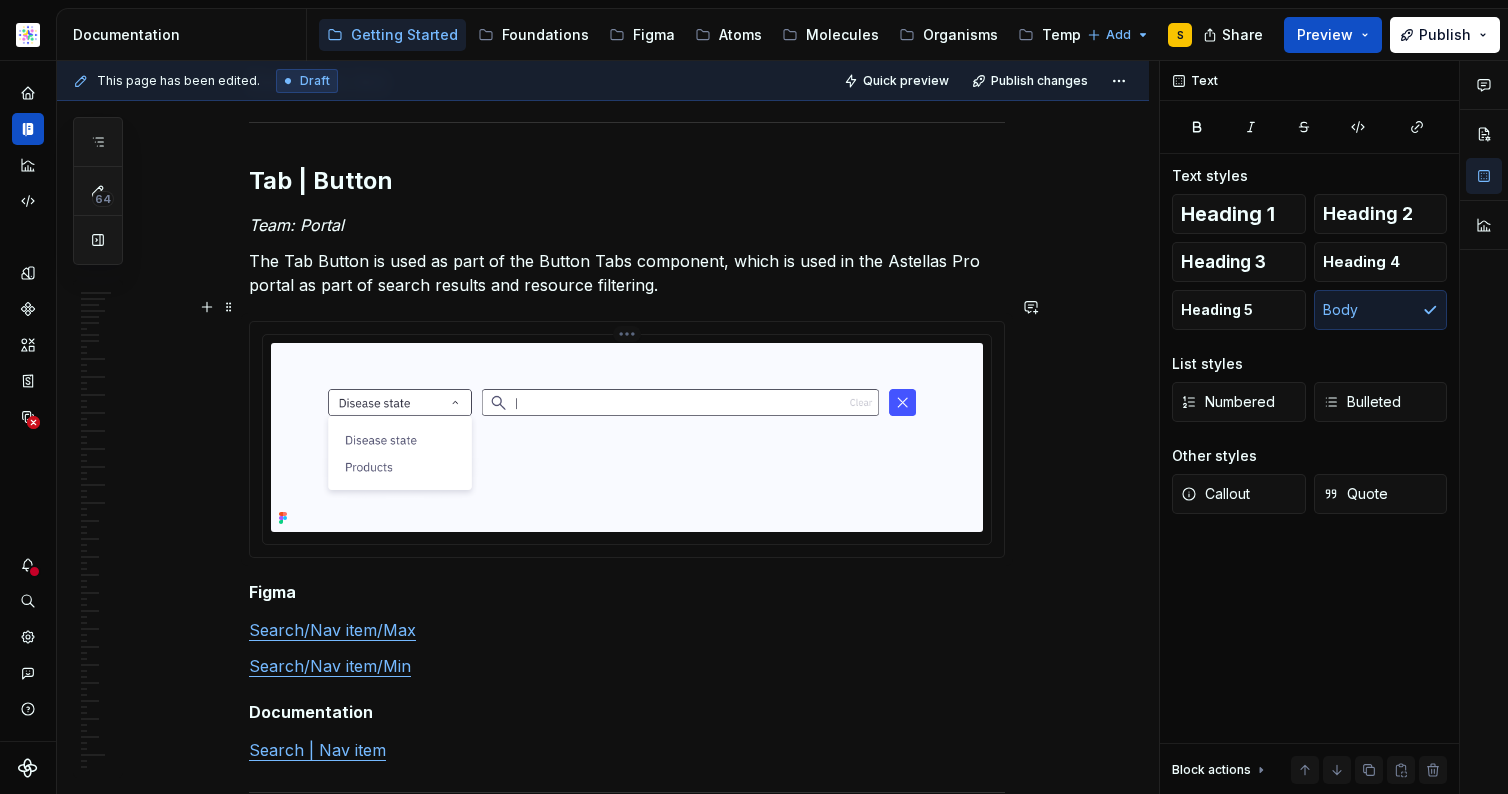 click at bounding box center [627, 437] 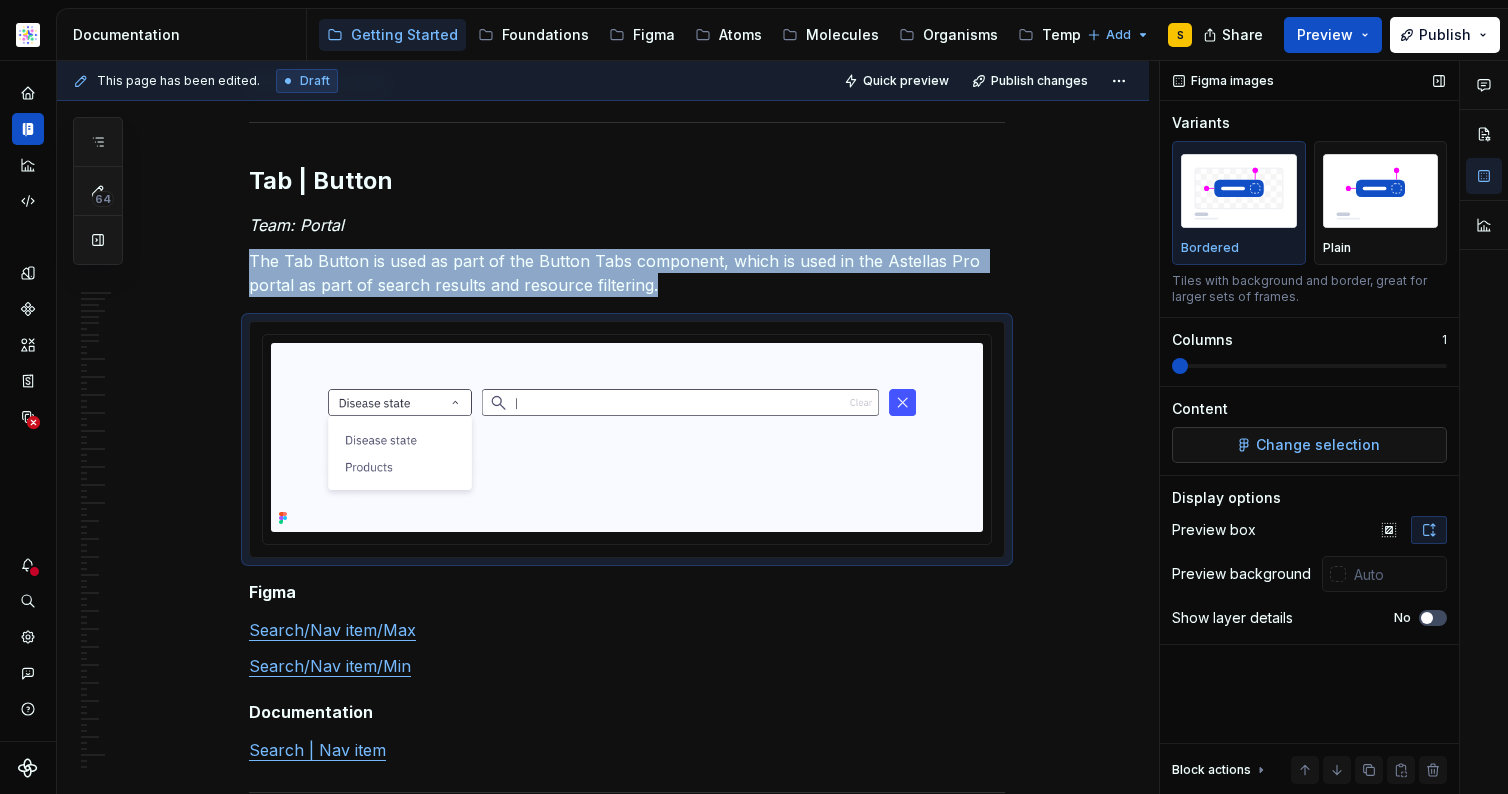 click on "Change selection" at bounding box center (1318, 445) 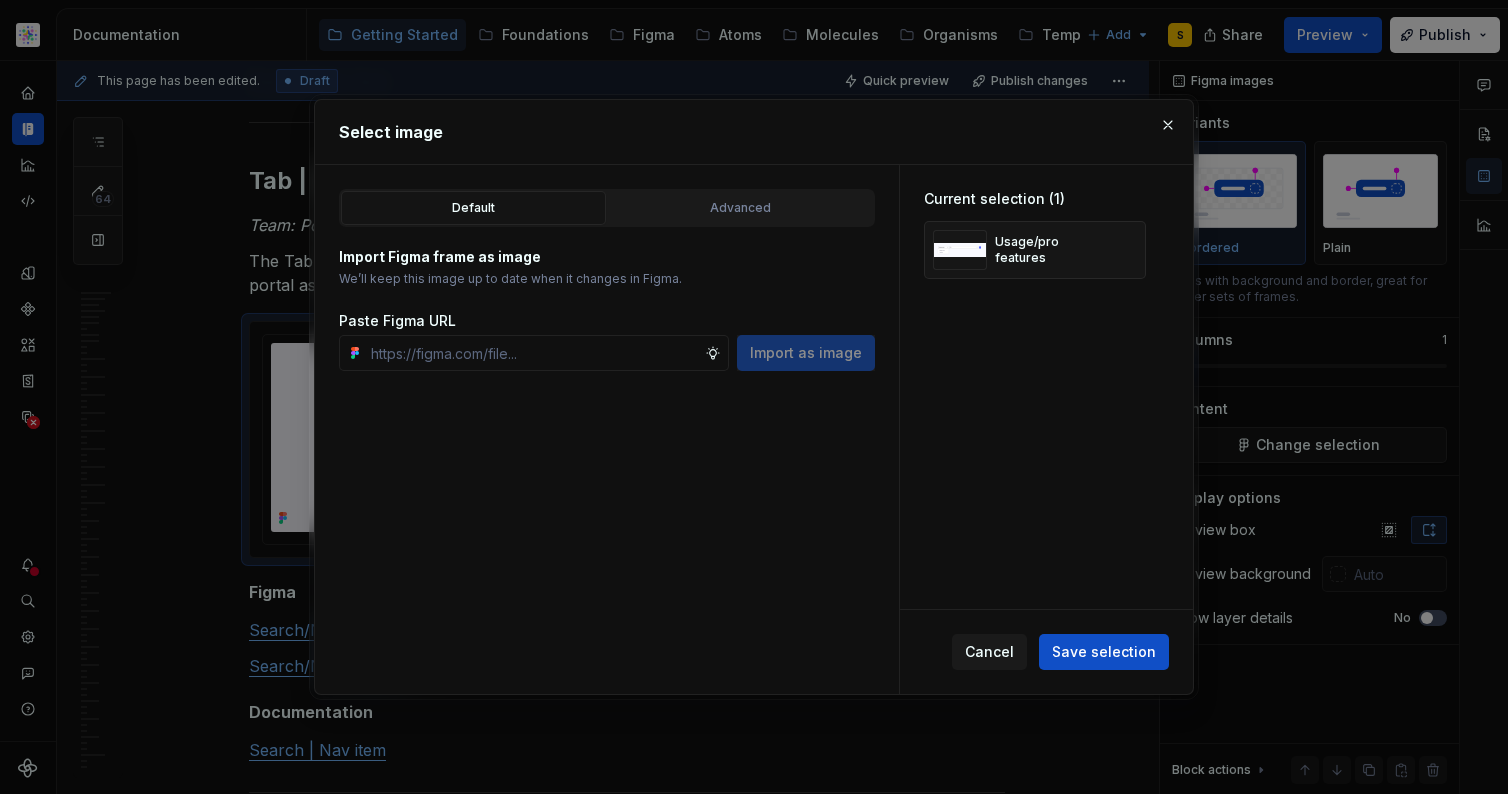 type on "*" 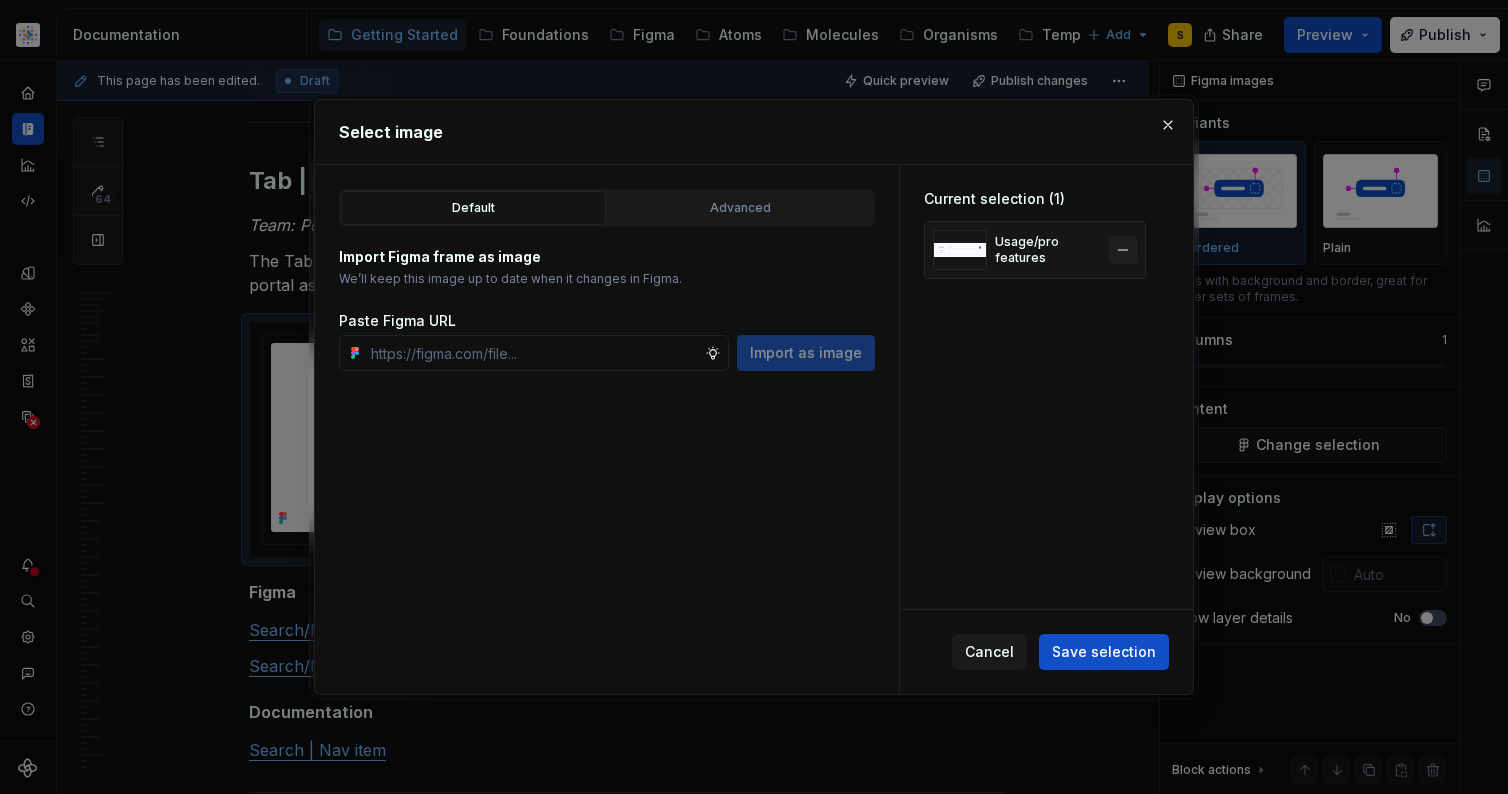 click at bounding box center [1123, 250] 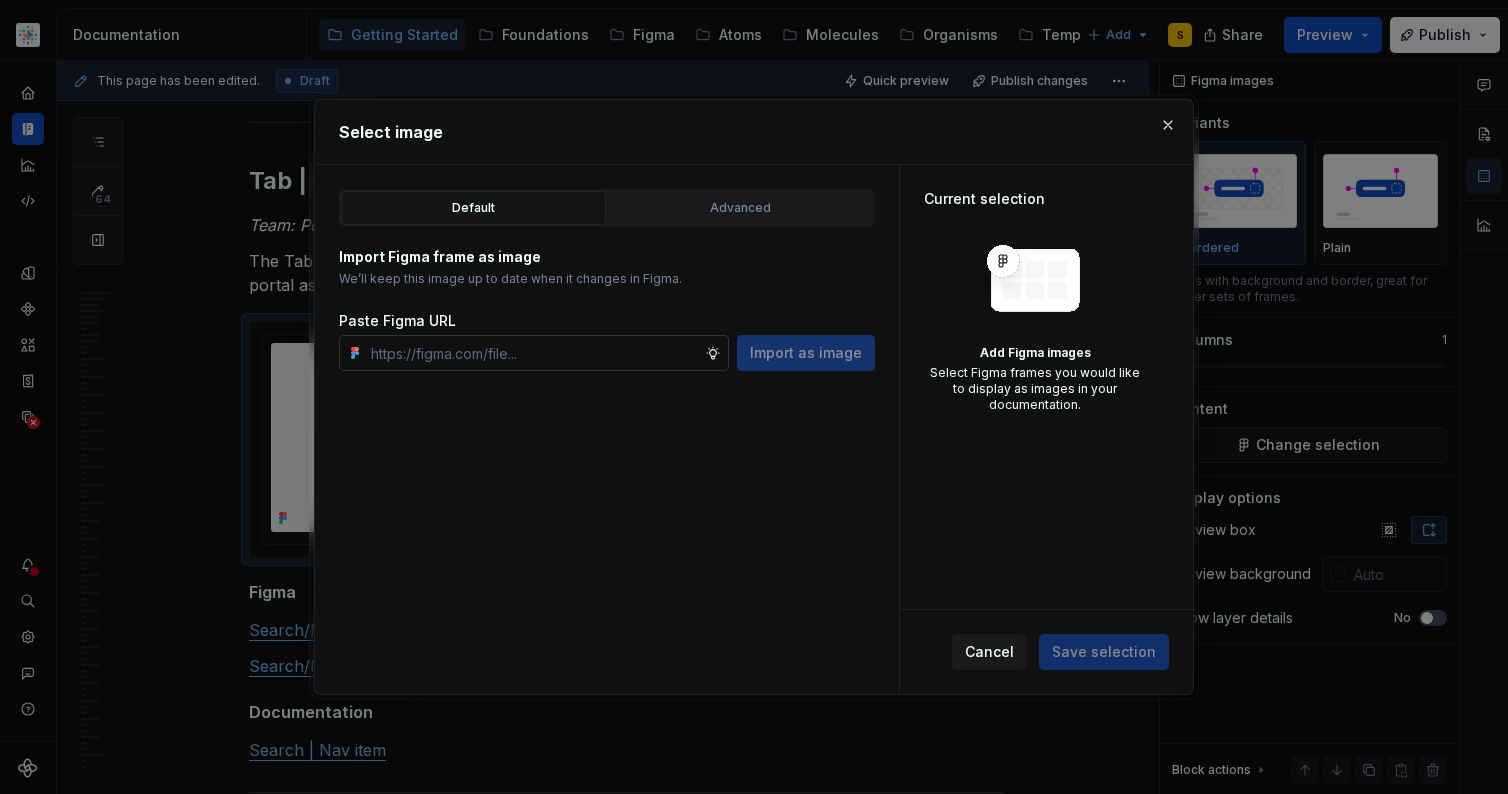 click at bounding box center (534, 353) 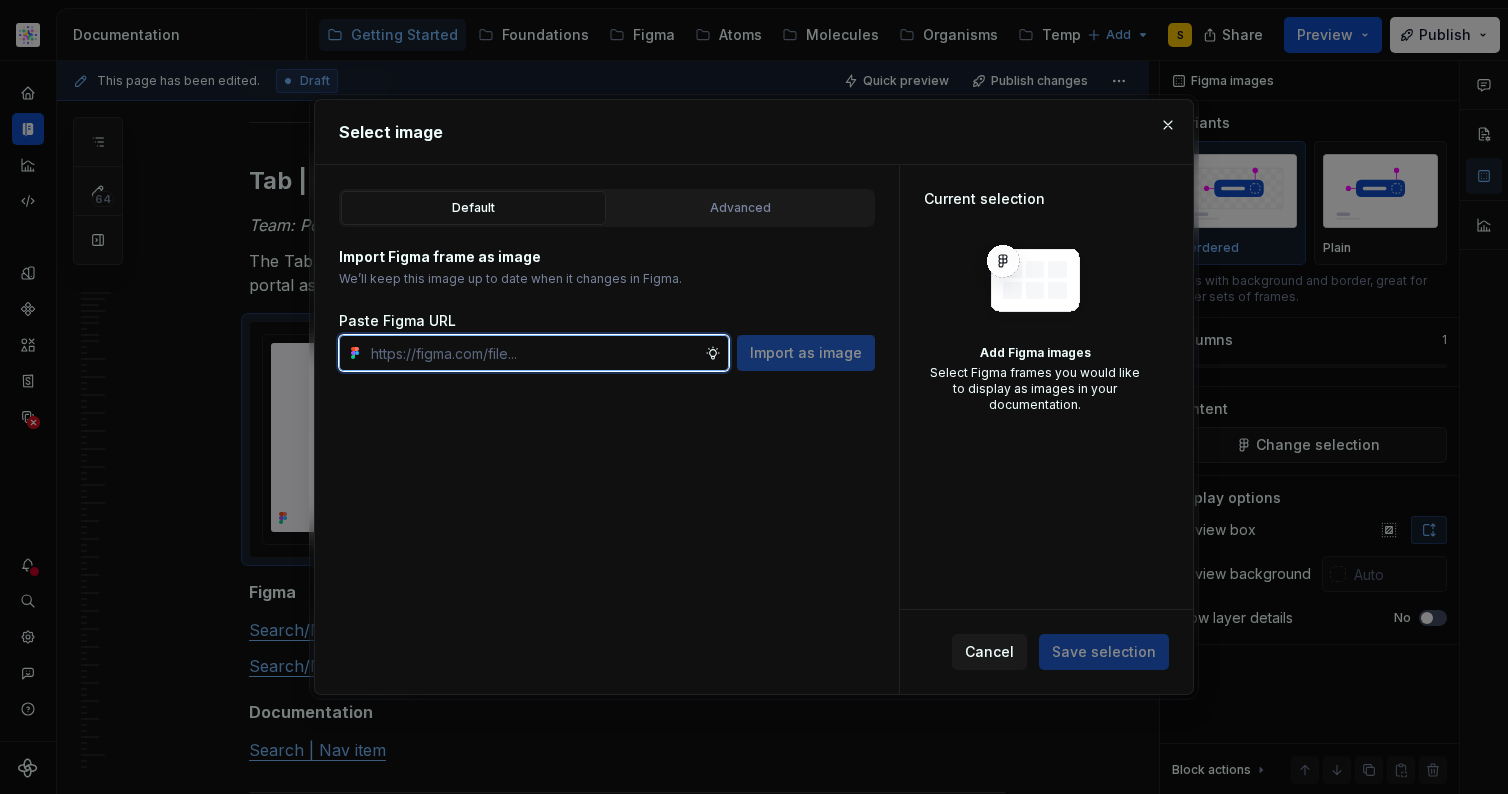 paste on "https://www.figma.com/design/Tq0DmuCTrdyYfI3jk9MGtU/Documentation-Atom?node-id=1408-9076&t=AUXpAoTbhjj1At3n-11" 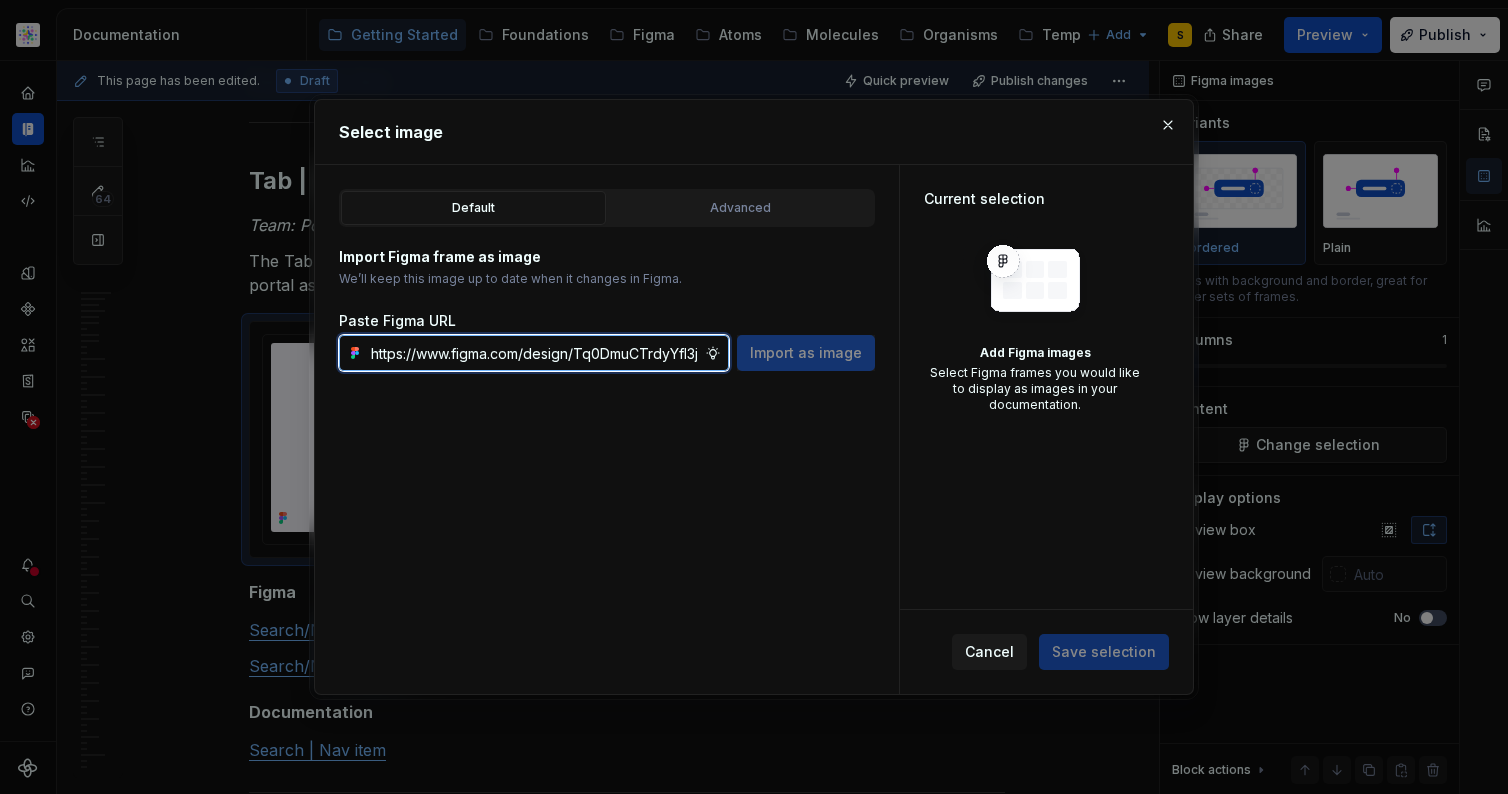 scroll, scrollTop: 0, scrollLeft: 508, axis: horizontal 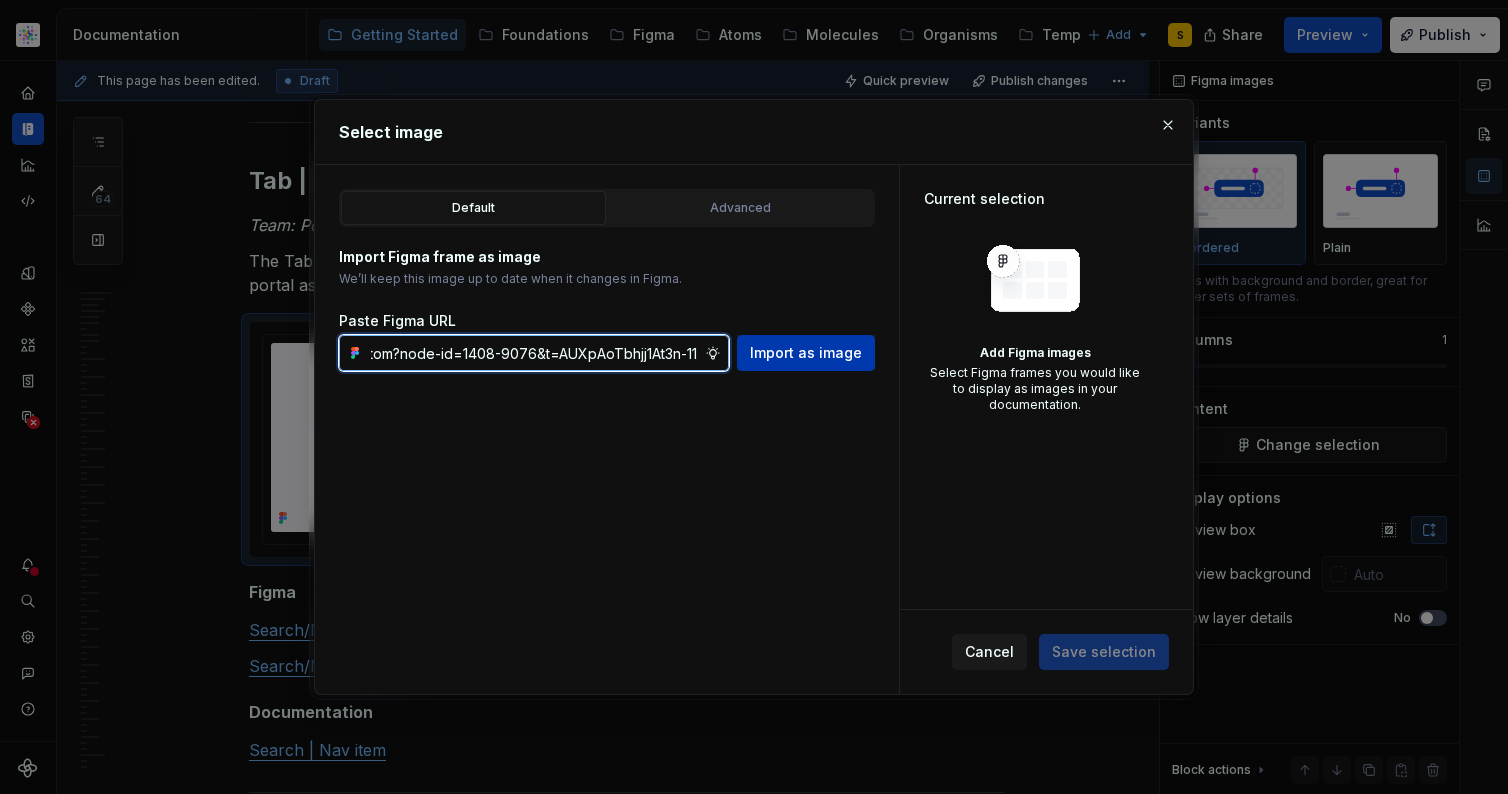 type on "https://www.figma.com/design/Tq0DmuCTrdyYfI3jk9MGtU/Documentation-Atom?node-id=1408-9076&t=AUXpAoTbhjj1At3n-11" 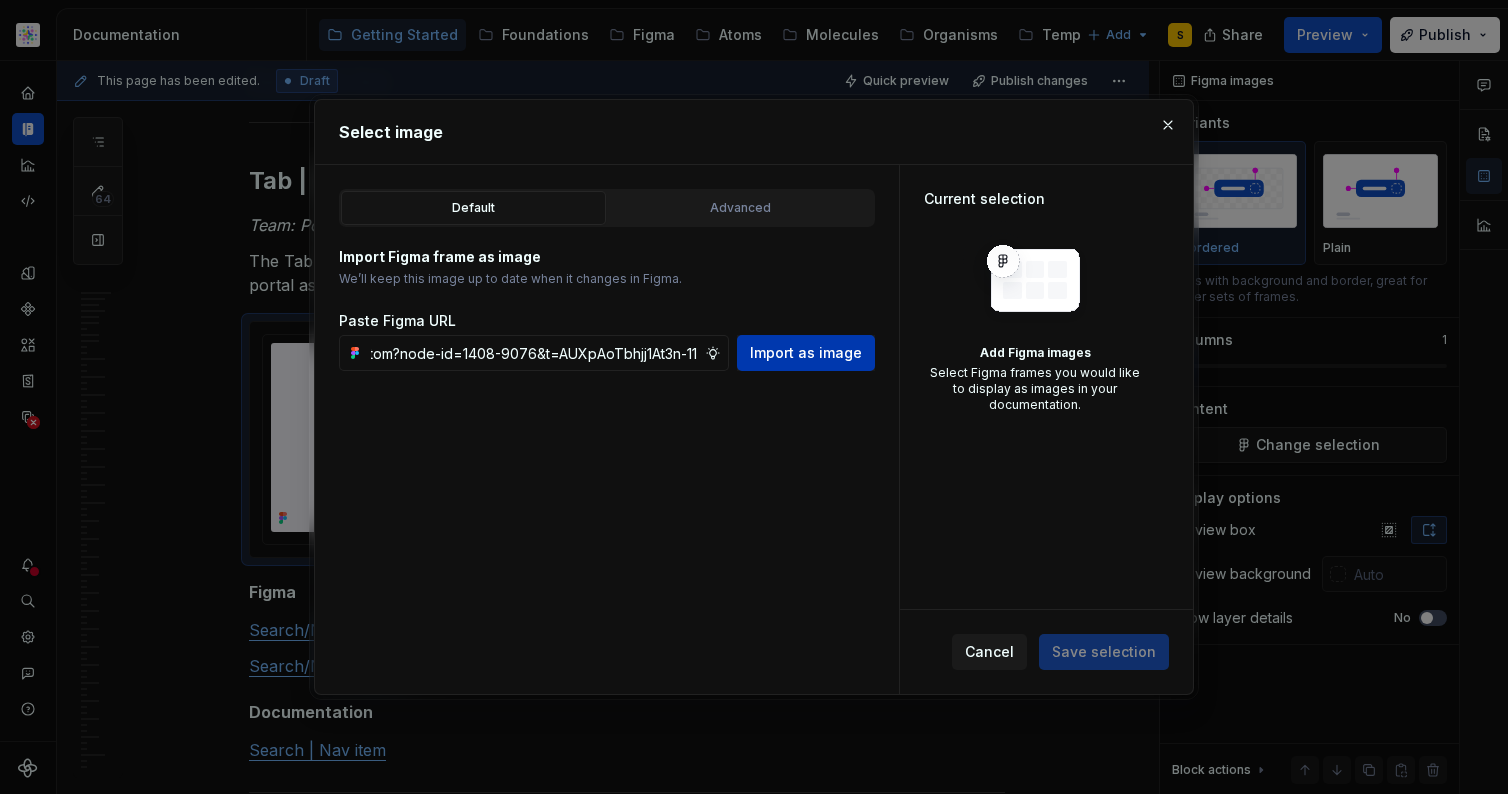 click on "Import as image" at bounding box center (806, 353) 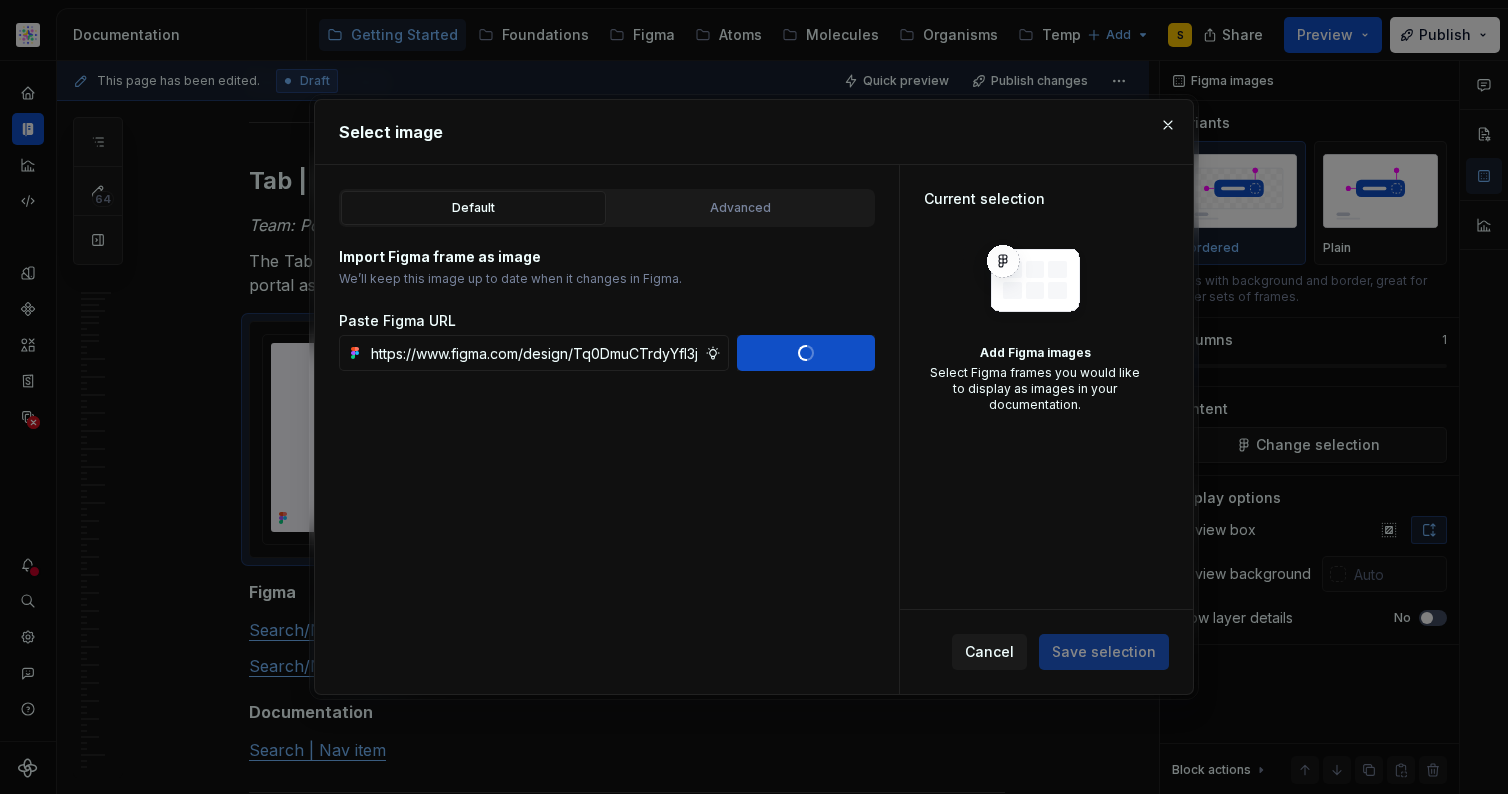 type 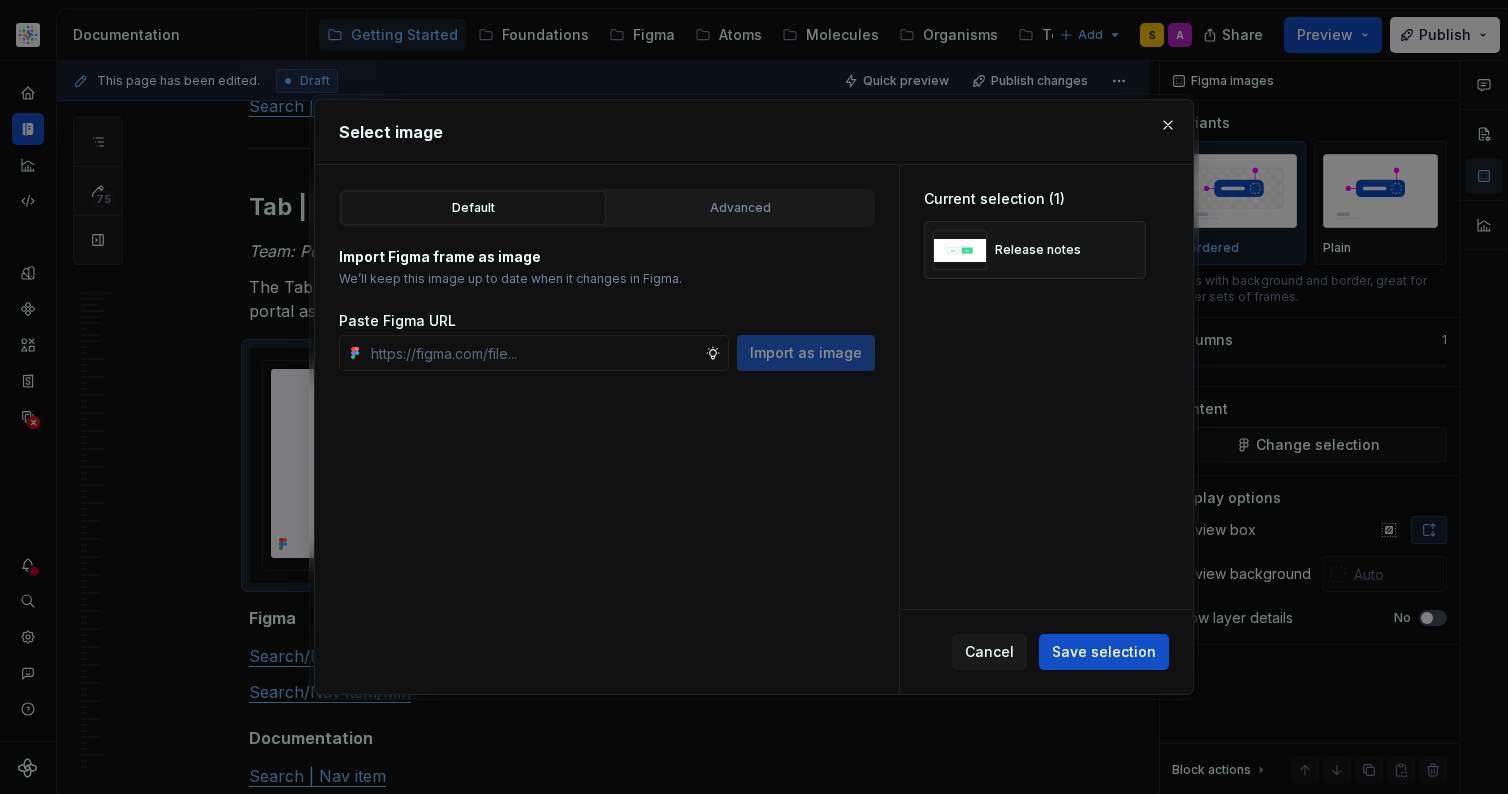 scroll, scrollTop: 24018, scrollLeft: 0, axis: vertical 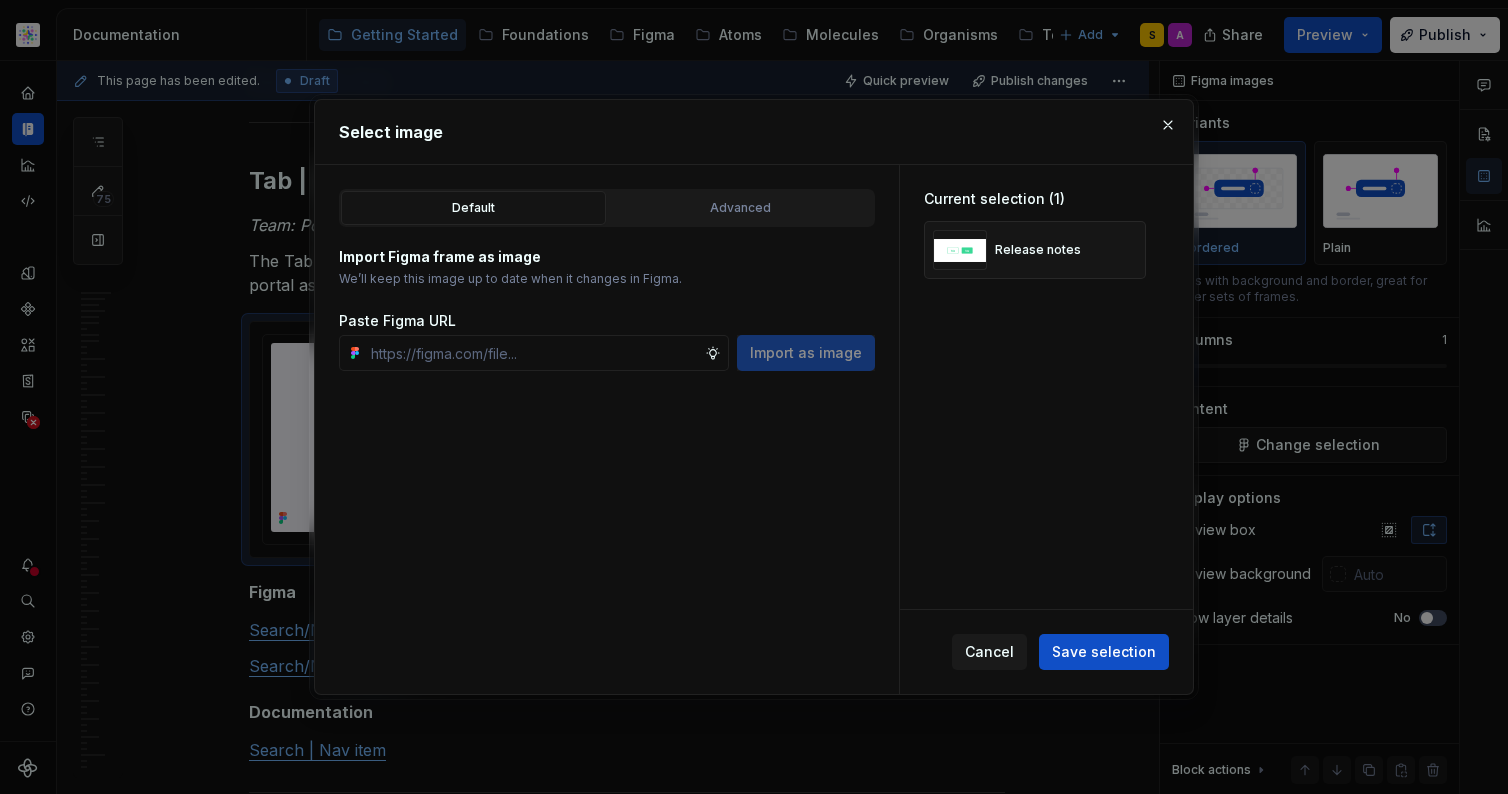 click on "Save selection" at bounding box center [1104, 652] 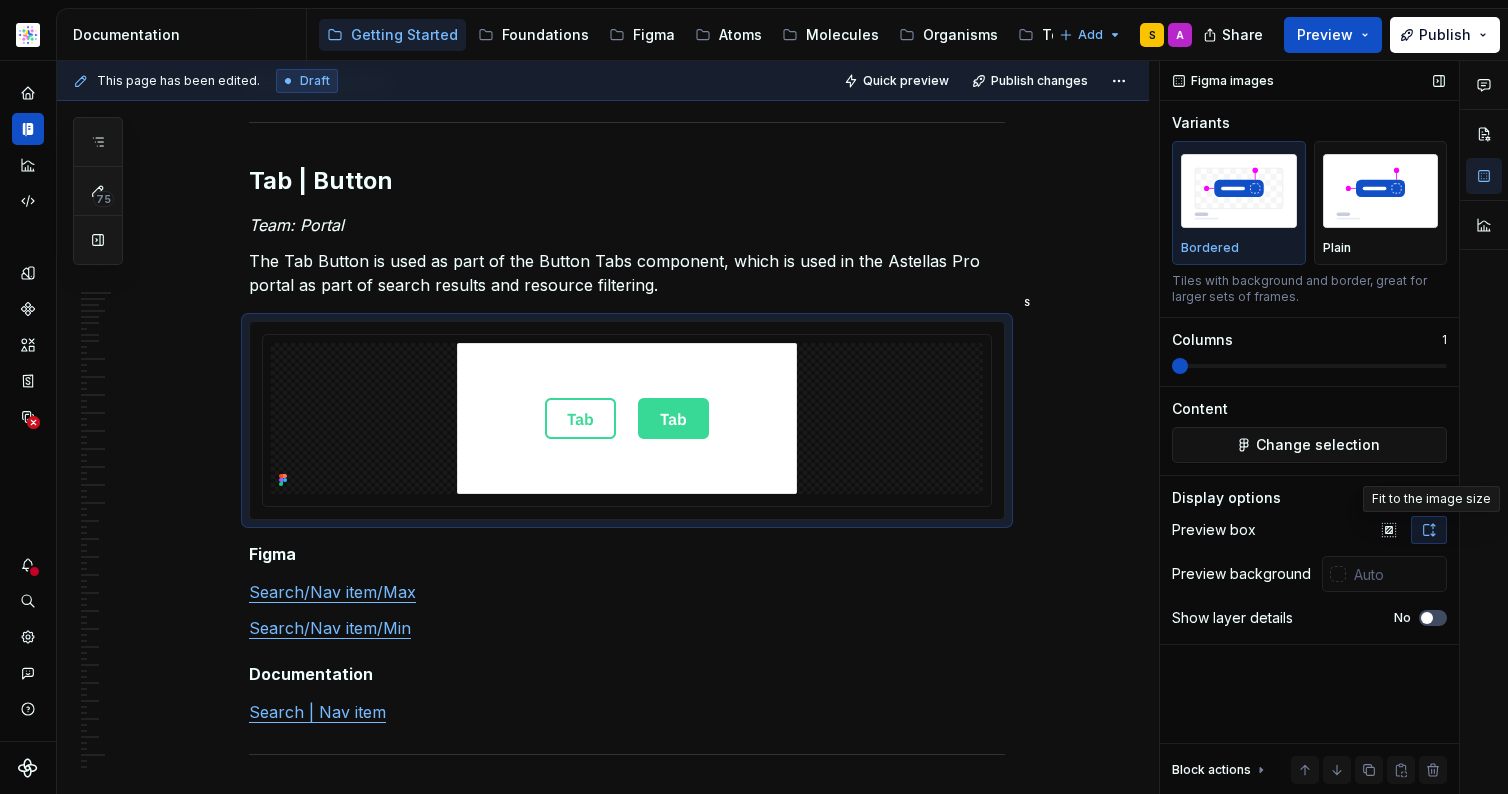 click 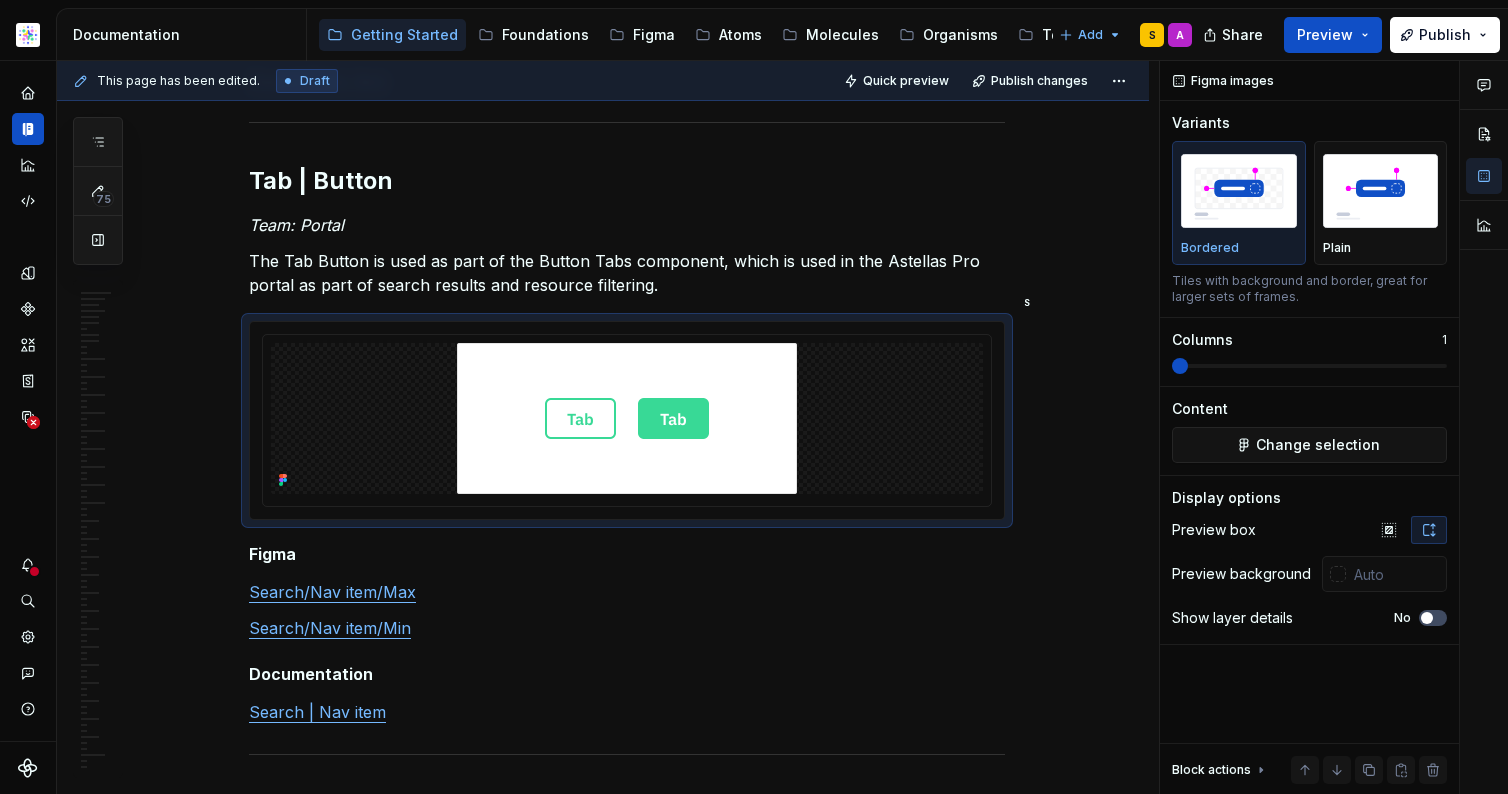 click on "Release notes  Date of release: 00/00/2025 Summary Team: BAU Team: Corporate Legend -  Component updated to allow for additional text sizing and colour options. The additional colour options help to highlight different information within a page.  Team: Portal Progress Item -  Component is used within a multi-step registration process to indicate a user’s current step, steps yet to be completed, and those that are already finished. Progress Indicator  - Component is a visual and informational header element used in multi-step flows like registration or onboarding. Tag | Multi  - The multi tag is a flexible tag component that allows for the increase or reduction in content that can be shown, depending on the use case and placement of the tag. This covers an icon element along with two further tags. Teaser Content Block | Resource  - The Resource / Teaser Block is a flexible, content-forward component designed to highlight downloadable or viewable resources, such as PDFs, videos, or podcasts. Card | Portrait" at bounding box center (627, -10863) 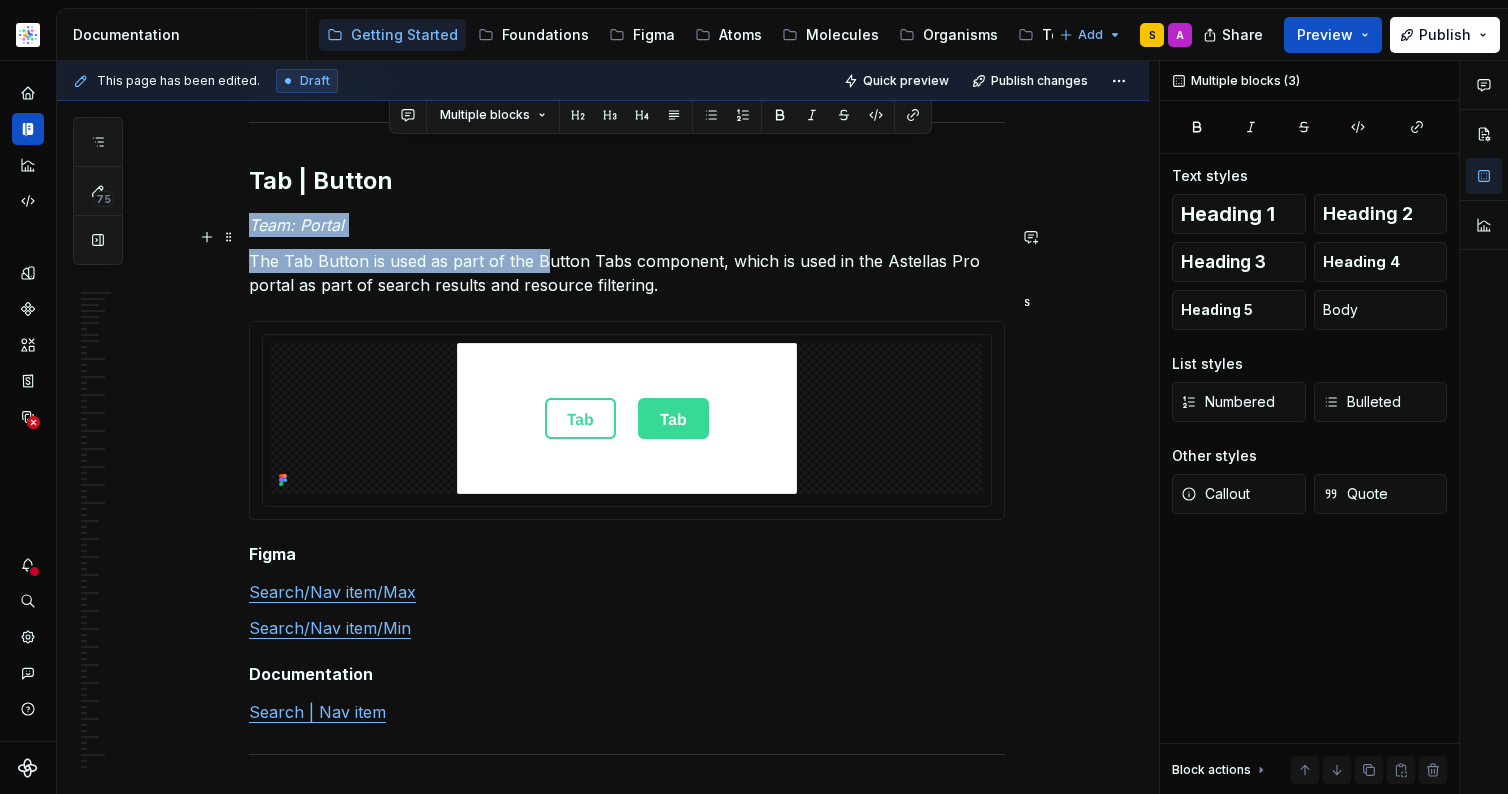click on "The Tab Button is used as part of the Button Tabs component, which is used in the Astellas Pro portal as part of search results and resource filtering." at bounding box center (627, 273) 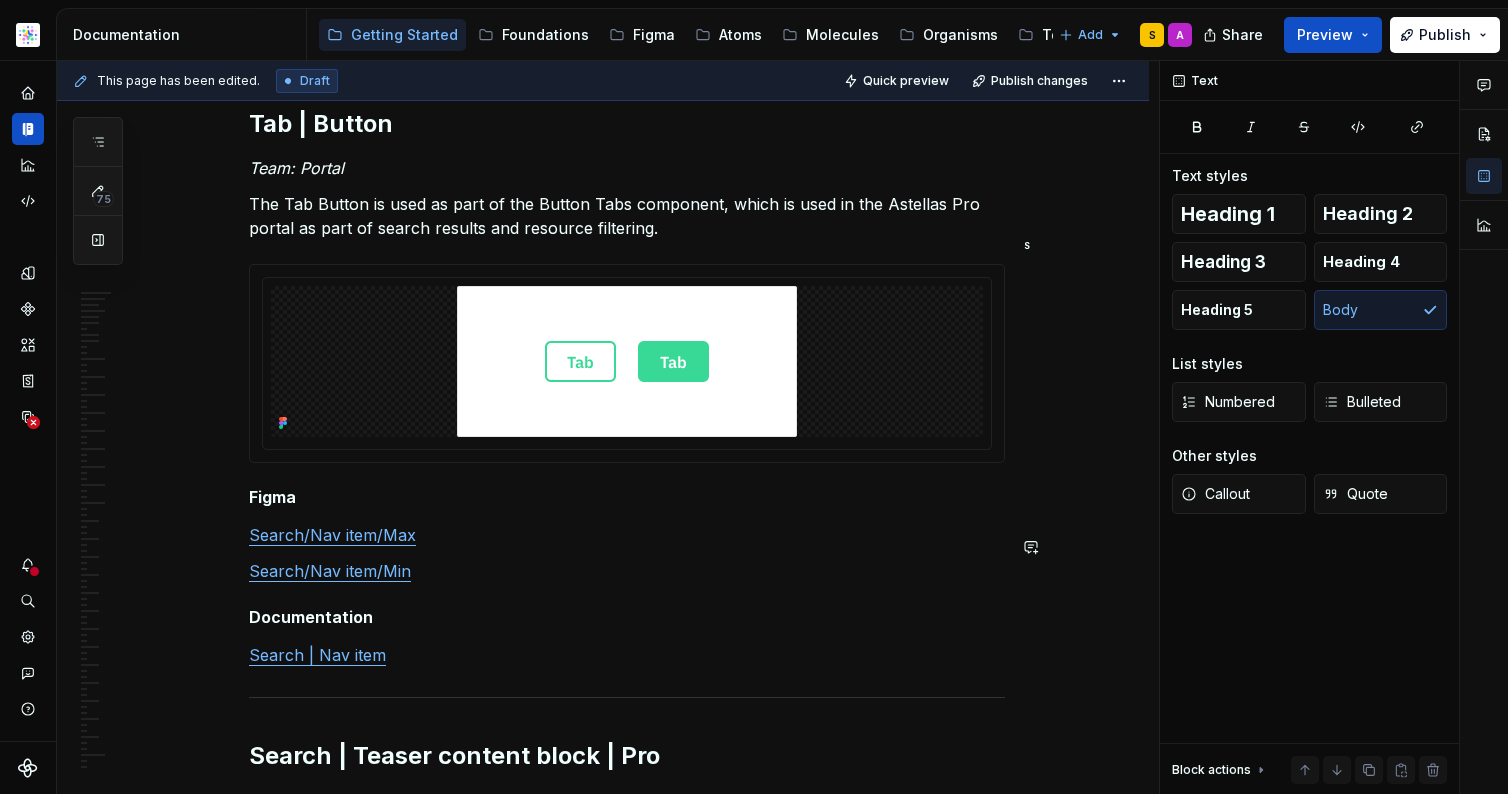 scroll, scrollTop: 24082, scrollLeft: 0, axis: vertical 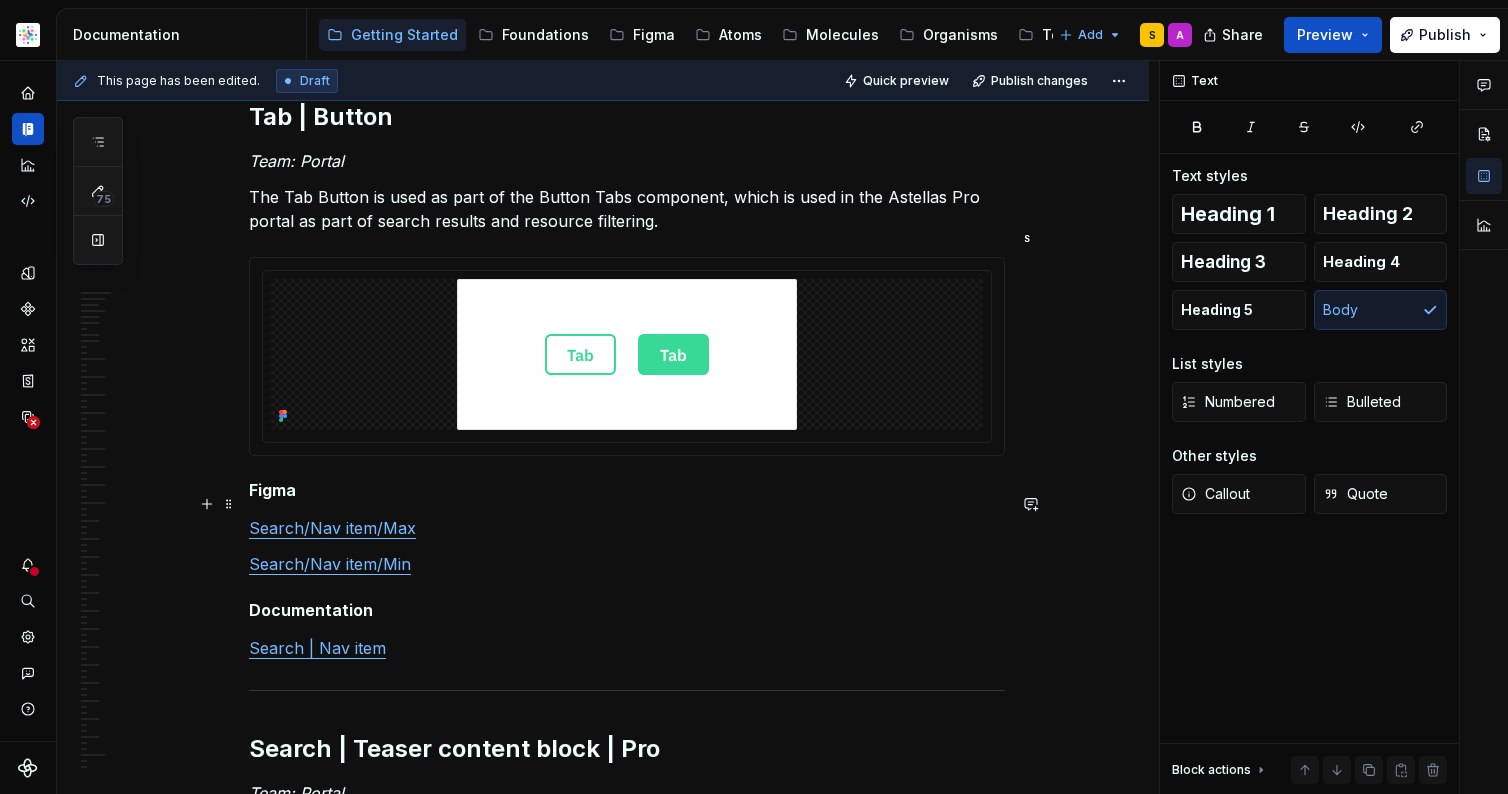 click on "Search/Nav item/Max" at bounding box center (627, 528) 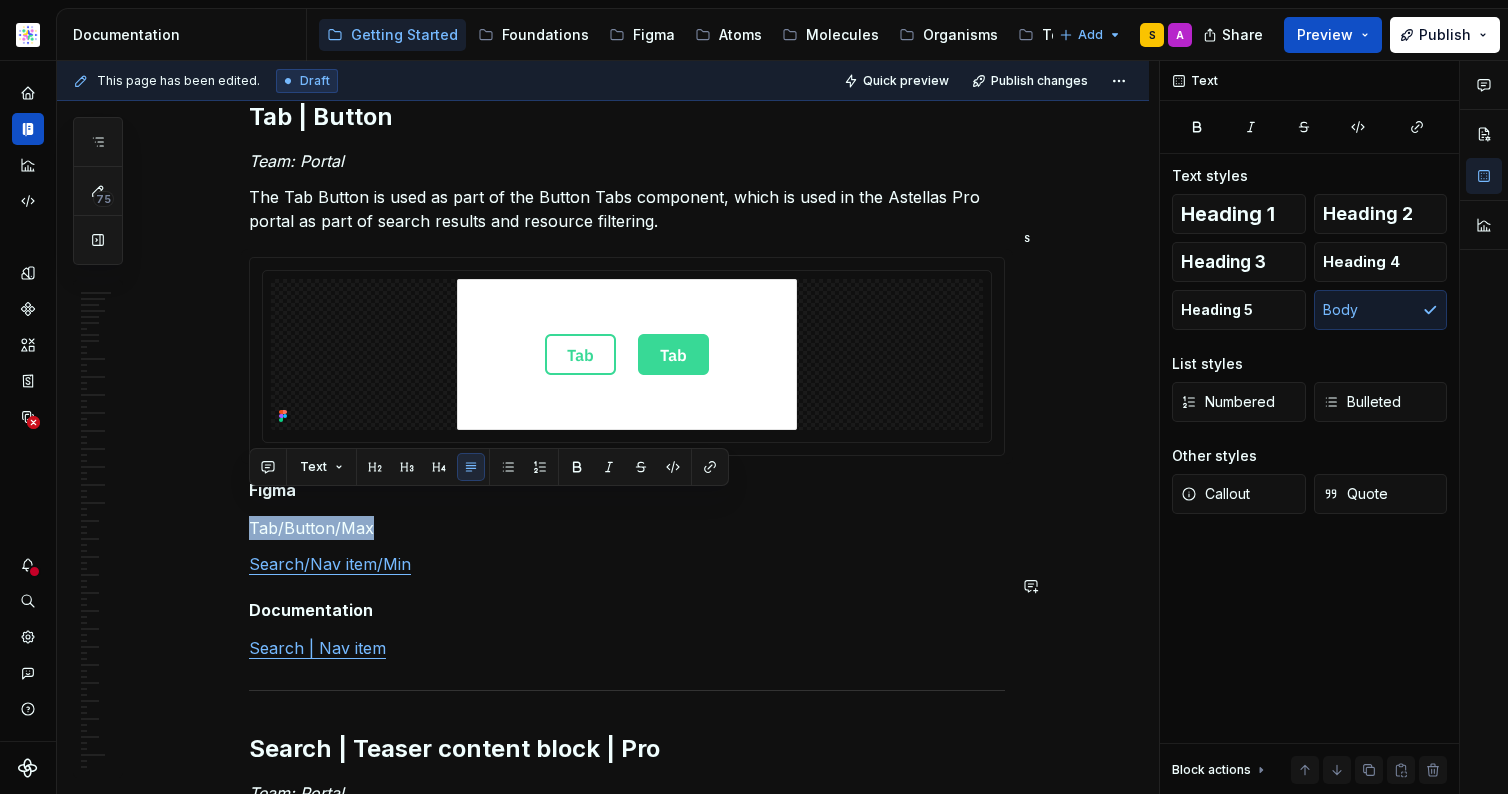 copy on "Tab/Button/Max" 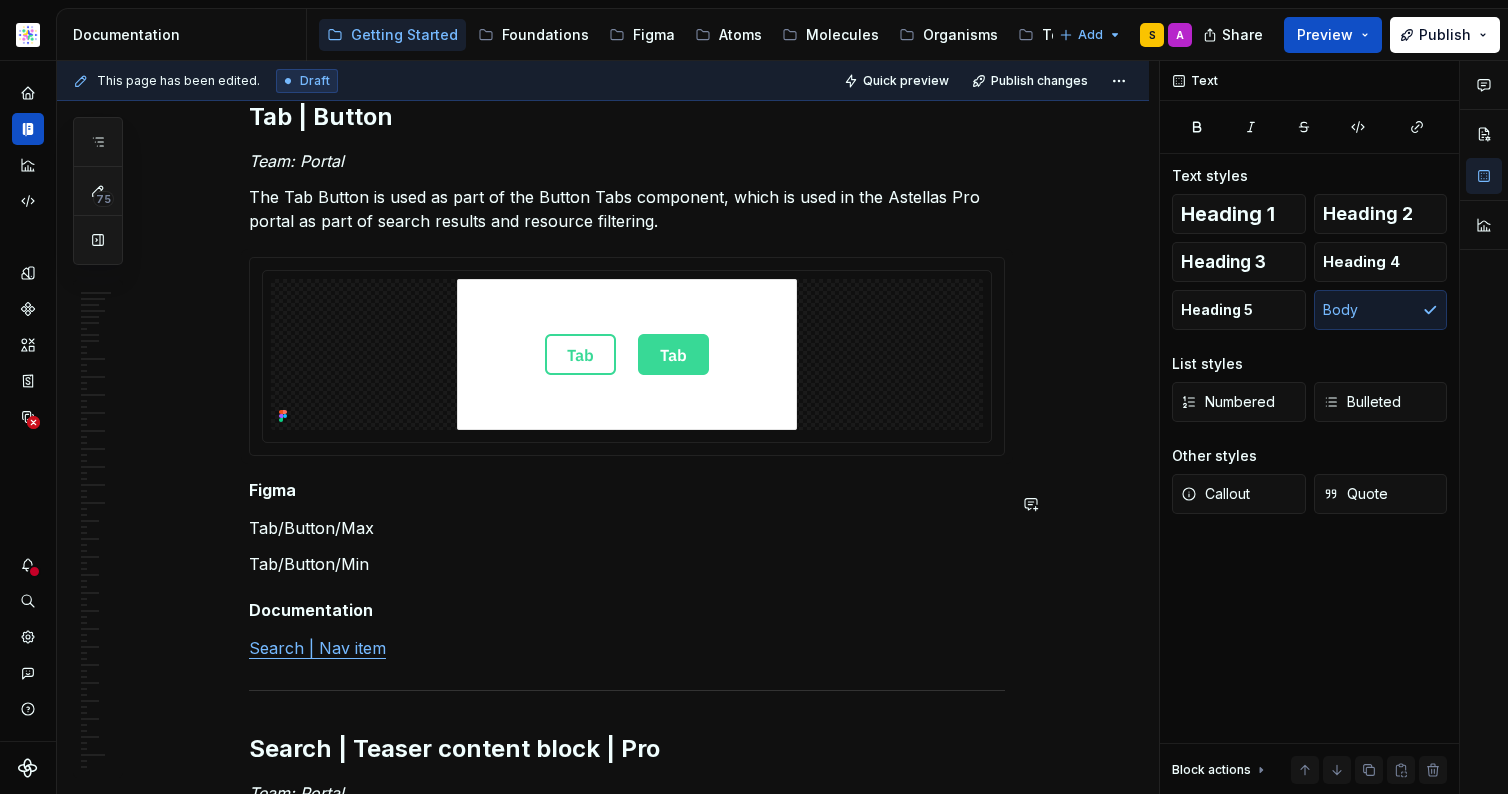 click on "Tab/Button/Max" at bounding box center [627, 528] 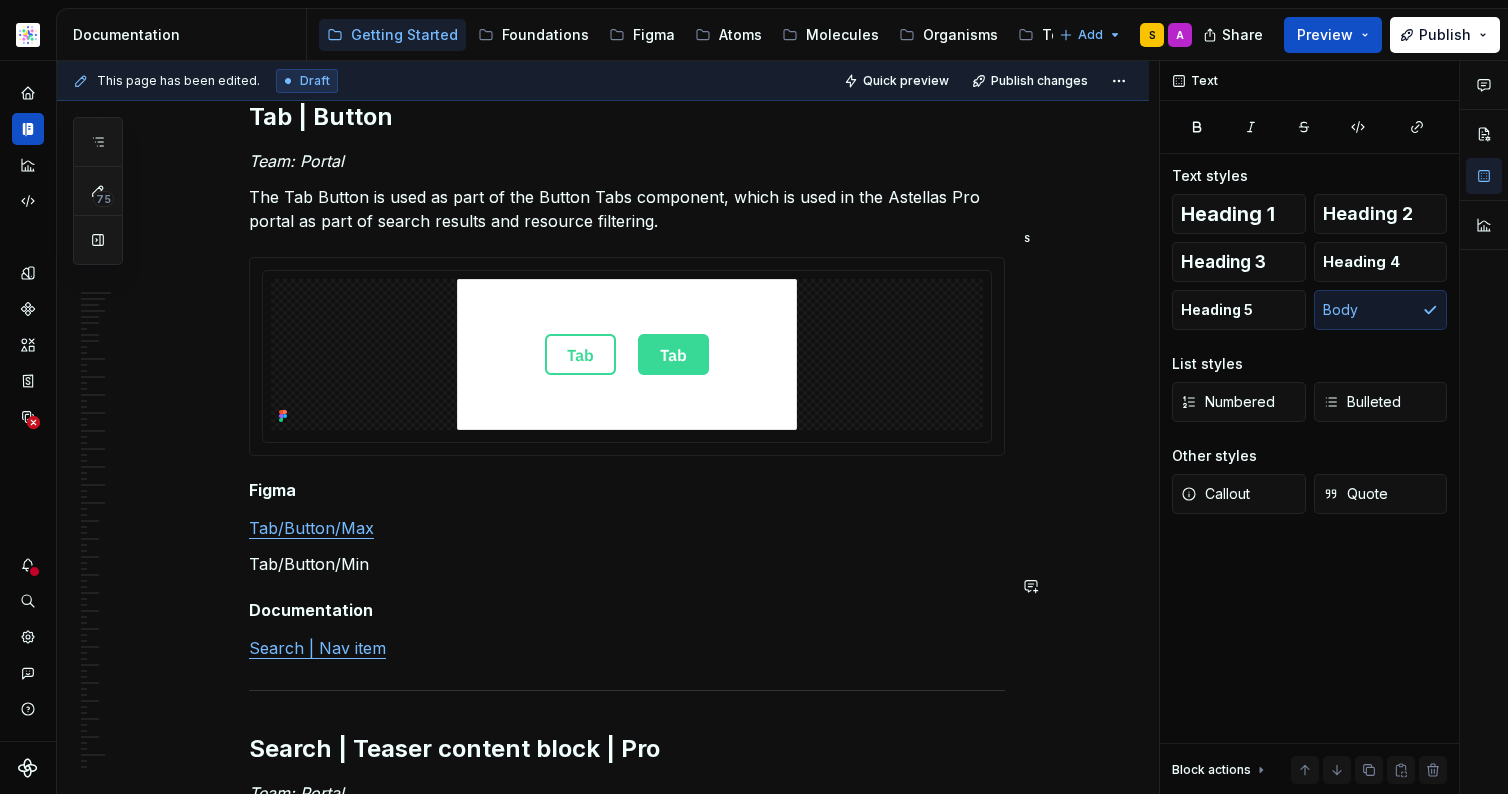 click on "Tab/Button/Min" at bounding box center (627, 564) 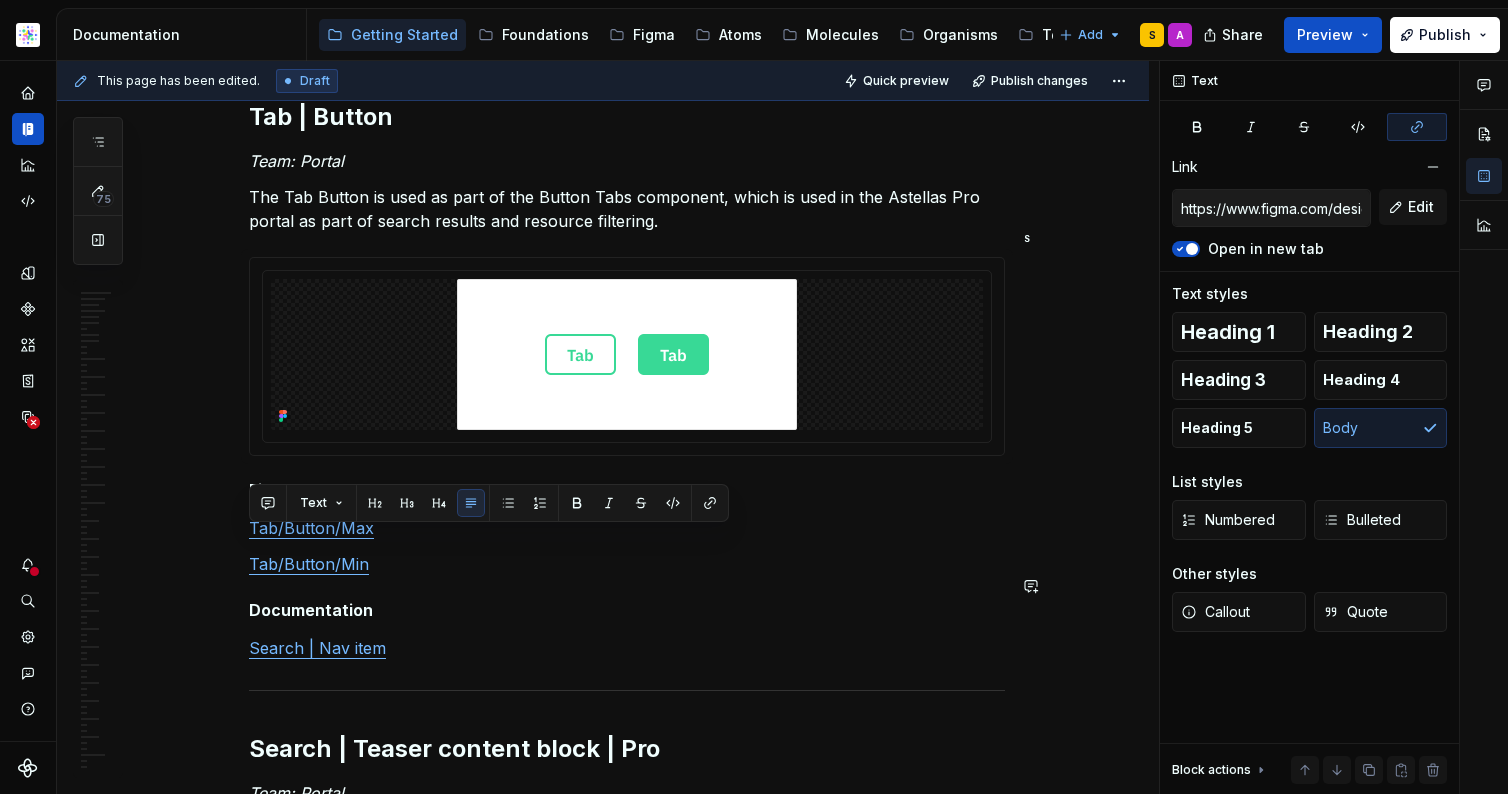 click on "Release notes  Date of release: 00/00/2025 Summary Team: BAU Team: Corporate Legend -  Component updated to allow for additional text sizing and colour options. The additional colour options help to highlight different information within a page.  Team: Portal Progress Item -  Component is used within a multi-step registration process to indicate a user’s current step, steps yet to be completed, and those that are already finished. Progress Indicator  - Component is a visual and informational header element used in multi-step flows like registration or onboarding. Tag | Multi  - The multi tag is a flexible tag component that allows for the increase or reduction in content that can be shown, depending on the use case and placement of the tag. This covers an icon element along with two further tags. Teaser Content Block | Resource  - The Resource / Teaser Block is a flexible, content-forward component designed to highlight downloadable or viewable resources, such as PDFs, videos, or podcasts. Card | Portrait" at bounding box center [627, -10927] 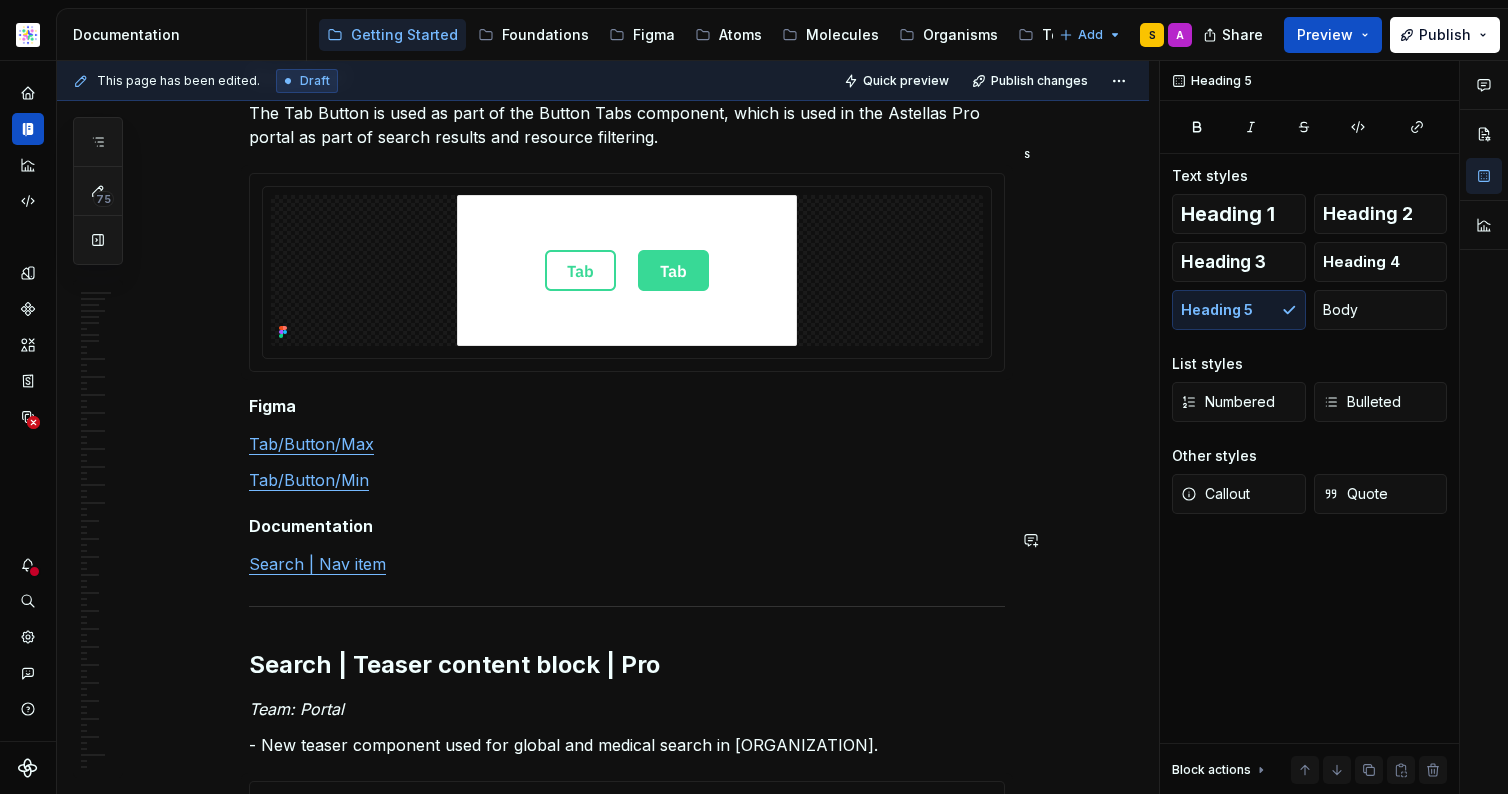 scroll, scrollTop: 24194, scrollLeft: 0, axis: vertical 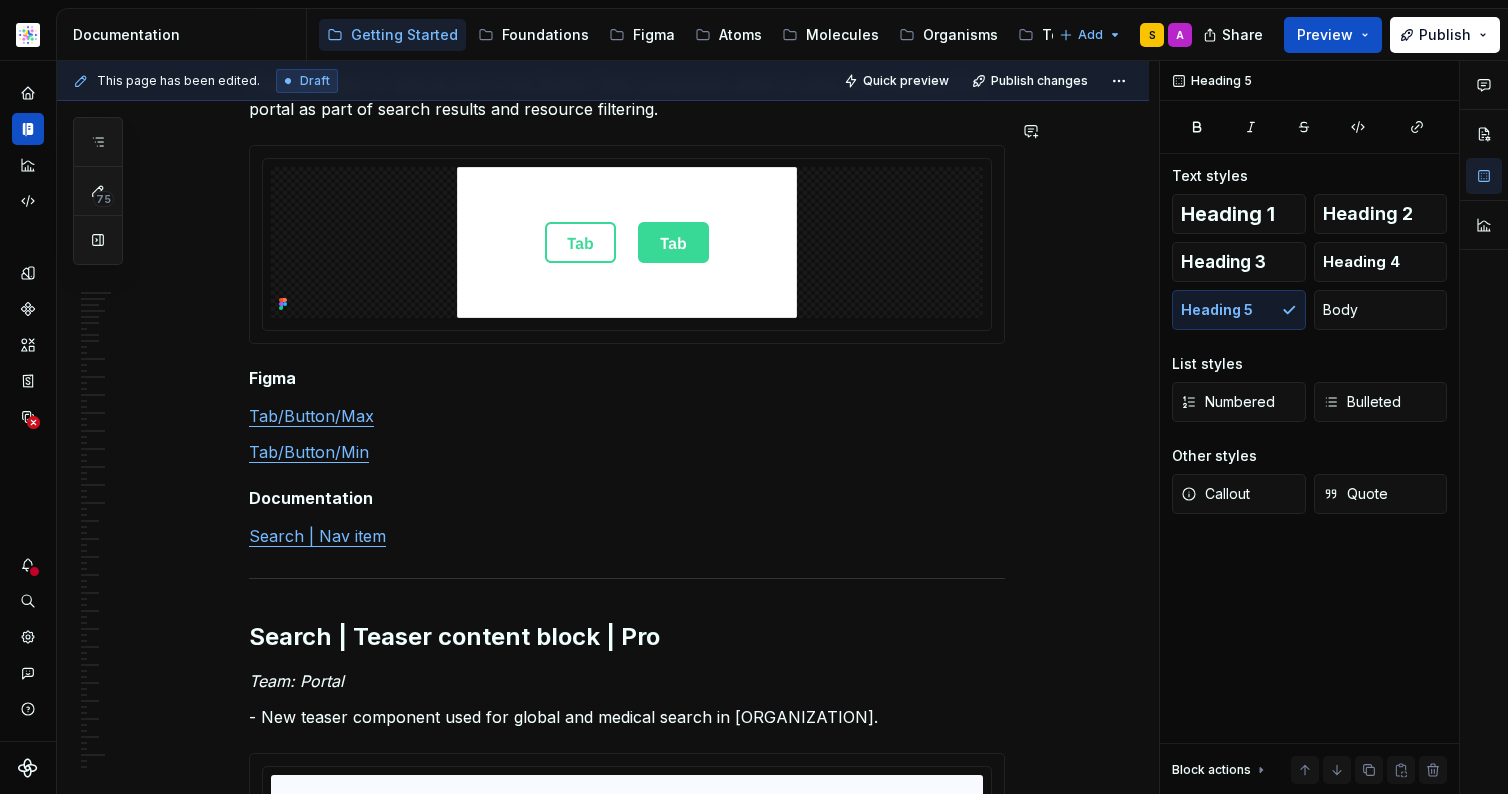 type on "*" 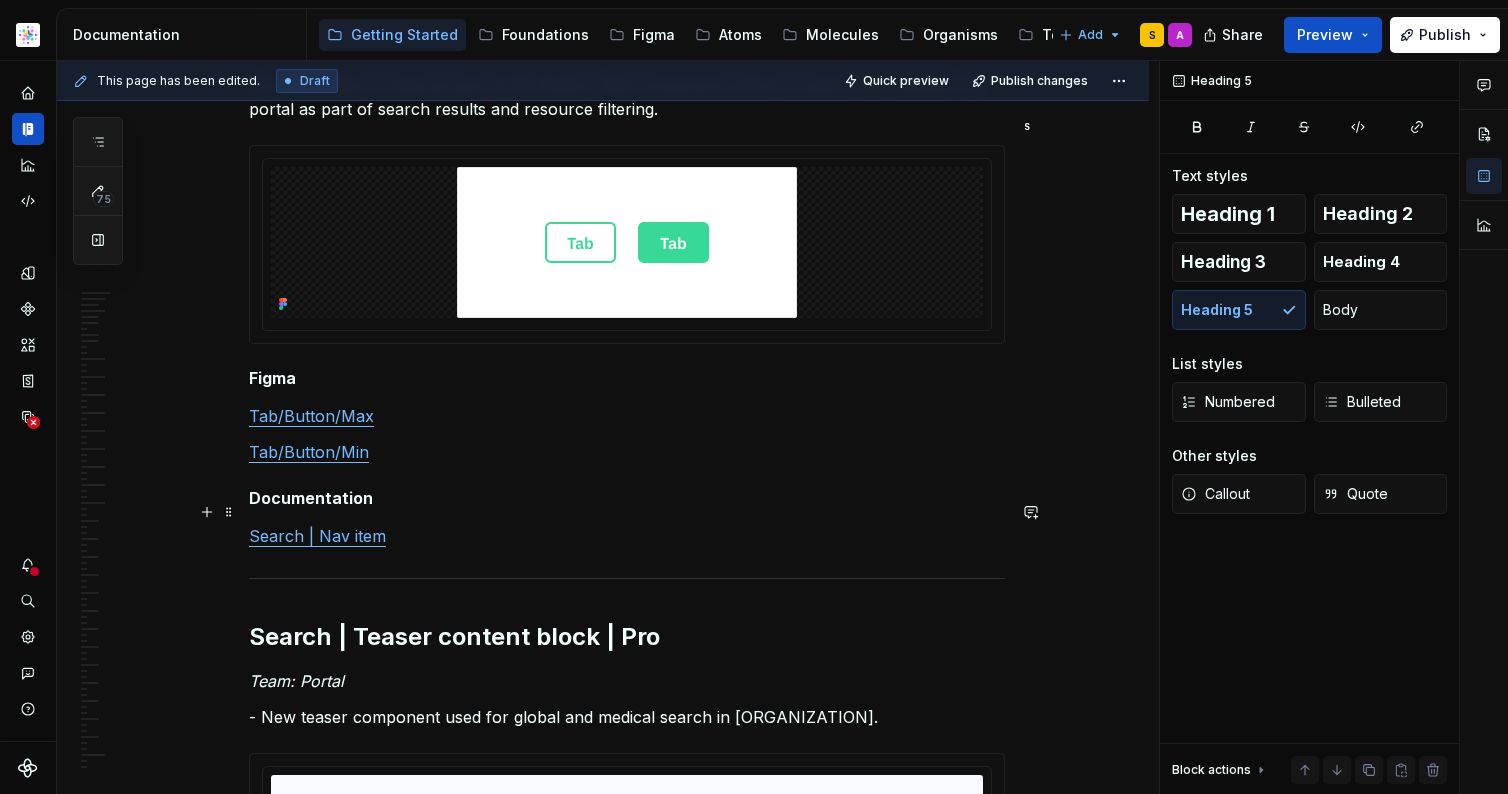 click on "Search | Nav item" at bounding box center (627, 536) 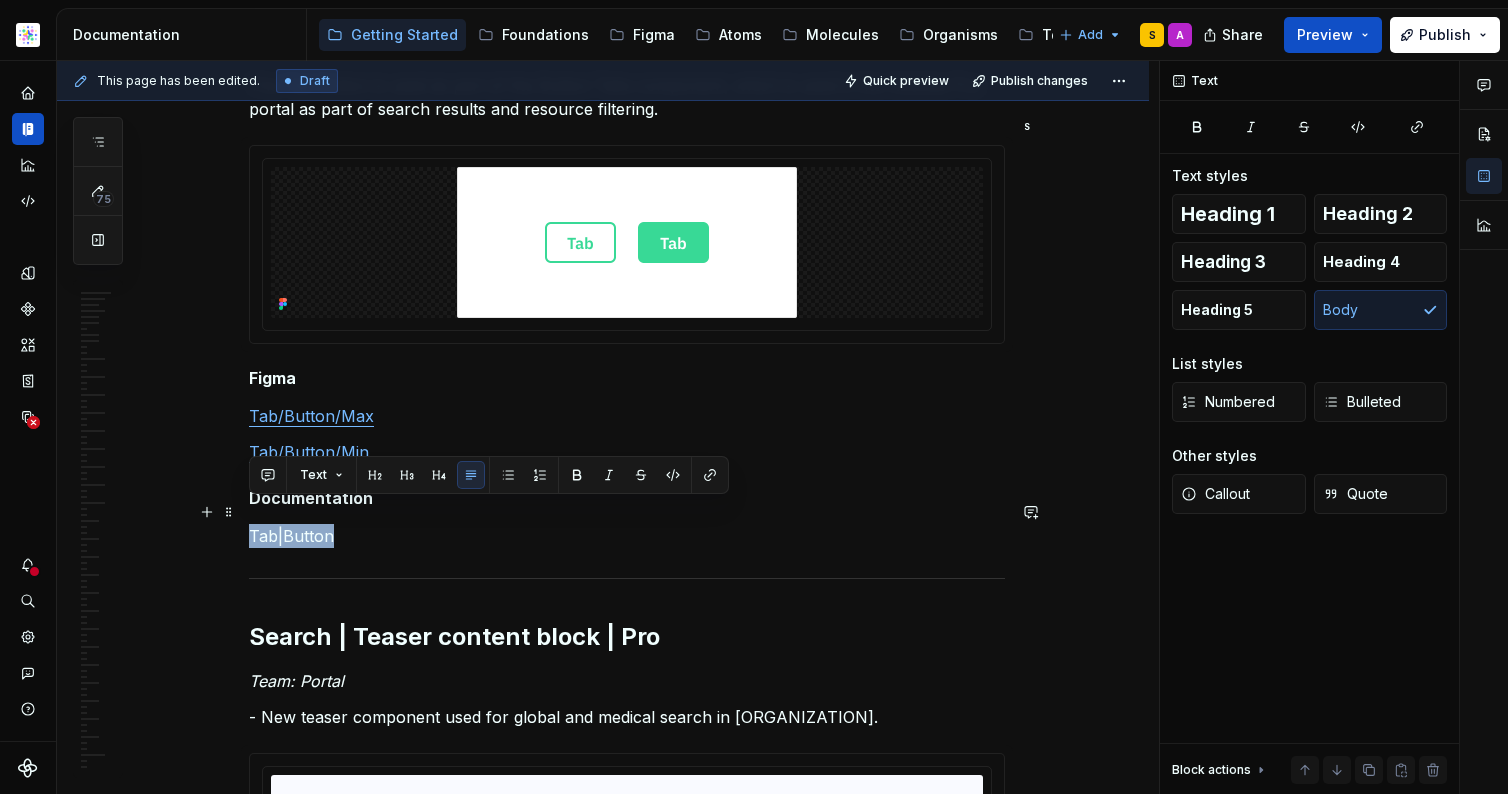 click on "Tab|Button" at bounding box center (627, 536) 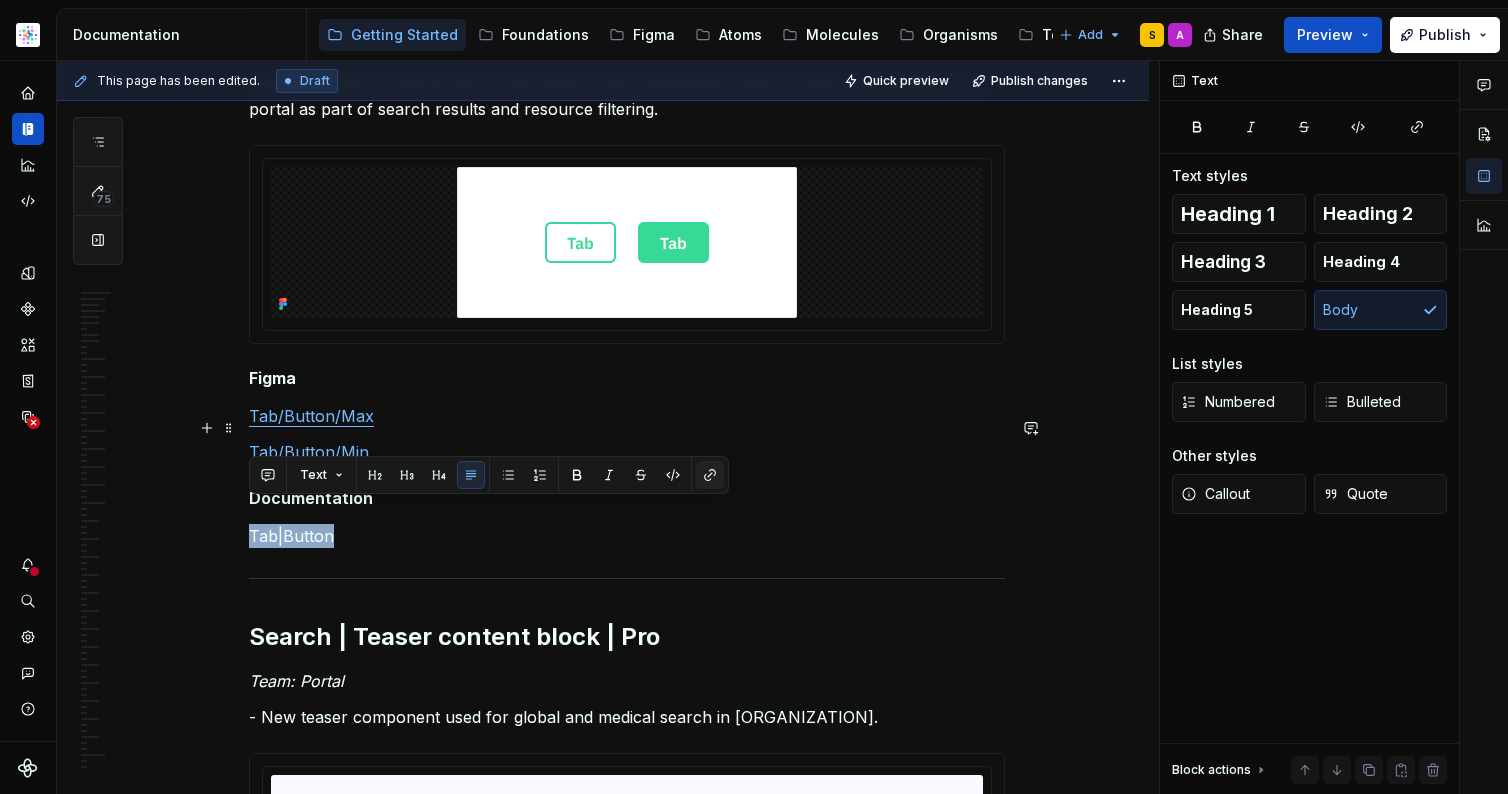click on "Text" at bounding box center [489, 475] 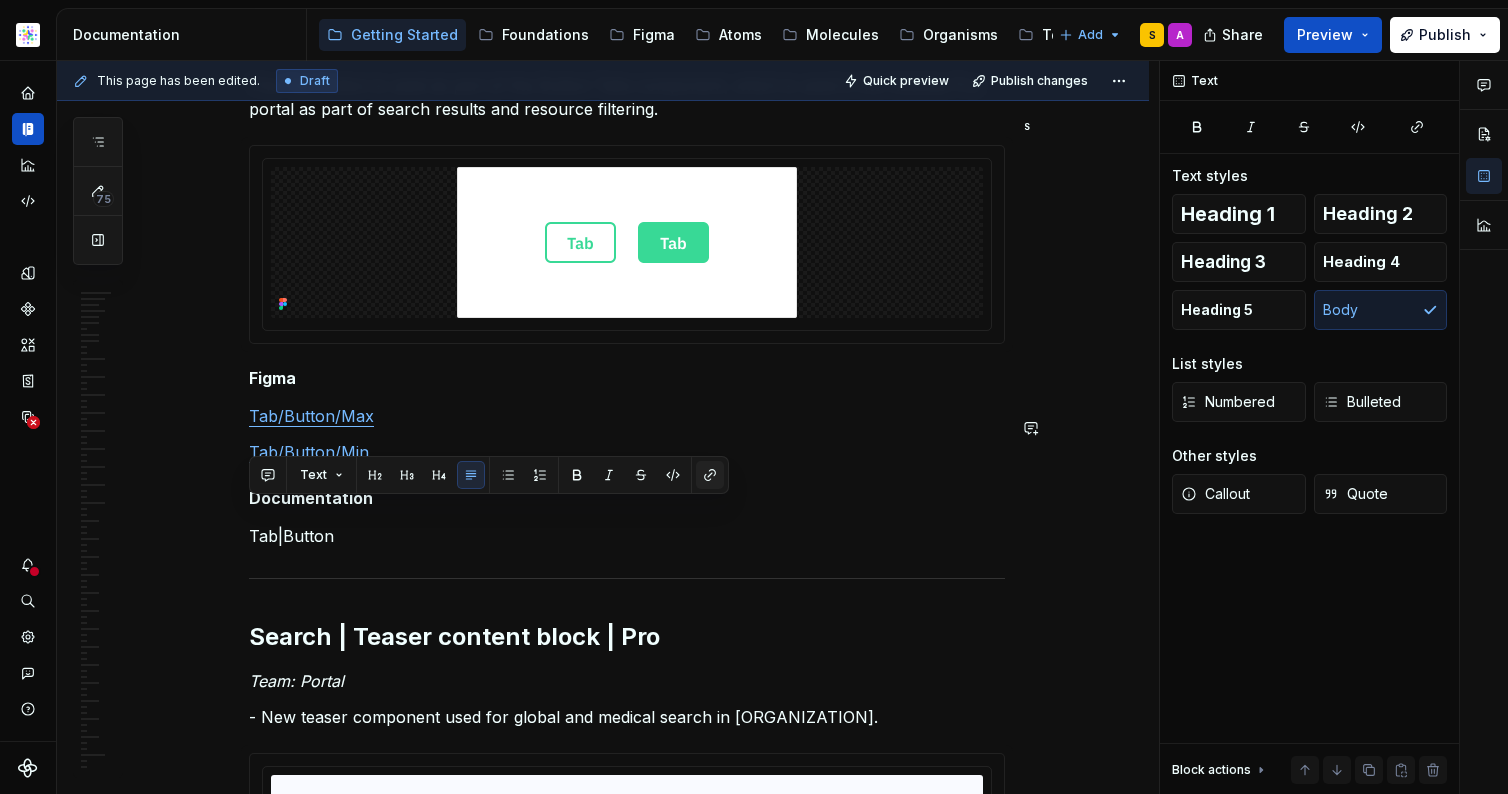 click at bounding box center [710, 475] 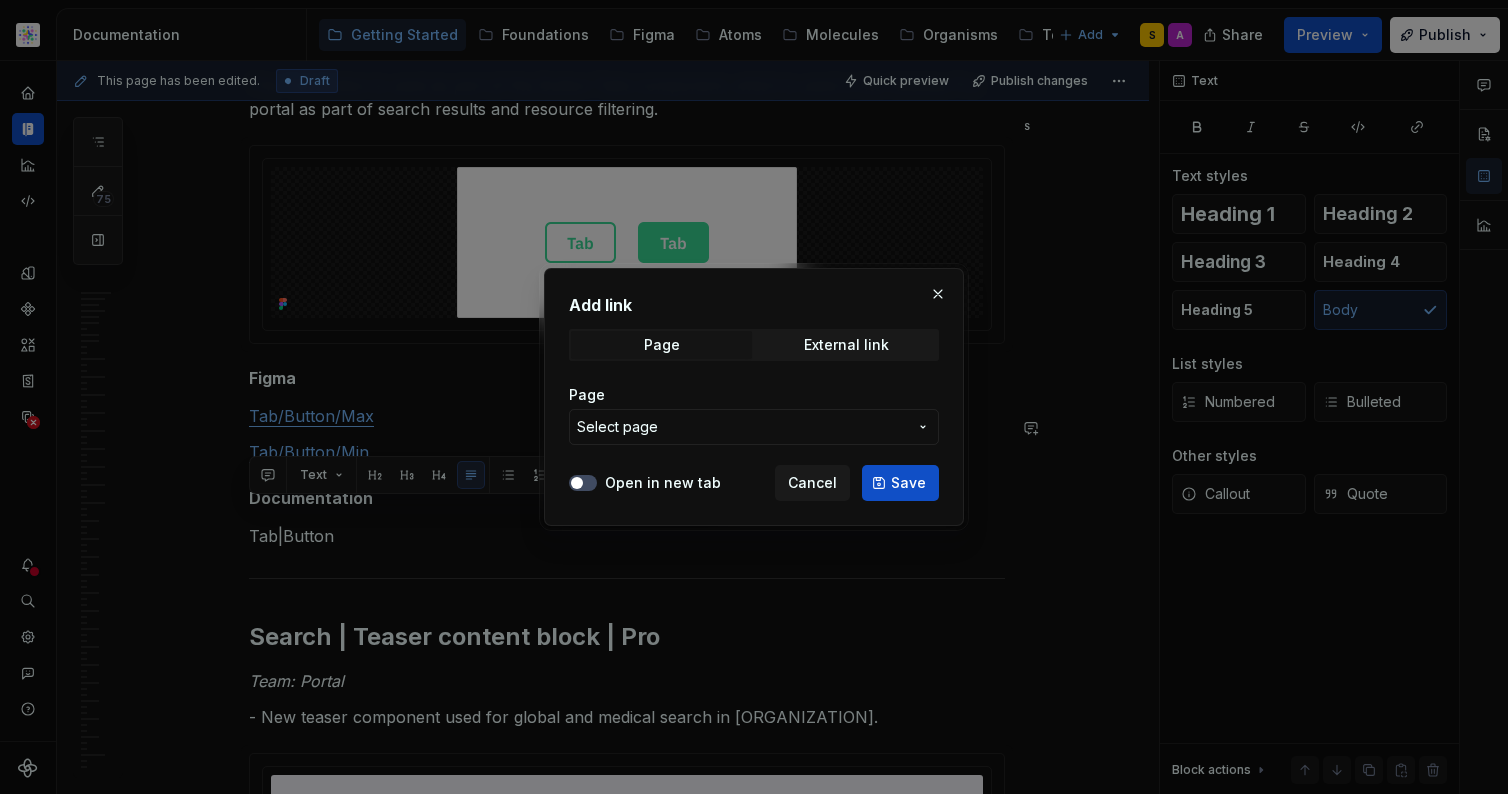 click on "Select page" at bounding box center [742, 427] 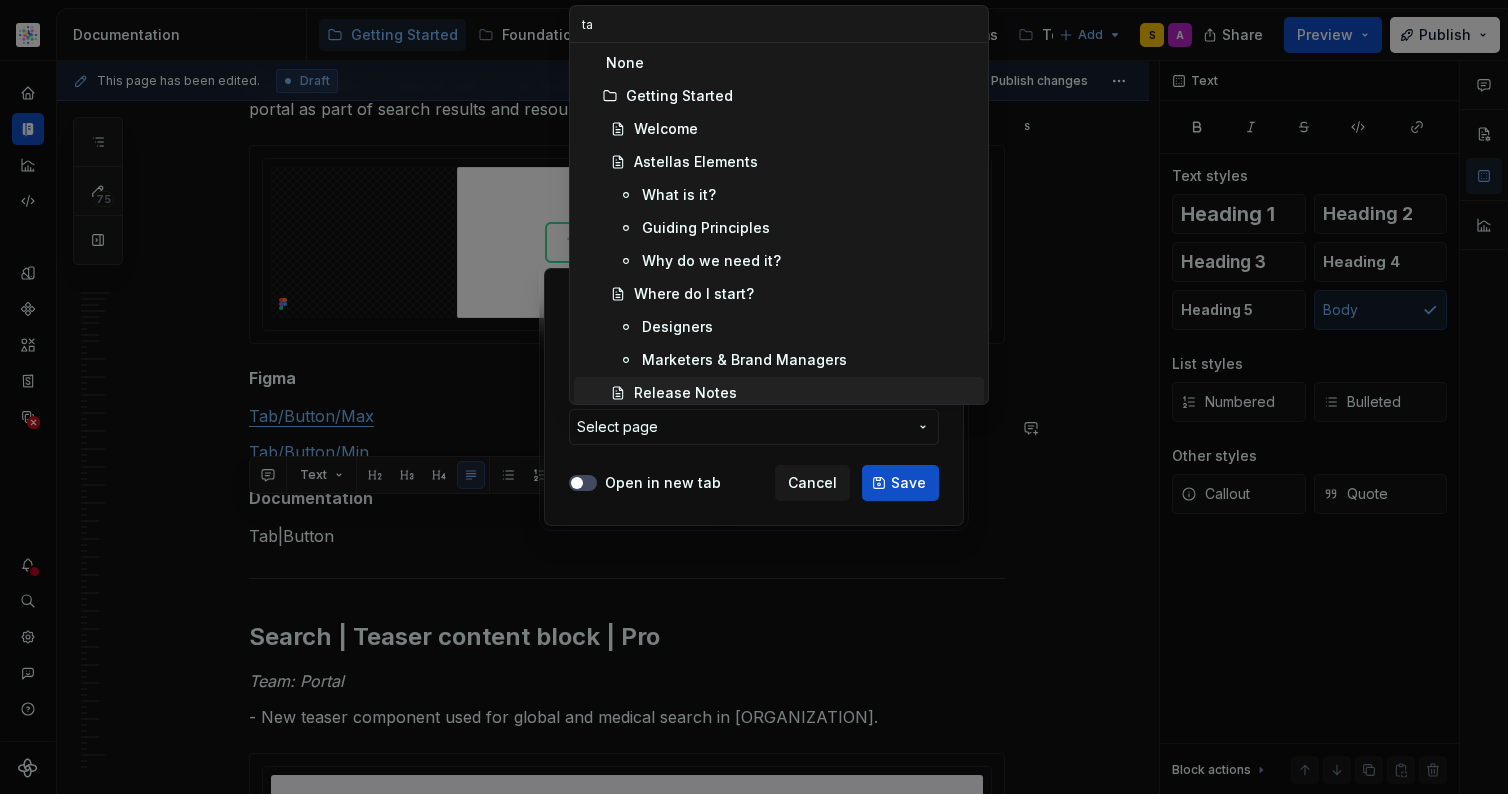 type on "tab" 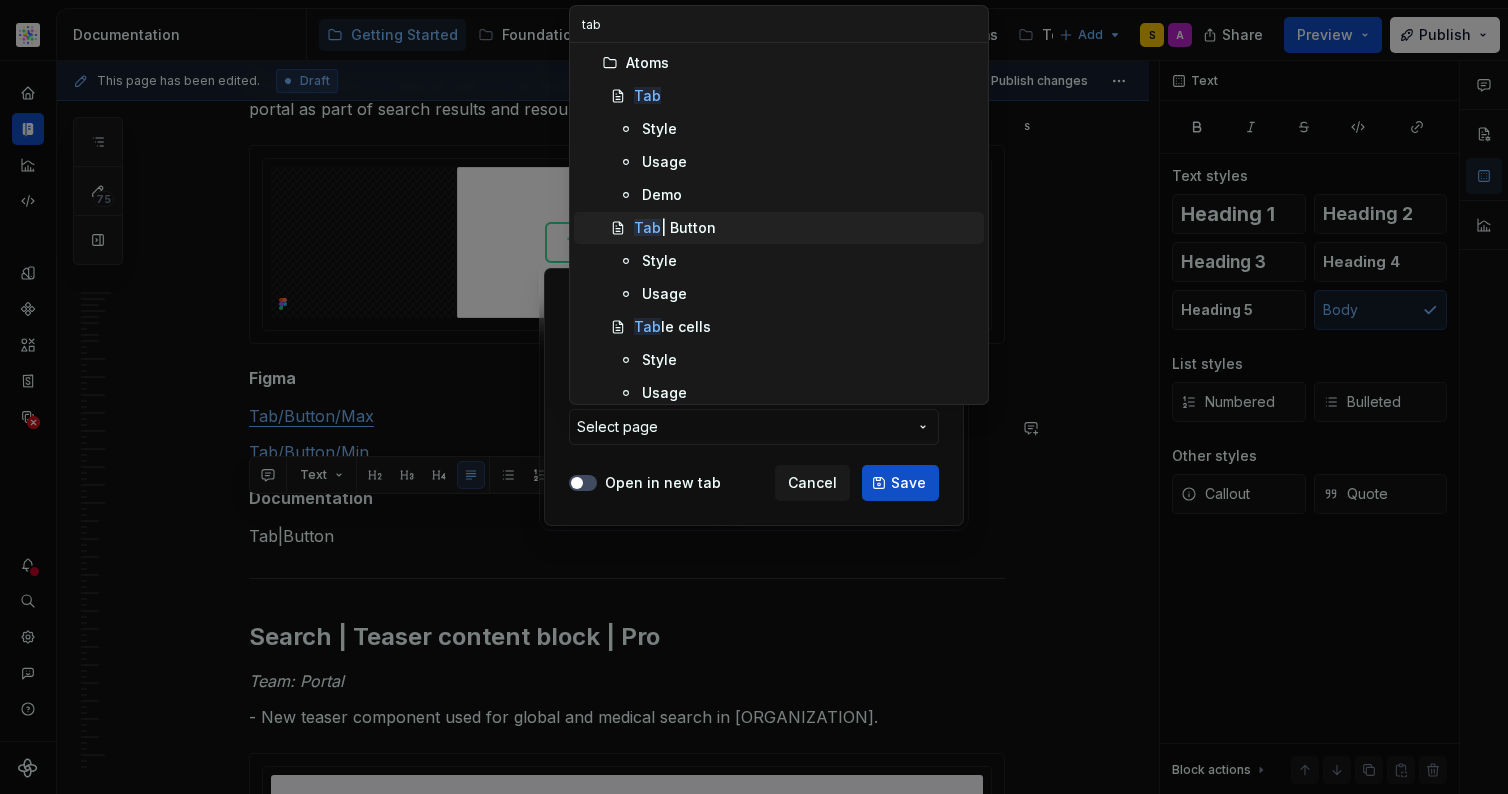 click on "Tab  | Button" at bounding box center [675, 228] 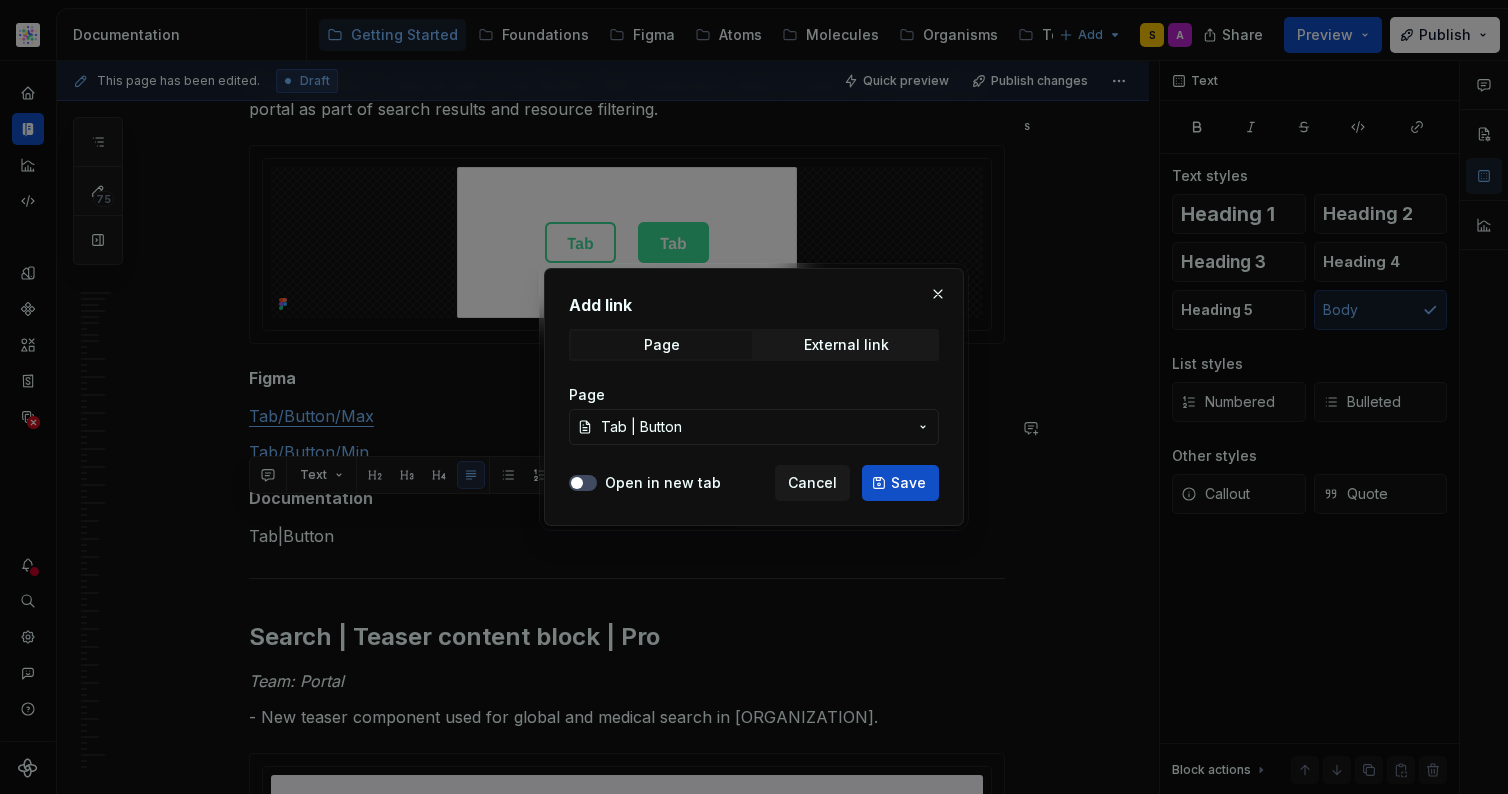 click on "Save" at bounding box center [908, 483] 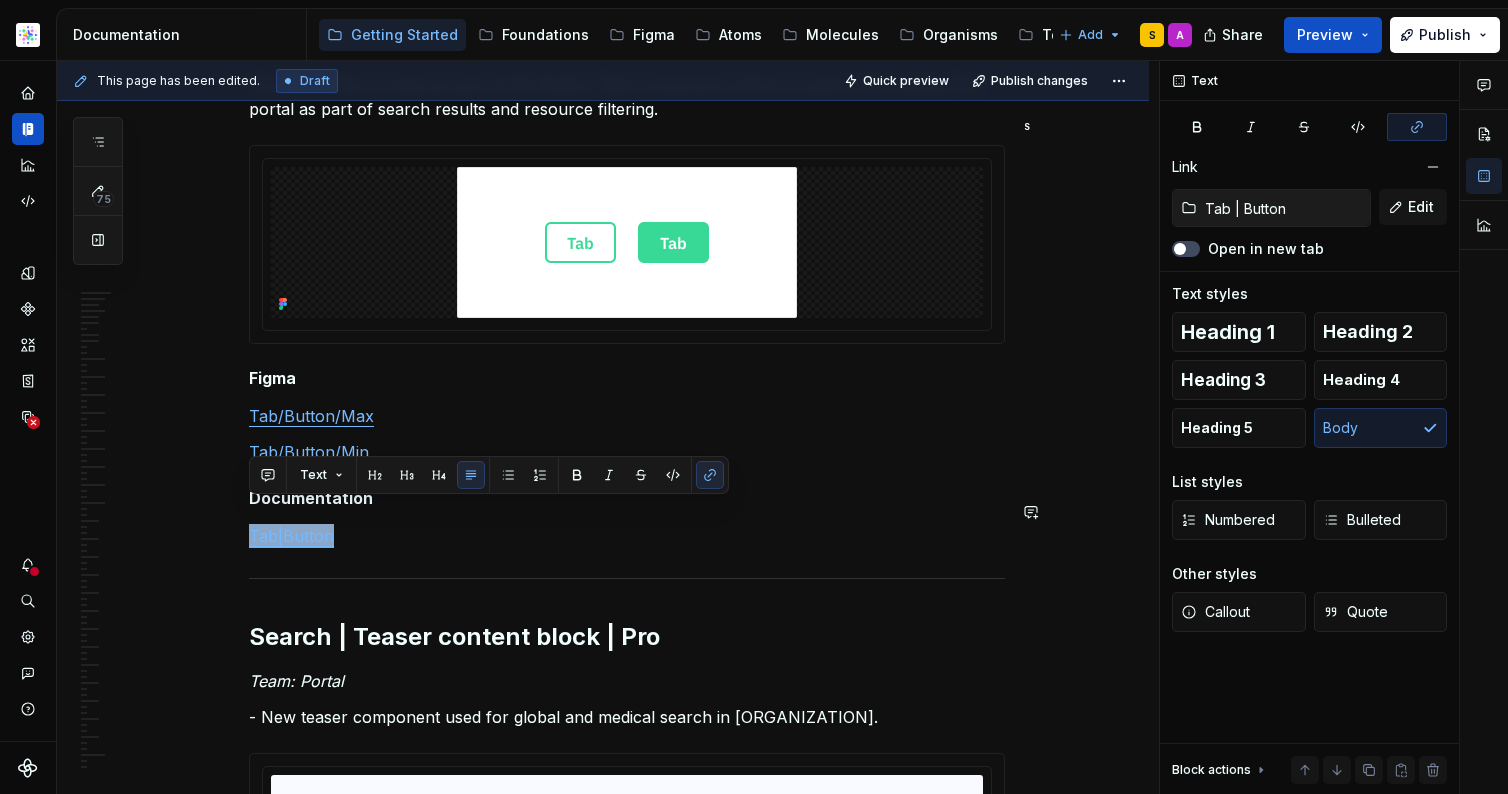 click on "Tab|Button" at bounding box center [627, 536] 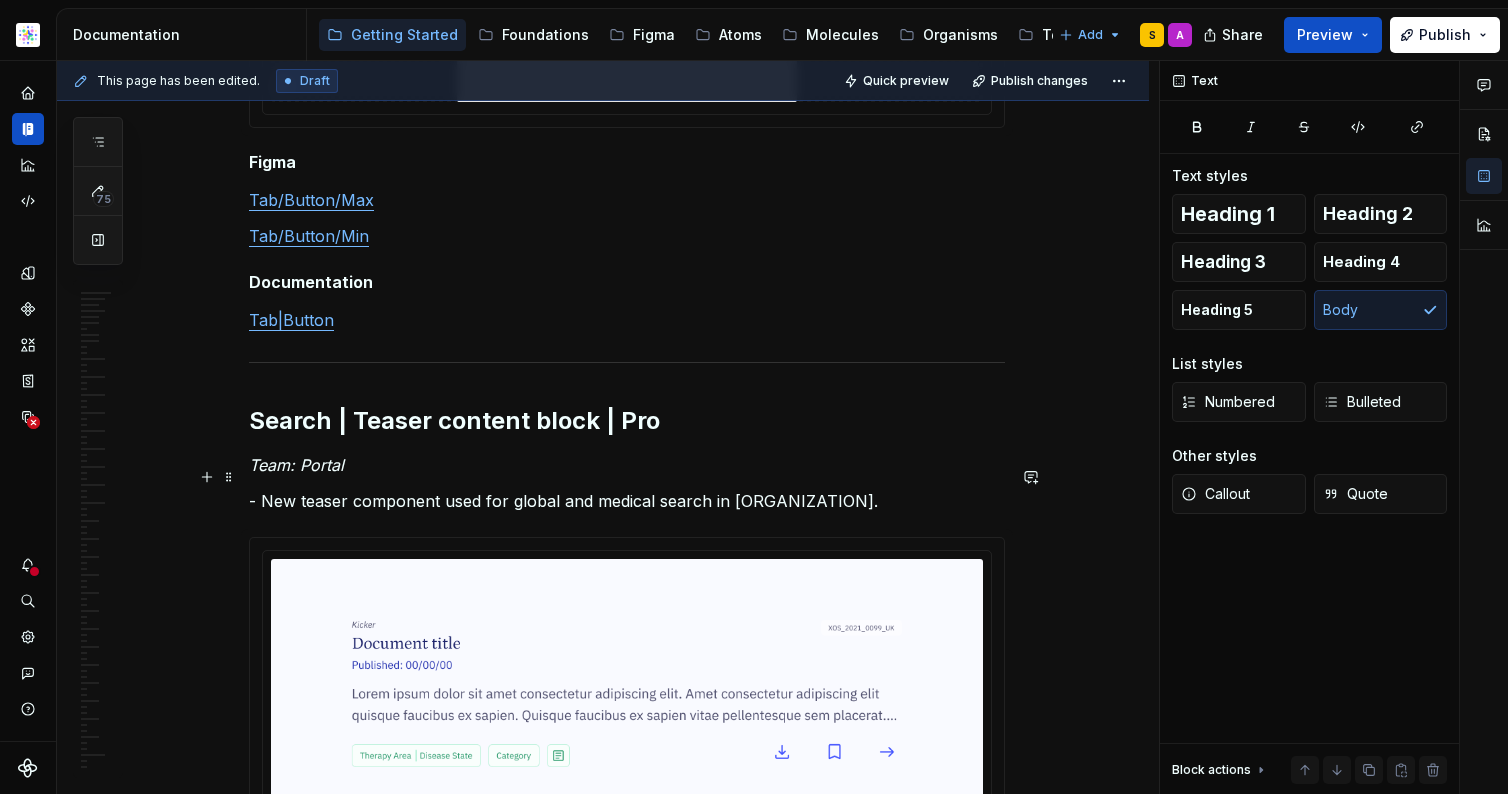 scroll, scrollTop: 24346, scrollLeft: 0, axis: vertical 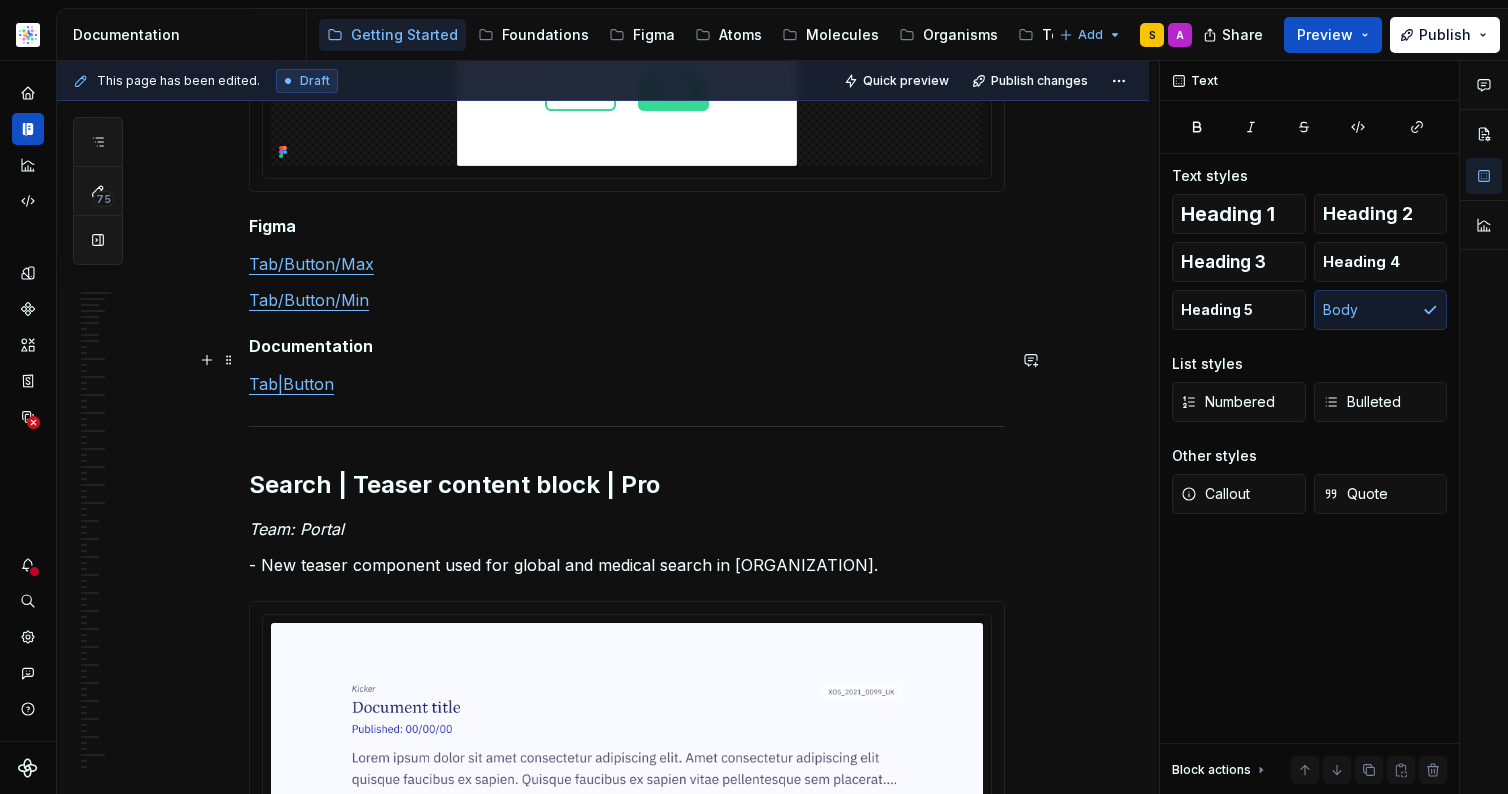 click on "Tab|Button" at bounding box center (627, 384) 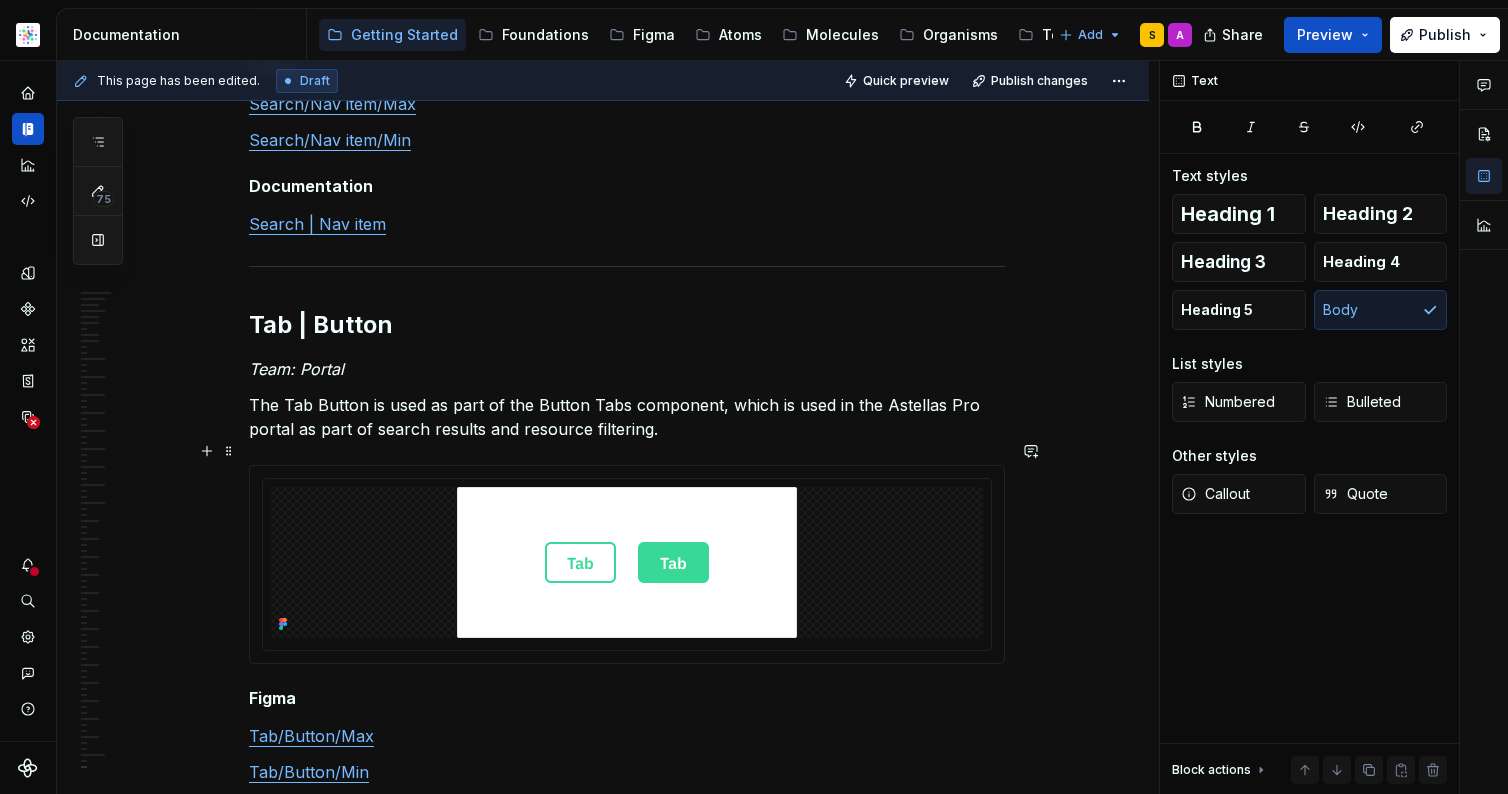 scroll, scrollTop: 23862, scrollLeft: 0, axis: vertical 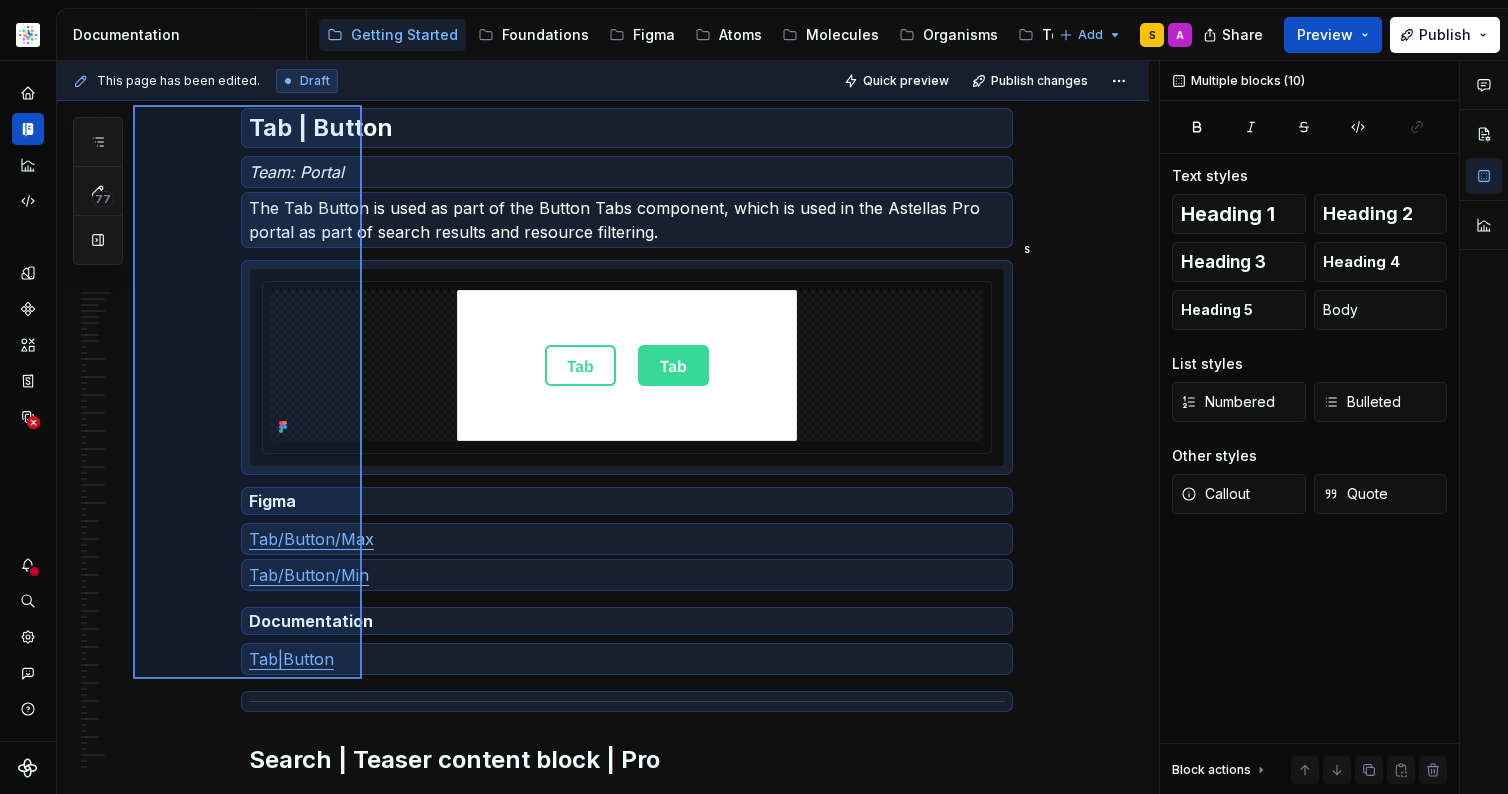 drag, startPoint x: 169, startPoint y: 154, endPoint x: 362, endPoint y: 679, distance: 559.35144 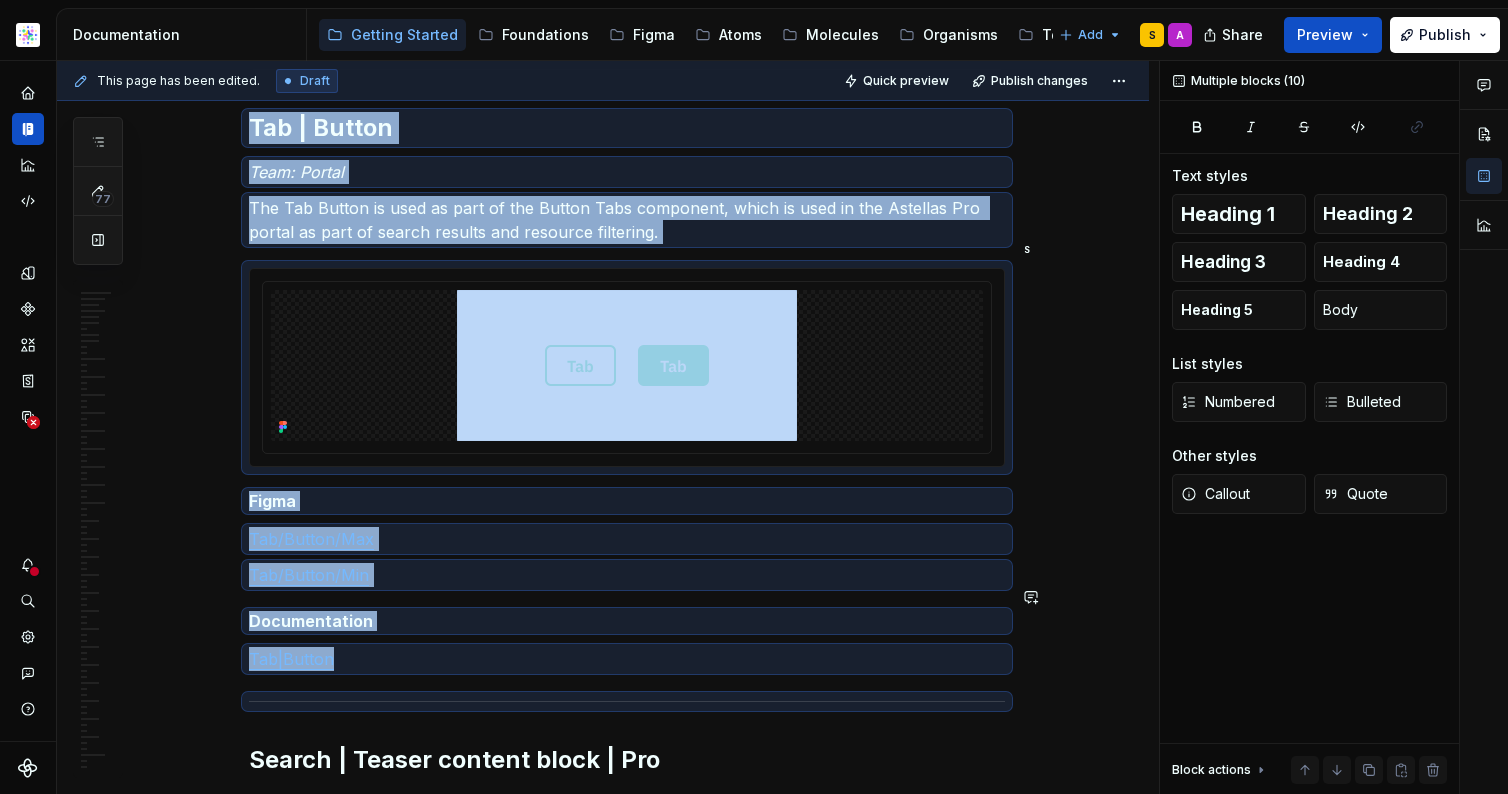 copy on "Tab | Button Team: Portal The Tab Button is used as part of the Button Tabs component, which is used in the Astellas Pro portal as part of search results and resource filtering. Figma Tab/Button/Max Tab/Button/Min Documentation Tab|Button" 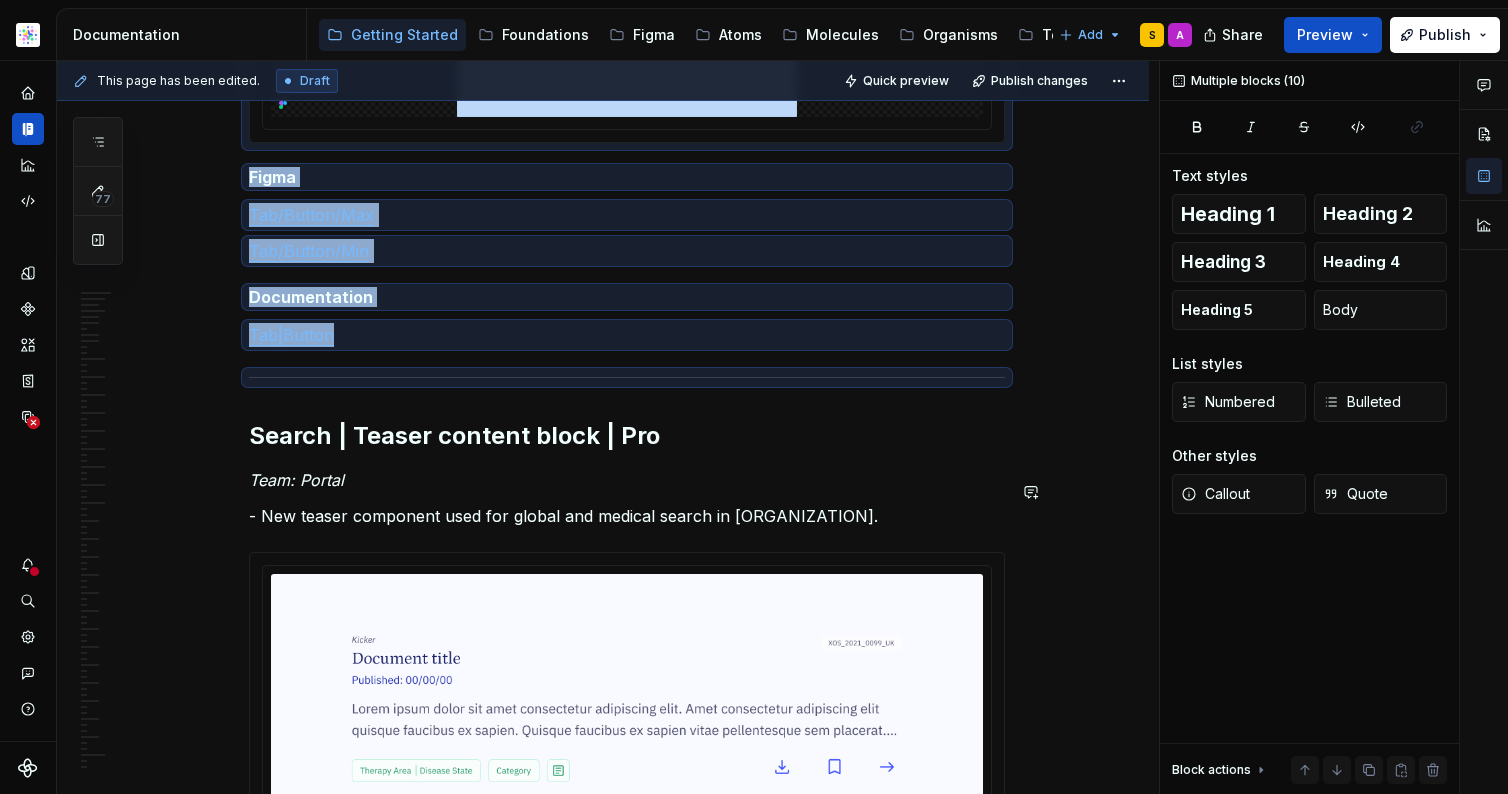 scroll, scrollTop: 24391, scrollLeft: 0, axis: vertical 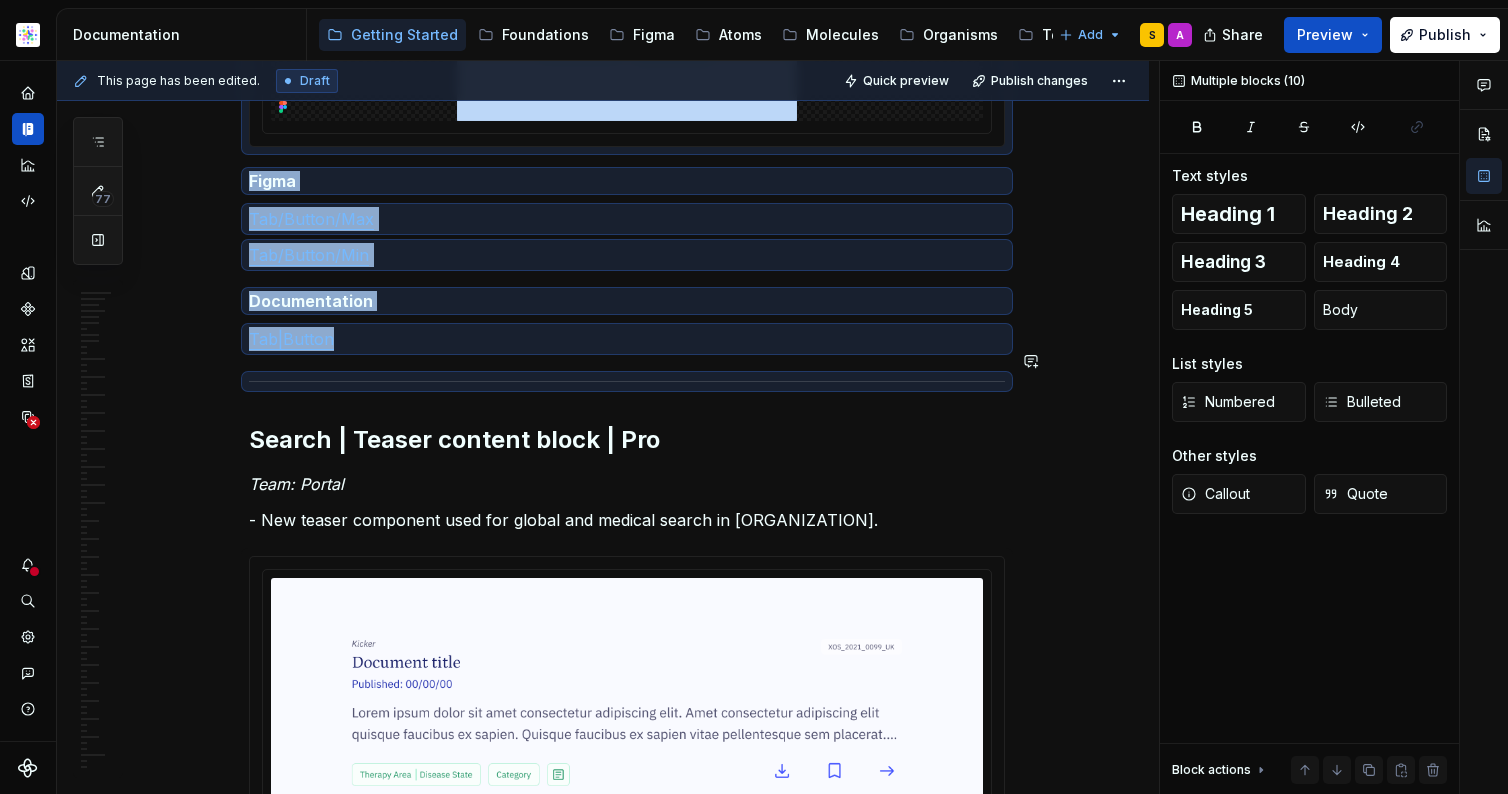 click on "Release notes  Date of release: 00/00/2025 Summary Team: BAU Team: Corporate Legend -  Component updated to allow for additional text sizing and colour options. The additional colour options help to highlight different information within a page.  Team: Portal Progress Item -  Component is used within a multi-step registration process to indicate a user’s current step, steps yet to be completed, and those that are already finished. Progress Indicator  - Component is a visual and informational header element used in multi-step flows like registration or onboarding. Tag | Multi  - The multi tag is a flexible tag component that allows for the increase or reduction in content that can be shown, depending on the use case and placement of the tag. This covers an icon element along with two further tags. Teaser Content Block | Resource  - The Resource / Teaser Block is a flexible, content-forward component designed to highlight downloadable or viewable resources, such as PDFs, videos, or podcasts. Card | Portrait" at bounding box center [627, -11236] 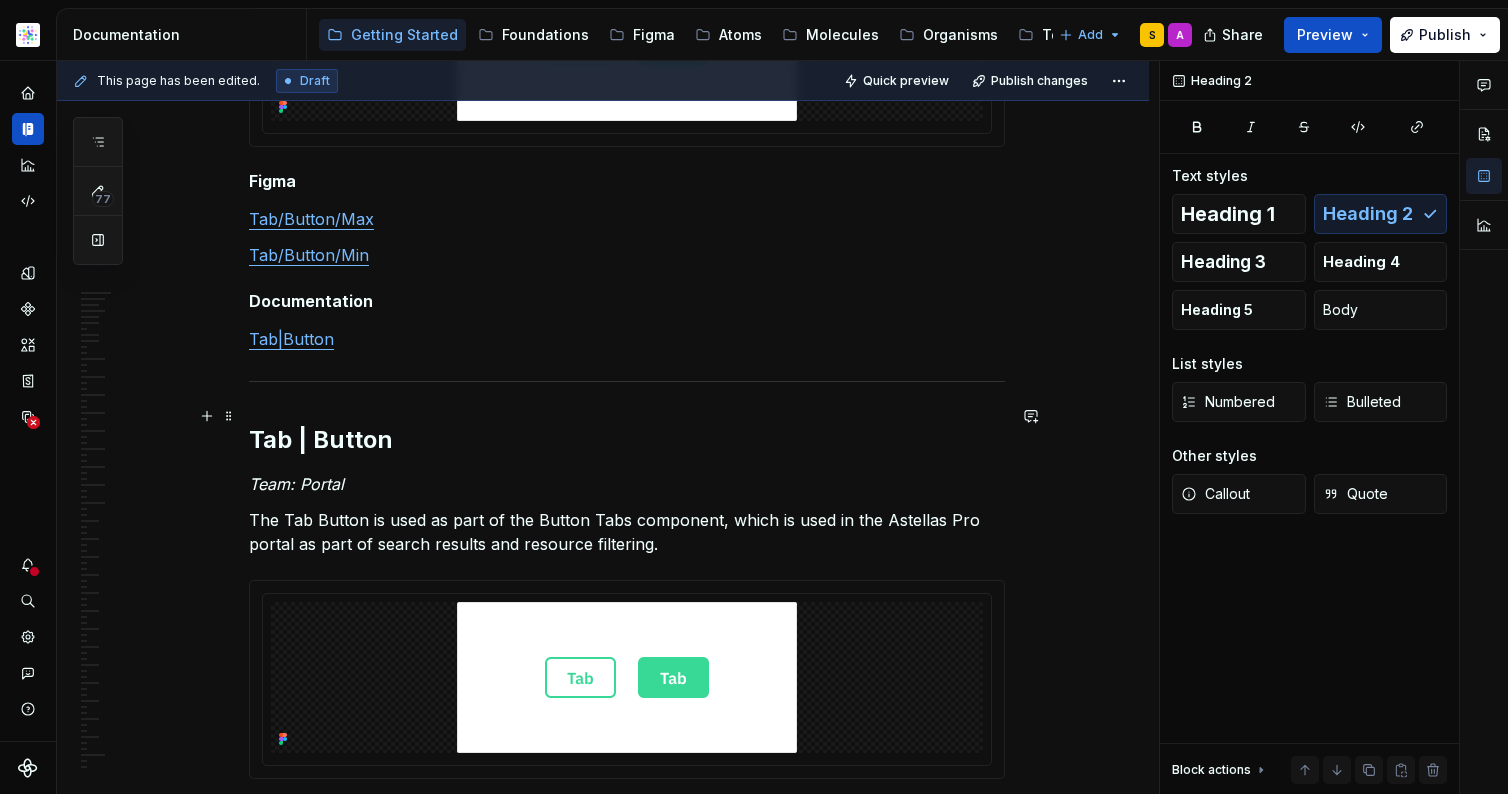 click on "Tab | Button" at bounding box center (627, 440) 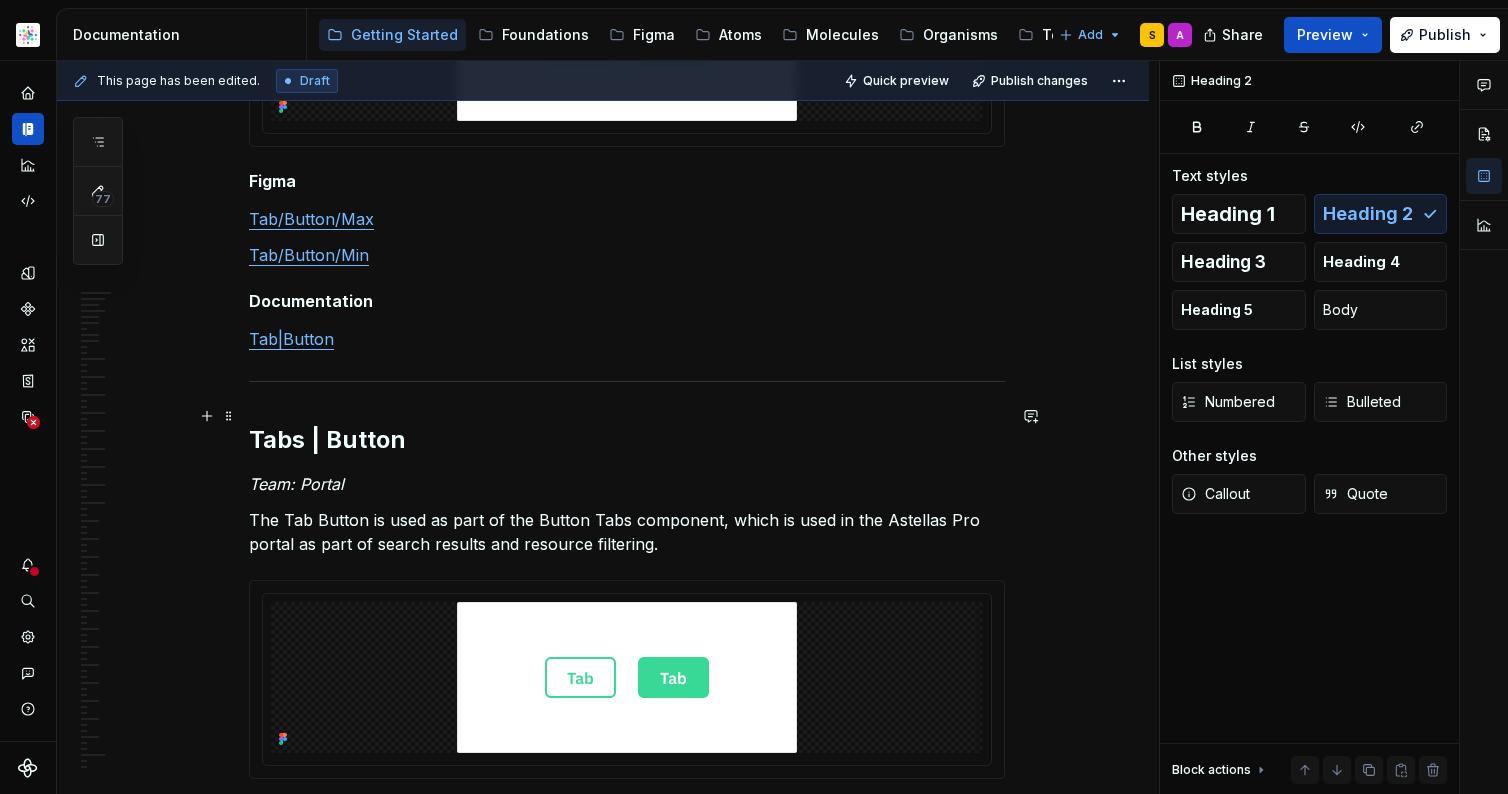 click on "Tabs | Button" at bounding box center [627, 440] 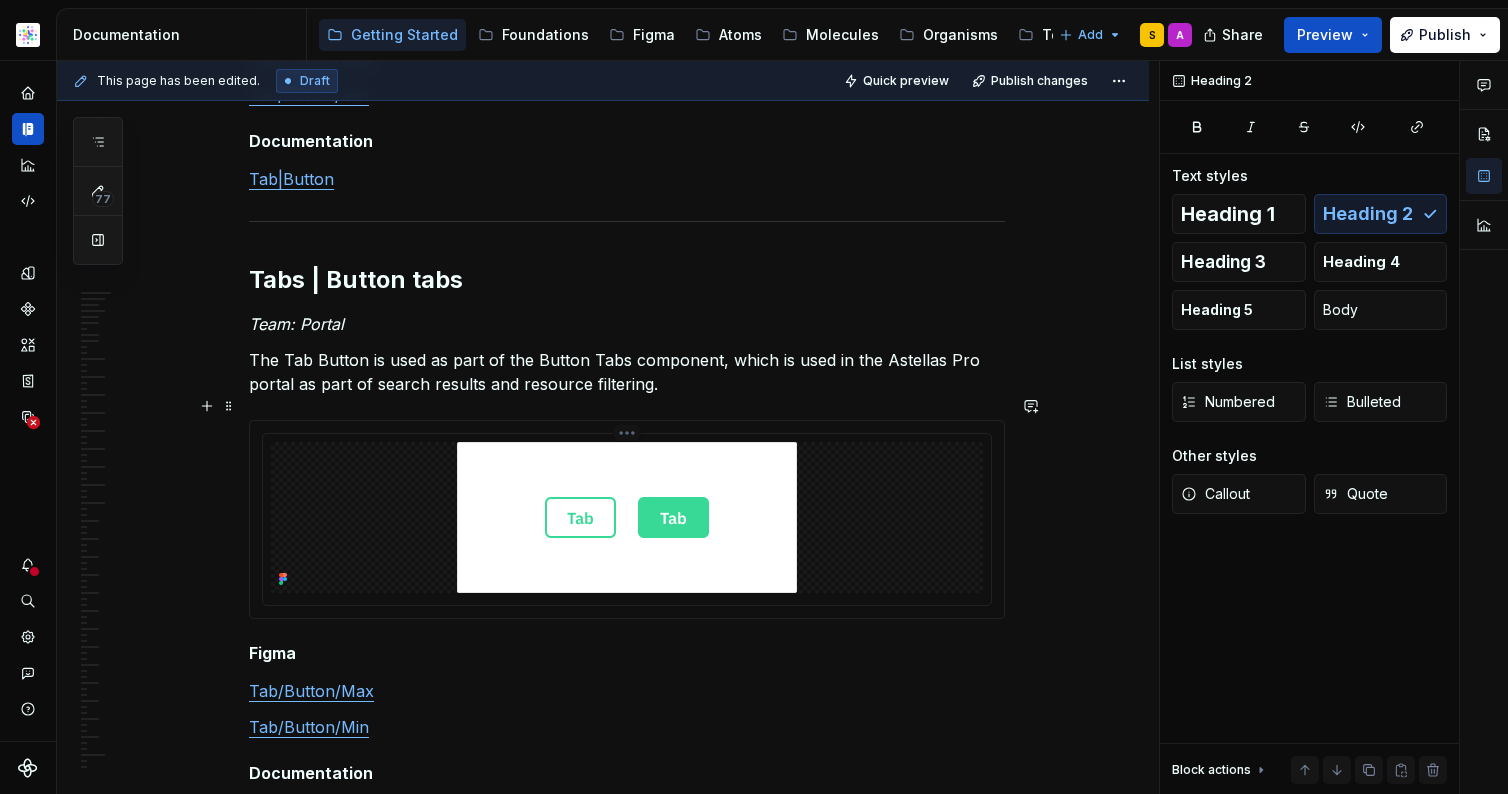 scroll, scrollTop: 24555, scrollLeft: 0, axis: vertical 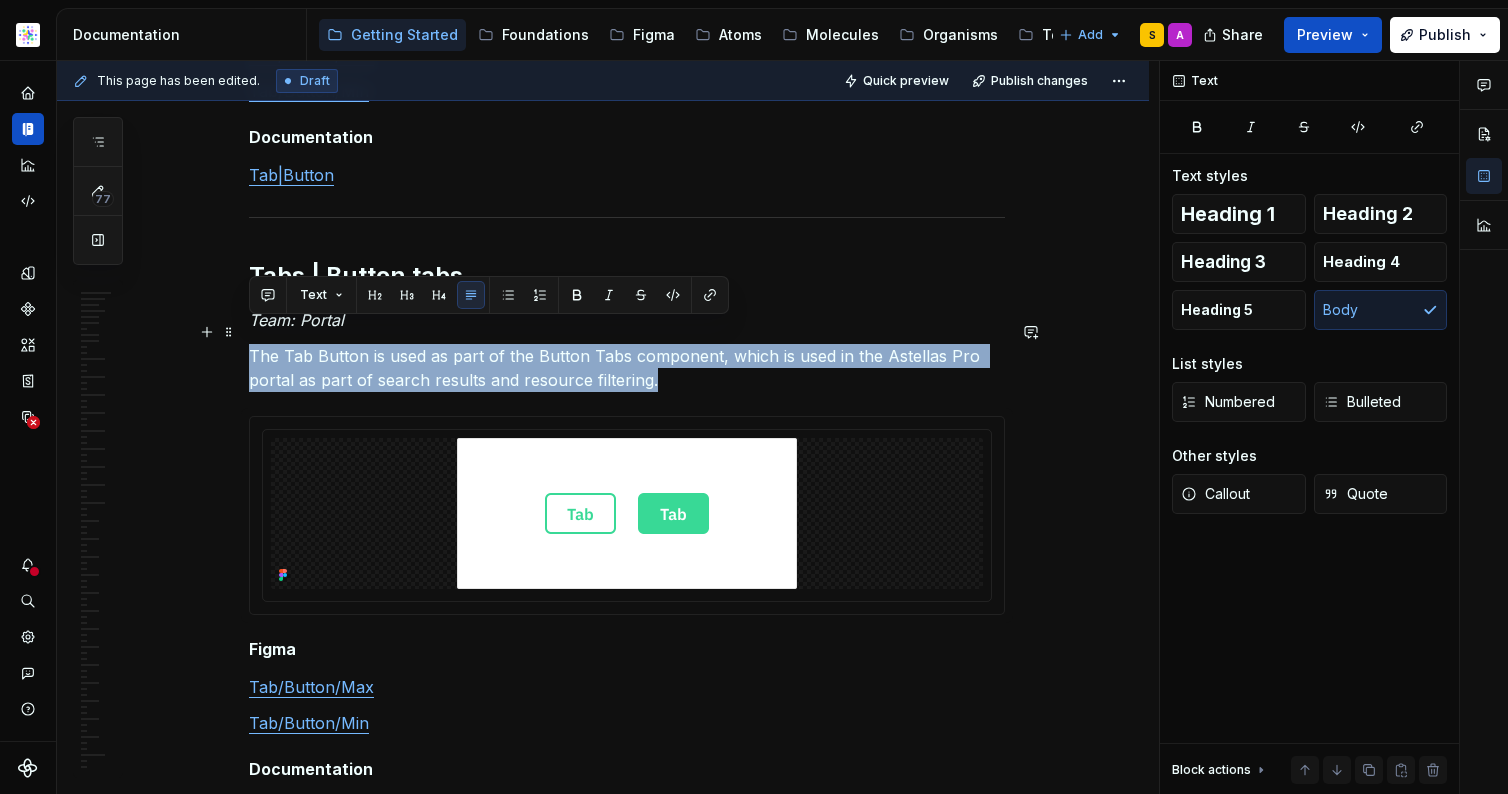 drag, startPoint x: 620, startPoint y: 359, endPoint x: 244, endPoint y: 333, distance: 376.89786 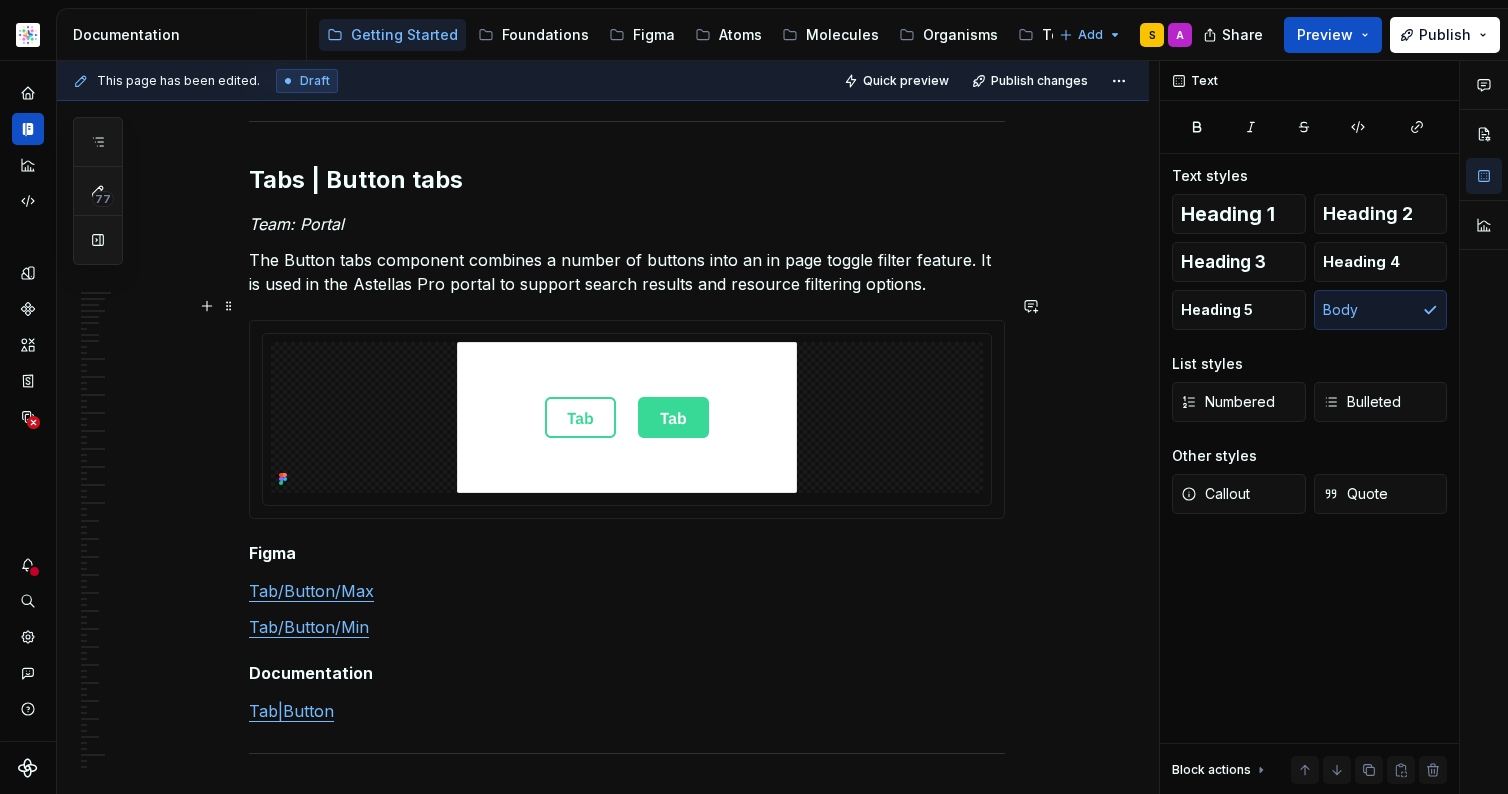 scroll, scrollTop: 24667, scrollLeft: 0, axis: vertical 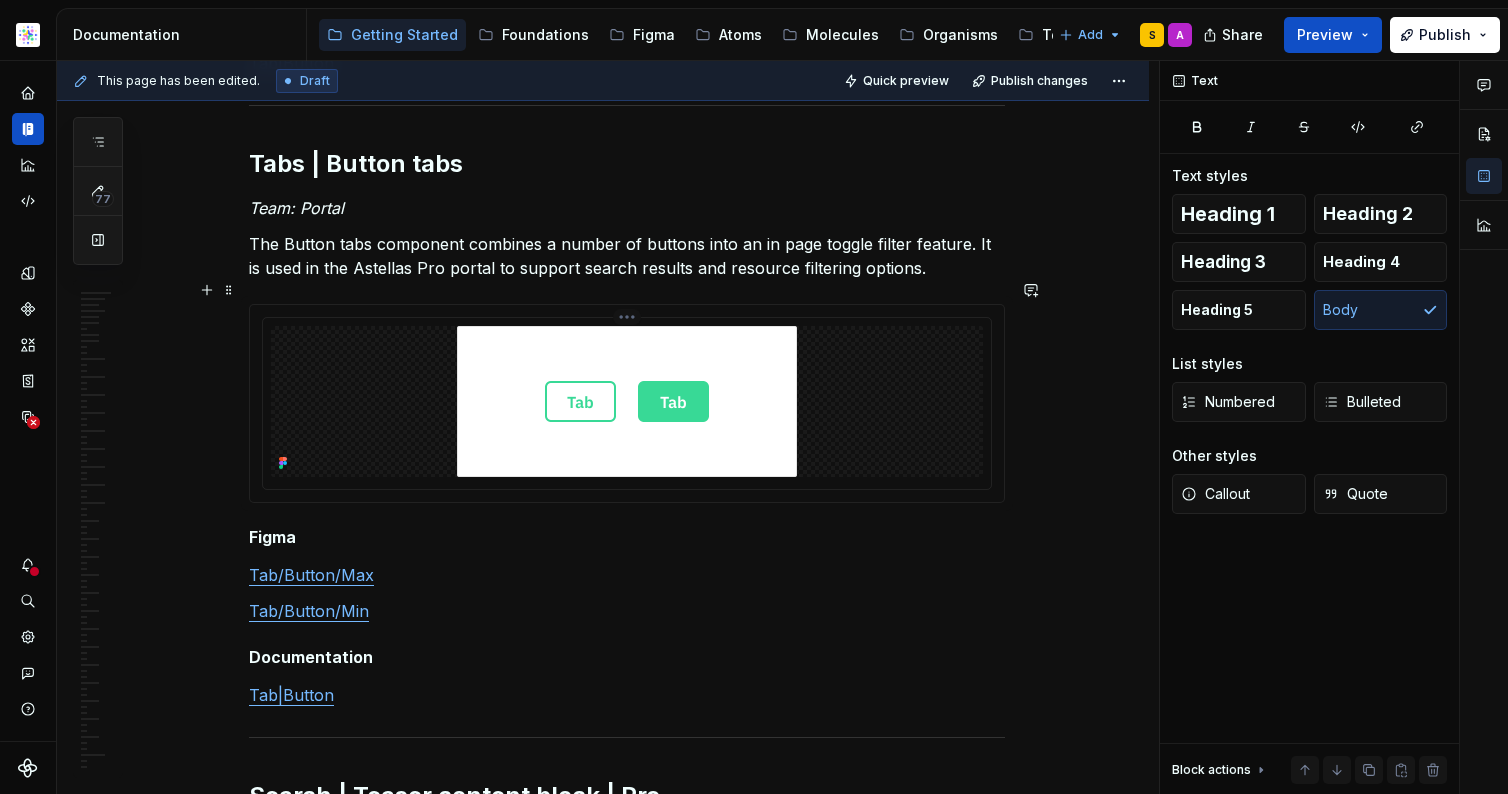click at bounding box center [627, 401] 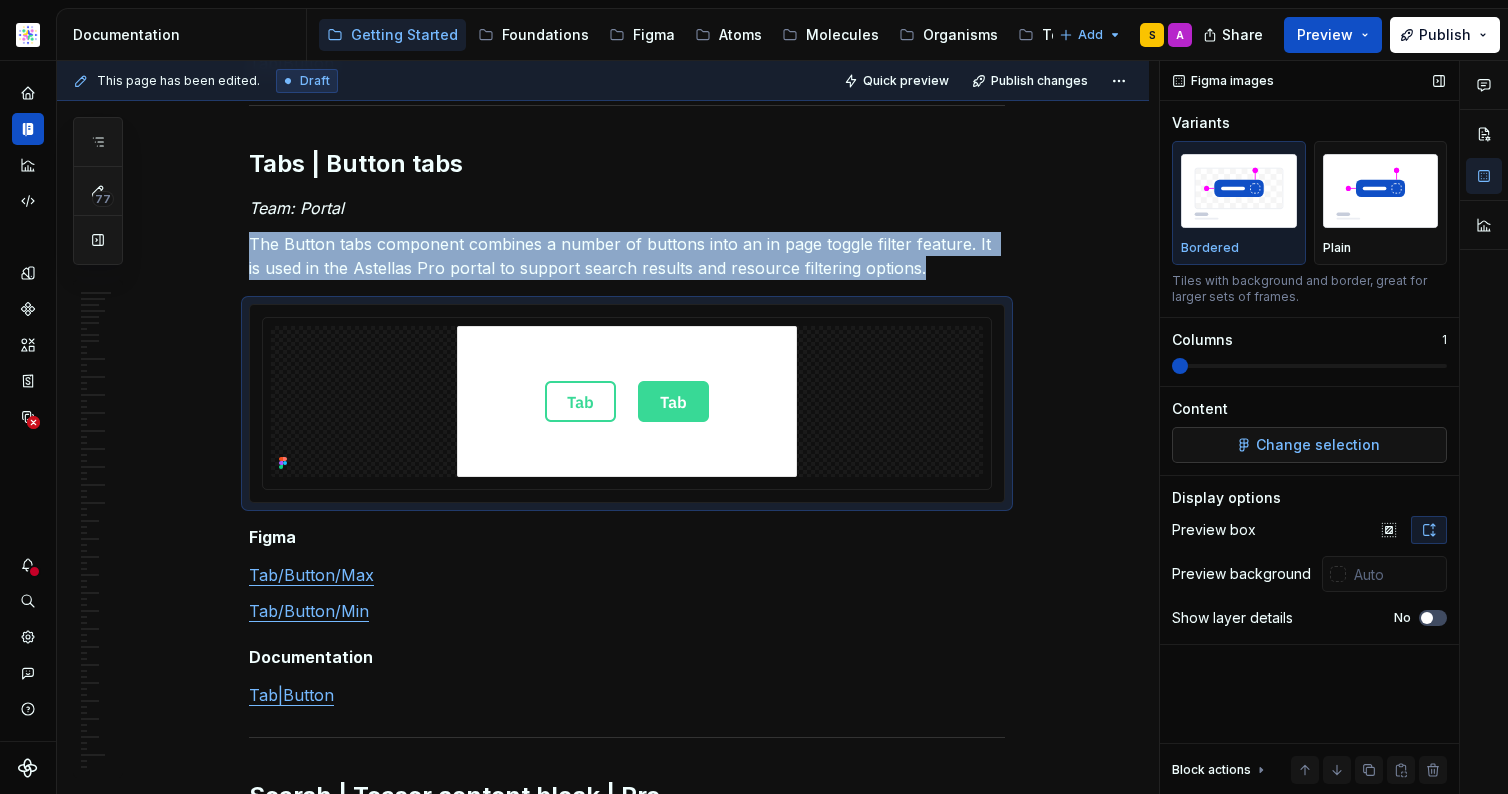 click on "Change selection" at bounding box center [1318, 445] 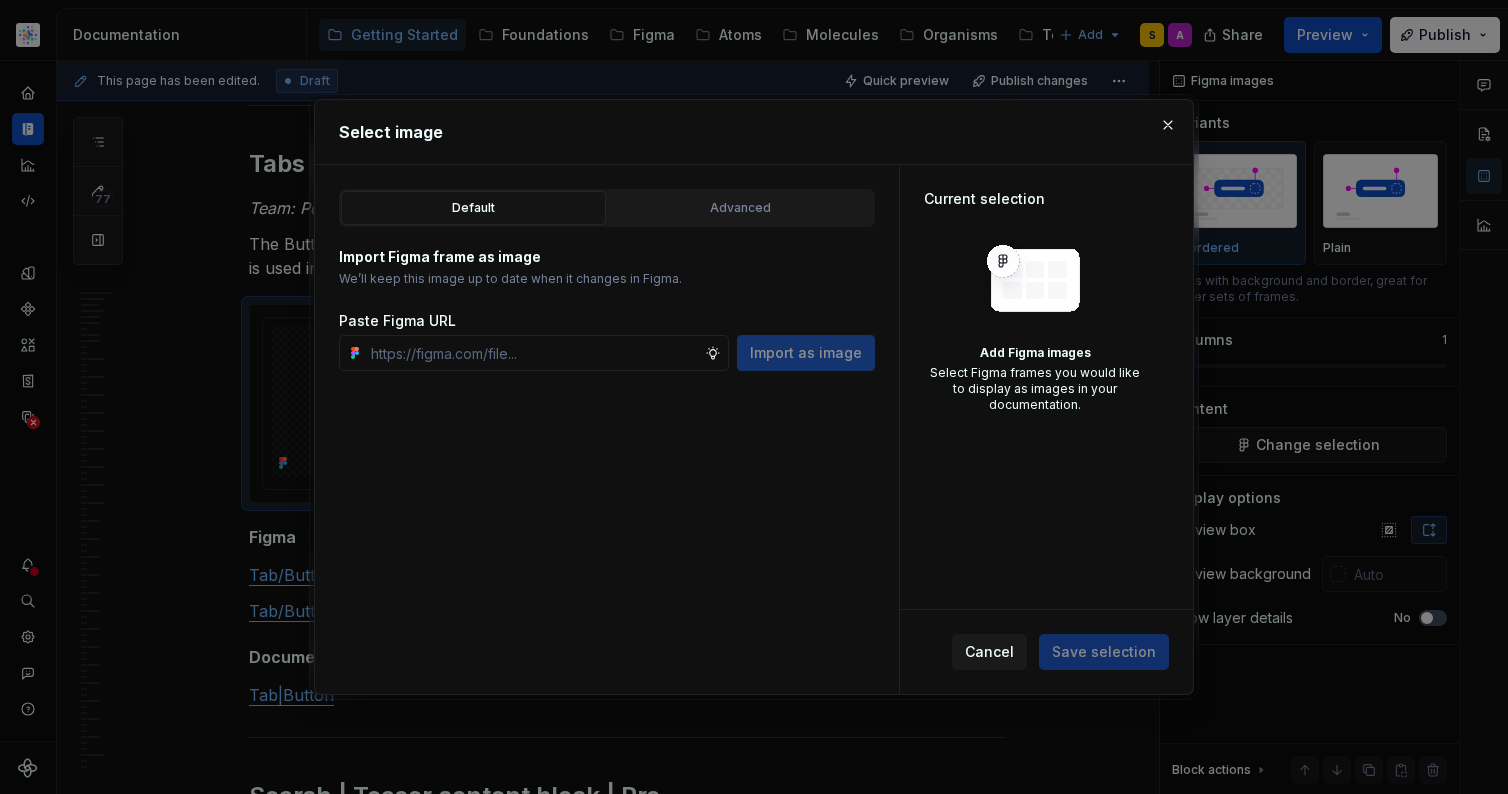 type on "*" 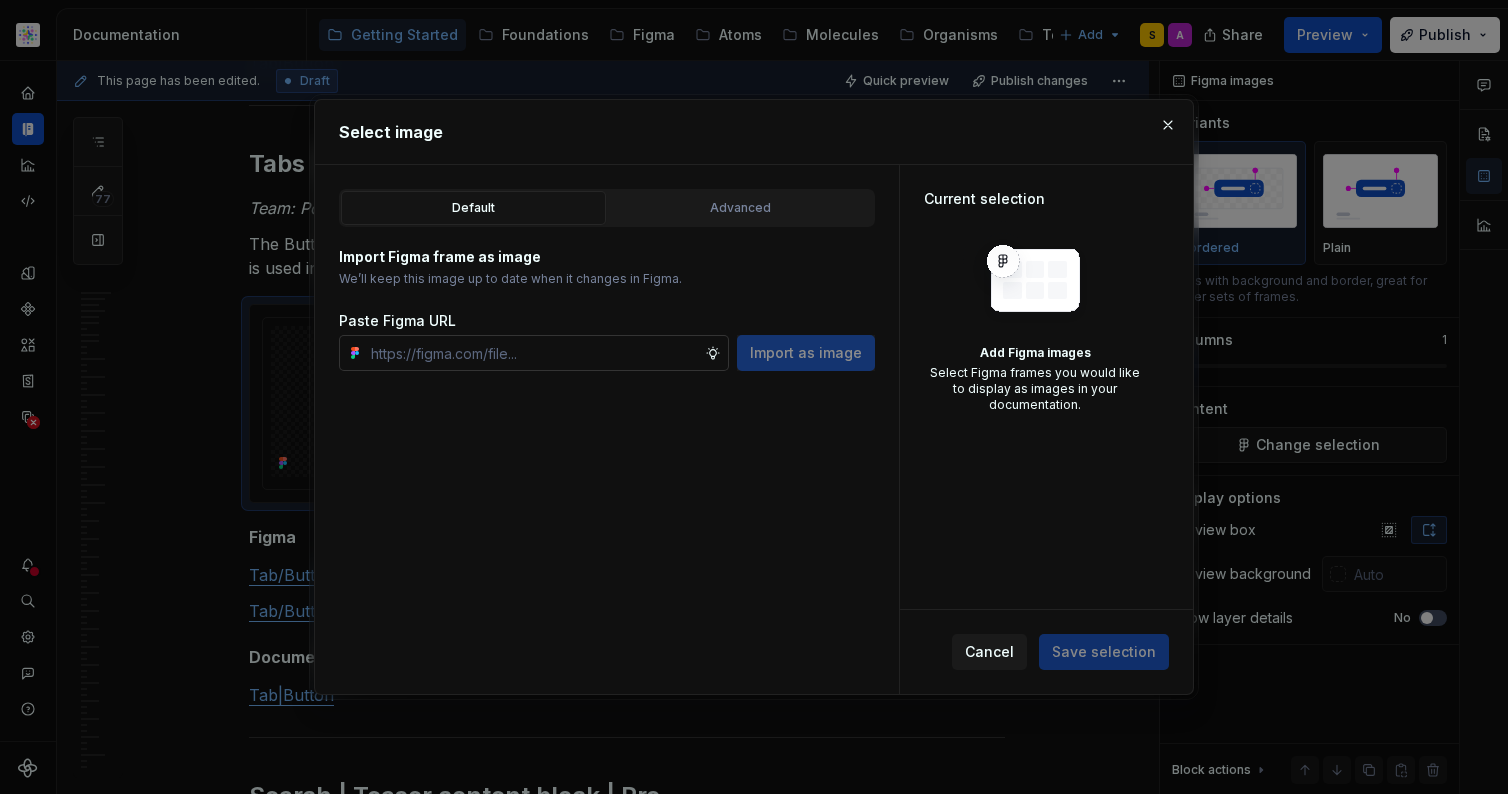 drag, startPoint x: 657, startPoint y: 359, endPoint x: 674, endPoint y: 359, distance: 17 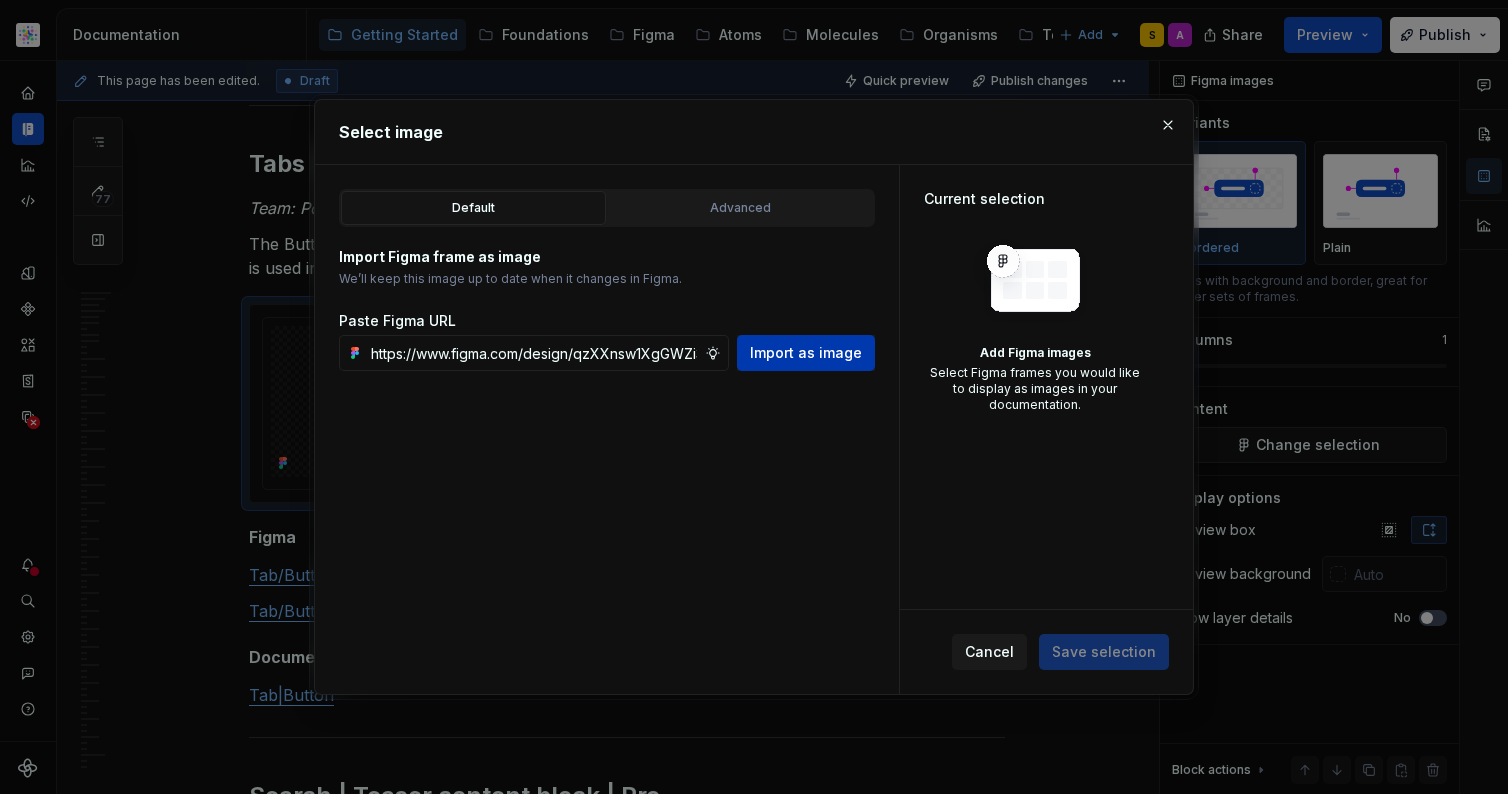 scroll, scrollTop: 0, scrollLeft: 573, axis: horizontal 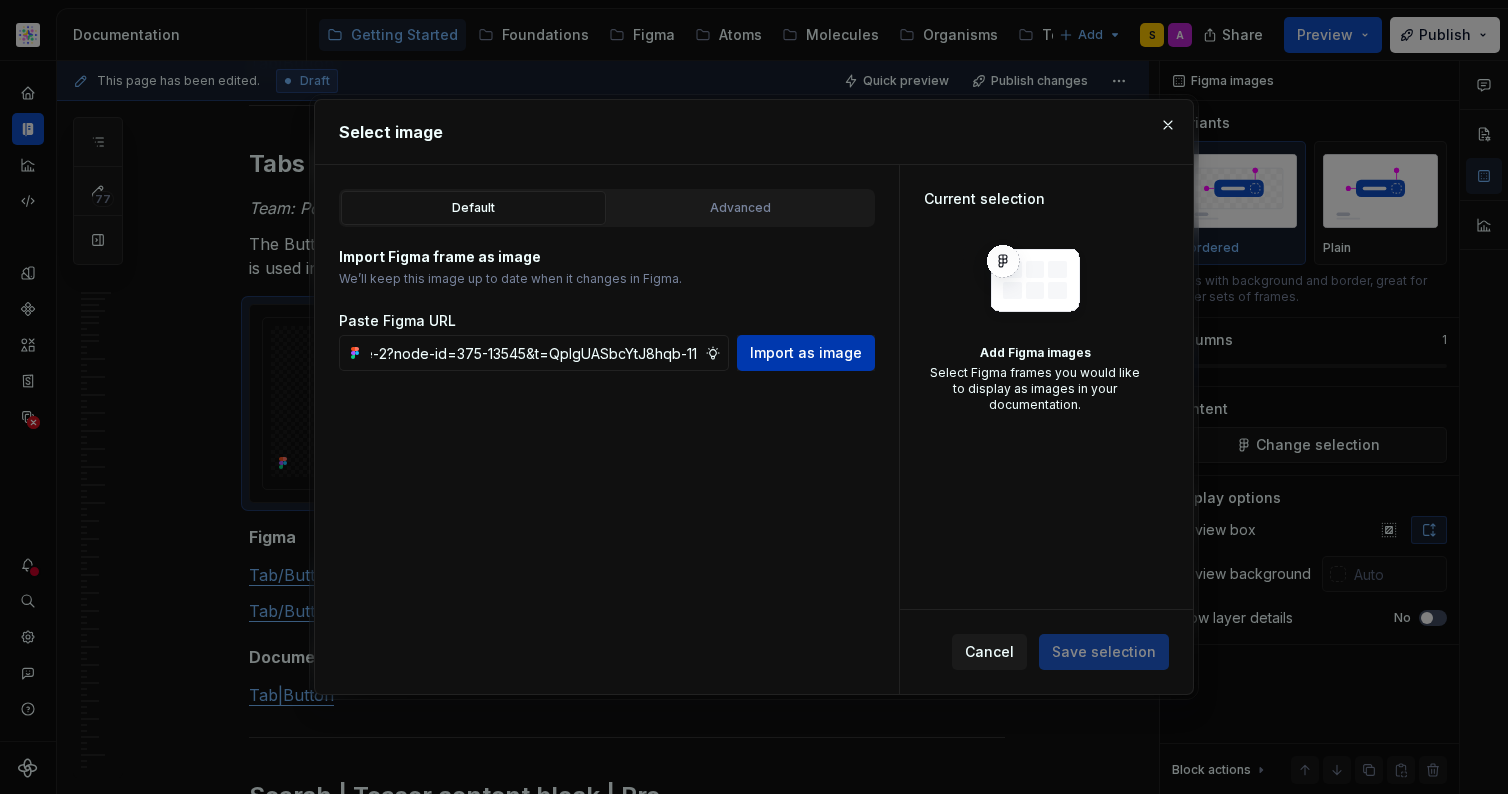 type on "https://www.figma.com/design/qzXXnsw1XgGWZi3mdaHub3/Documentation-Molecule-2?node-id=375-13545&t=QpIgUASbcYtJ8hqb-11" 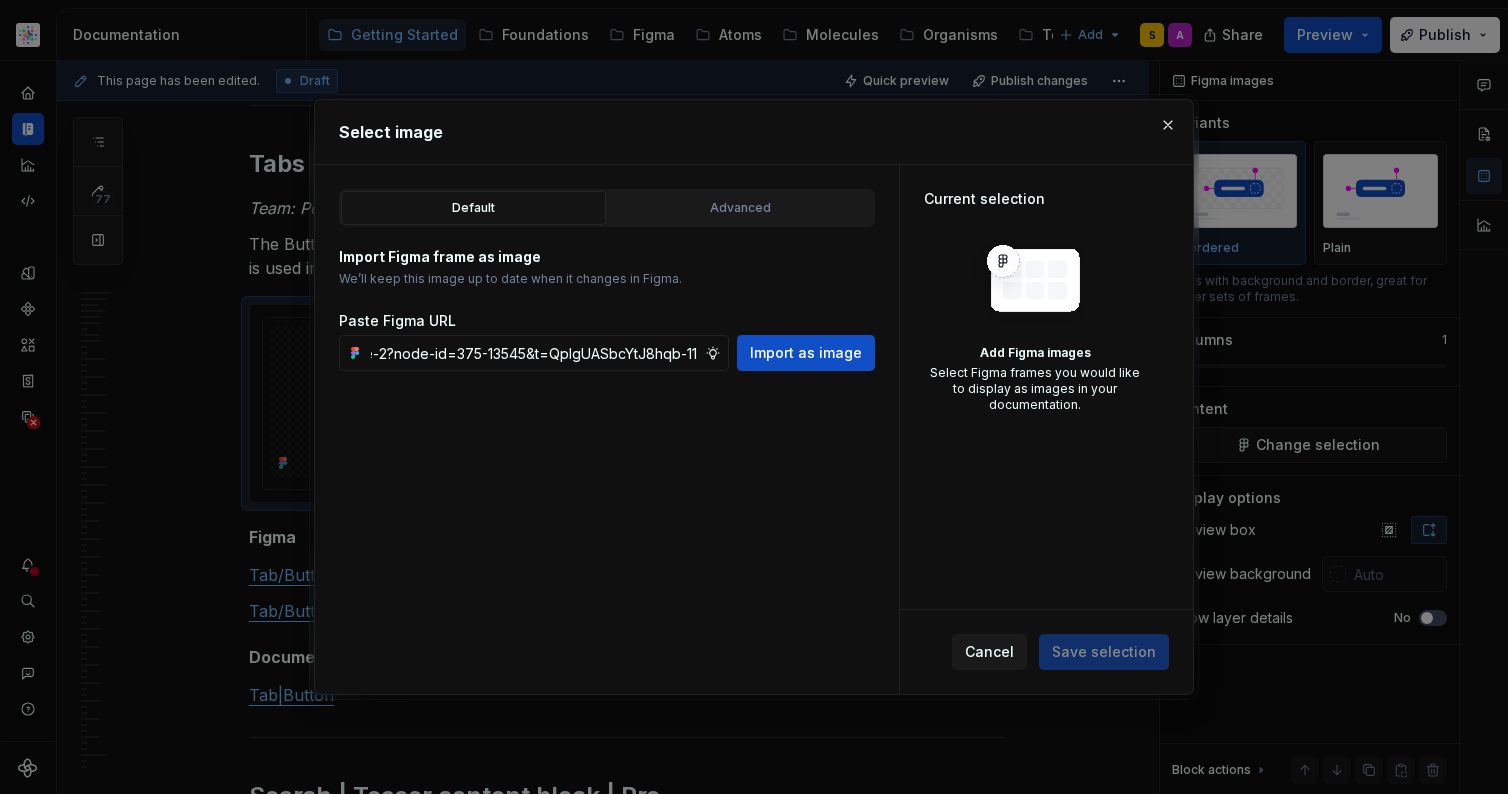 drag, startPoint x: 782, startPoint y: 355, endPoint x: 822, endPoint y: 353, distance: 40.04997 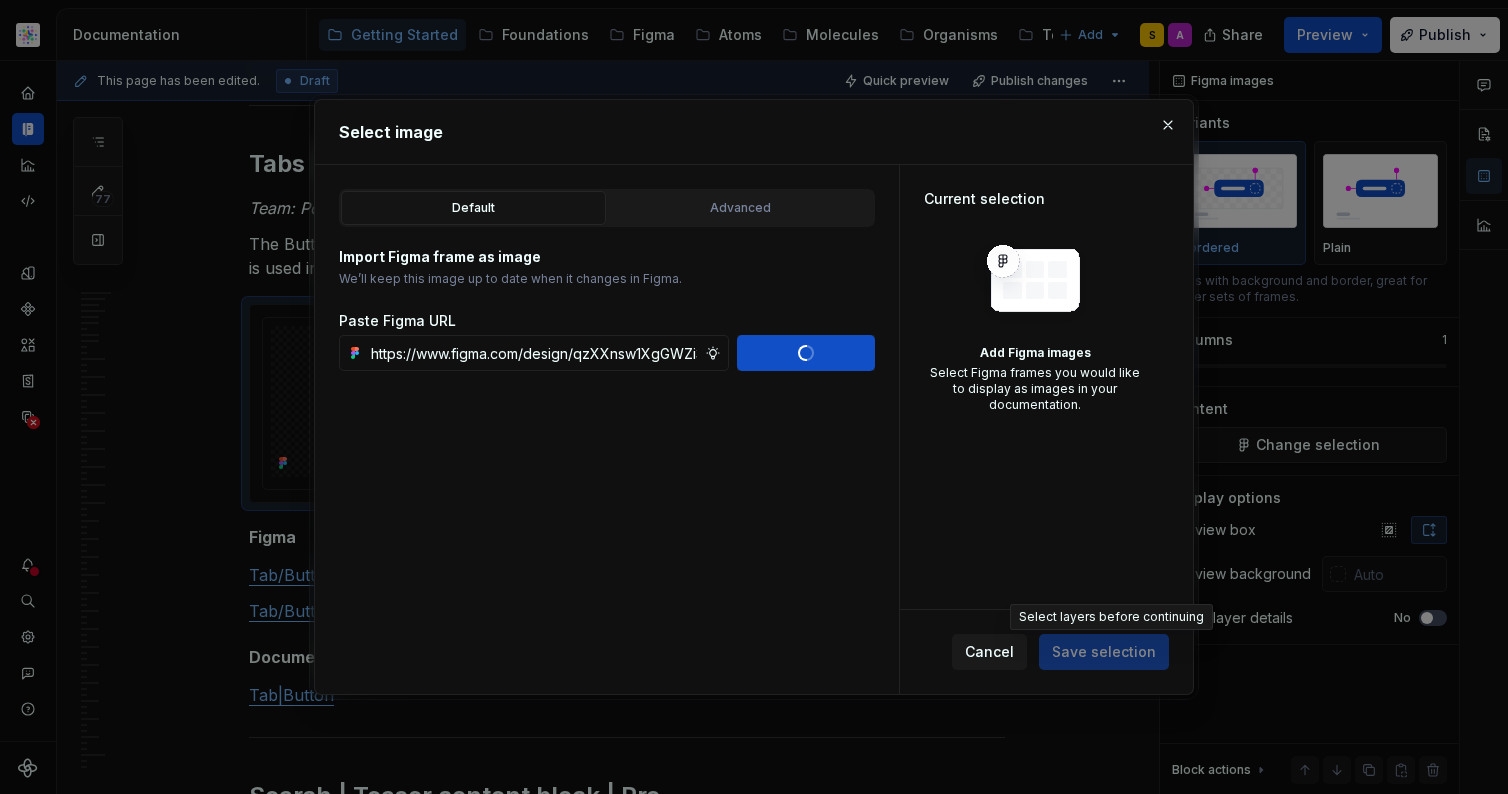 type 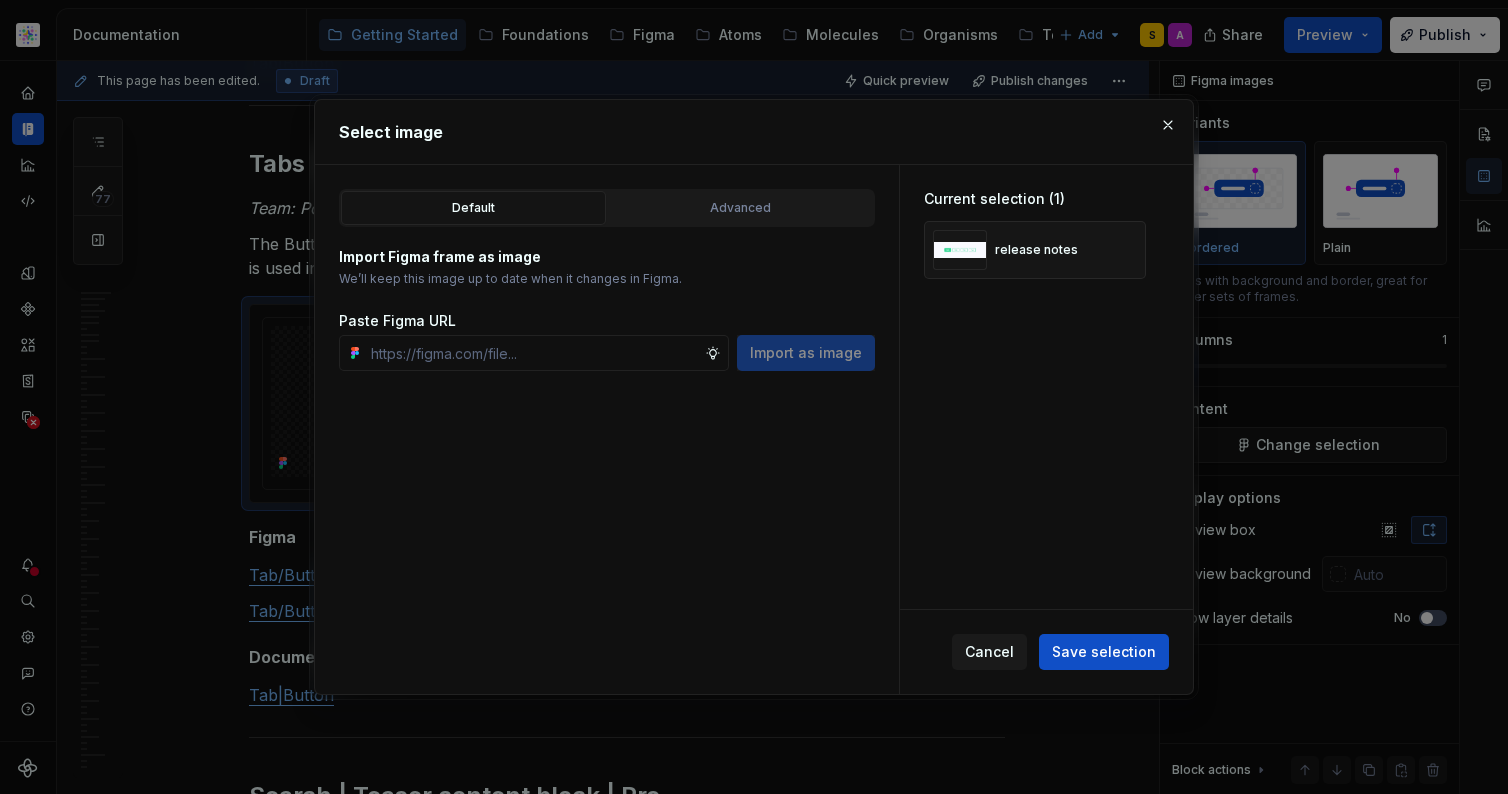 drag, startPoint x: 1059, startPoint y: 578, endPoint x: 1078, endPoint y: 607, distance: 34.669872 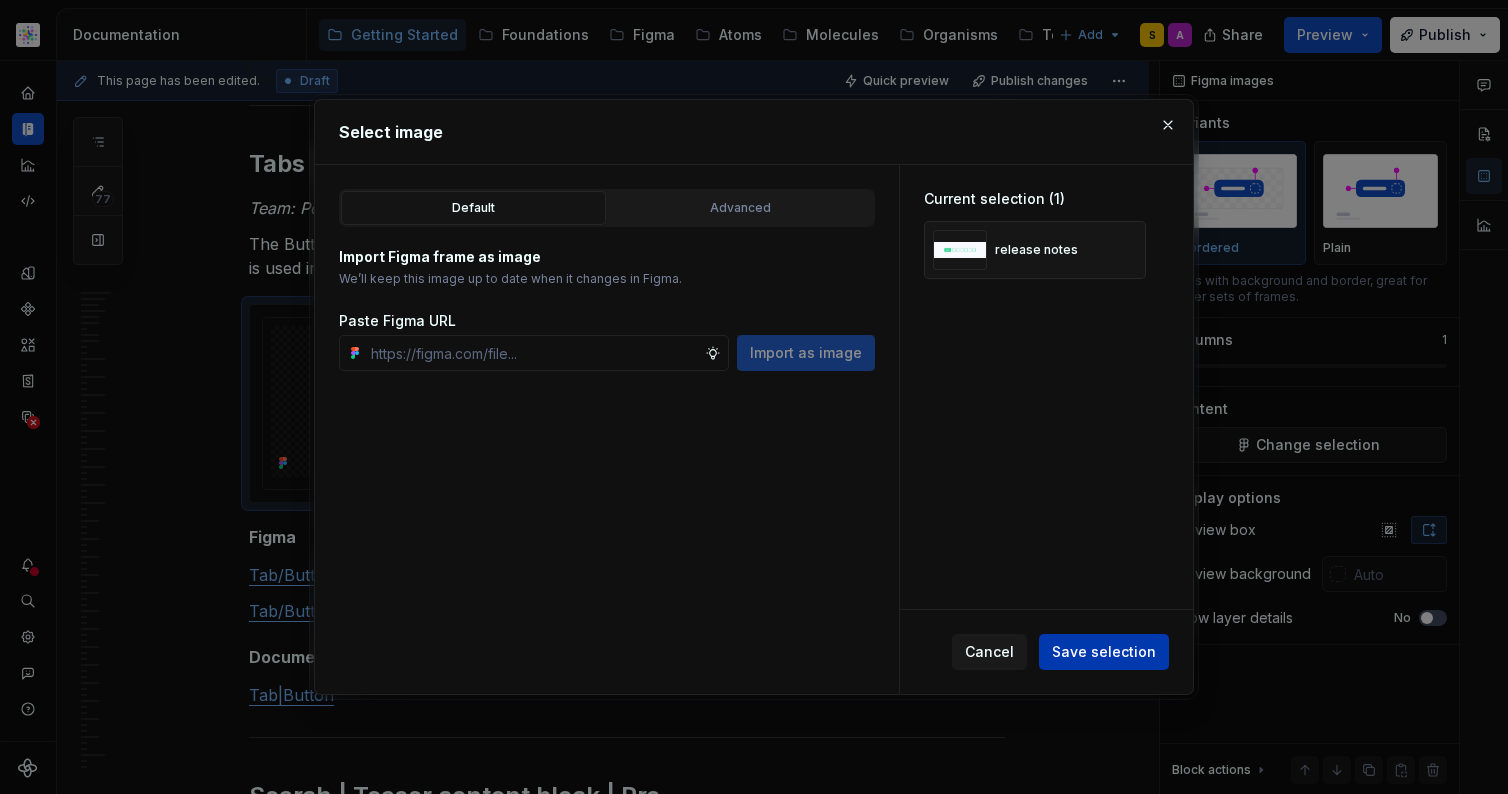 click on "Save selection" at bounding box center [1104, 652] 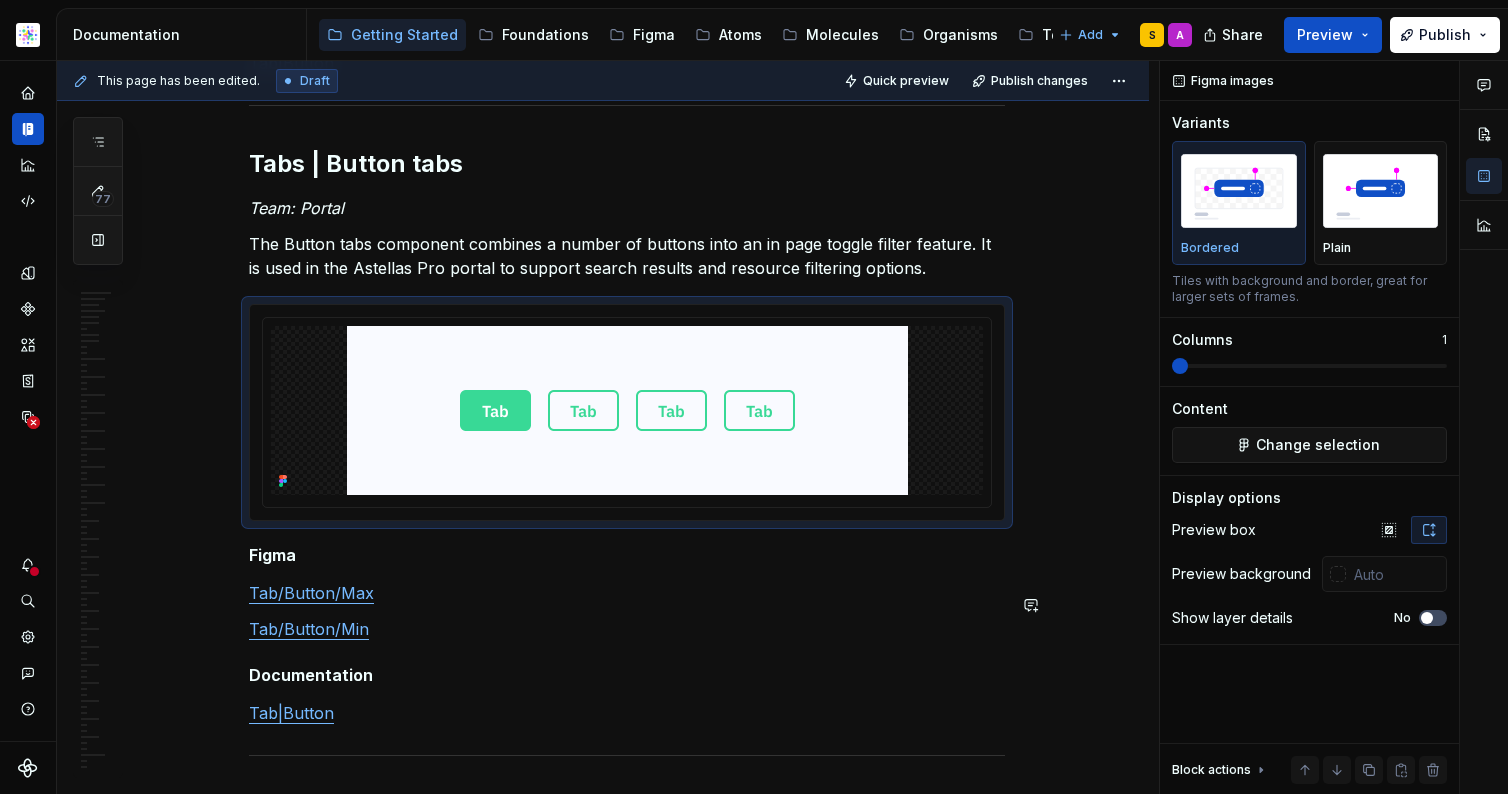 click on "Tab/Button/Max" at bounding box center (627, 593) 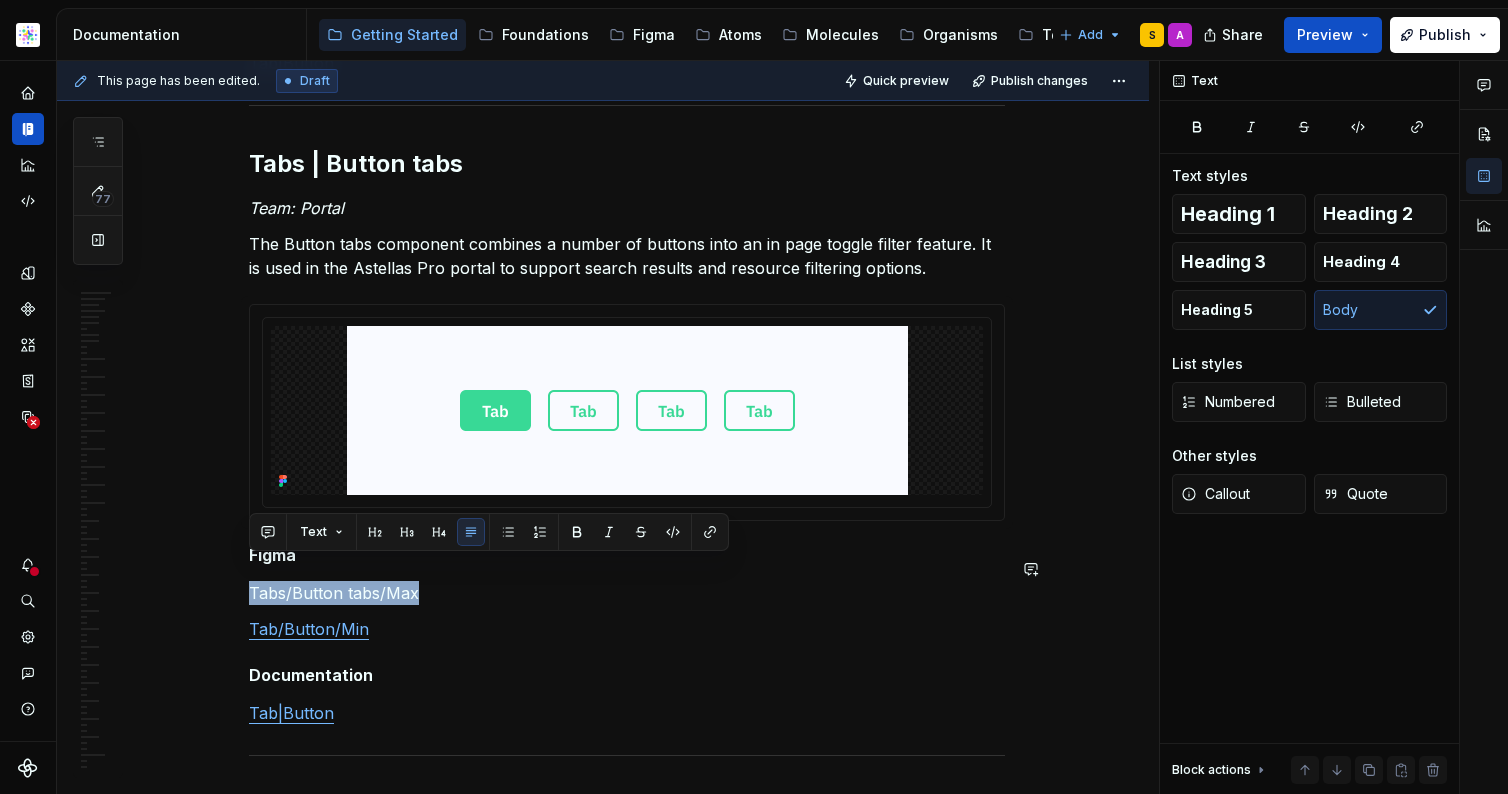 copy on "Tabs/Button tabs/Max" 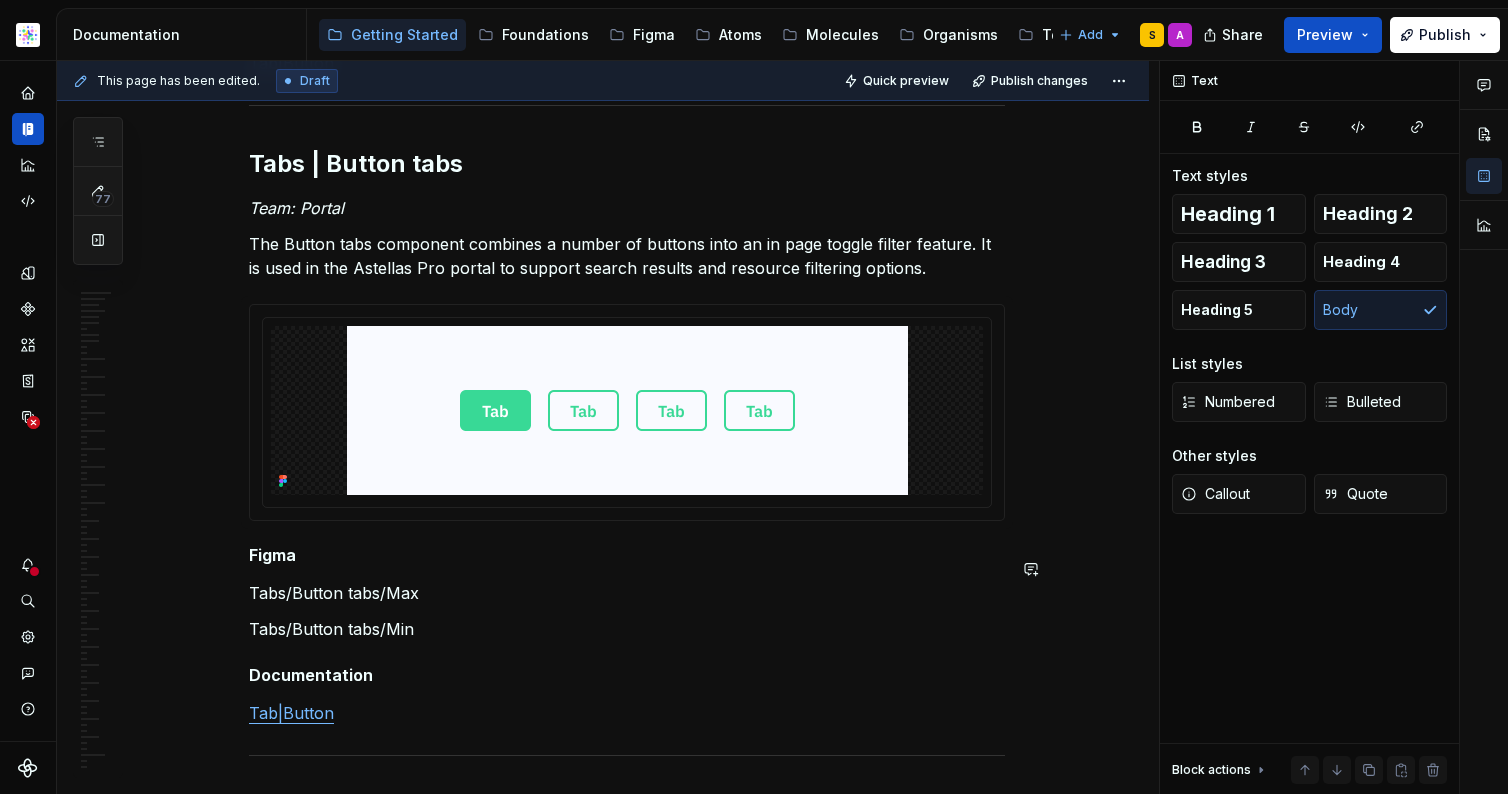 click on "Tabs/Button tabs/Max" at bounding box center (627, 593) 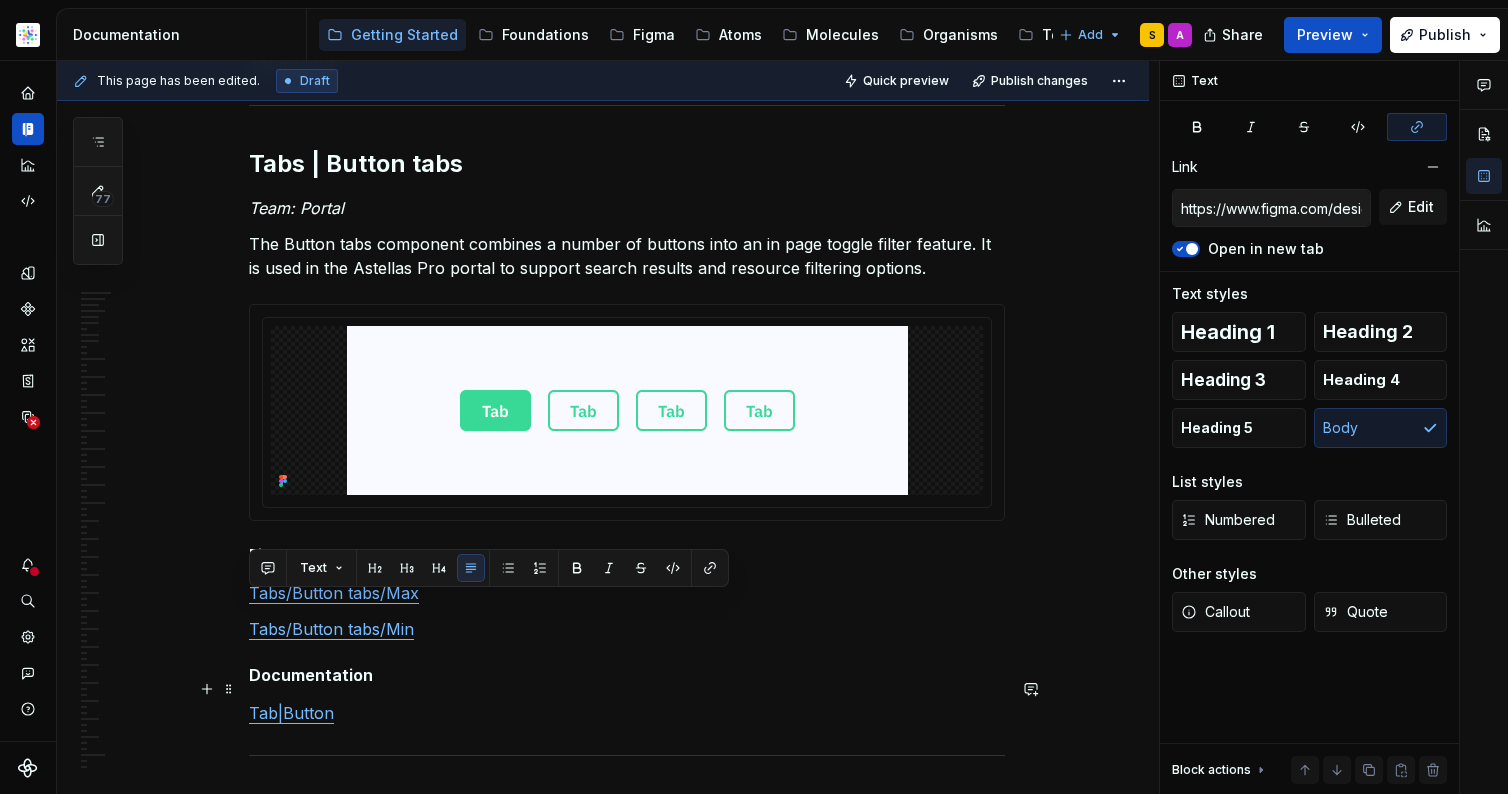 click on "Tab|Button" at bounding box center (627, 713) 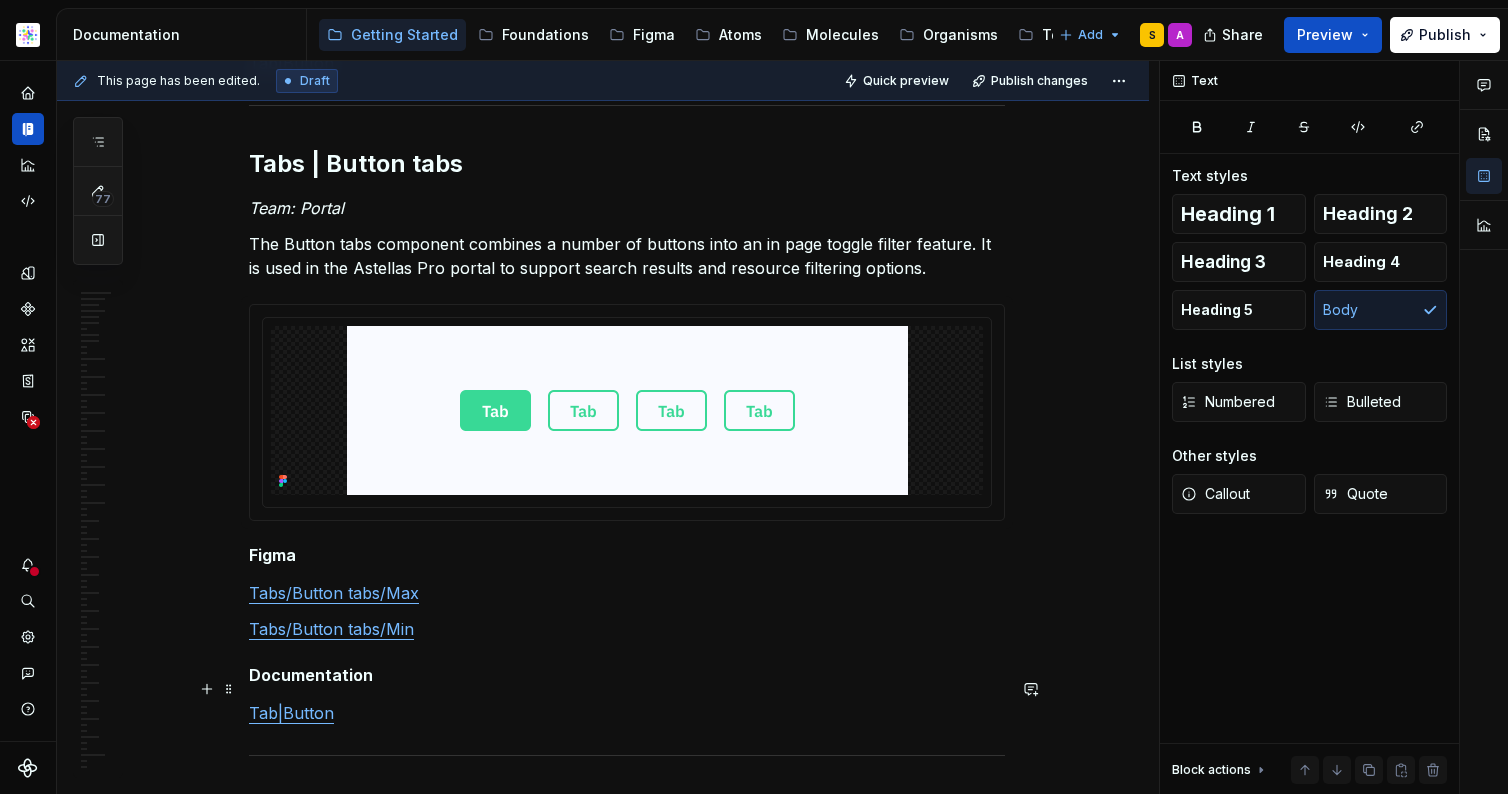 click on "Tab|Button" at bounding box center (627, 713) 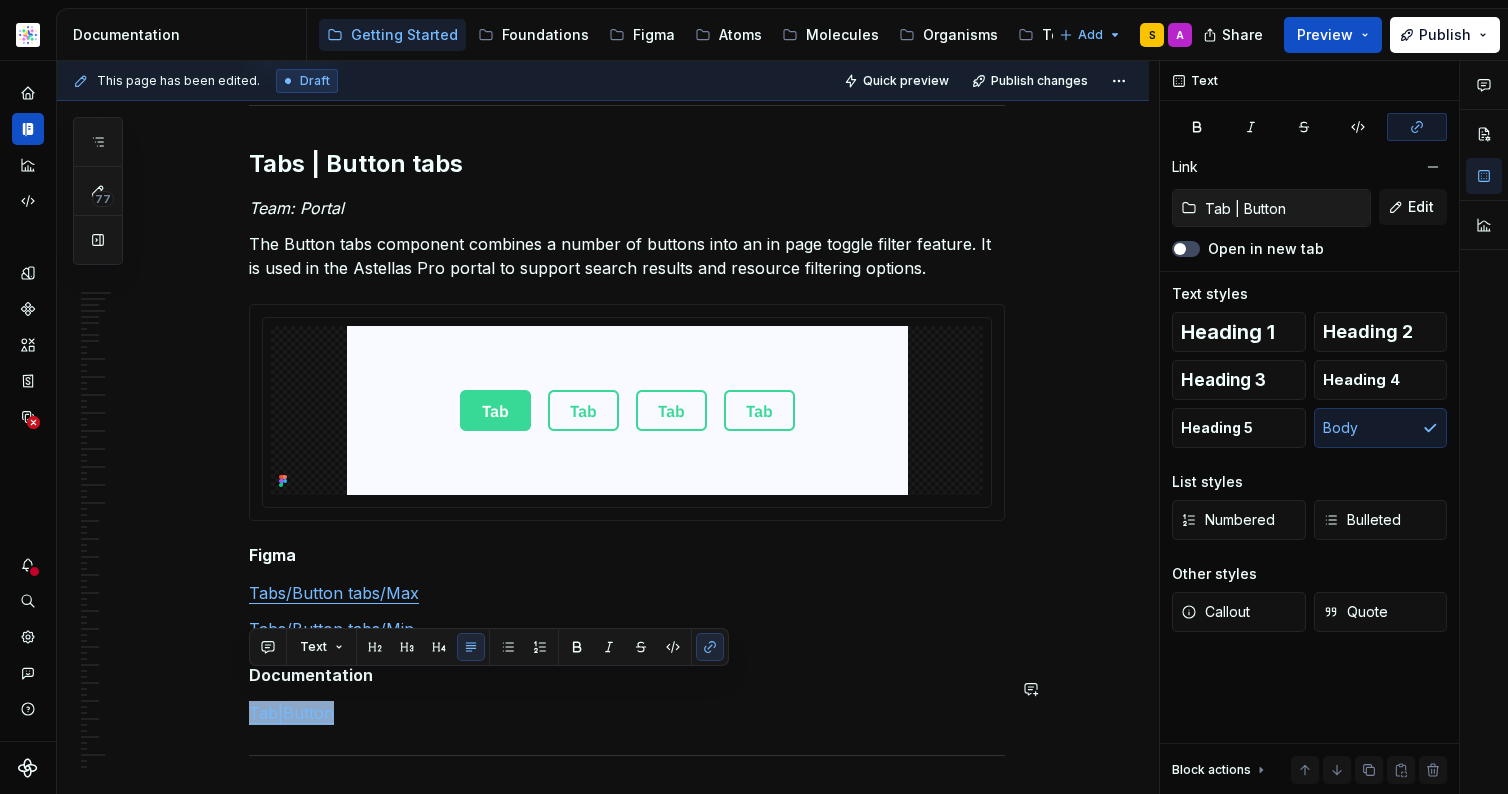 scroll, scrollTop: 24672, scrollLeft: 0, axis: vertical 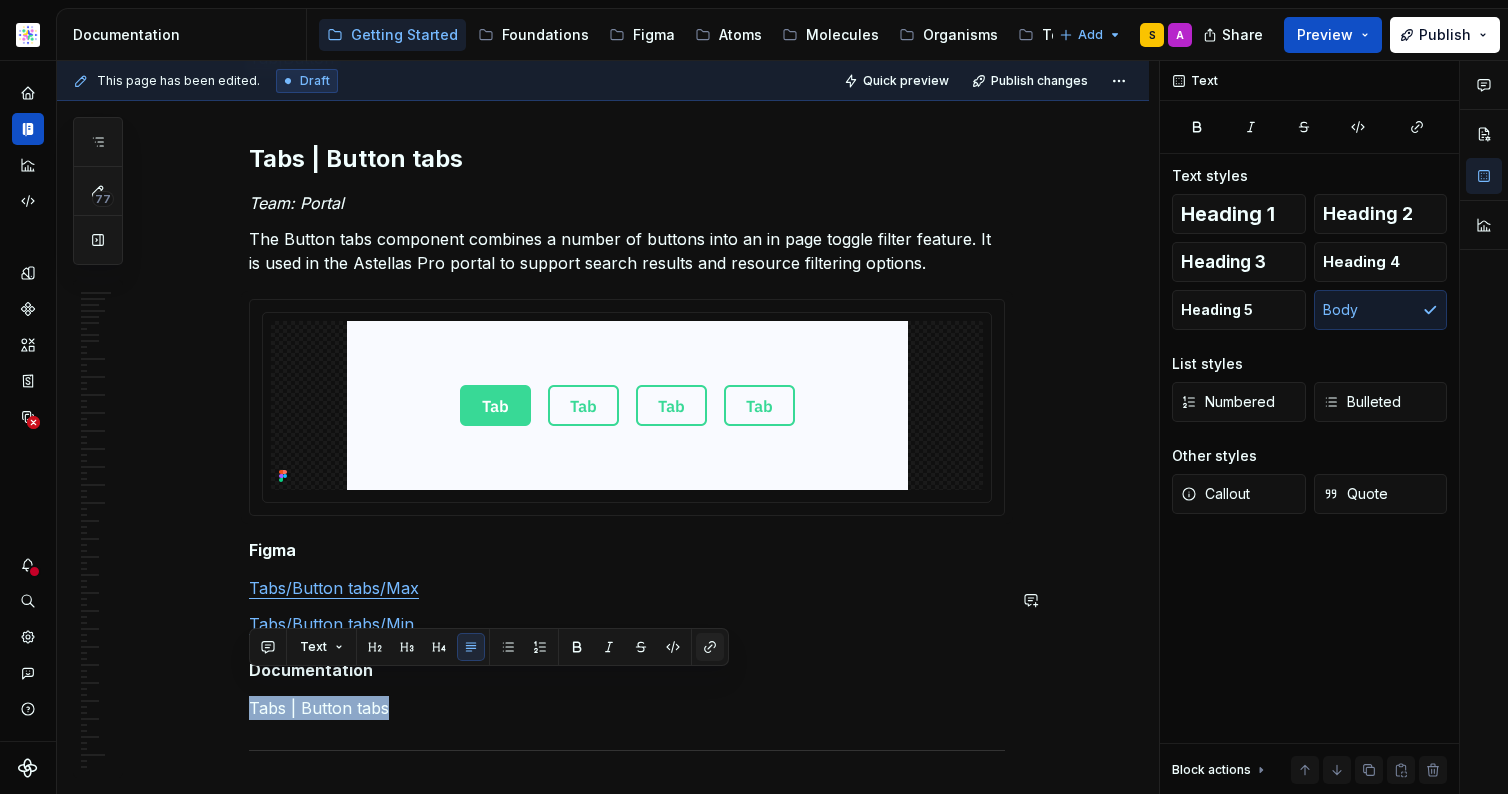 click at bounding box center (710, 647) 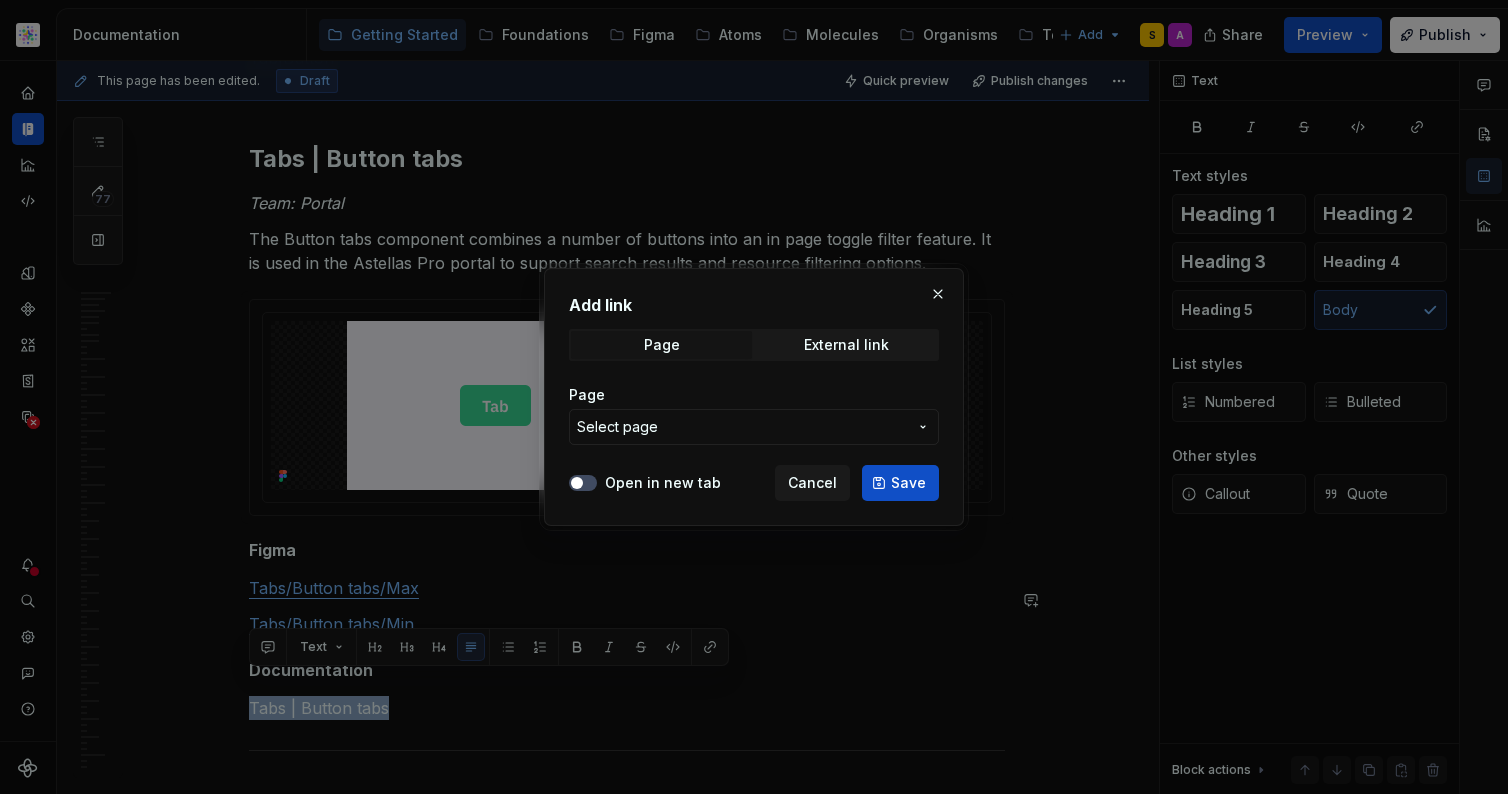 click on "Select page" at bounding box center (742, 427) 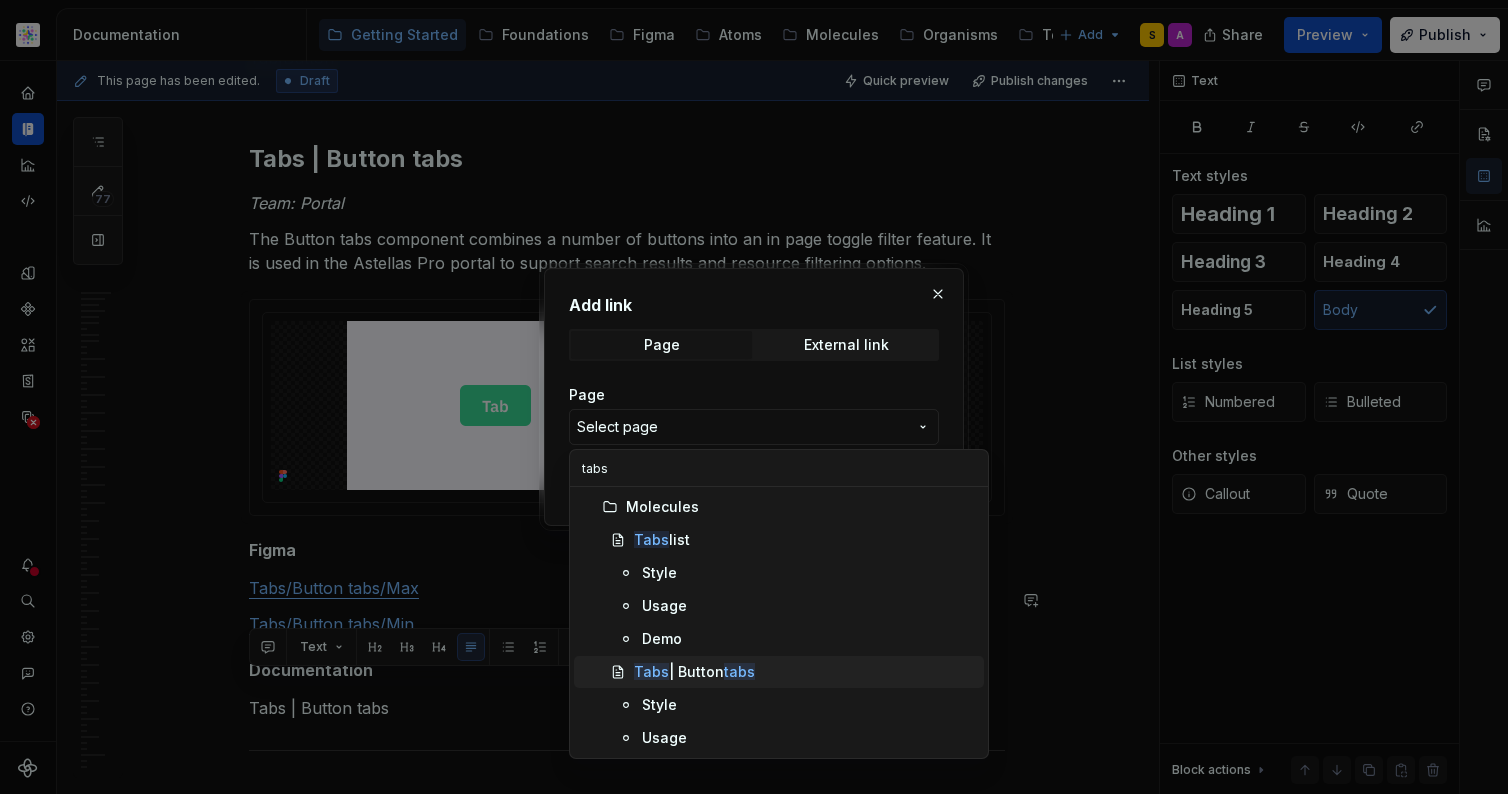 click on "Tabs  | Button  tabs" at bounding box center (694, 672) 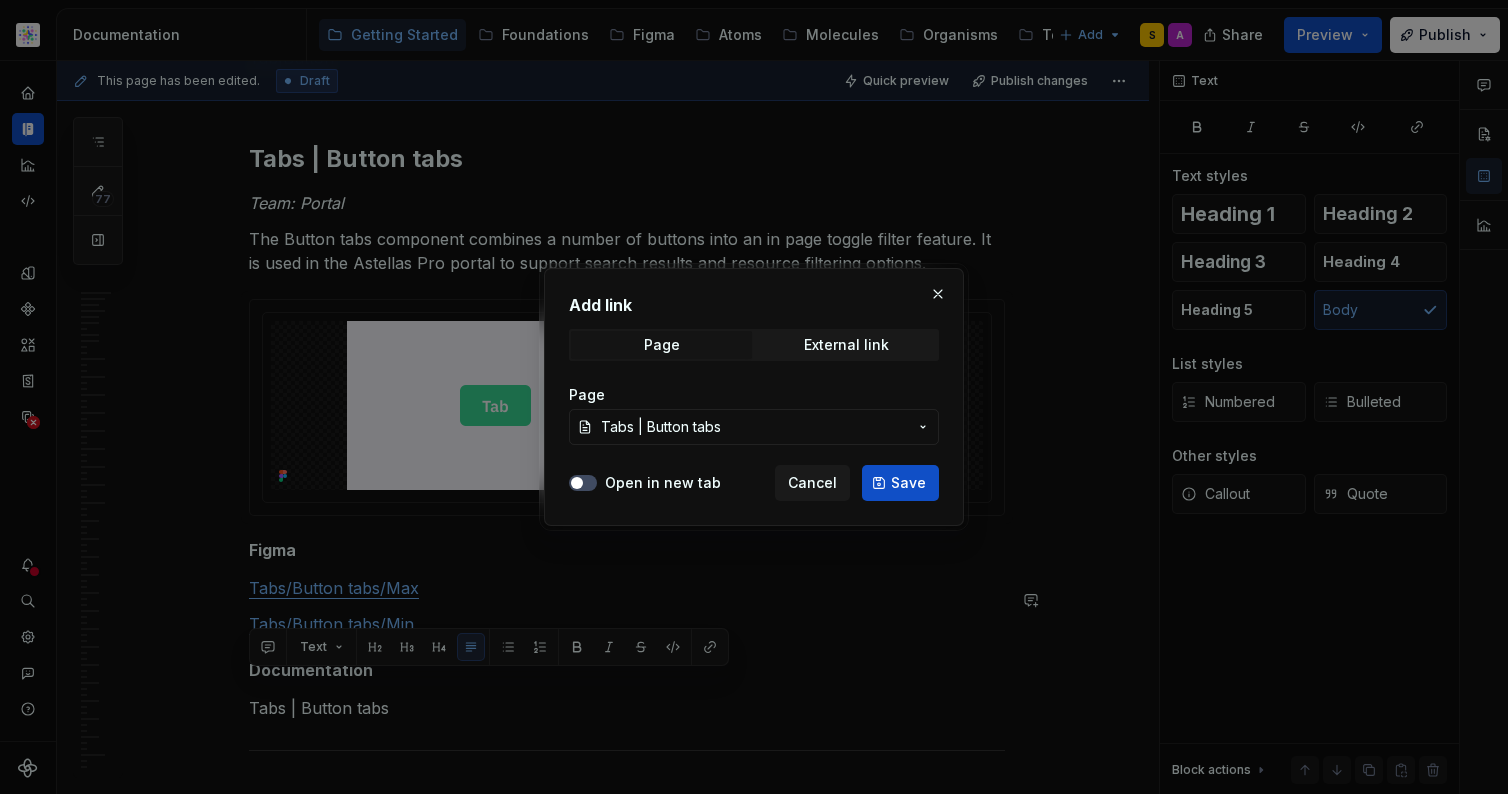 click on "Save" at bounding box center (908, 483) 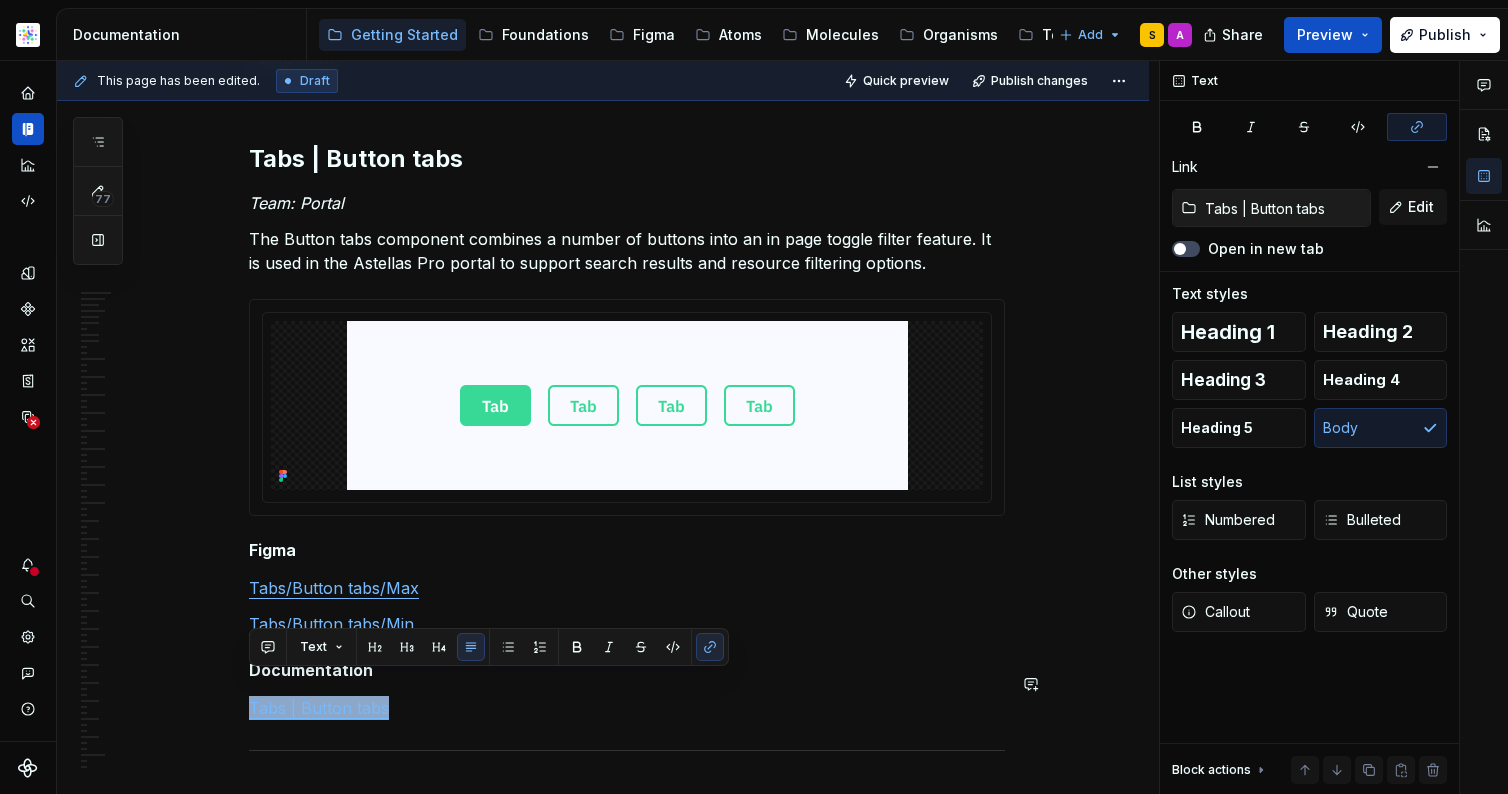 click on "Tabs | Button tabs" at bounding box center [627, 708] 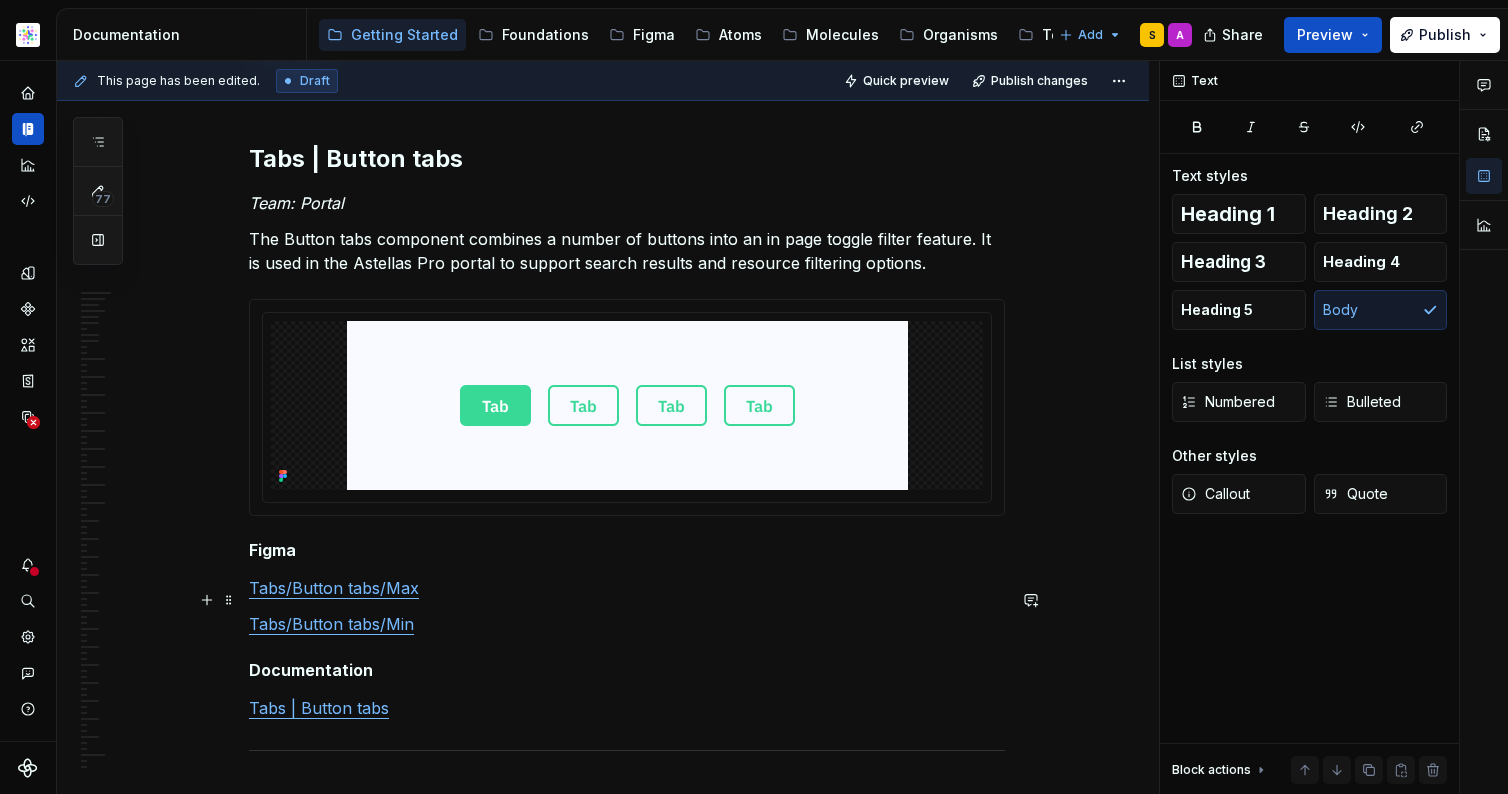 scroll, scrollTop: 24556, scrollLeft: 0, axis: vertical 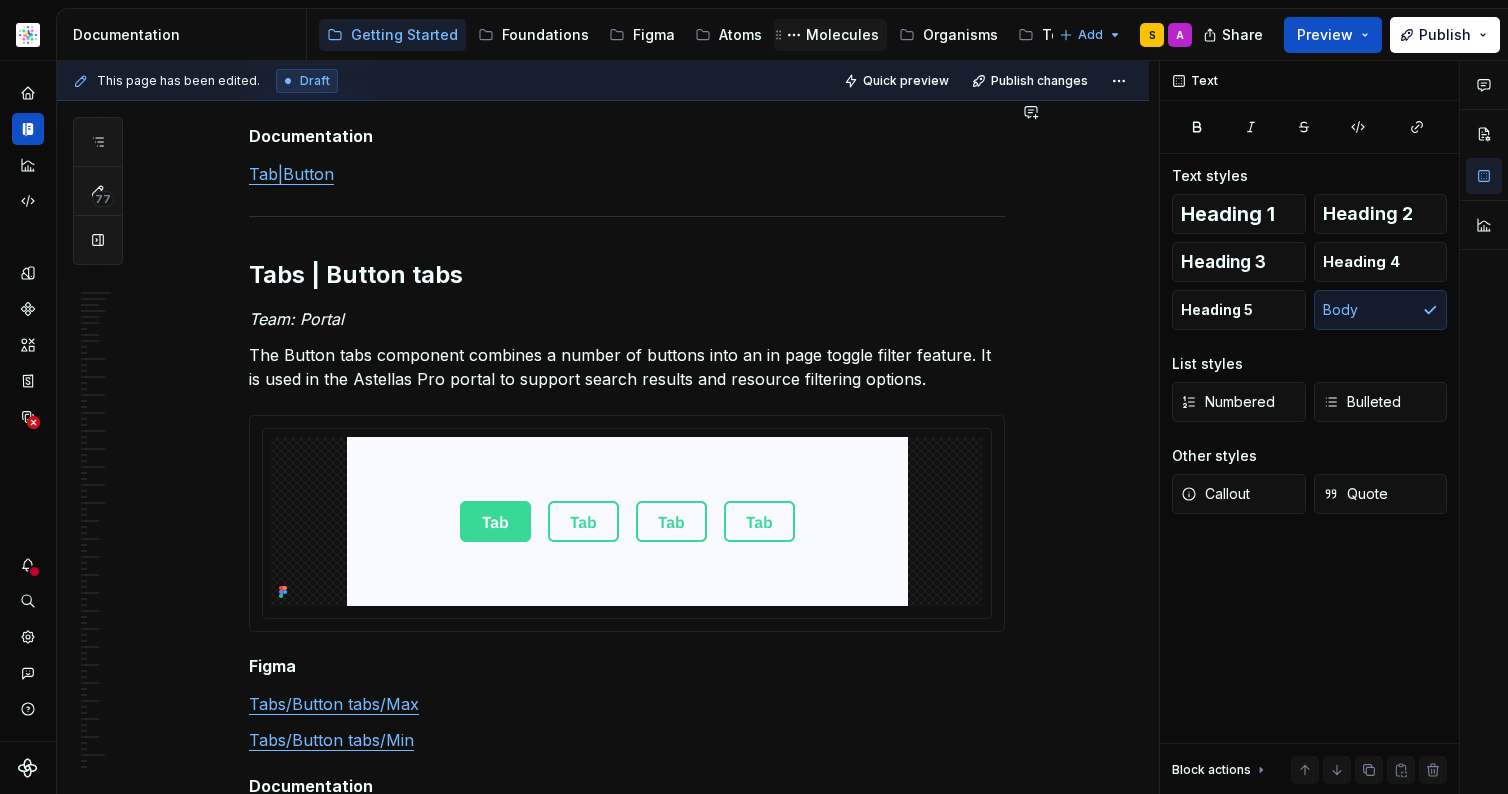 click on "Molecules" at bounding box center (842, 35) 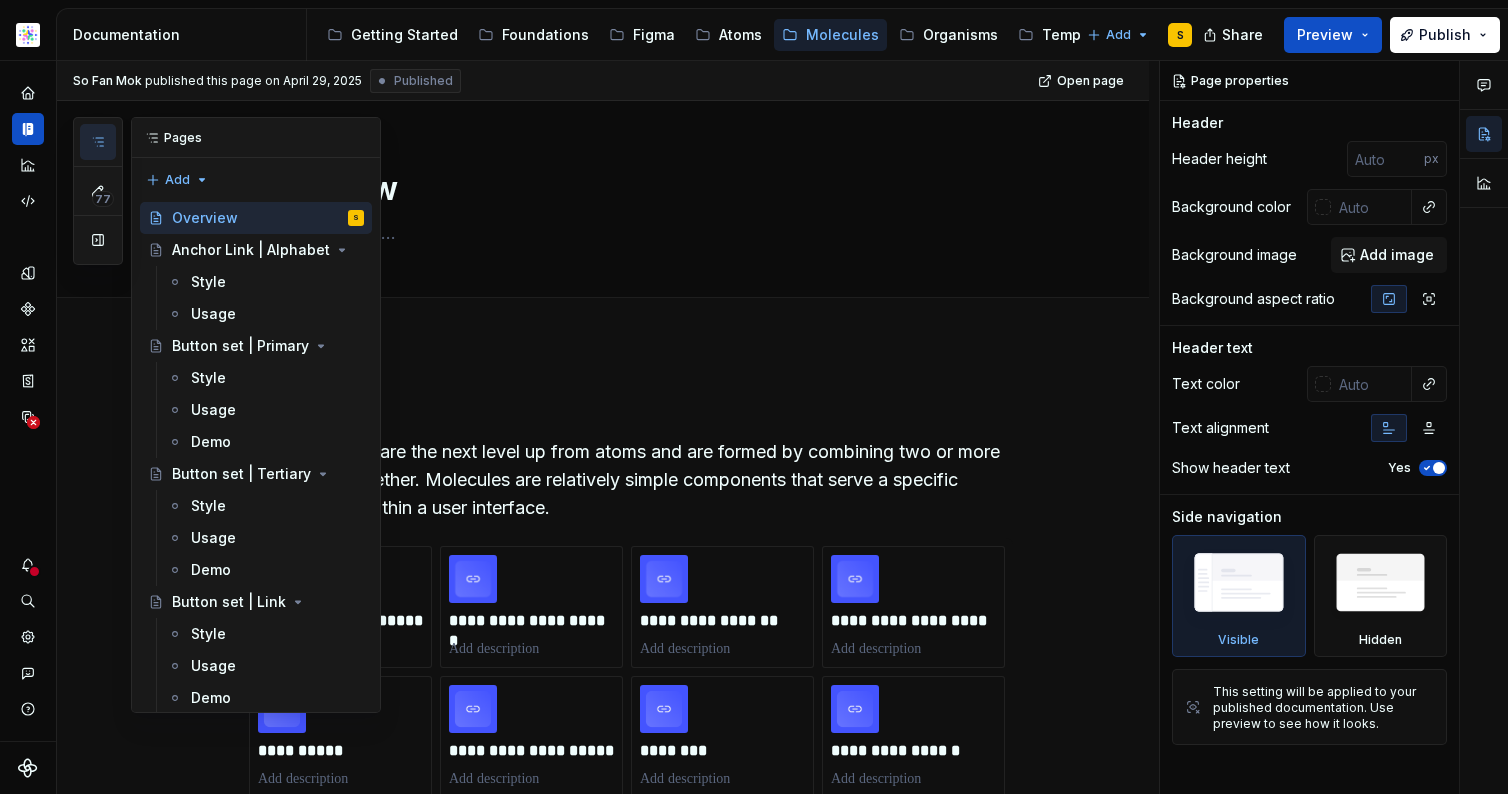 click 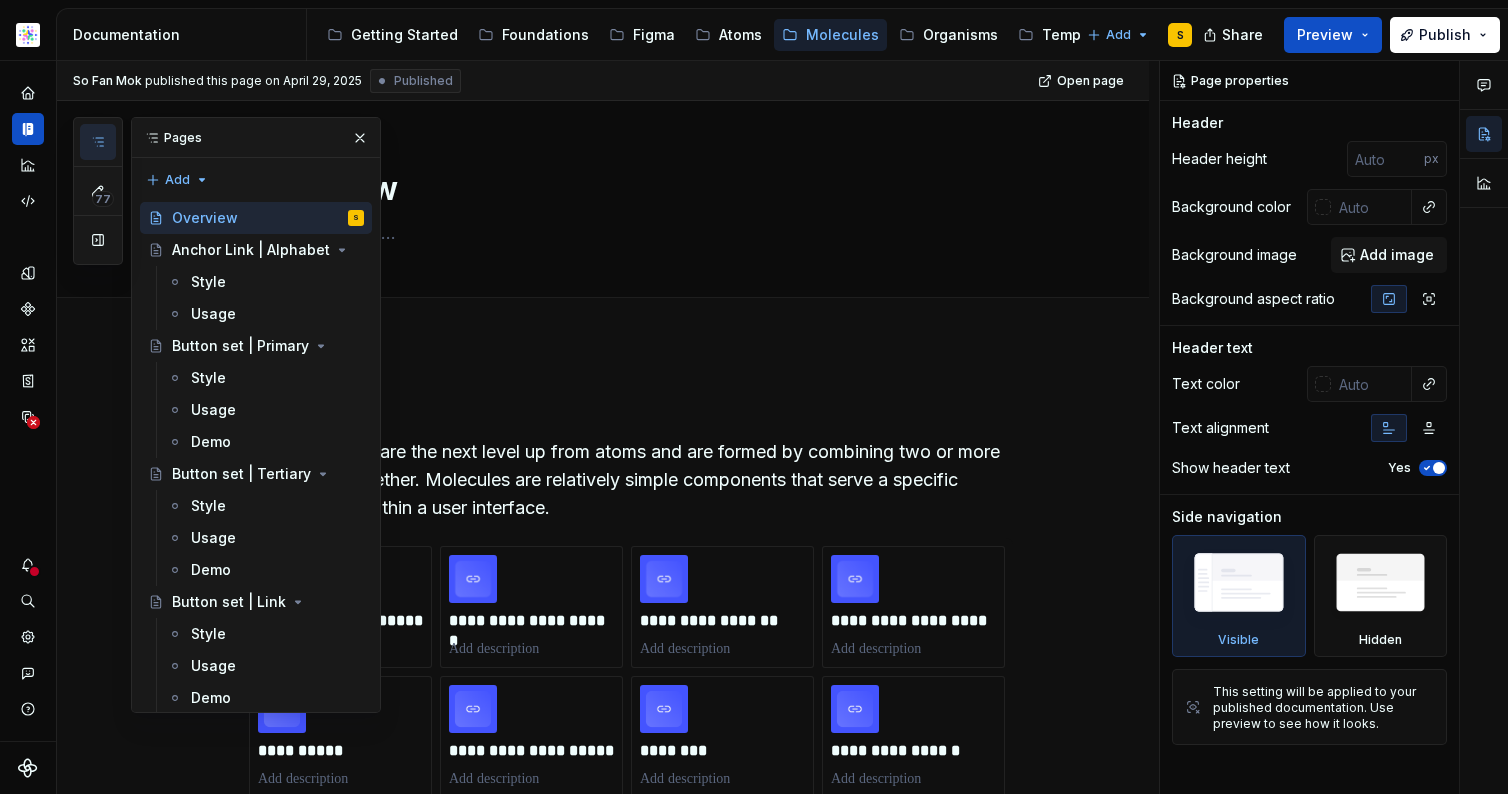 click on "77 Pages Add
Accessibility guide for tree Page tree.
Navigate the tree with the arrow keys. Common tree hotkeys apply. Further keybindings are available:
enter to execute primary action on focused item
f2 to start renaming the focused item
escape to abort renaming an item
control+d to start dragging selected items
Overview S Anchor Link | Alphabet Style Usage Button set | Primary Style Usage Demo Button set | Tertiary Style Usage Demo Button set | Link Style Usage Demo Button set | Filter Style Usage Demo Button Set | Preference Selection Style Usage Button FAB Style Usage Demo Button Set | Icon Style Usage Button set | Selection Style Usage Demo Button Set | Star Style Usage Callout | Notification Style Usage Carousel | Header Style Usage Nav Arrows Style Usage Chip Set Style Usage Field | Dropdown | Single-select Style Usage Field | Dropdown menu | Single-select Style Usage Field | Dropdown item group | Single-select Style Usage Style A" at bounding box center (227, 415) 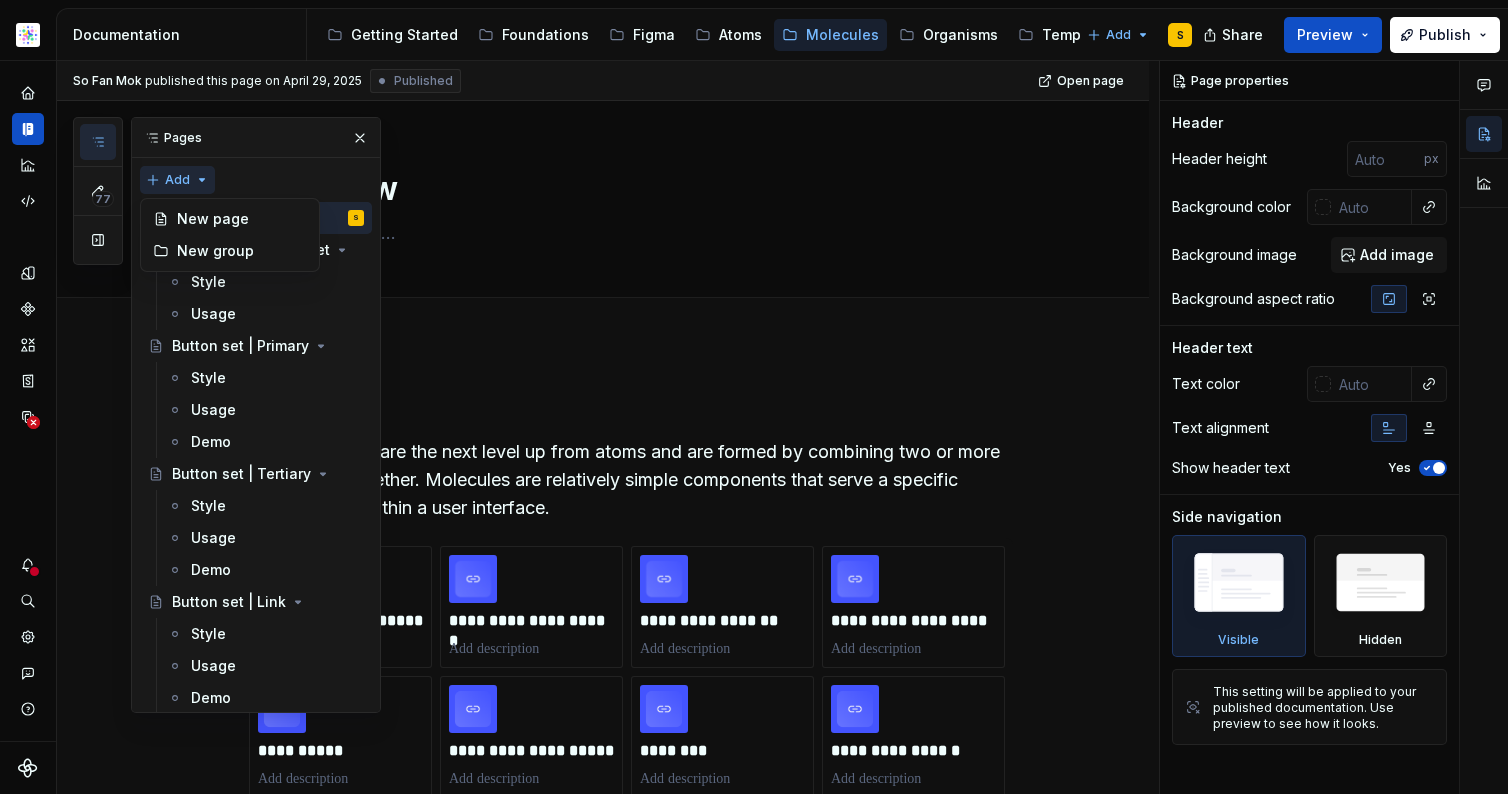 click on "77 Pages Add
Accessibility guide for tree Page tree.
Navigate the tree with the arrow keys. Common tree hotkeys apply. Further keybindings are available:
enter to execute primary action on focused item
f2 to start renaming the focused item
escape to abort renaming an item
control+d to start dragging selected items
Overview S Anchor Link | Alphabet Style Usage Button set | Primary Style Usage Demo Button set | Tertiary Style Usage Demo Button set | Link Style Usage Demo Button set | Filter Style Usage Demo Button Set | Preference Selection Style Usage Button FAB Style Usage Demo Button Set | Icon Style Usage Button set | Selection Style Usage Demo Button Set | Star Style Usage Callout | Notification Style Usage Carousel | Header Style Usage Nav Arrows Style Usage Chip Set Style Usage Field | Dropdown | Single-select Style Usage Field | Dropdown menu | Single-select Style Usage Field | Dropdown item group | Single-select Style Usage Style A" at bounding box center (227, 415) 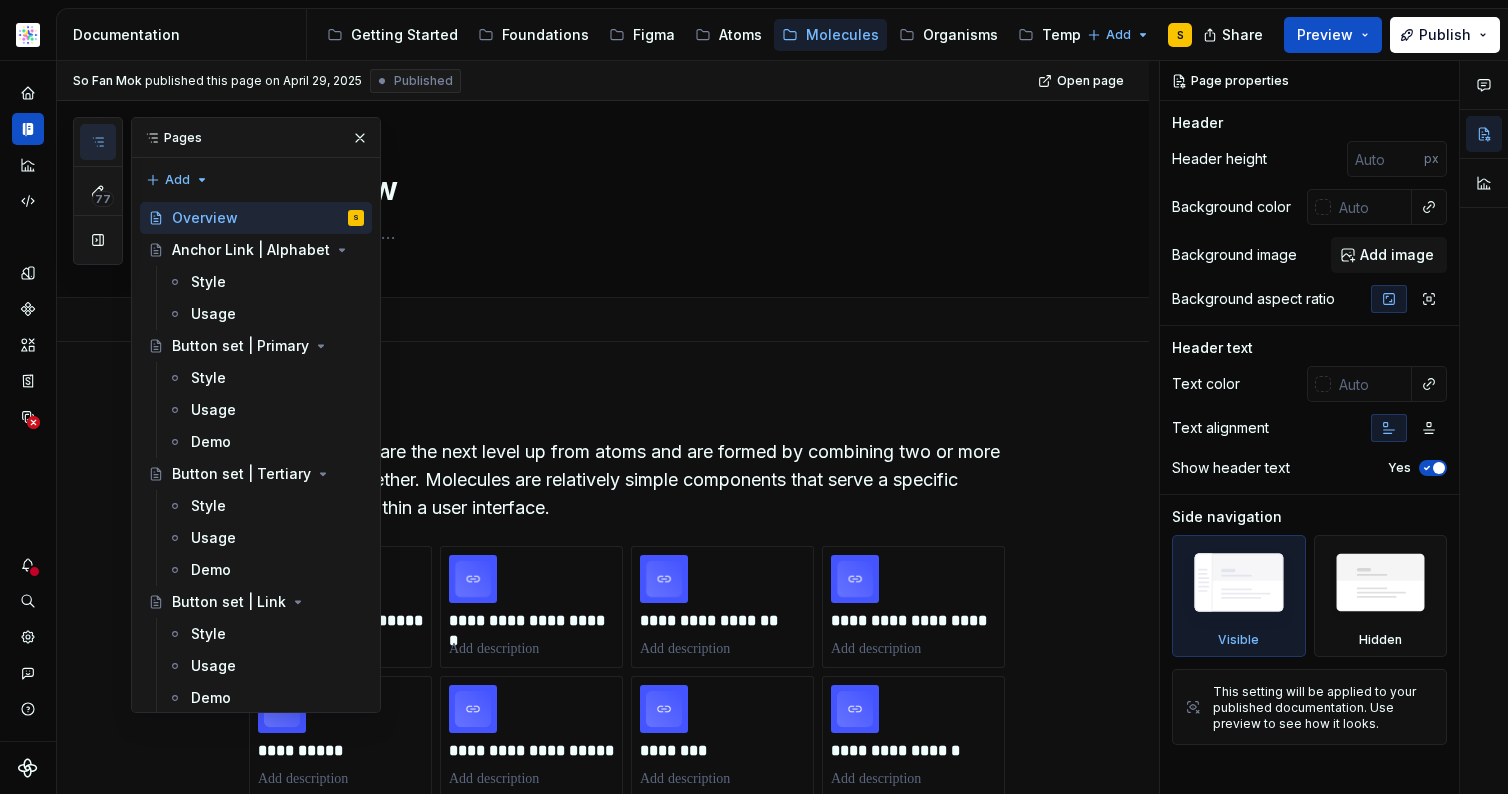 click on "**********" at bounding box center (603, 1421) 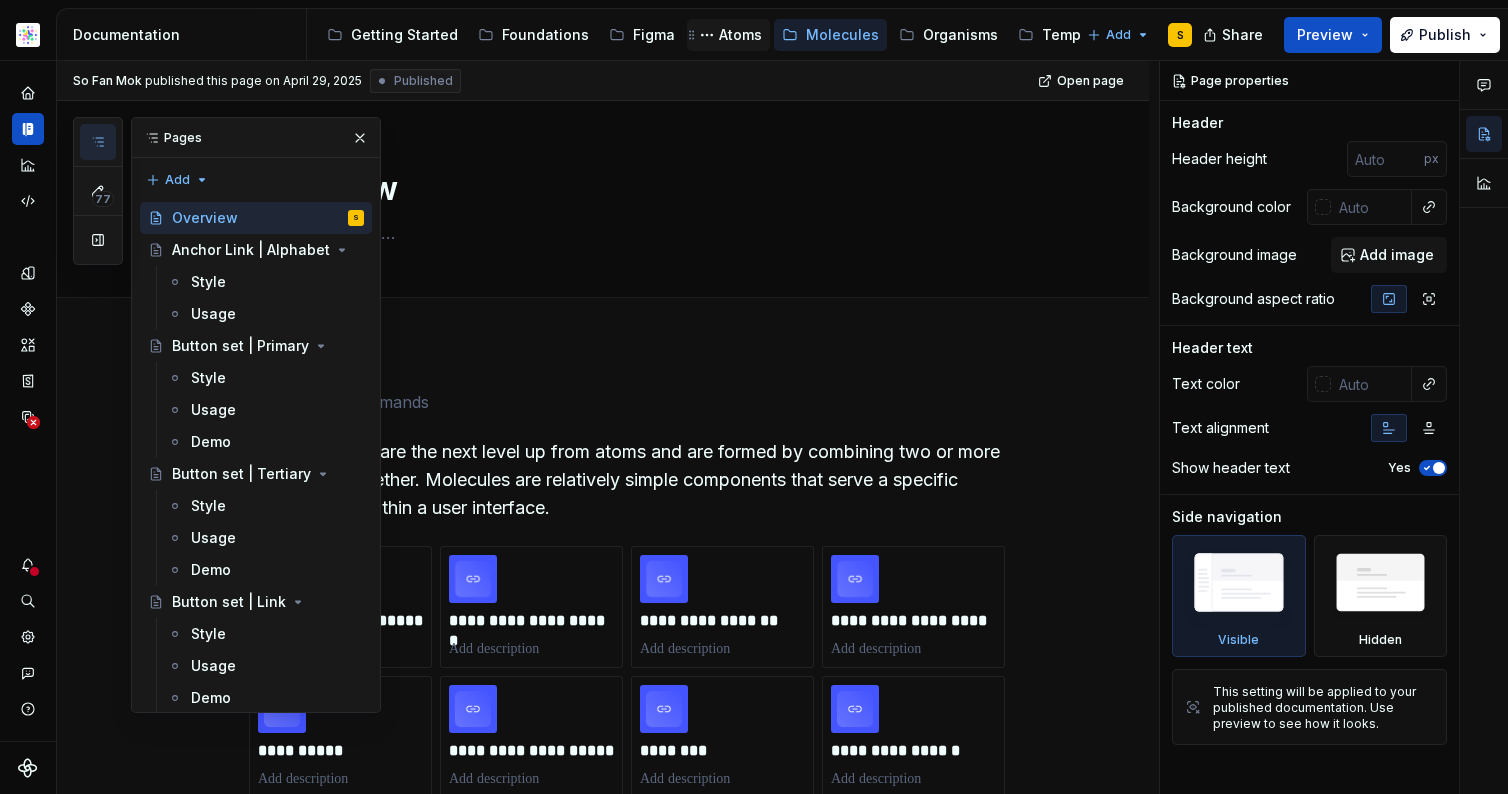 click on "Atoms" at bounding box center [740, 35] 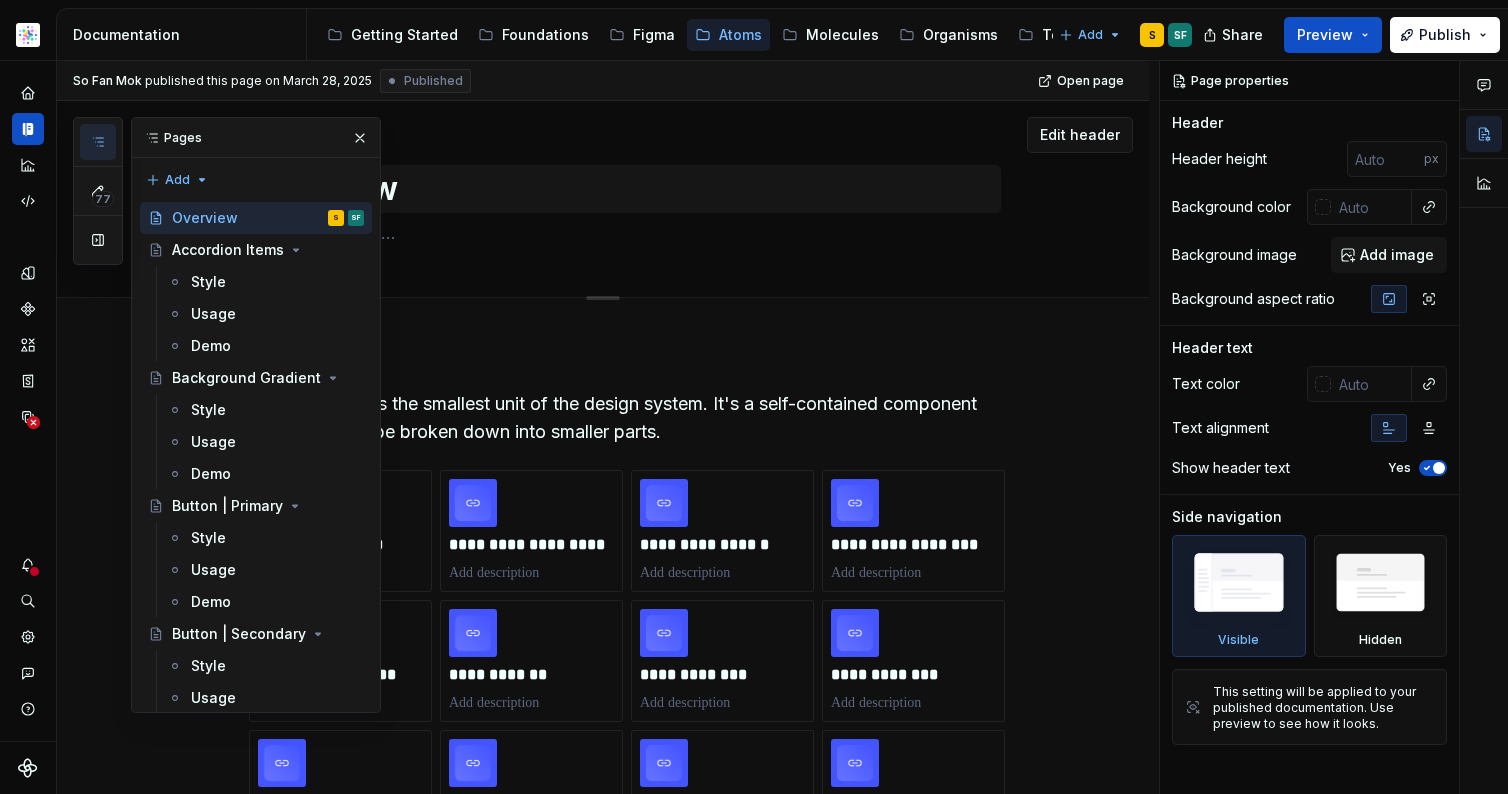 click on "**********" at bounding box center [603, 1597] 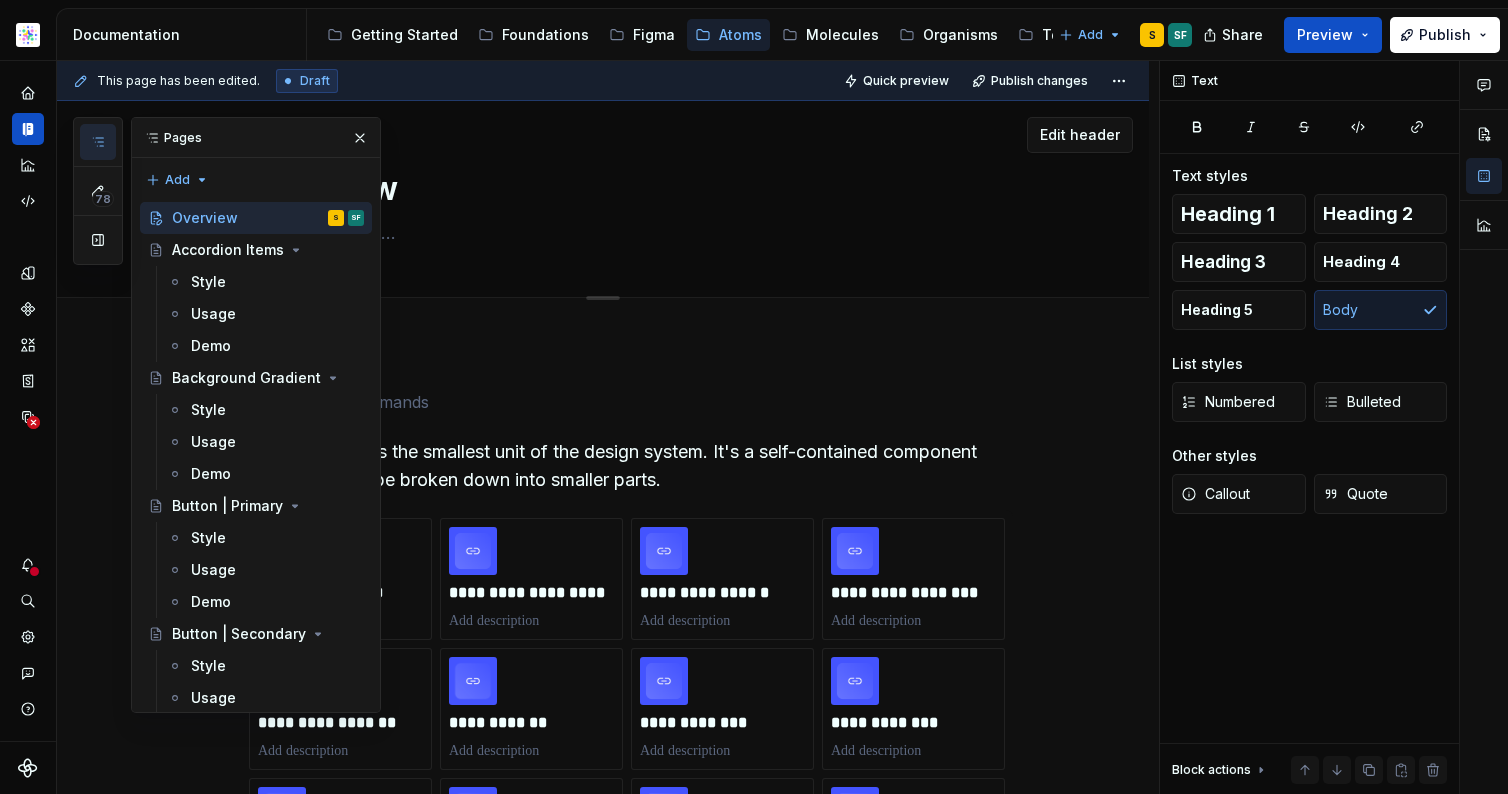 drag, startPoint x: 349, startPoint y: 138, endPoint x: 361, endPoint y: 137, distance: 12.0415945 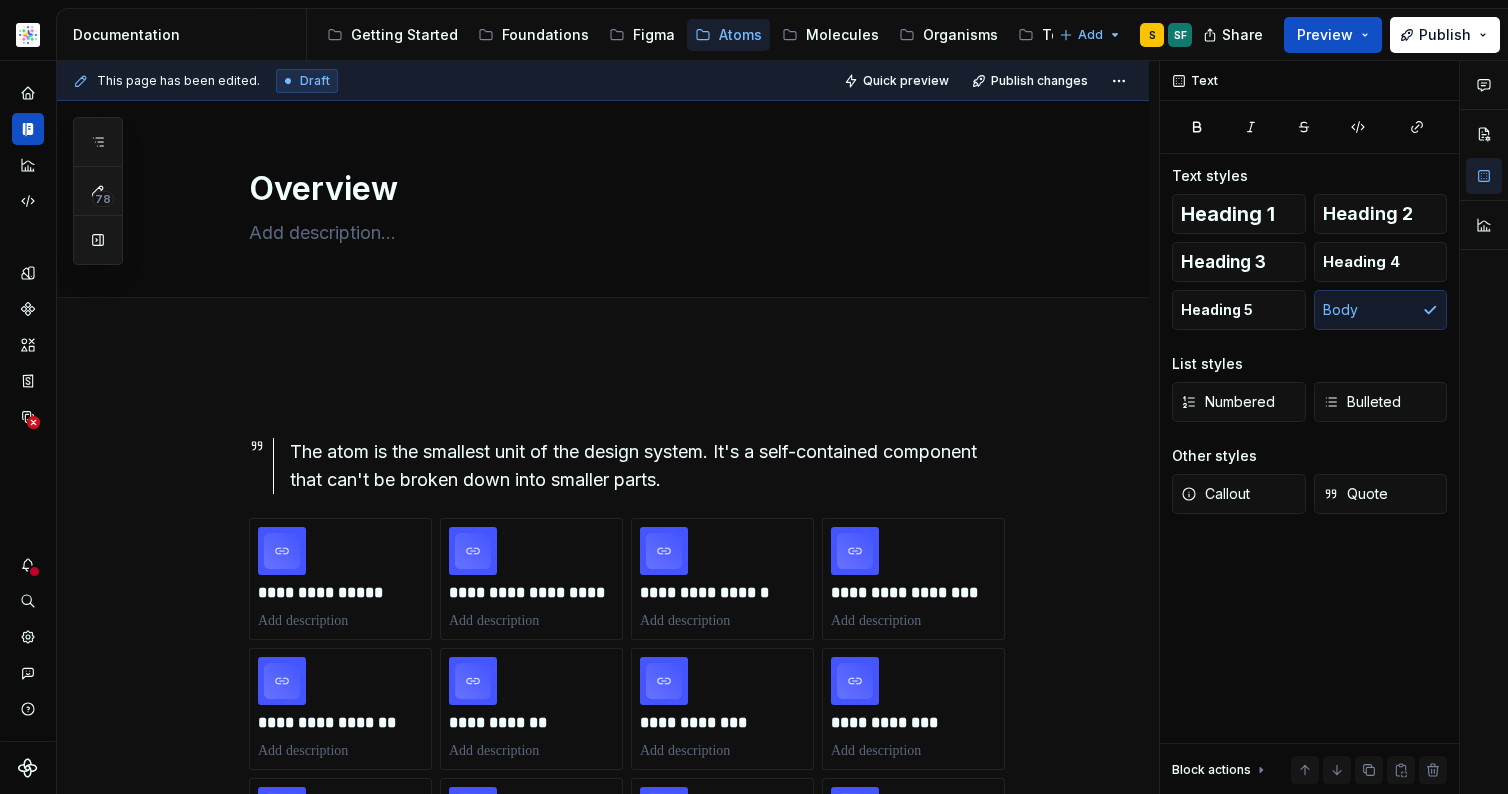 type on "*" 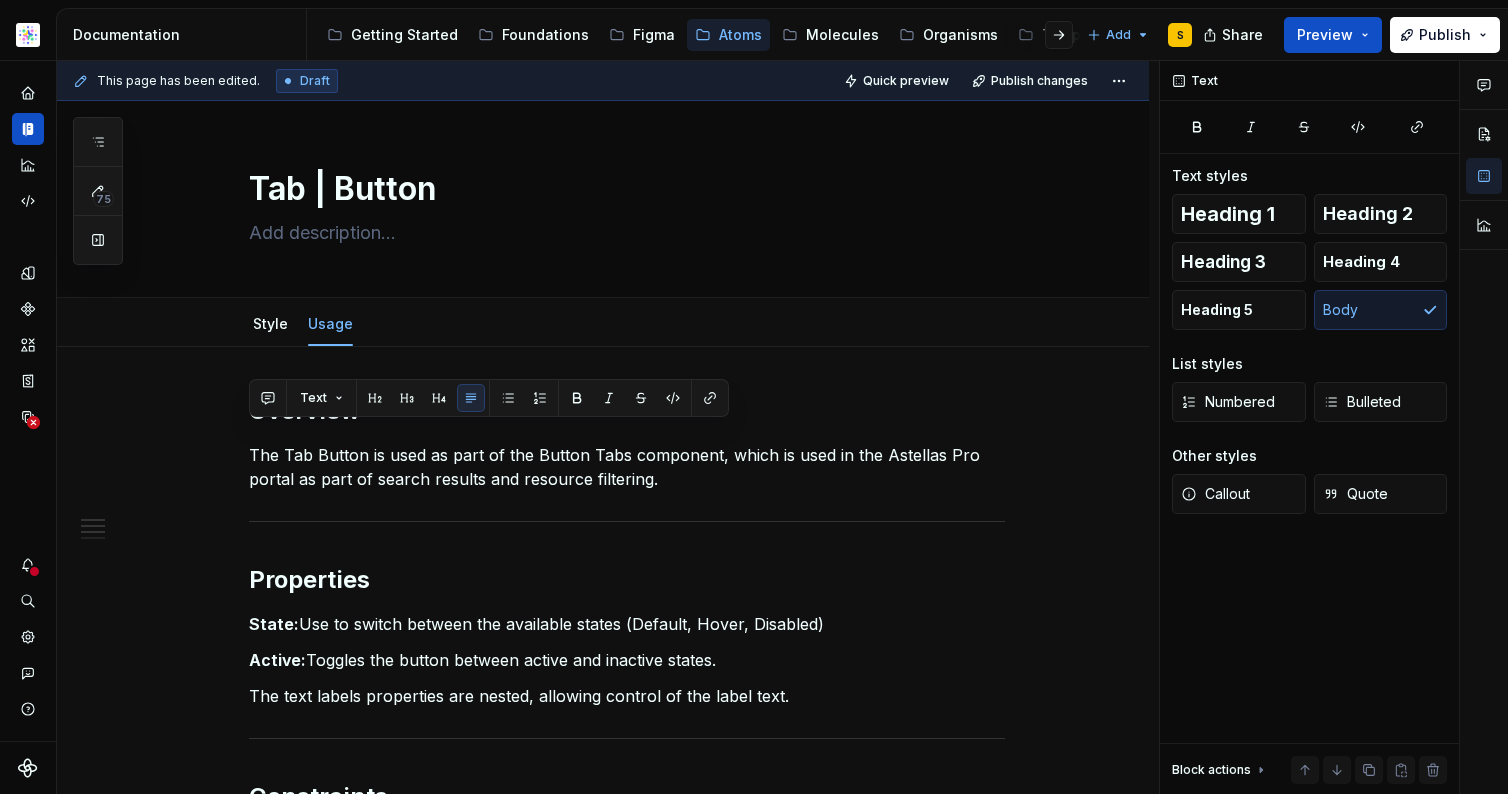 scroll, scrollTop: 0, scrollLeft: 0, axis: both 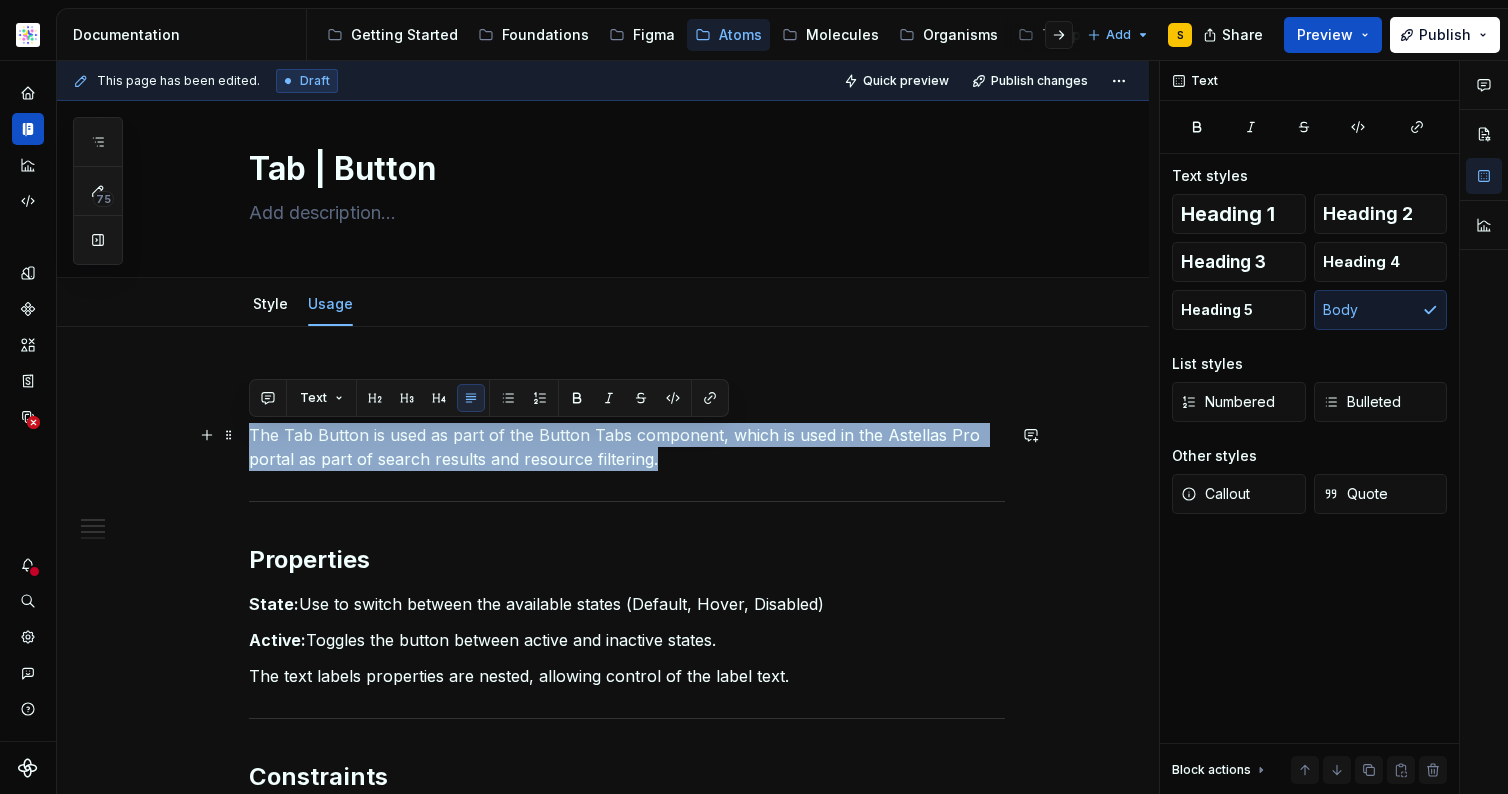 click on "The Tab Button is used as part of the Button Tabs component, which is used in the Astellas Pro portal as part of search results and resource filtering." at bounding box center [627, 447] 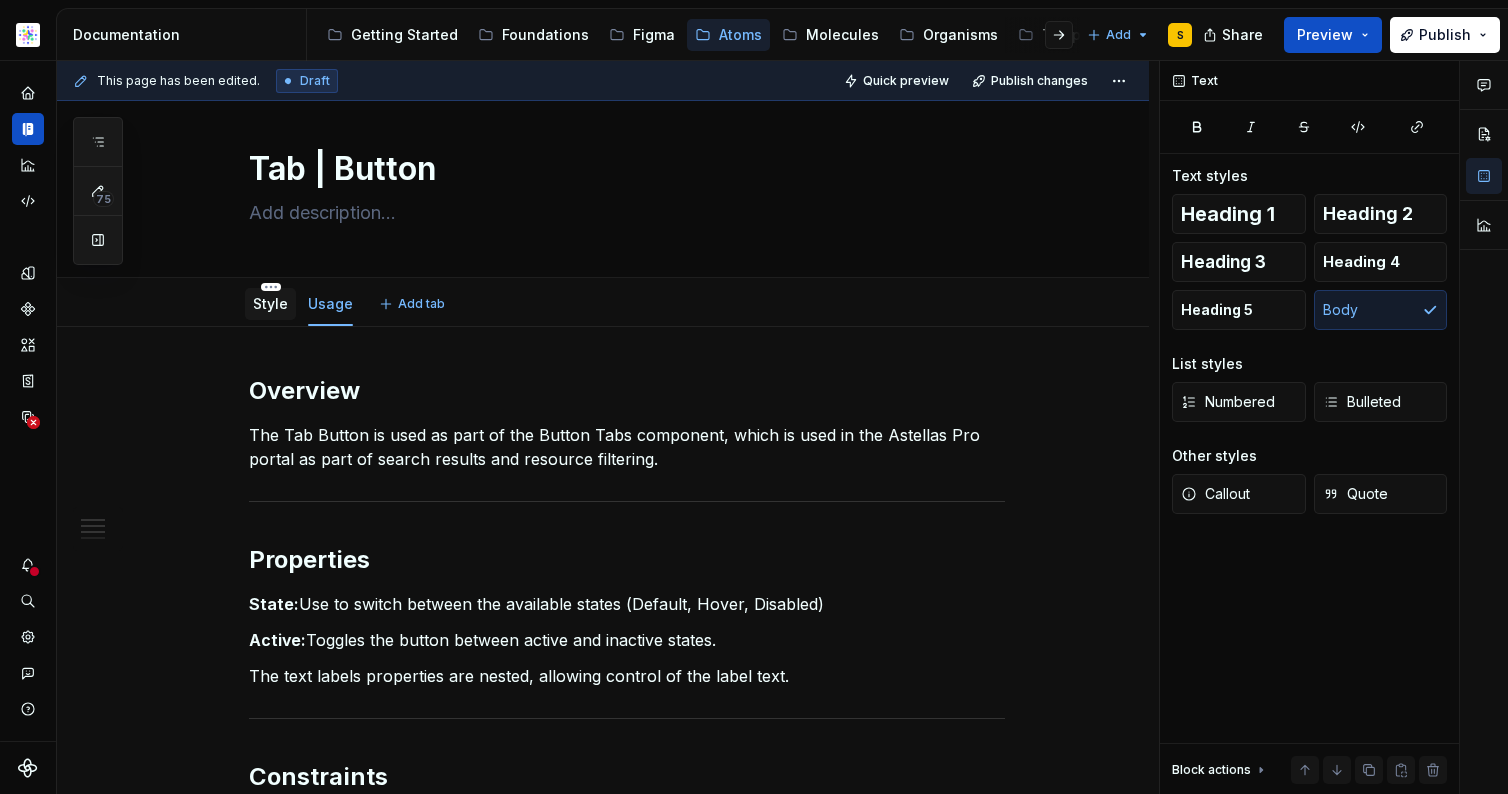 click on "Style" at bounding box center [270, 303] 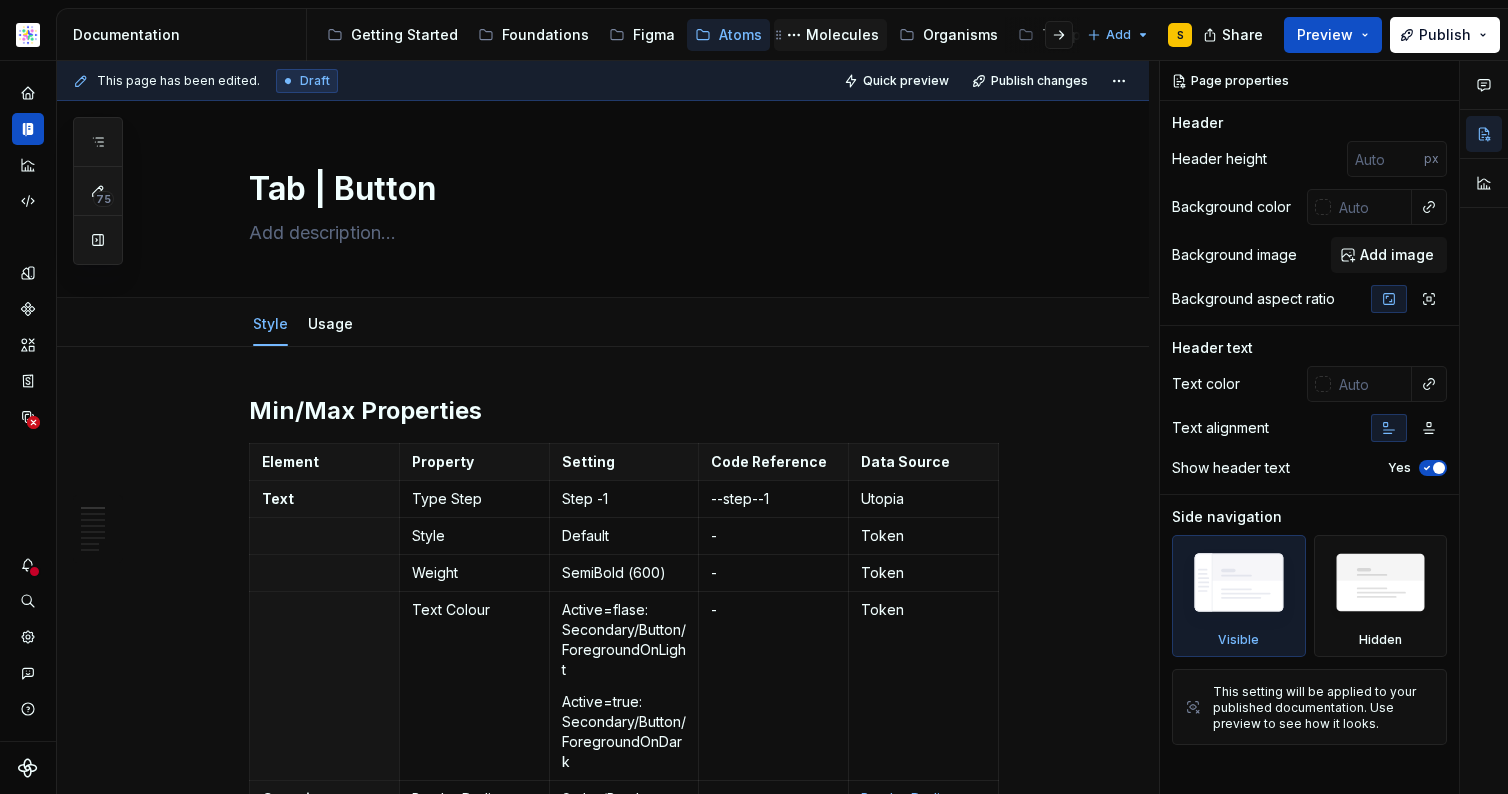 click on "Molecules" at bounding box center (842, 35) 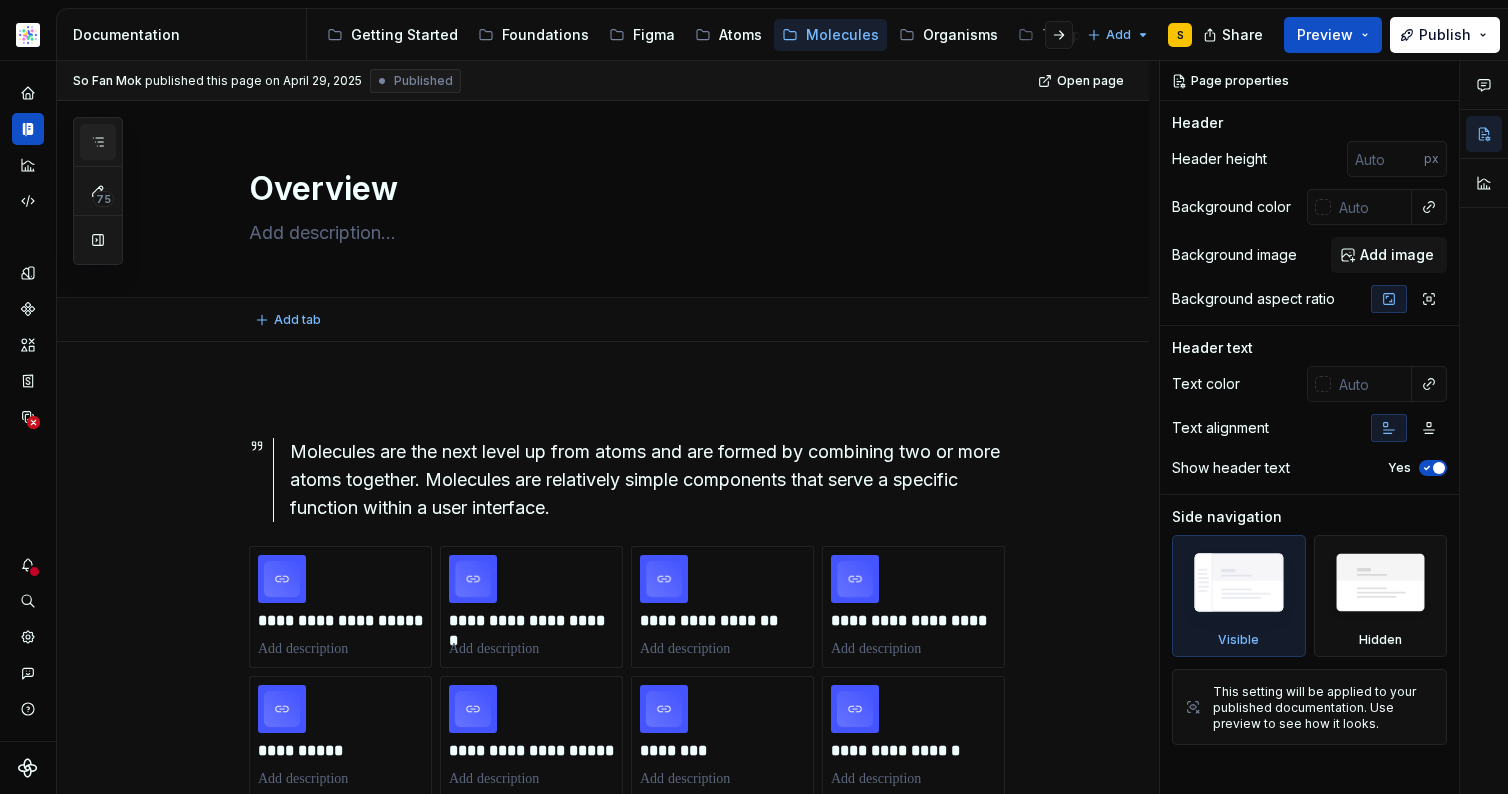 click at bounding box center [98, 142] 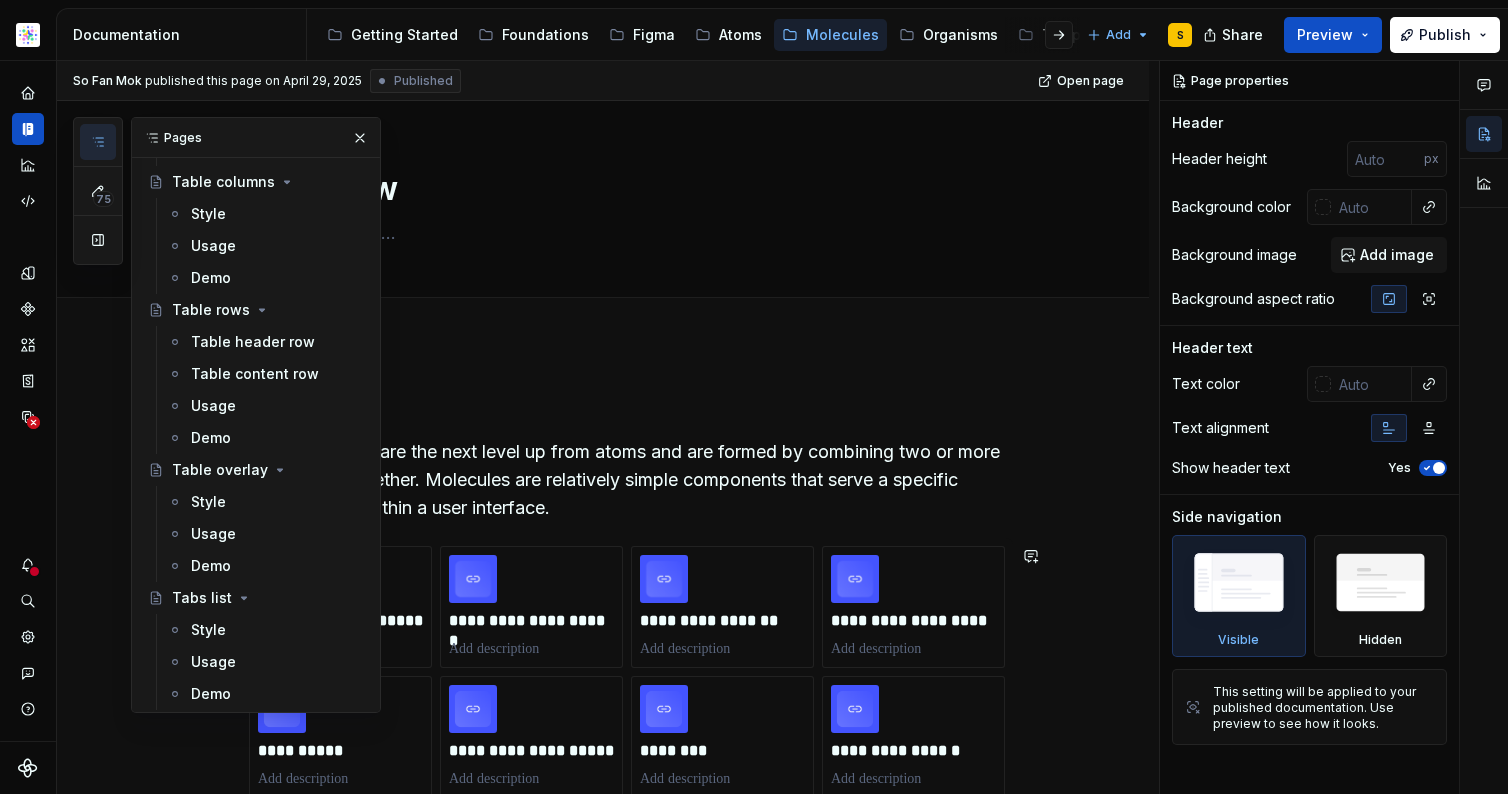 scroll, scrollTop: 9592, scrollLeft: 0, axis: vertical 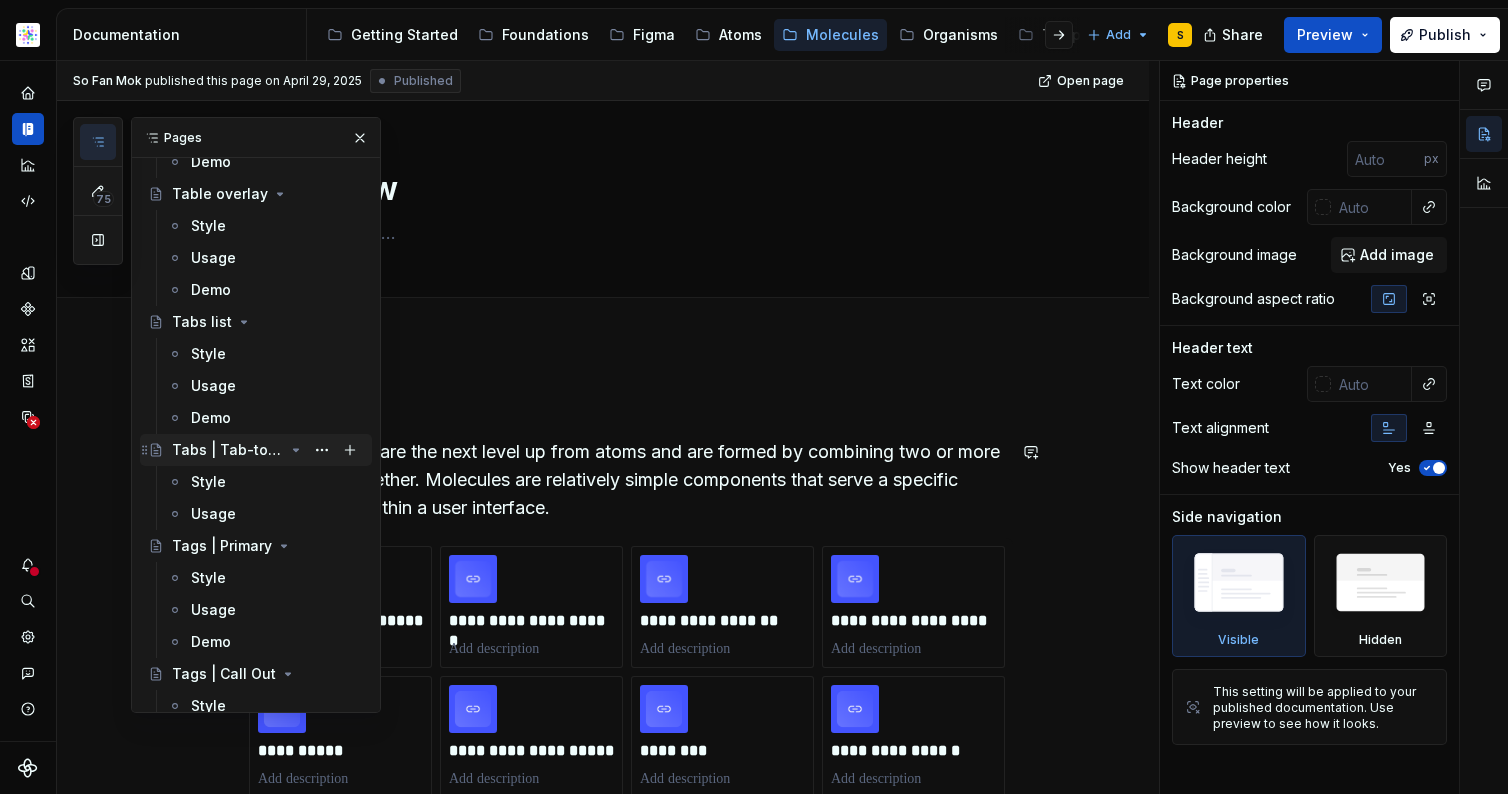 click on "Tabs | Tab-toggle" at bounding box center (228, 450) 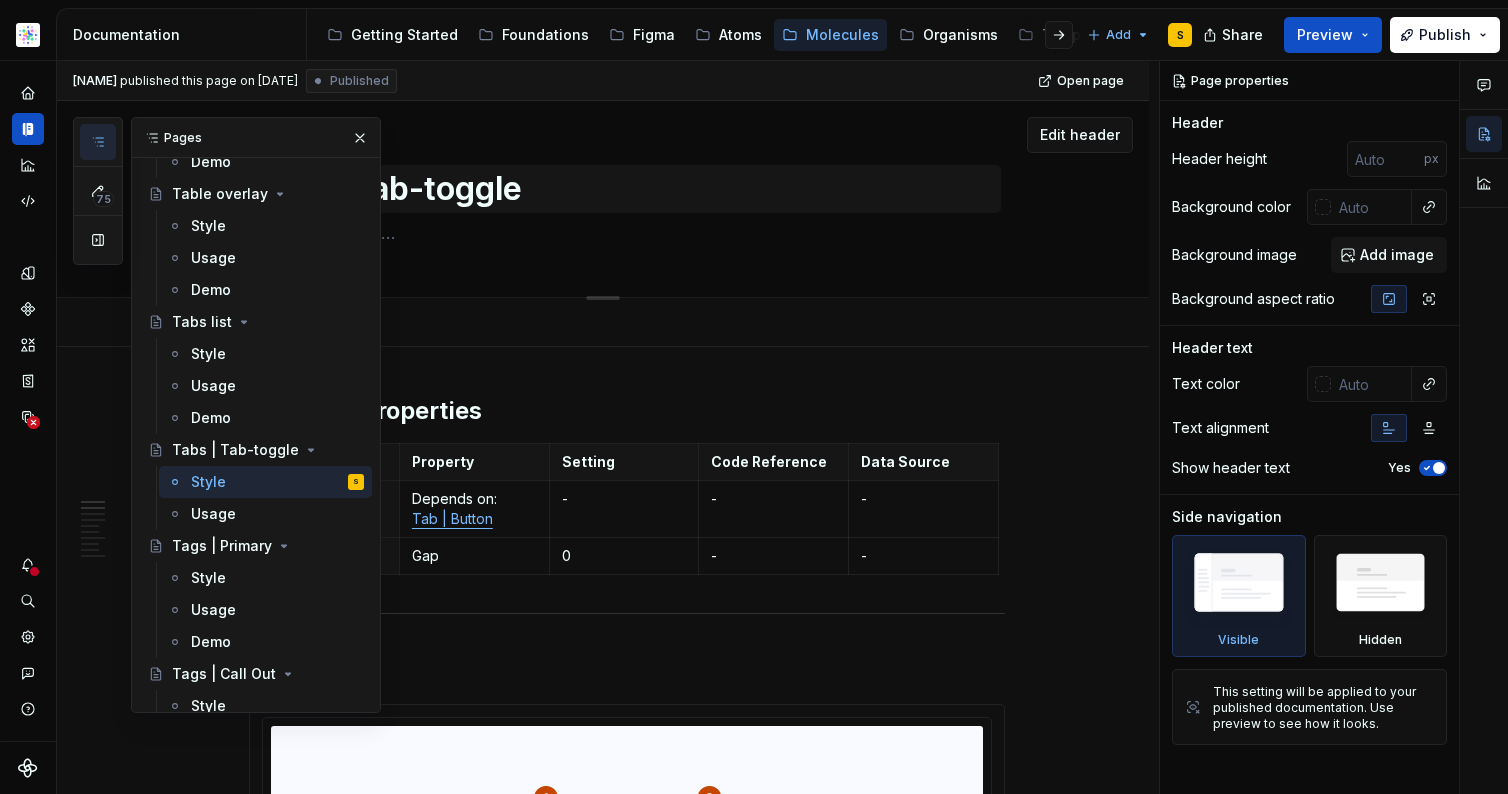 drag, startPoint x: 350, startPoint y: 138, endPoint x: 388, endPoint y: 172, distance: 50.990196 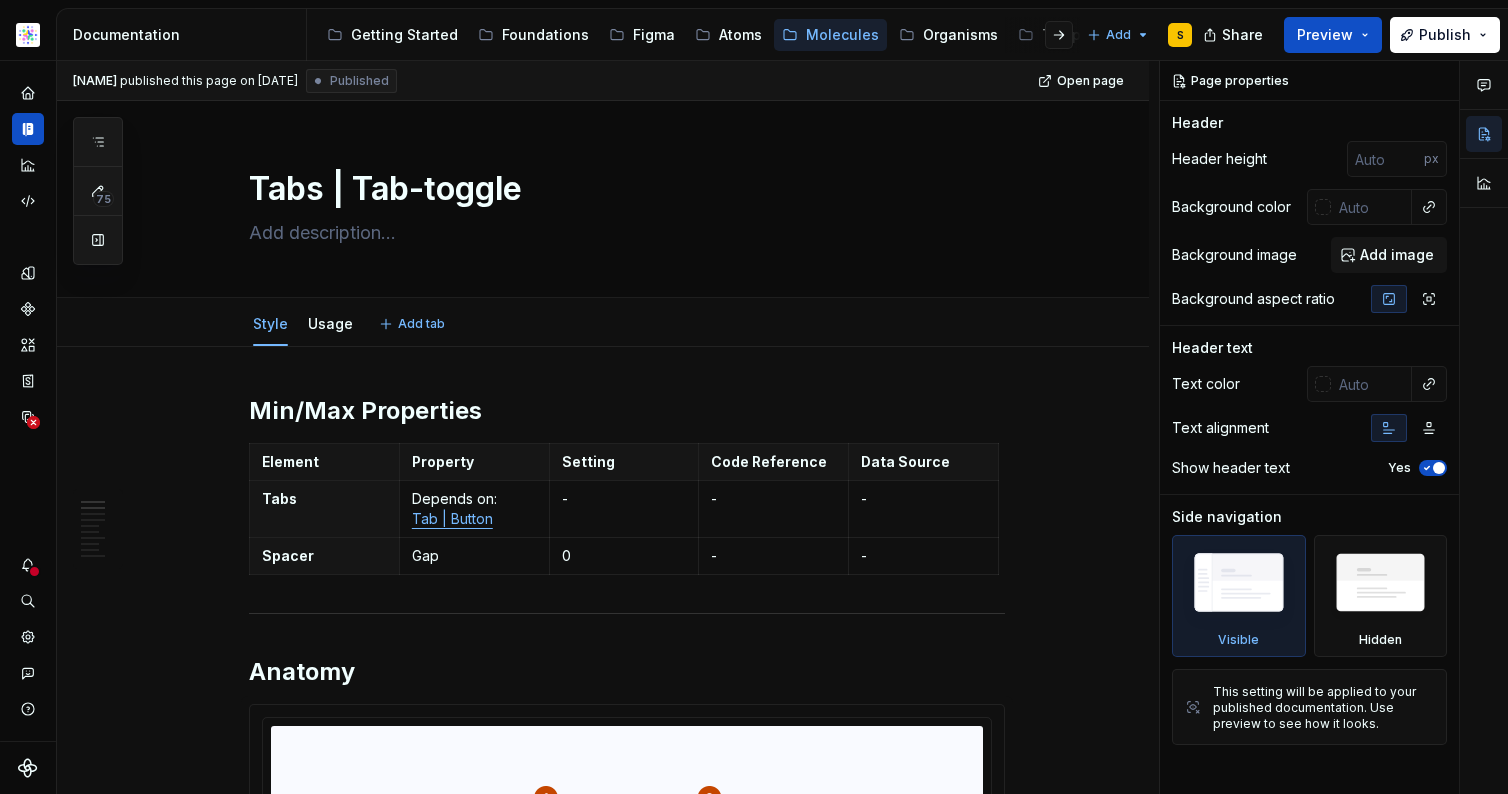 type on "*" 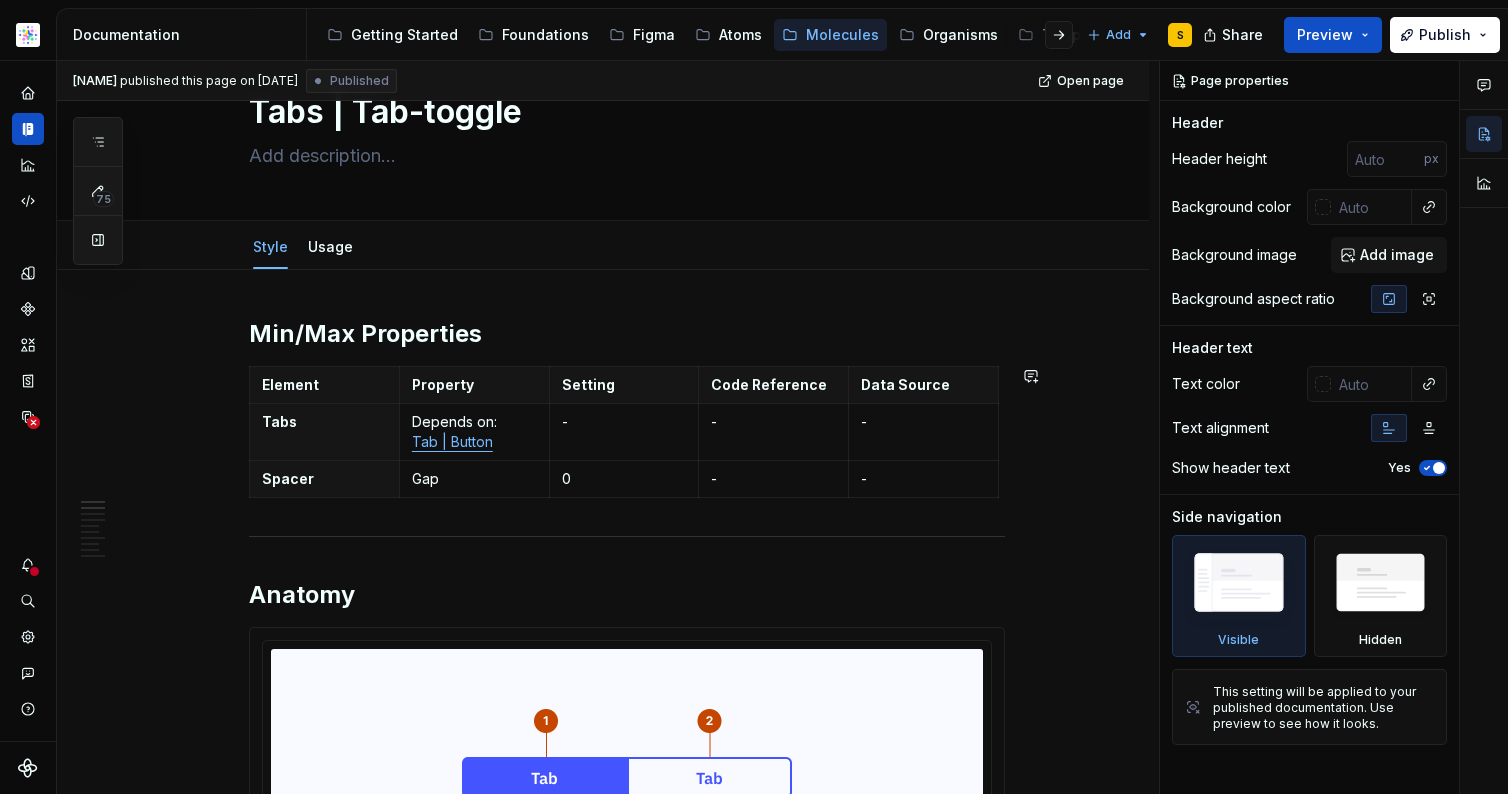 scroll, scrollTop: 80, scrollLeft: 0, axis: vertical 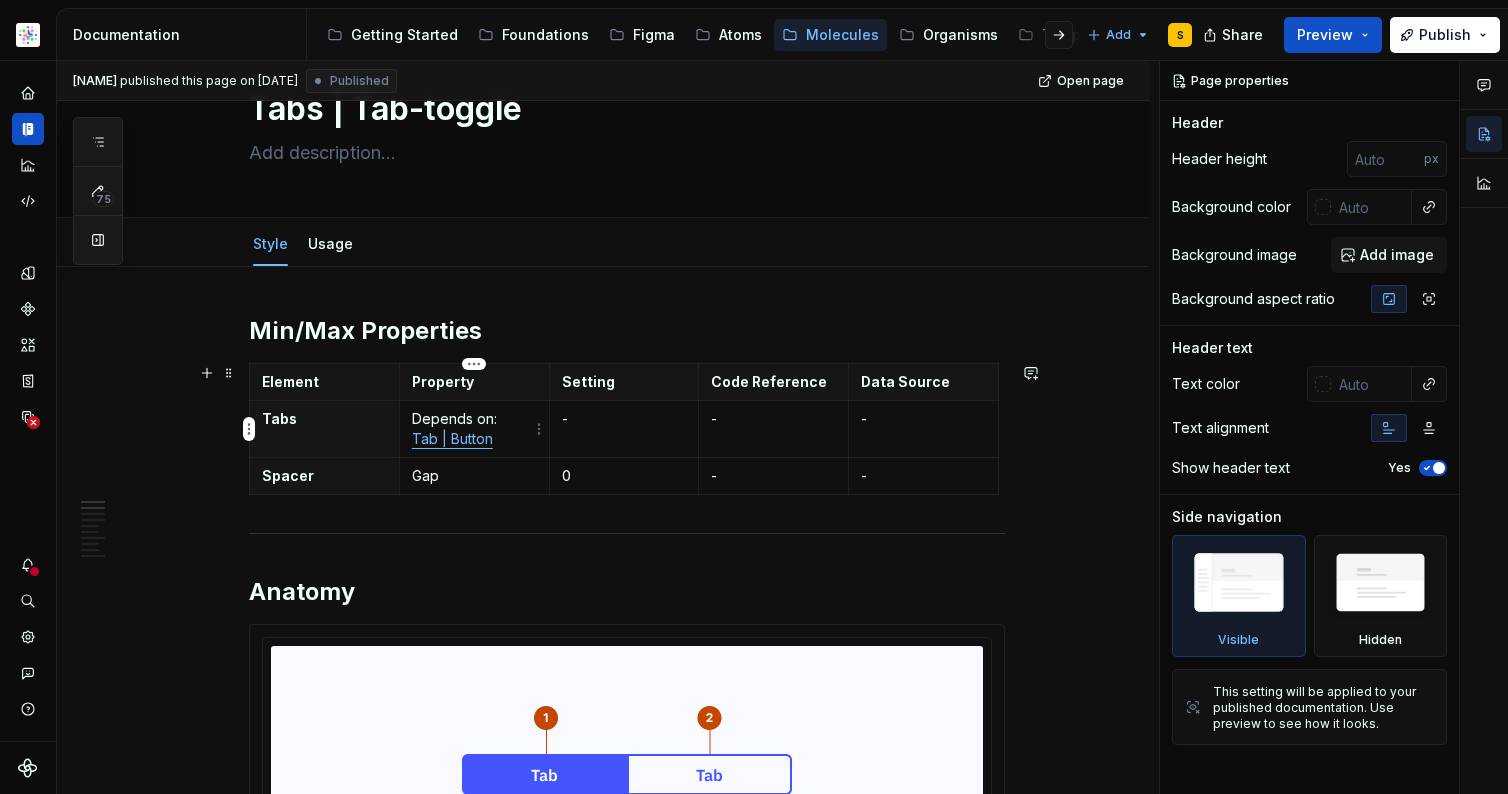 click on "Depends on:  Tab | Button" at bounding box center [474, 429] 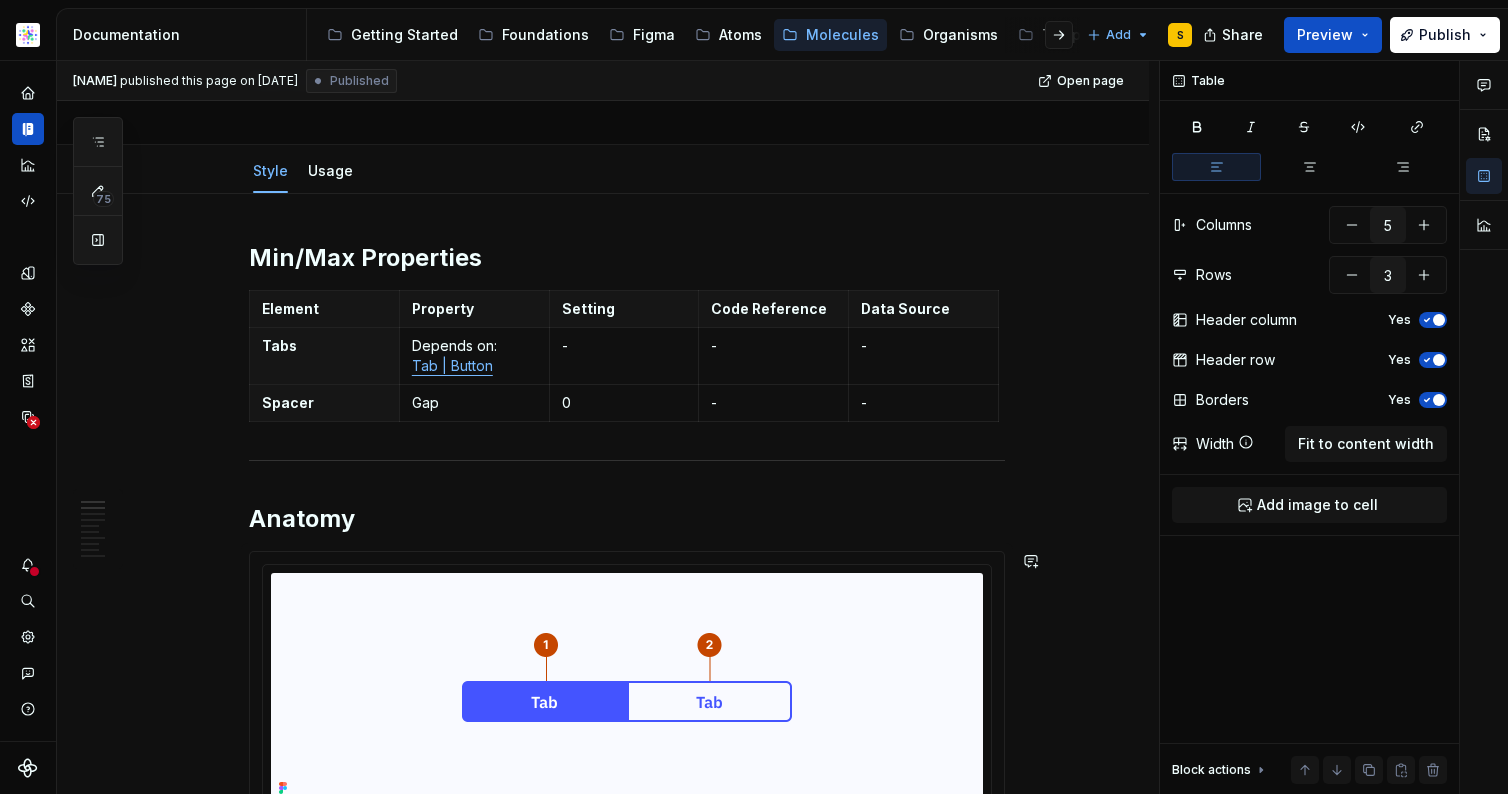 scroll, scrollTop: 136, scrollLeft: 0, axis: vertical 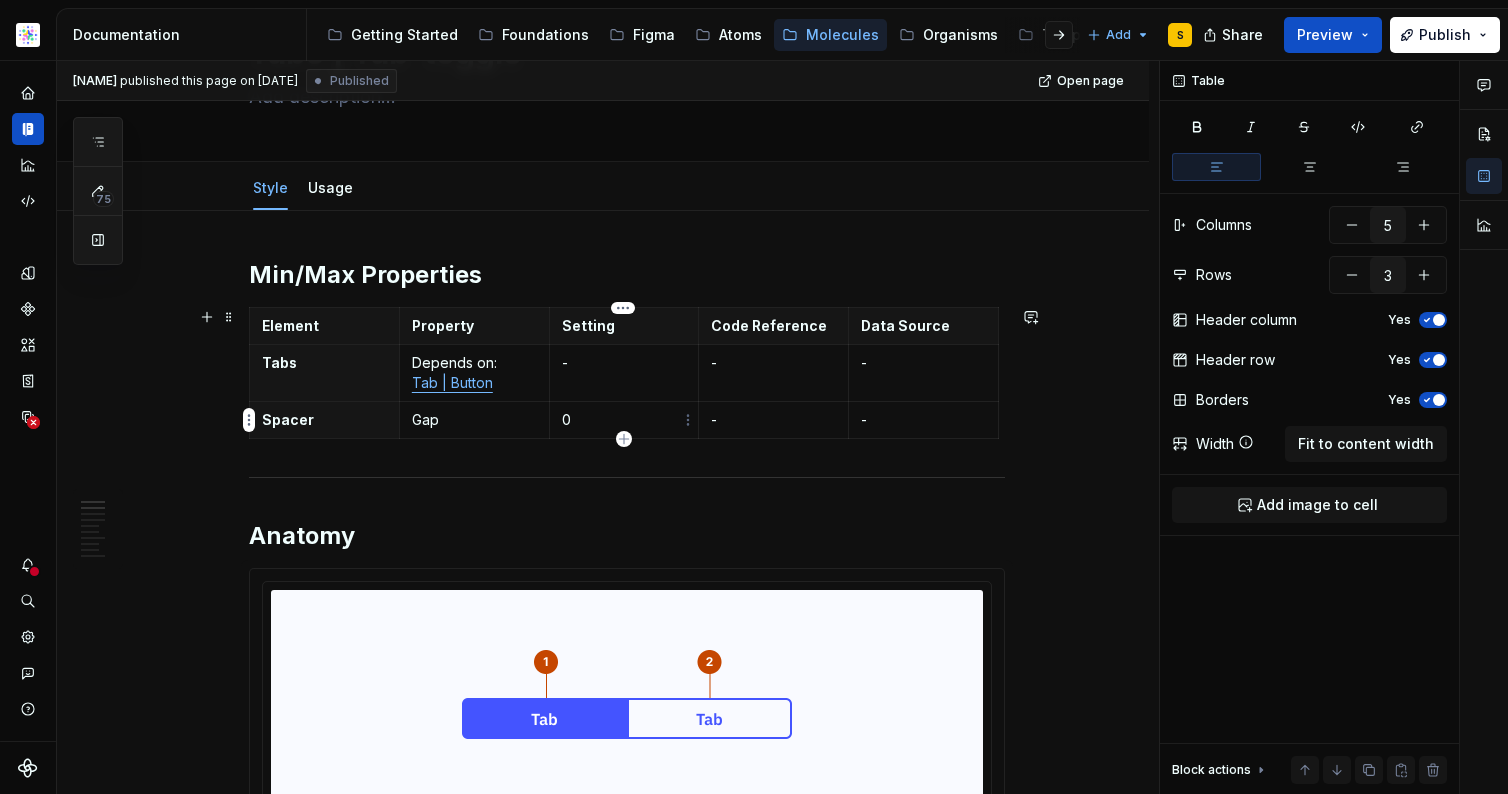 click on "0" at bounding box center (624, 420) 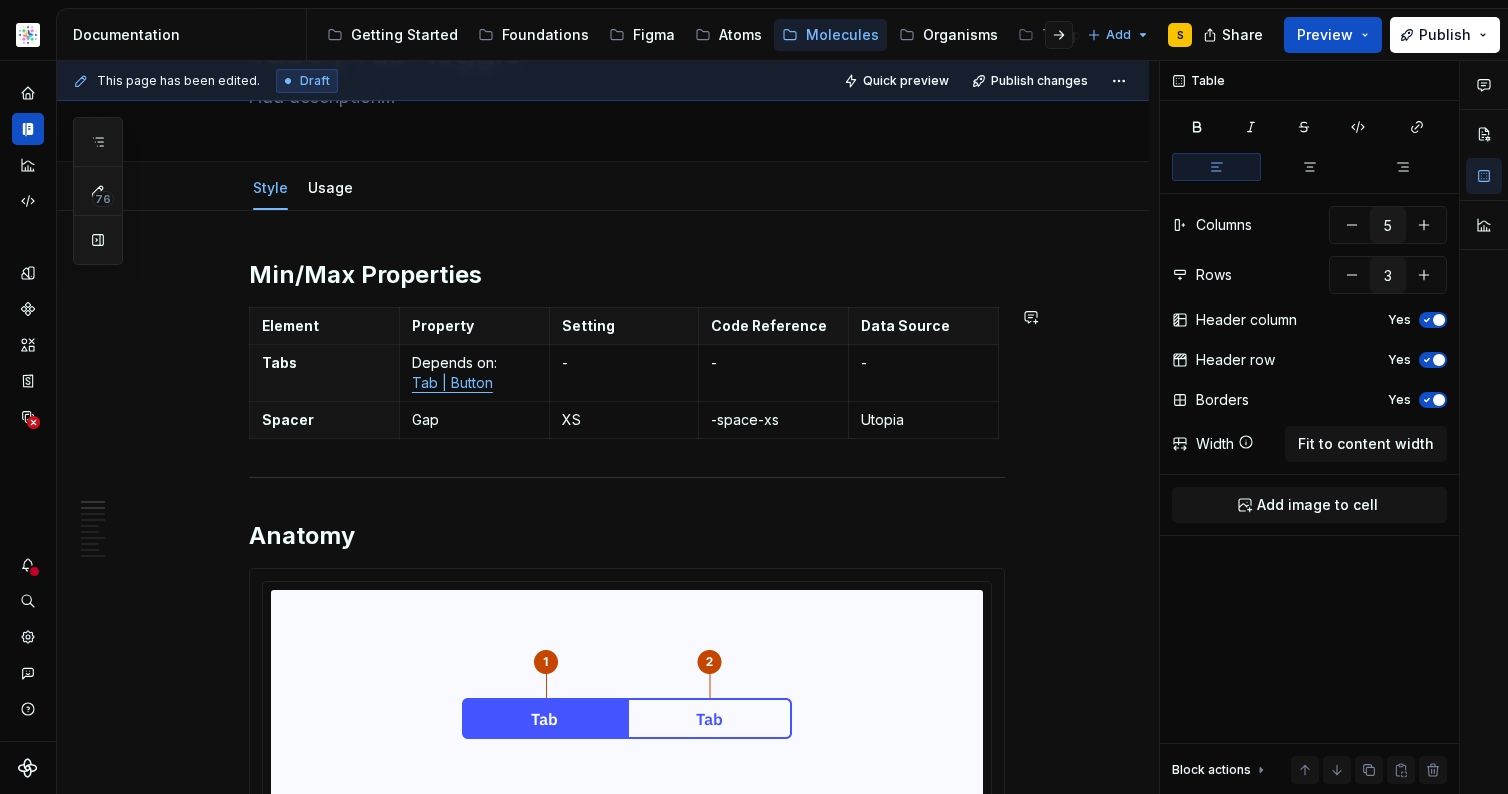 click on "**********" at bounding box center [603, 2136] 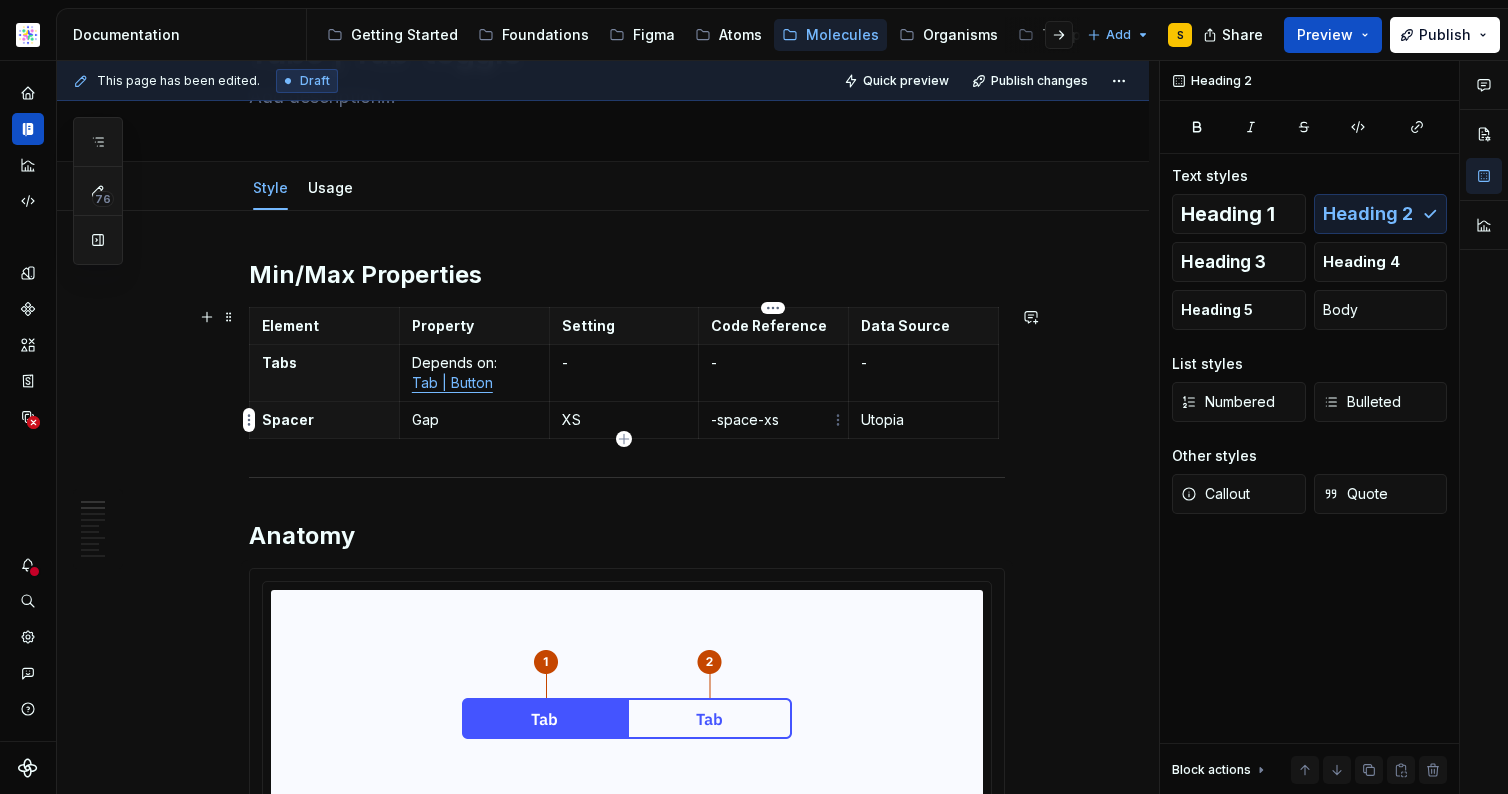 click on "-space-xs" at bounding box center [773, 420] 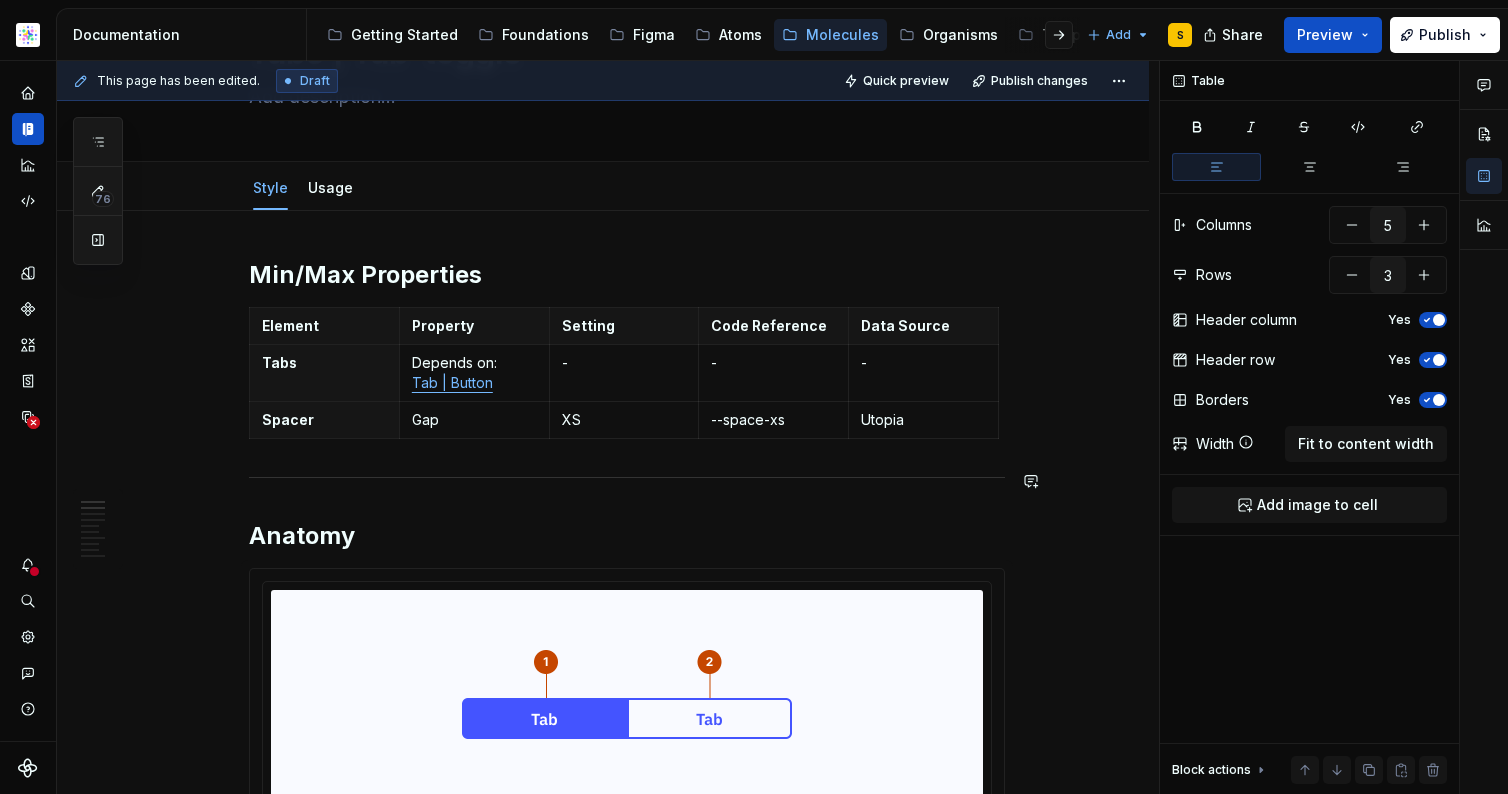 click on "**********" at bounding box center [603, 2136] 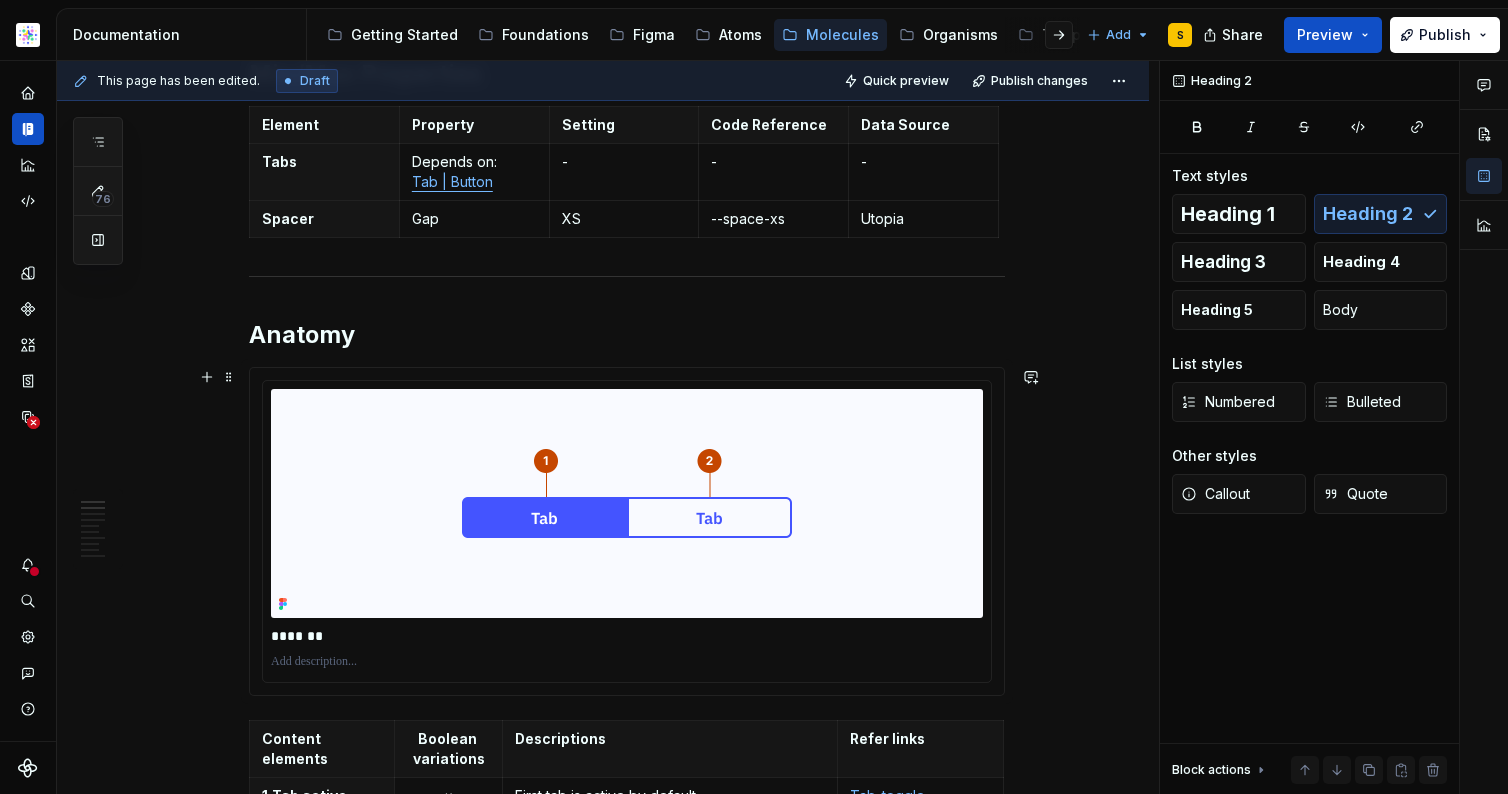 scroll, scrollTop: 340, scrollLeft: 0, axis: vertical 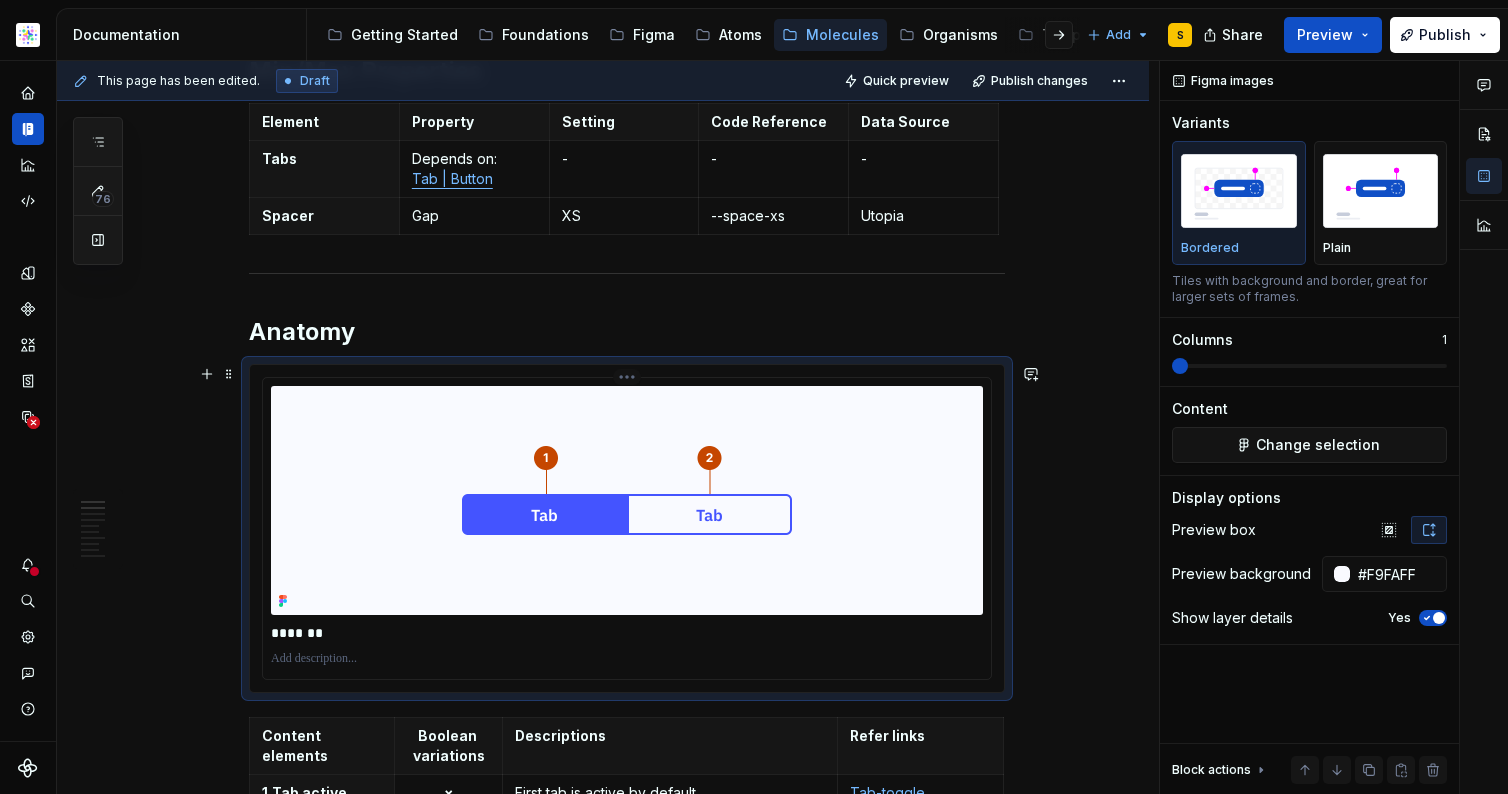 click at bounding box center (627, 500) 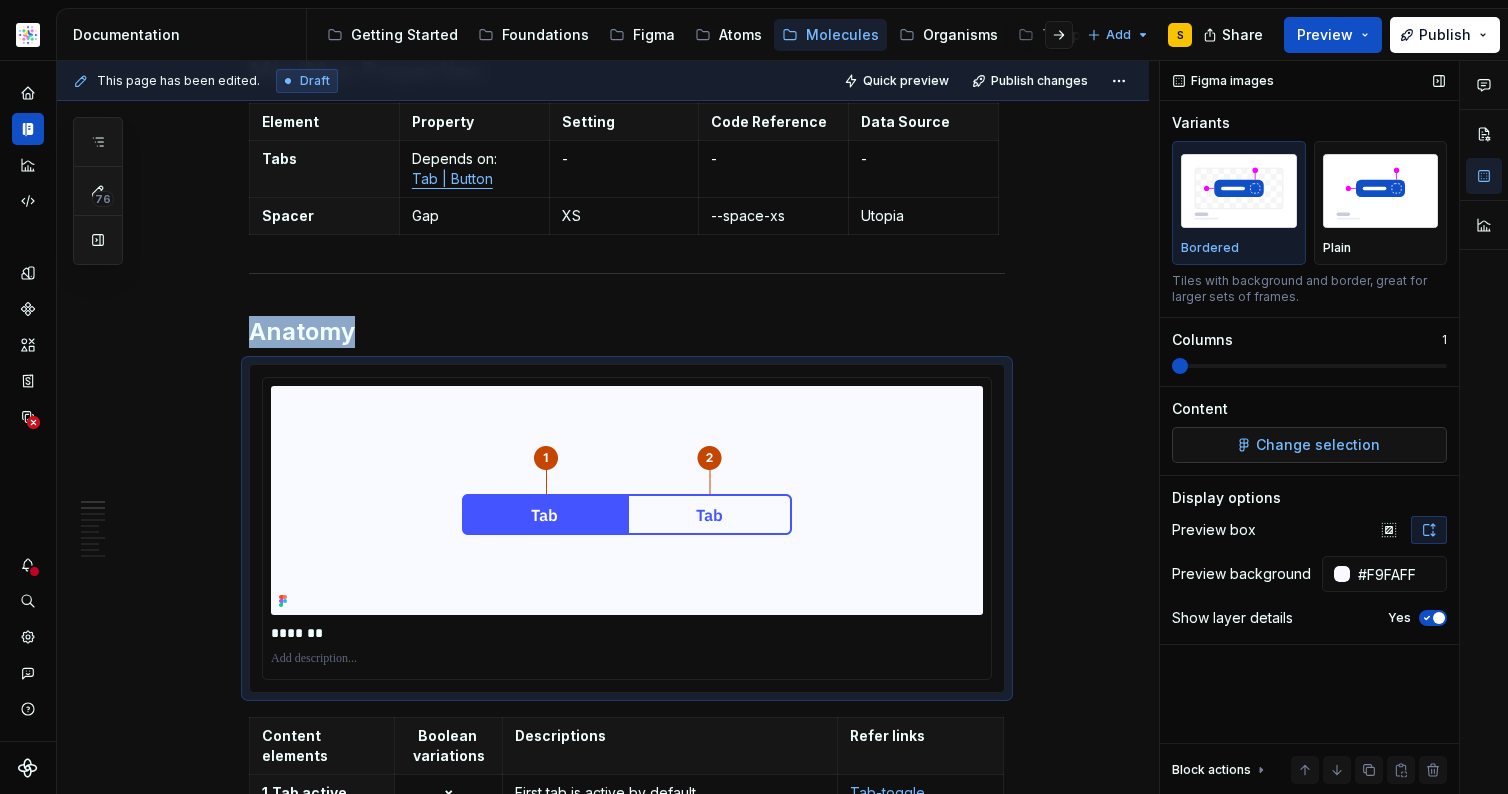 click on "Change selection" at bounding box center [1318, 445] 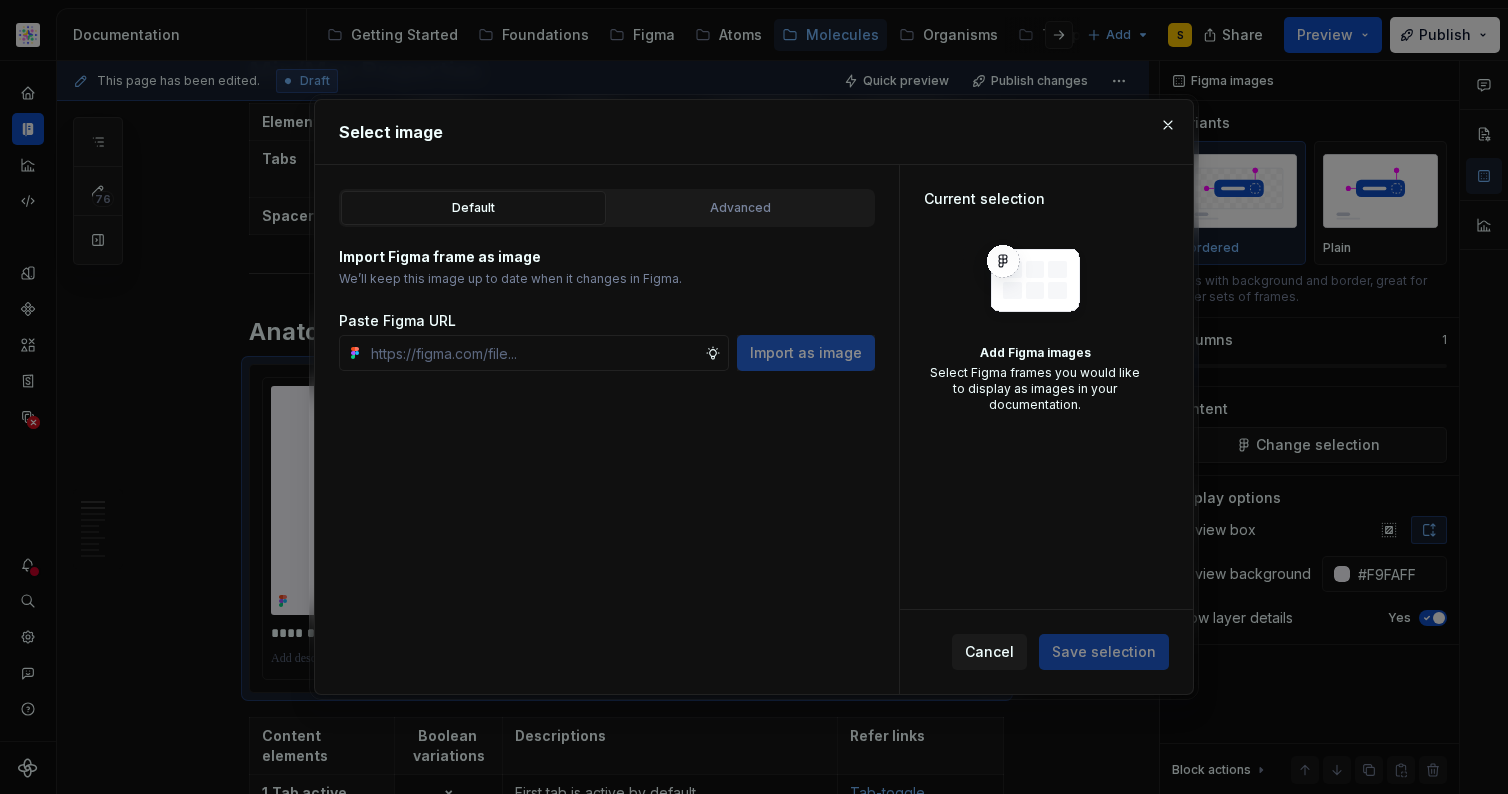 type on "*" 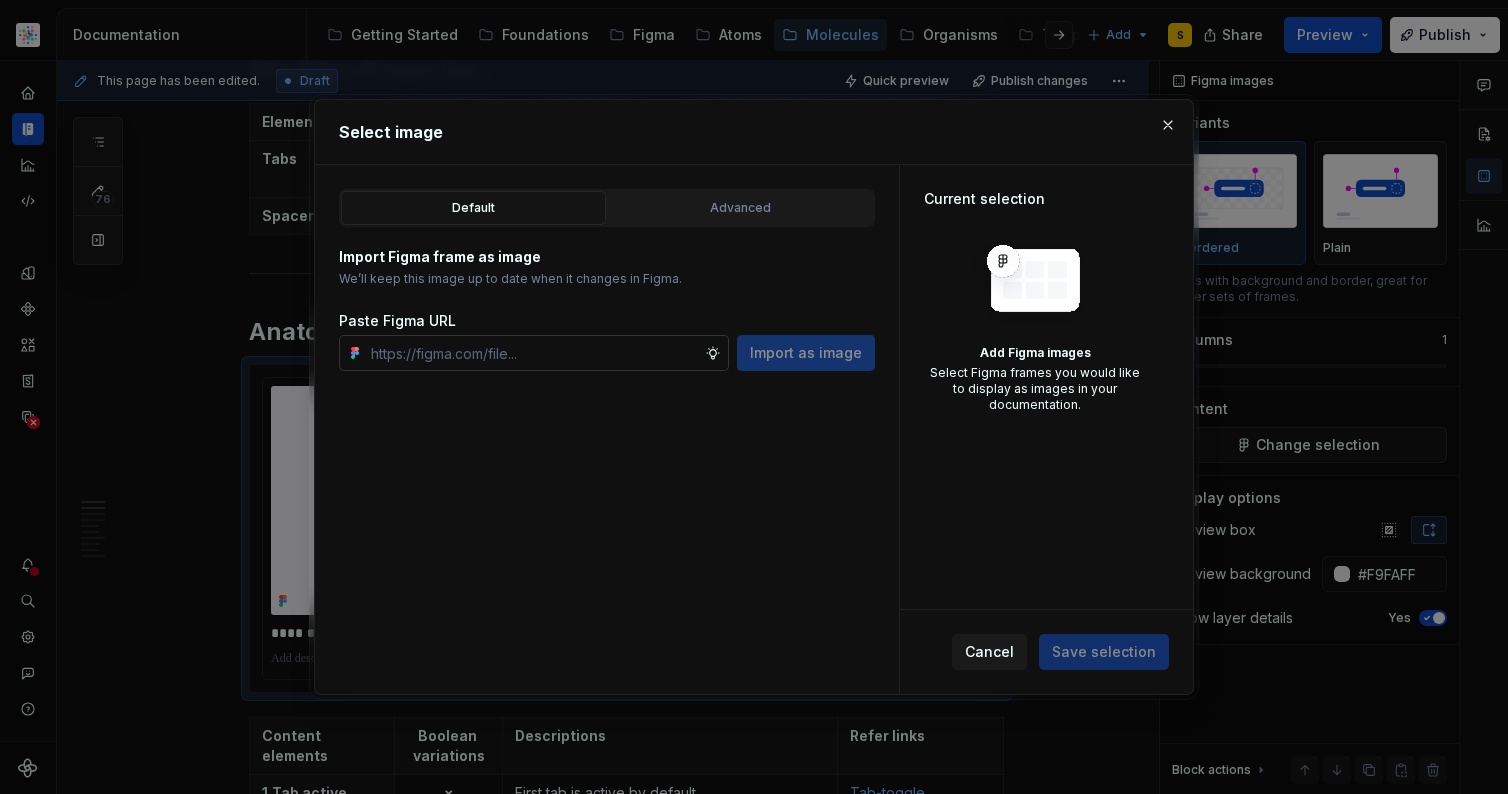 click at bounding box center (534, 353) 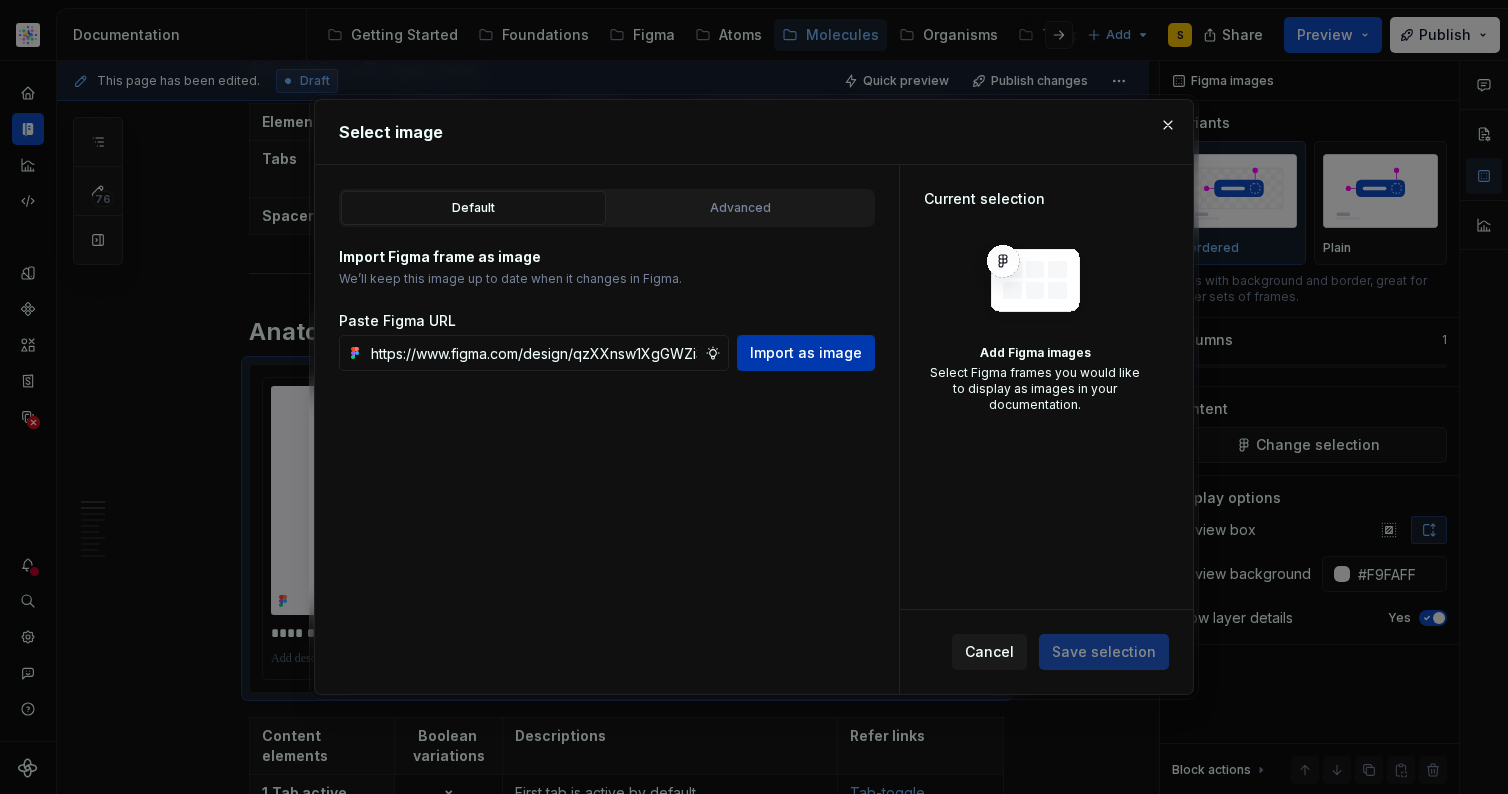 scroll, scrollTop: 0, scrollLeft: 573, axis: horizontal 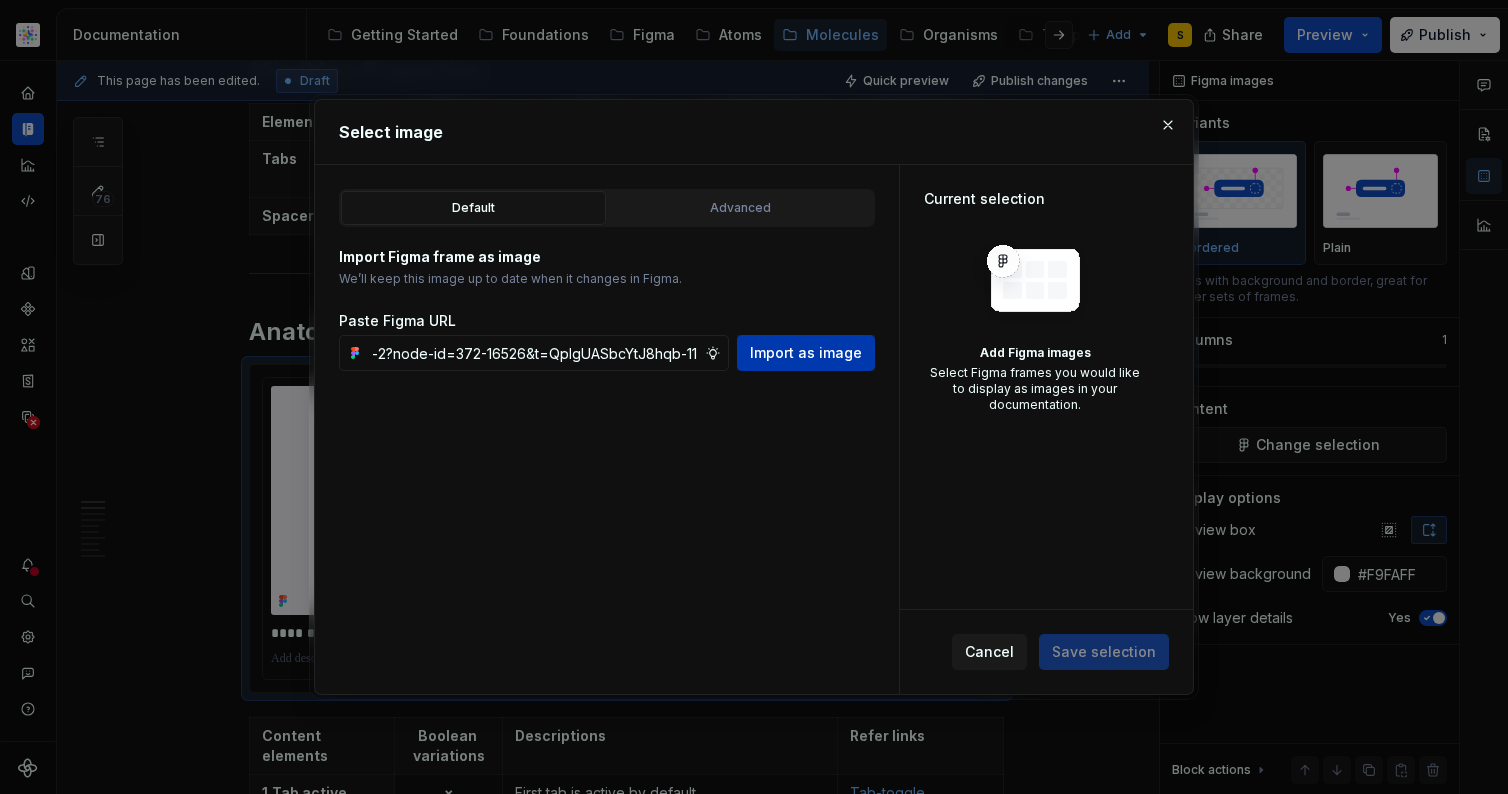 type on "https://www.figma.com/design/qzXXnsw1XgGWZi3mdaHub3/Documentation-Molecule-2?node-id=372-16526&t=QpIgUASbcYtJ8hqb-11" 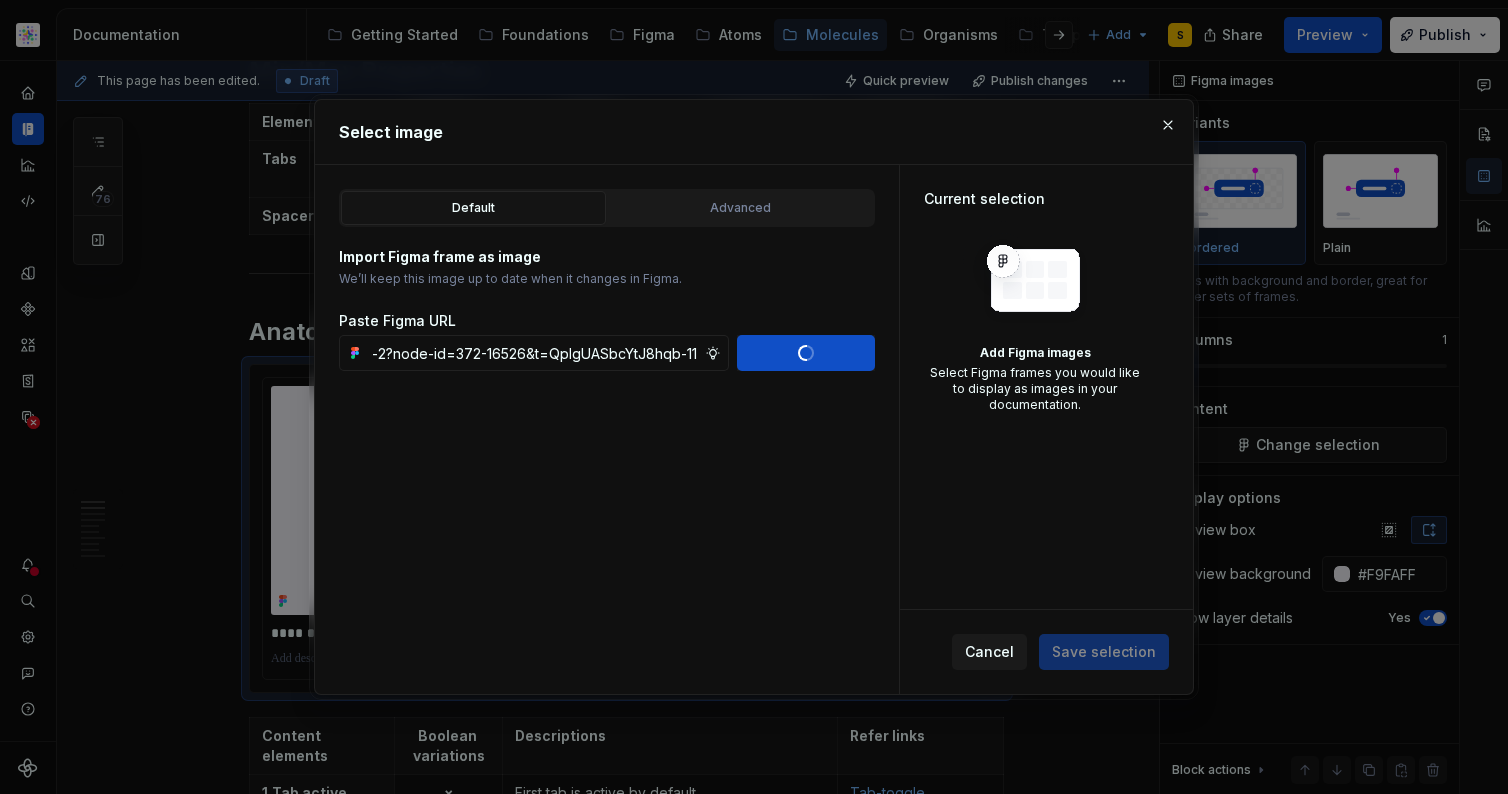 scroll, scrollTop: 0, scrollLeft: 0, axis: both 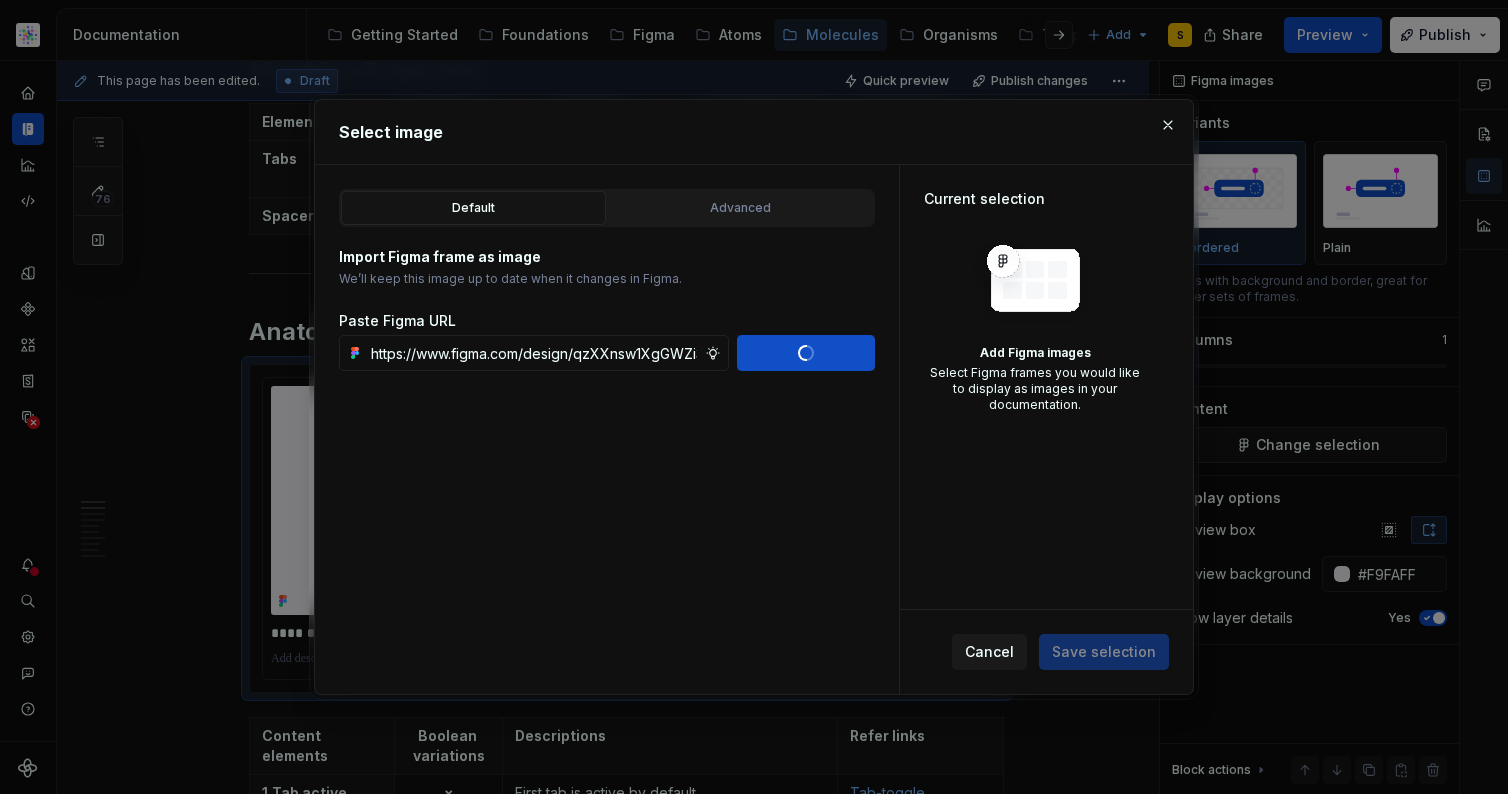 type 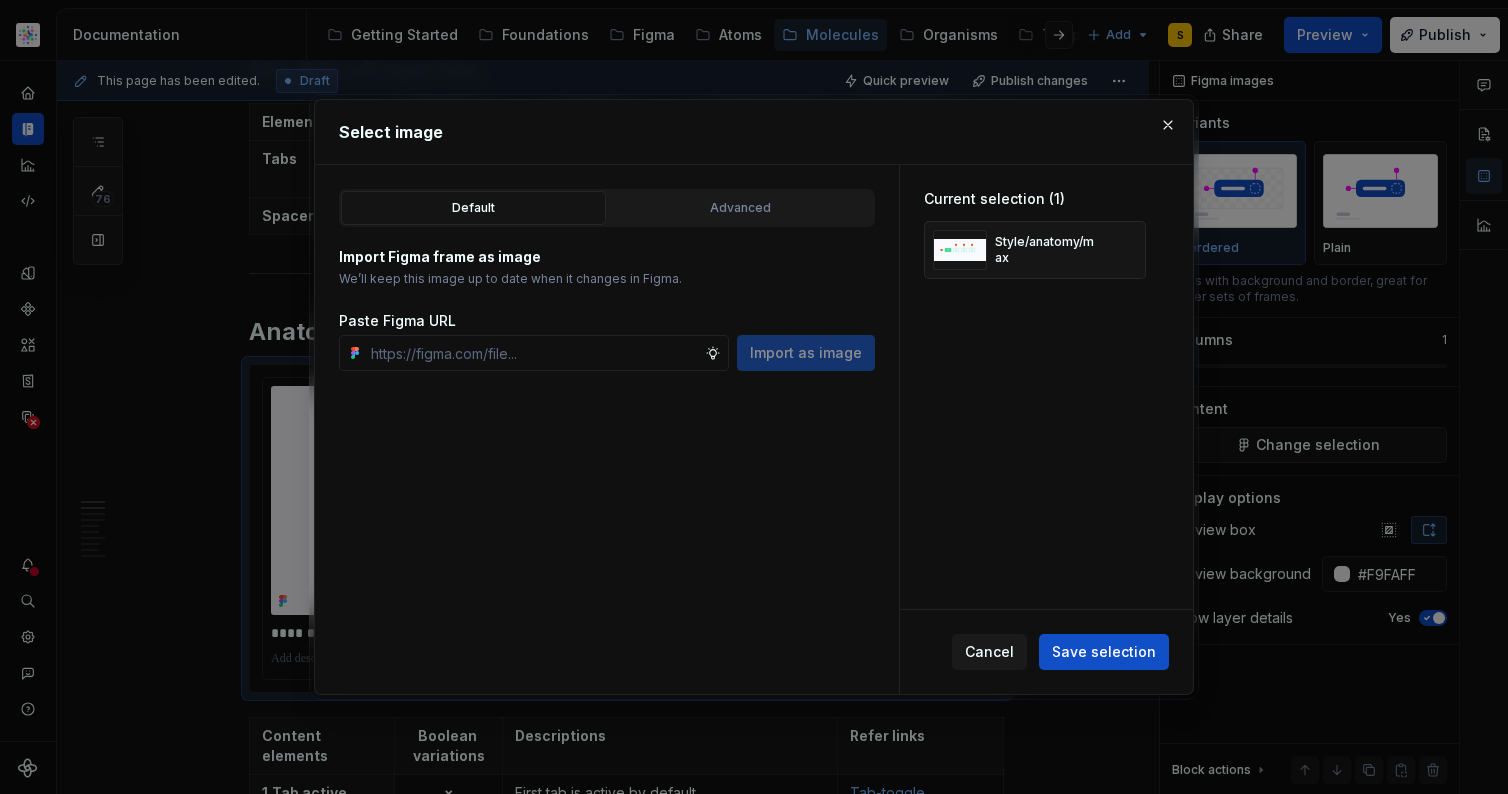 click on "Save selection" at bounding box center (1104, 652) 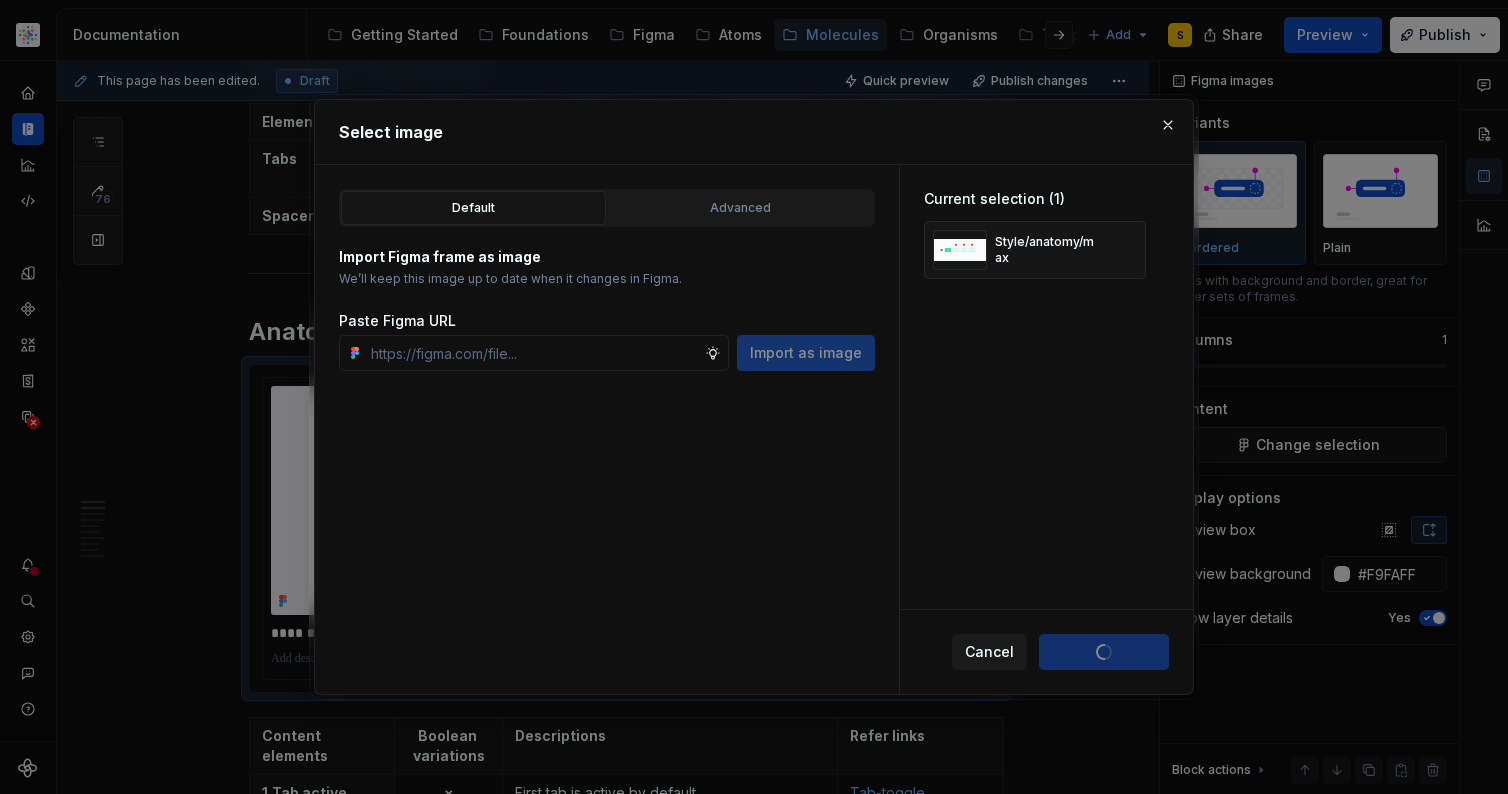 click on "Cancel Save selection" at bounding box center (1060, 652) 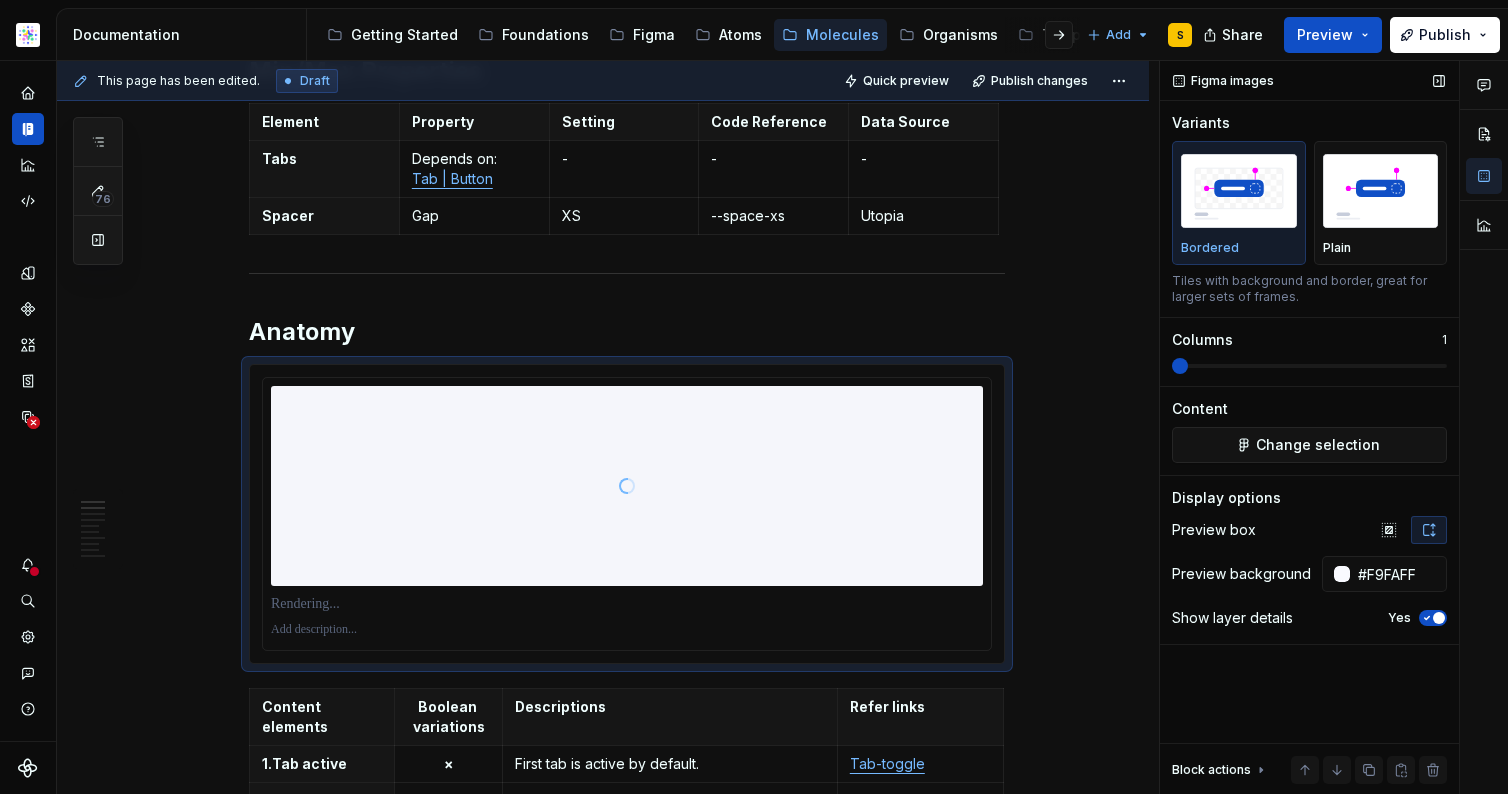 click at bounding box center [1439, 618] 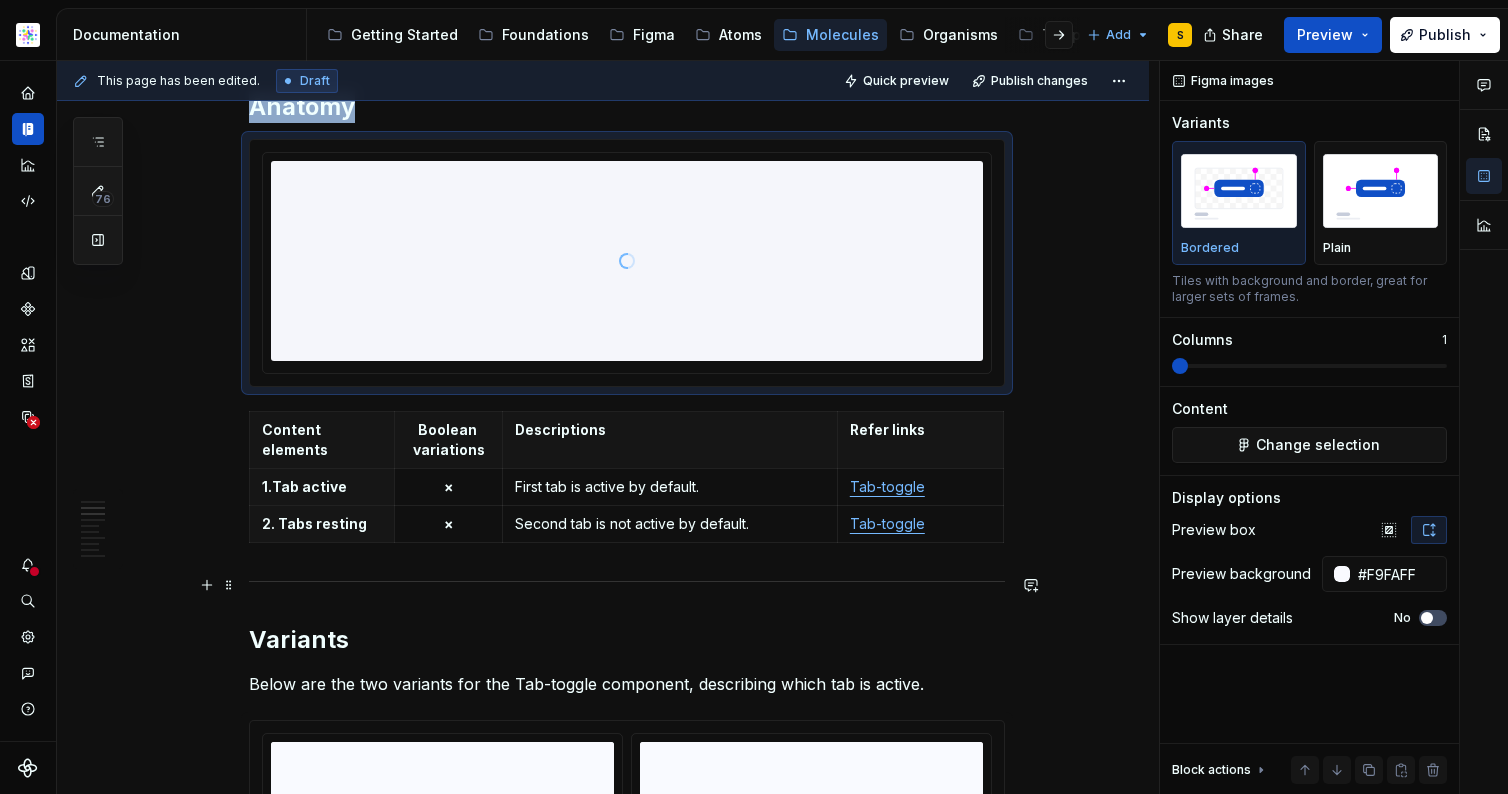scroll, scrollTop: 580, scrollLeft: 0, axis: vertical 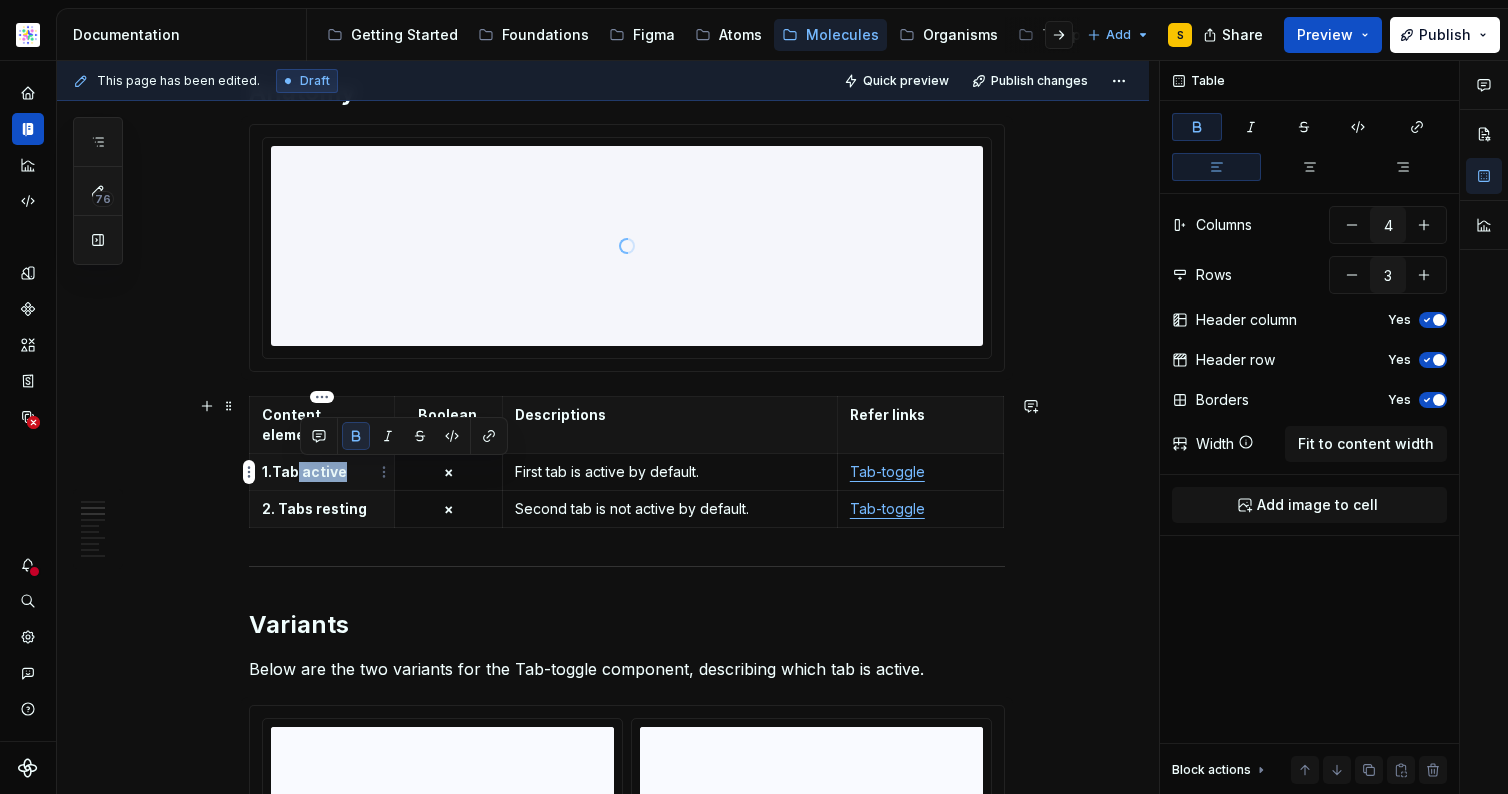 drag, startPoint x: 305, startPoint y: 471, endPoint x: 355, endPoint y: 472, distance: 50.01 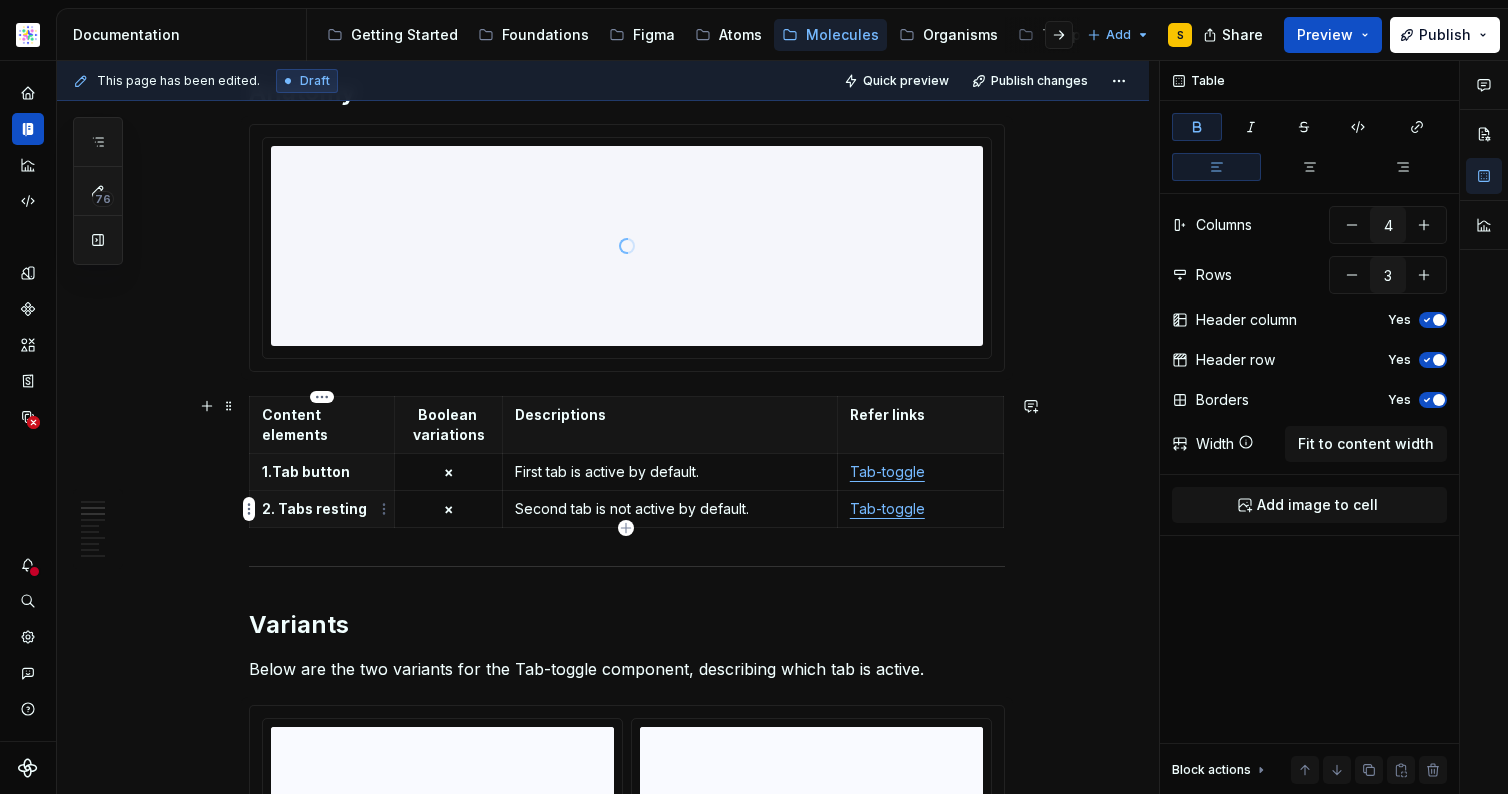 click on "Astellas Elements S Dataset Core Documentation
Accessibility guide for tree Page tree.
Navigate the tree with the arrow keys. Common tree hotkeys apply. Further keybindings are available:
enter to execute primary action on focused item
f2 to start renaming the focused item
escape to abort renaming an item
control+d to start dragging selected items
Getting Started Foundations Figma Atoms Molecules Organisms Templates Email Add S Share Preview Publish 76 Pages Add
Accessibility guide for tree Page tree.
Navigate the tree with the arrow keys. Common tree hotkeys apply. Further keybindings are available:
enter to execute primary action on focused item
f2 to start renaming the focused item
escape to abort renaming an item
control+d to start dragging selected items
Overview Anchor Link | Alphabet Style Usage Button set | Primary Style Usage Demo Button set | Tertiary Style" at bounding box center (754, 397) 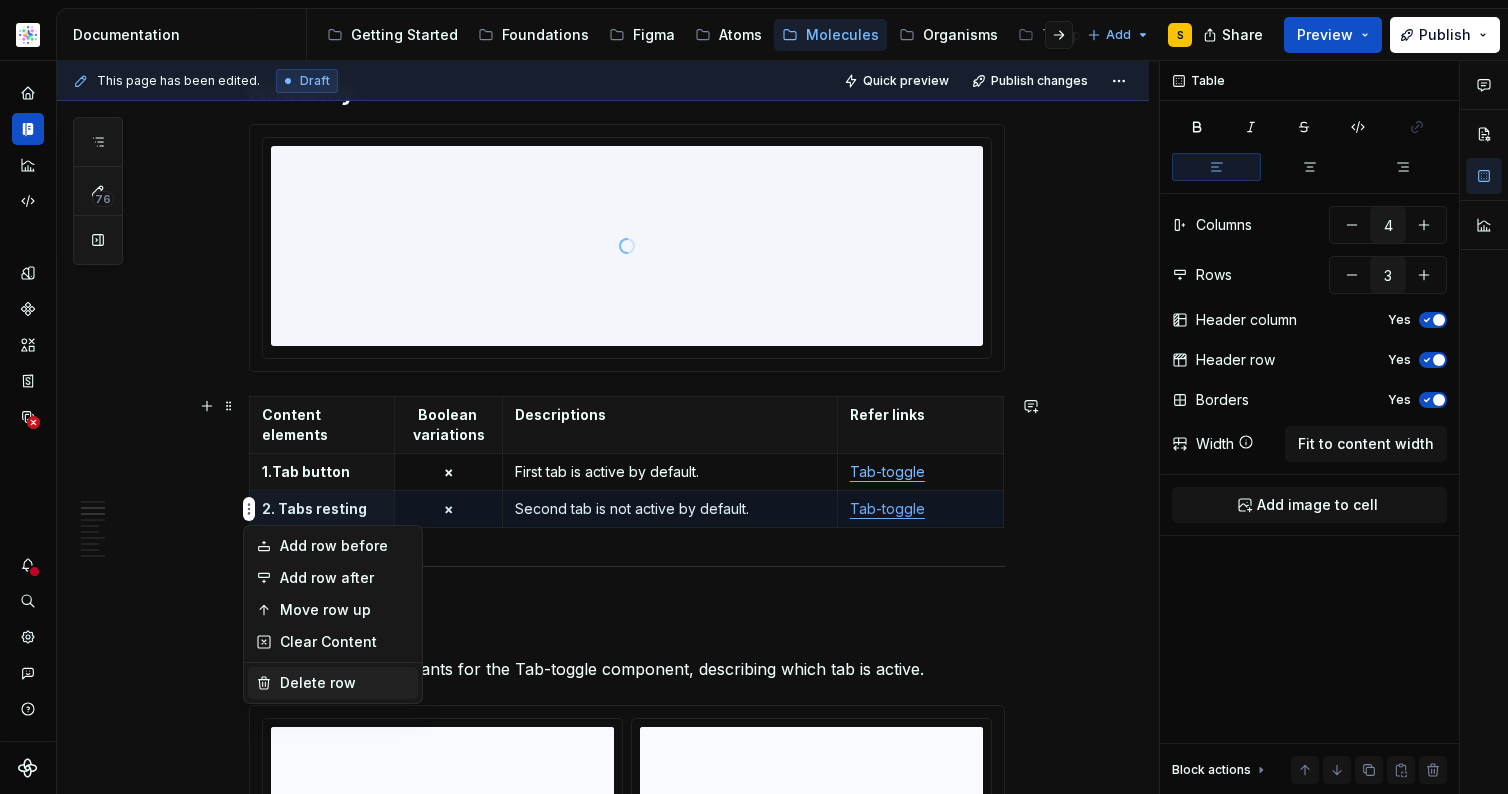 click on "Delete row" at bounding box center (345, 683) 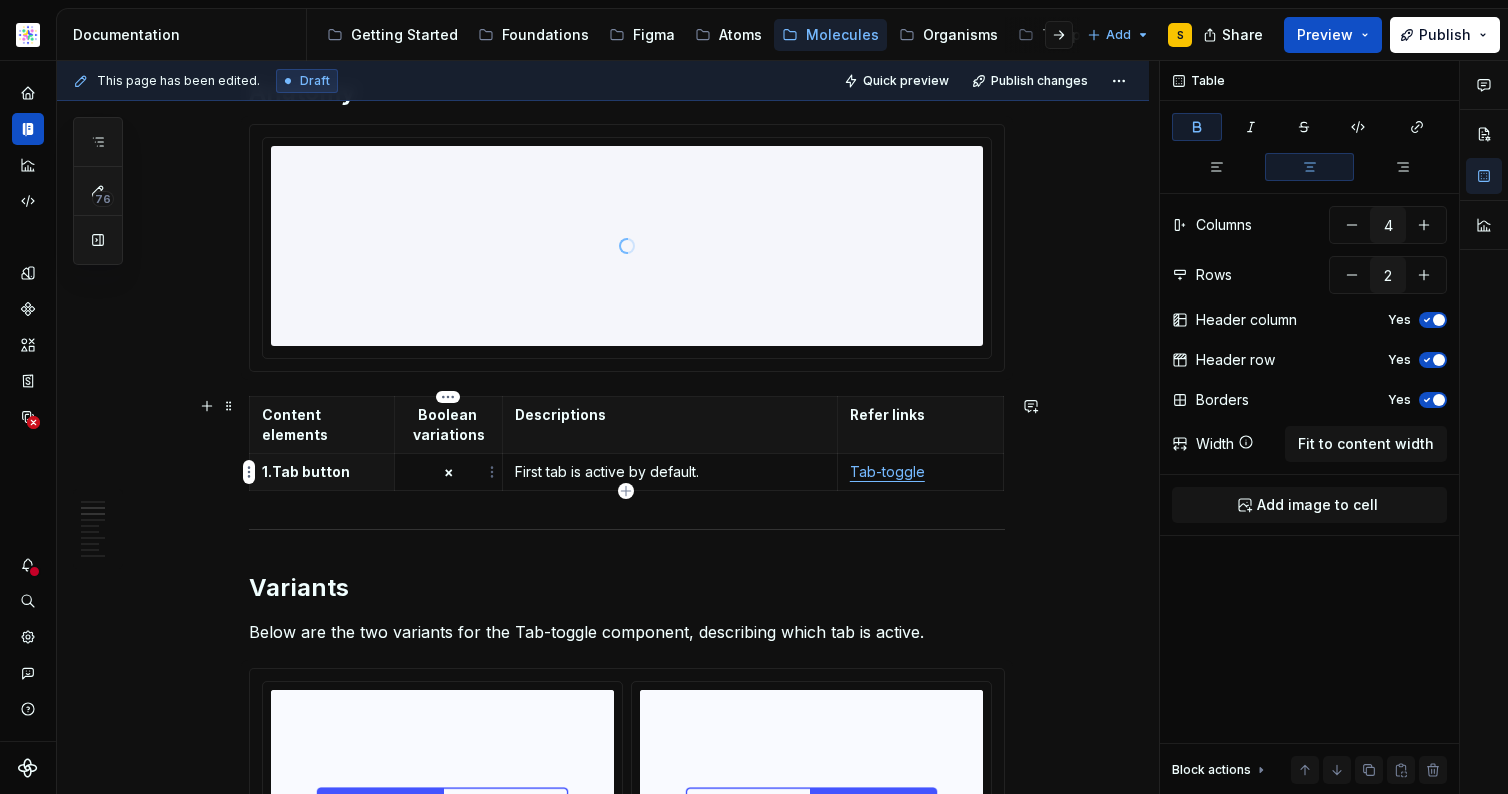drag, startPoint x: 444, startPoint y: 472, endPoint x: 465, endPoint y: 476, distance: 21.377558 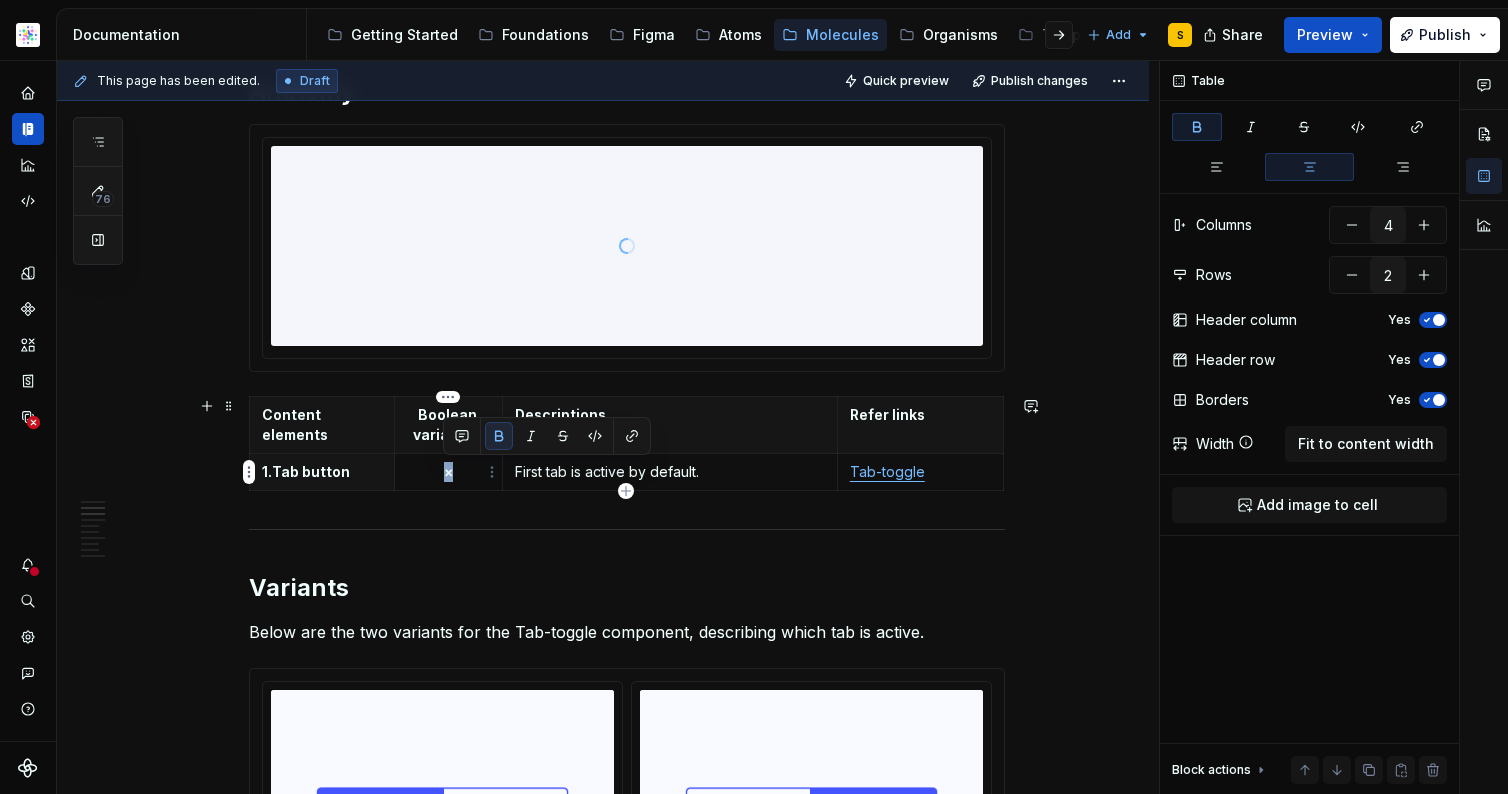 click on "×" at bounding box center (448, 472) 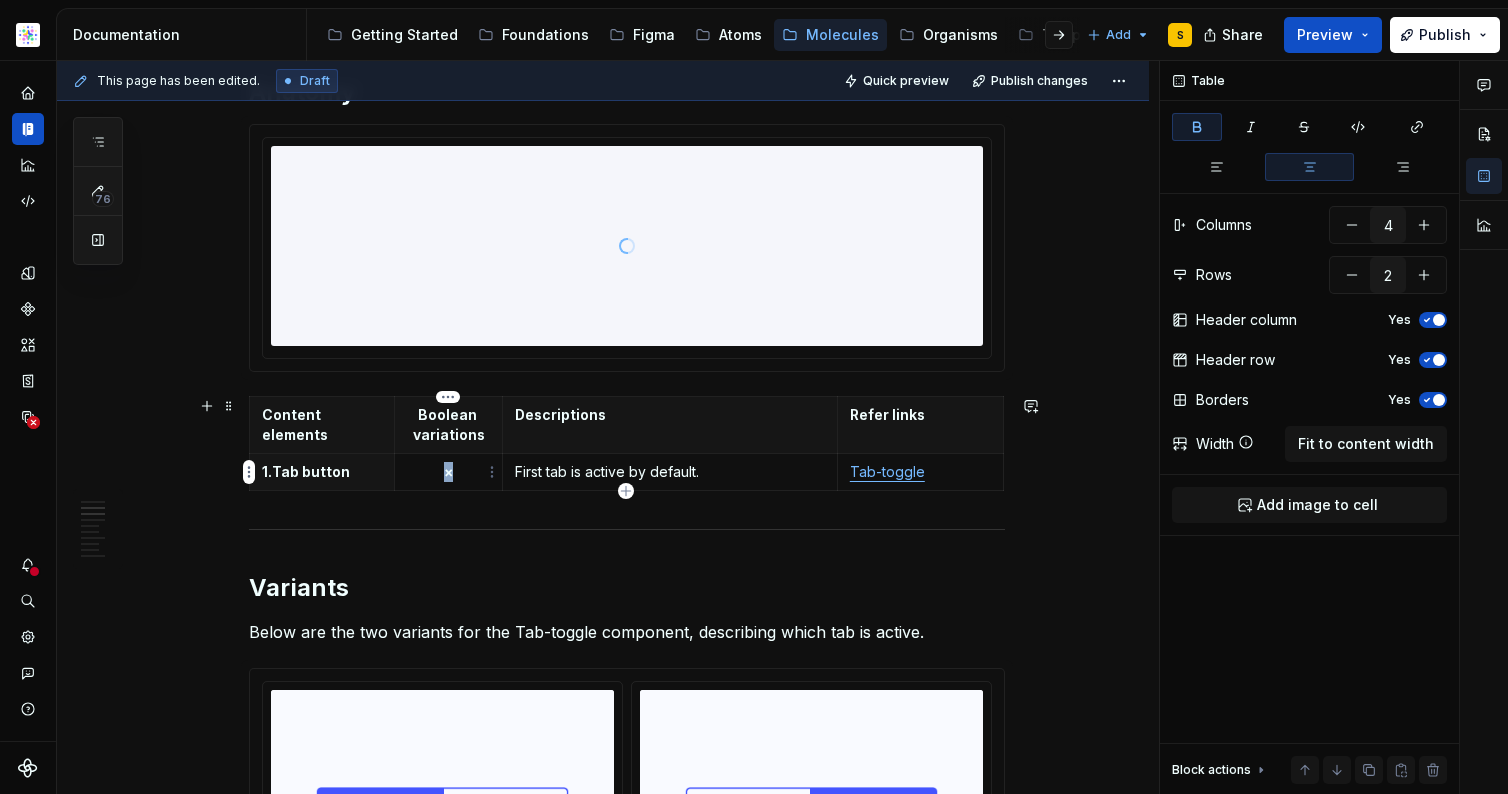 click on "×" at bounding box center [448, 472] 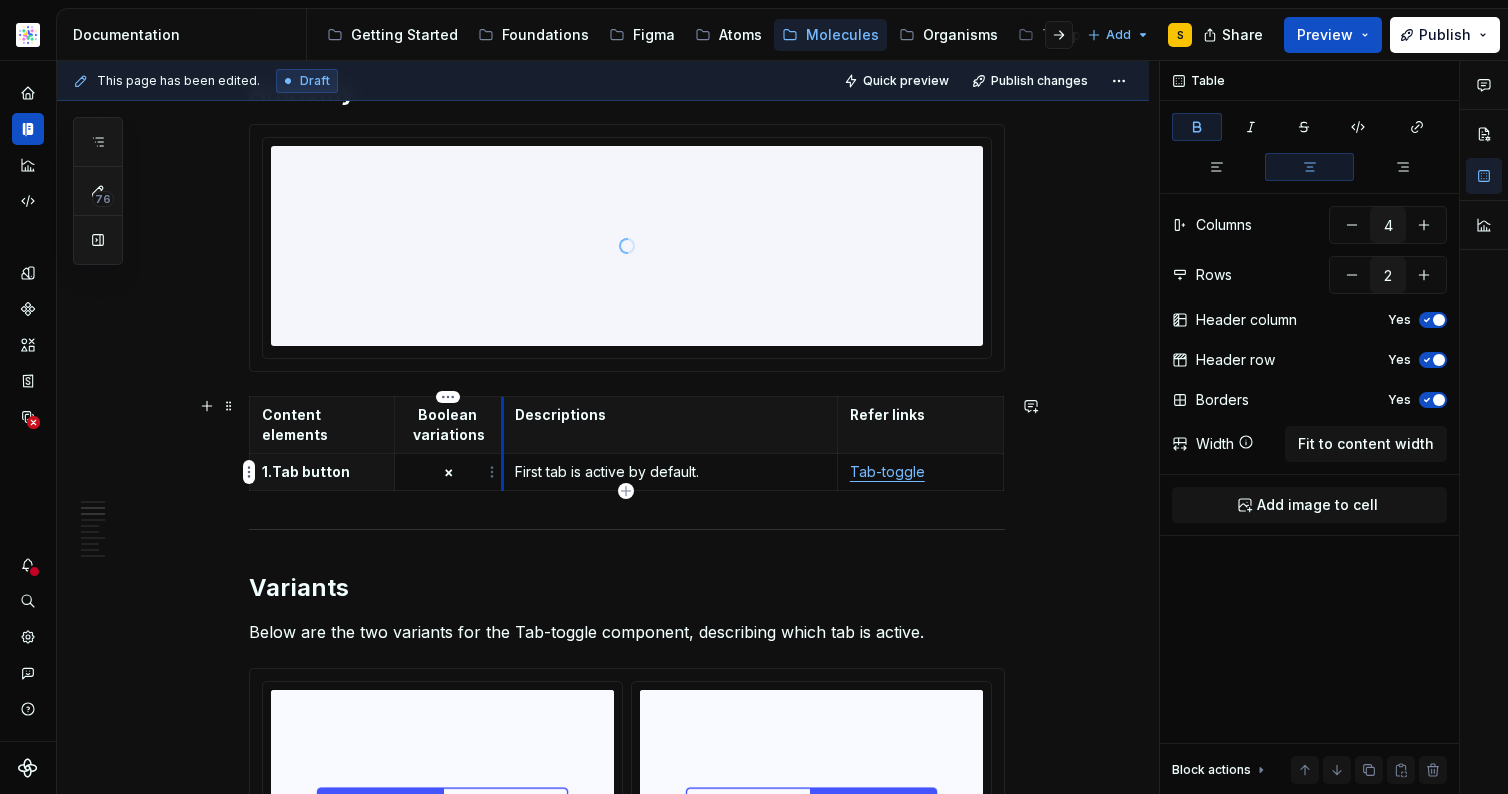 click on "×" at bounding box center (448, 472) 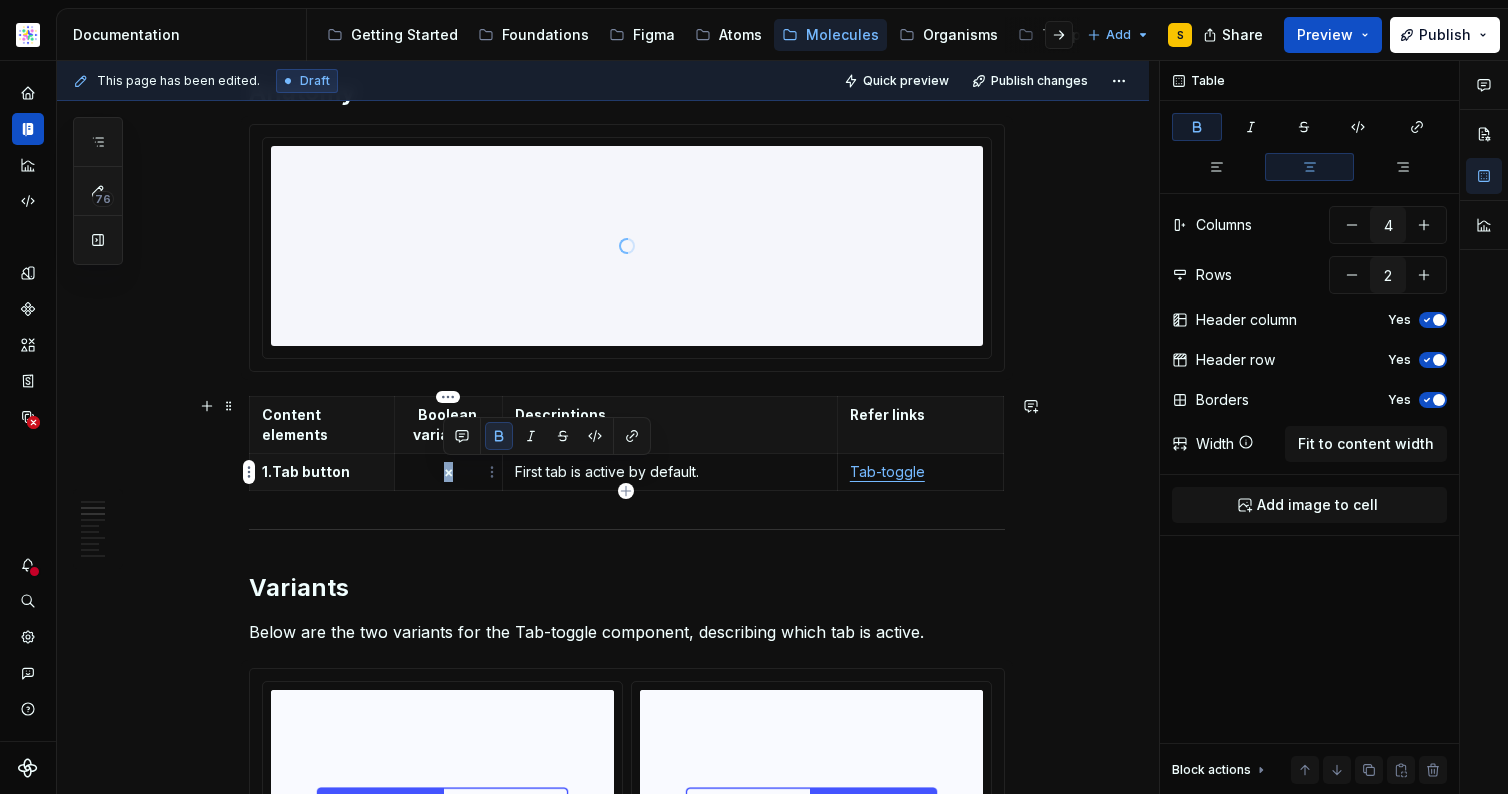 click on "×" at bounding box center (448, 472) 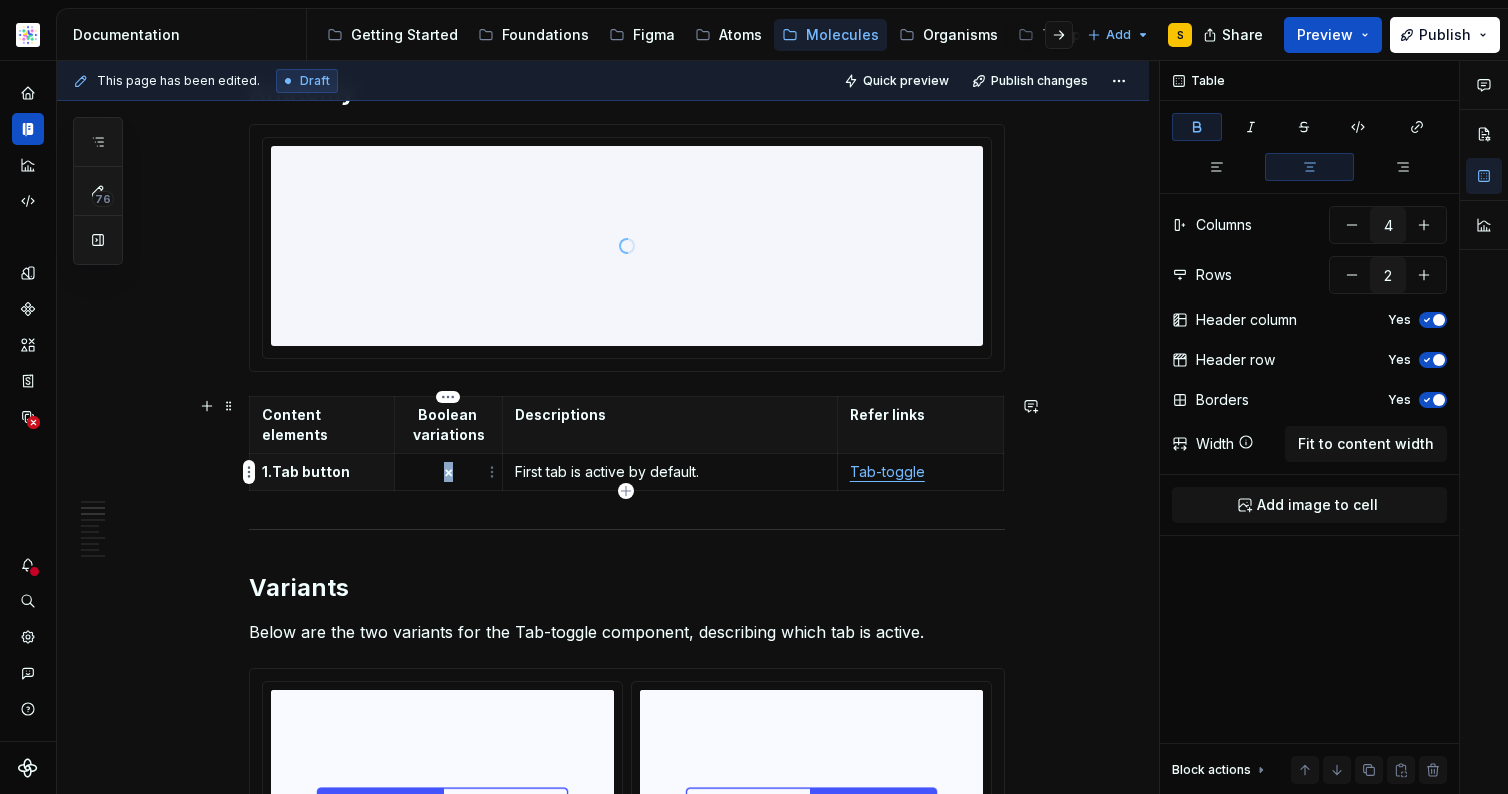 click on "×" at bounding box center [449, 472] 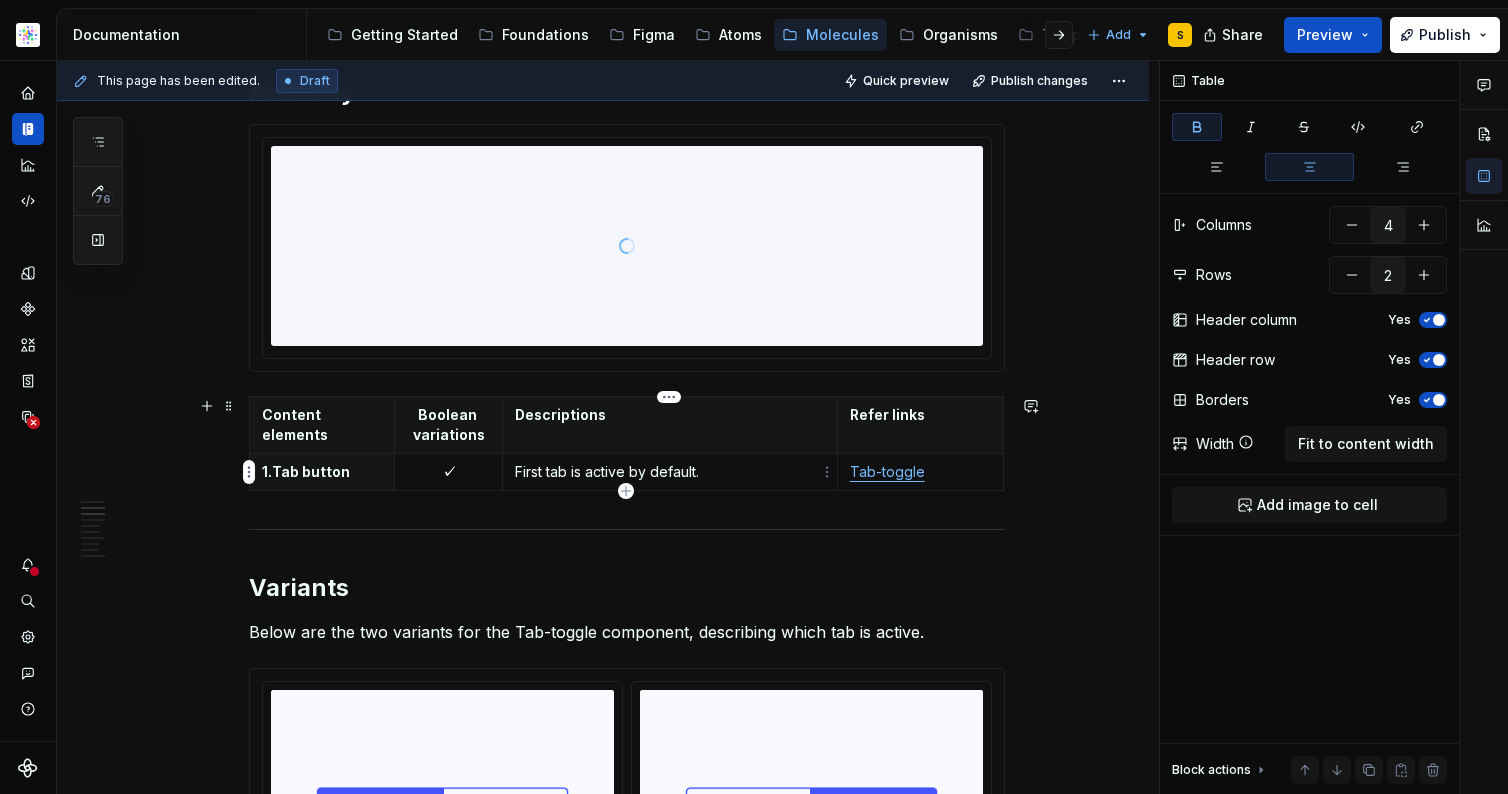 click on "First tab is active by default." at bounding box center [670, 472] 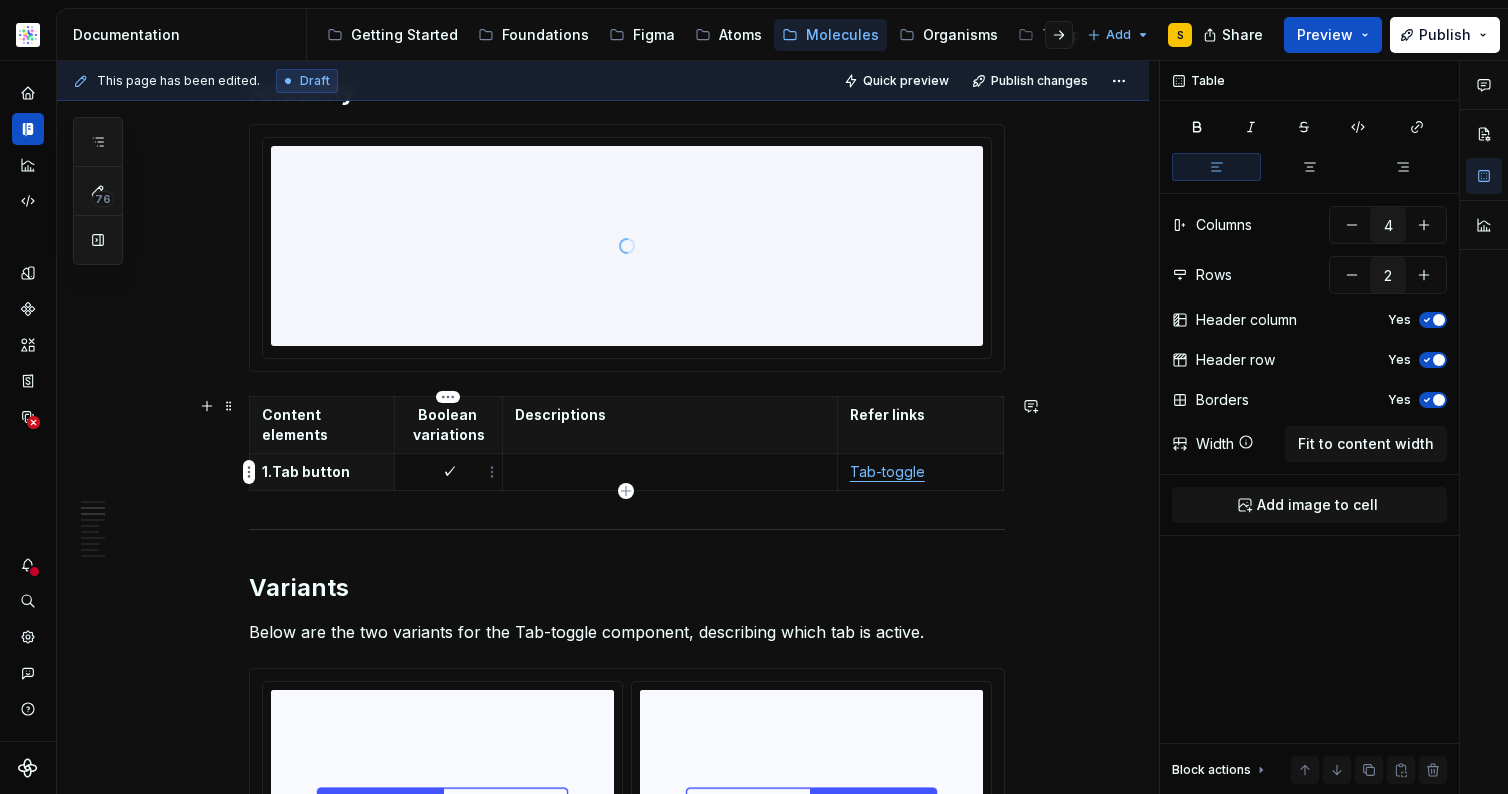 click on "✓" at bounding box center [448, 472] 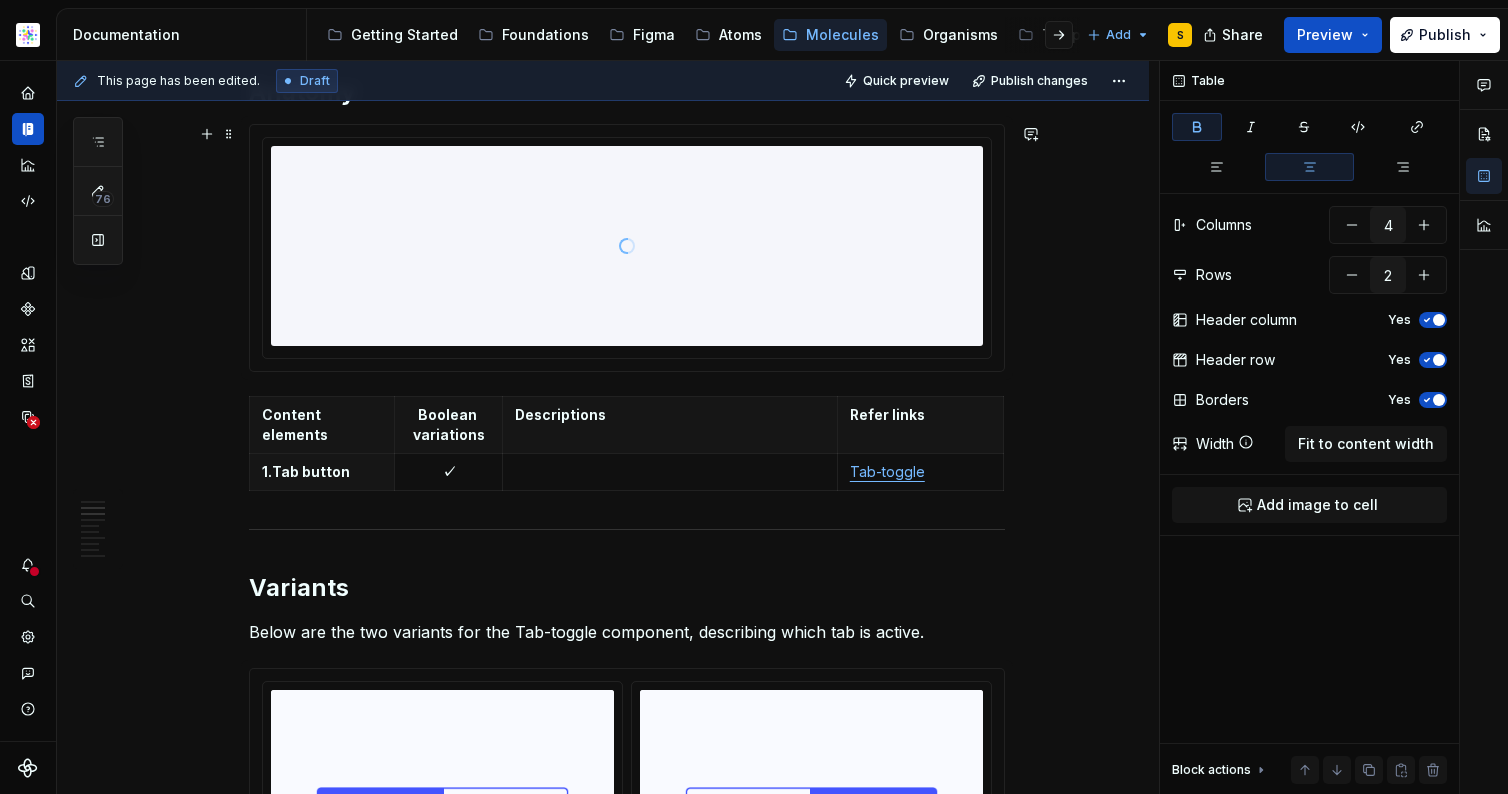 click at bounding box center [627, 246] 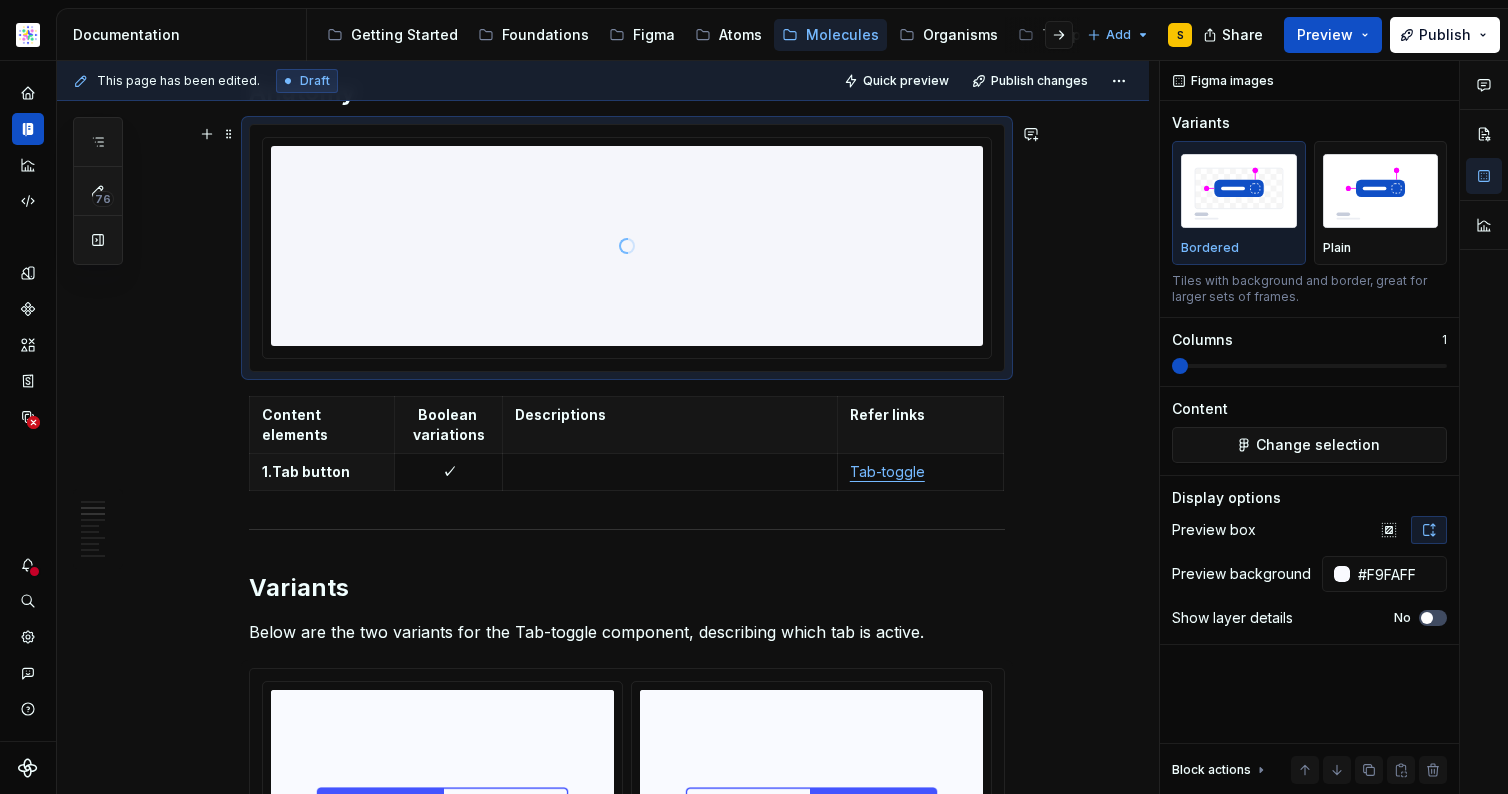click at bounding box center (627, 246) 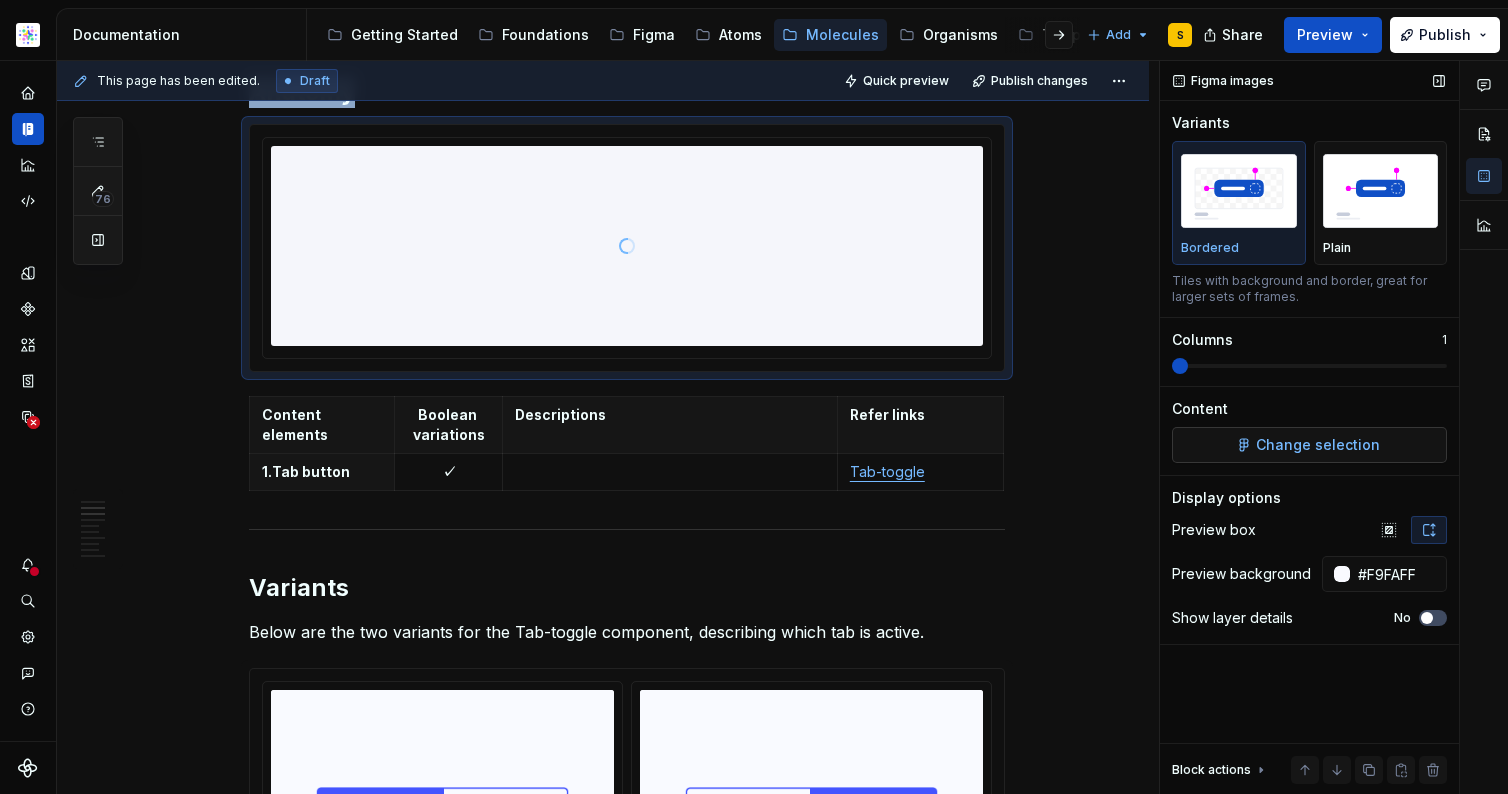 click on "Change selection" at bounding box center (1309, 445) 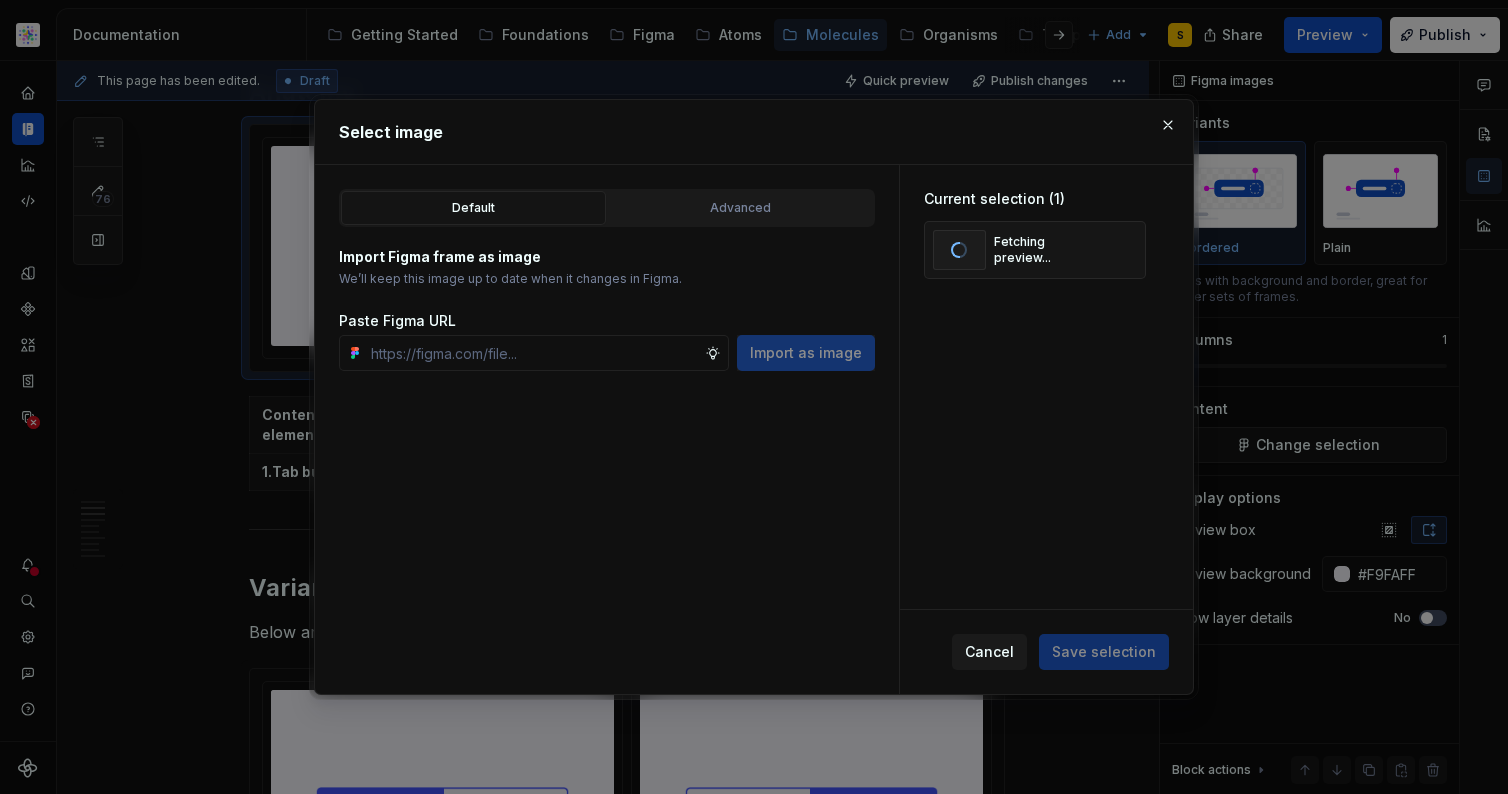 type on "*" 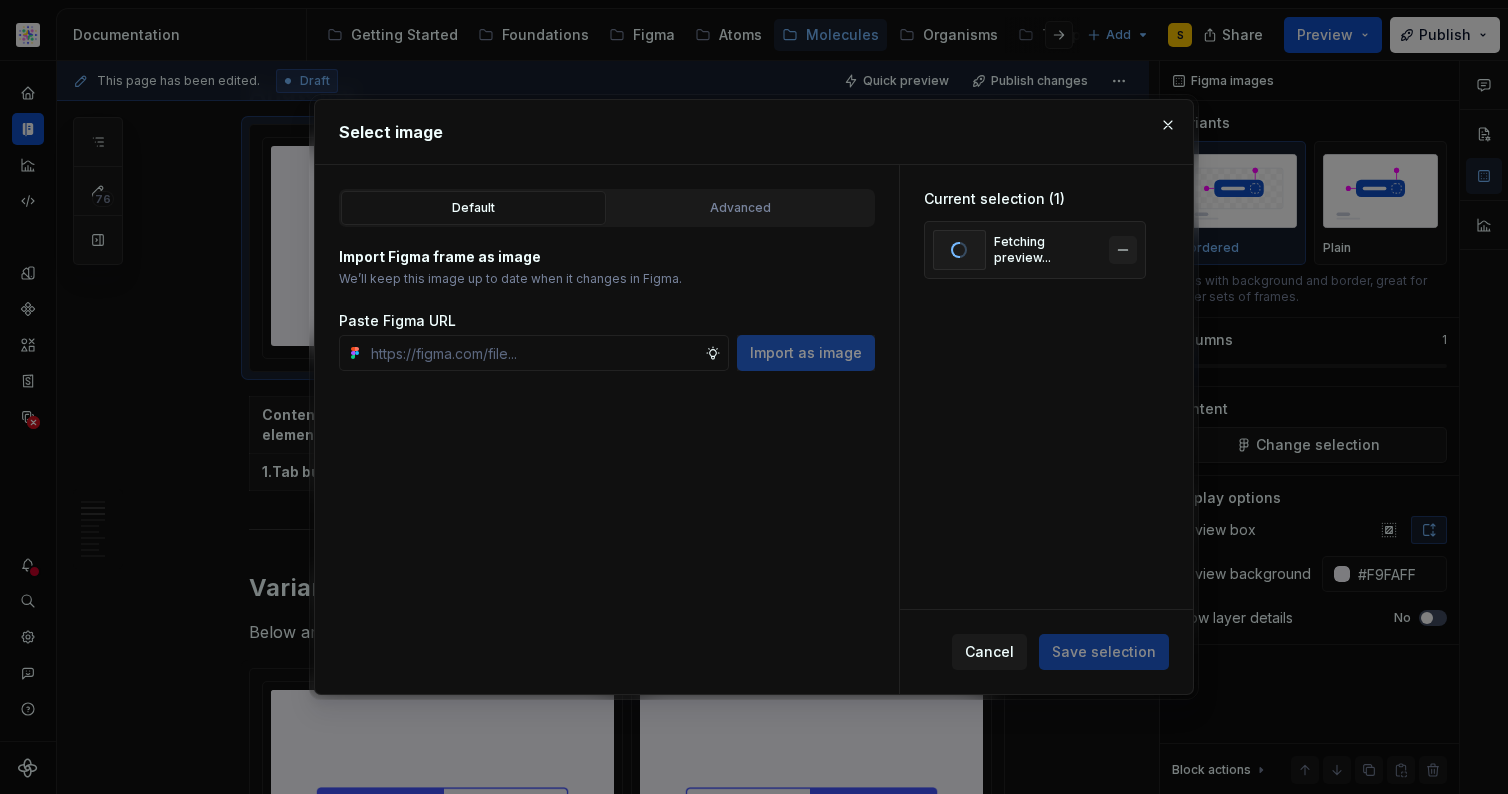 click at bounding box center [1123, 250] 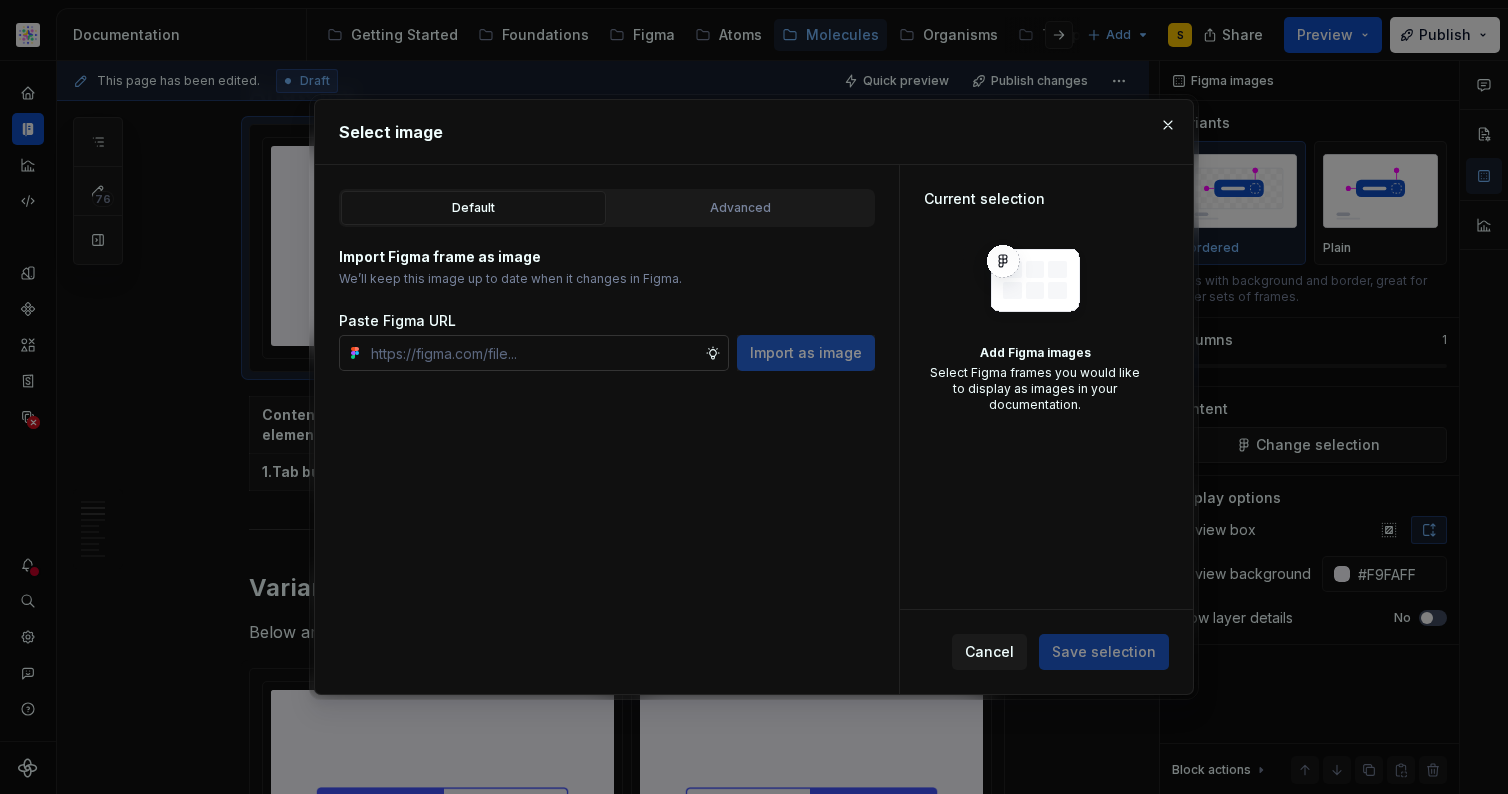 click at bounding box center (534, 353) 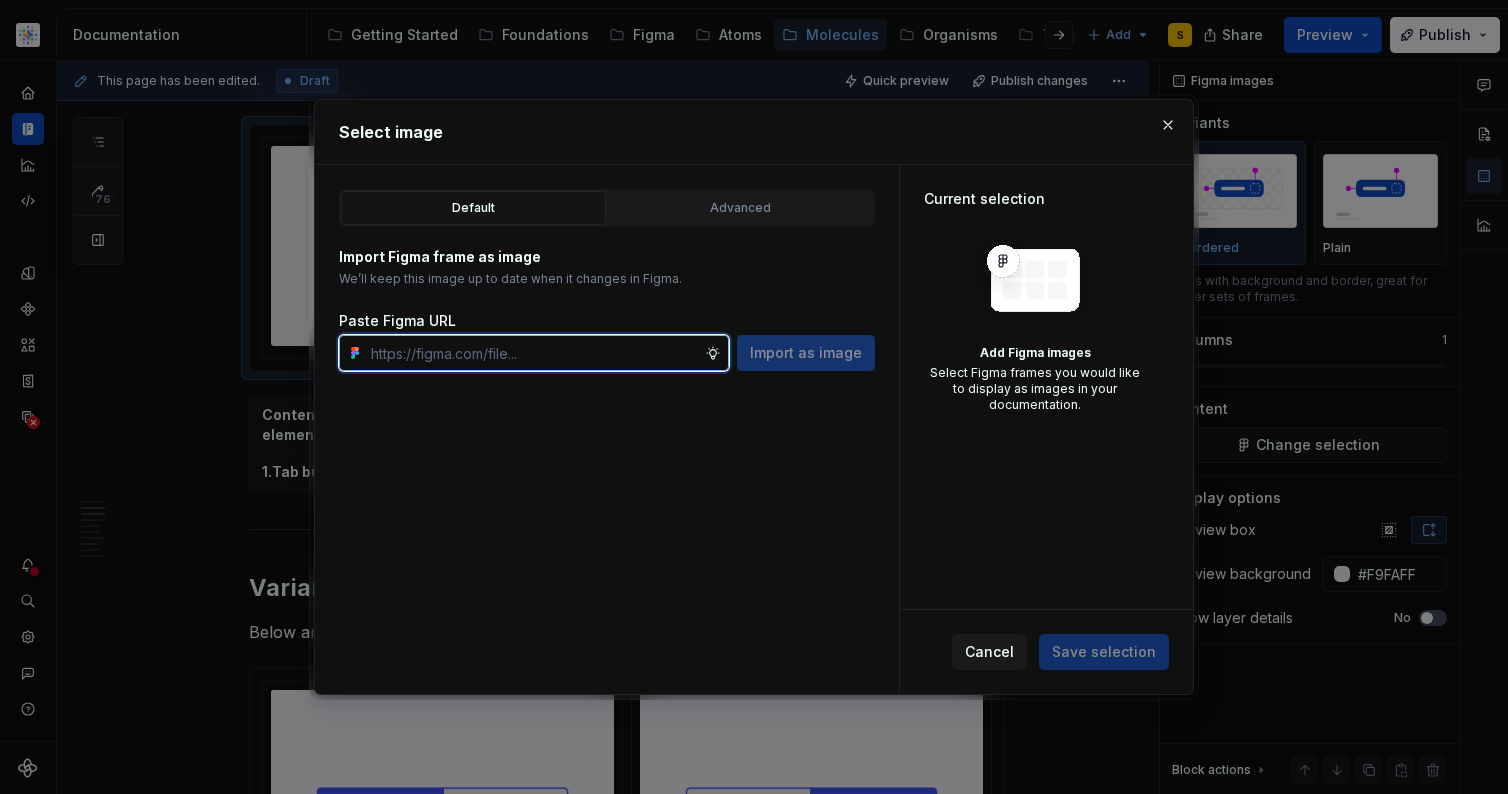 paste on "https://www.figma.com/design/qzXXnsw1XgGWZi3mdaHub3/Documentation-Molecule-2?node-id=372-16526&t=QpIgUASbcYtJ8hqb-11" 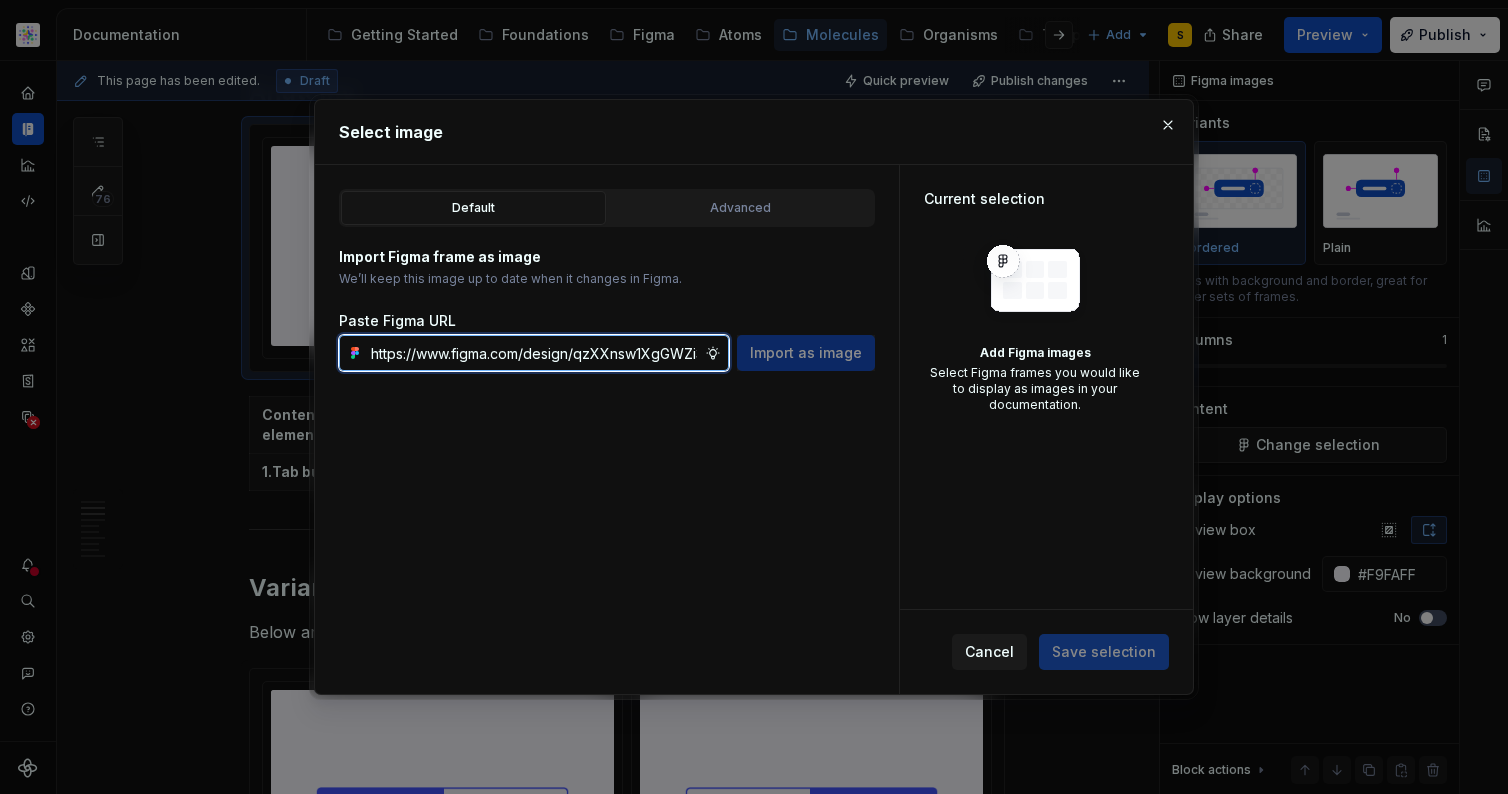 scroll, scrollTop: 0, scrollLeft: 573, axis: horizontal 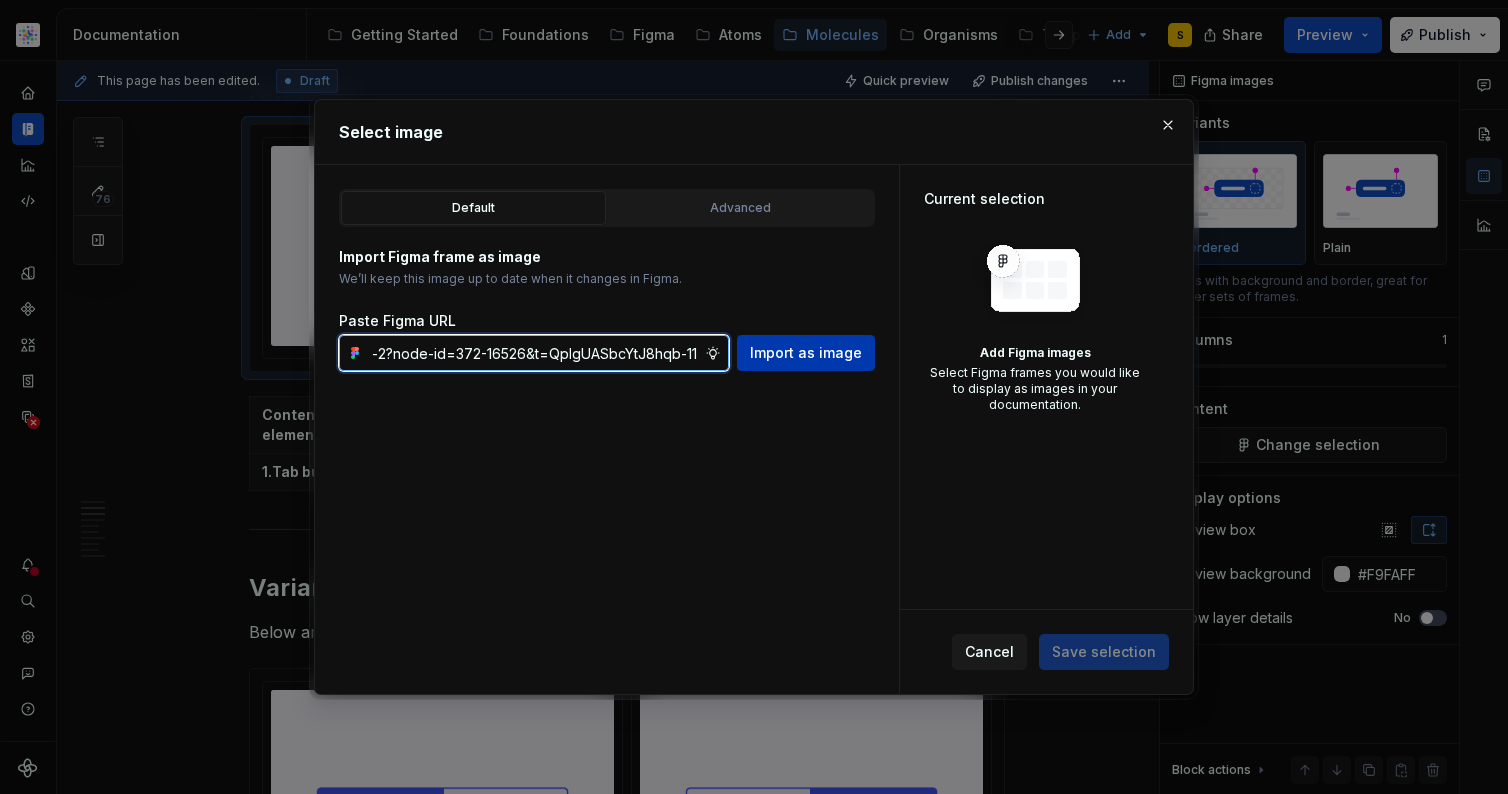 type on "https://www.figma.com/design/qzXXnsw1XgGWZi3mdaHub3/Documentation-Molecule-2?node-id=372-16526&t=QpIgUASbcYtJ8hqb-11" 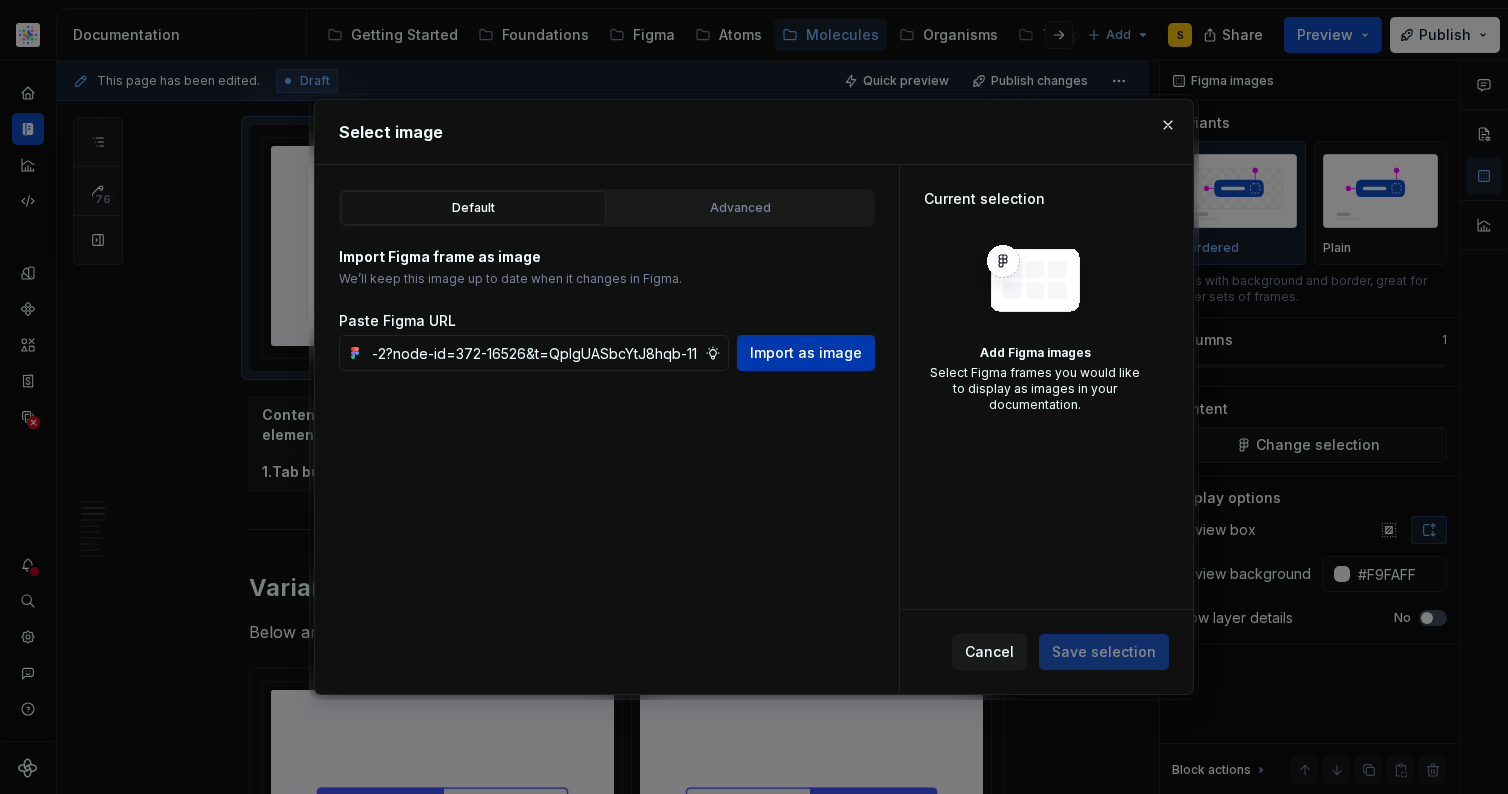 click on "Import as image" at bounding box center (806, 353) 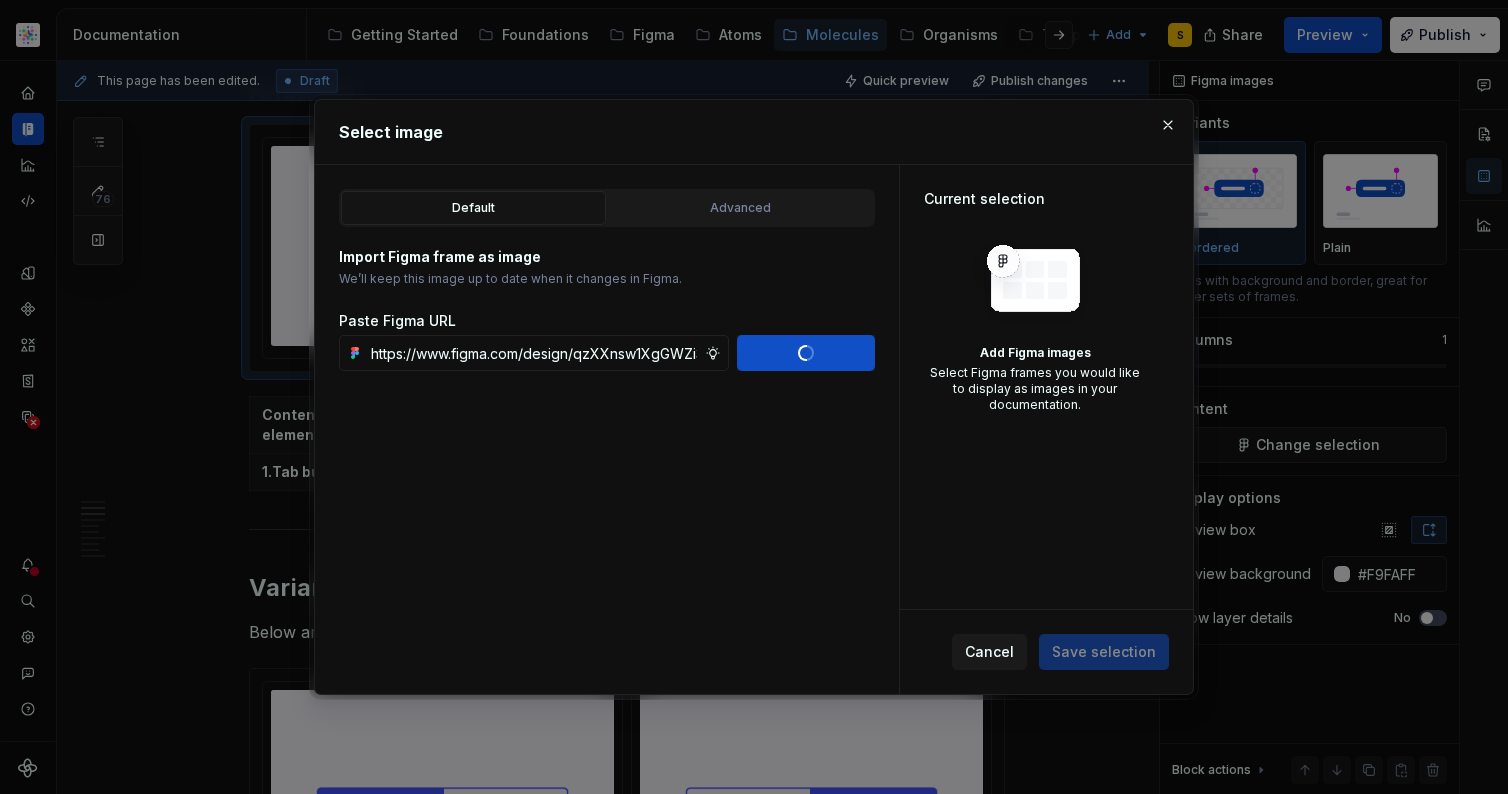 type 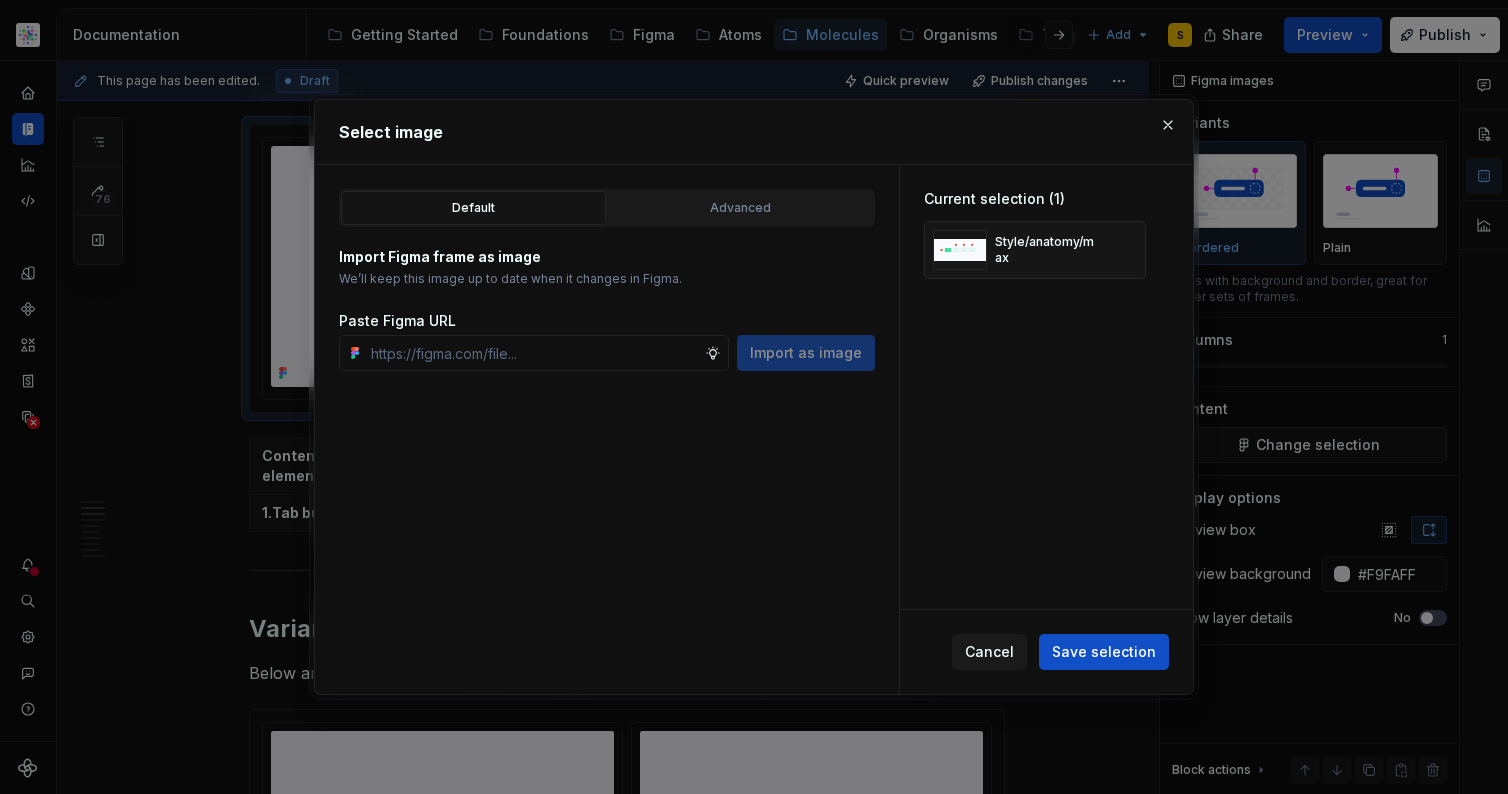 click on "Save selection" at bounding box center (1104, 652) 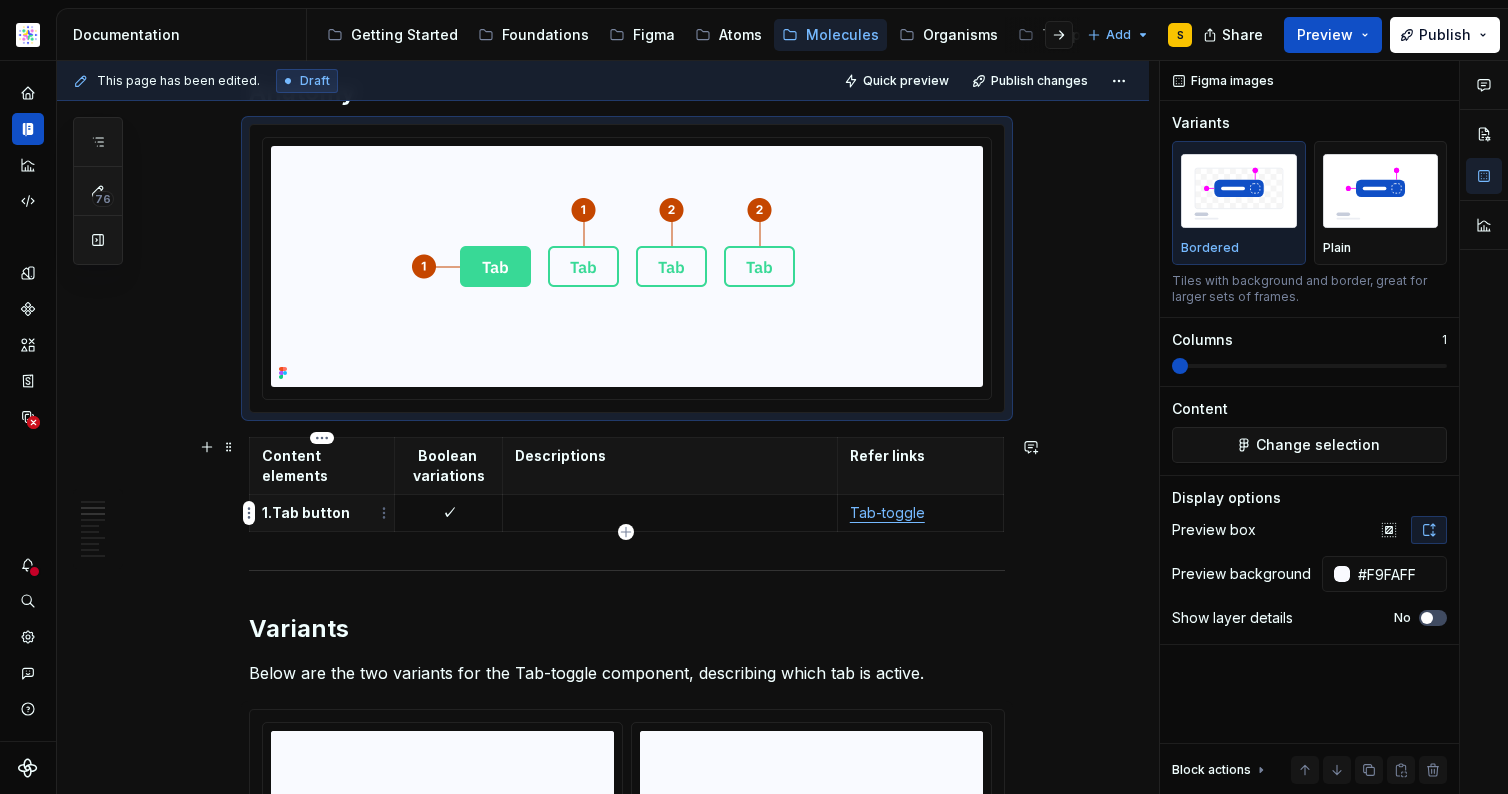 click on "Astellas Elements S Dataset Core Documentation
Accessibility guide for tree Page tree.
Navigate the tree with the arrow keys. Common tree hotkeys apply. Further keybindings are available:
enter to execute primary action on focused item
f2 to start renaming the focused item
escape to abort renaming an item
control+d to start dragging selected items
Getting Started Foundations Figma Atoms Molecules Organisms Templates Email Add S Share Preview Publish 76 Pages Add
Accessibility guide for tree Page tree.
Navigate the tree with the arrow keys. Common tree hotkeys apply. Further keybindings are available:
enter to execute primary action on focused item
f2 to start renaming the focused item
escape to abort renaming an item
control+d to start dragging selected items
Overview Anchor Link | Alphabet Style Usage Button set | Primary Style Usage Demo Button set | Tertiary Style" at bounding box center [754, 397] 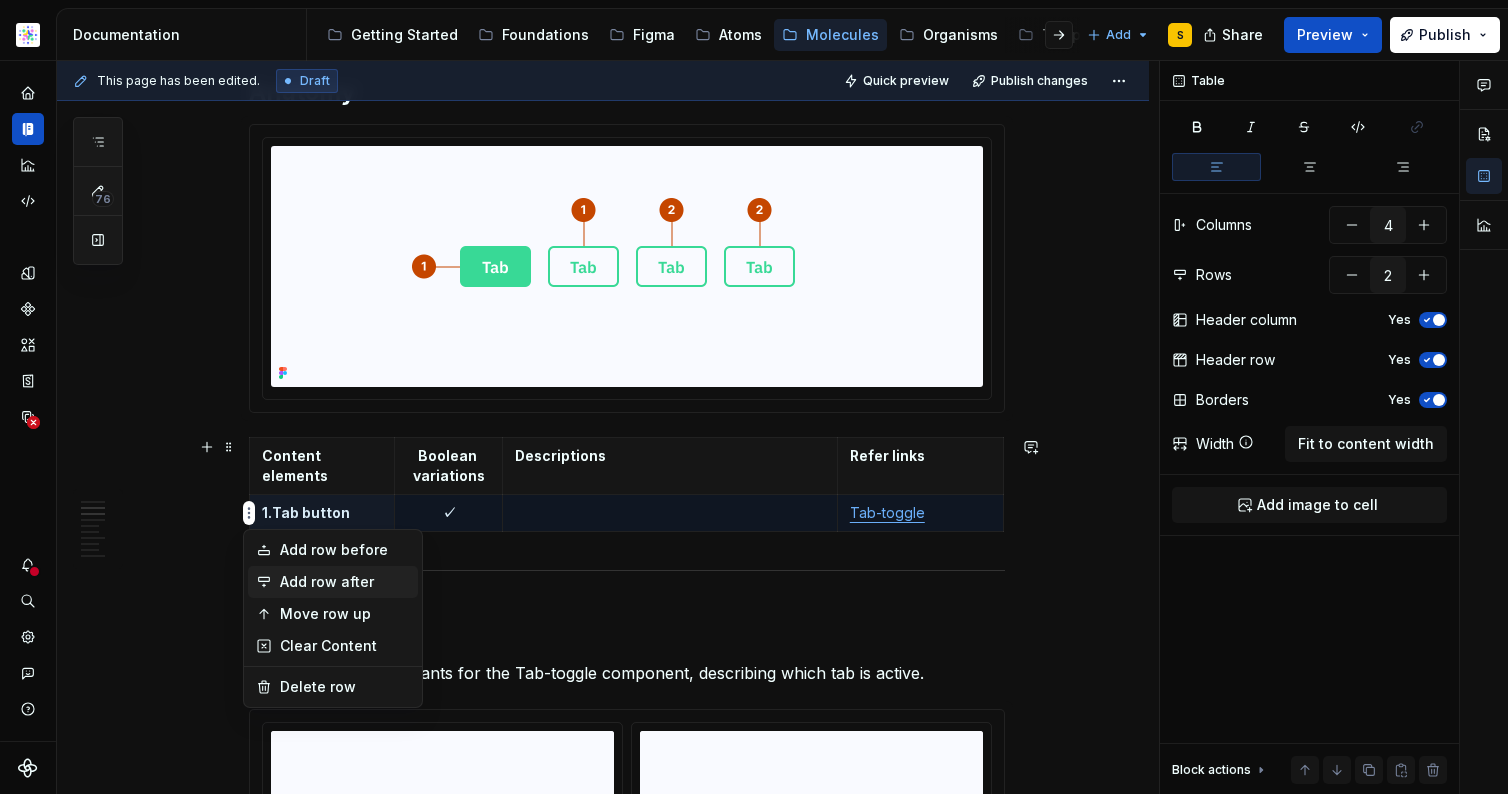 click on "Add row after" at bounding box center (345, 582) 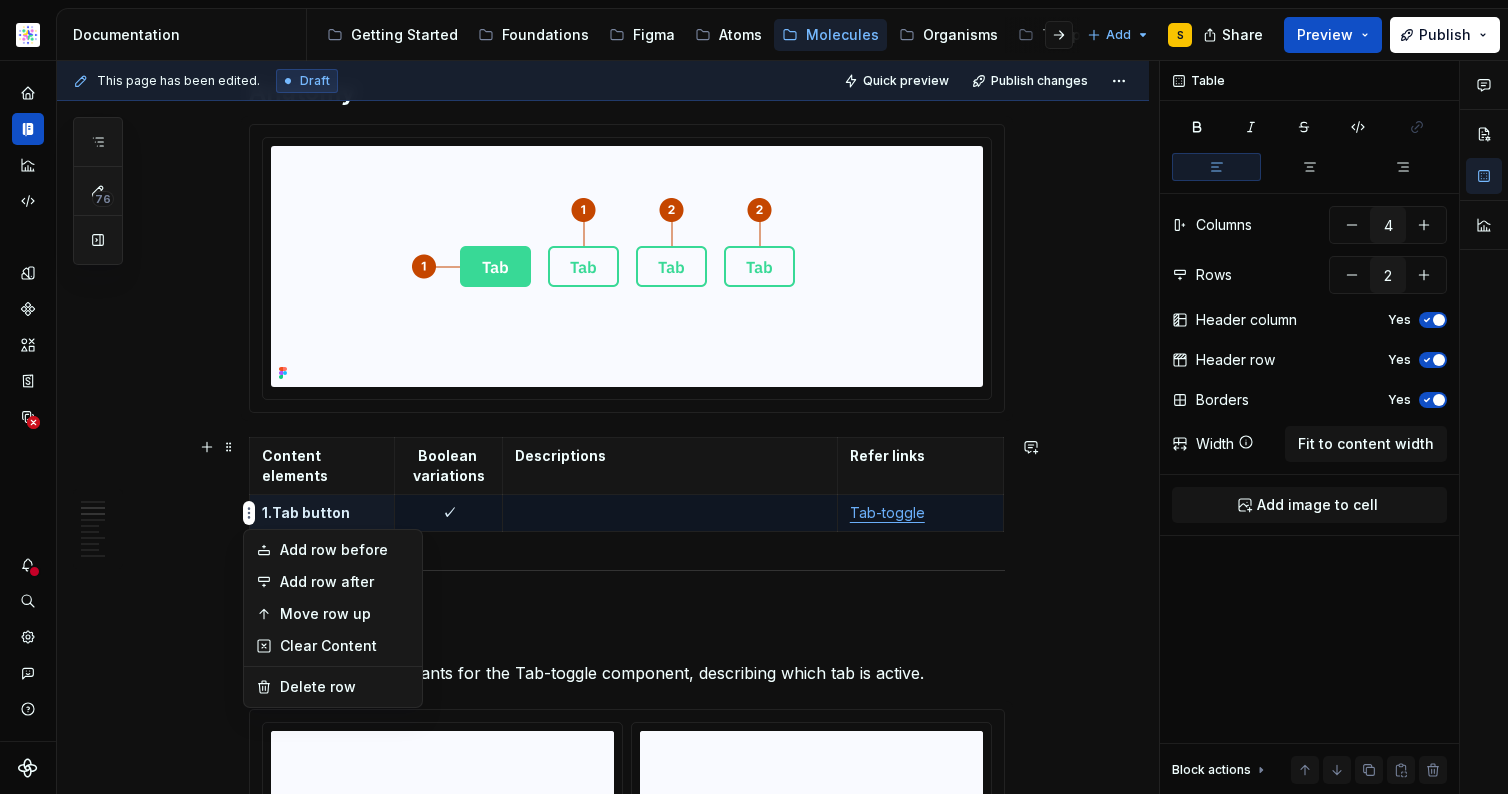 type on "3" 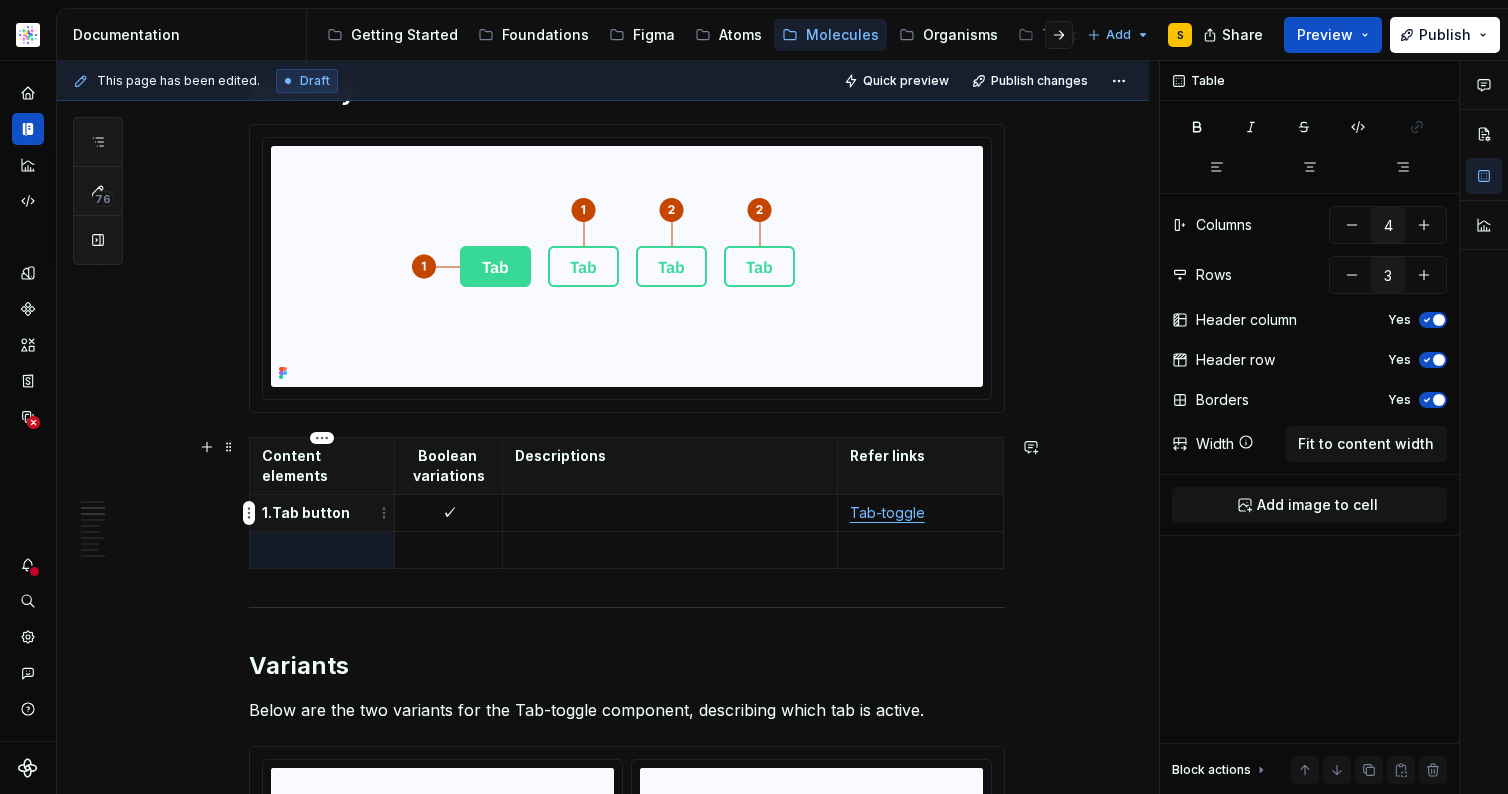 click on "1.  Tab button" at bounding box center (322, 513) 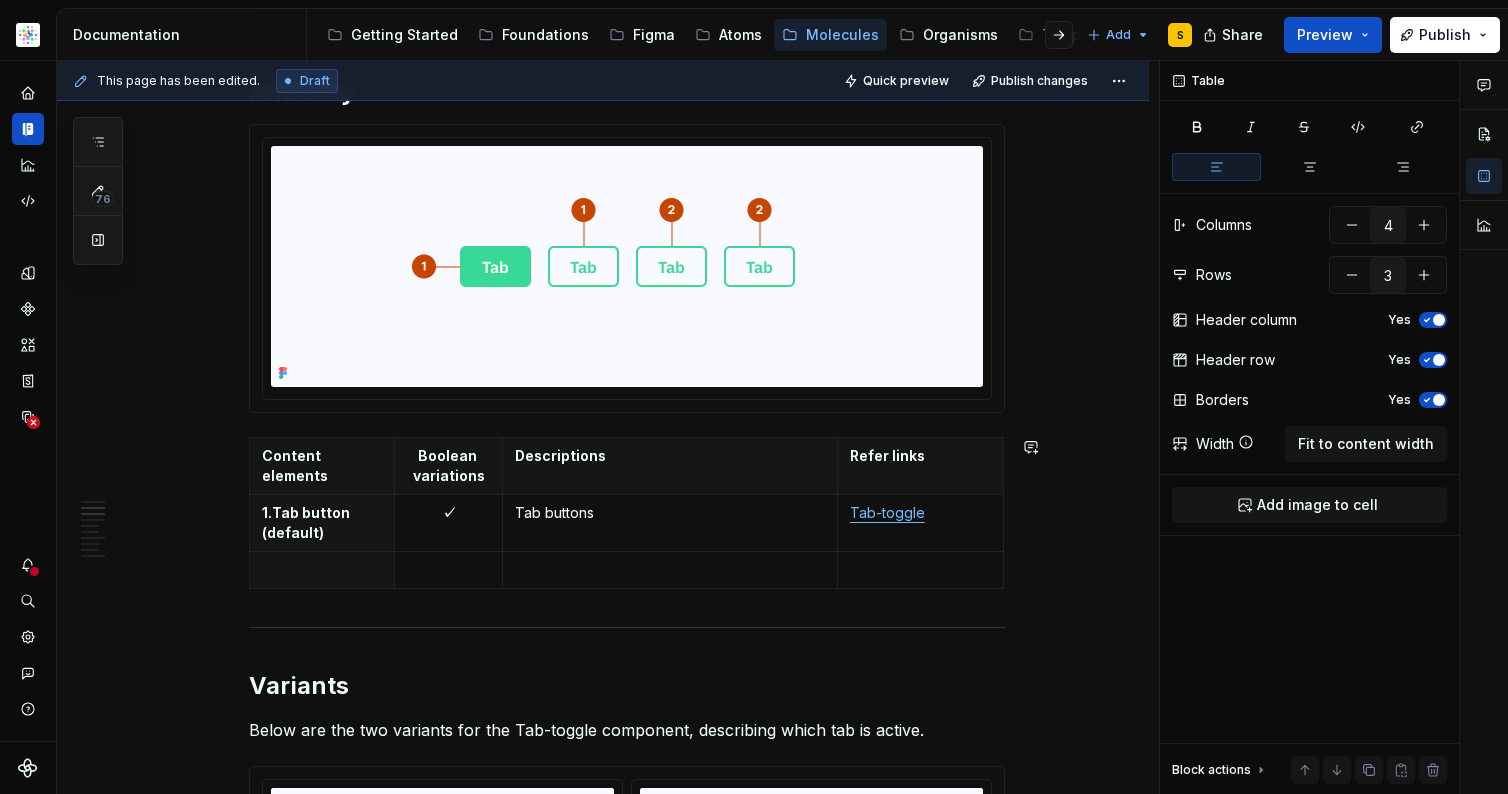 type on "*" 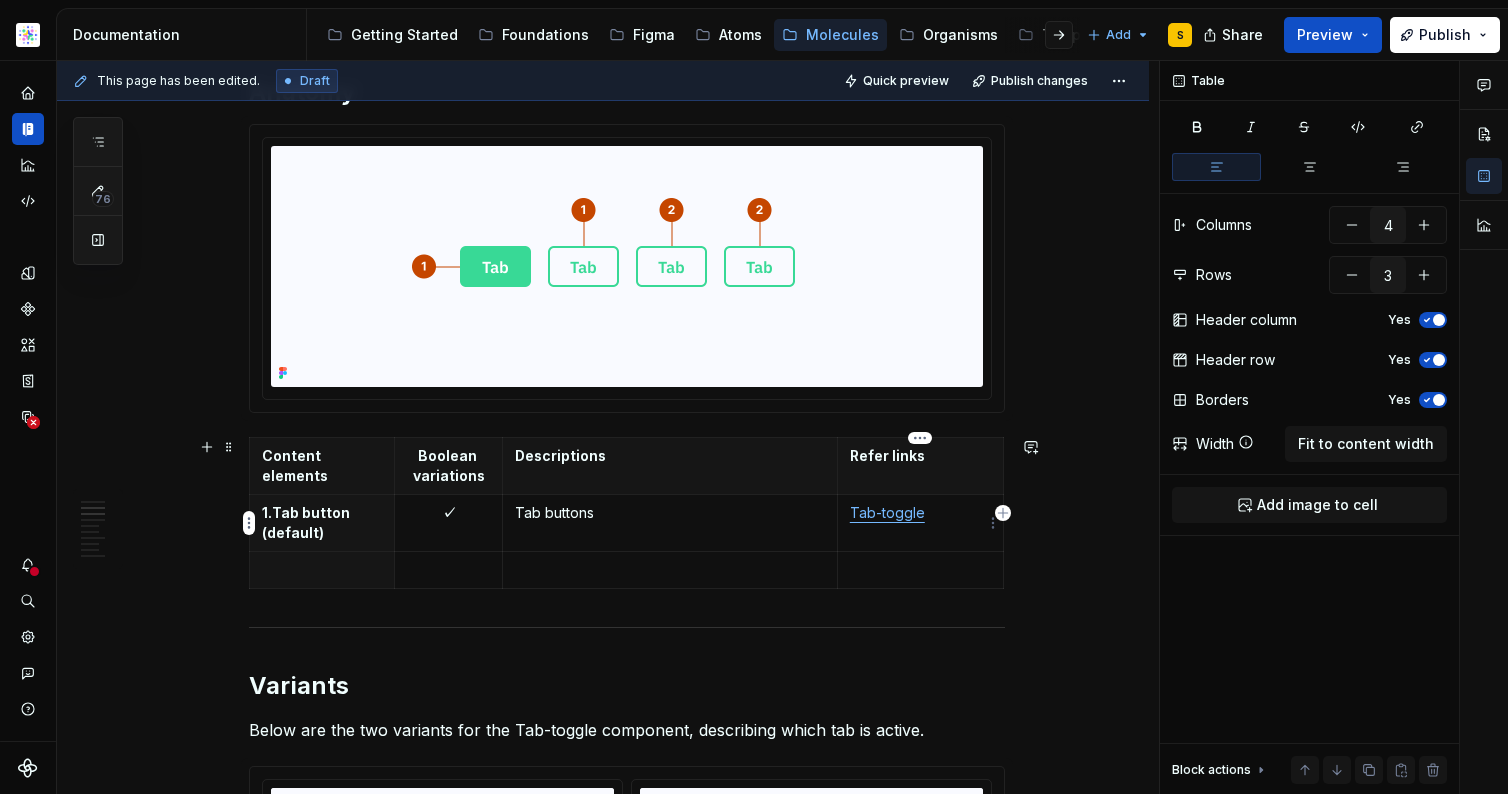 click on "Tab-toggle" at bounding box center [920, 523] 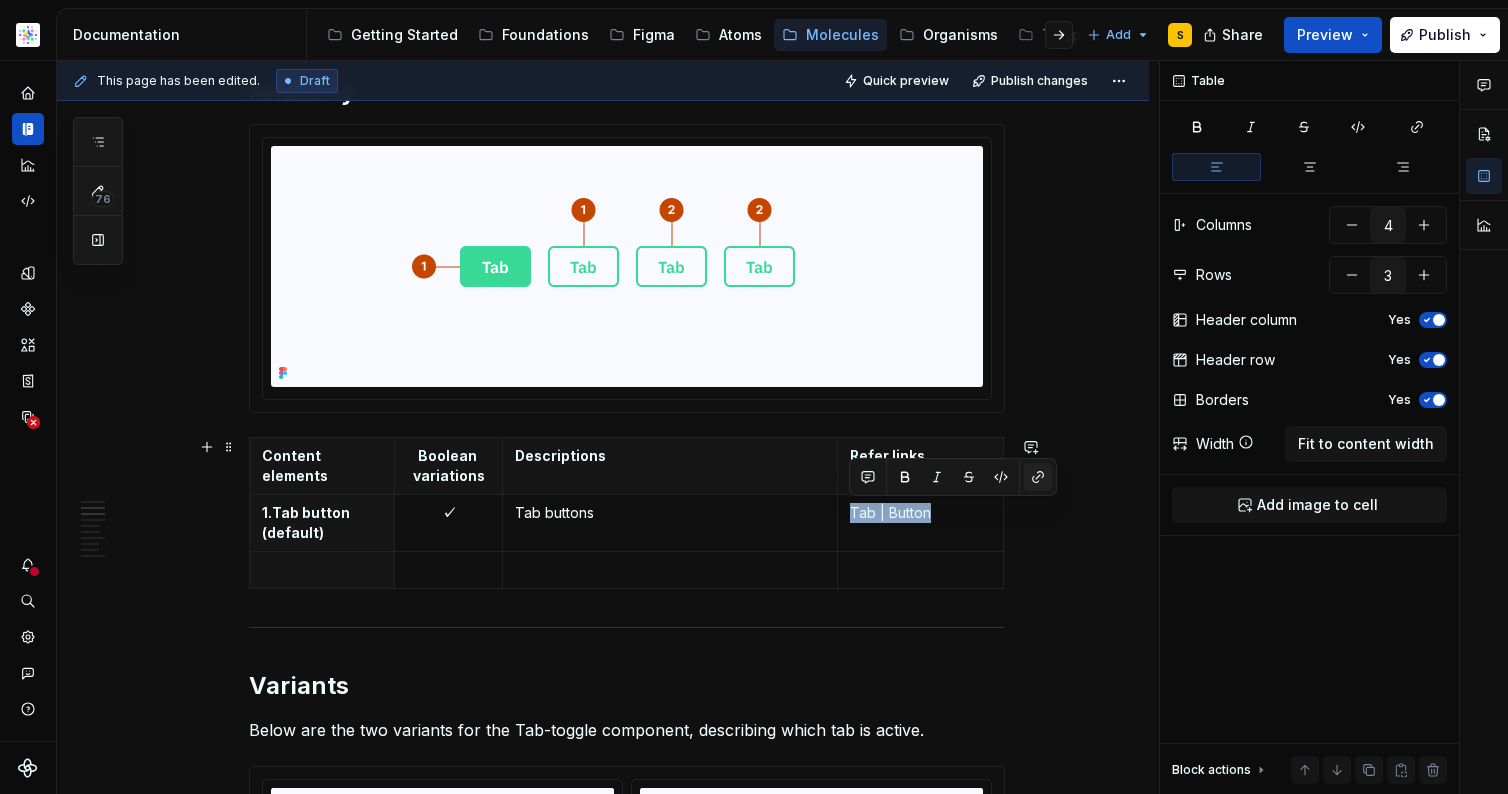 click at bounding box center (1038, 477) 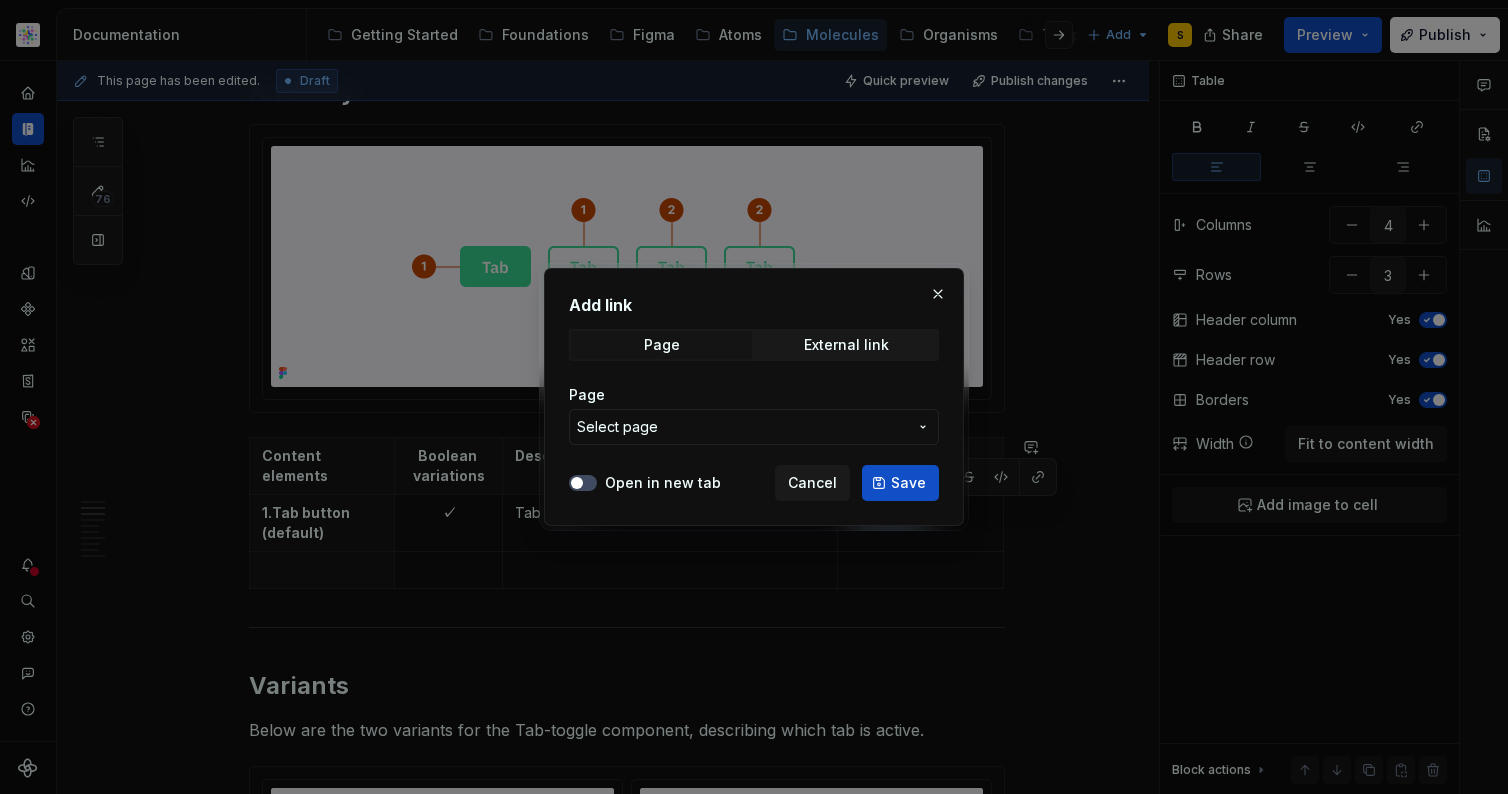 click on "Select page" at bounding box center [754, 427] 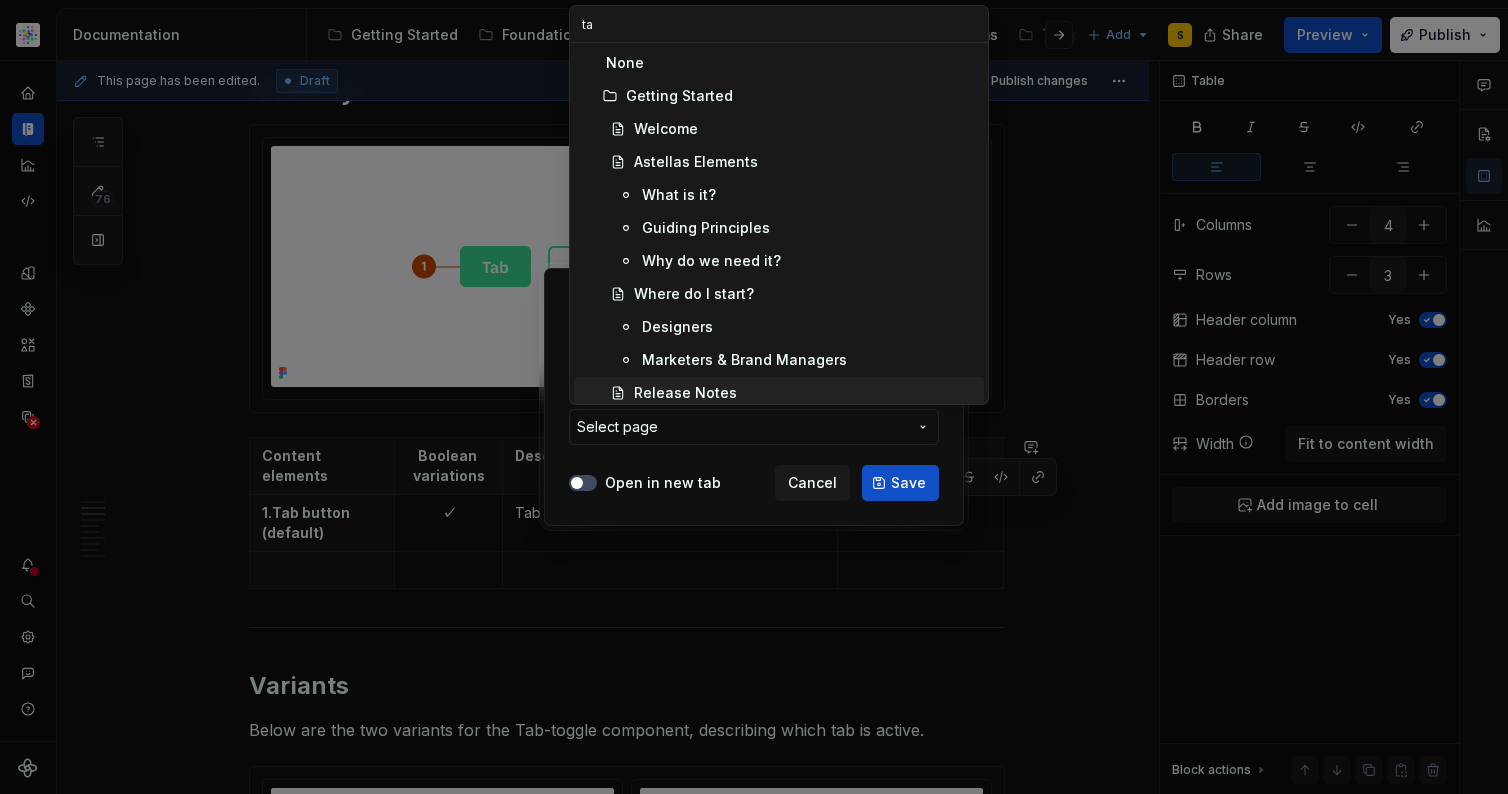type on "tab" 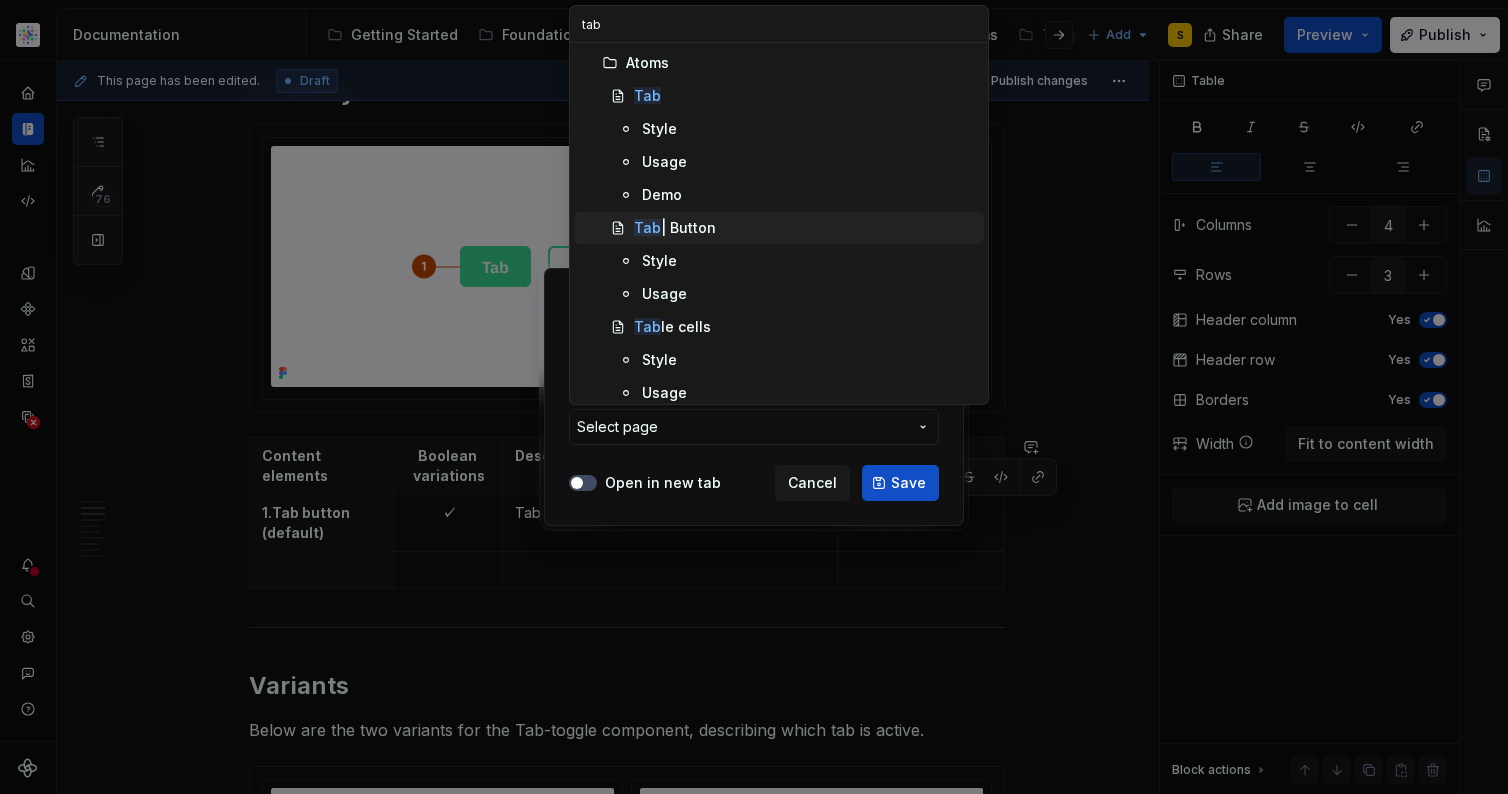 click on "Tab  | Button" at bounding box center [675, 228] 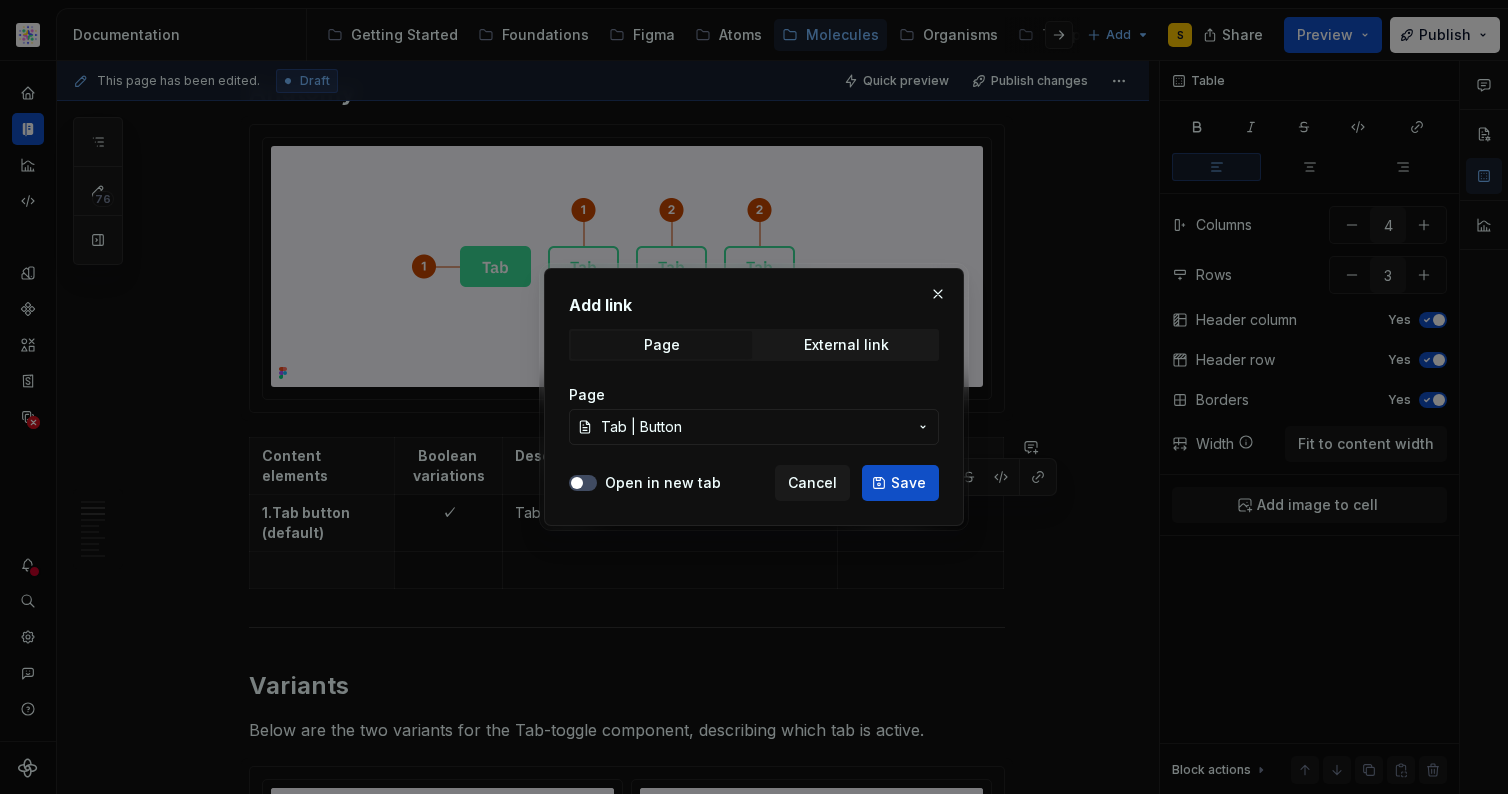 click on "Save" at bounding box center [908, 483] 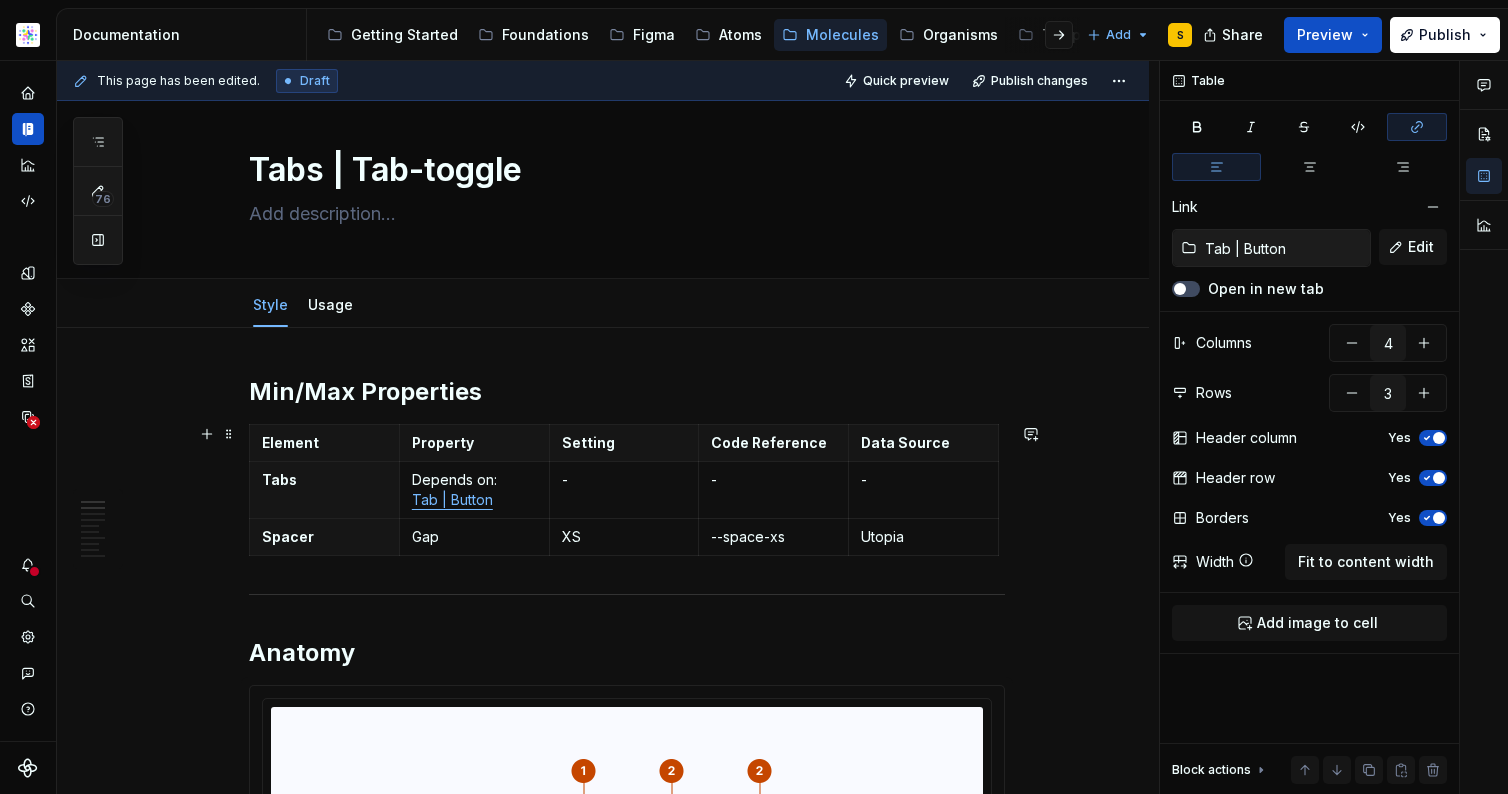 scroll, scrollTop: 0, scrollLeft: 0, axis: both 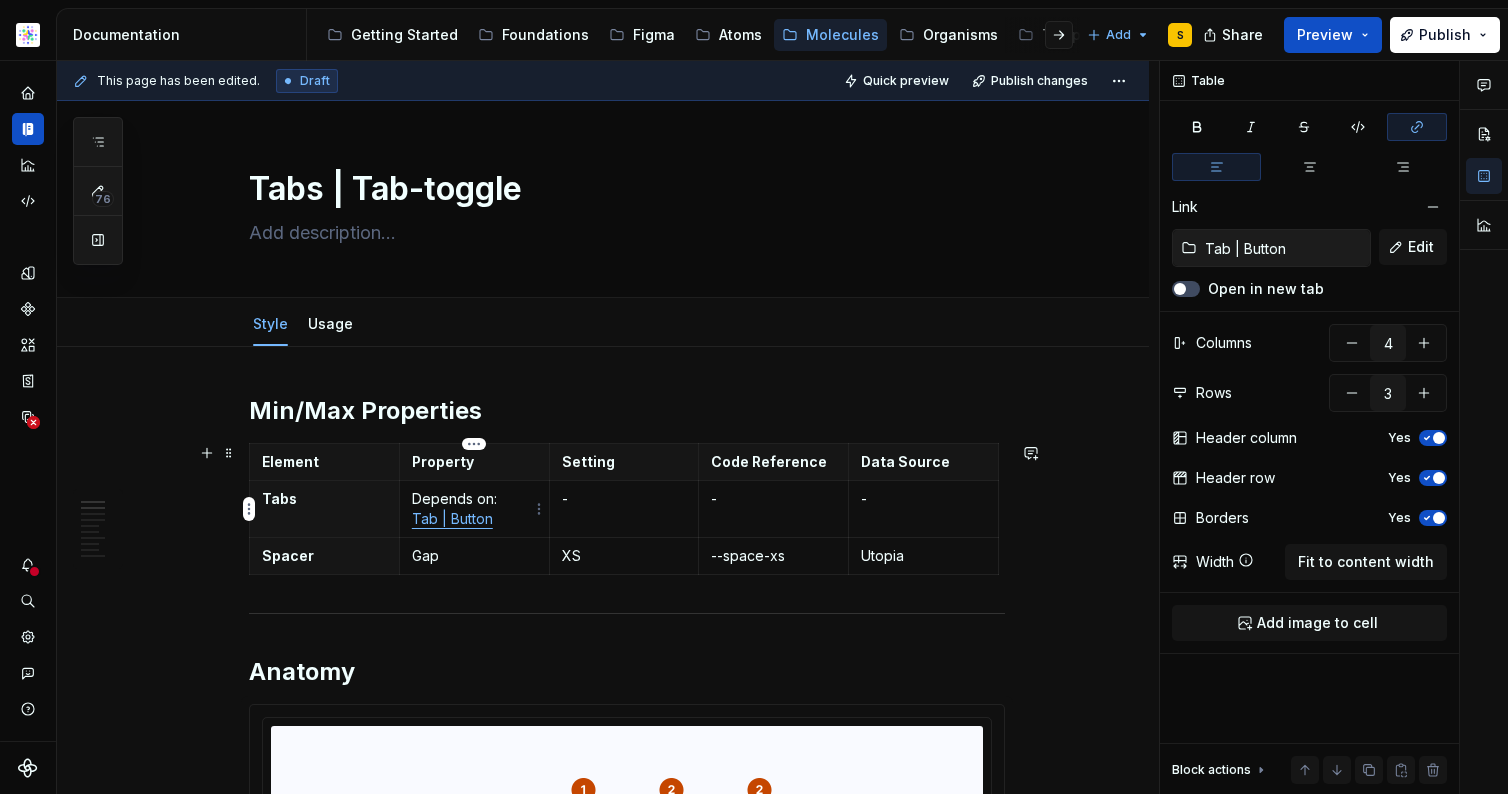 click on "Depends on:  Tab | Button" at bounding box center (474, 509) 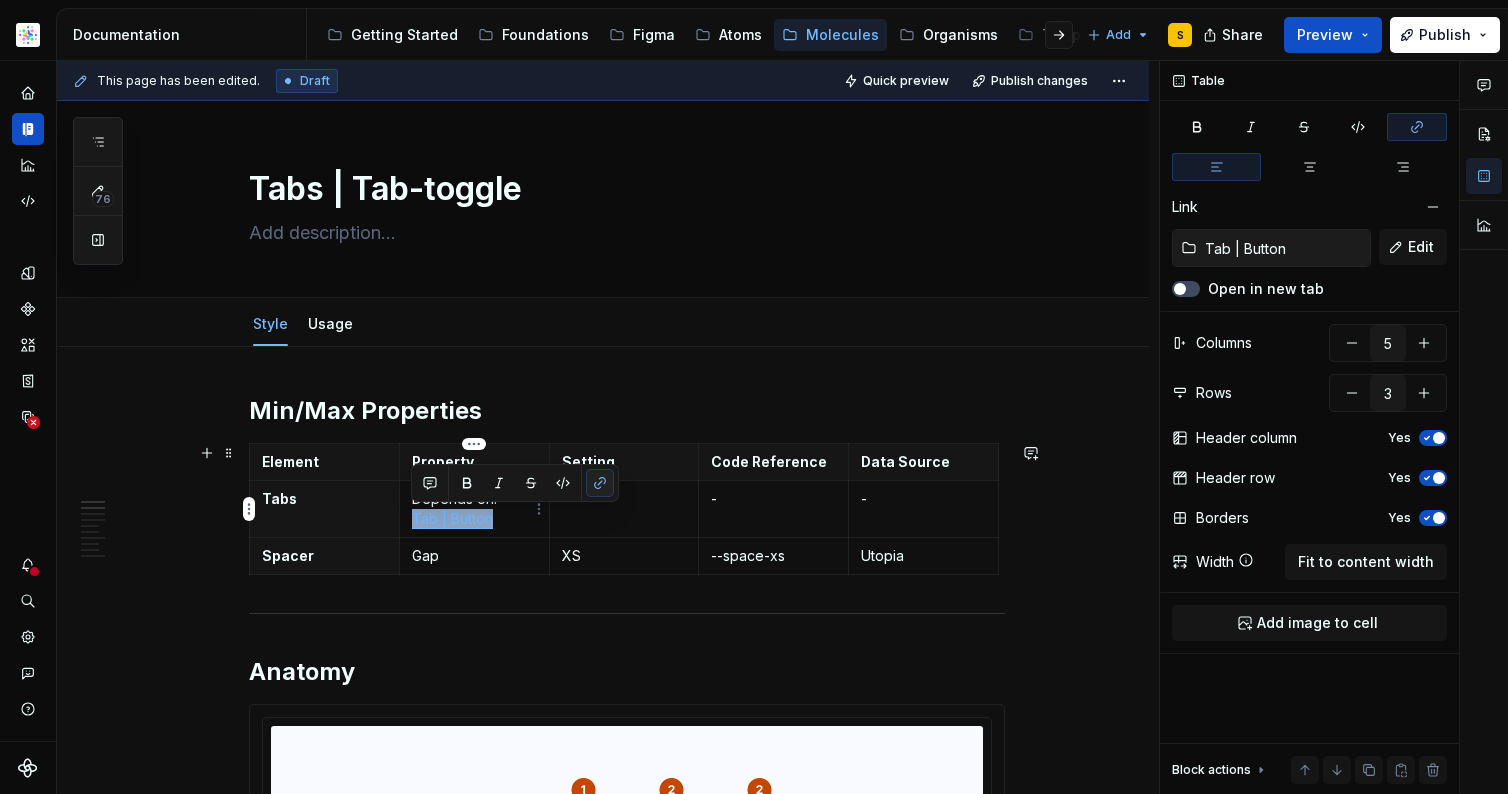 click at bounding box center (600, 483) 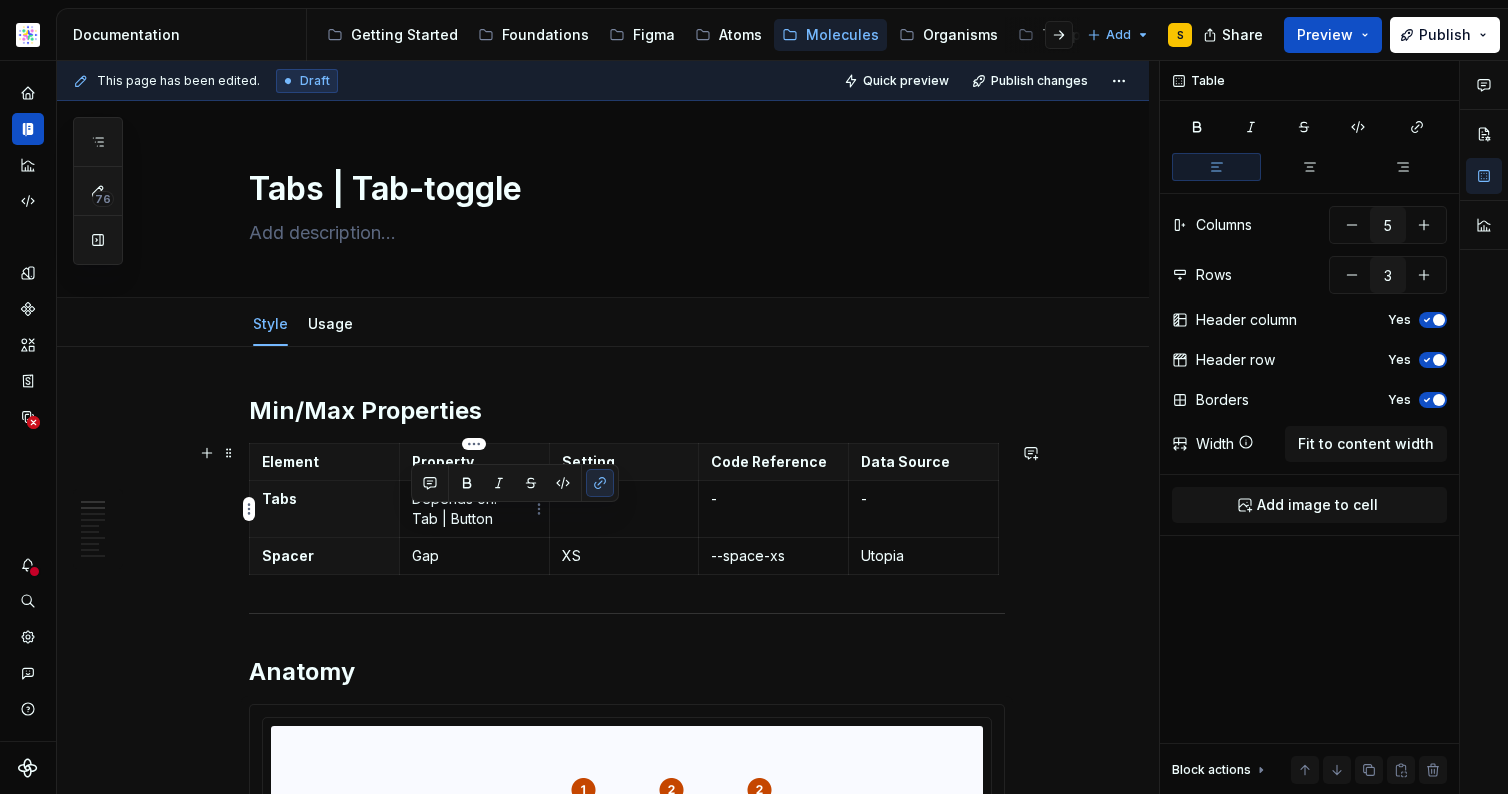 drag, startPoint x: 517, startPoint y: 517, endPoint x: 507, endPoint y: 526, distance: 13.453624 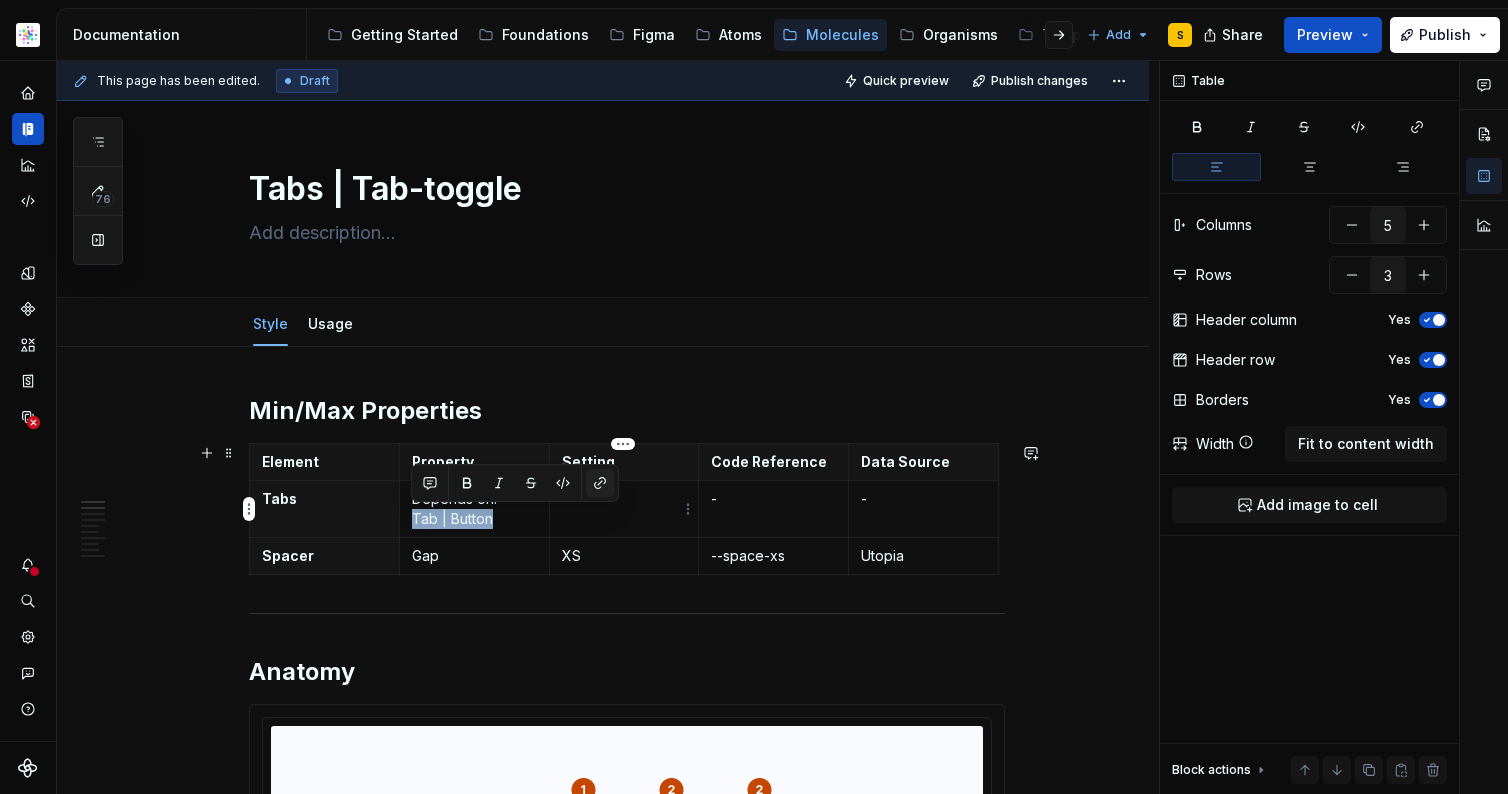 click at bounding box center (600, 483) 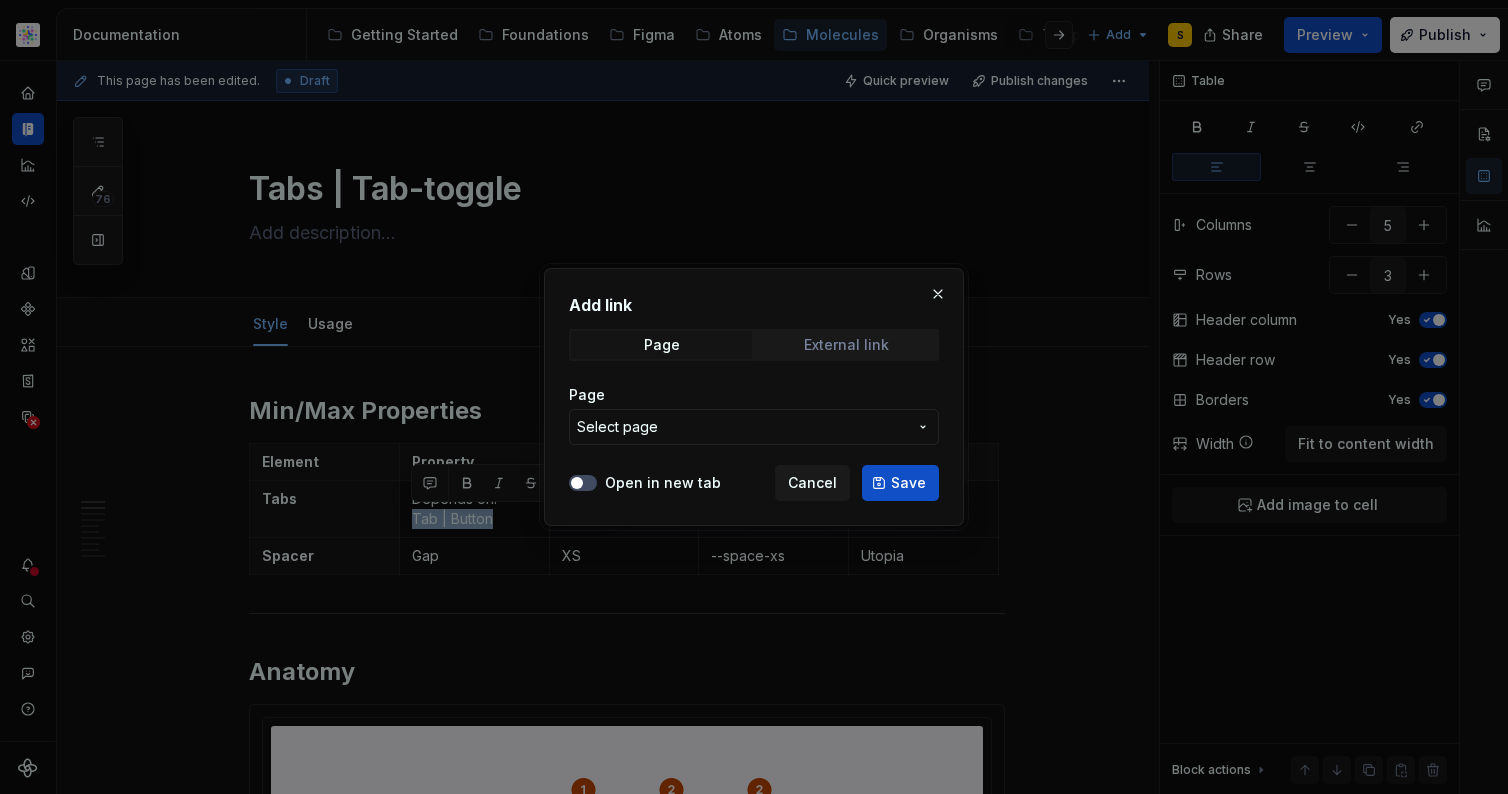 click on "External link" at bounding box center (846, 345) 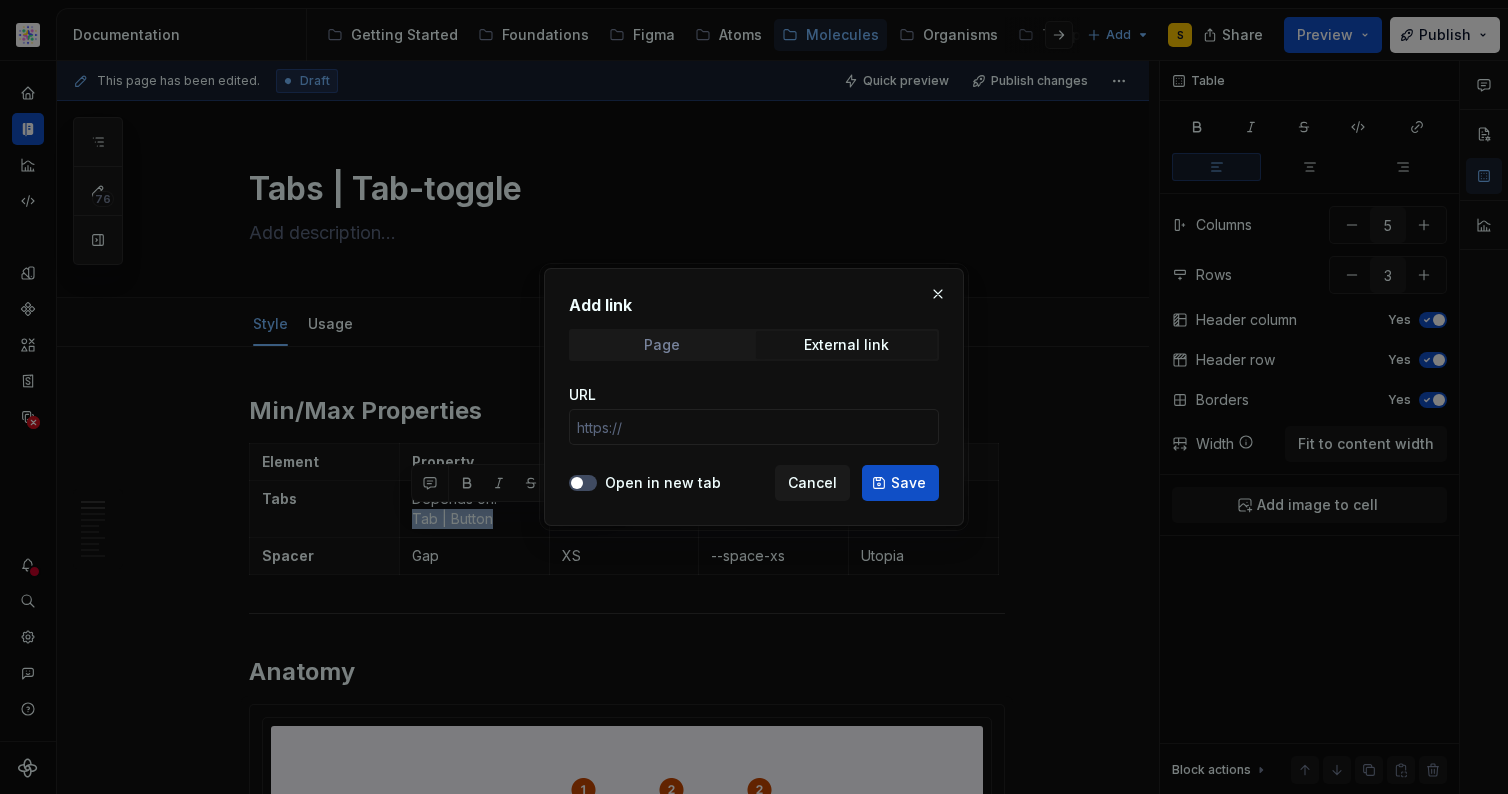 drag, startPoint x: 680, startPoint y: 348, endPoint x: 703, endPoint y: 353, distance: 23.537205 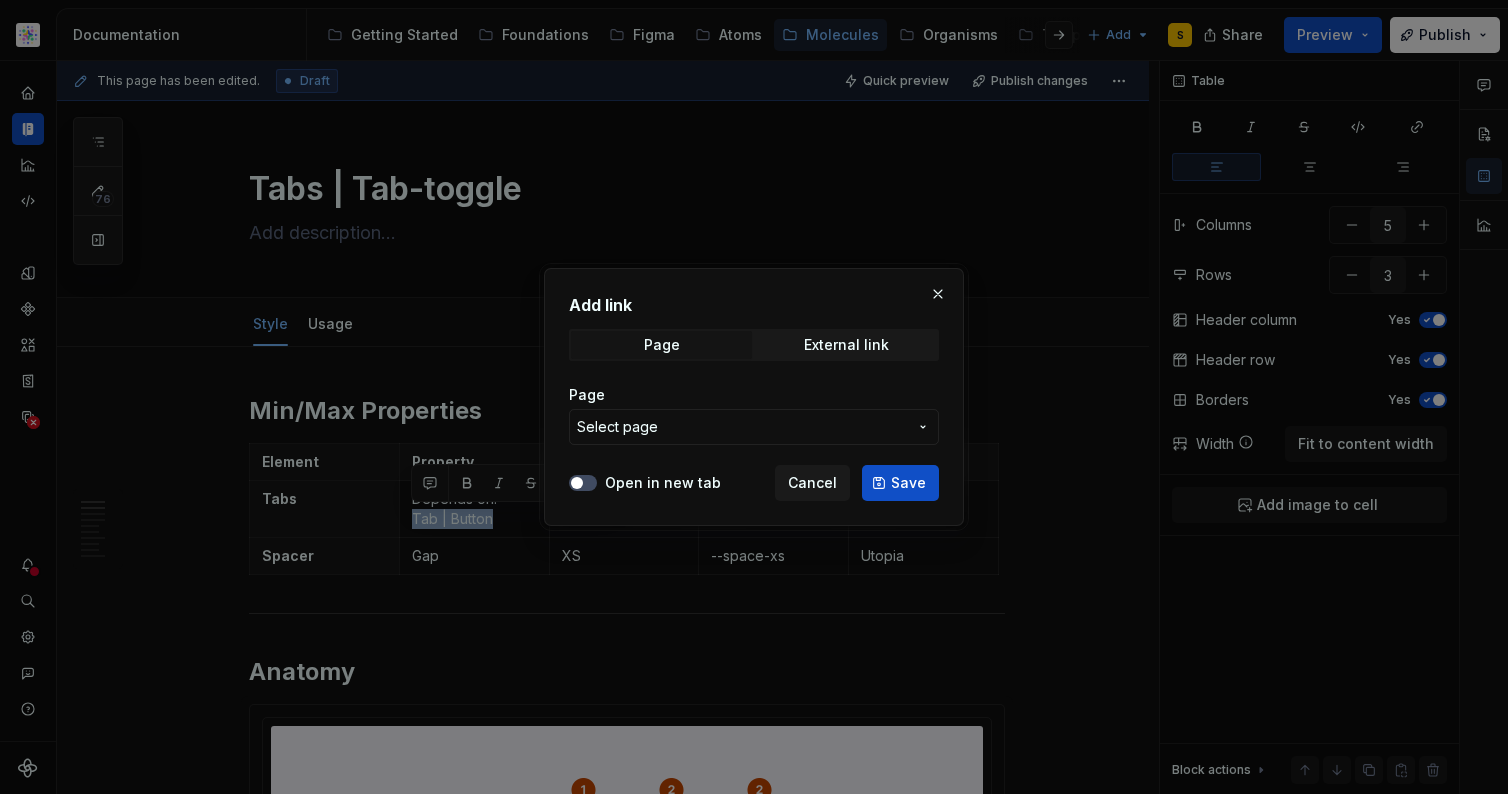 drag, startPoint x: 840, startPoint y: 421, endPoint x: 913, endPoint y: 415, distance: 73.24616 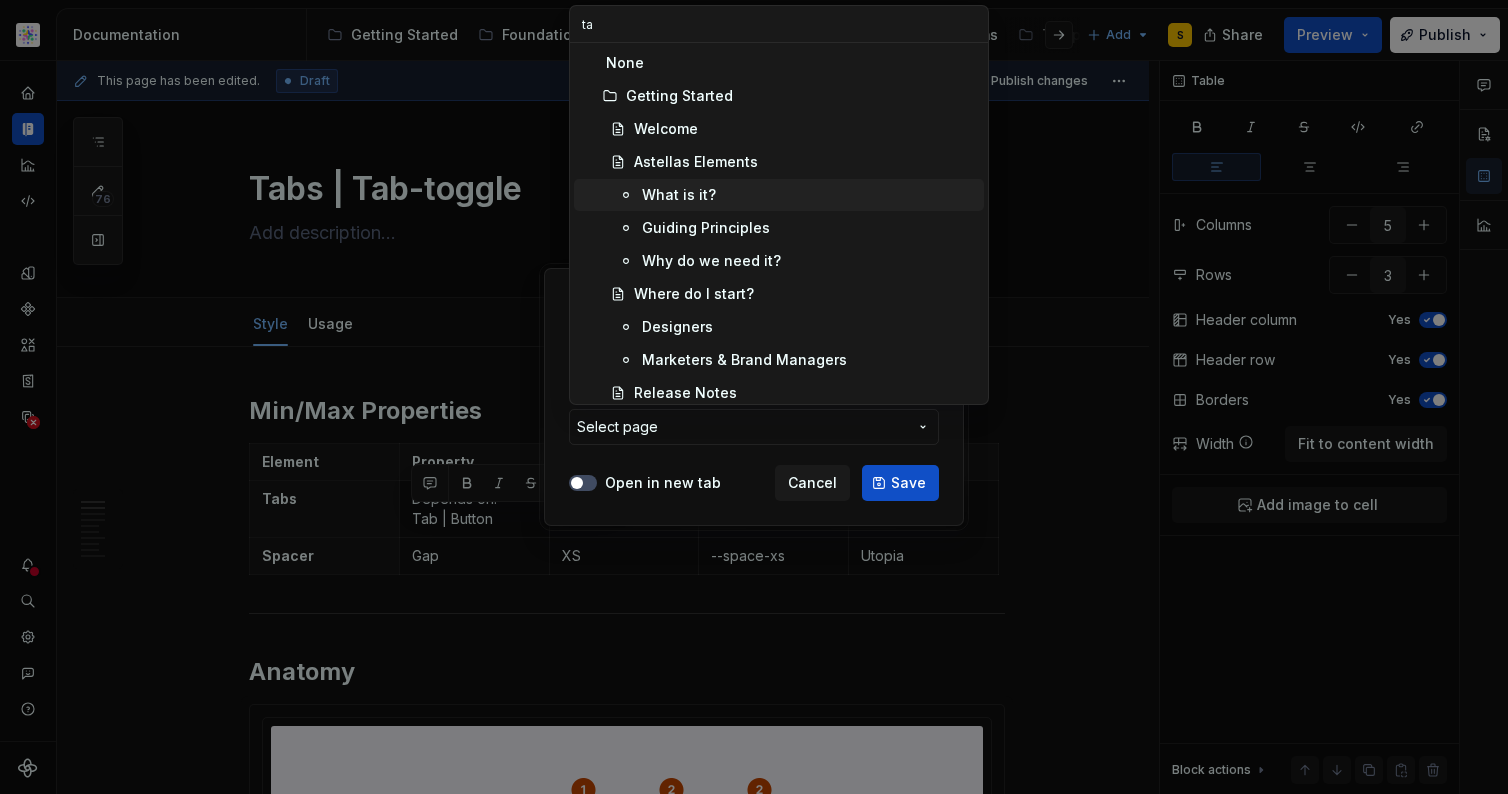 type on "tab" 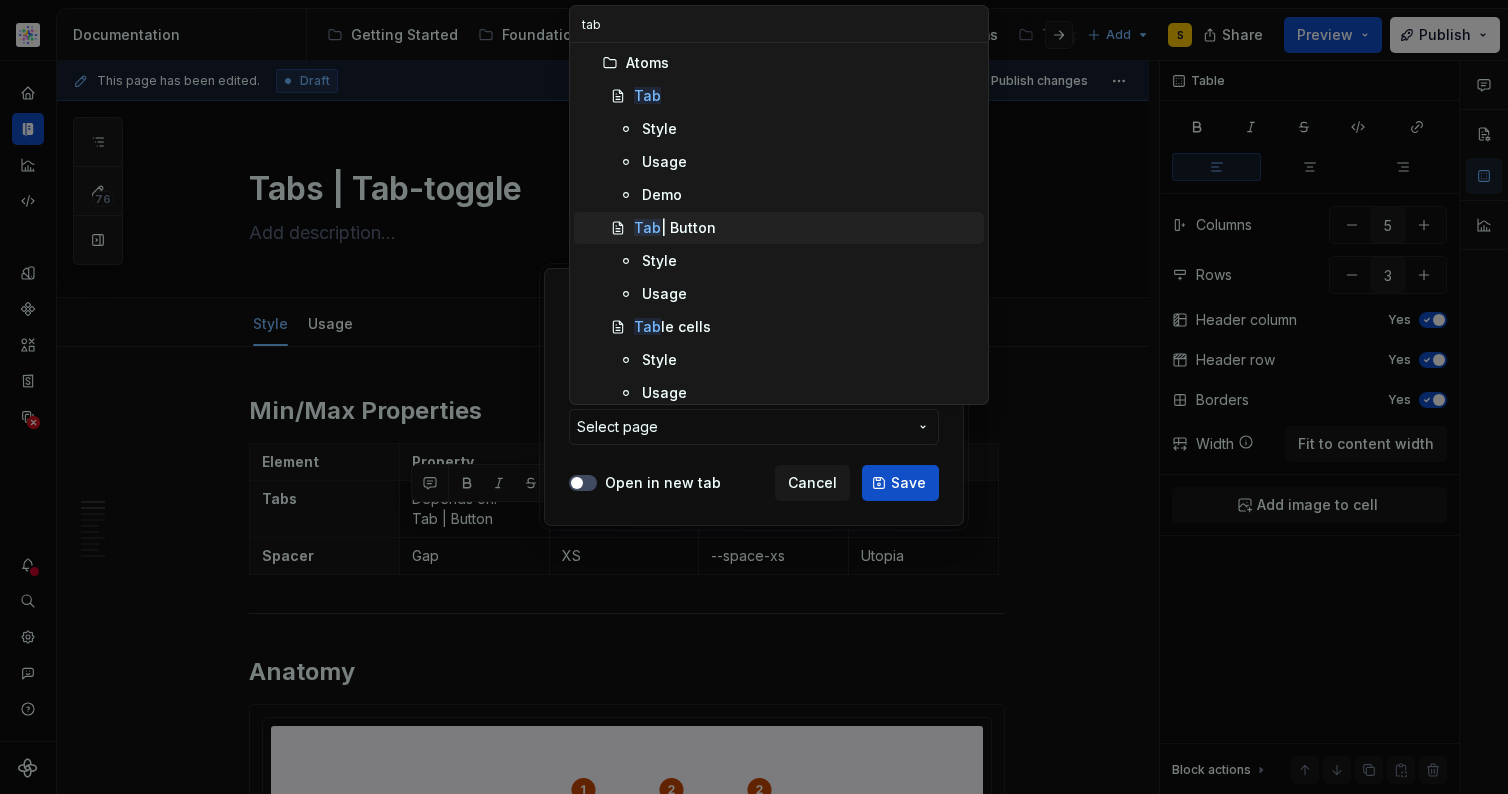 click on "Tab  | Button" at bounding box center (675, 228) 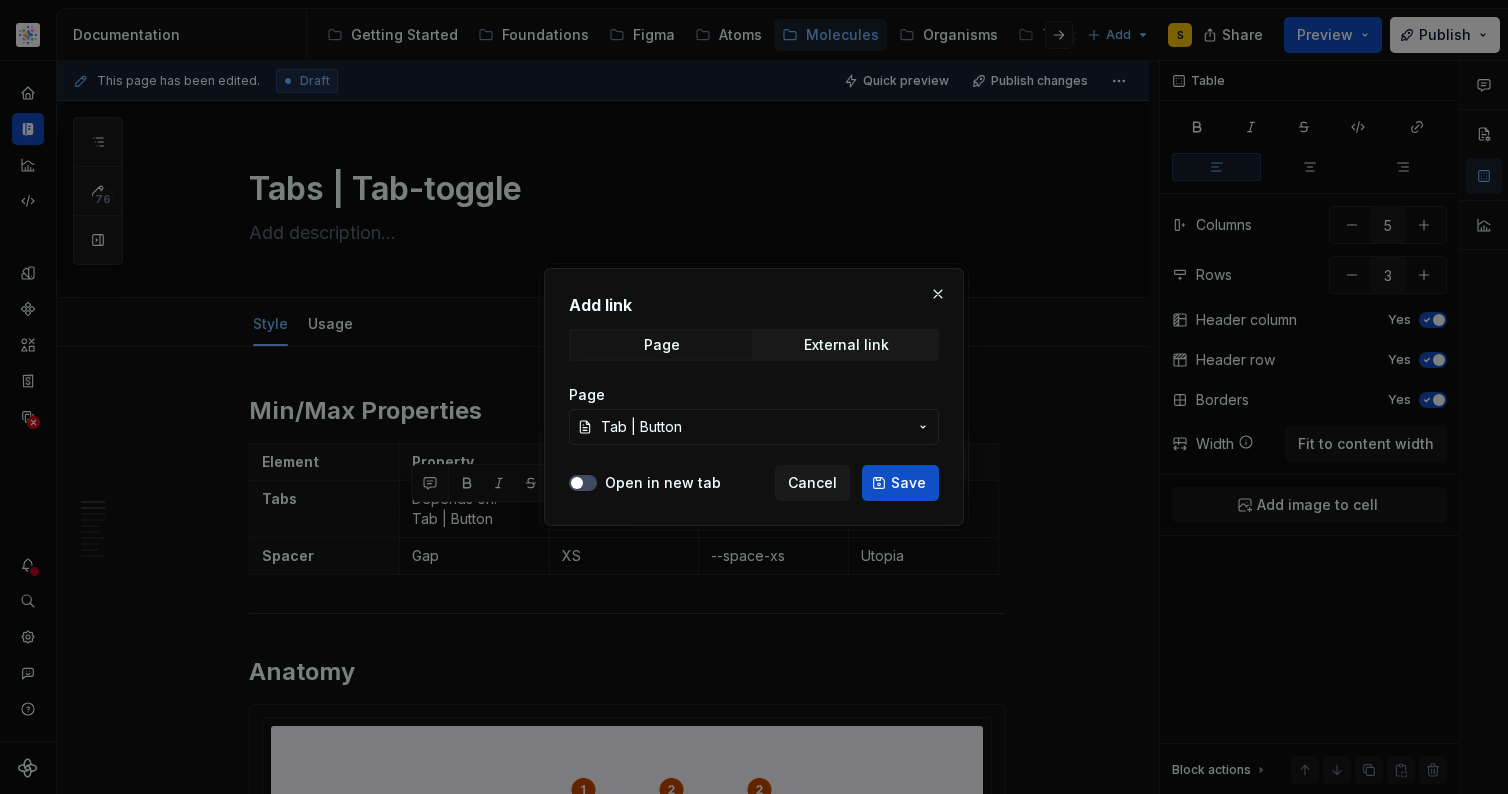 click on "Save" at bounding box center (900, 483) 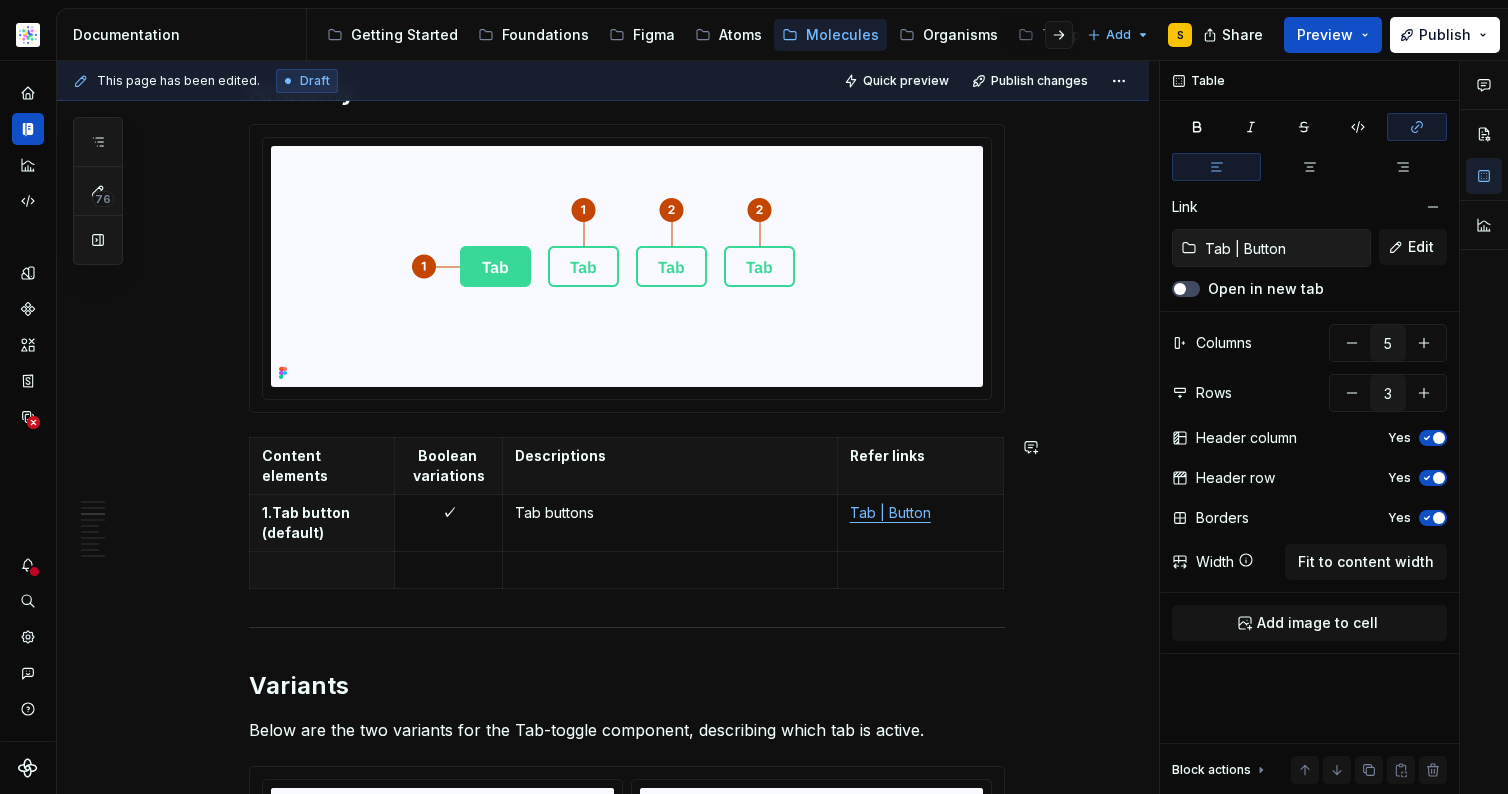 scroll, scrollTop: 656, scrollLeft: 0, axis: vertical 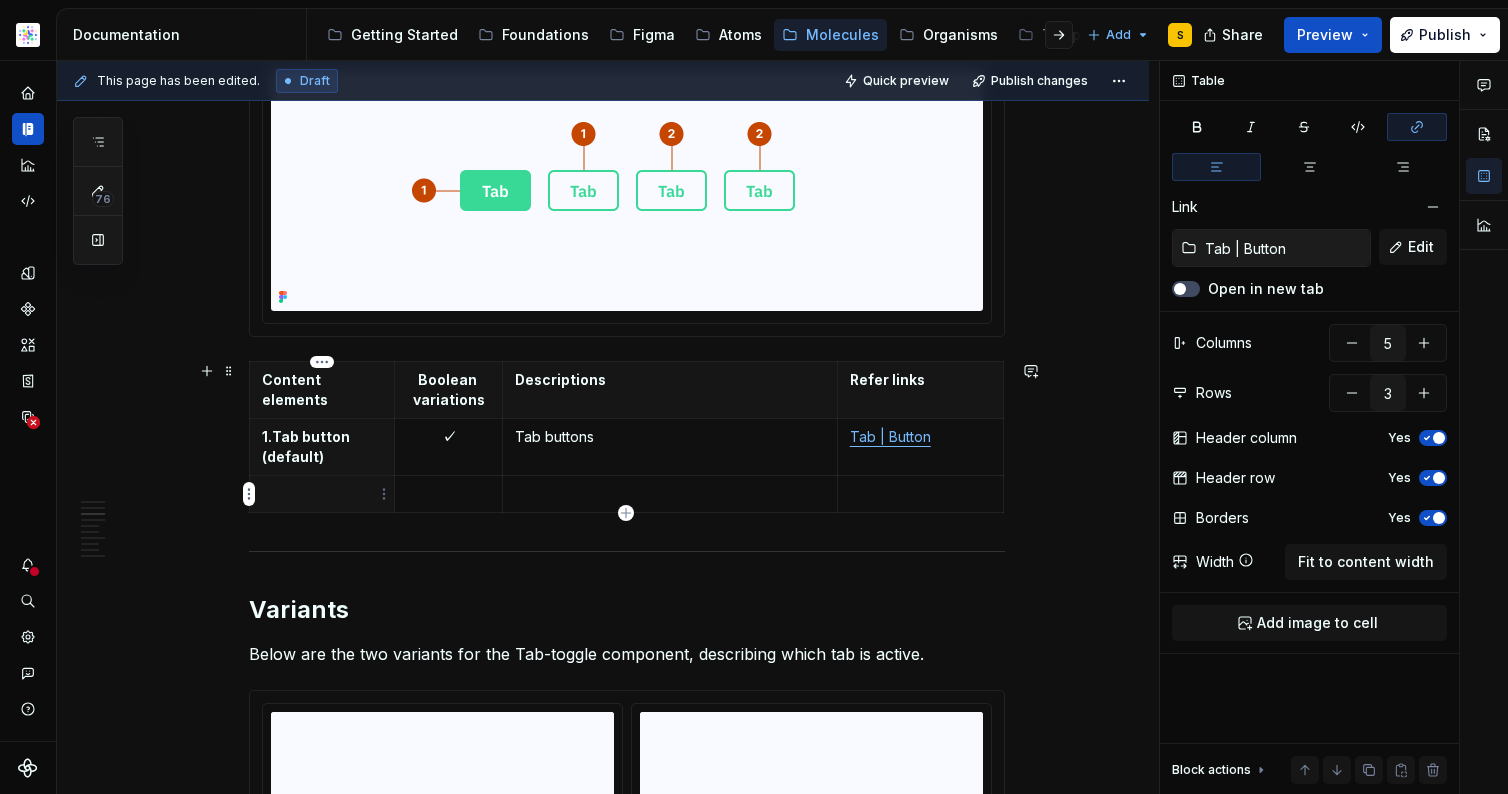 click at bounding box center (322, 494) 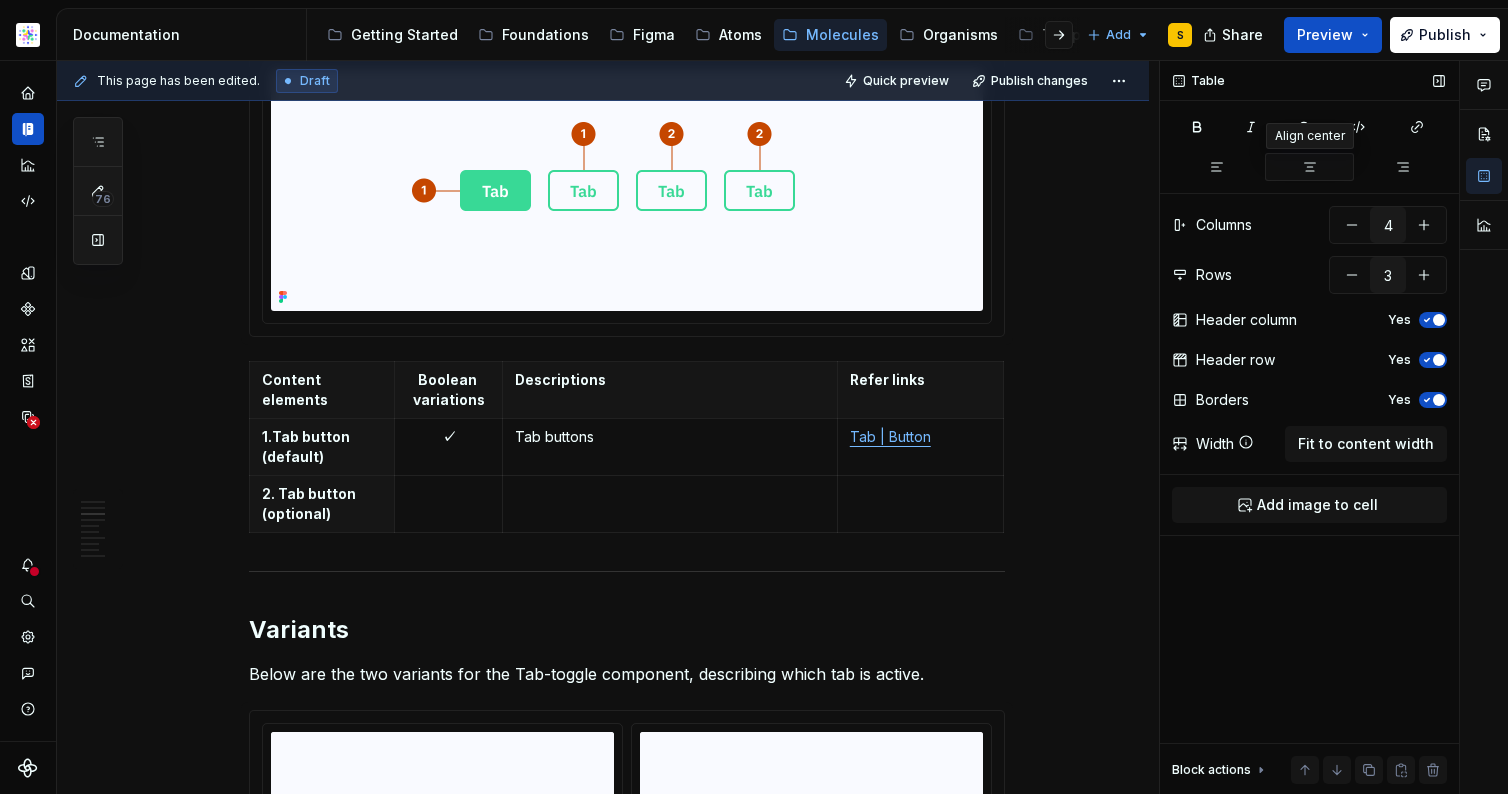 click 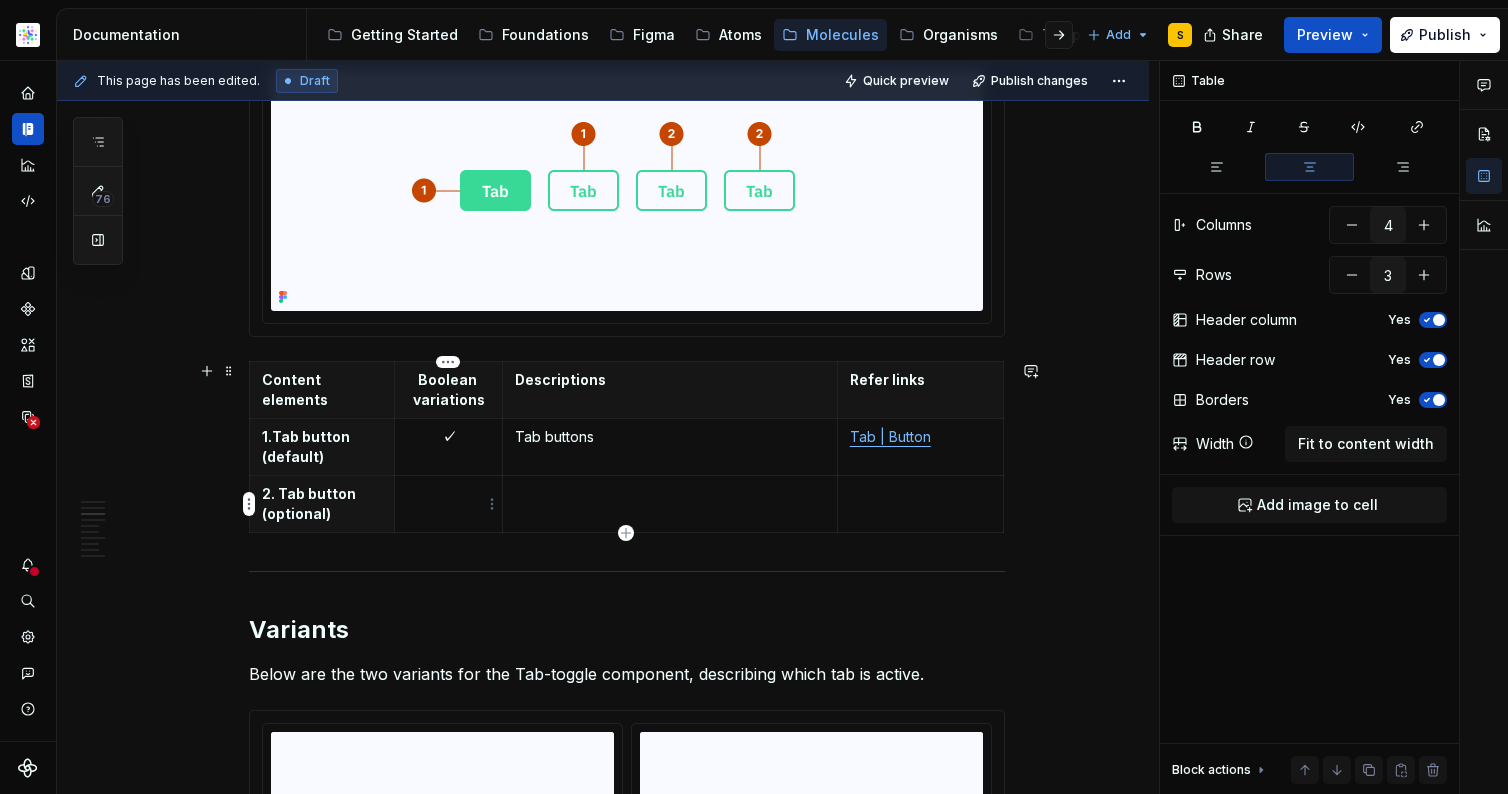 click at bounding box center [670, 494] 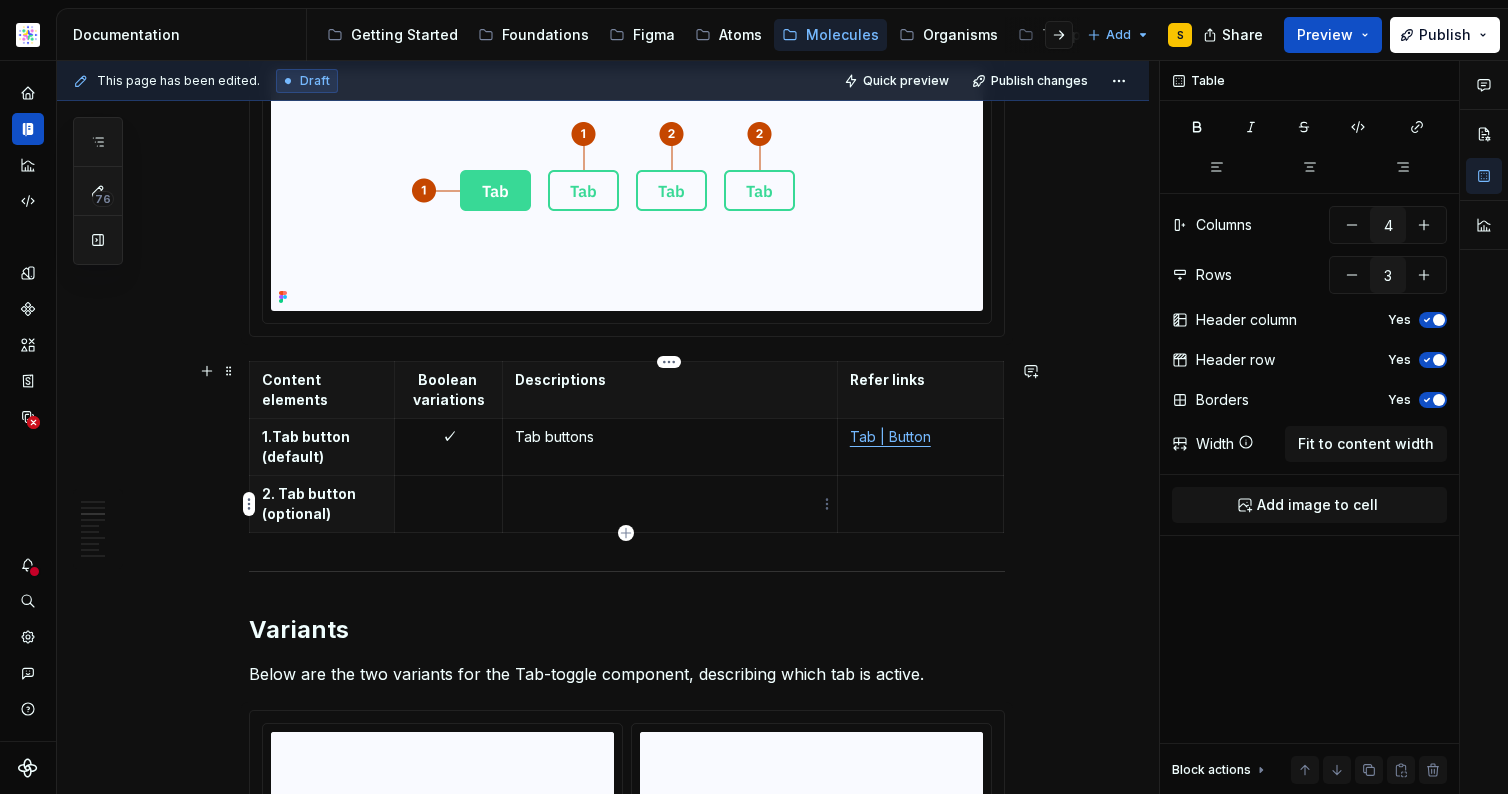 click on "Tab buttons" at bounding box center [670, 437] 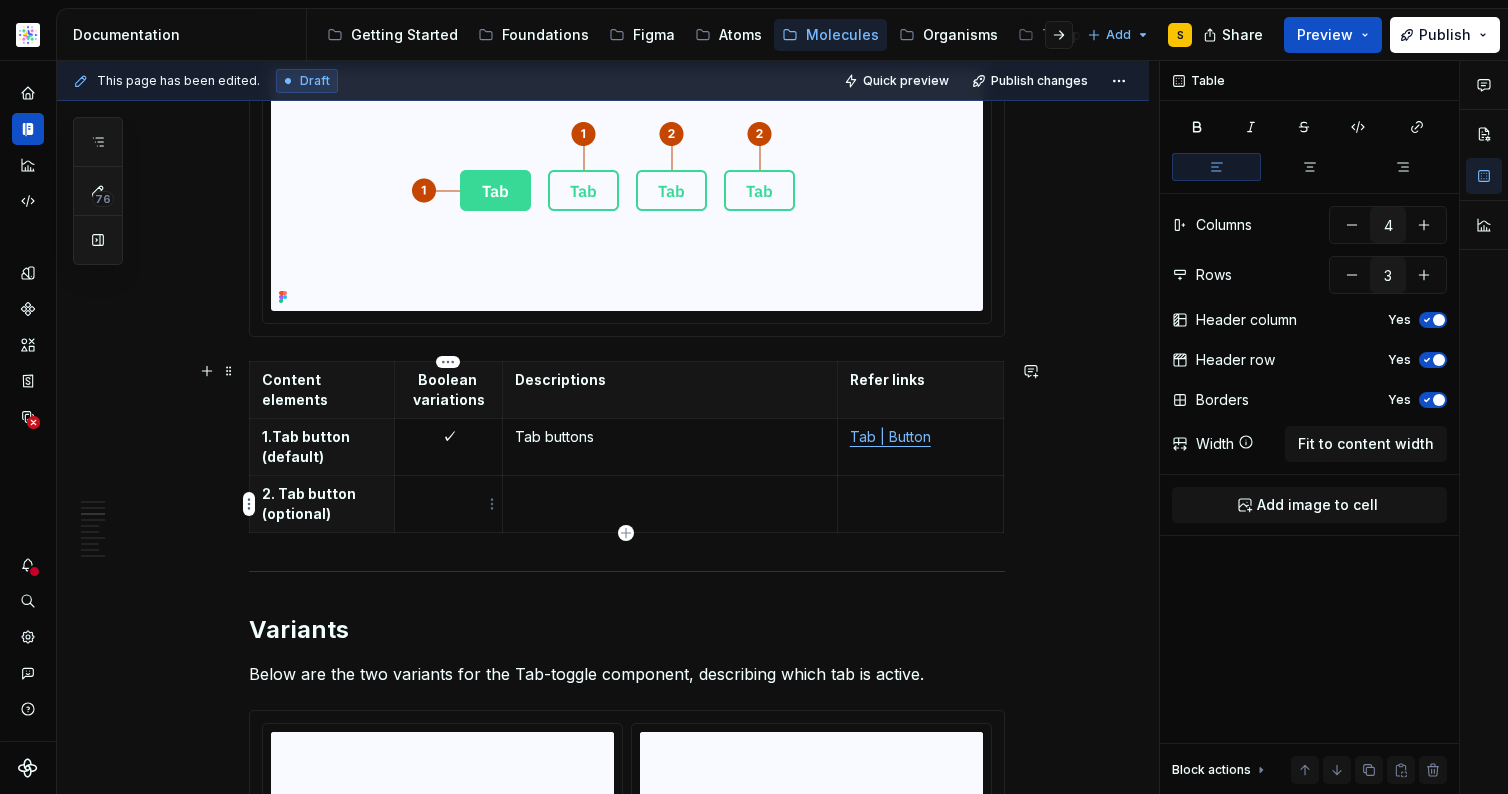 drag, startPoint x: 444, startPoint y: 500, endPoint x: 527, endPoint y: 481, distance: 85.146935 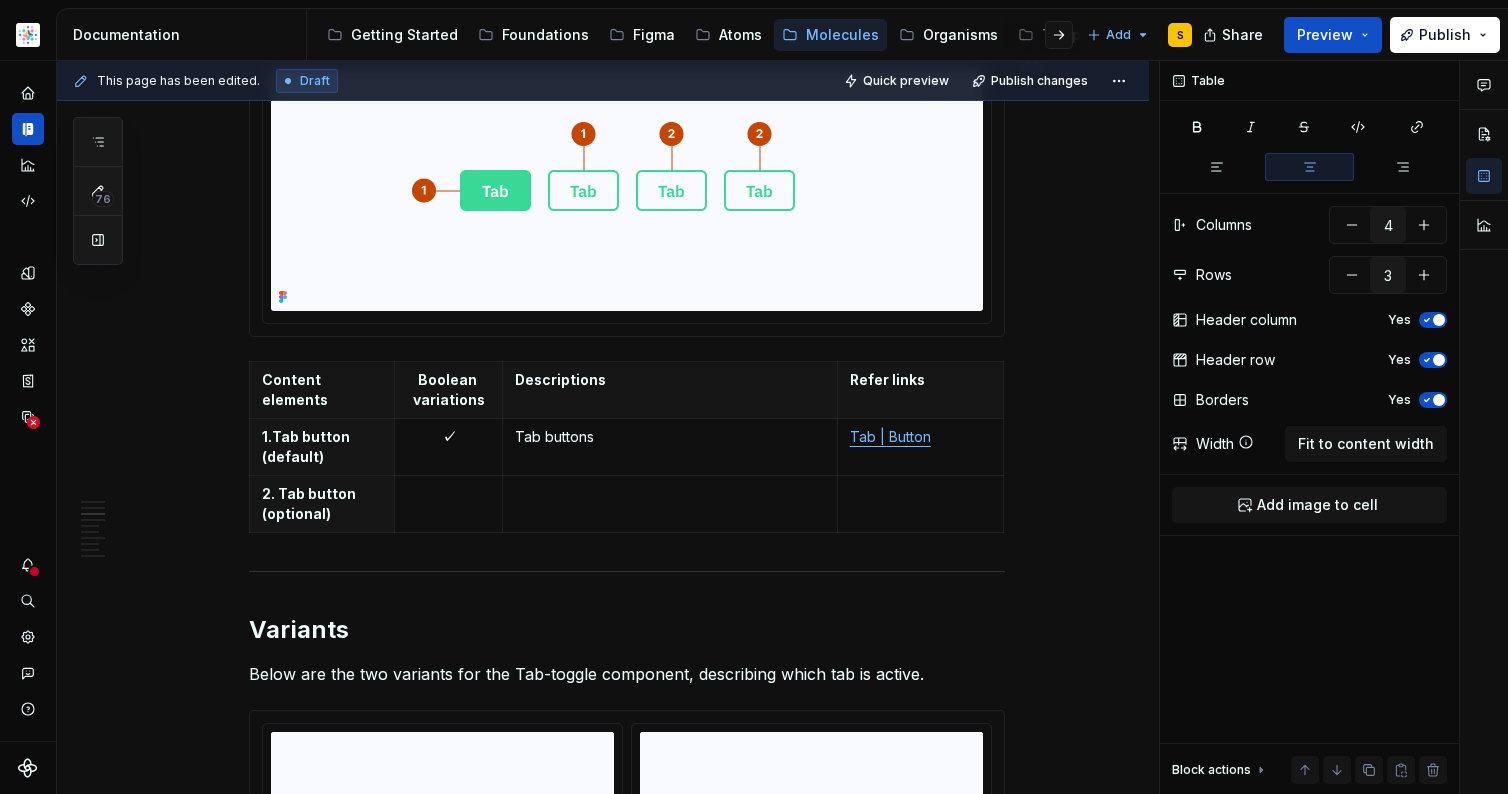 type on "*" 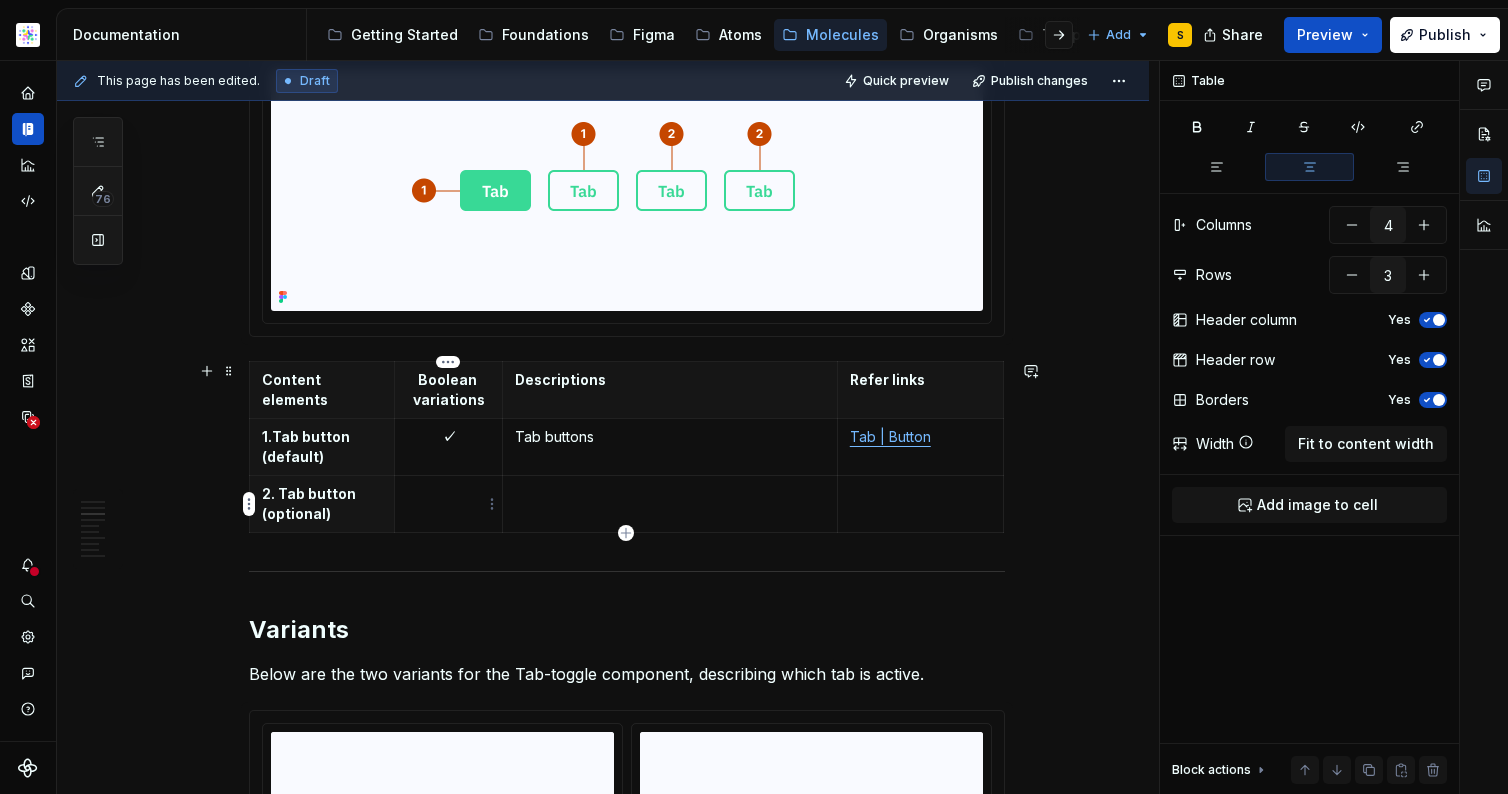 click at bounding box center (448, 494) 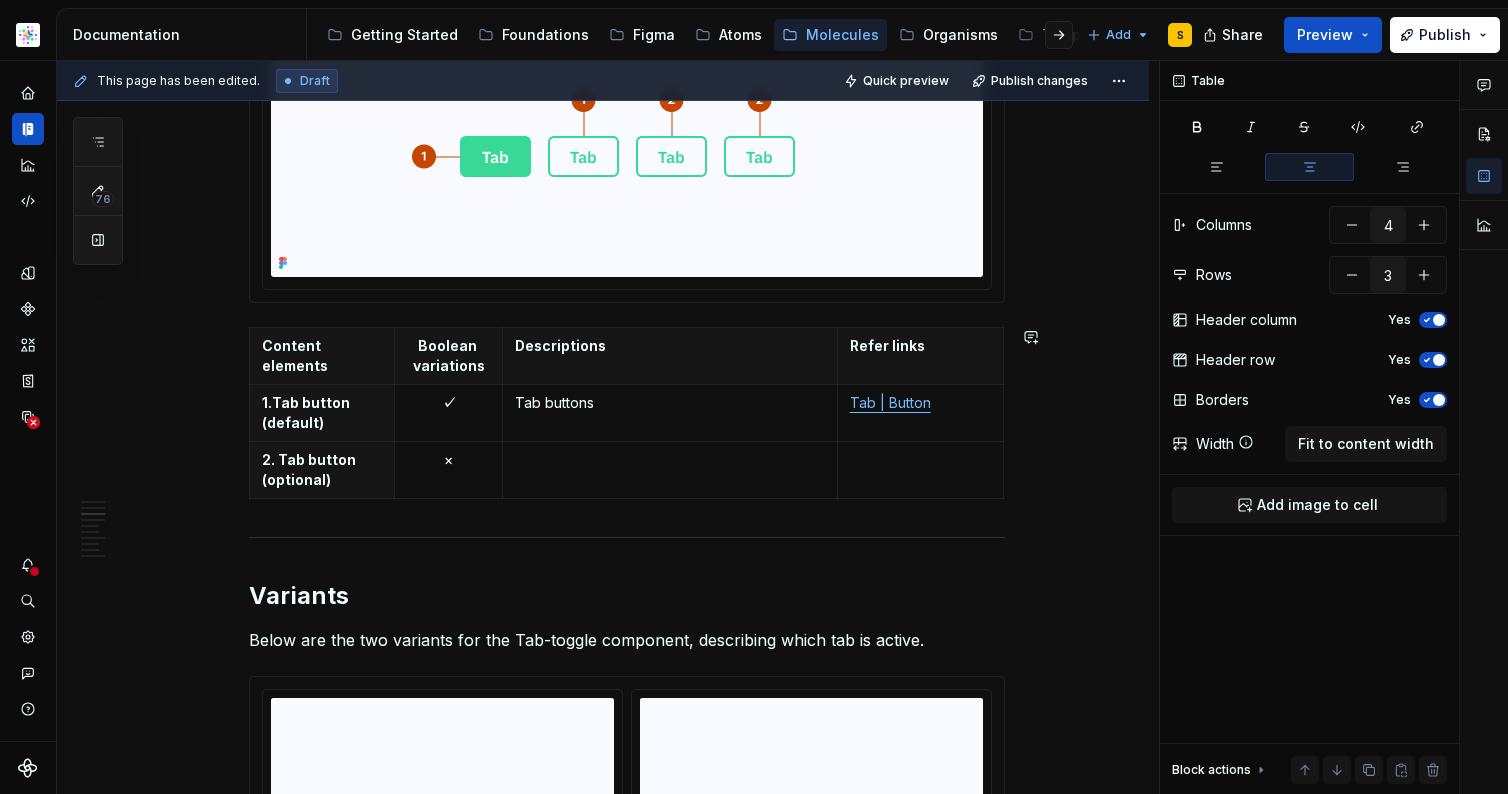 scroll, scrollTop: 688, scrollLeft: 0, axis: vertical 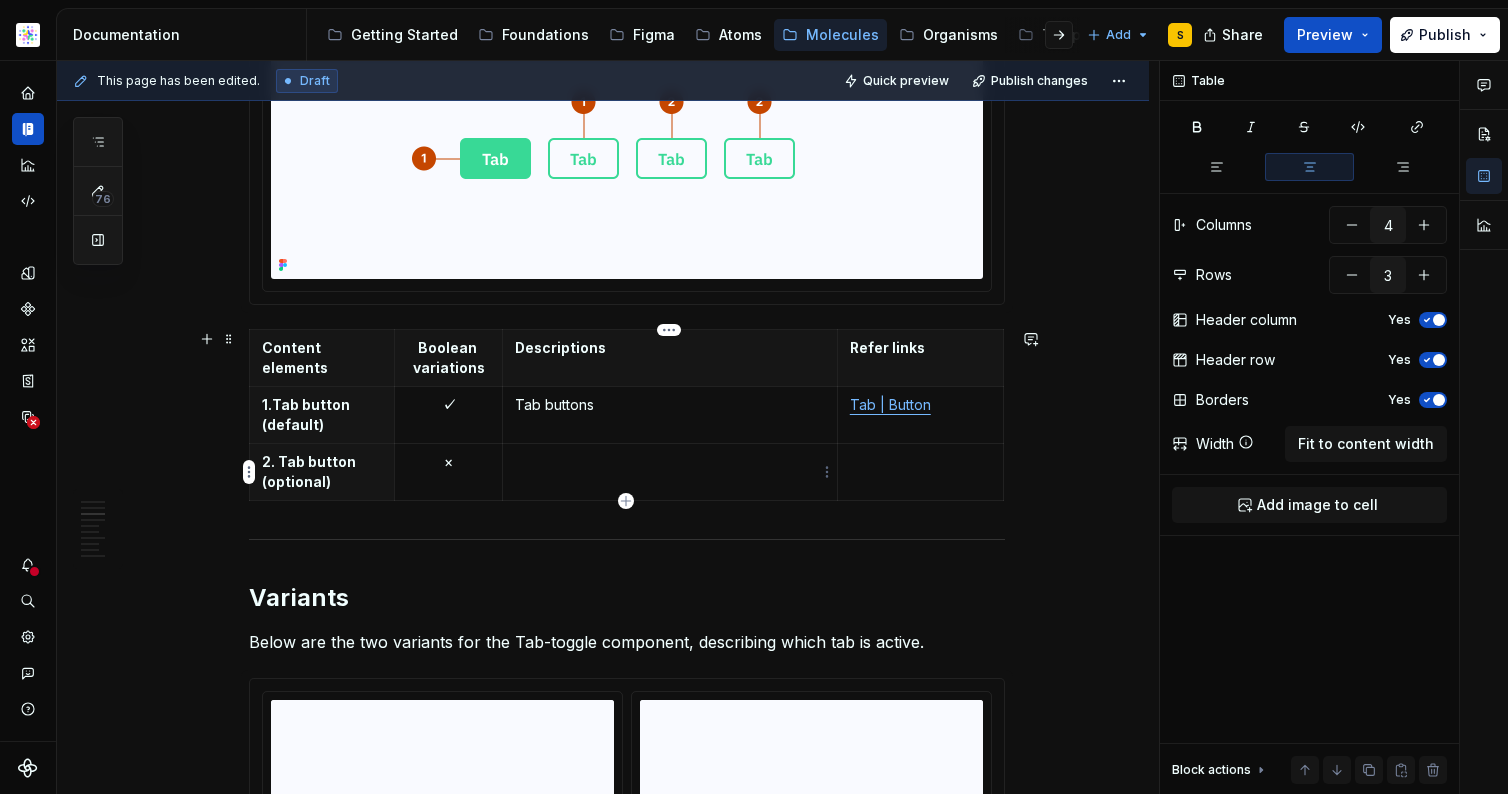 click at bounding box center [670, 462] 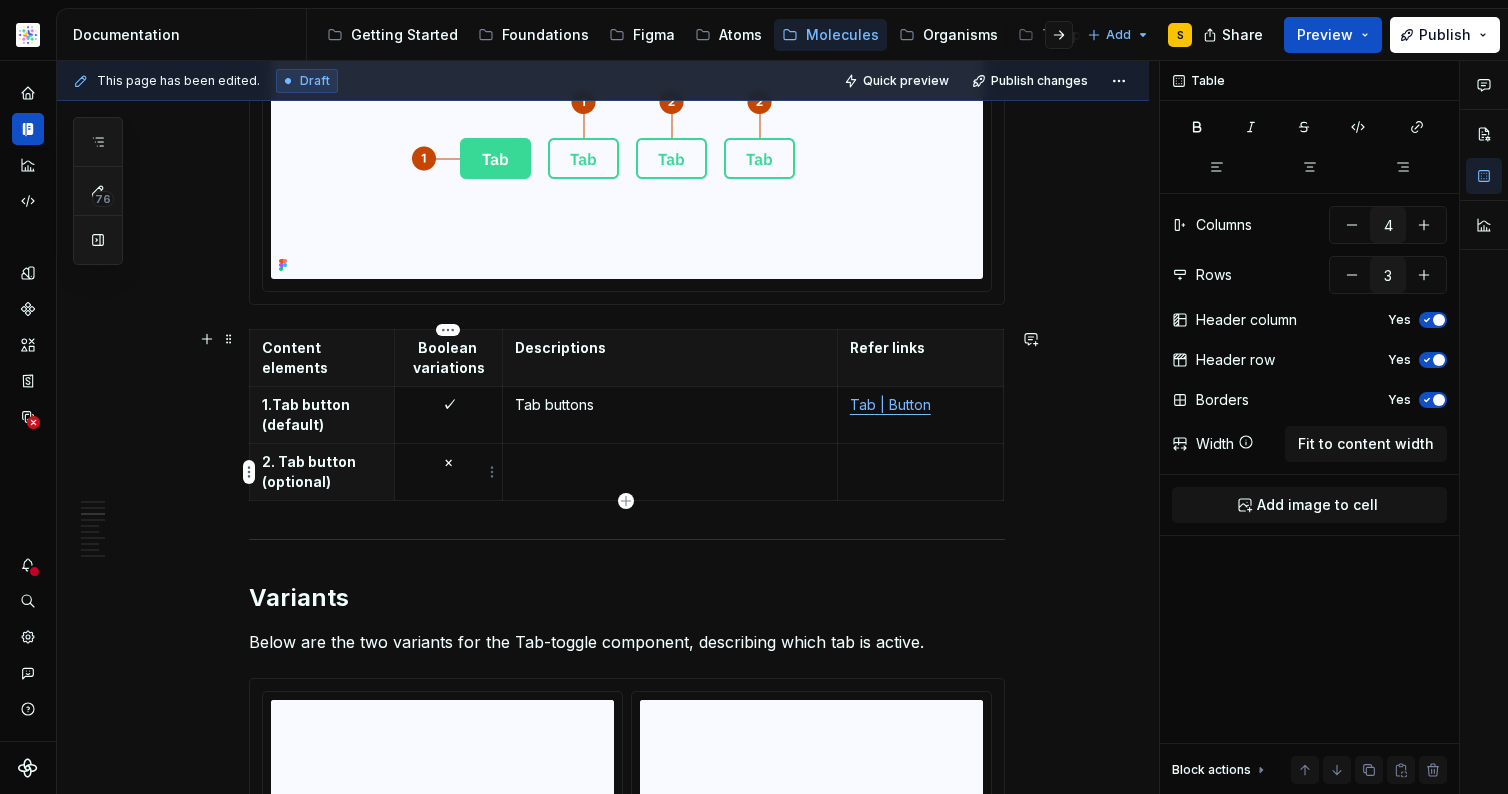 click on "×" at bounding box center [448, 462] 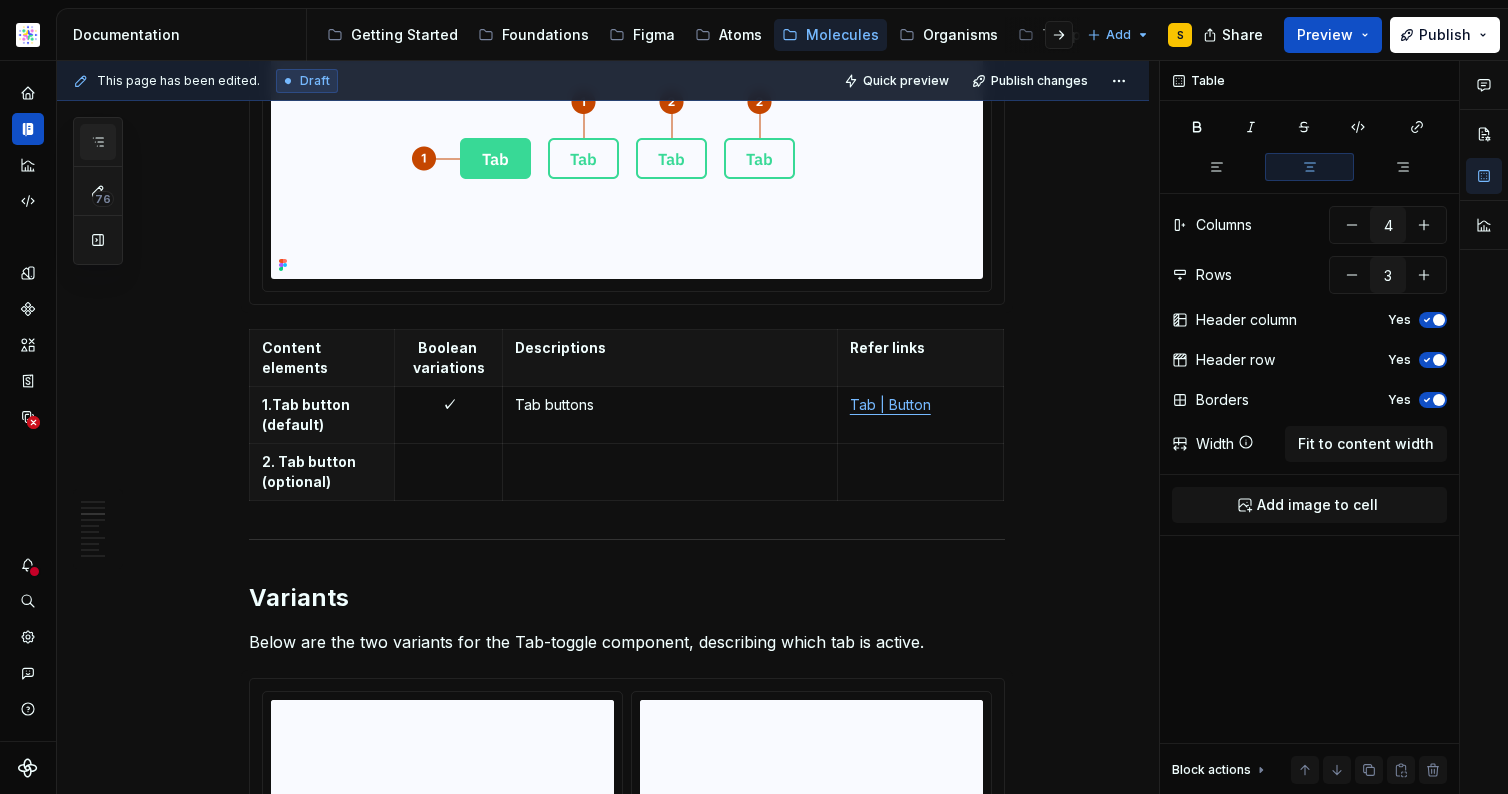 click 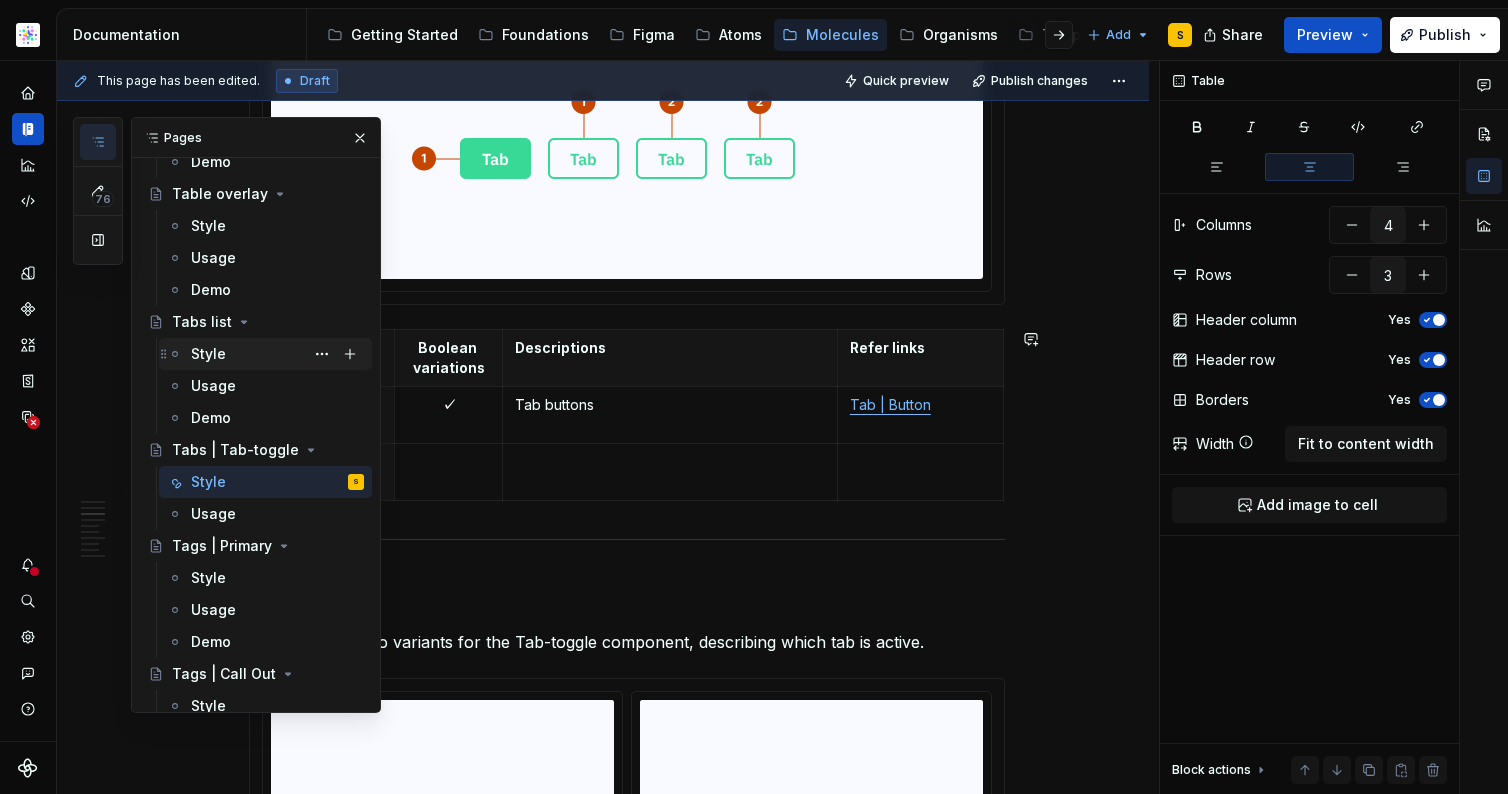 type 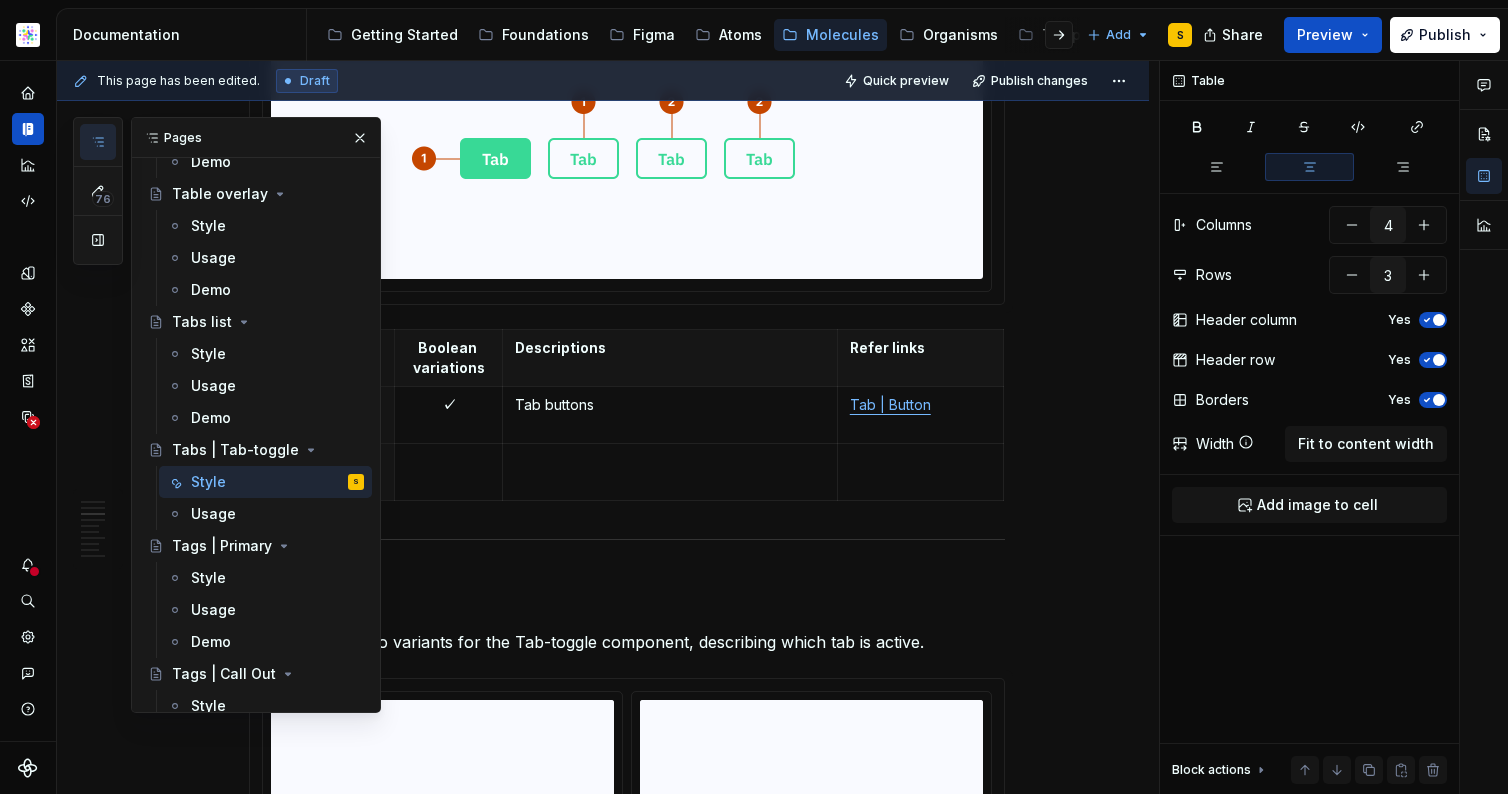 click at bounding box center (360, 138) 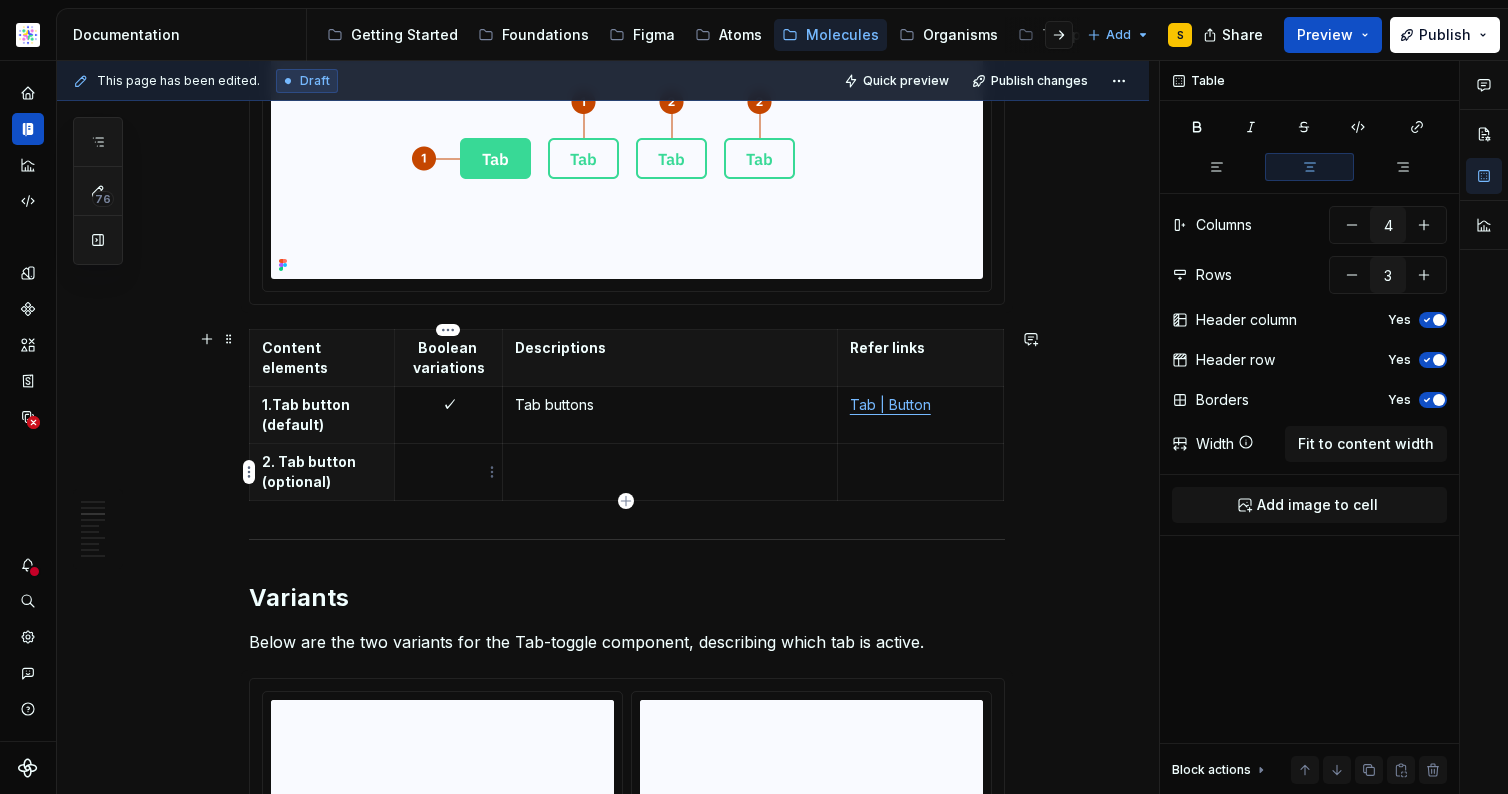 drag, startPoint x: 462, startPoint y: 465, endPoint x: 476, endPoint y: 464, distance: 14.035668 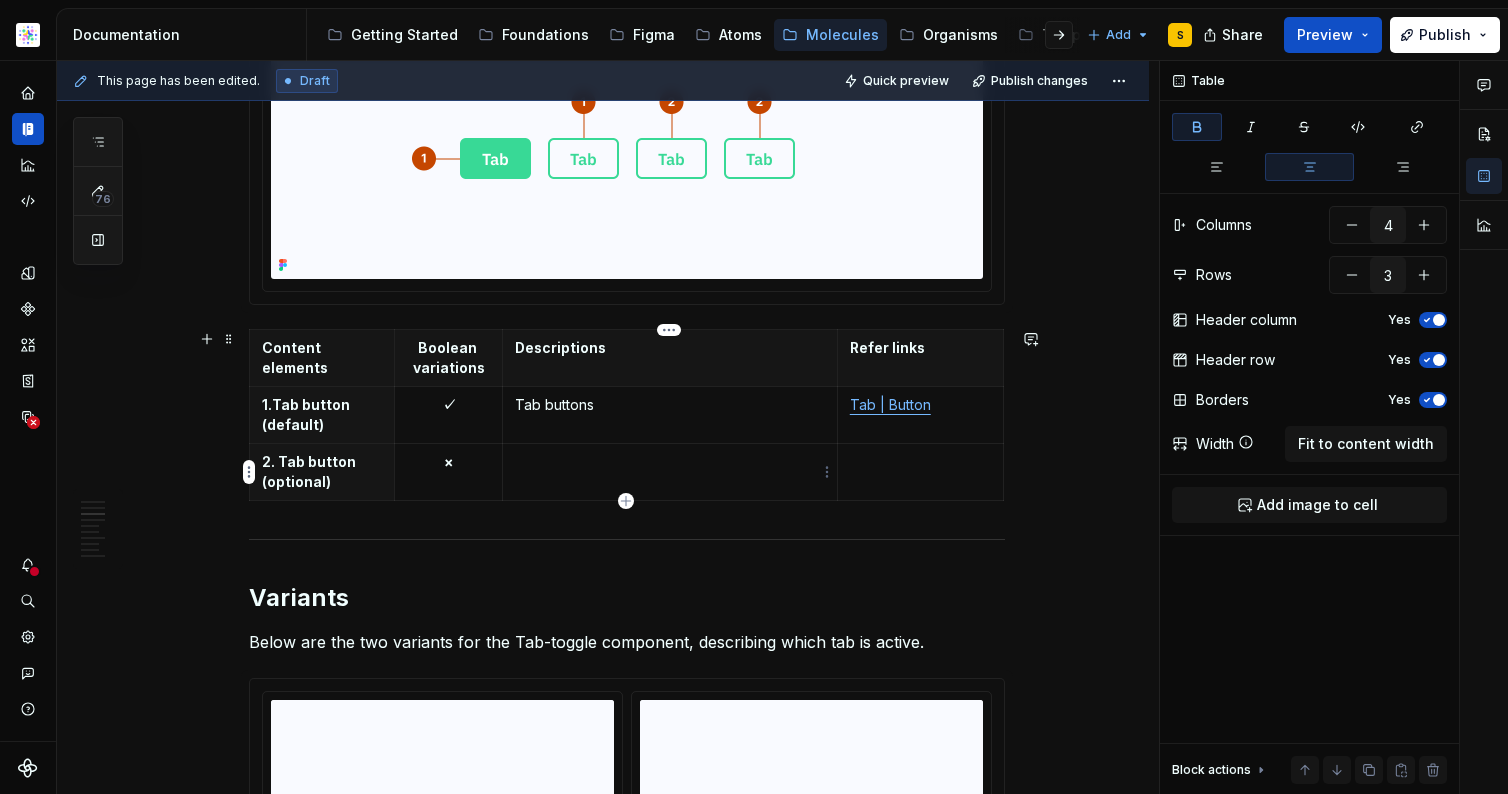 drag, startPoint x: 646, startPoint y: 473, endPoint x: 656, endPoint y: 471, distance: 10.198039 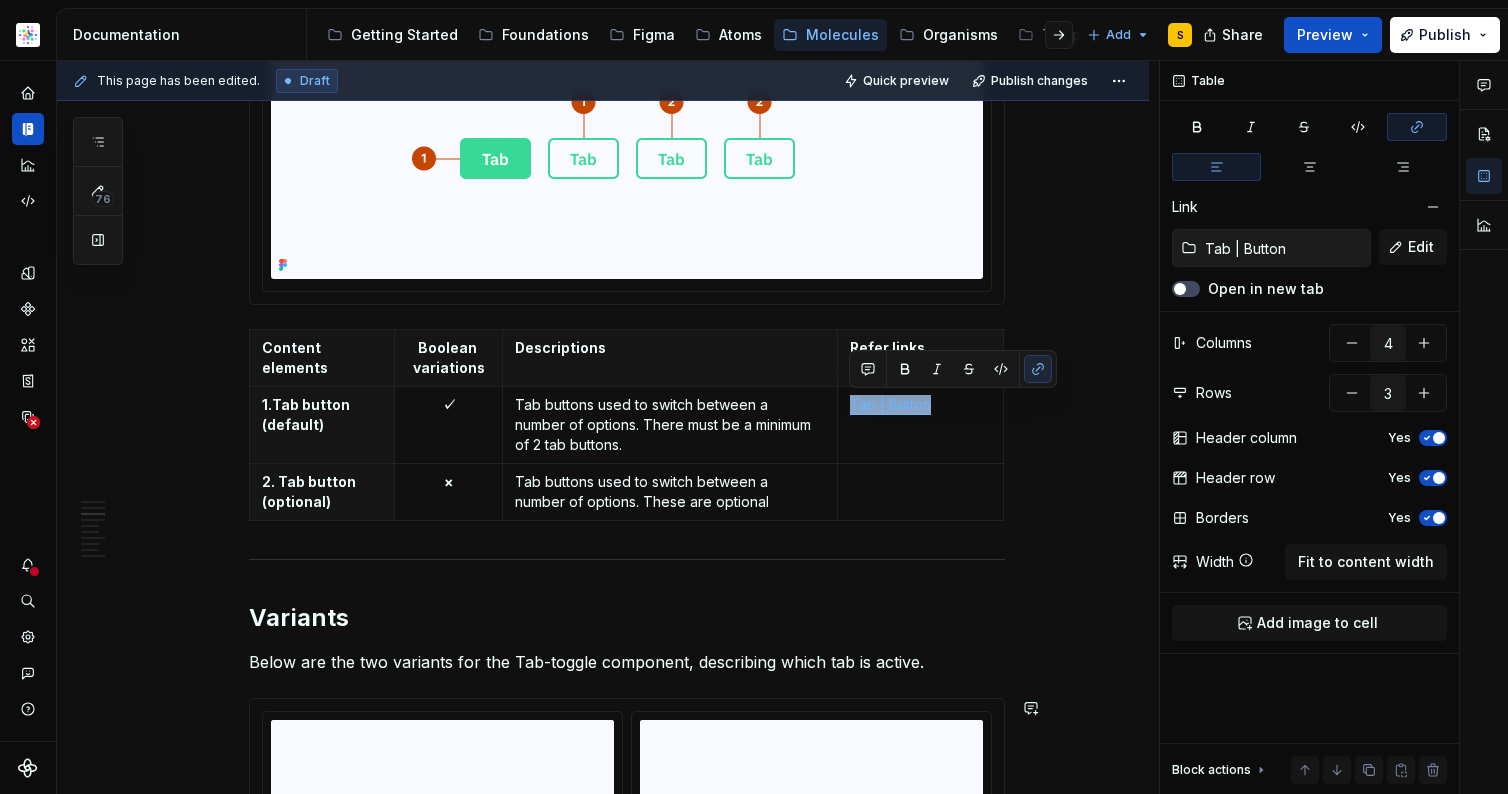 copy on "Tab | Button" 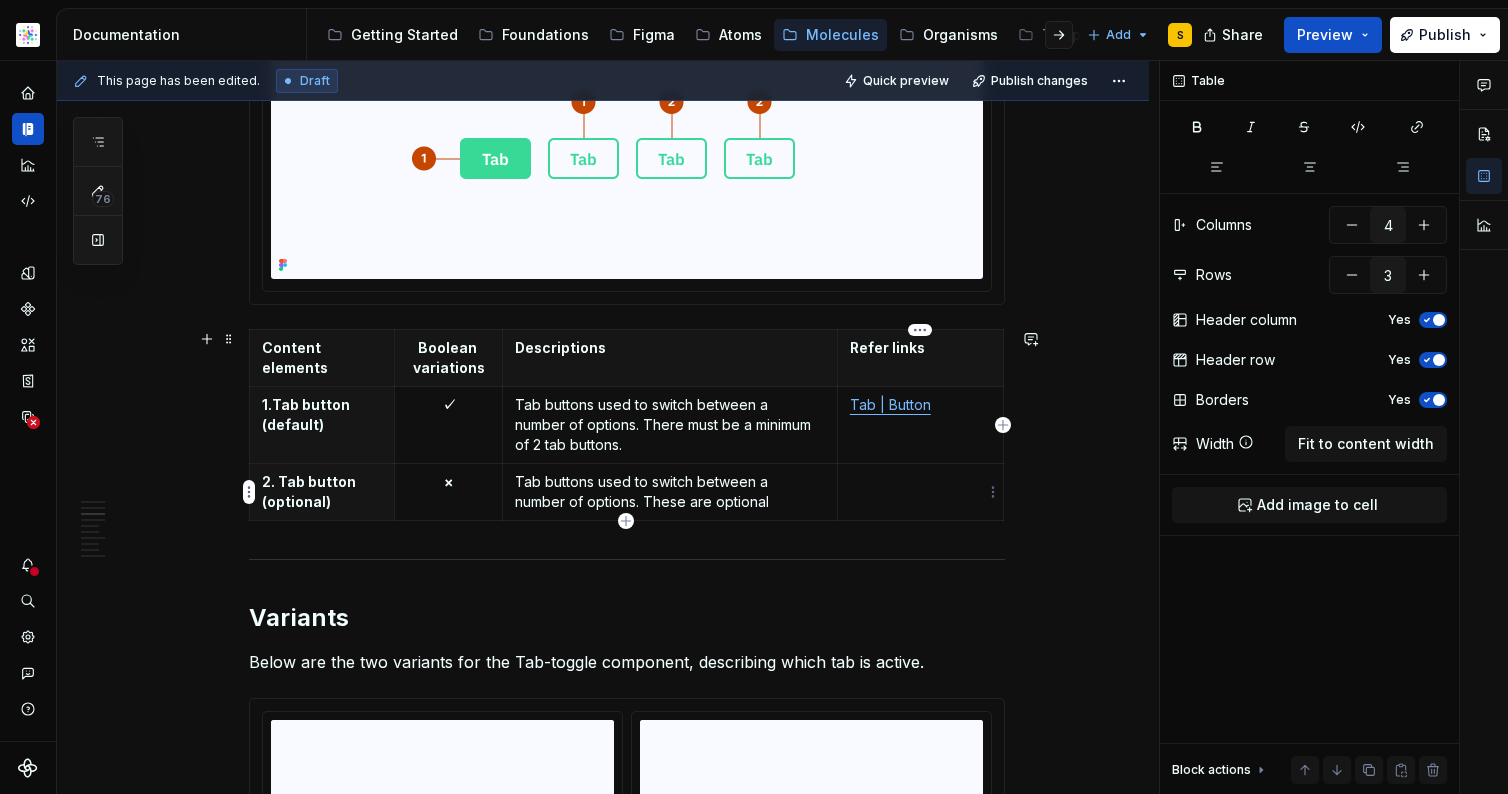 click at bounding box center (920, 492) 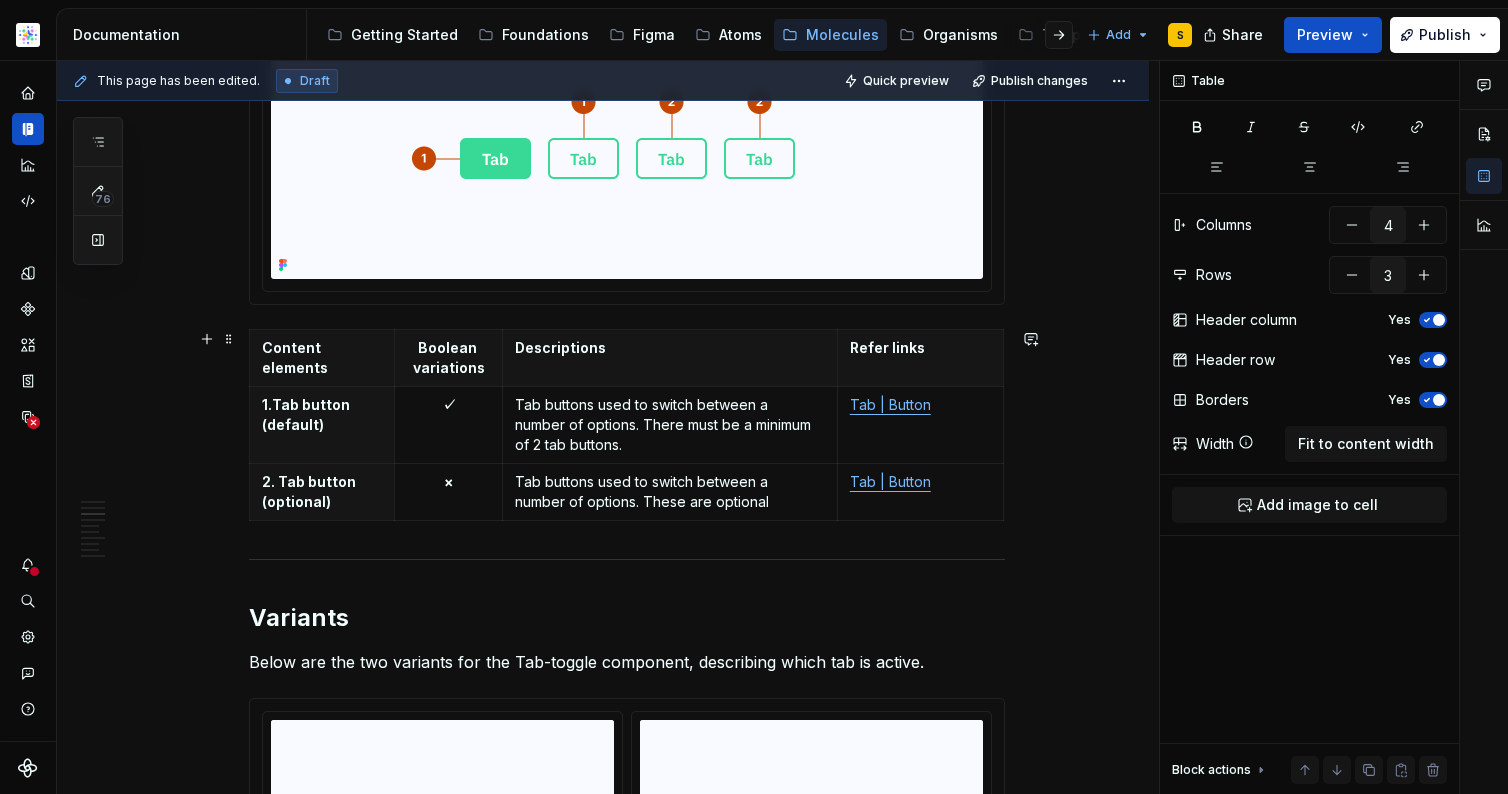 click on "**********" at bounding box center (603, 1594) 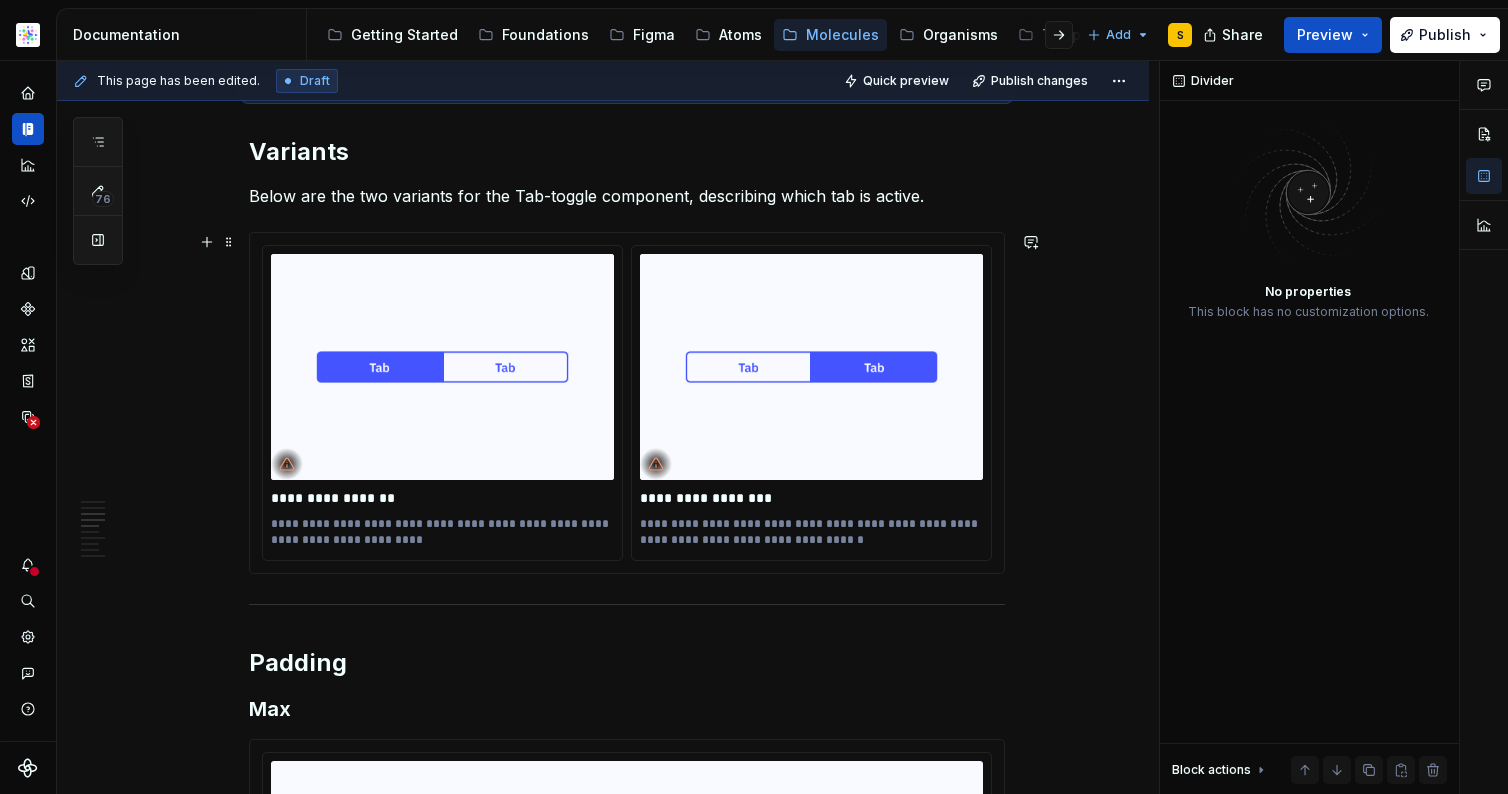 scroll, scrollTop: 1160, scrollLeft: 0, axis: vertical 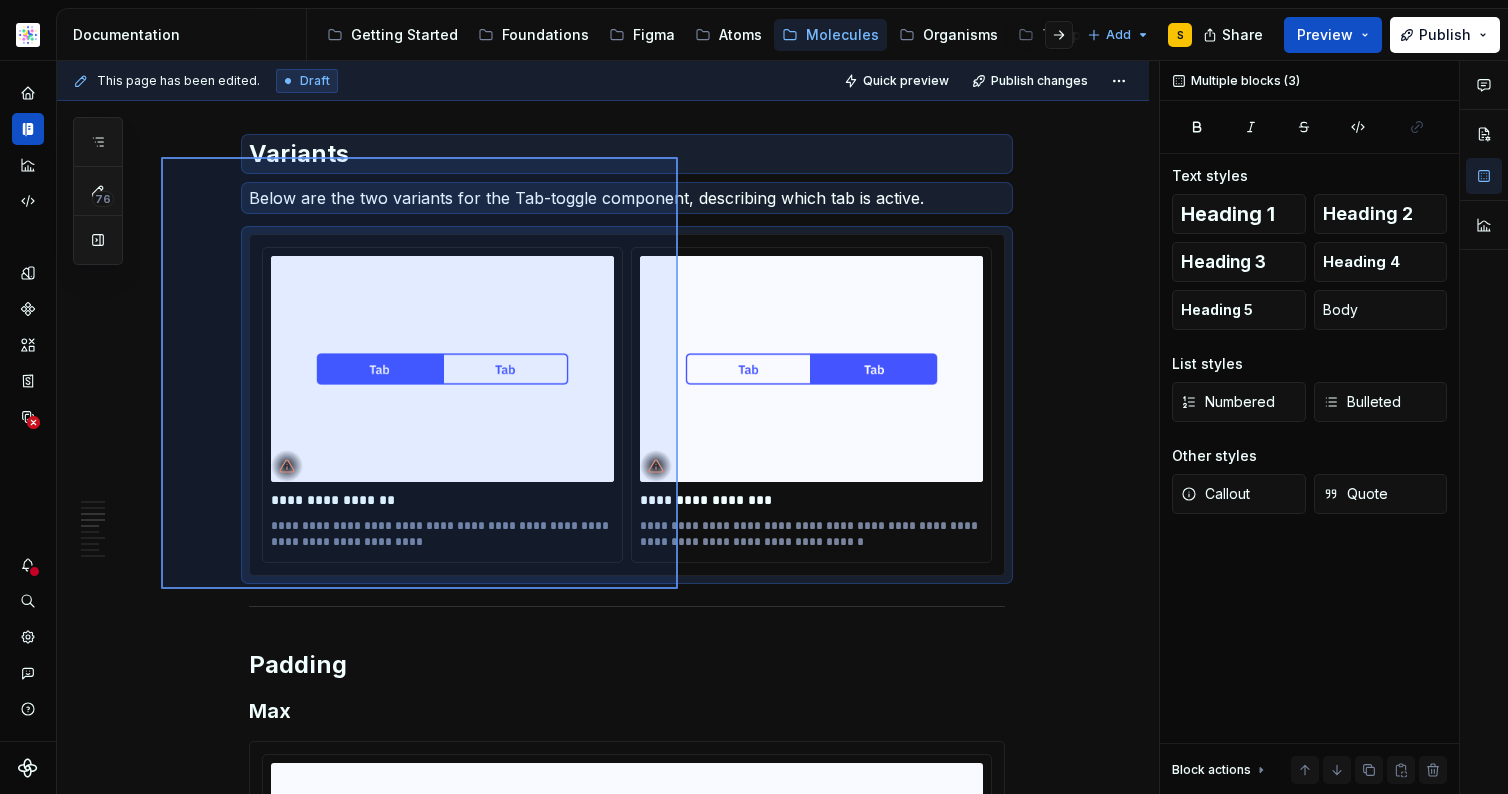 drag, startPoint x: 161, startPoint y: 149, endPoint x: 749, endPoint y: 516, distance: 693.13275 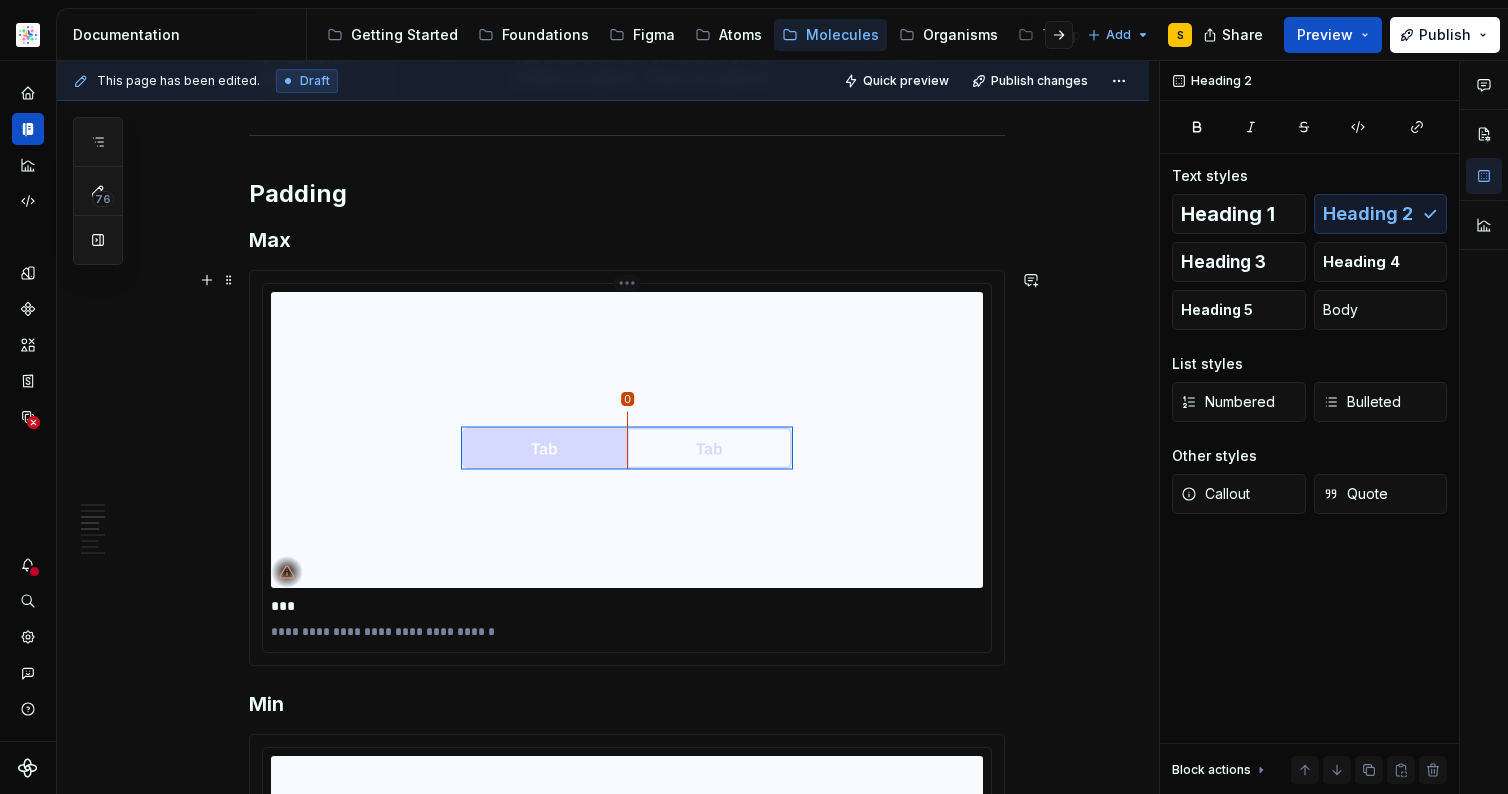 scroll, scrollTop: 1132, scrollLeft: 0, axis: vertical 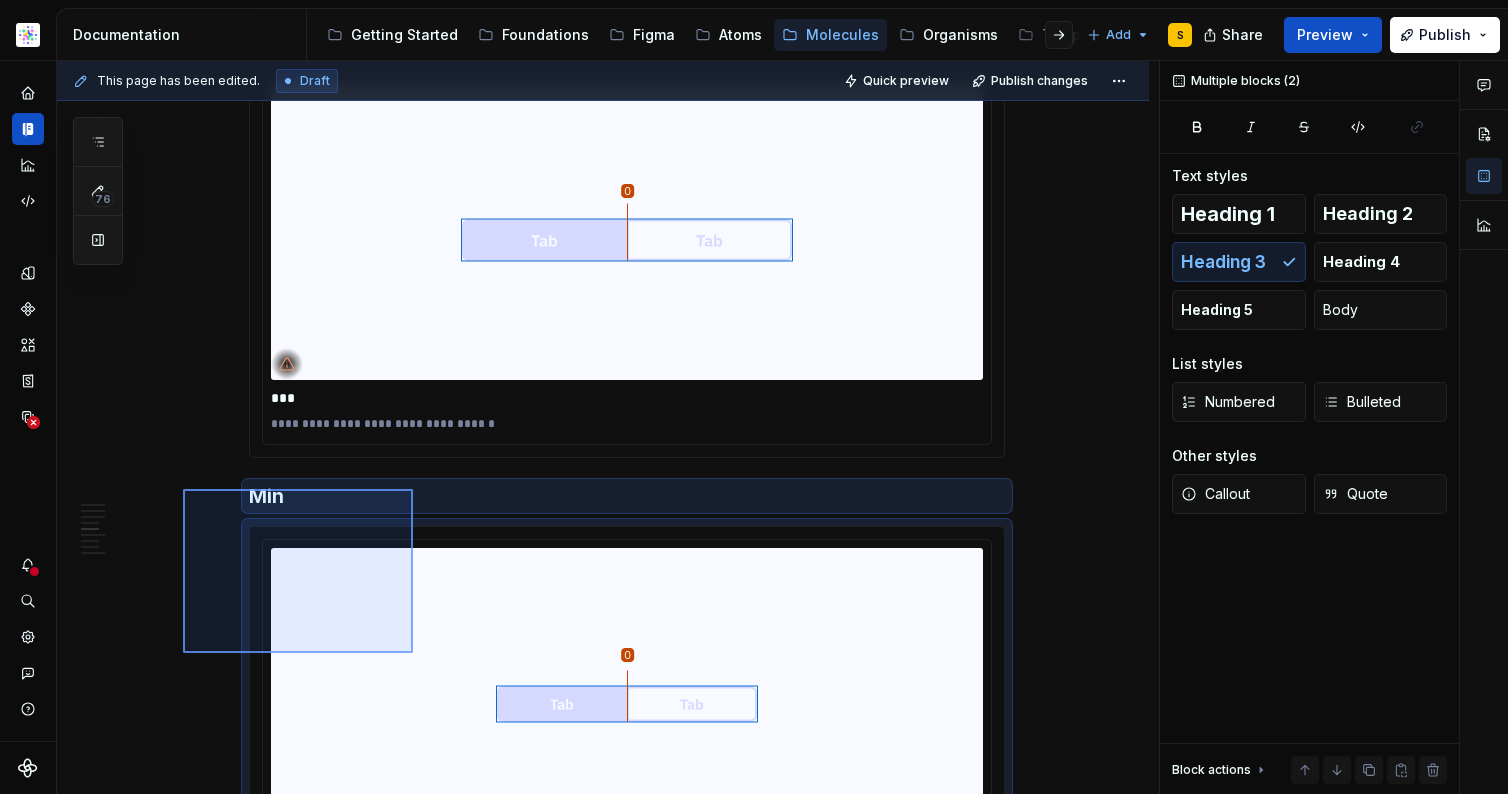 drag, startPoint x: 204, startPoint y: 492, endPoint x: 550, endPoint y: 588, distance: 359.071 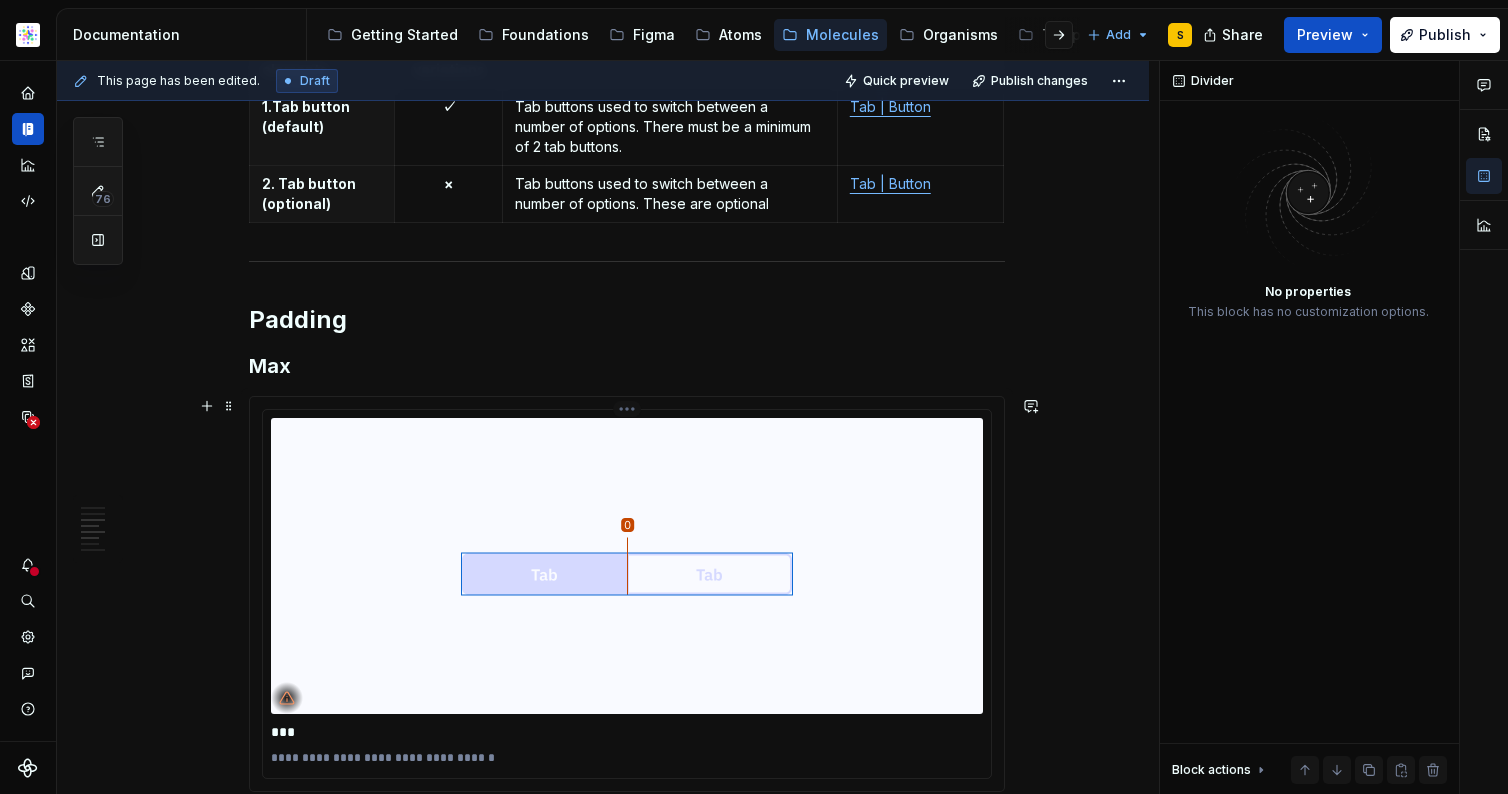 scroll, scrollTop: 971, scrollLeft: 0, axis: vertical 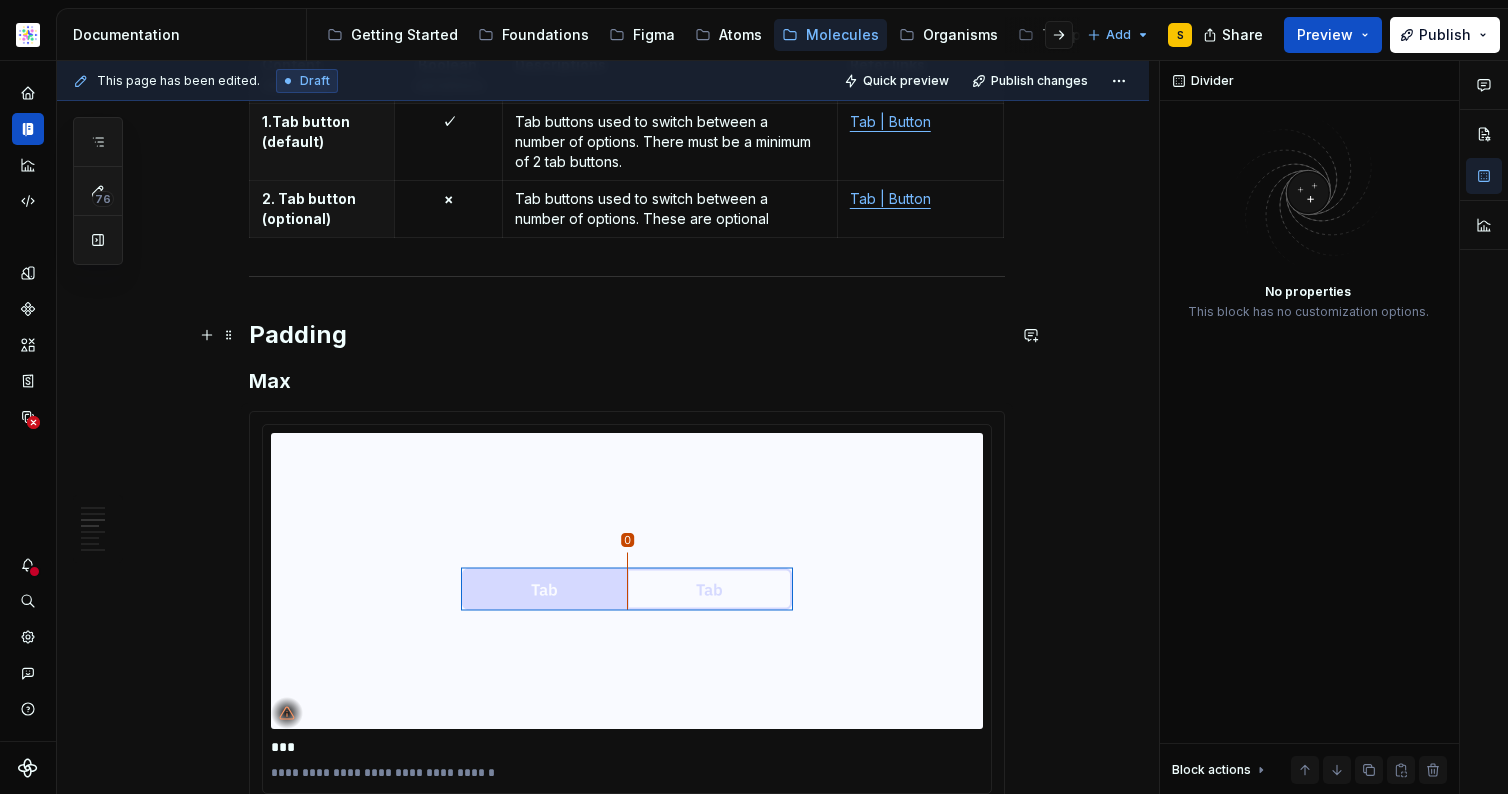 click on "Max" at bounding box center [627, 381] 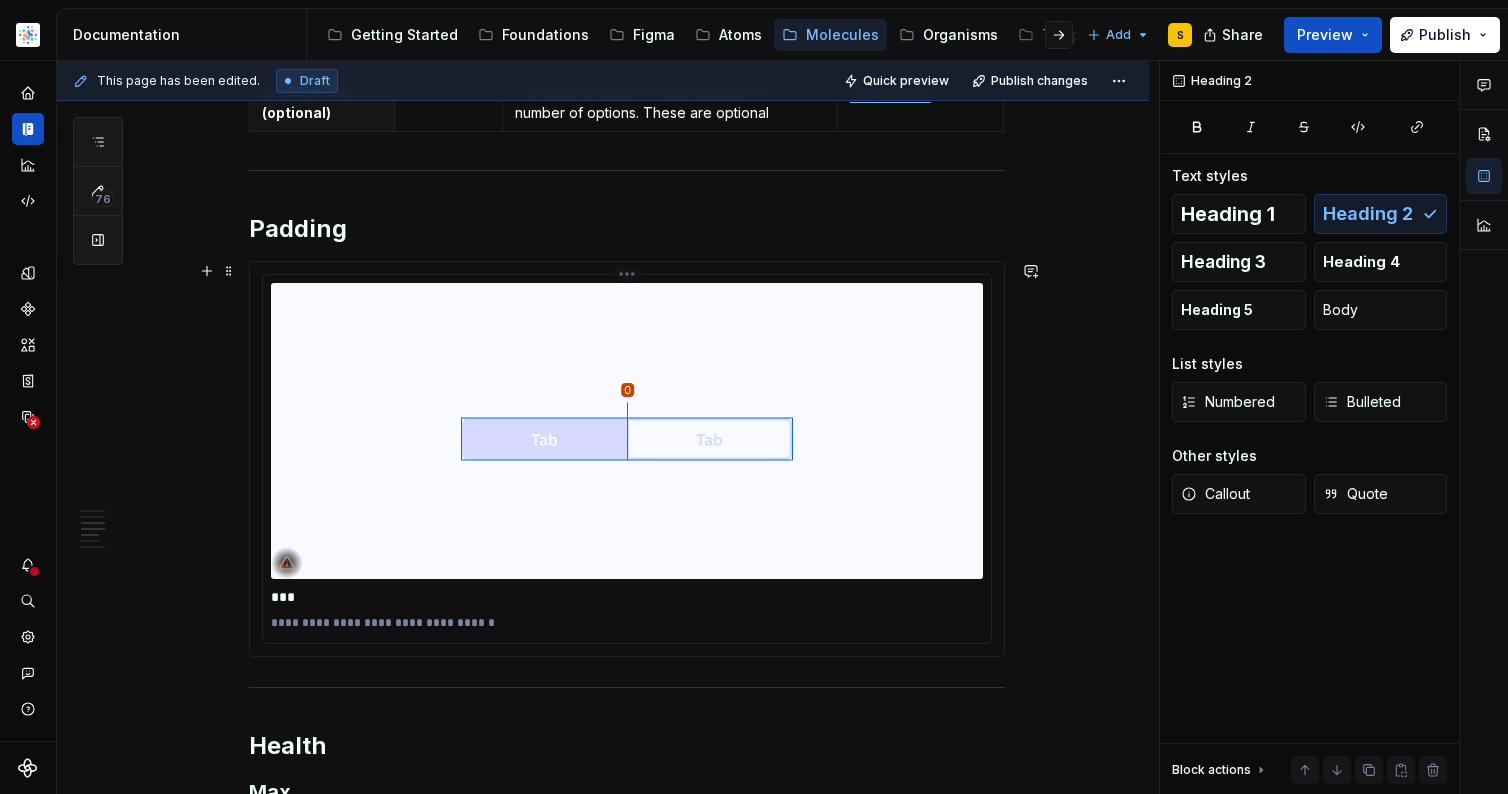 scroll, scrollTop: 1079, scrollLeft: 0, axis: vertical 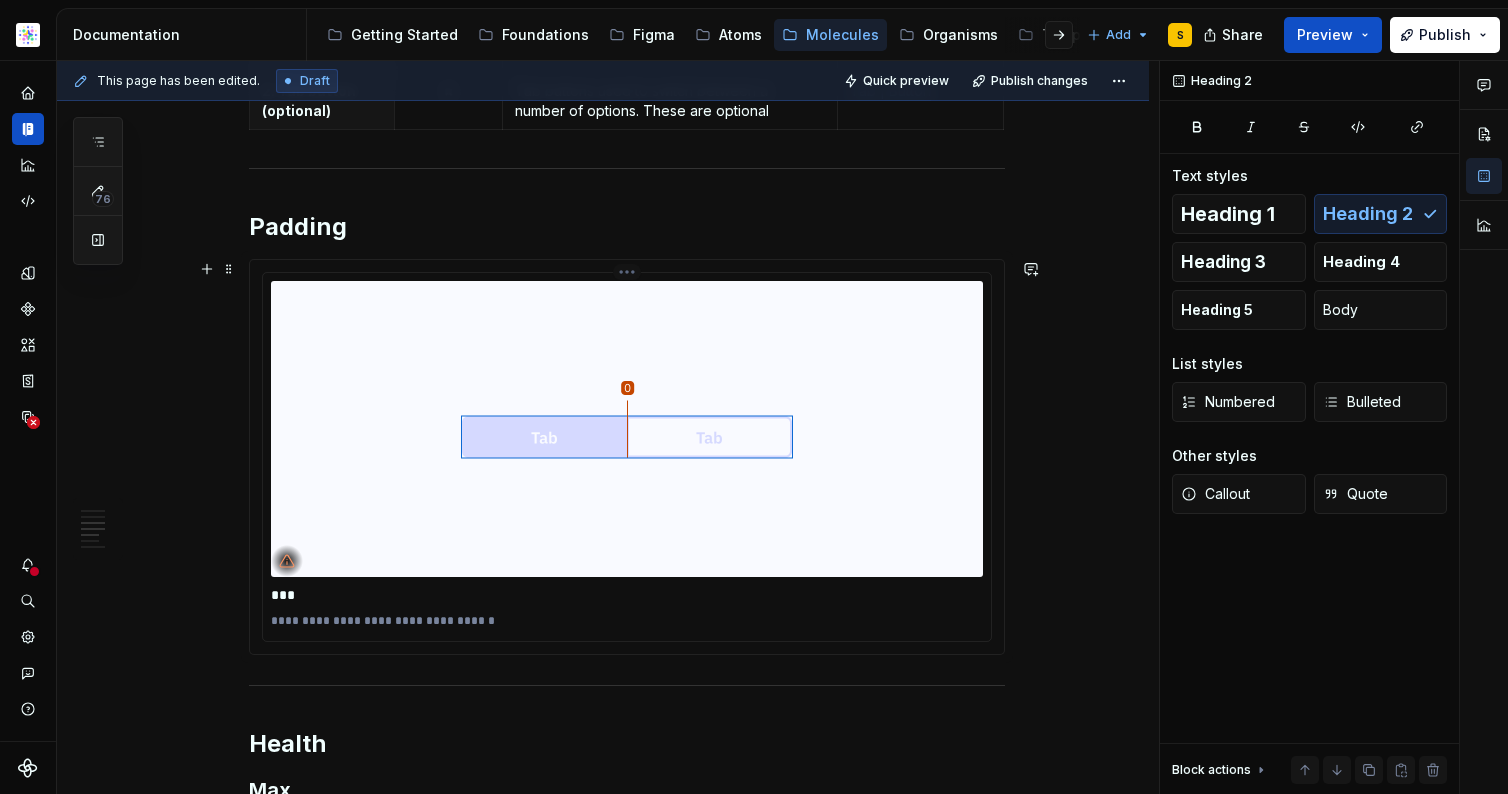 click at bounding box center [627, 429] 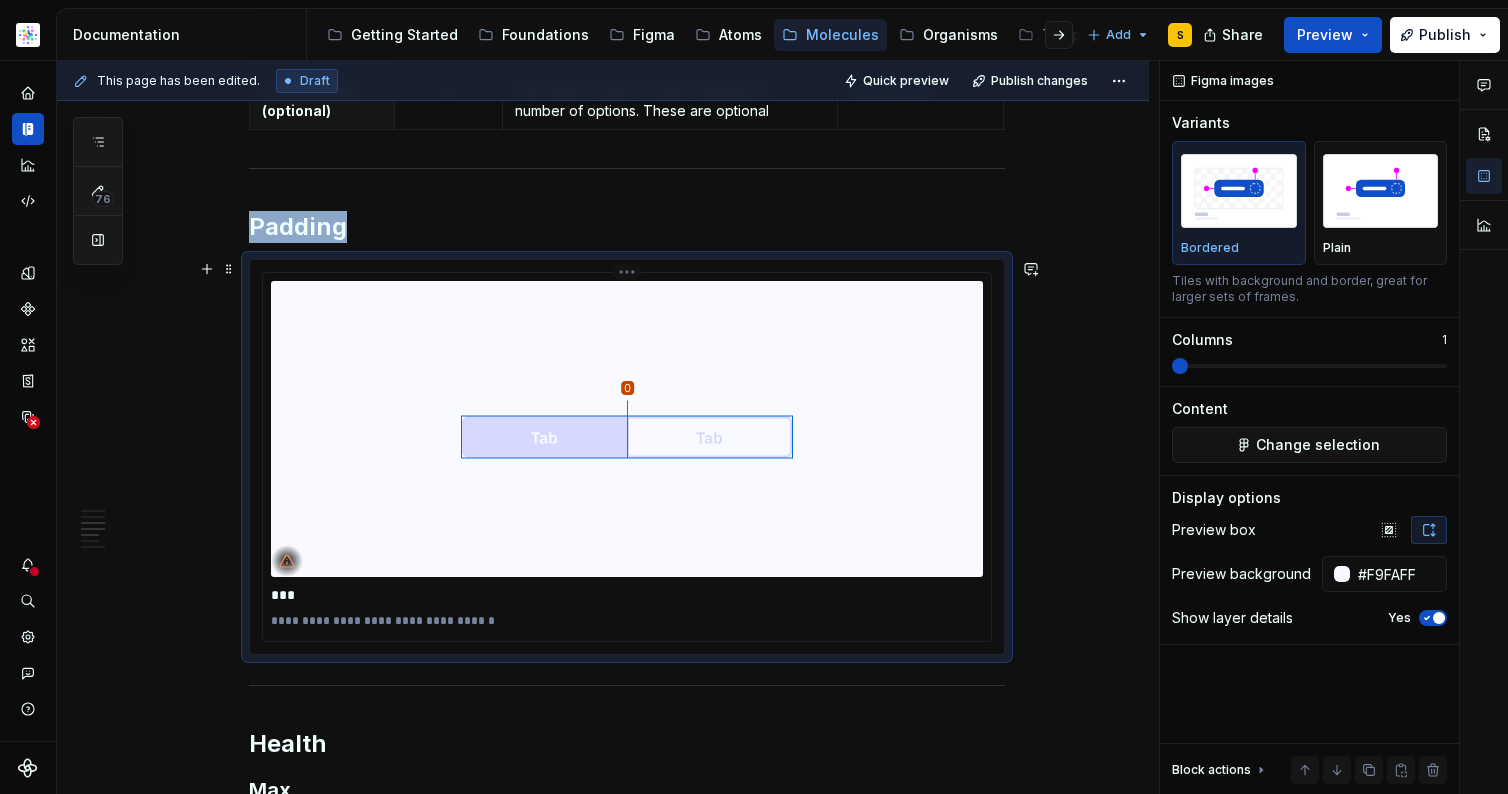 click at bounding box center [627, 429] 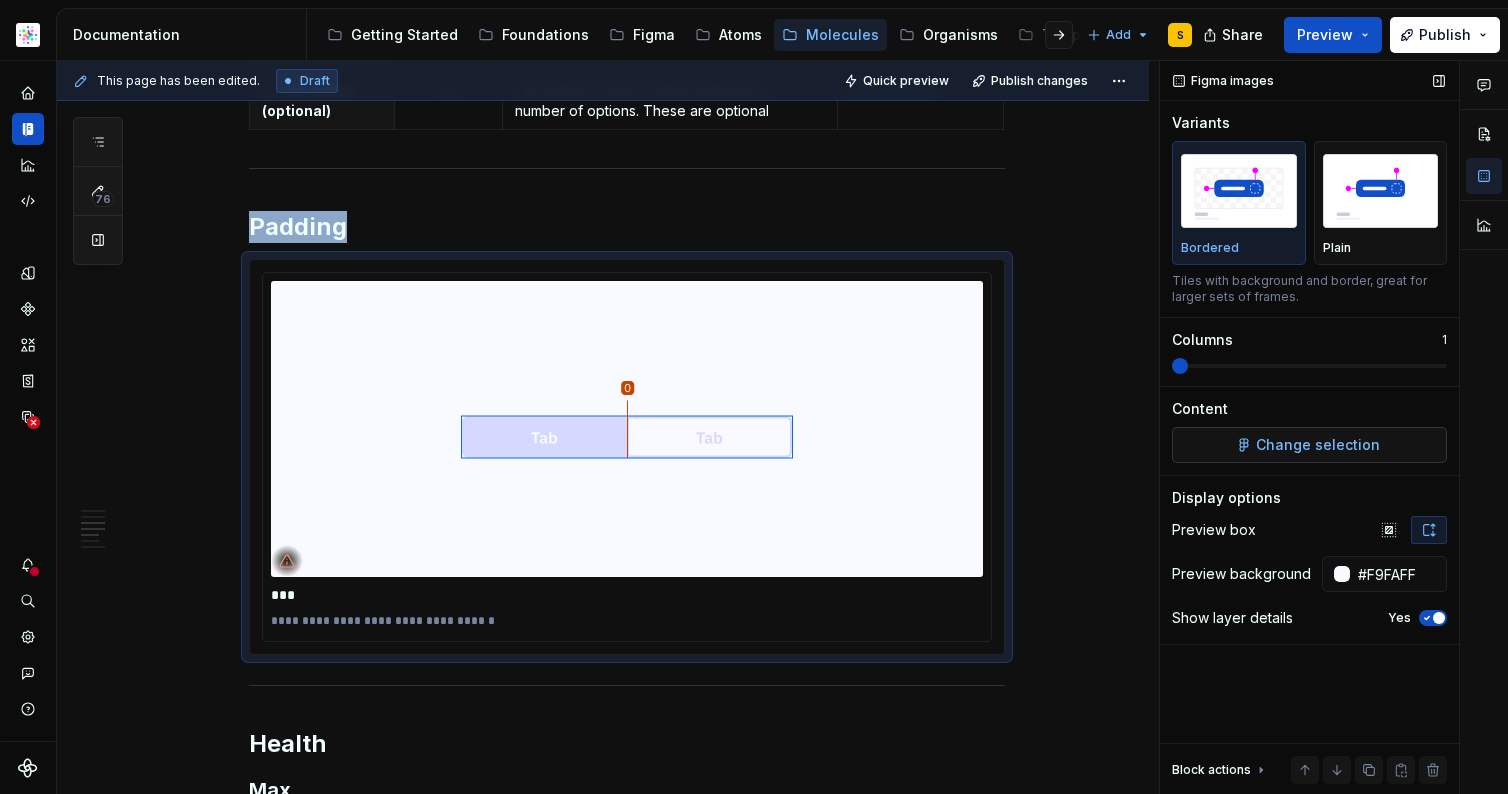 click on "Change selection" at bounding box center (1318, 445) 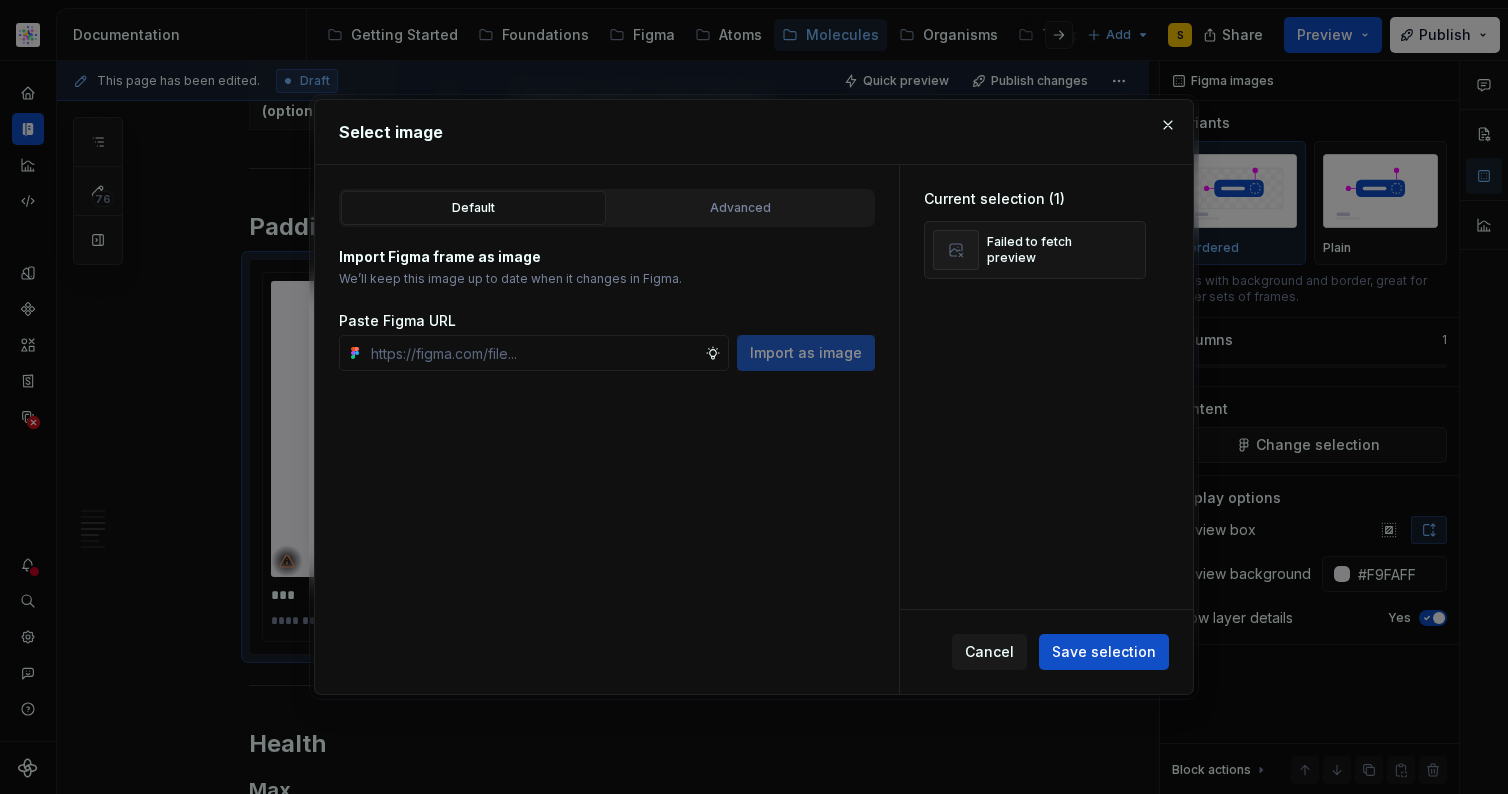 type on "*" 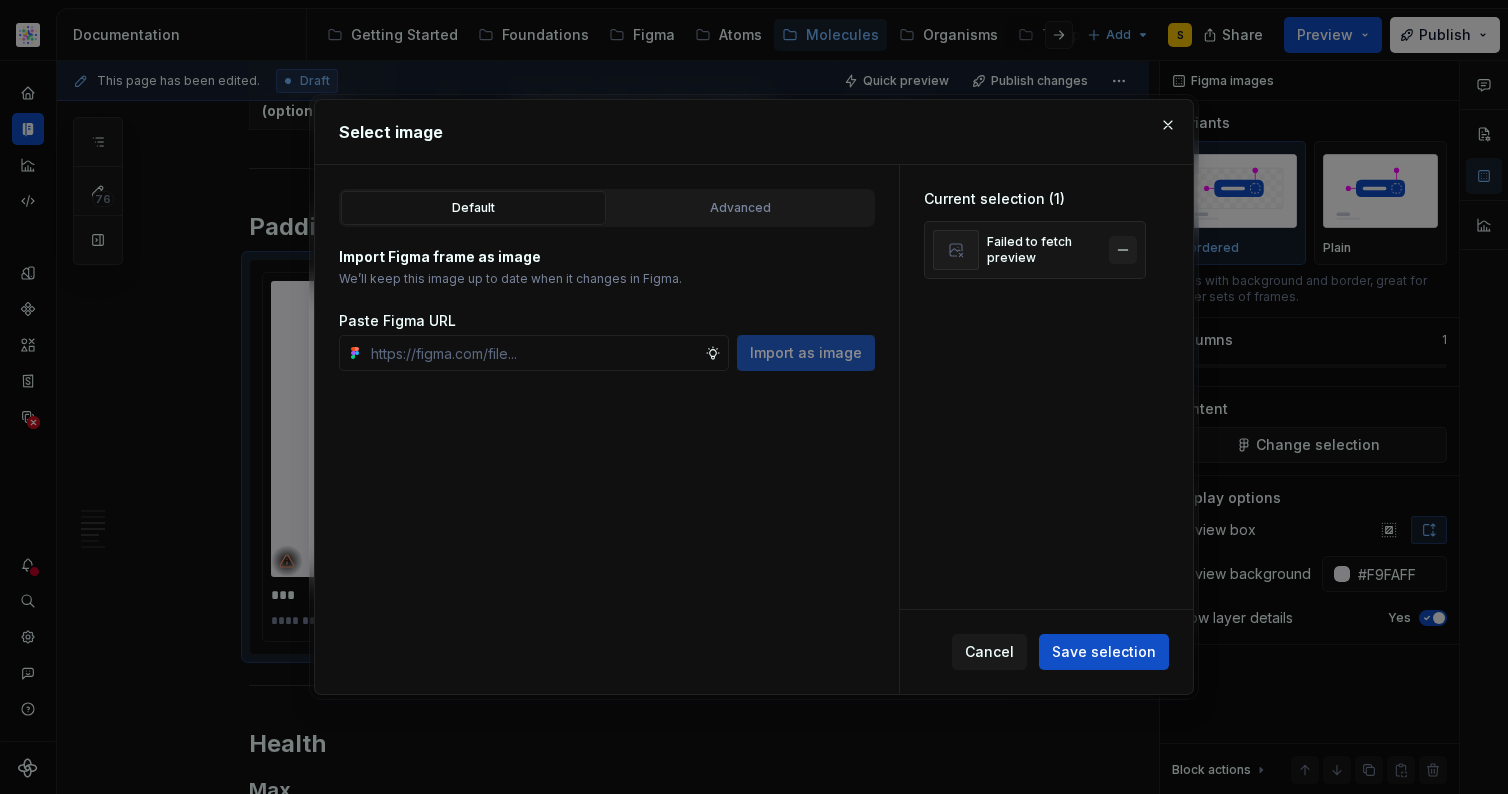 click at bounding box center (1123, 250) 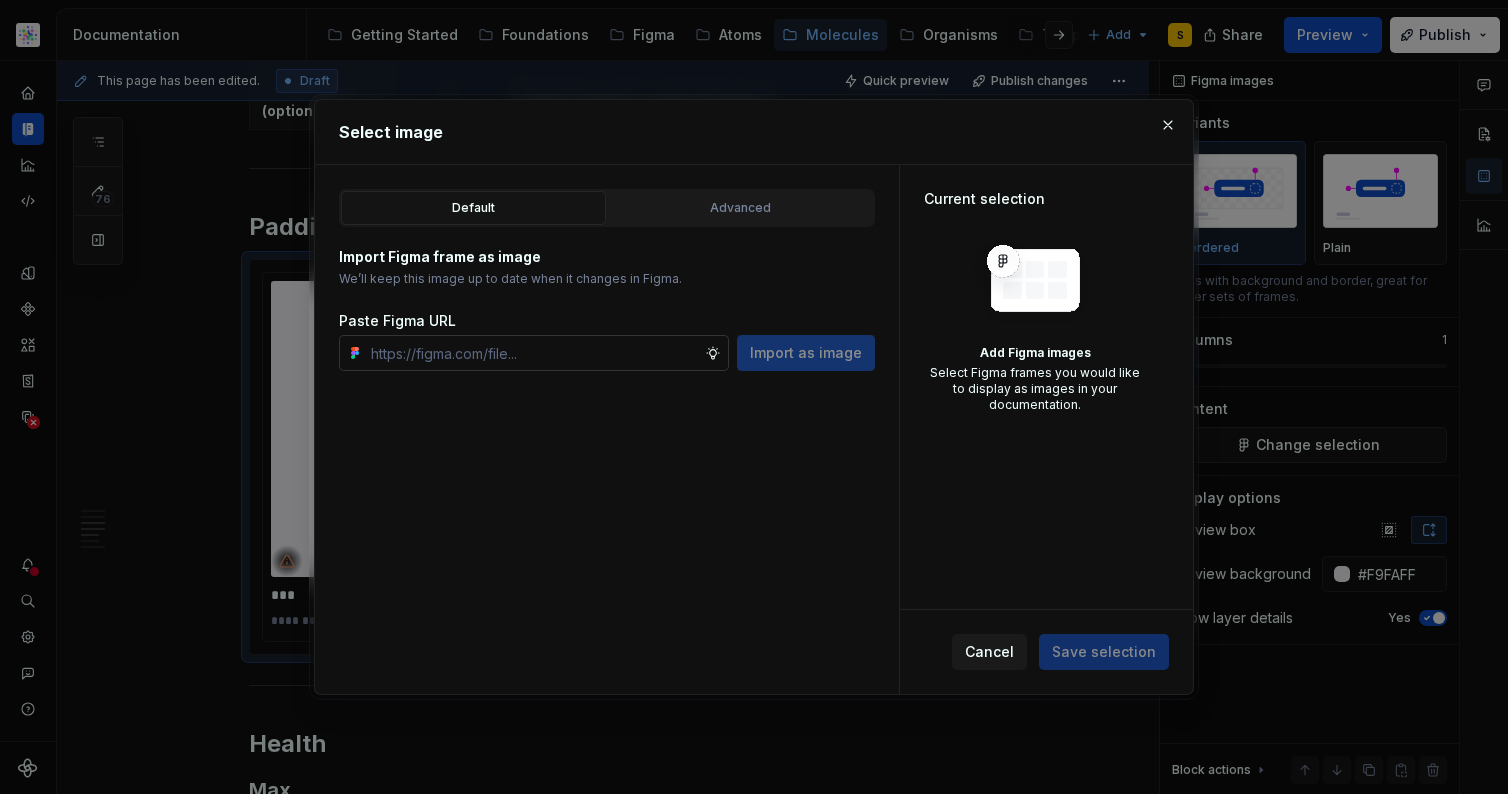 click at bounding box center [534, 353] 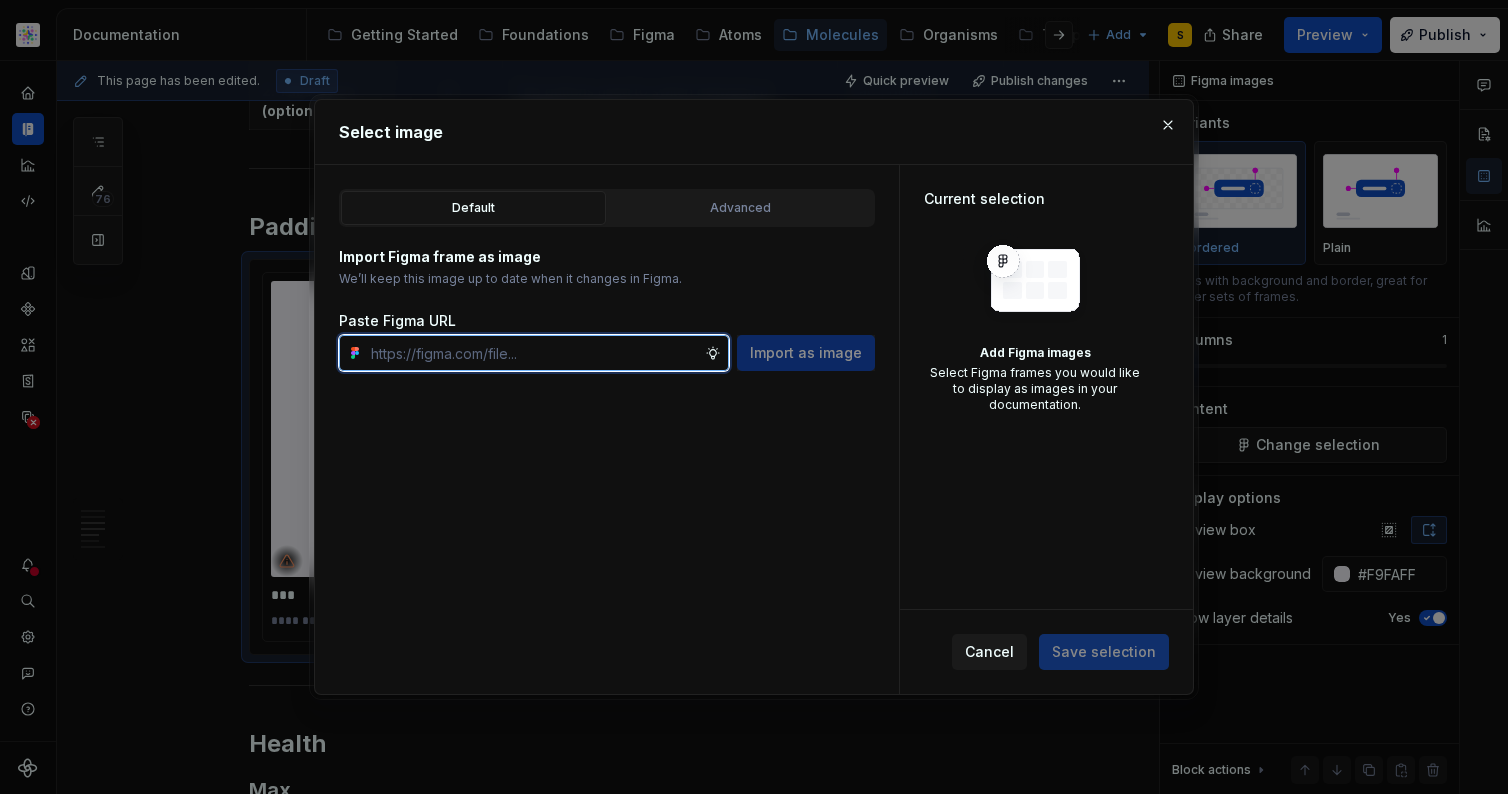 paste on "https://www.figma.com/design/qzXXnsw1XgGWZi3mdaHub3/Documentation-Molecule-2?node-id=372-16586&t=QpIgUASbcYtJ8hqb-11" 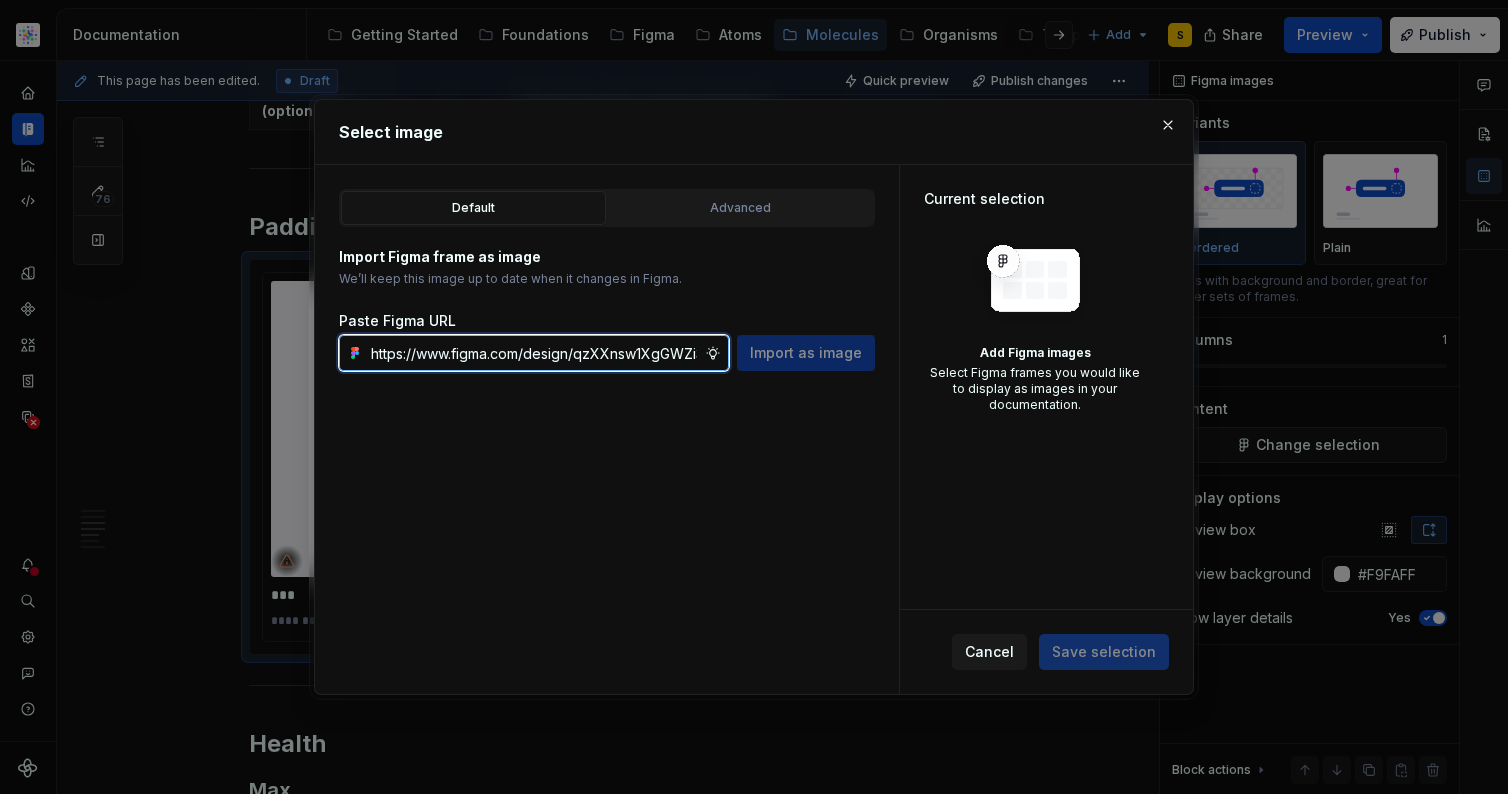 scroll, scrollTop: 0, scrollLeft: 573, axis: horizontal 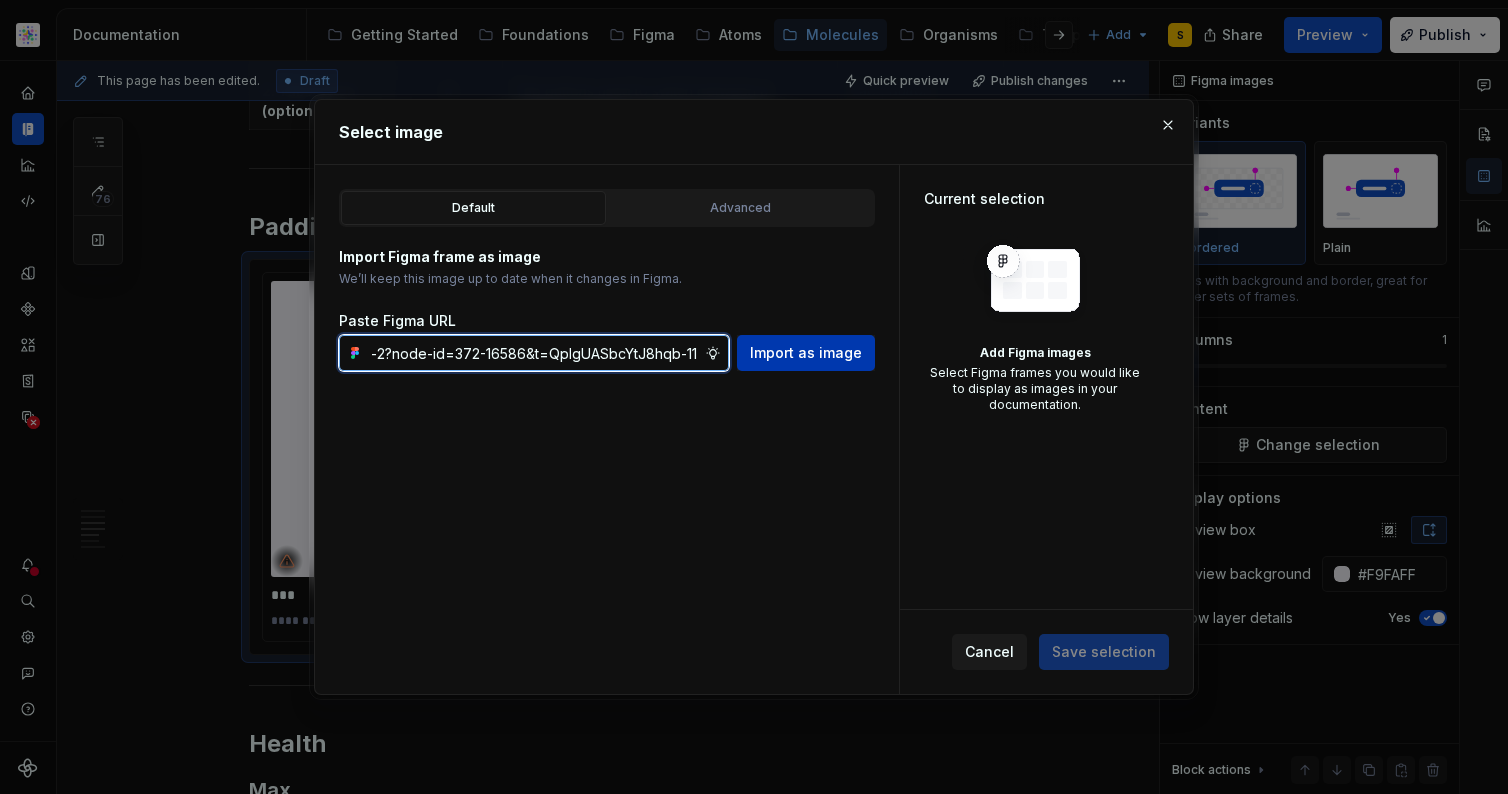 type on "https://www.figma.com/design/qzXXnsw1XgGWZi3mdaHub3/Documentation-Molecule-2?node-id=372-16586&t=QpIgUASbcYtJ8hqb-11" 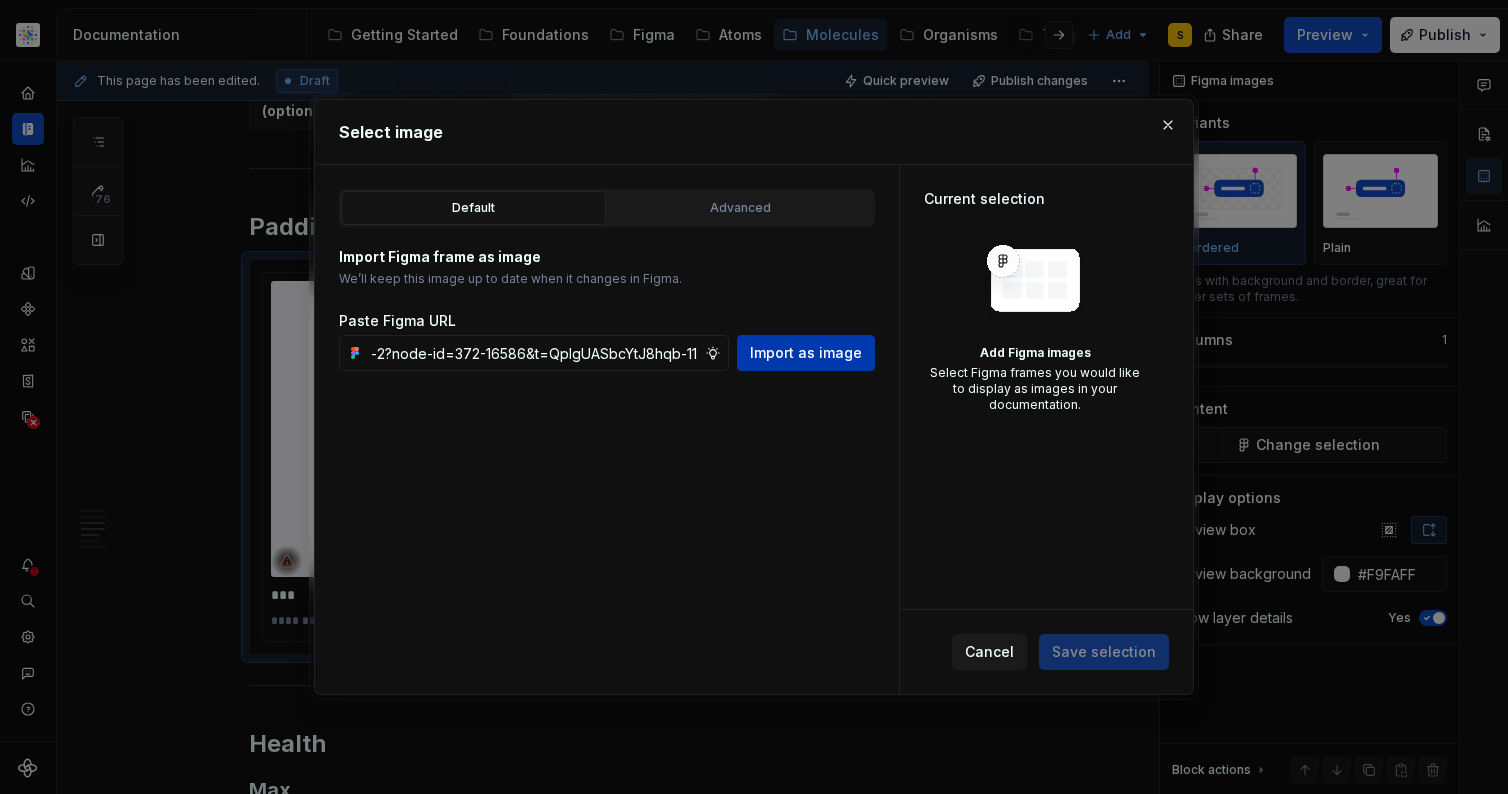 click on "Import as image" at bounding box center [806, 353] 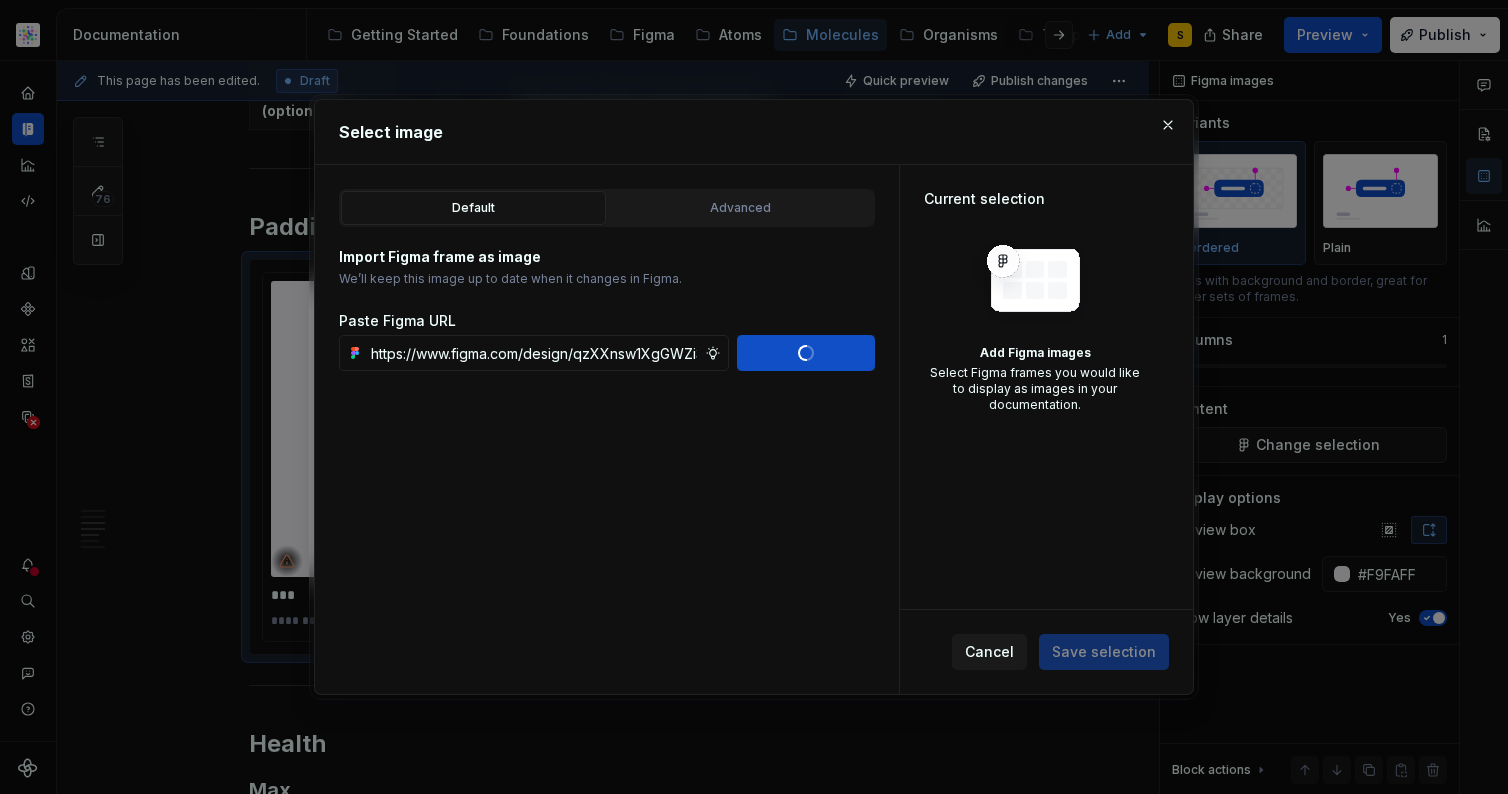 type 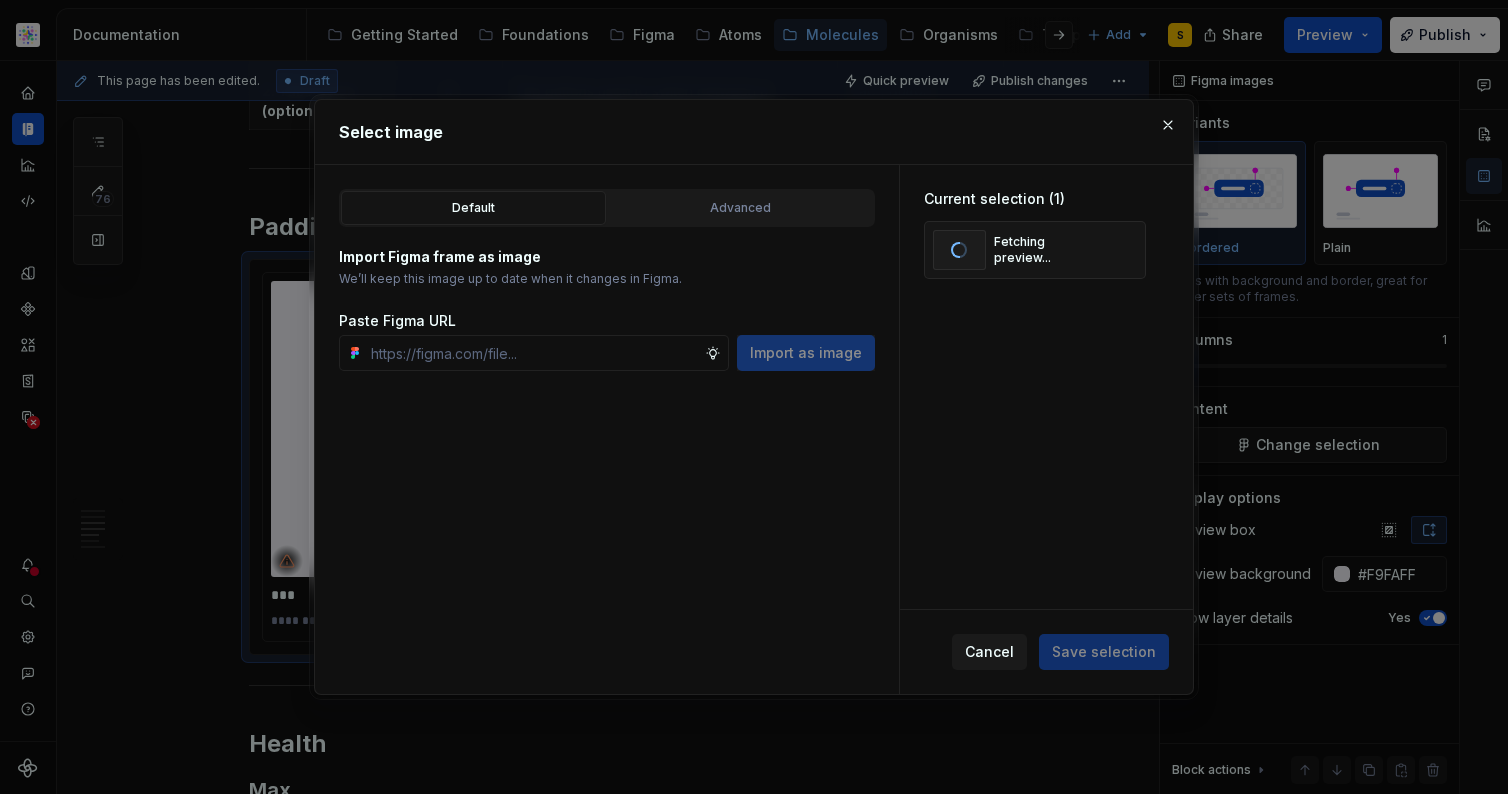 click on "Current selection   (1) Fetching preview..." at bounding box center (1046, 387) 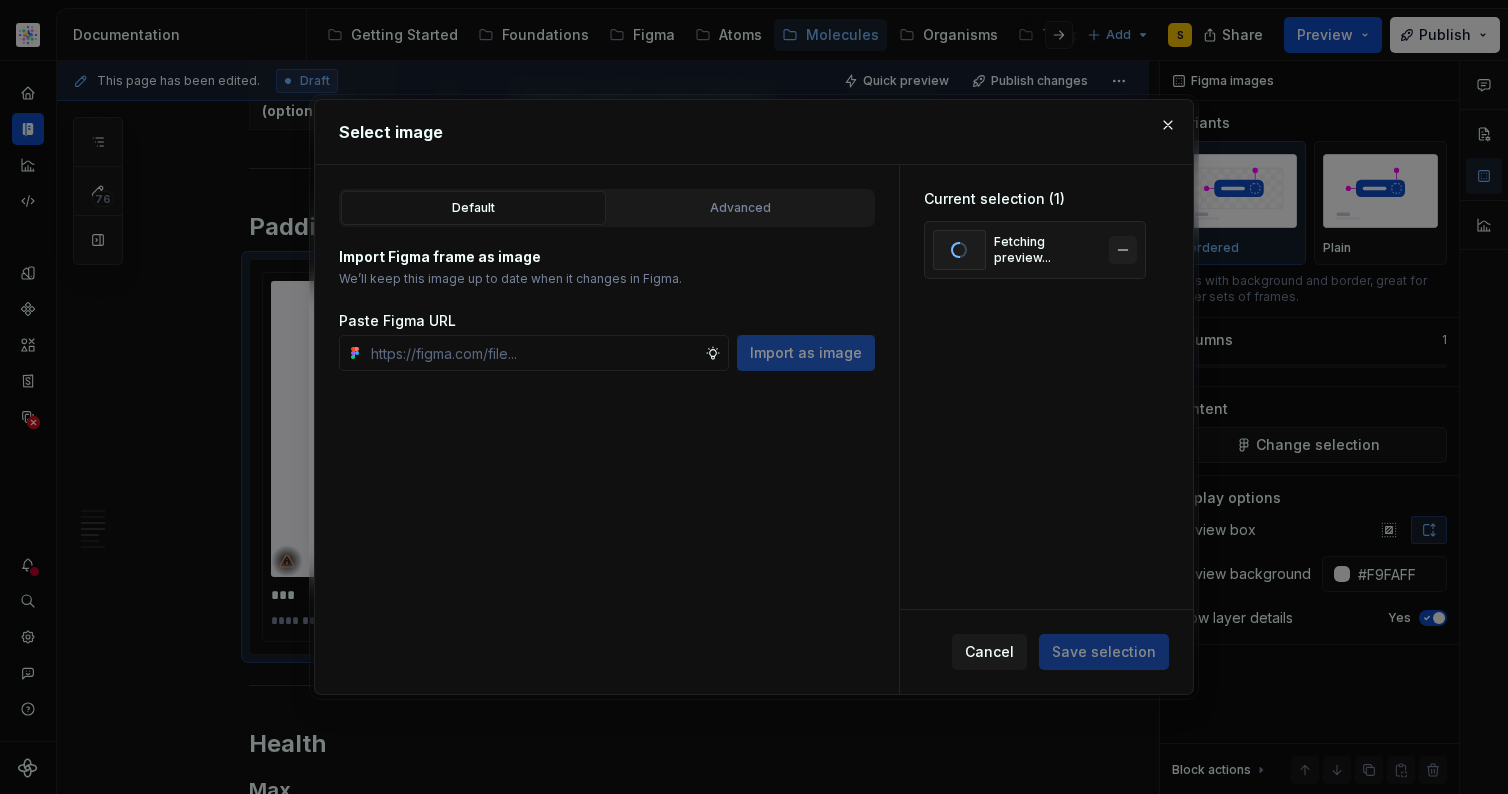 click at bounding box center [1123, 250] 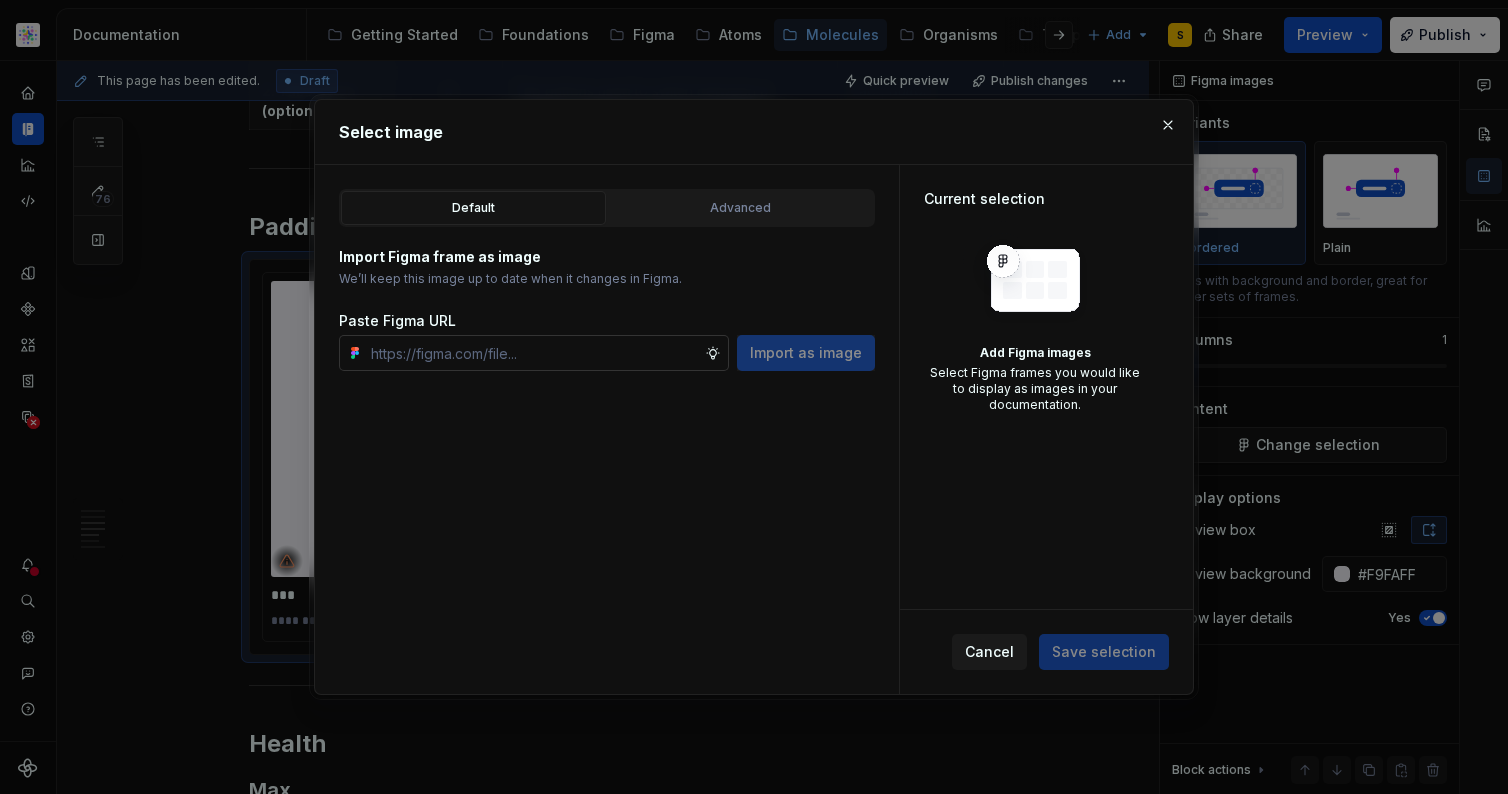 click at bounding box center [534, 353] 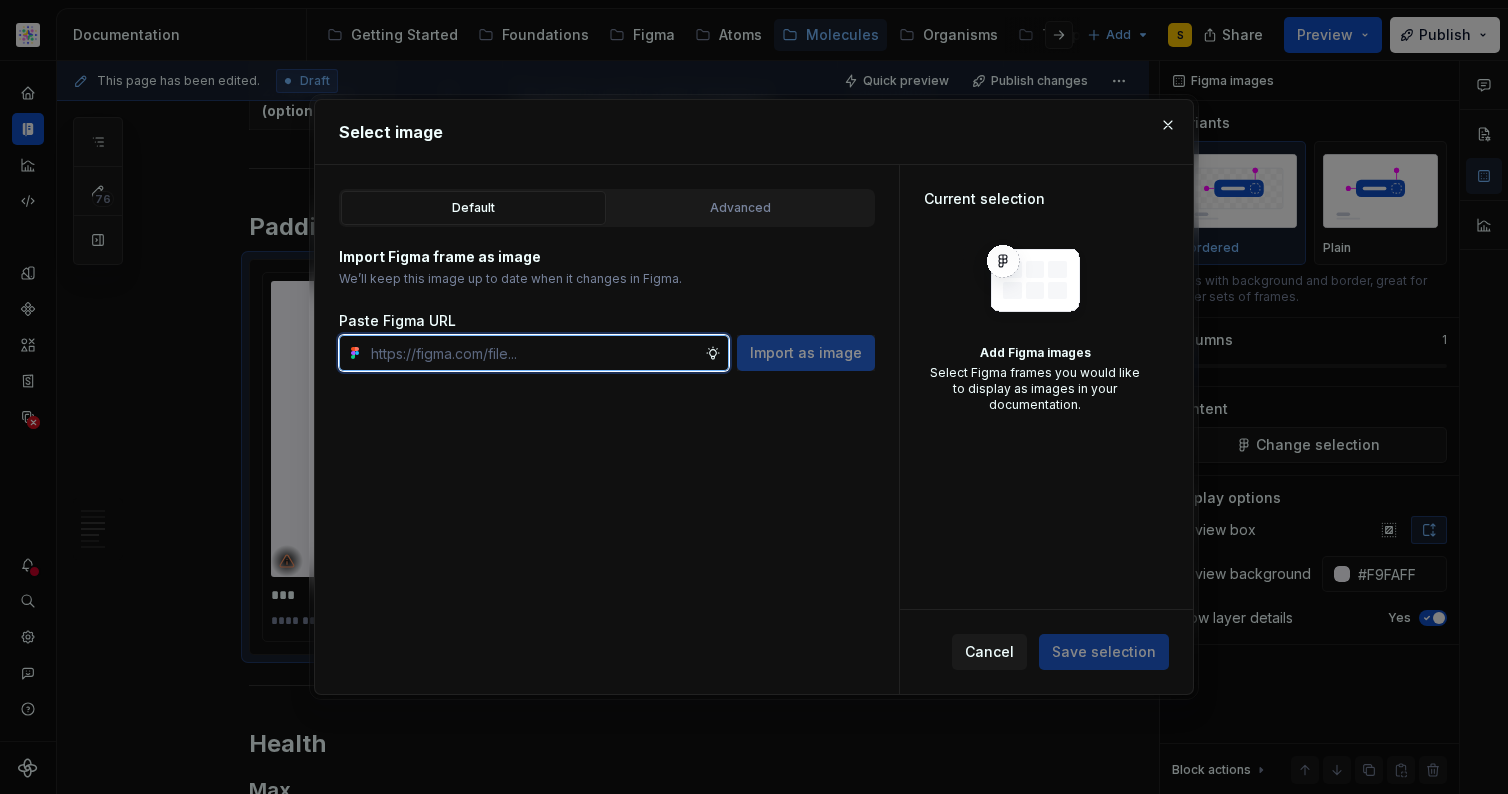paste on "https://www.figma.com/design/qzXXnsw1XgGWZi3mdaHub3/Documentation-Molecule-2?node-id=372-16586&t=QpIgUASbcYtJ8hqb-11" 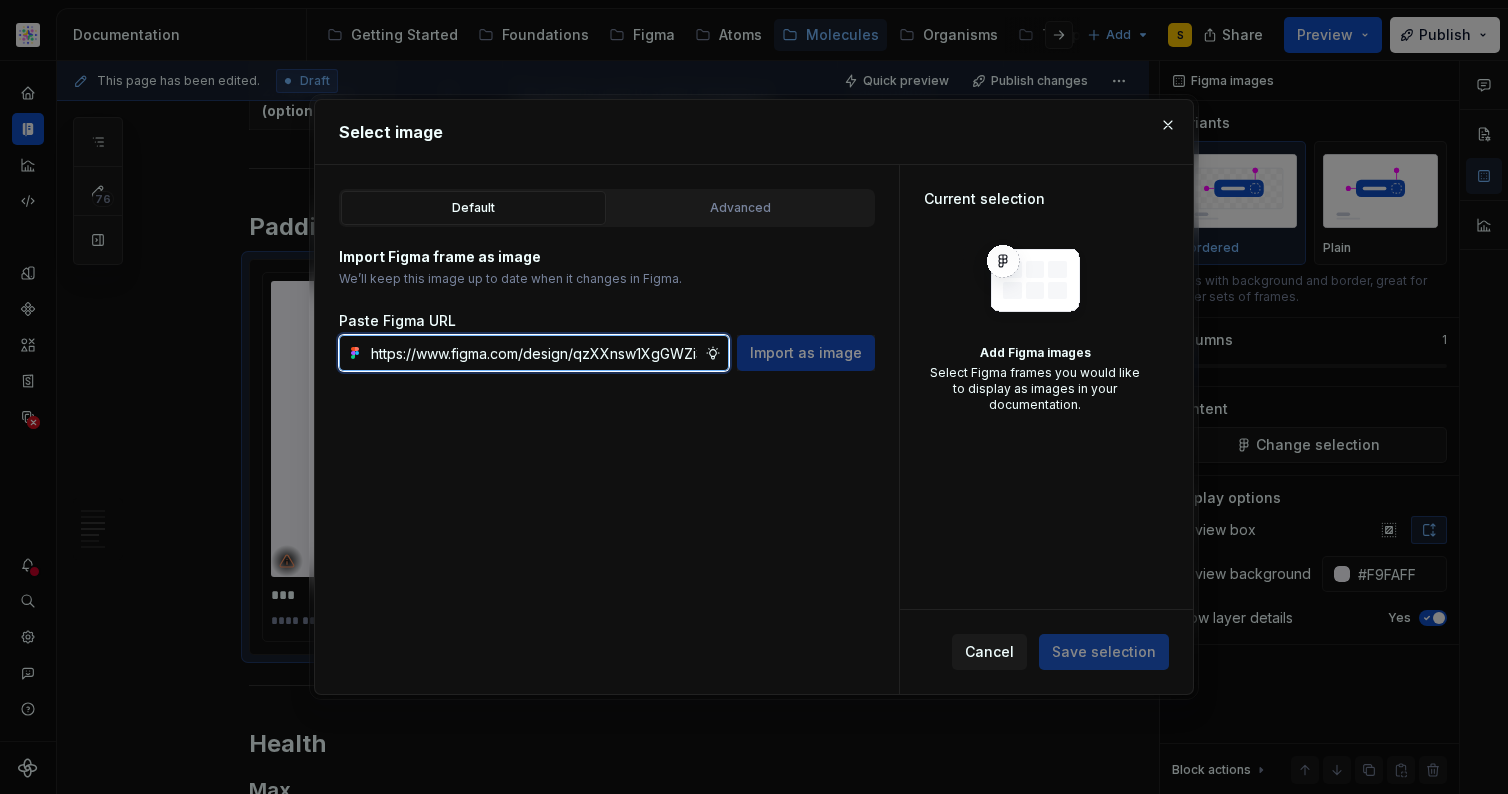 scroll, scrollTop: 0, scrollLeft: 573, axis: horizontal 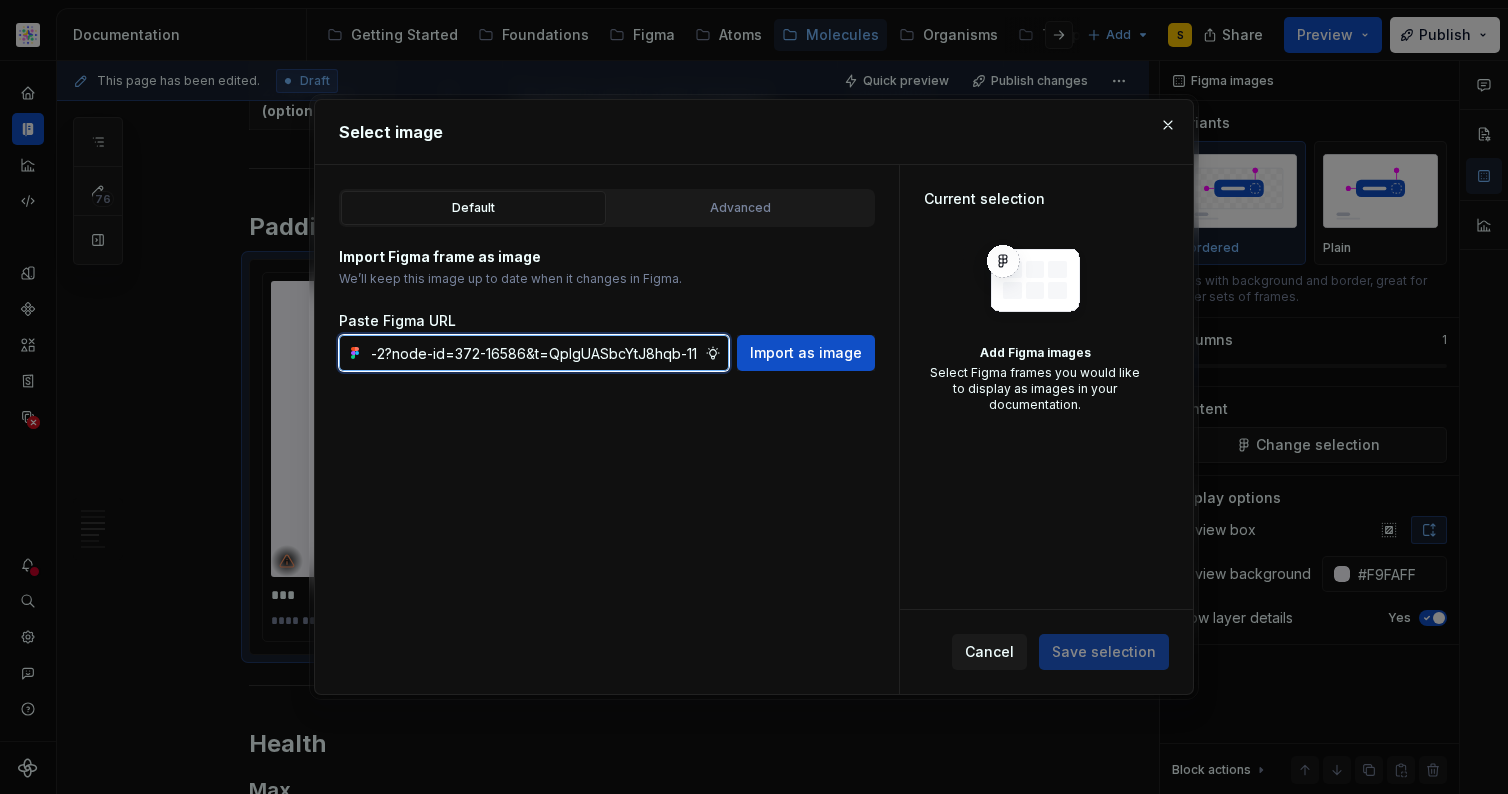 type on "https://www.figma.com/design/qzXXnsw1XgGWZi3mdaHub3/Documentation-Molecule-2?node-id=372-16586&t=QpIgUASbcYtJ8hqb-11" 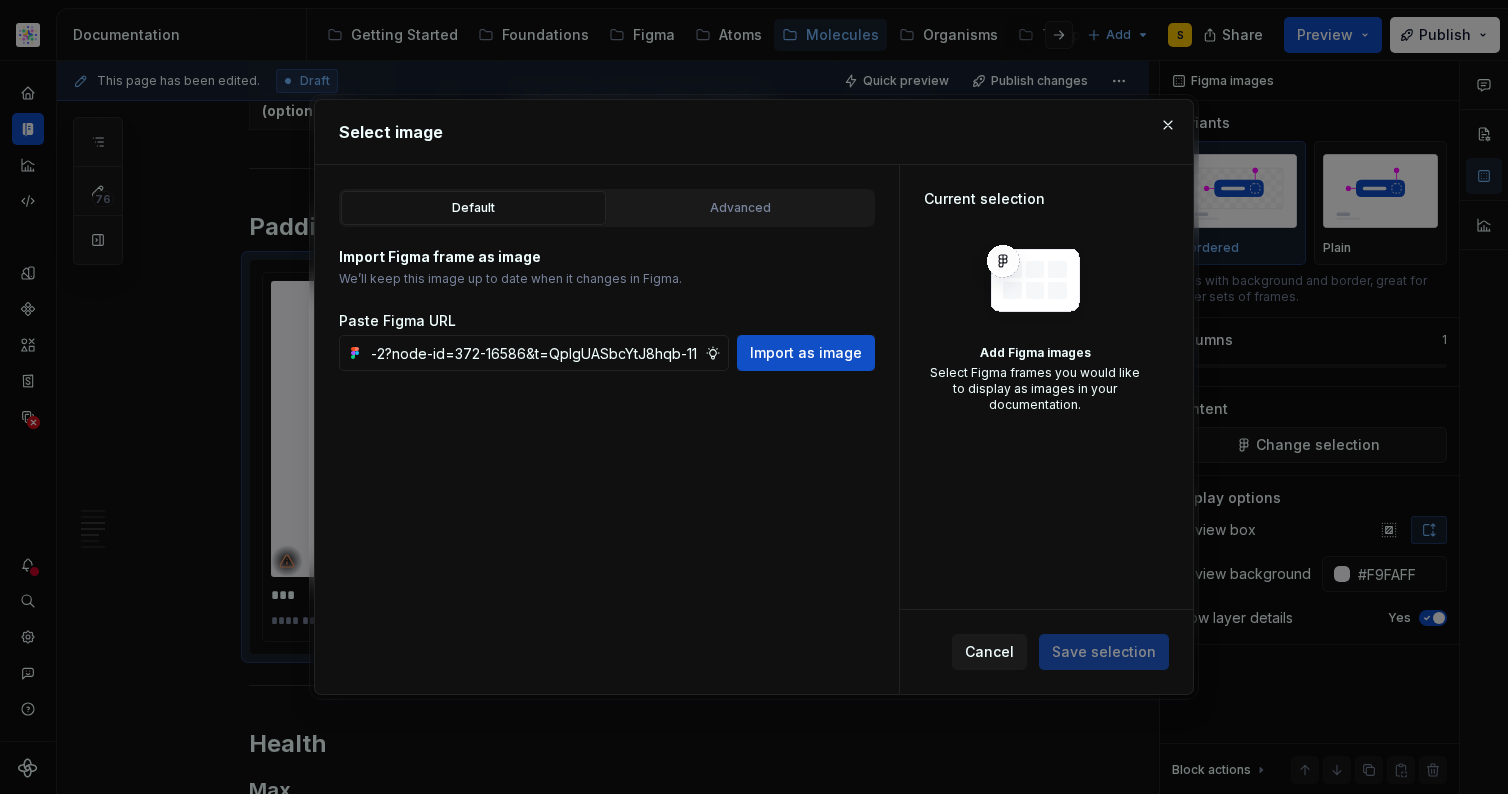 click on "Import as image" at bounding box center [806, 353] 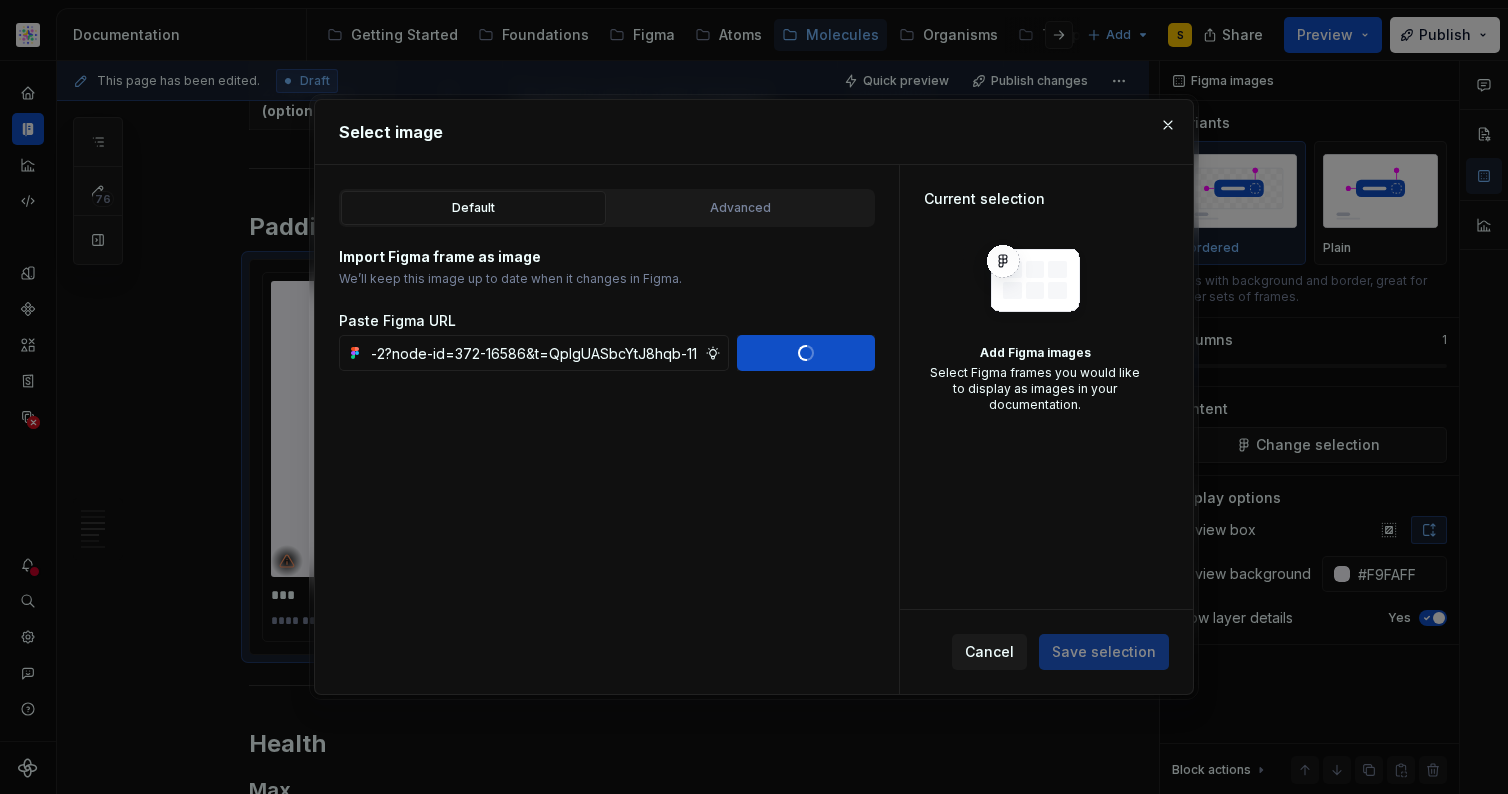 scroll, scrollTop: 0, scrollLeft: 0, axis: both 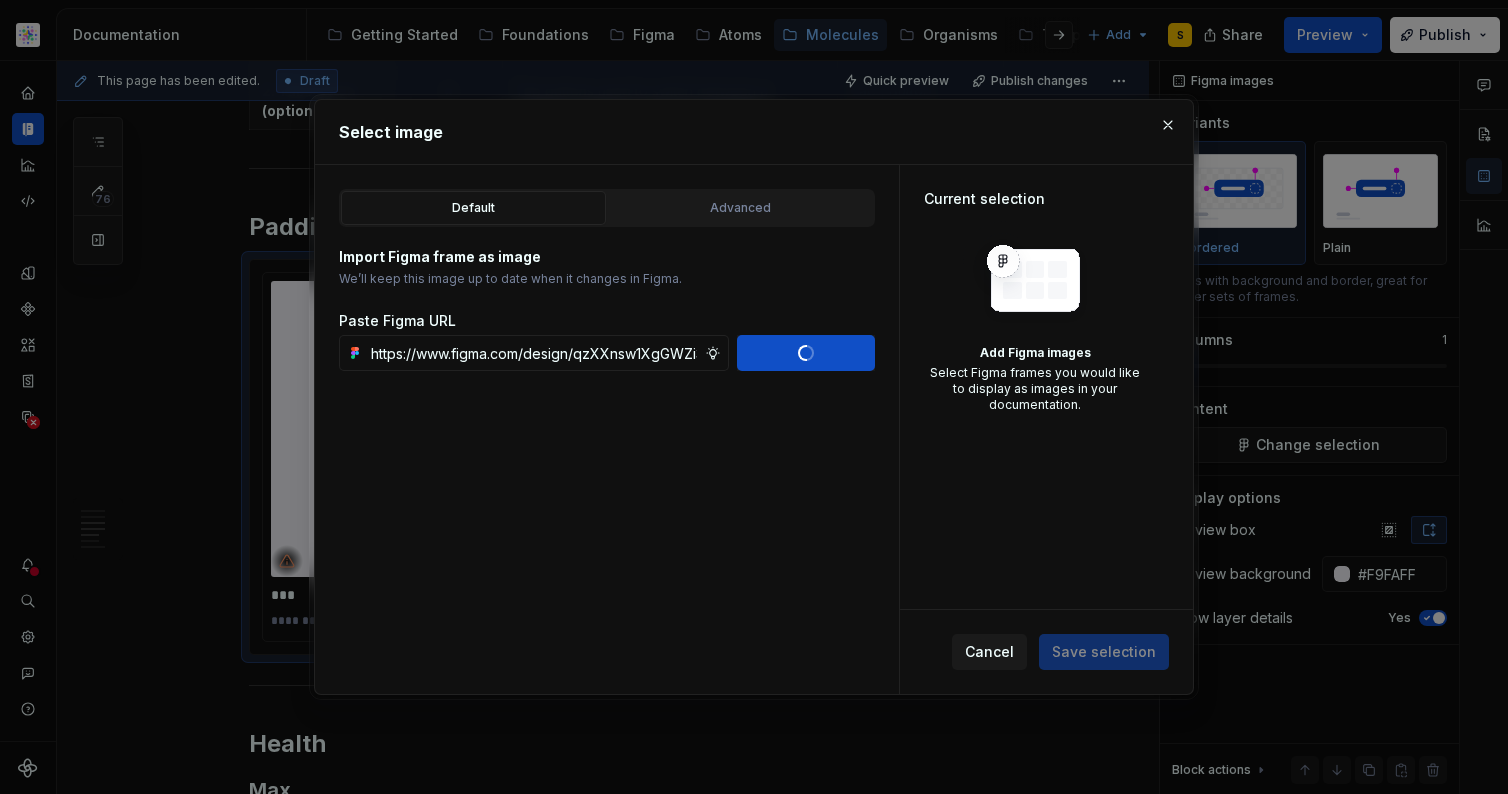 type 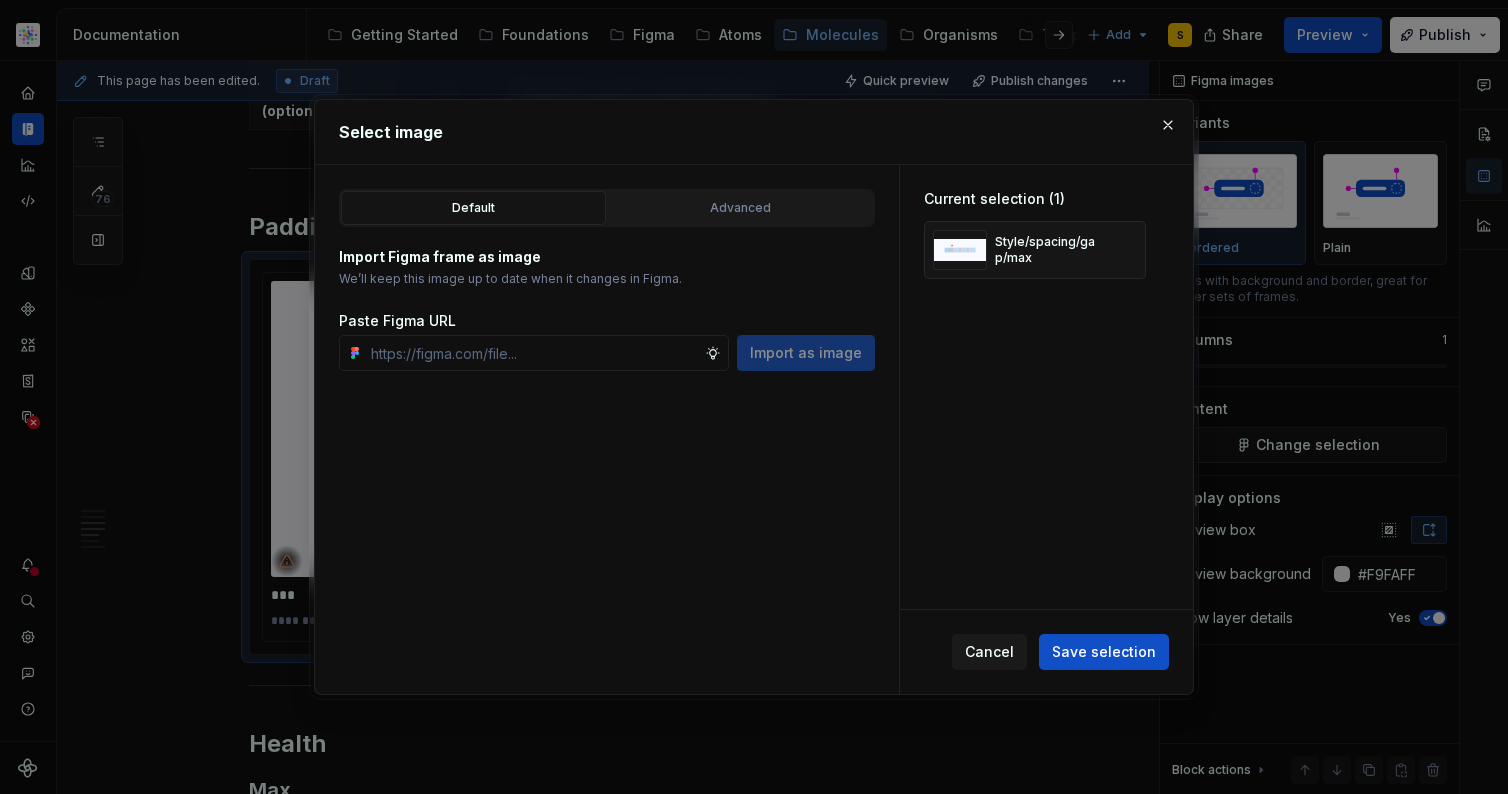 click on "Save selection" at bounding box center (1104, 652) 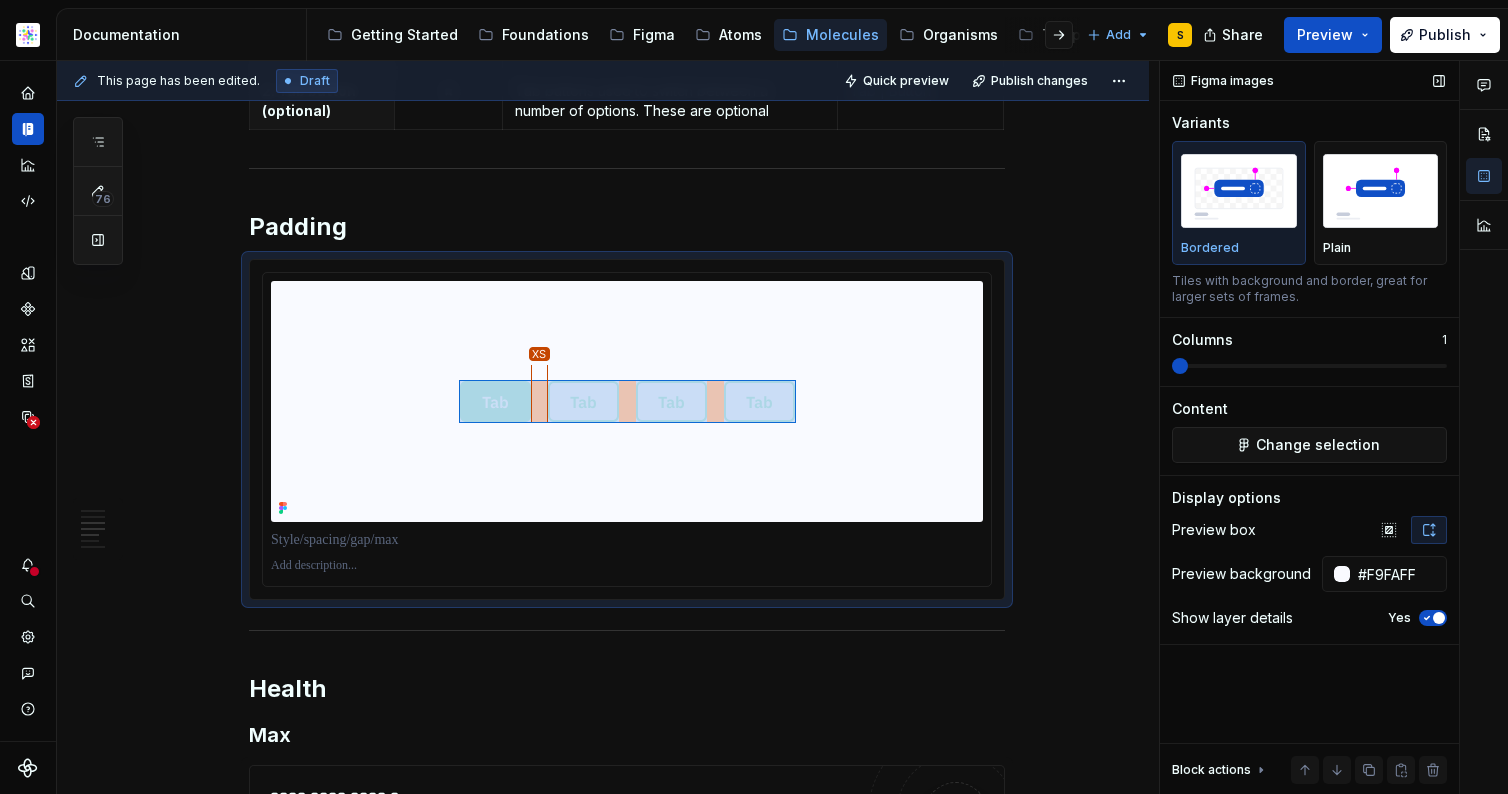 click at bounding box center (1439, 618) 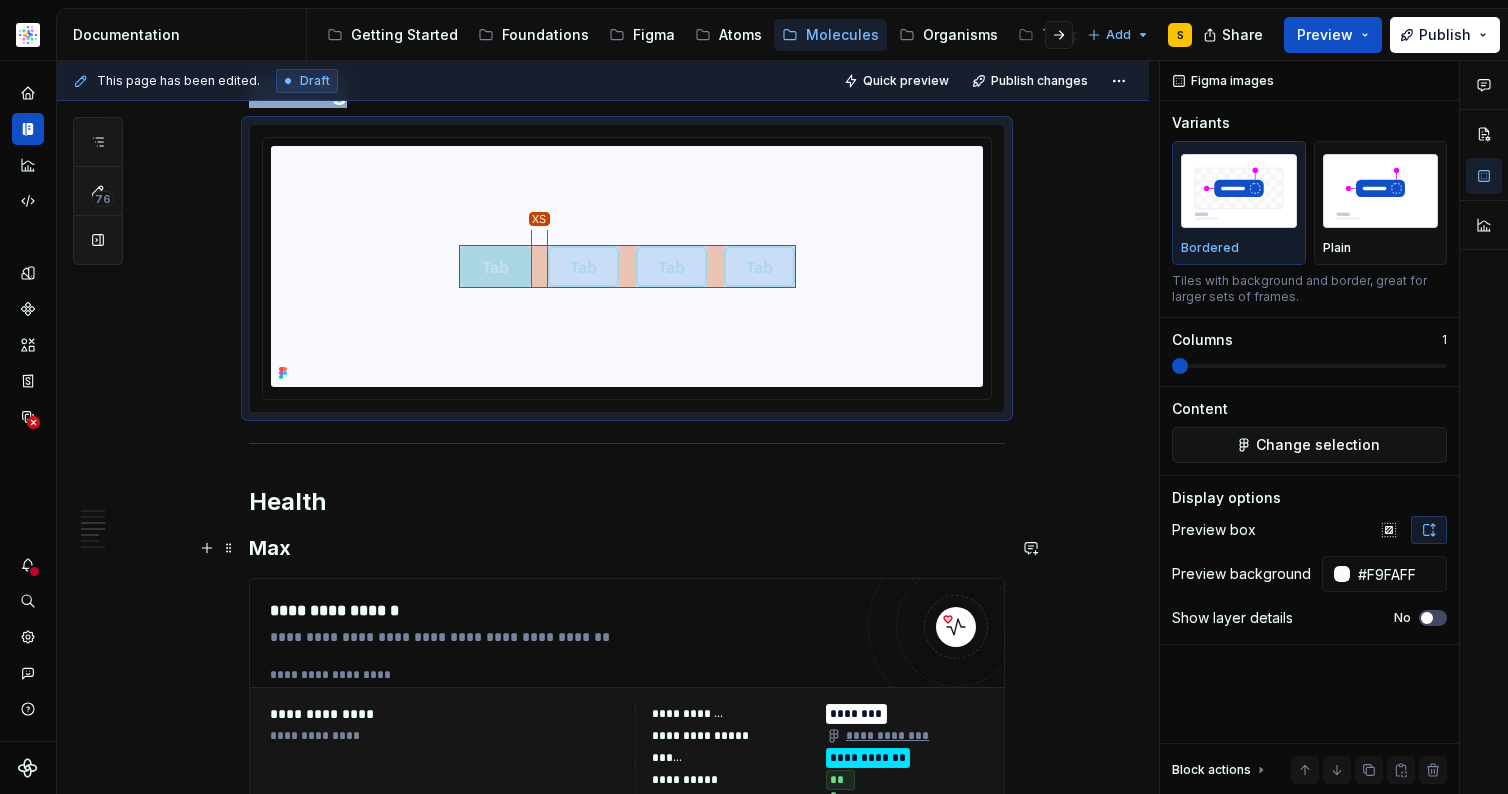 scroll, scrollTop: 1271, scrollLeft: 0, axis: vertical 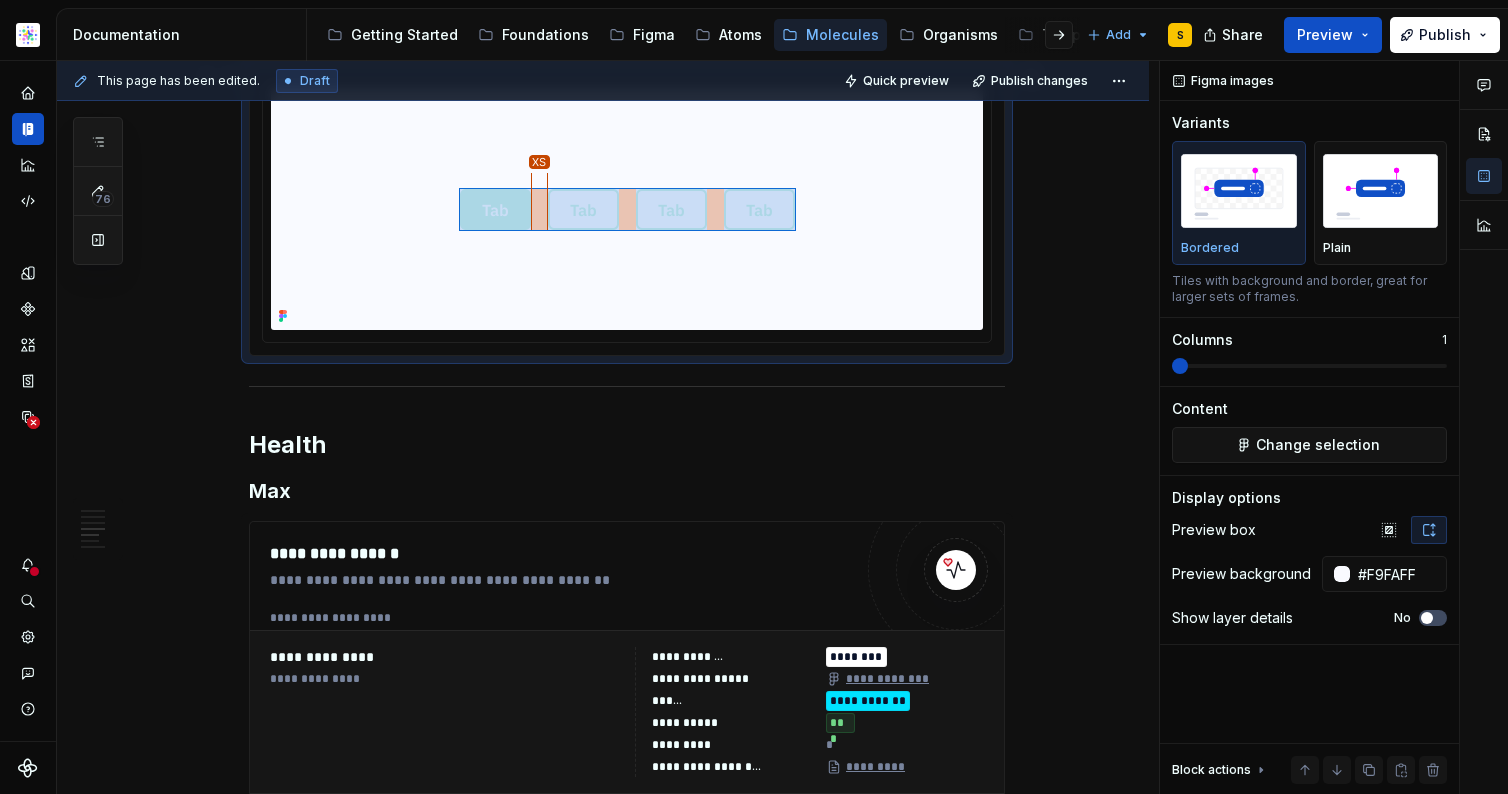 click on "**********" at bounding box center [627, 341] 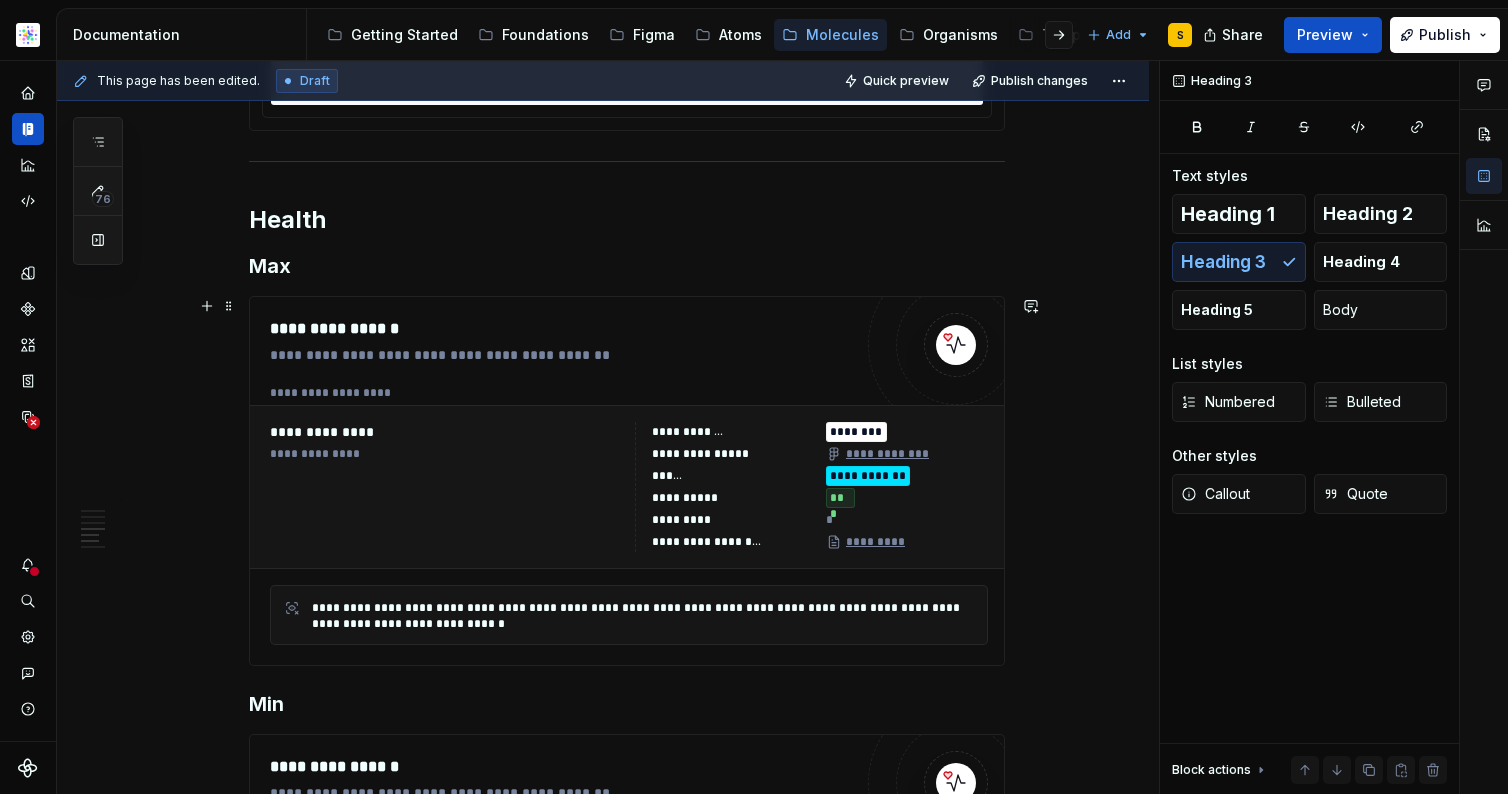 scroll, scrollTop: 1495, scrollLeft: 0, axis: vertical 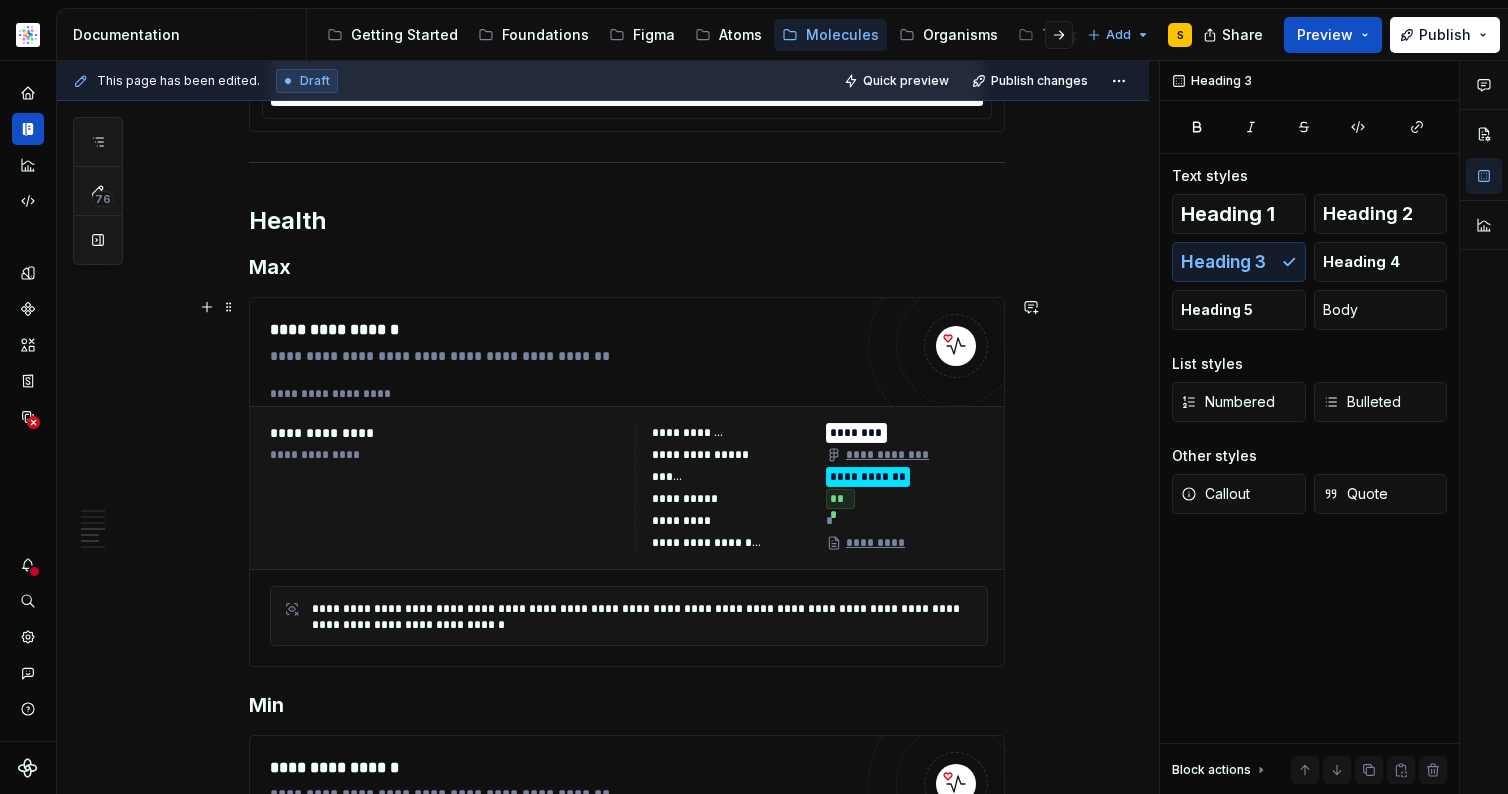 click on "**********" at bounding box center (446, 455) 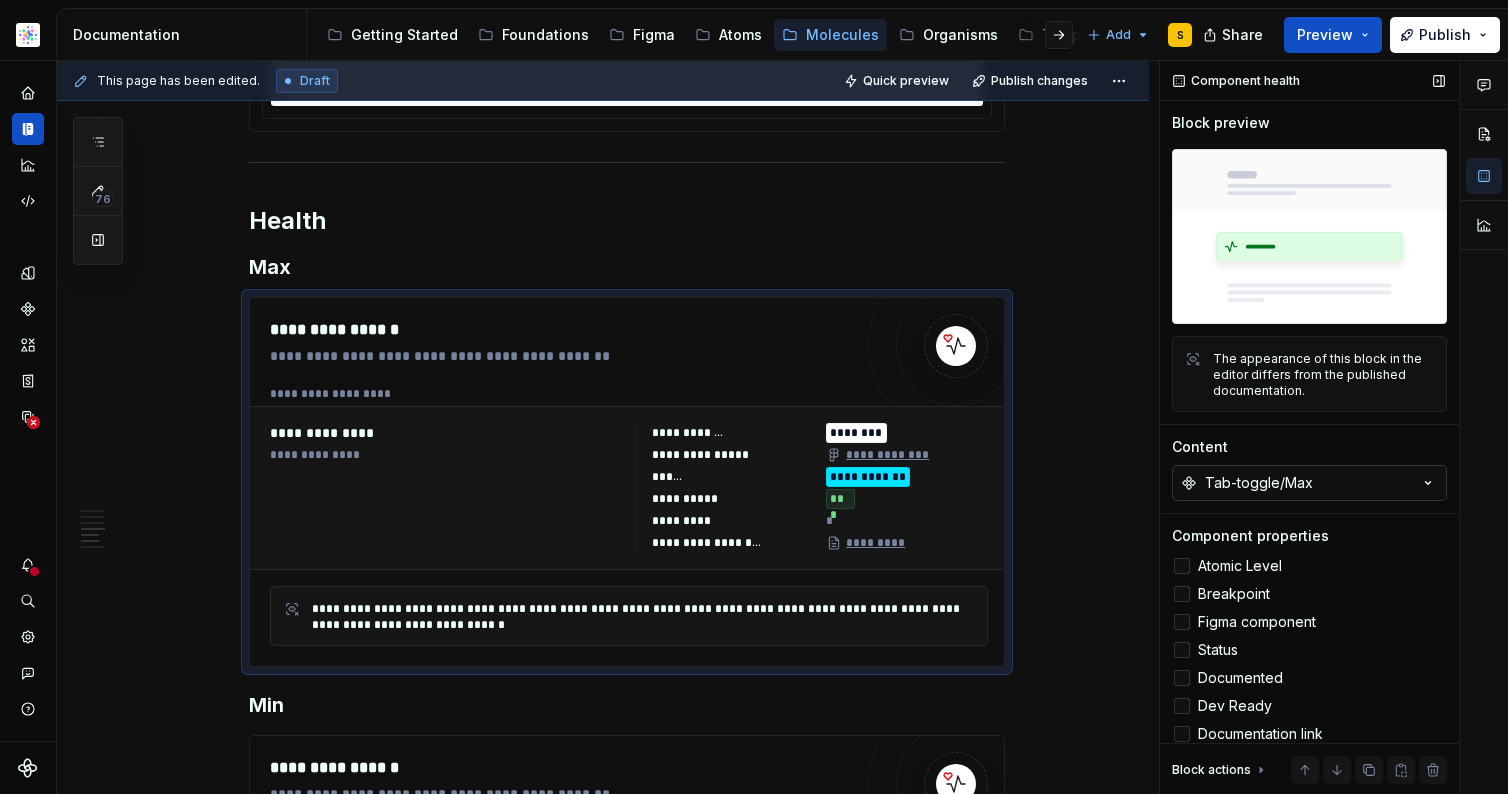 click on "Tab-toggle/Max" at bounding box center (1259, 483) 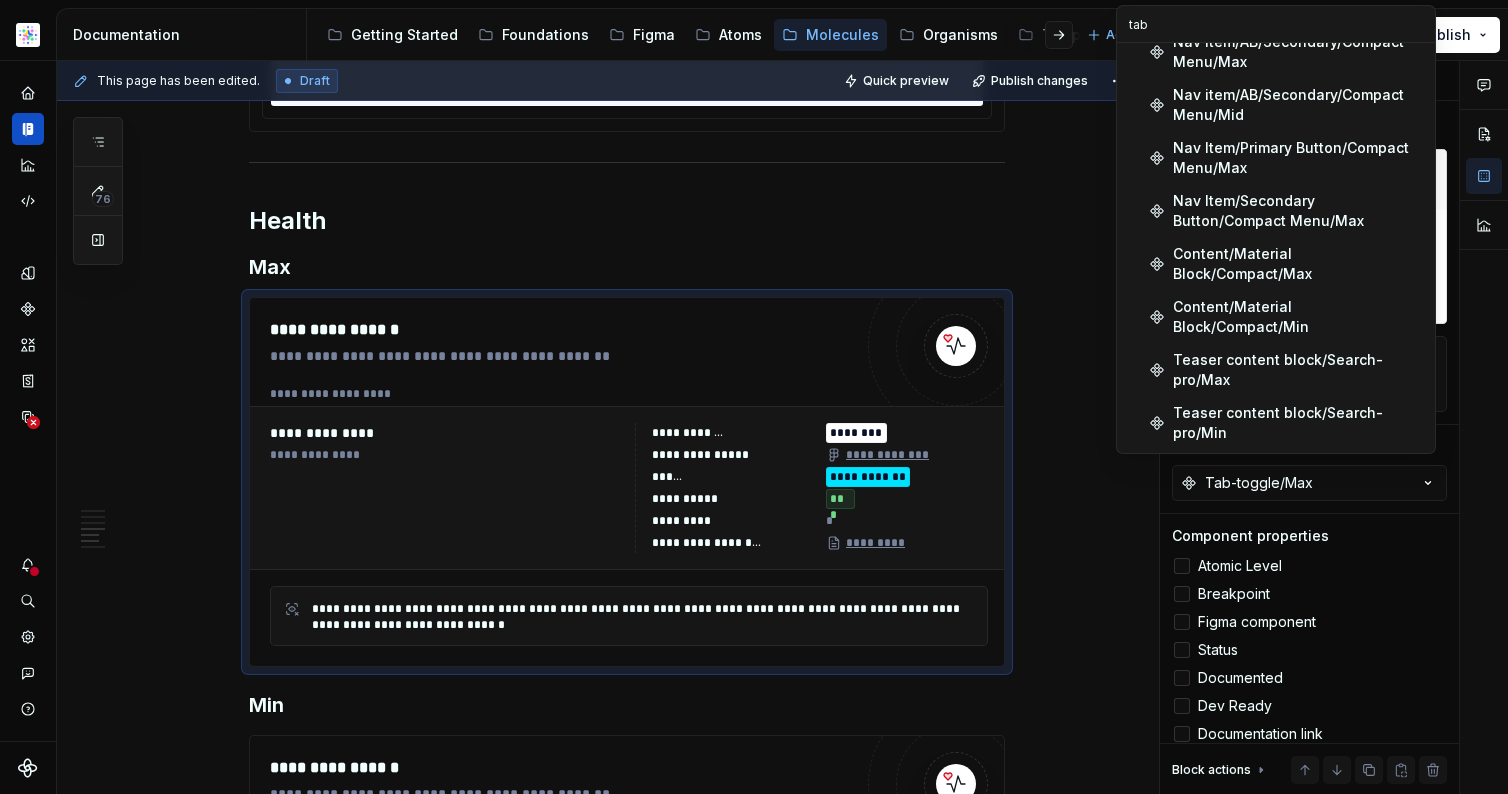 scroll, scrollTop: 2111, scrollLeft: 0, axis: vertical 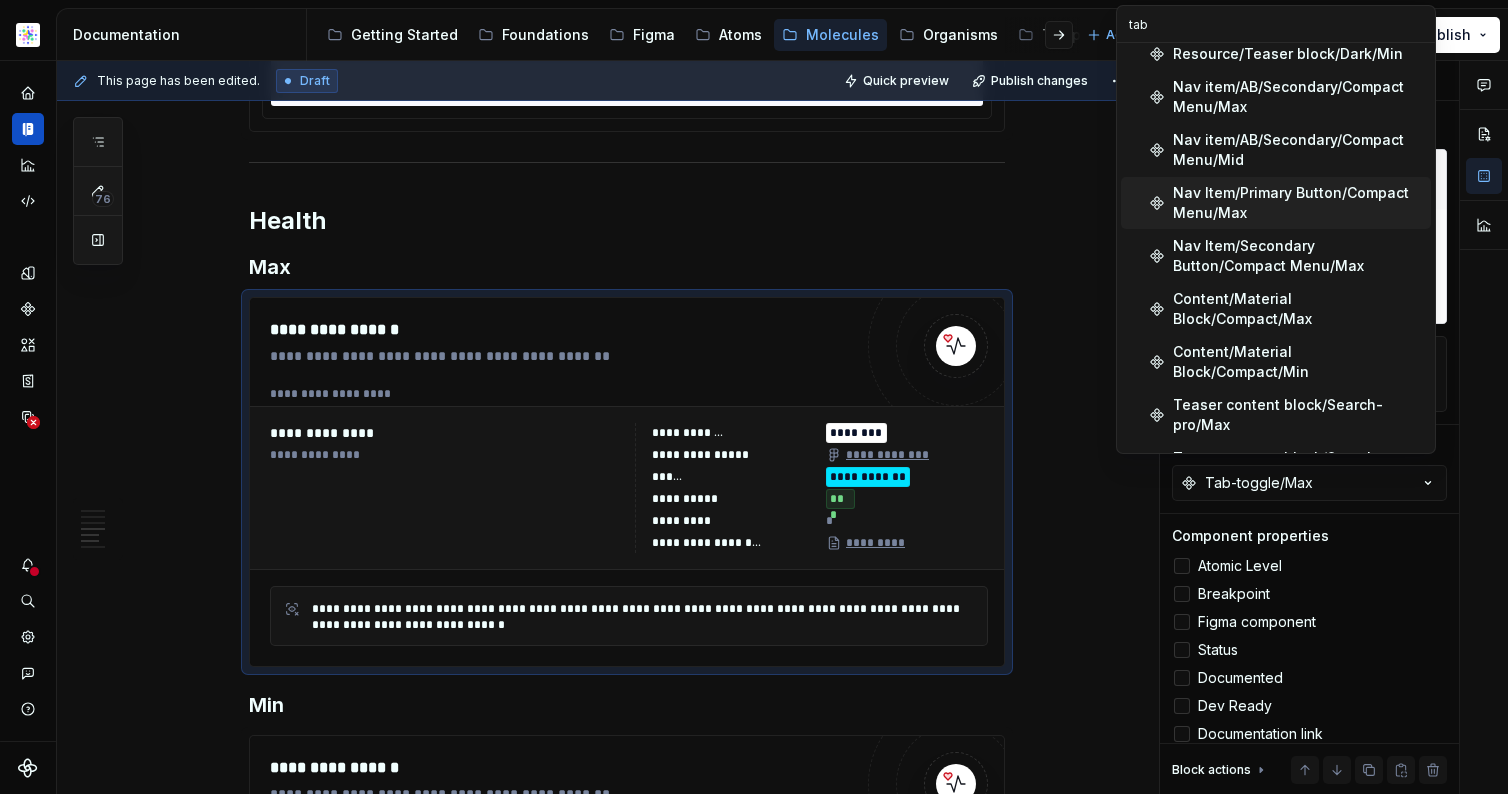 type on "tab |" 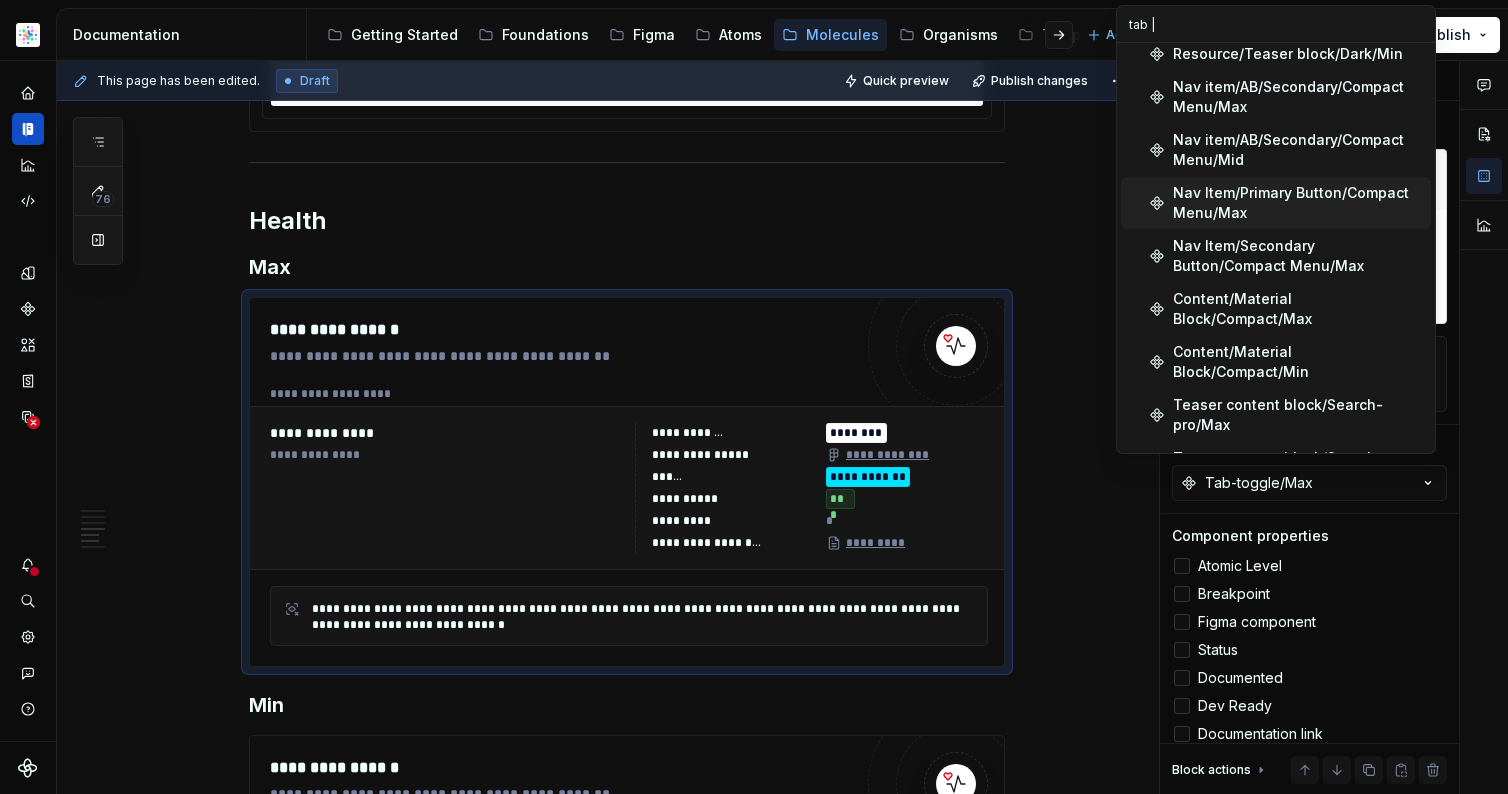 scroll, scrollTop: 0, scrollLeft: 0, axis: both 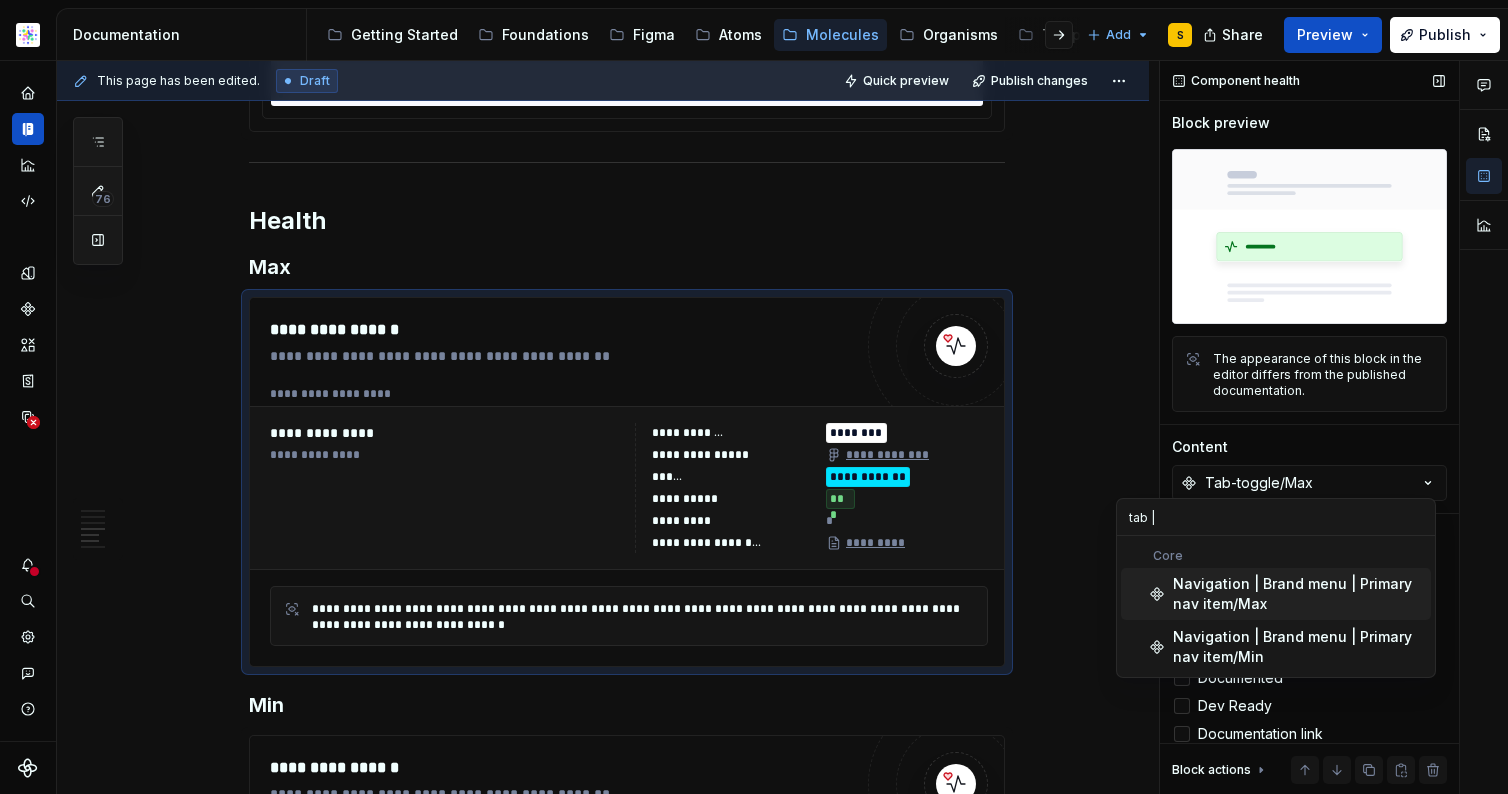 click on "Content" at bounding box center (1309, 447) 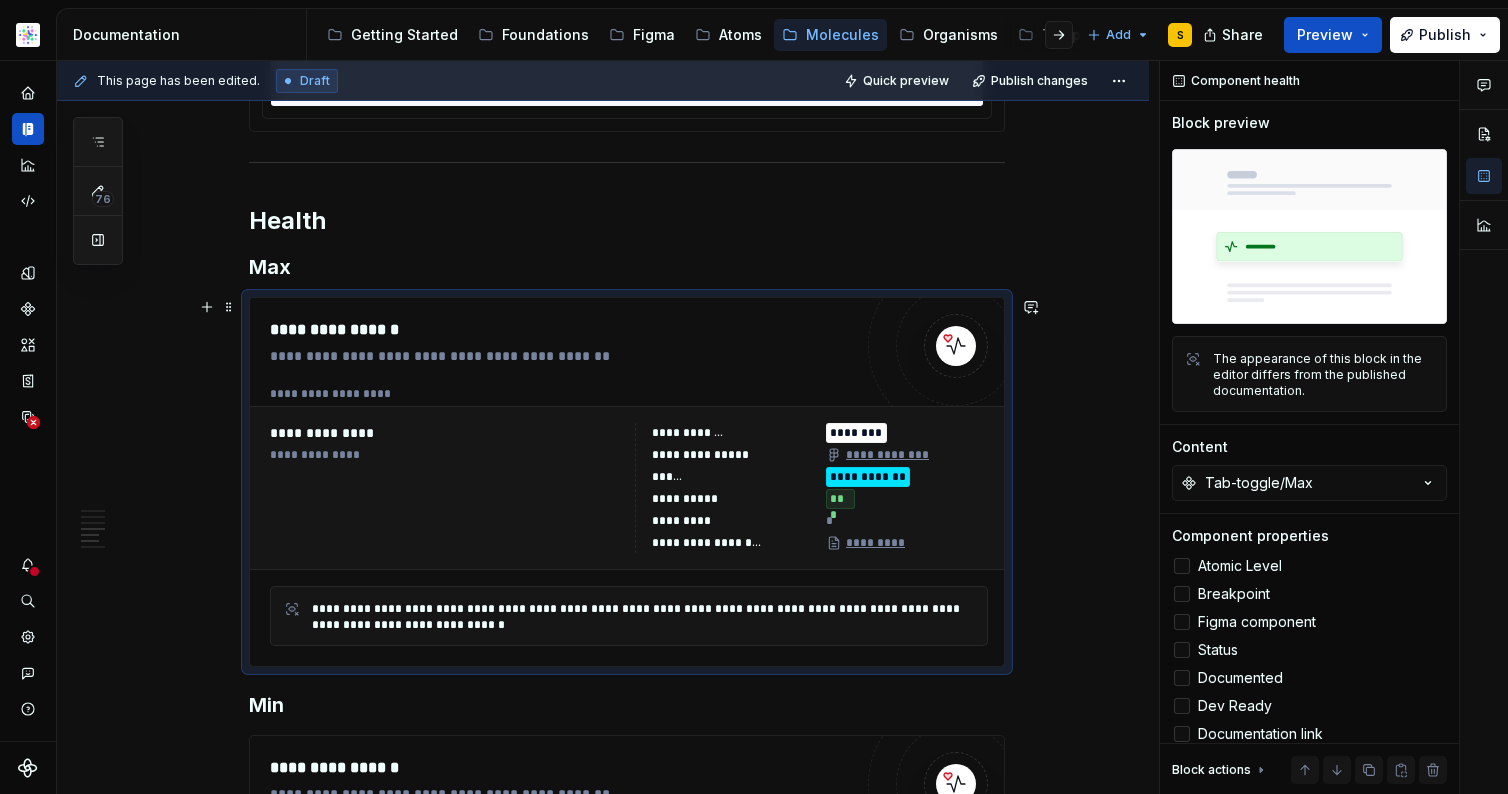 click on "**********" at bounding box center (446, 488) 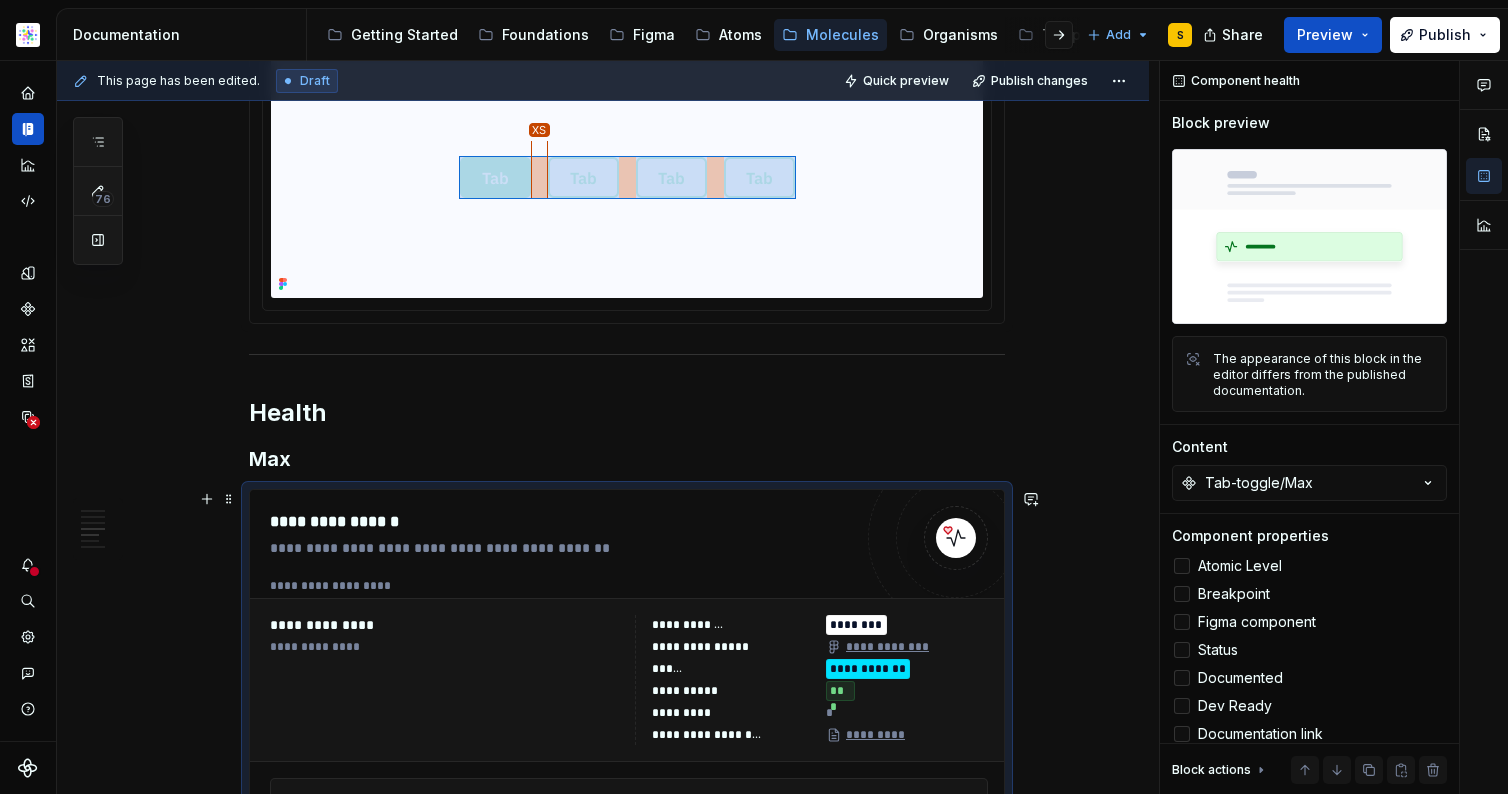 scroll, scrollTop: 1287, scrollLeft: 0, axis: vertical 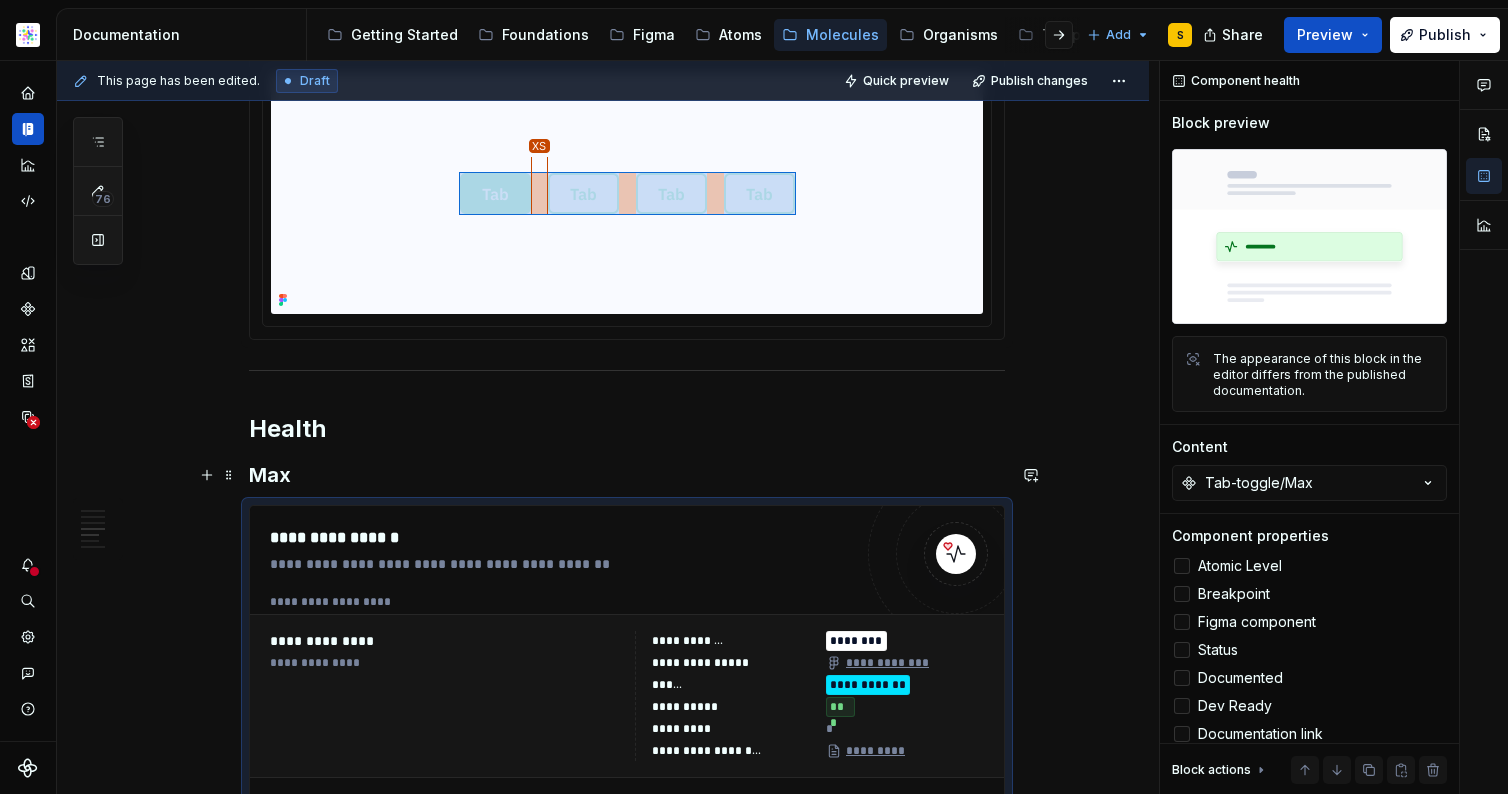 click on "Max" at bounding box center [627, 475] 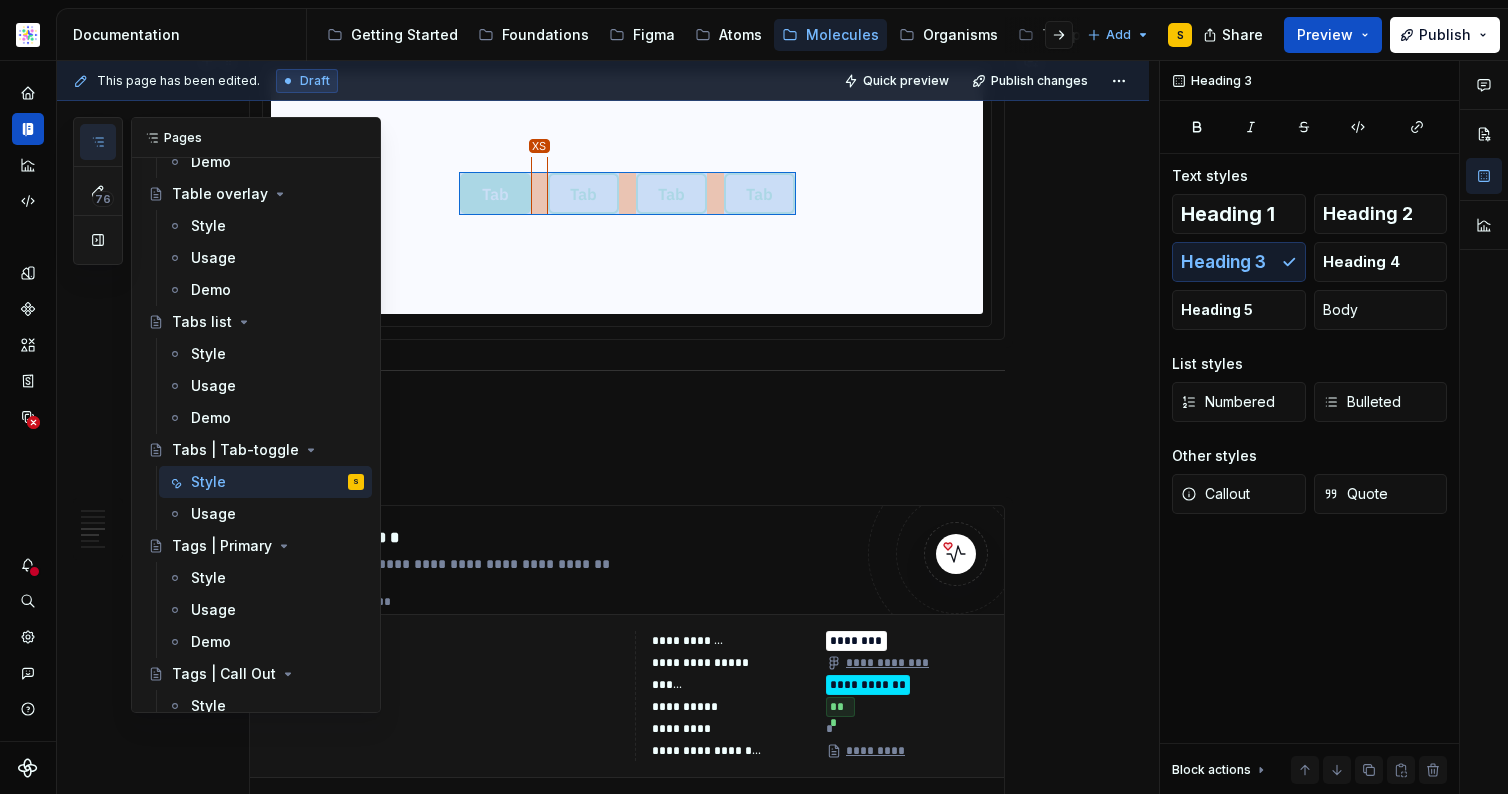 click 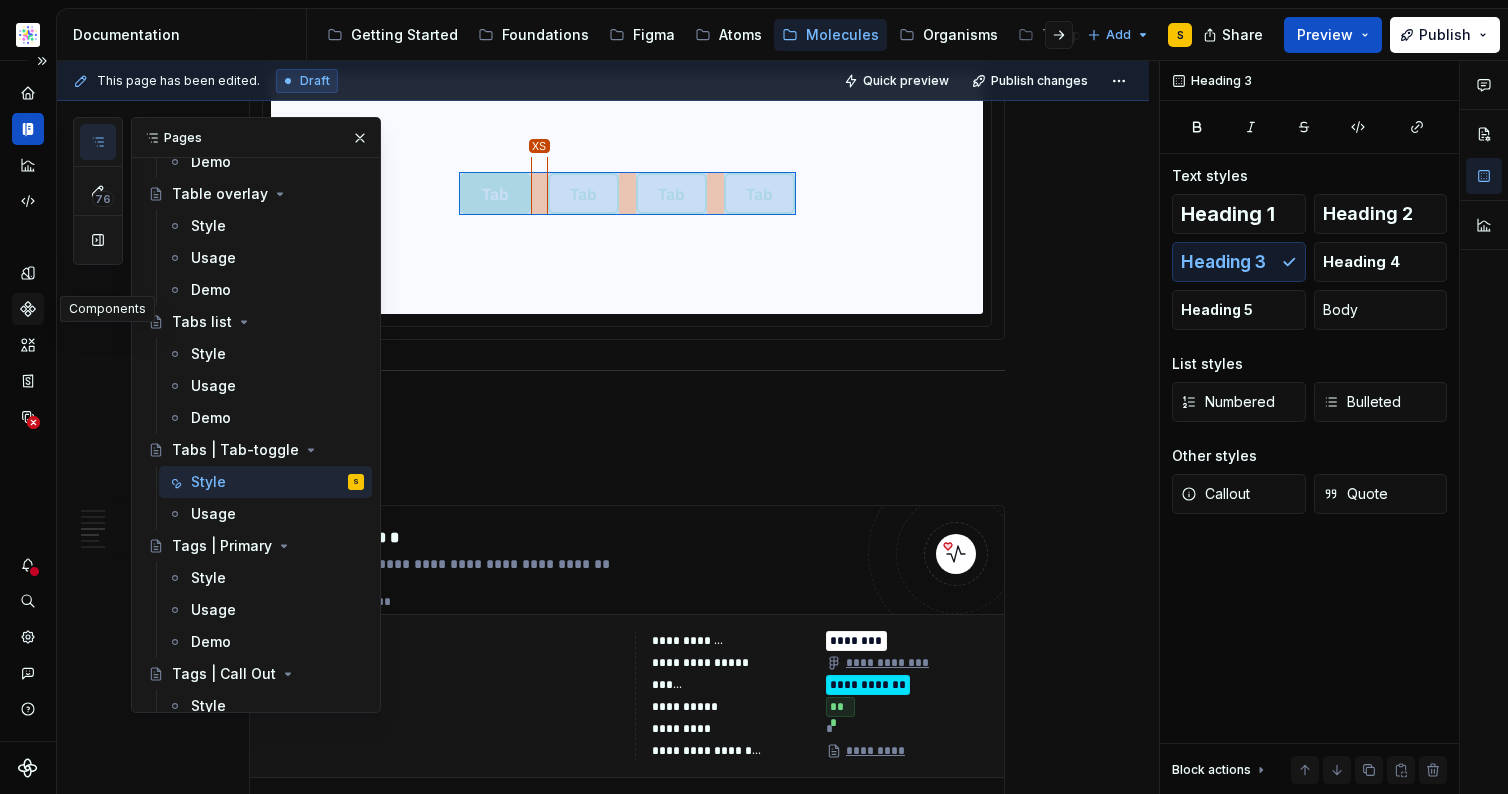 click 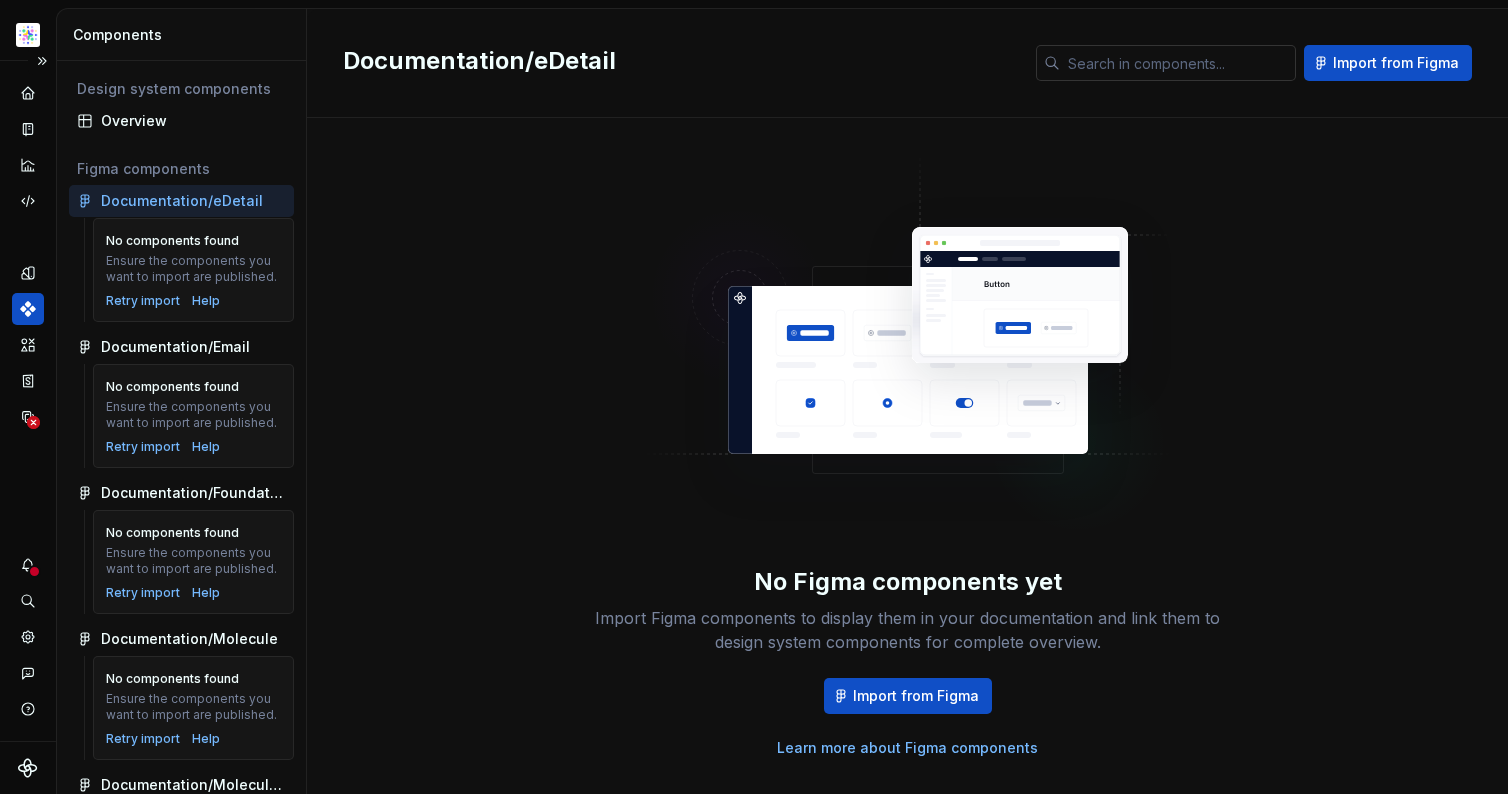 click at bounding box center (1178, 63) 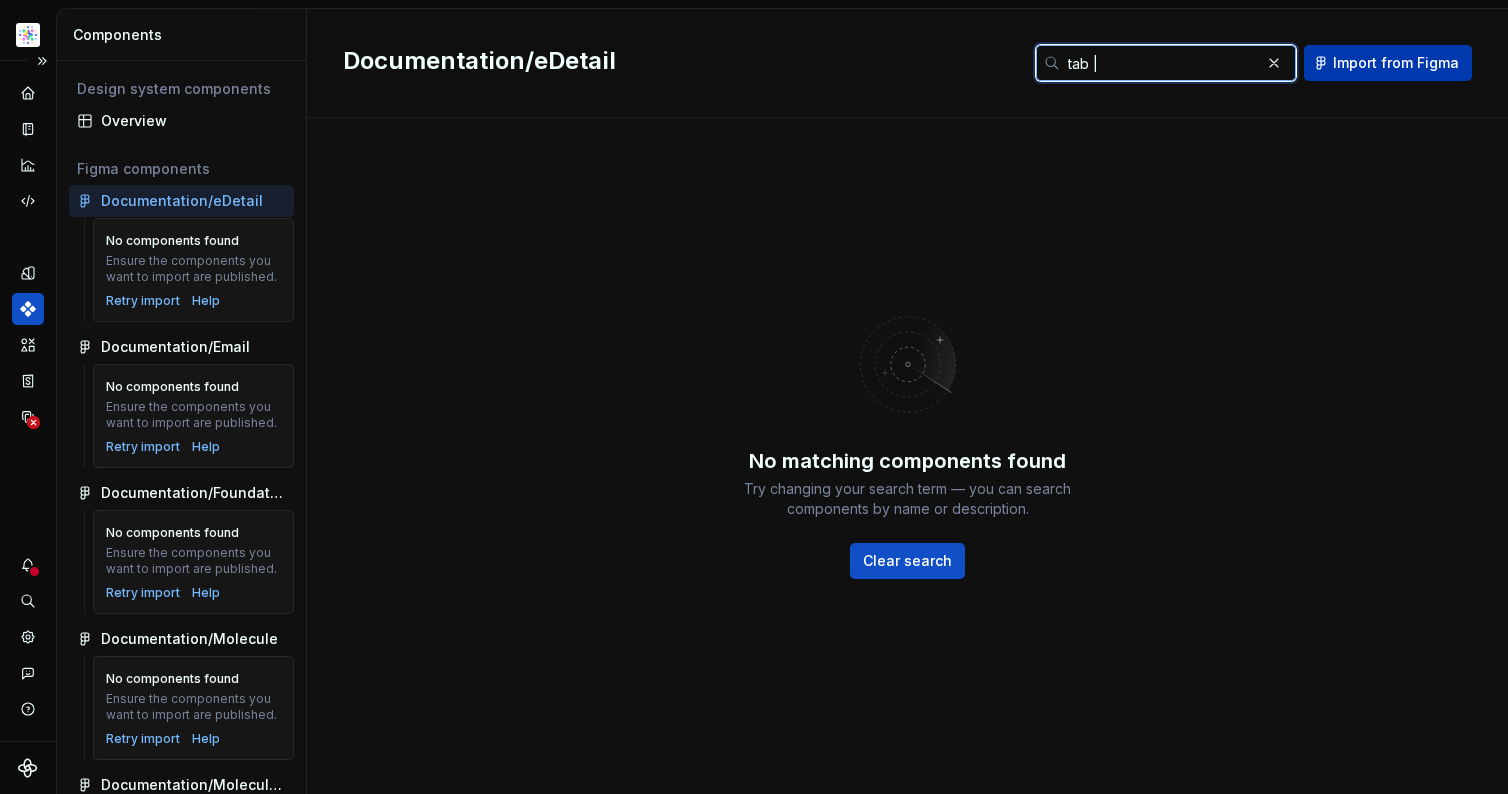 type on "tab |" 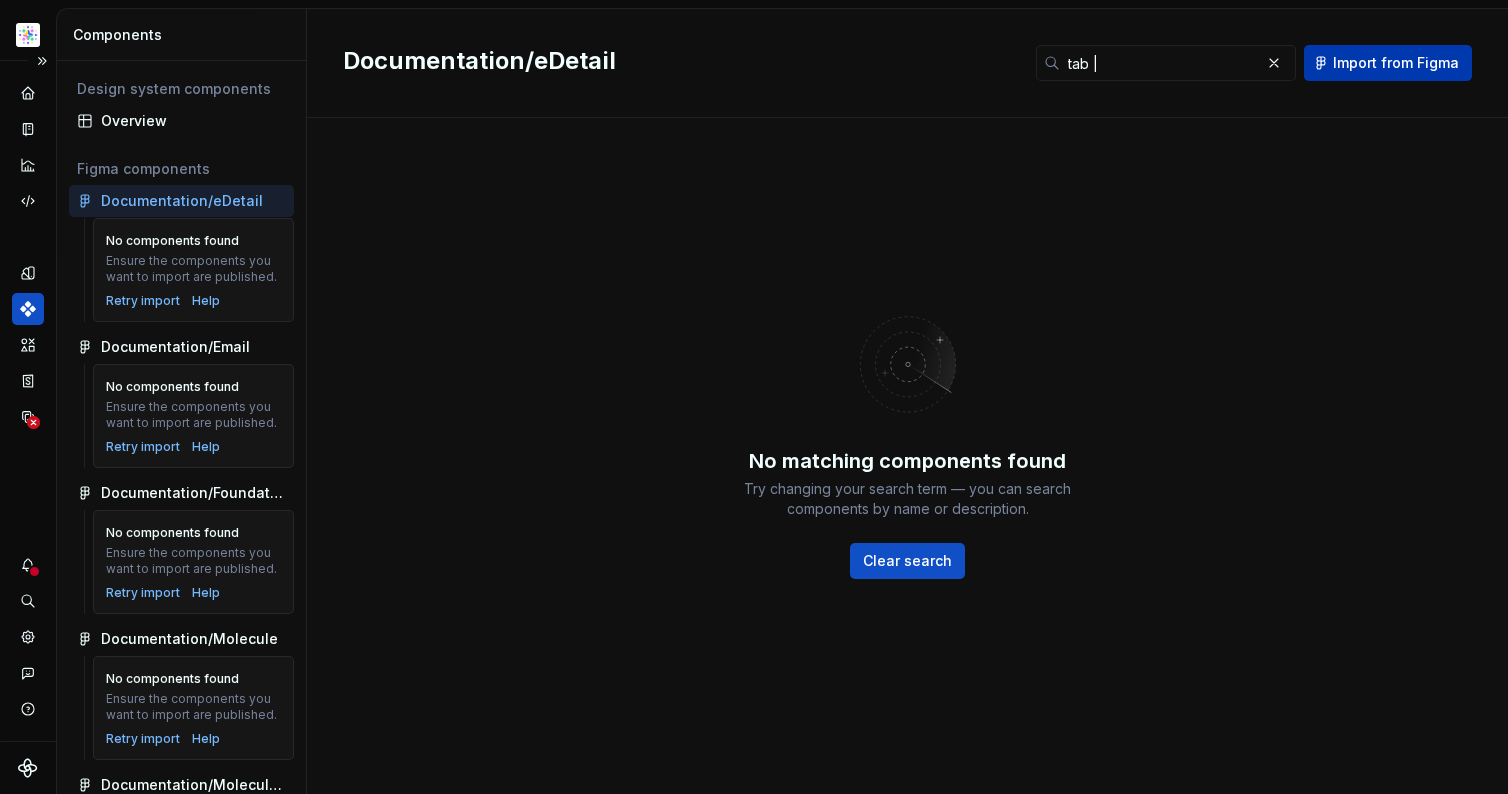 click on "Import from Figma" at bounding box center [1396, 63] 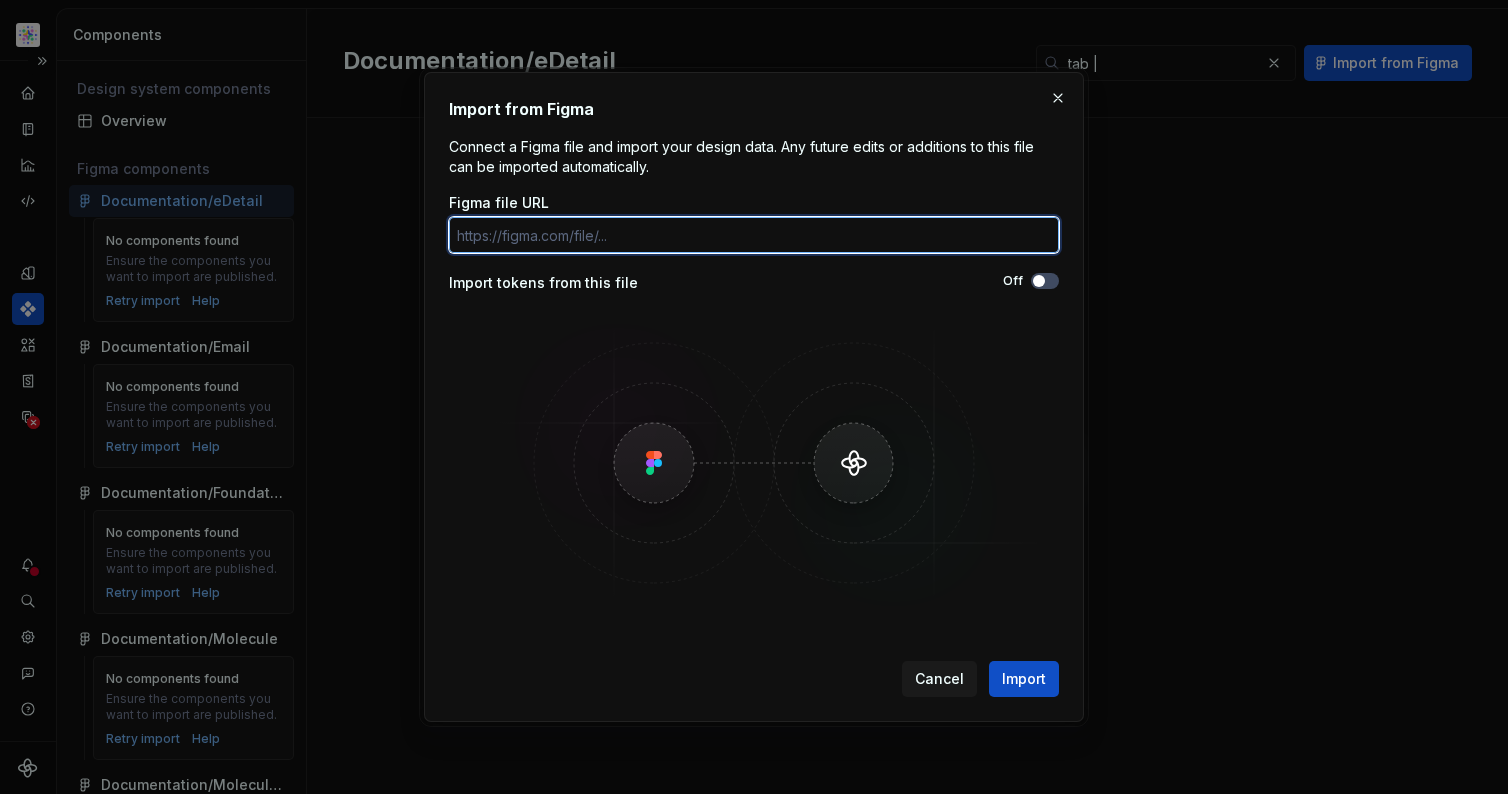 click on "Figma file URL" at bounding box center (754, 235) 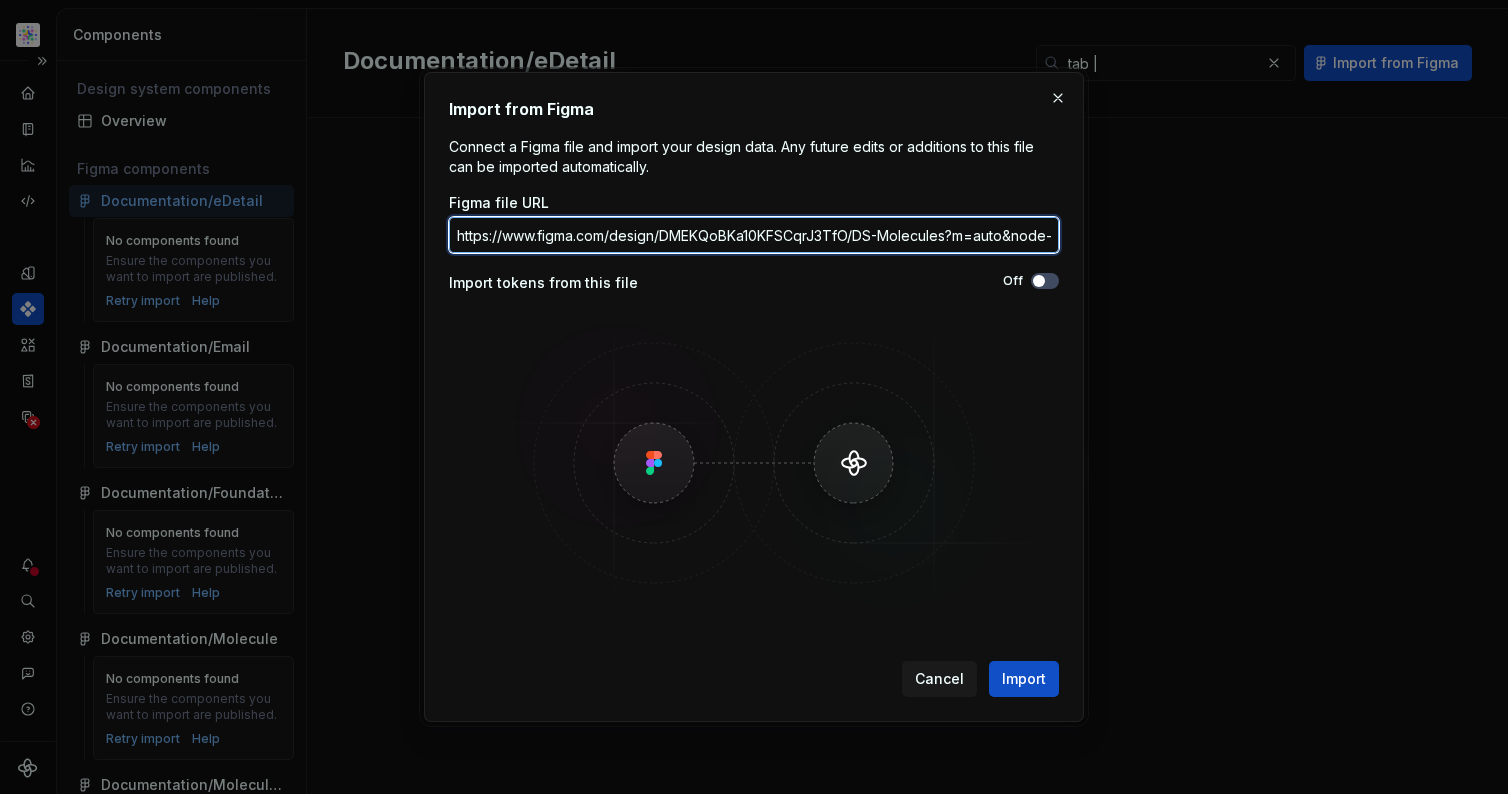 scroll, scrollTop: 0, scrollLeft: 230, axis: horizontal 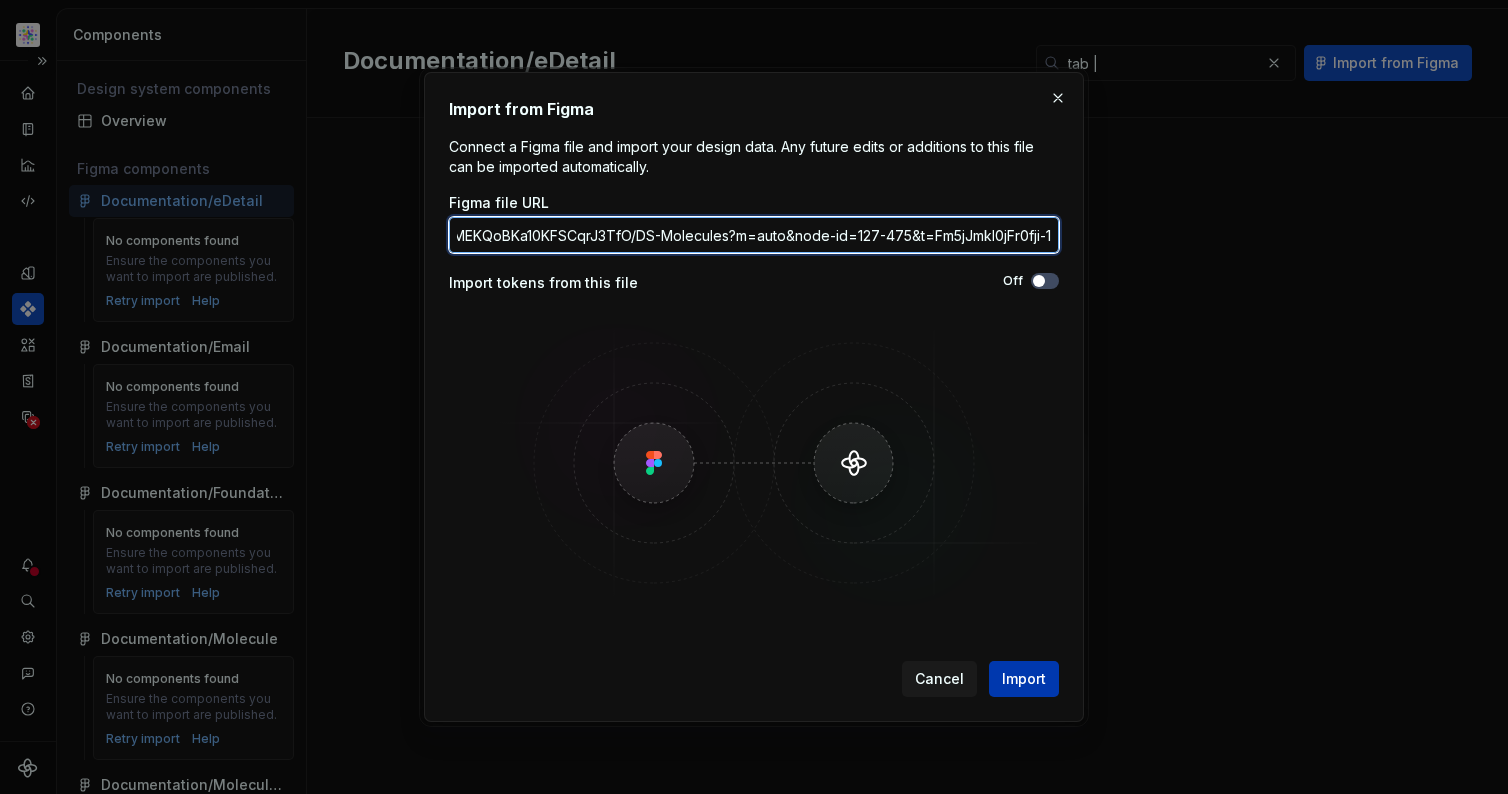 type on "https://www.figma.com/design/DMEKQoBKa10KFSCqrJ3TfO/DS-Molecules?m=auto&node-id=127-475&t=Fm5jJmkl0jFr0fji-1" 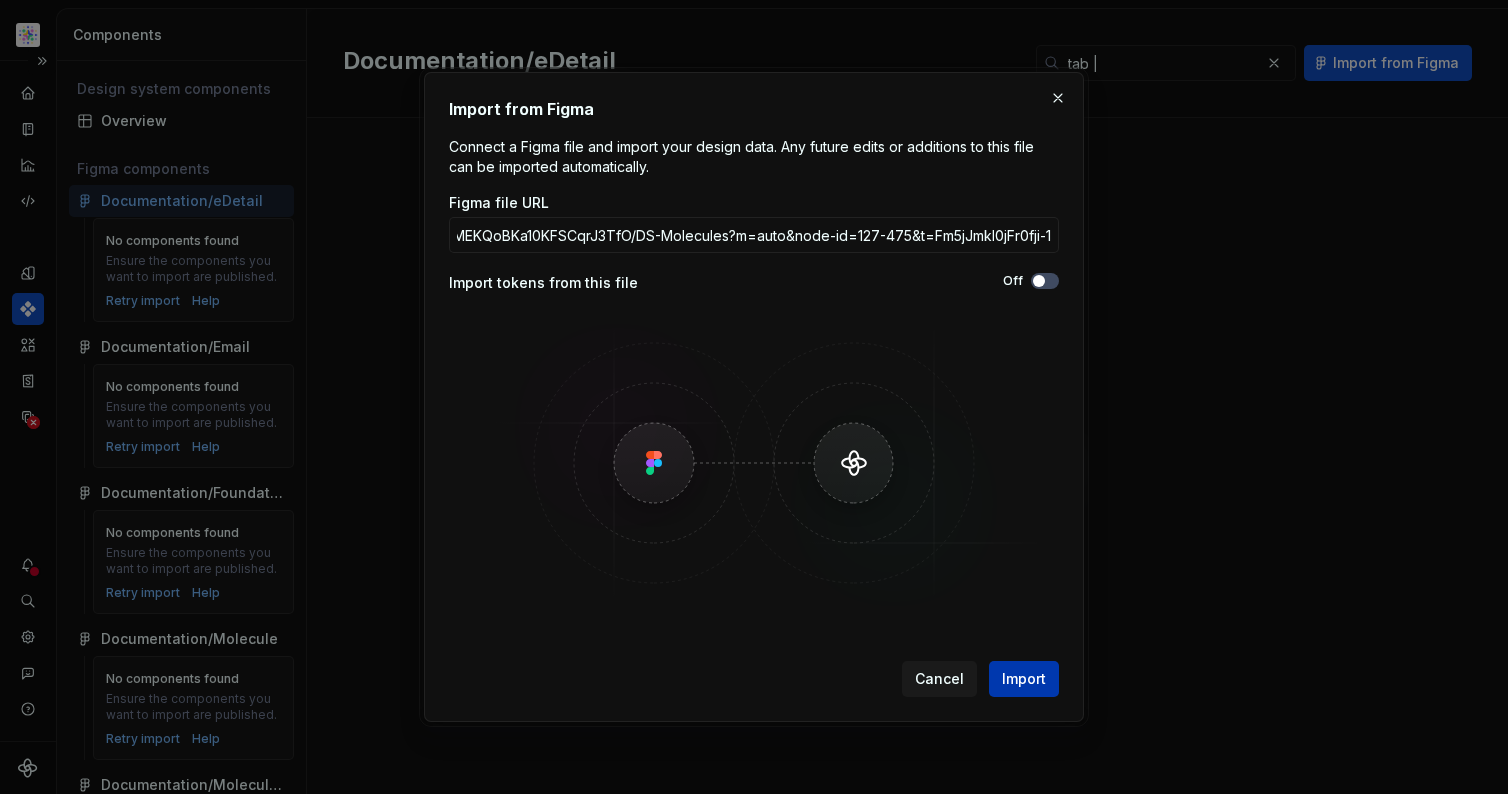 click on "Import" at bounding box center [1024, 679] 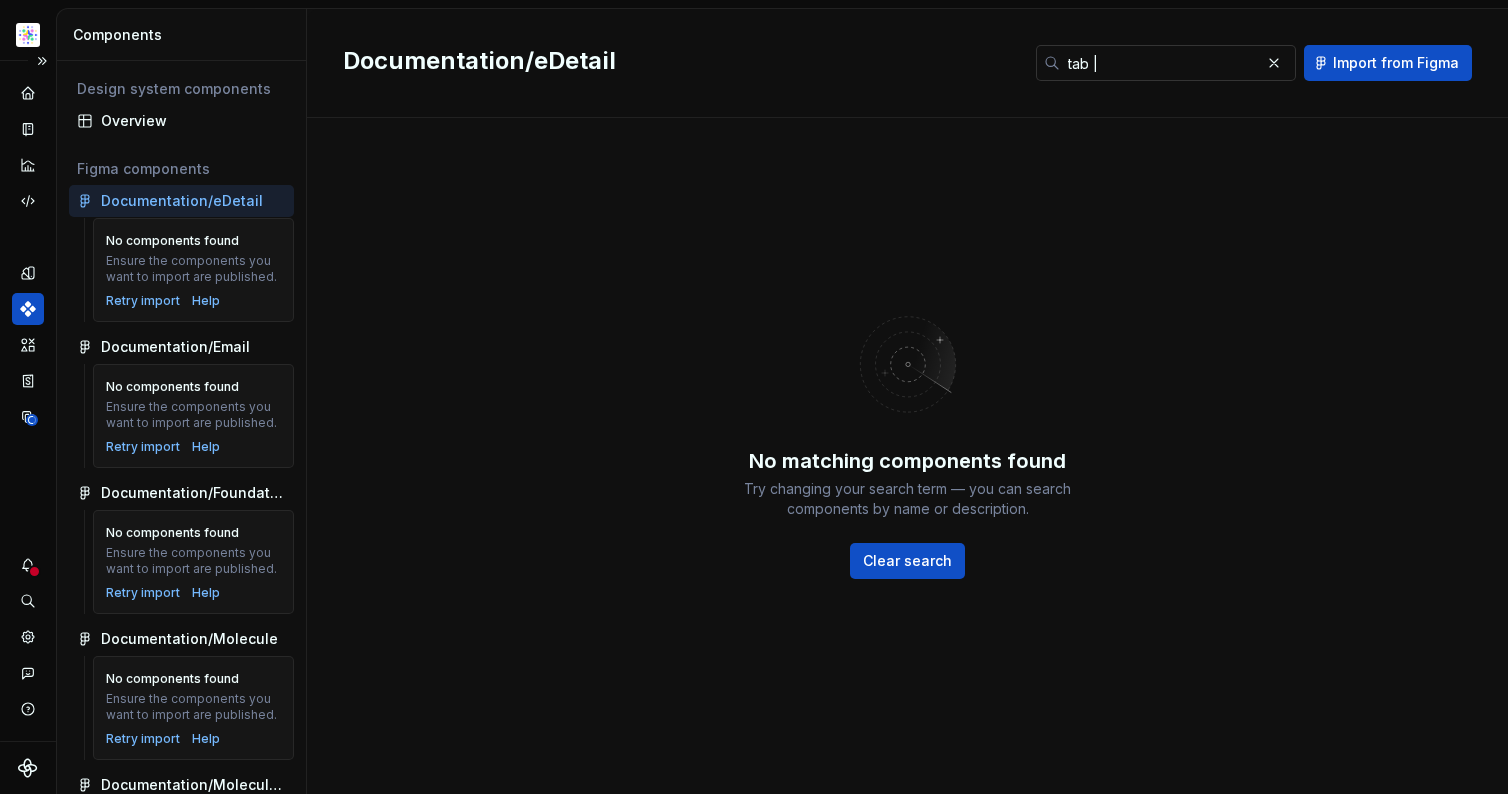 click at bounding box center (1274, 63) 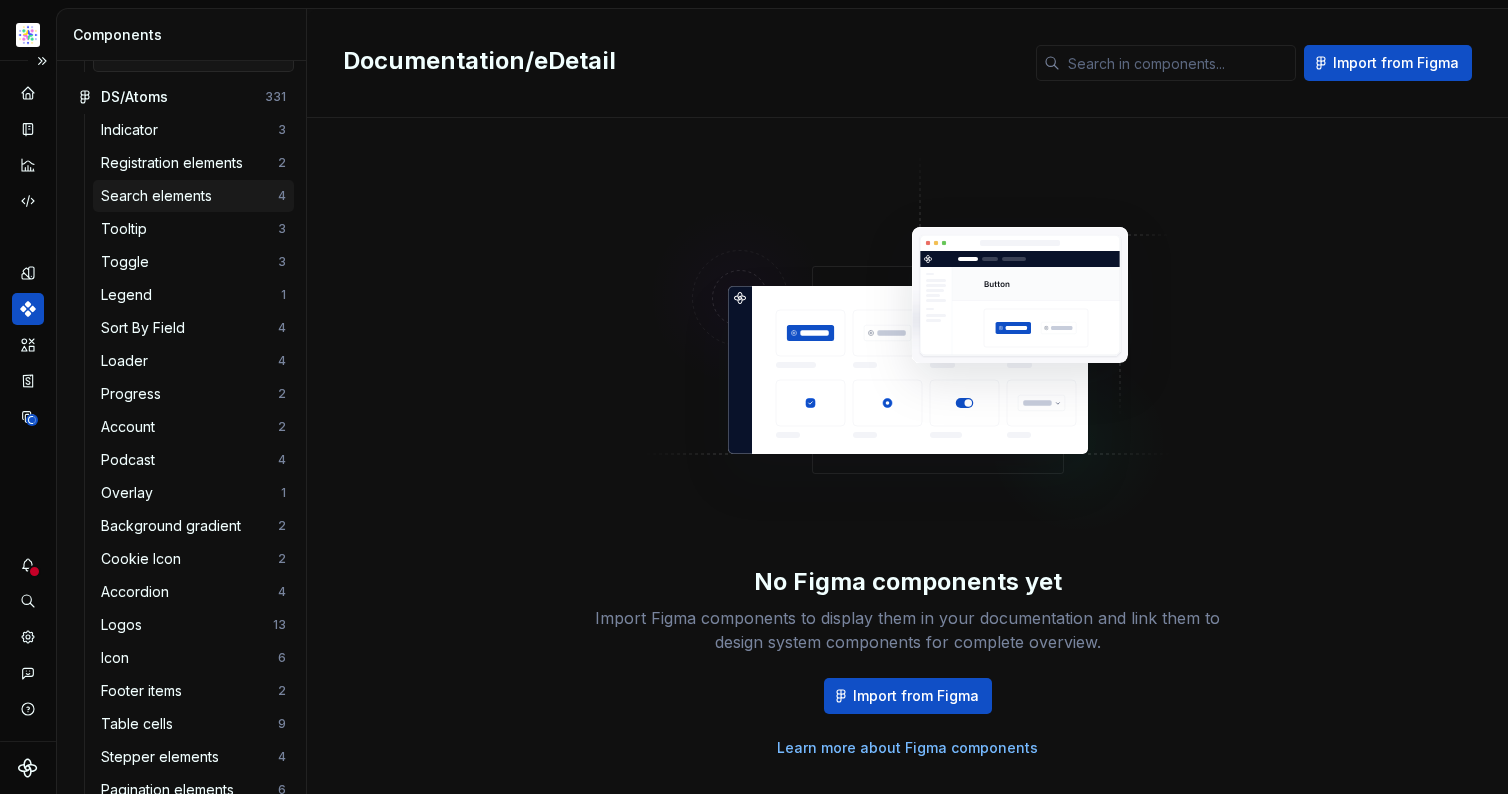scroll, scrollTop: 1916, scrollLeft: 0, axis: vertical 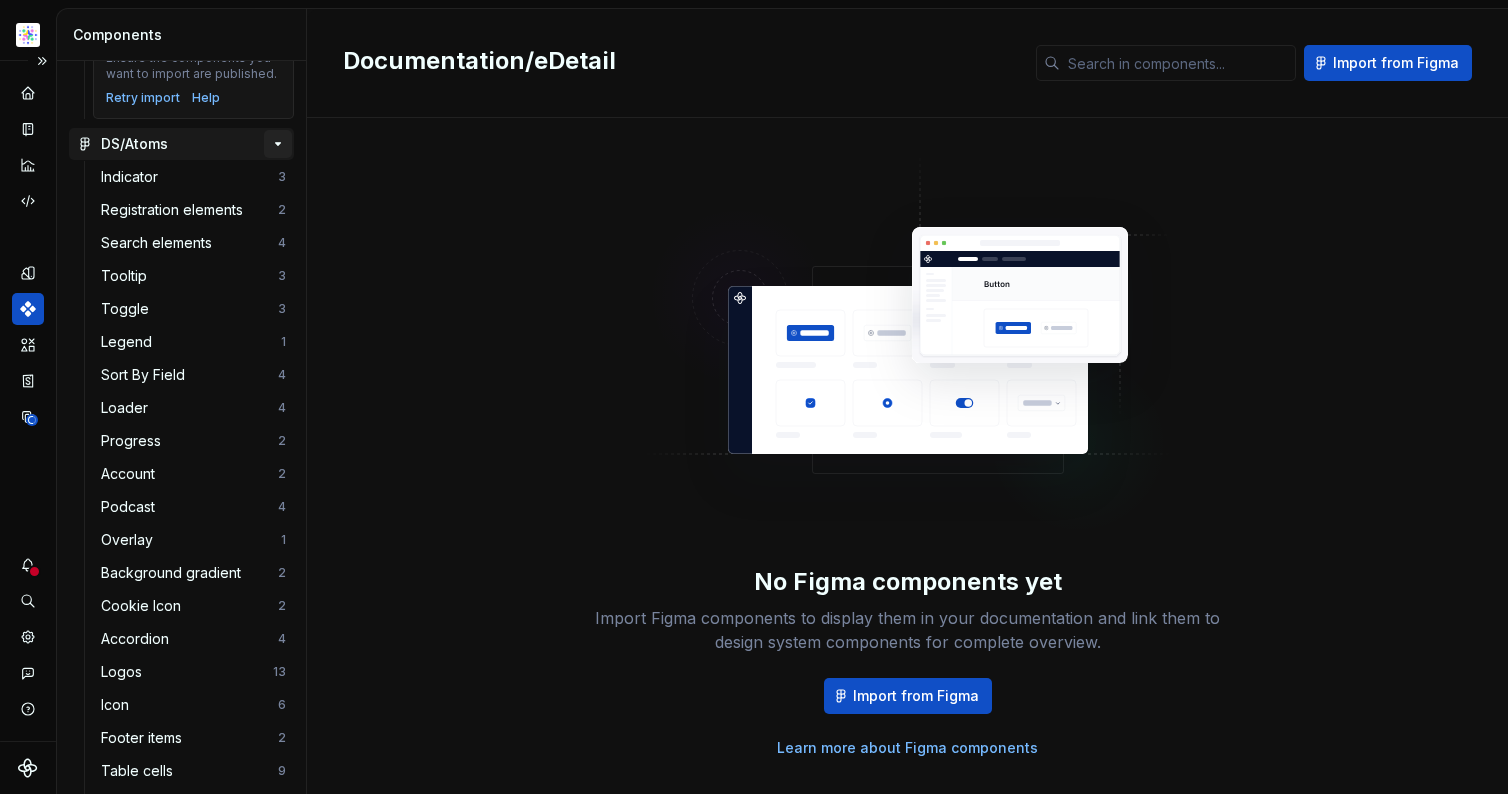click at bounding box center (278, 144) 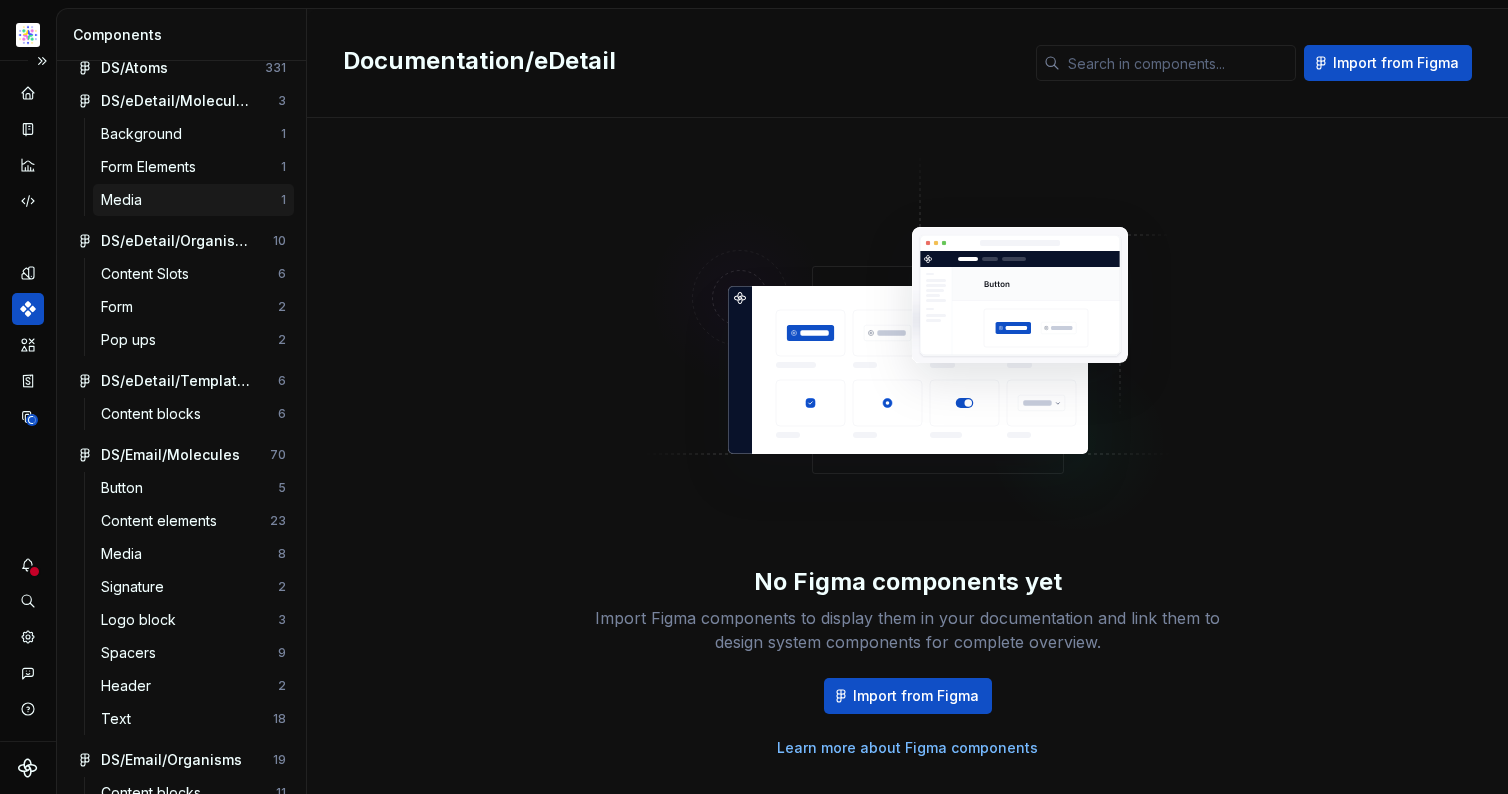 scroll, scrollTop: 2000, scrollLeft: 0, axis: vertical 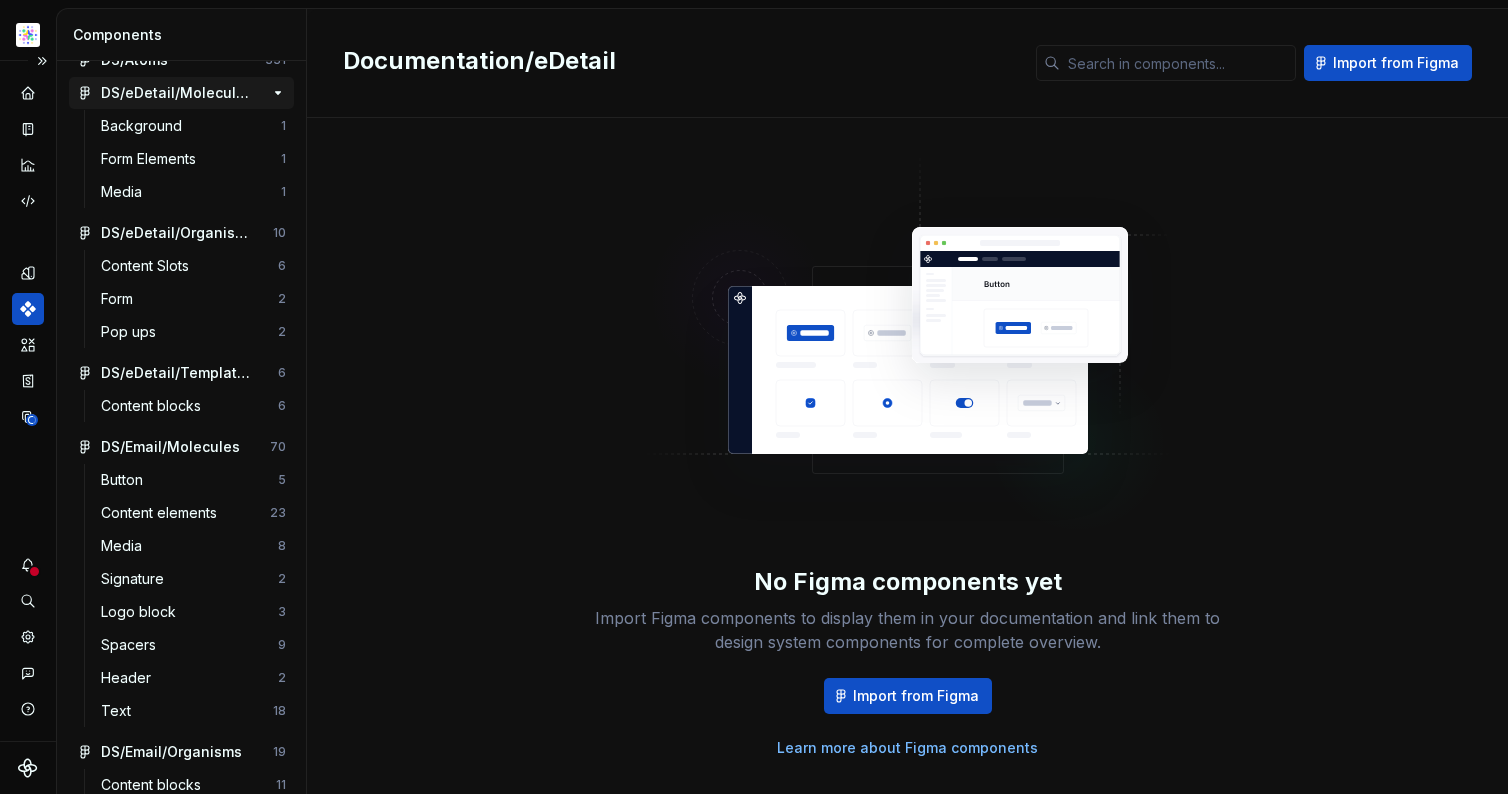 click on "DS/eDetail/Molecules" at bounding box center (175, 93) 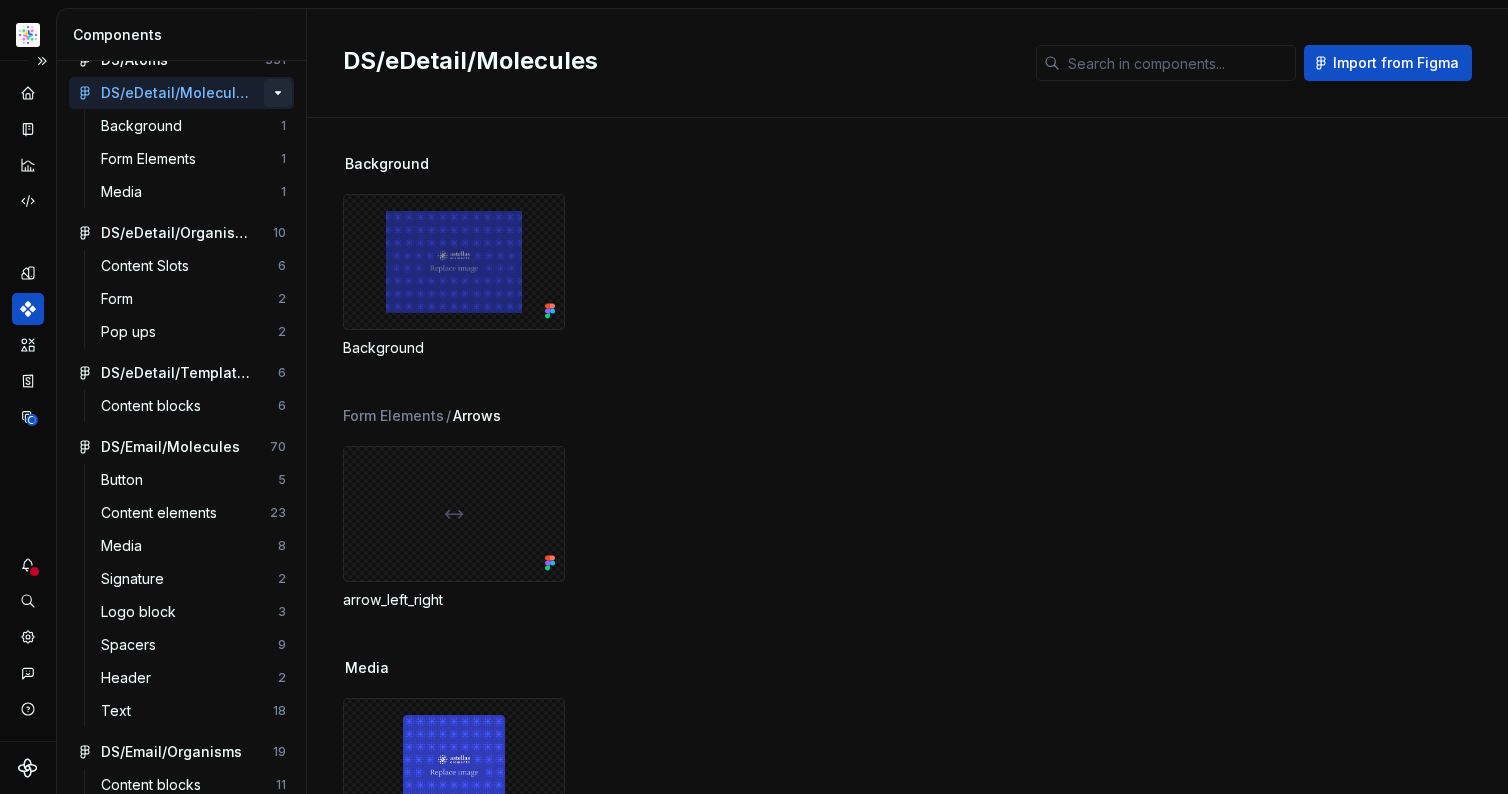 click at bounding box center [278, 93] 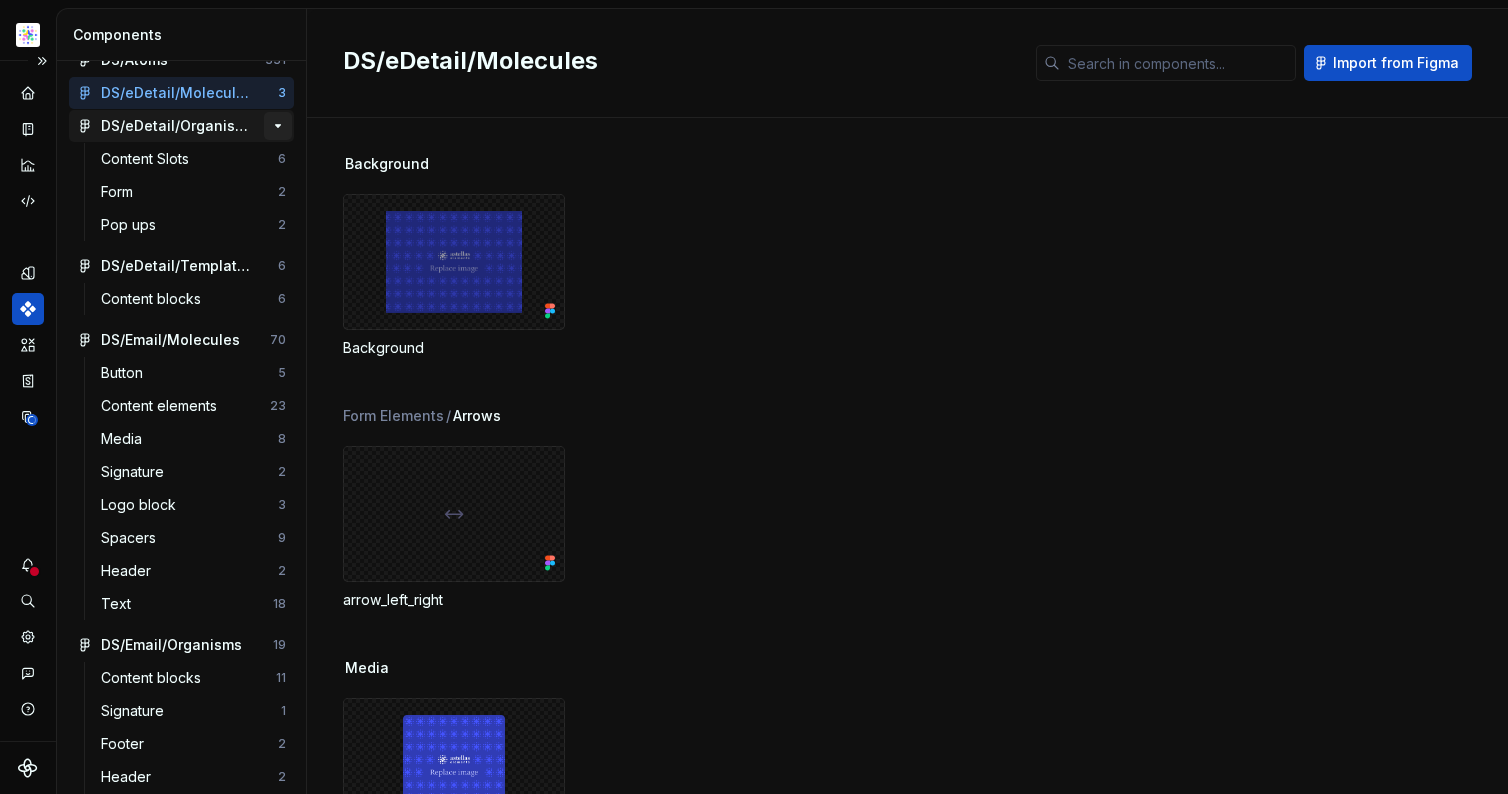 click at bounding box center [278, 126] 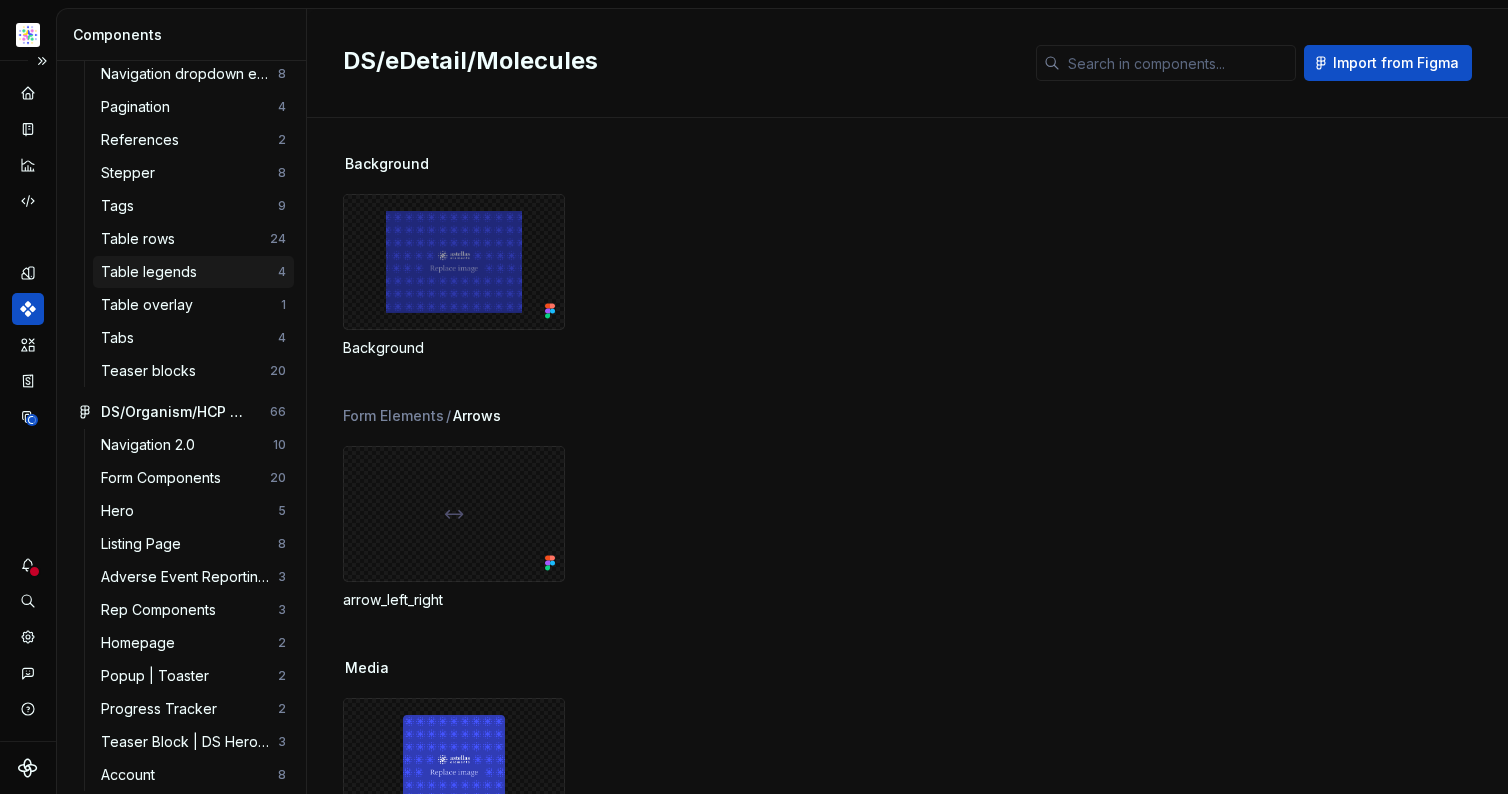 scroll, scrollTop: 4180, scrollLeft: 0, axis: vertical 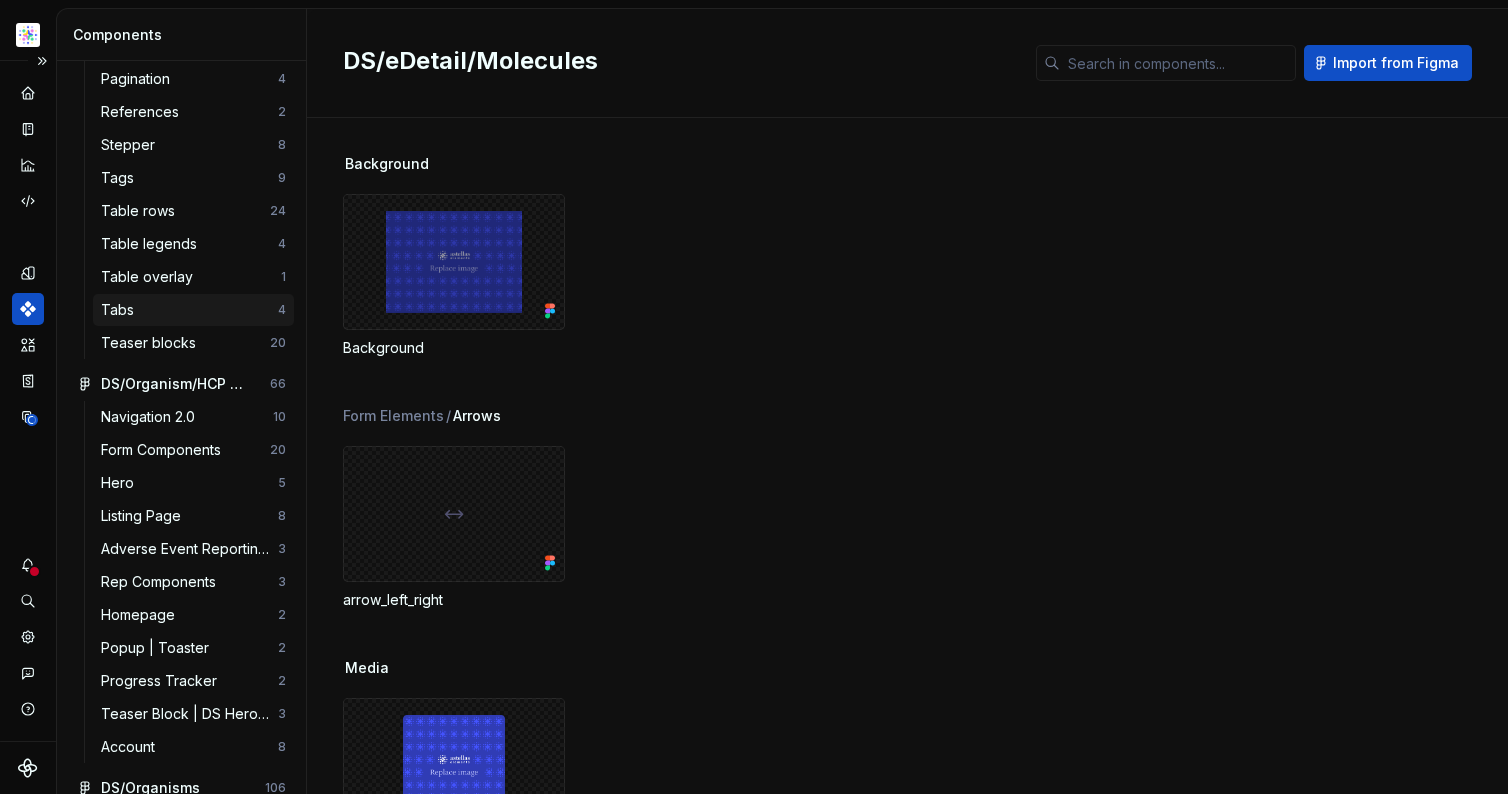 click on "Tabs" at bounding box center (189, 310) 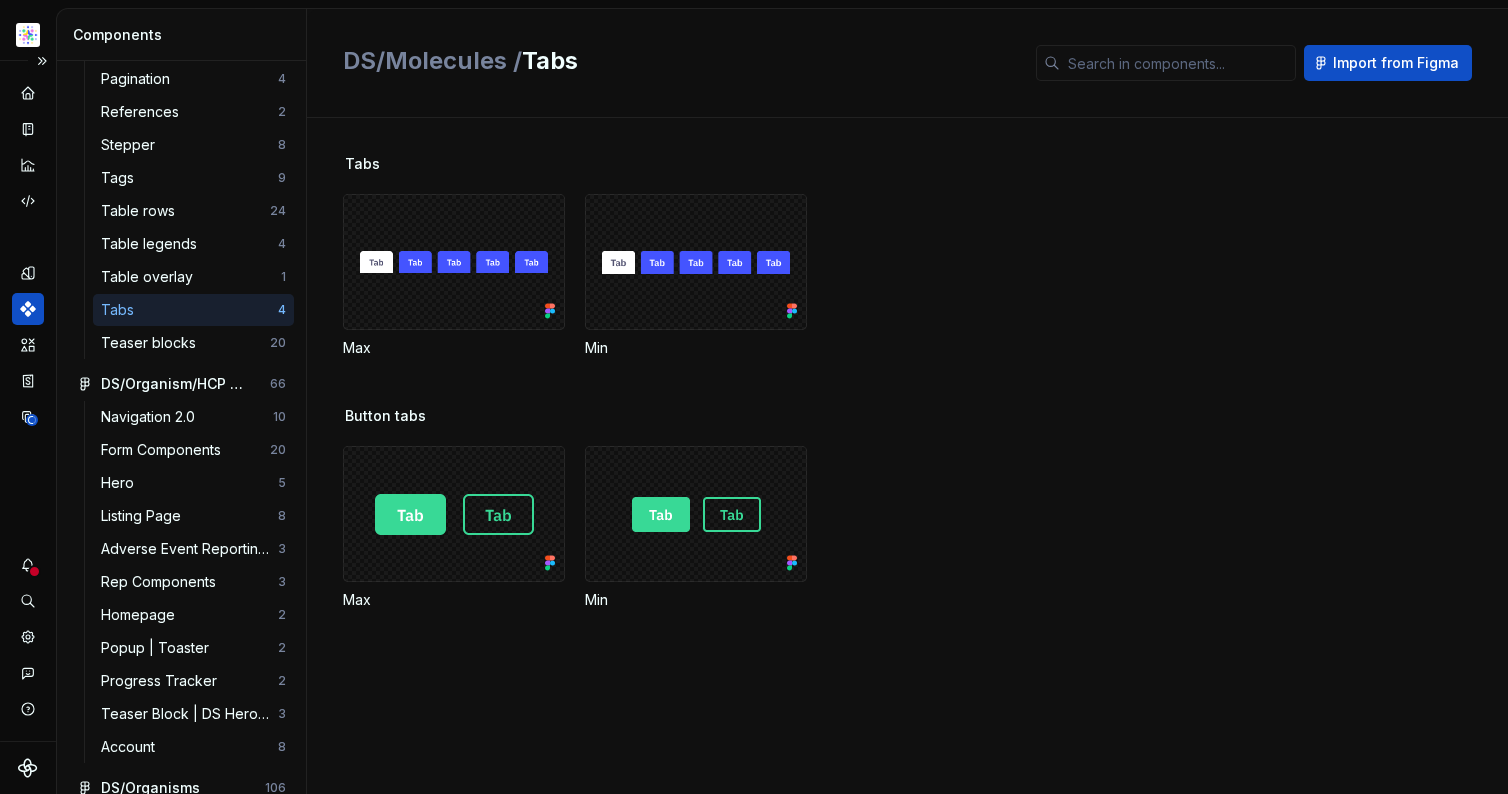 click on "Tabs Max Min Button tabs Max Min" at bounding box center [925, 456] 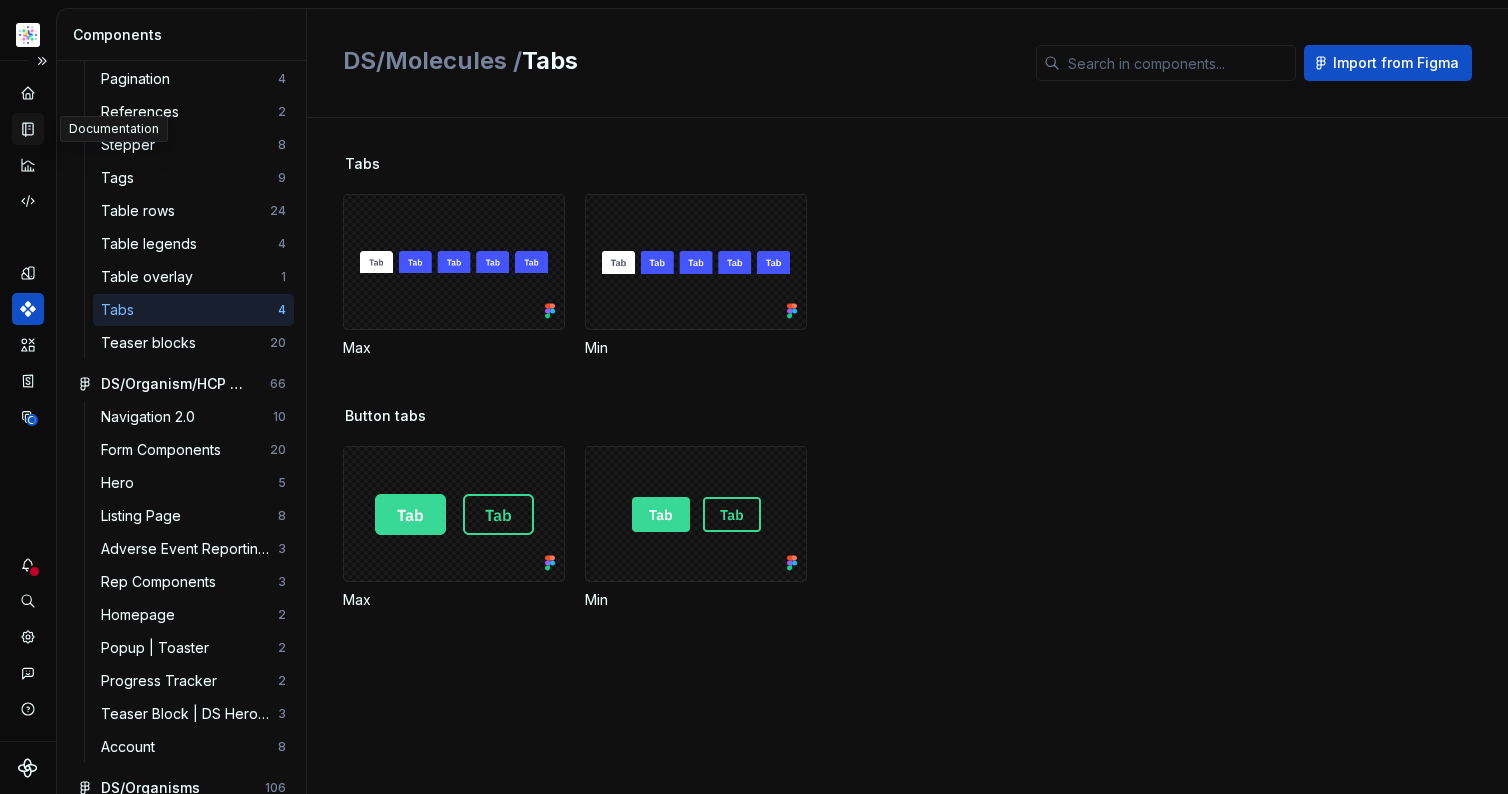 click 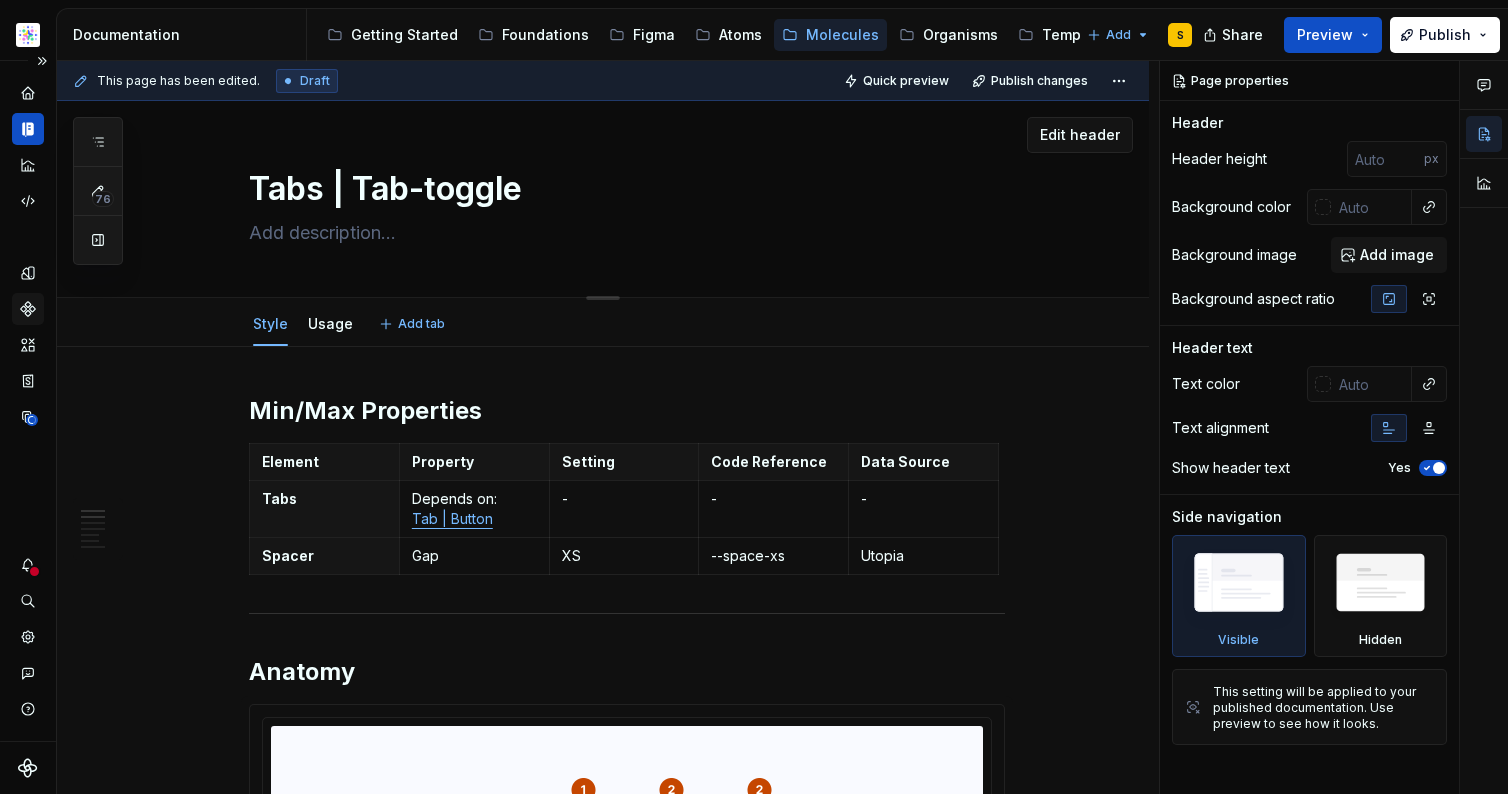 drag, startPoint x: 369, startPoint y: 184, endPoint x: 637, endPoint y: 265, distance: 279.9732 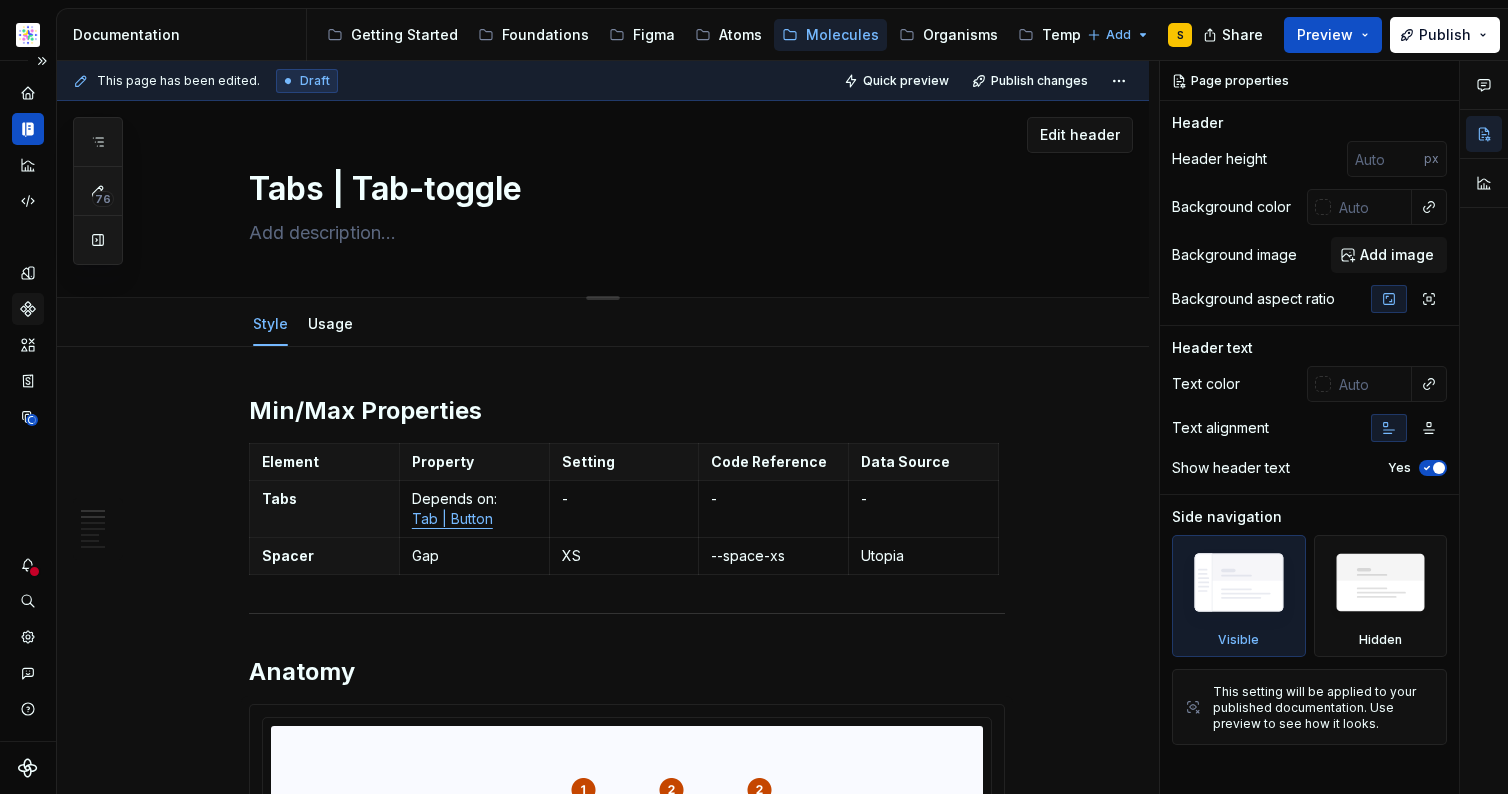 type on "*" 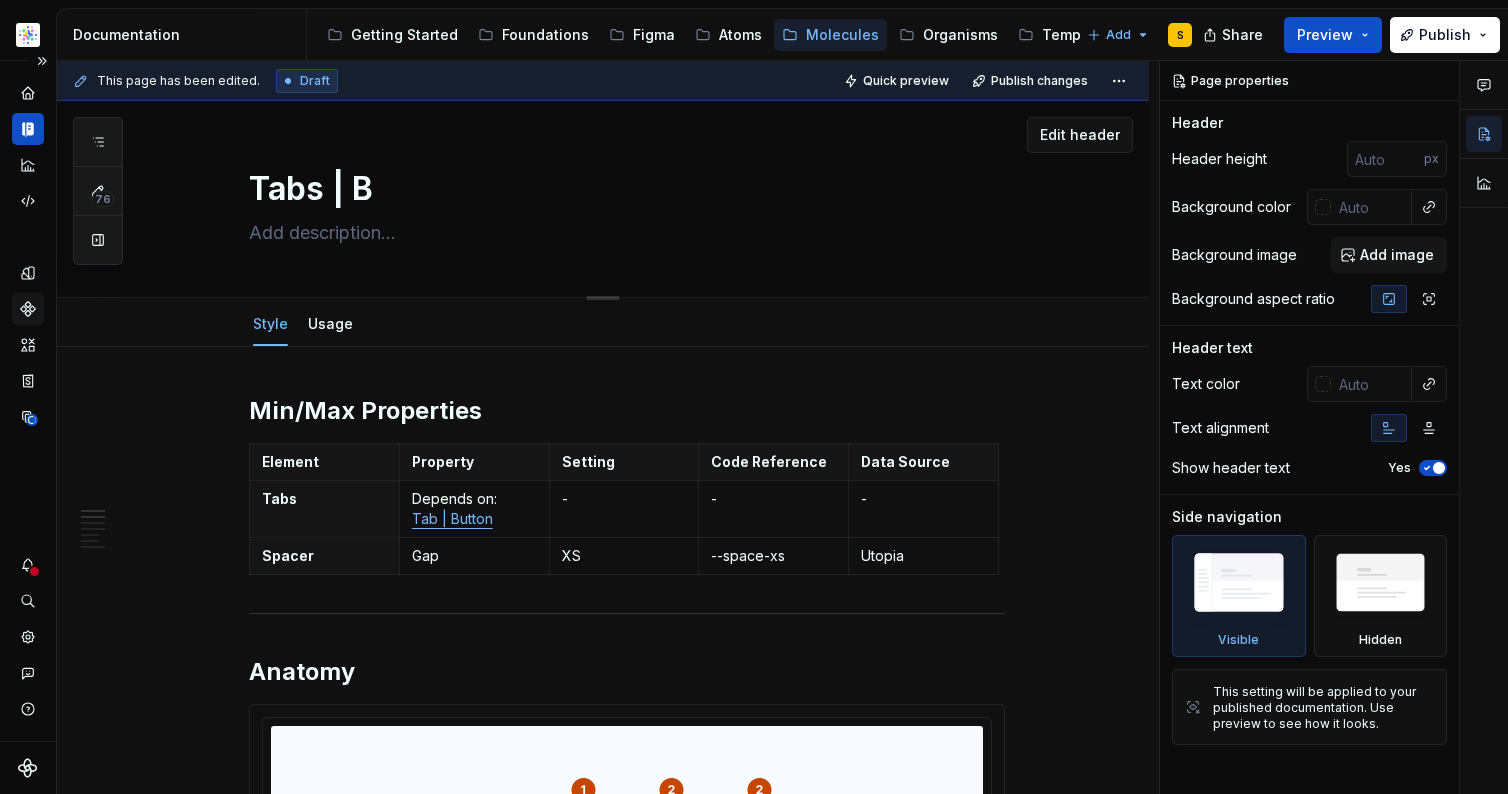 type on "*" 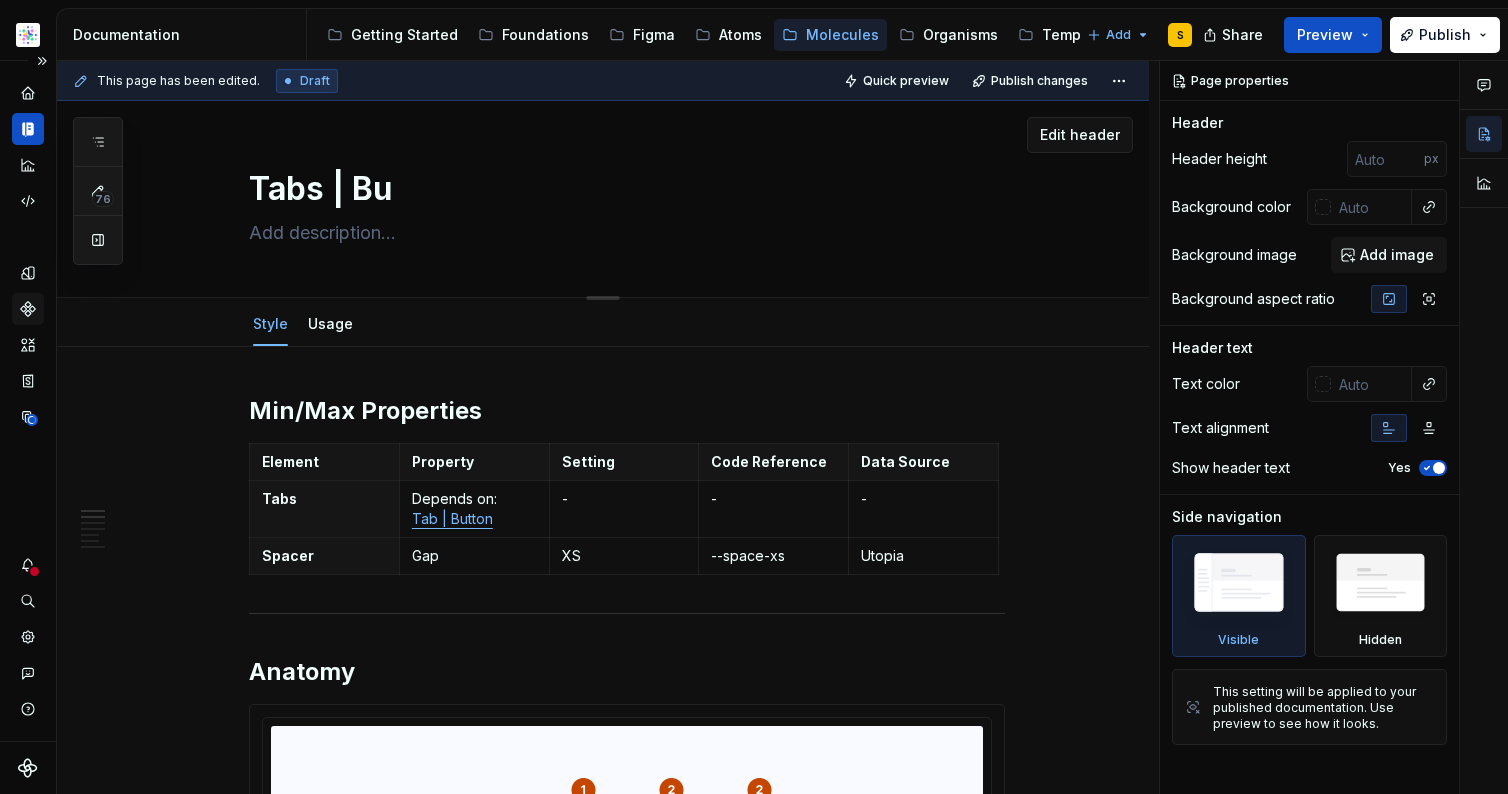 type on "*" 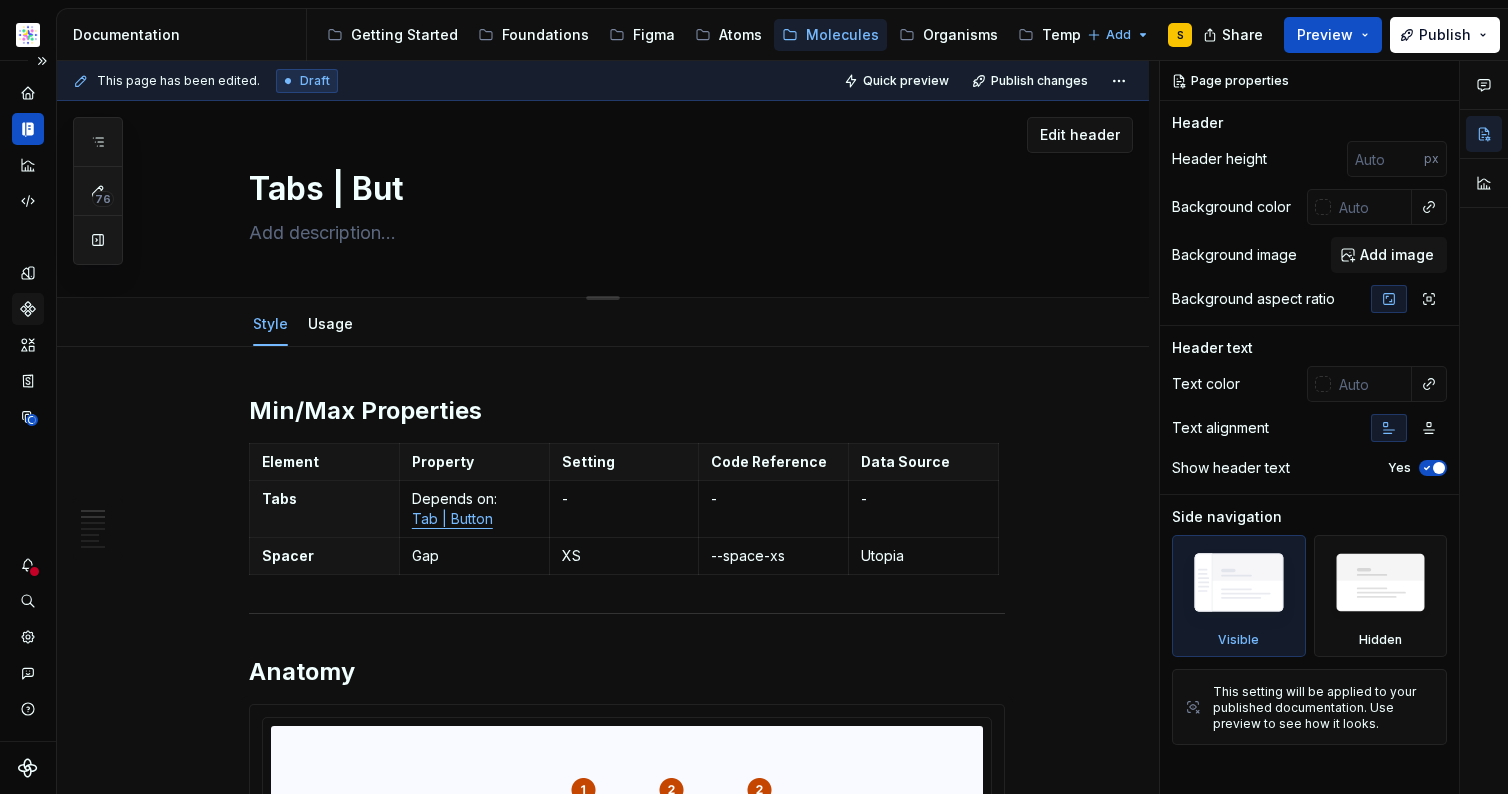 type on "*" 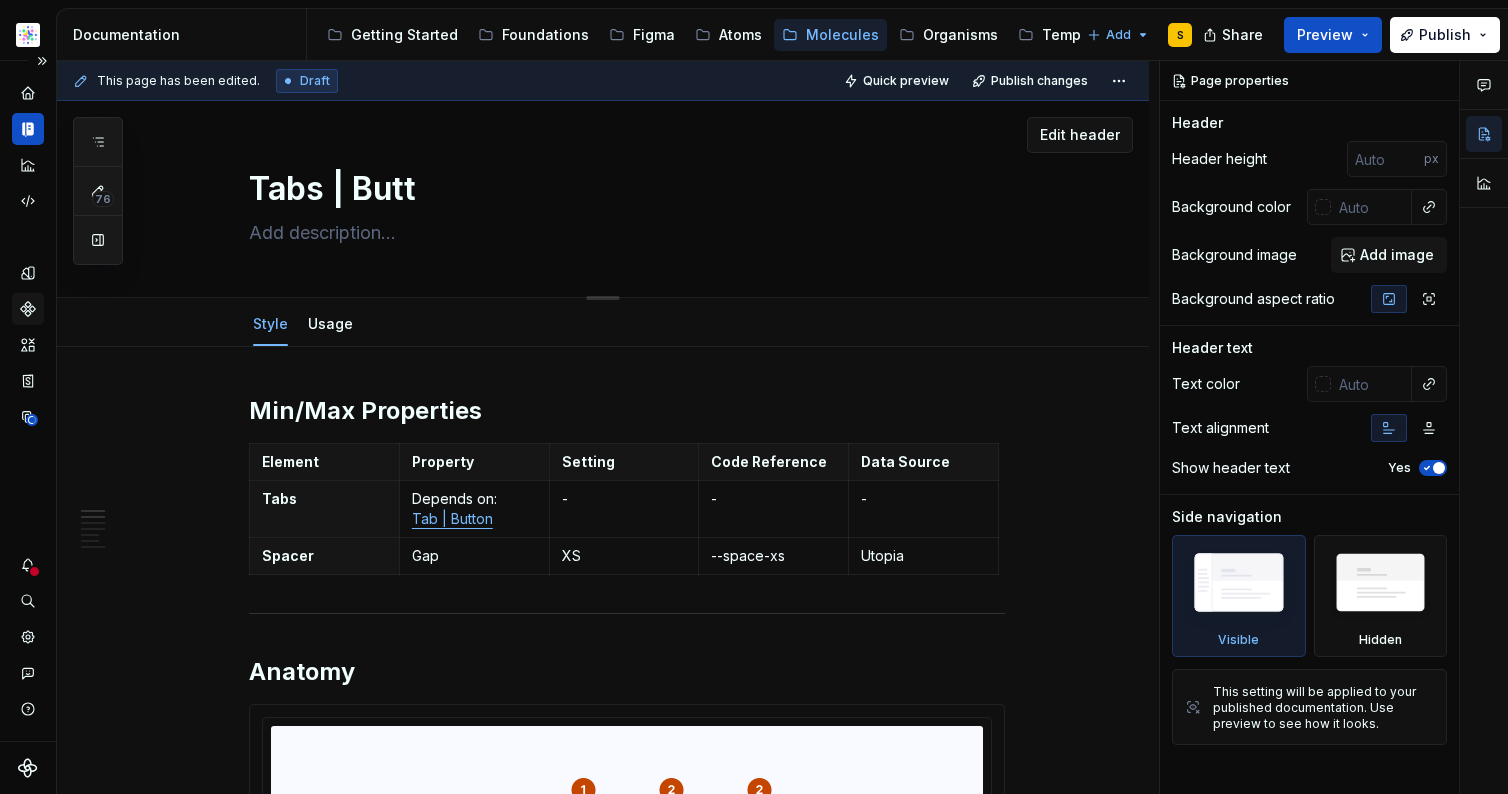 type on "*" 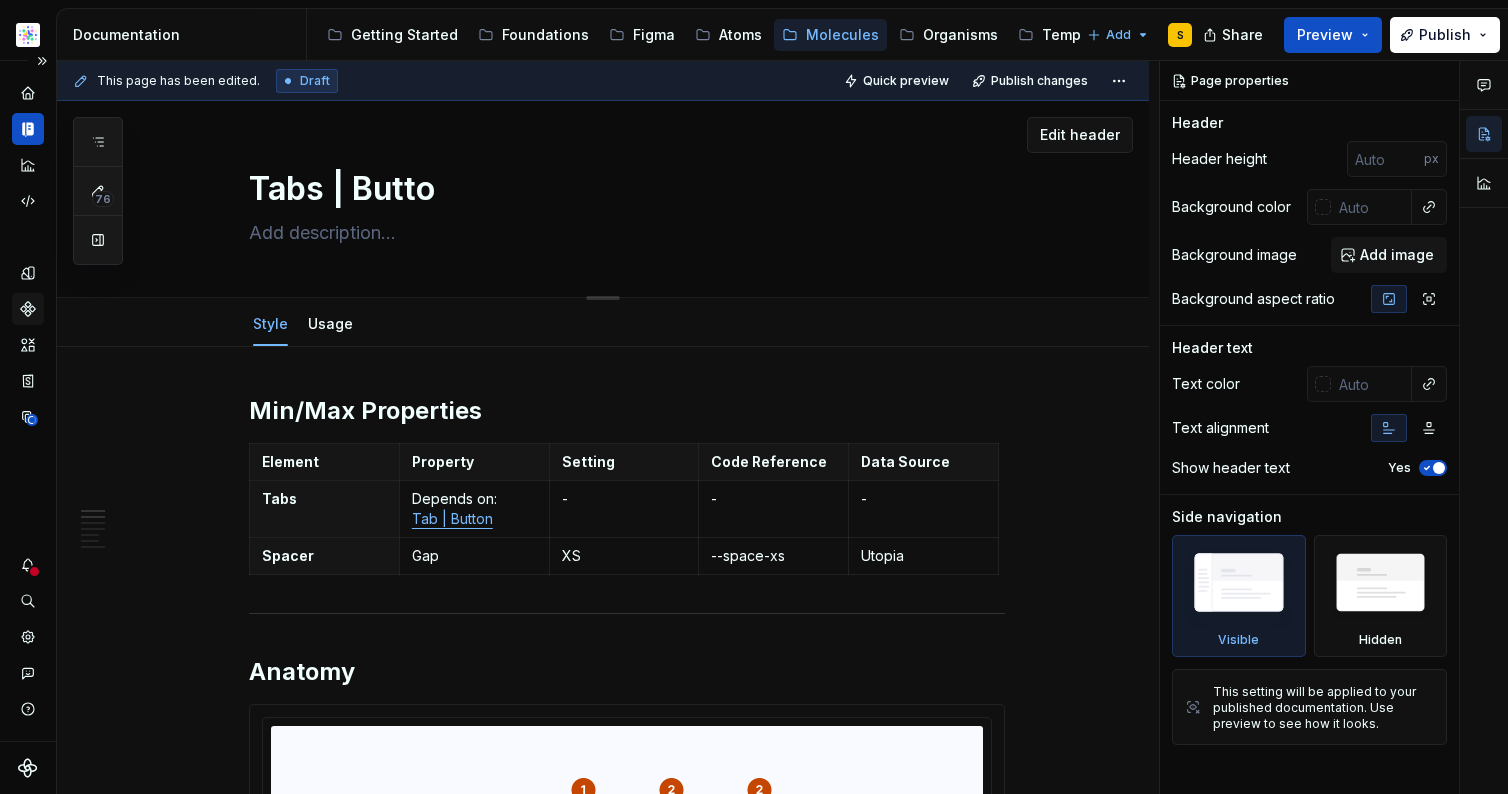 type on "*" 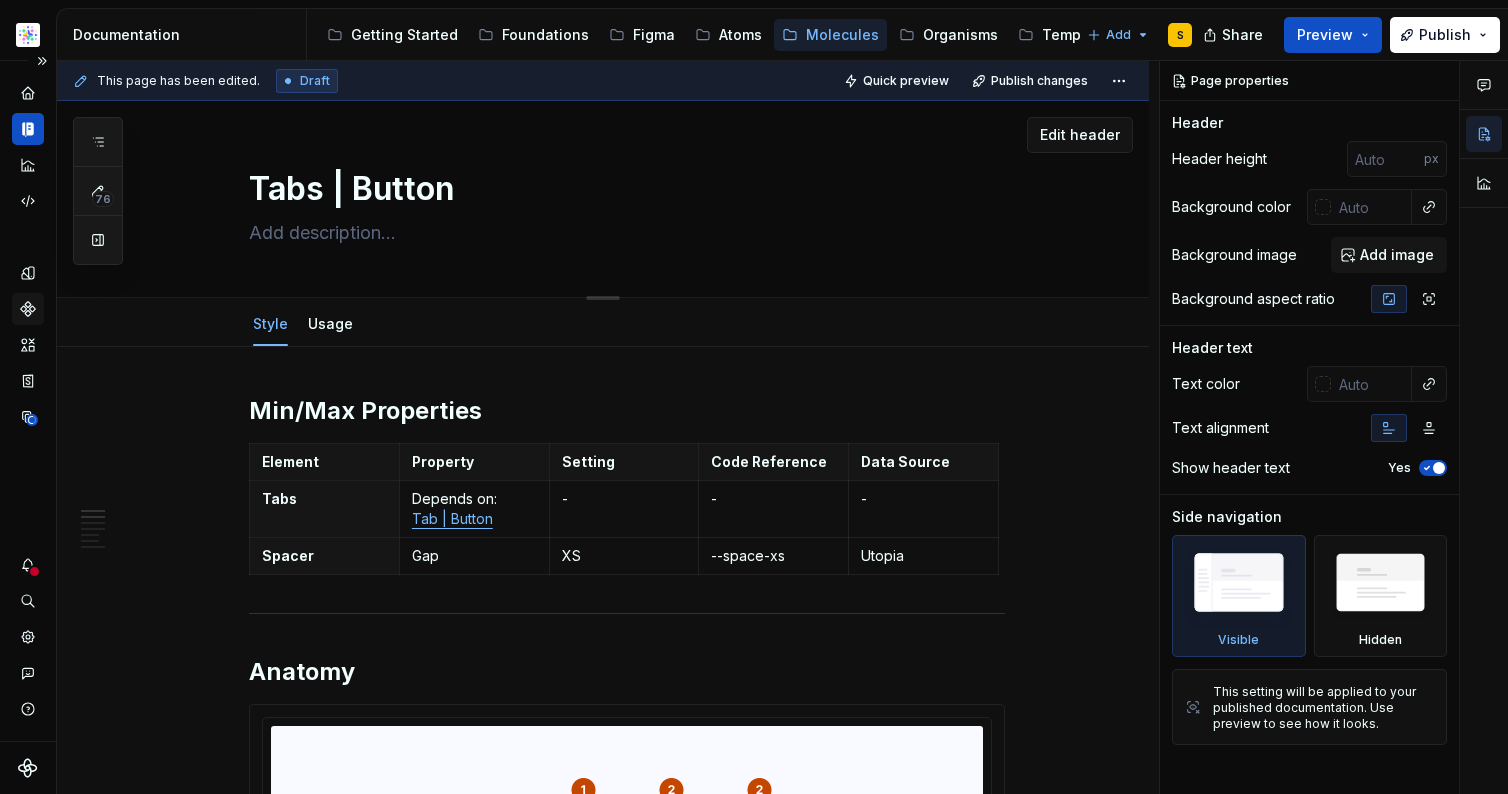 type on "*" 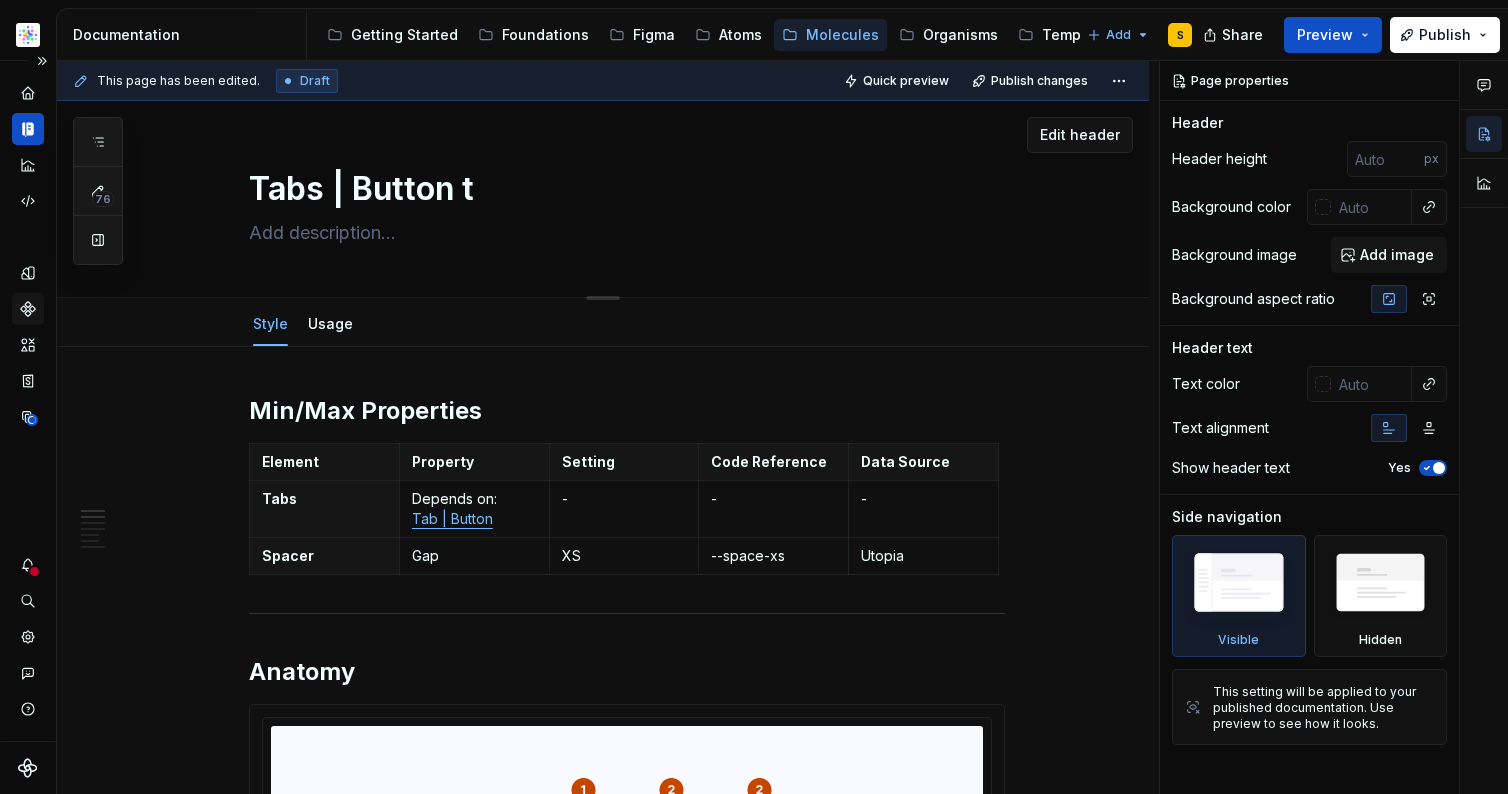 type on "*" 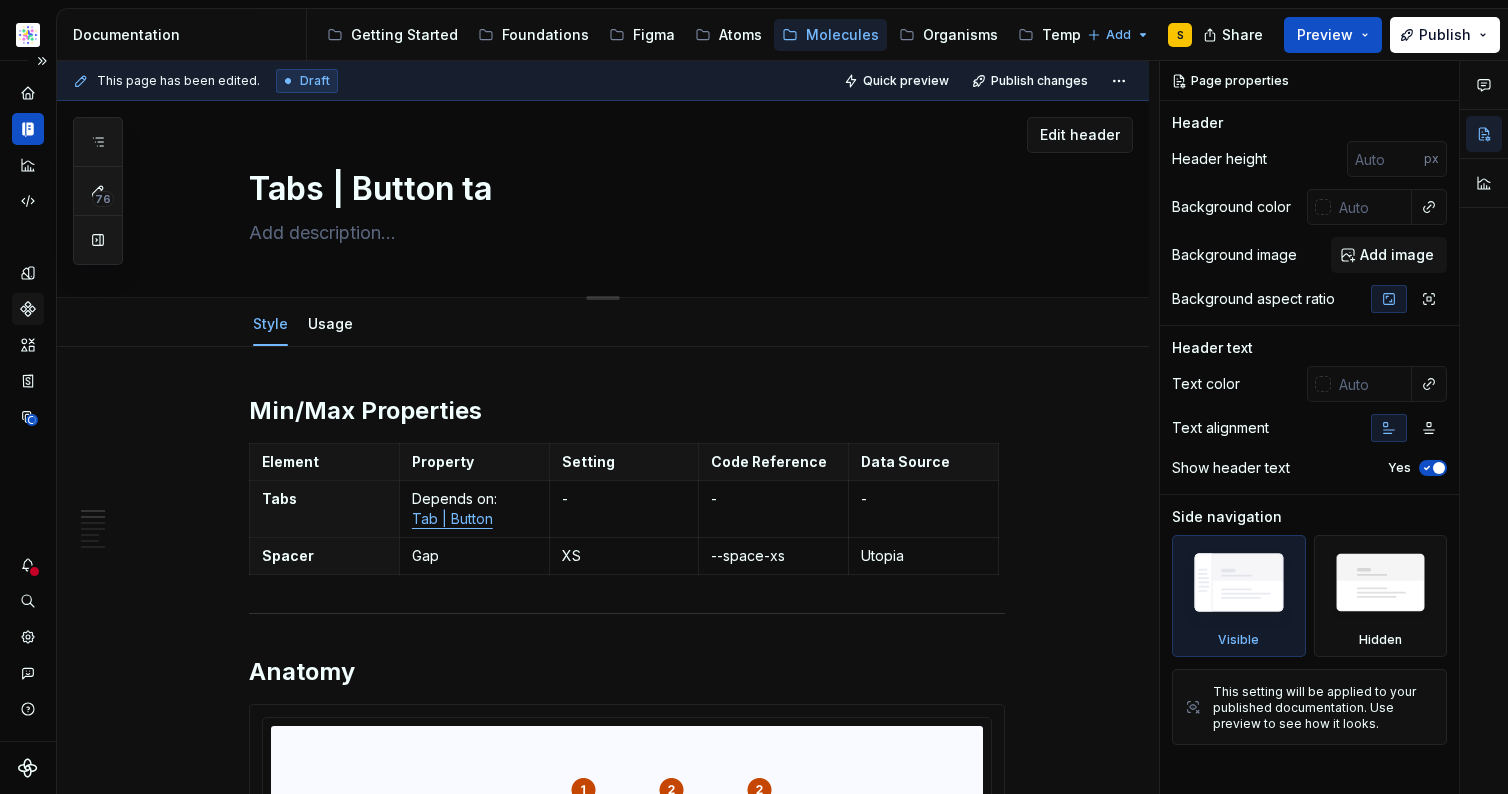 type on "*" 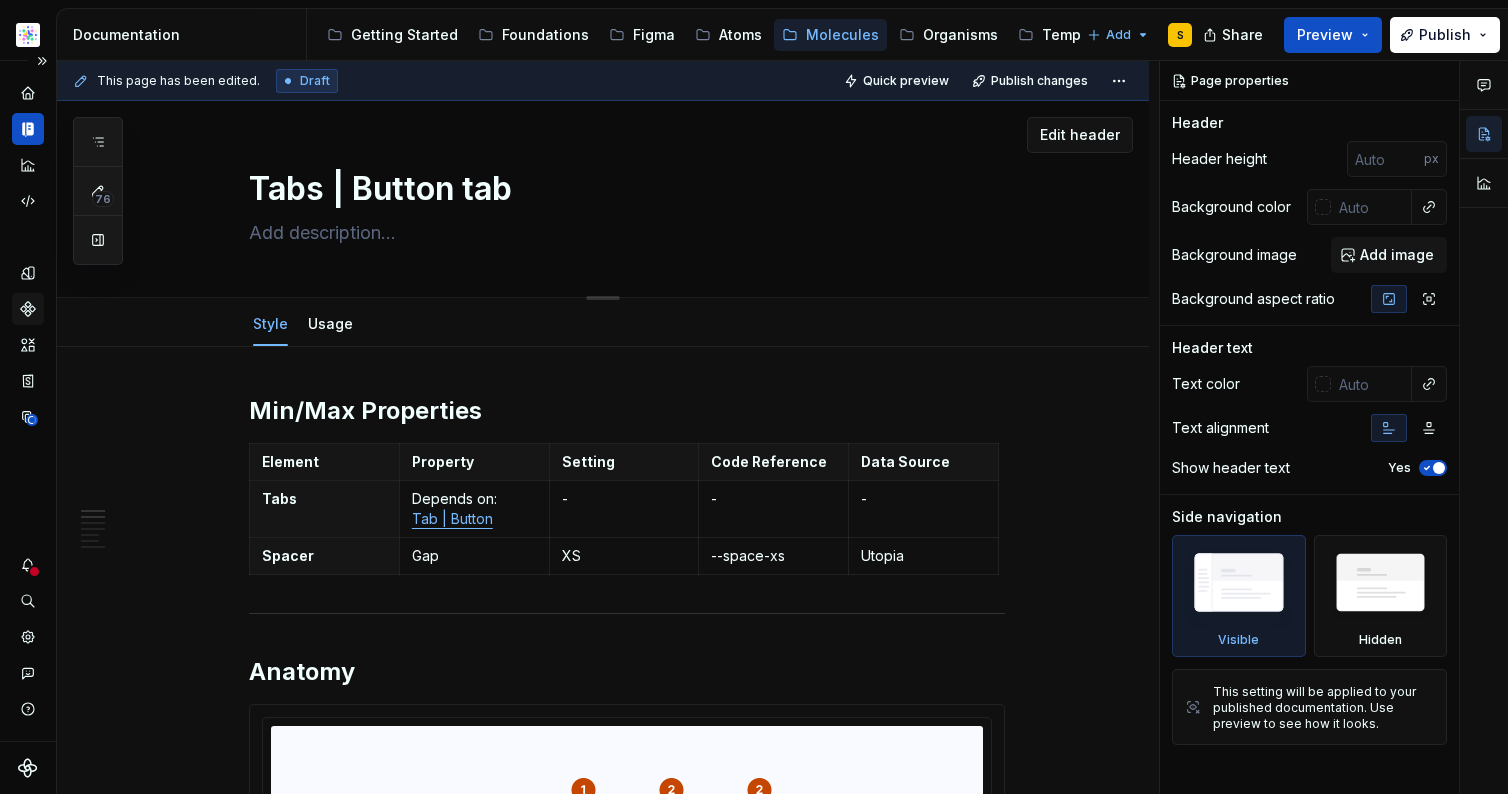 type on "*" 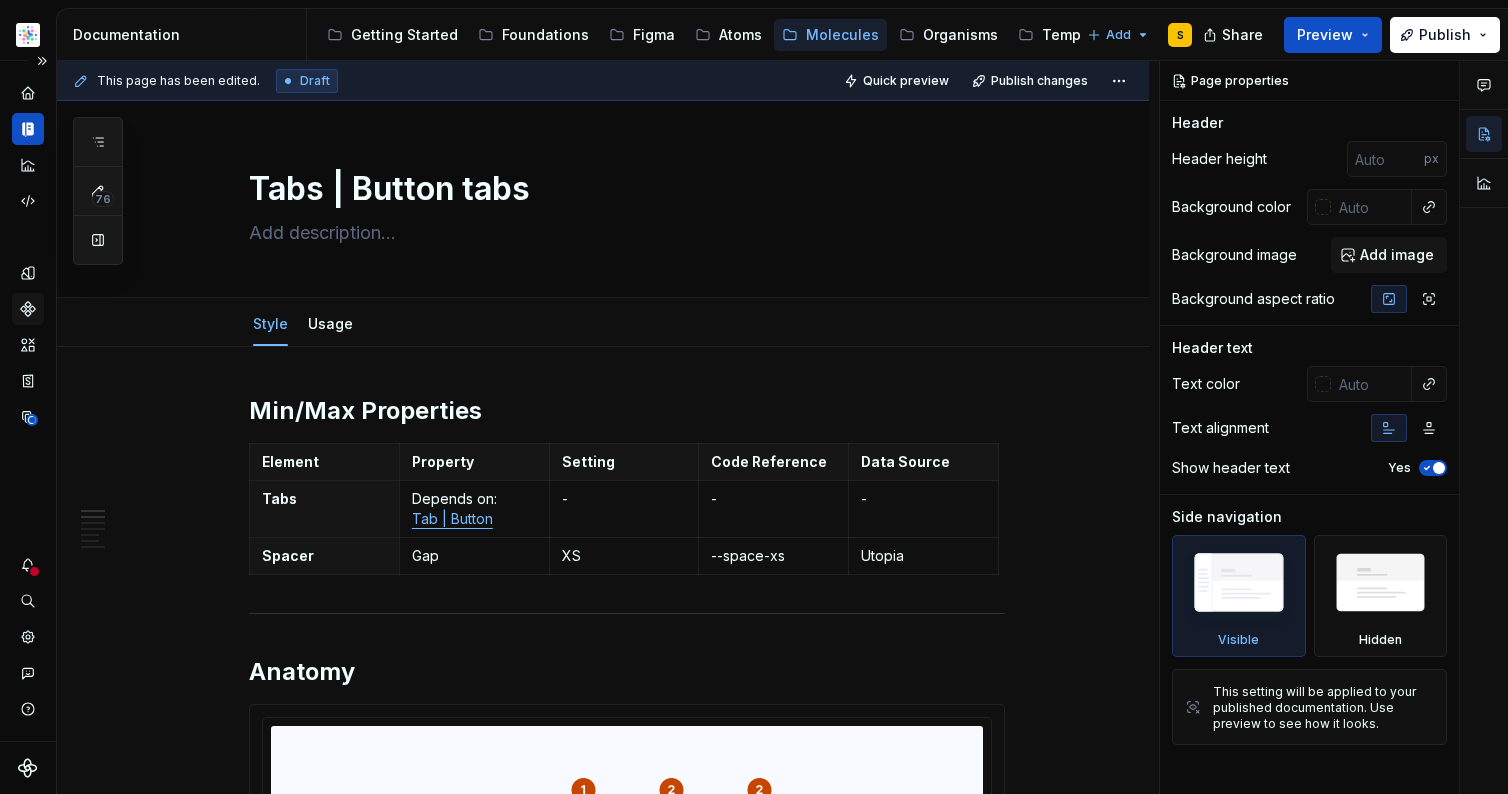 type on "*" 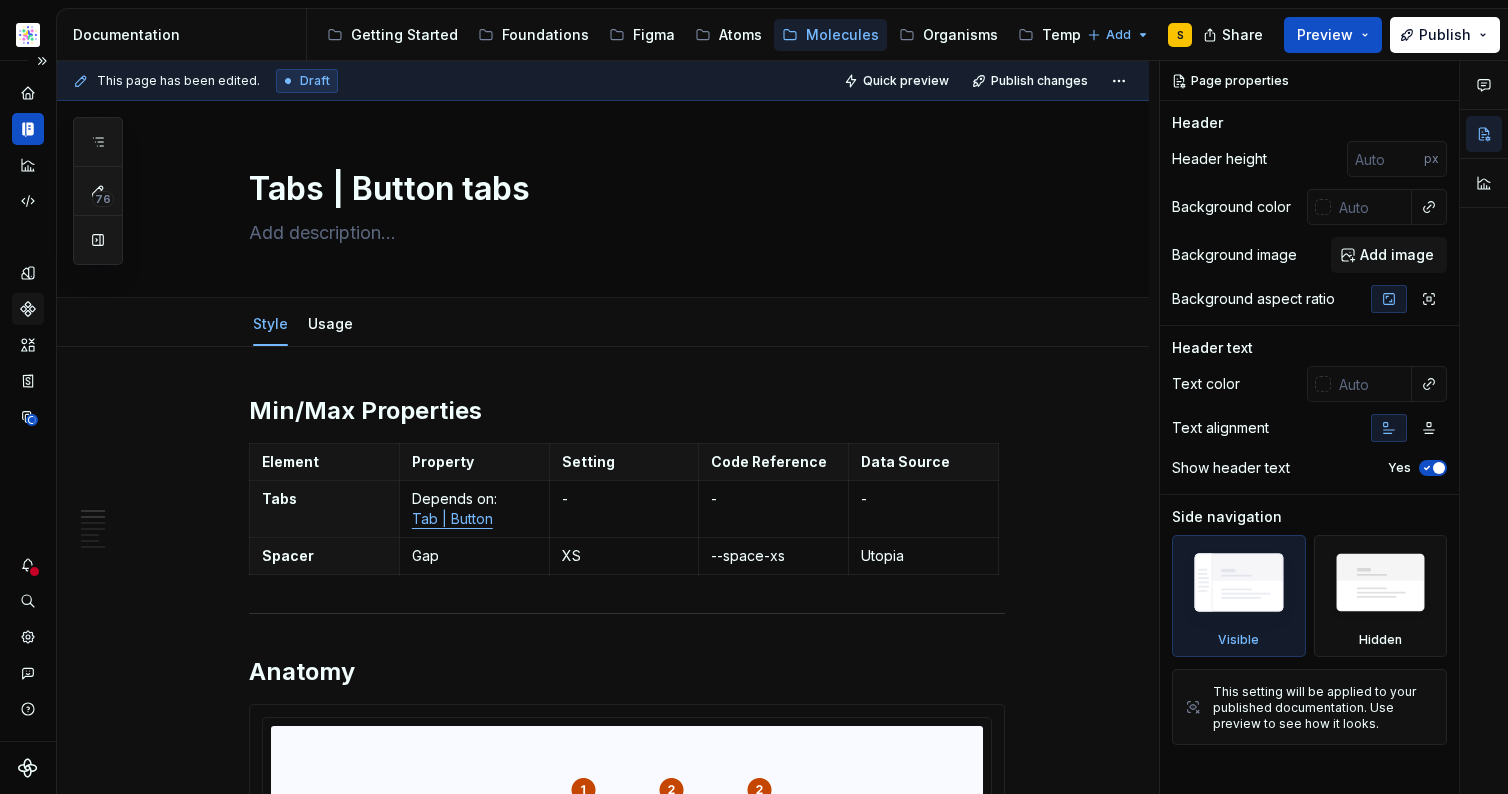 type on "Tabs | Button tabs" 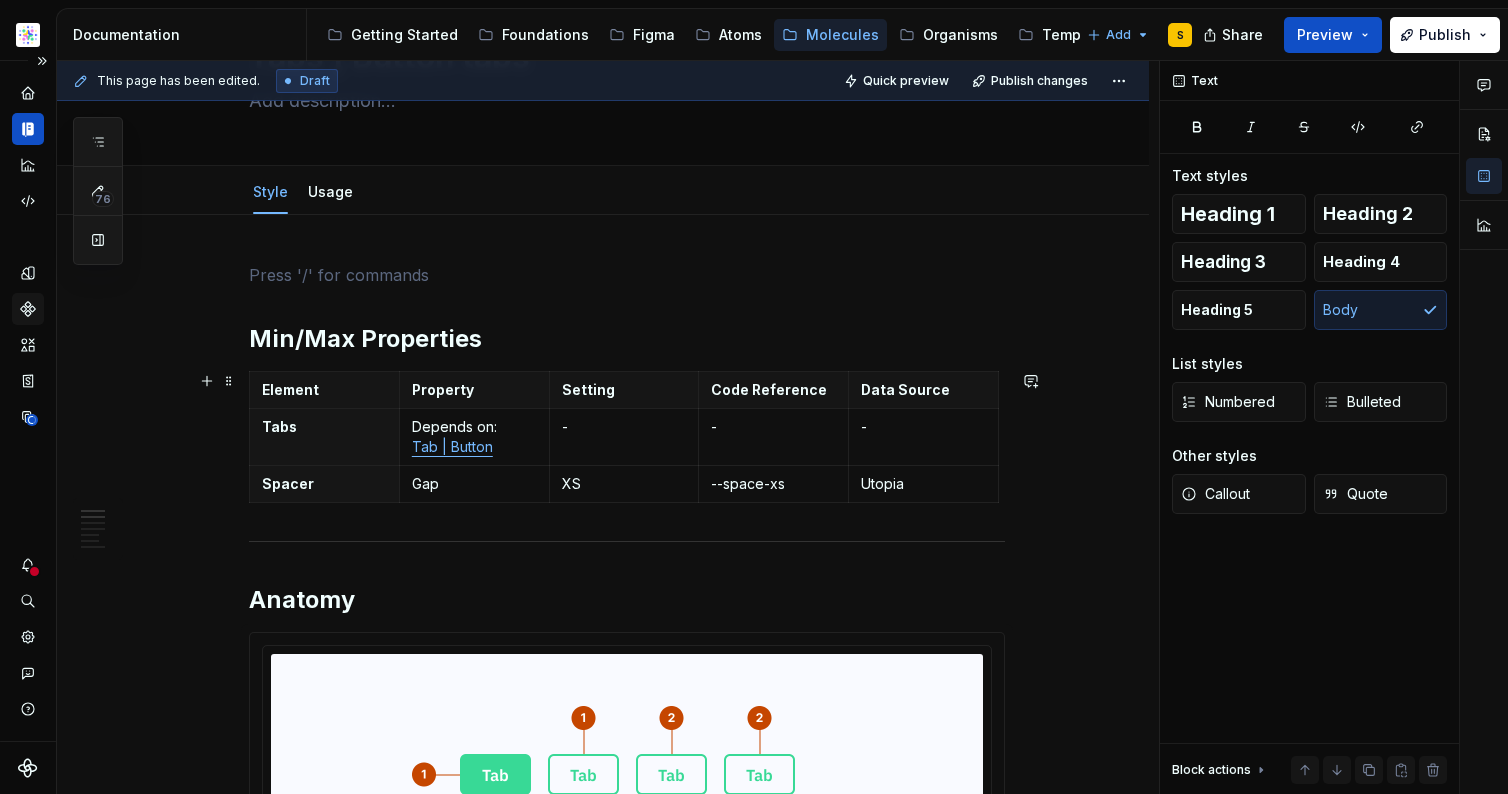 scroll, scrollTop: 148, scrollLeft: 0, axis: vertical 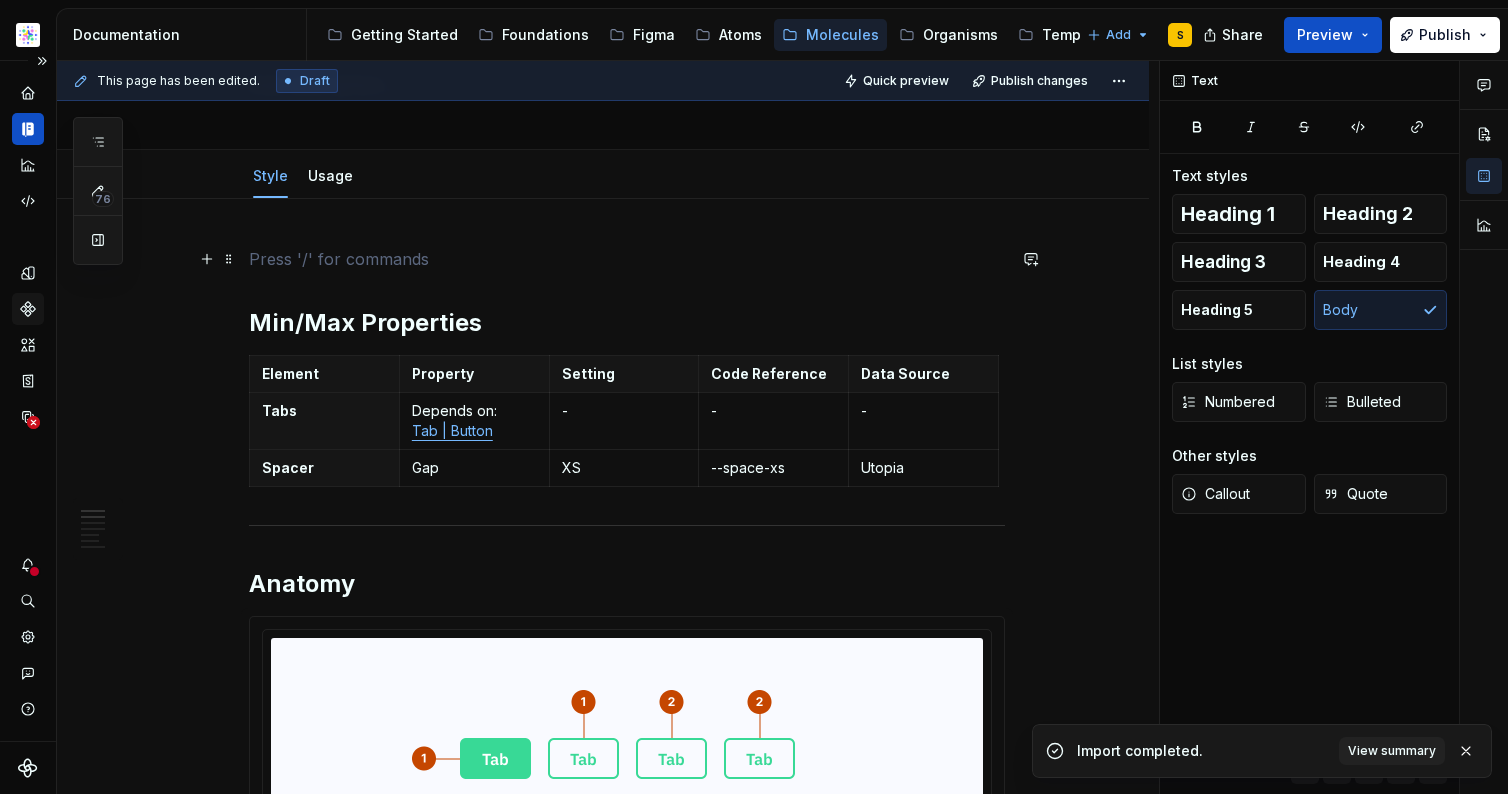click at bounding box center (627, 259) 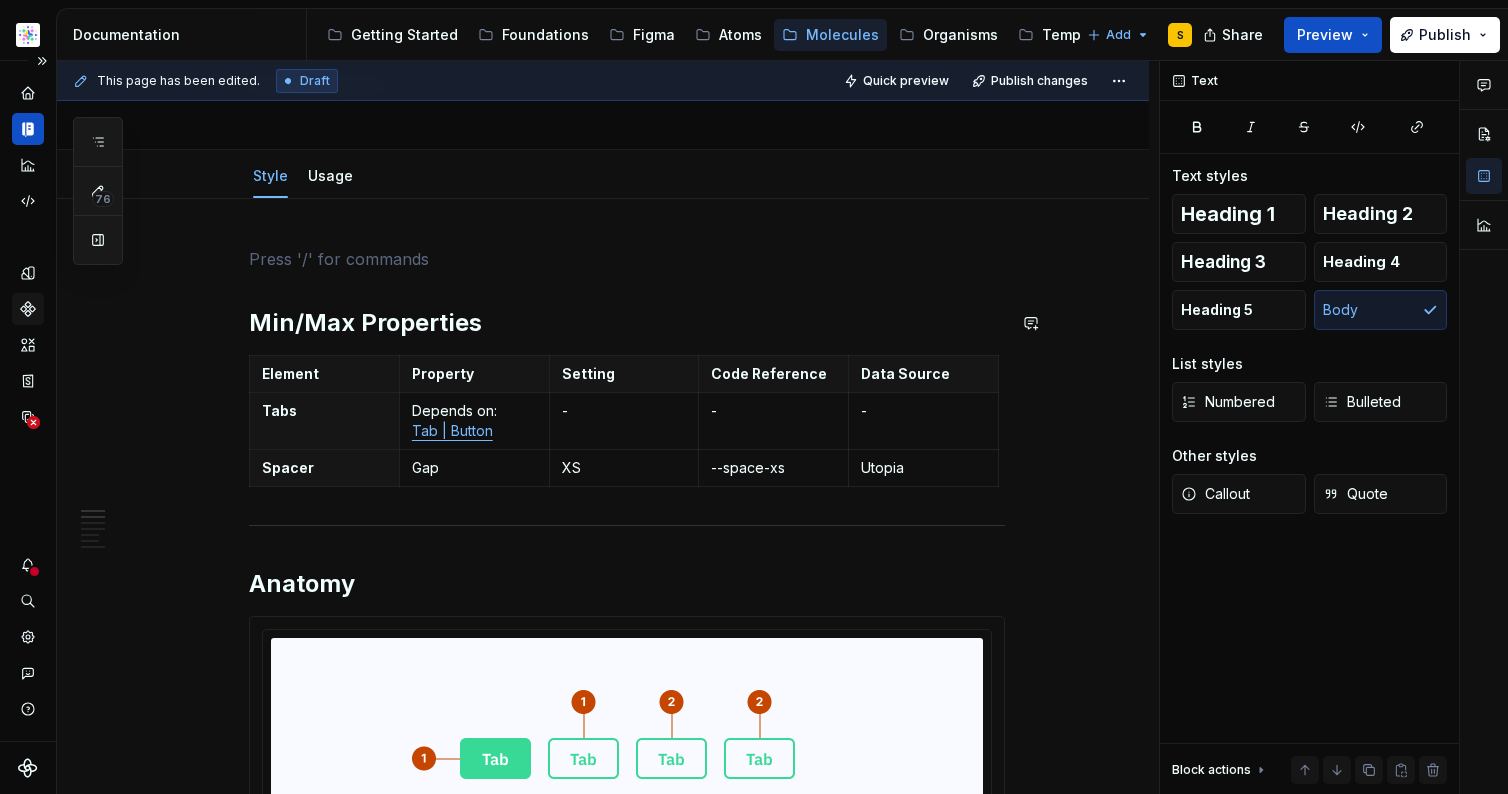 click at bounding box center [627, 259] 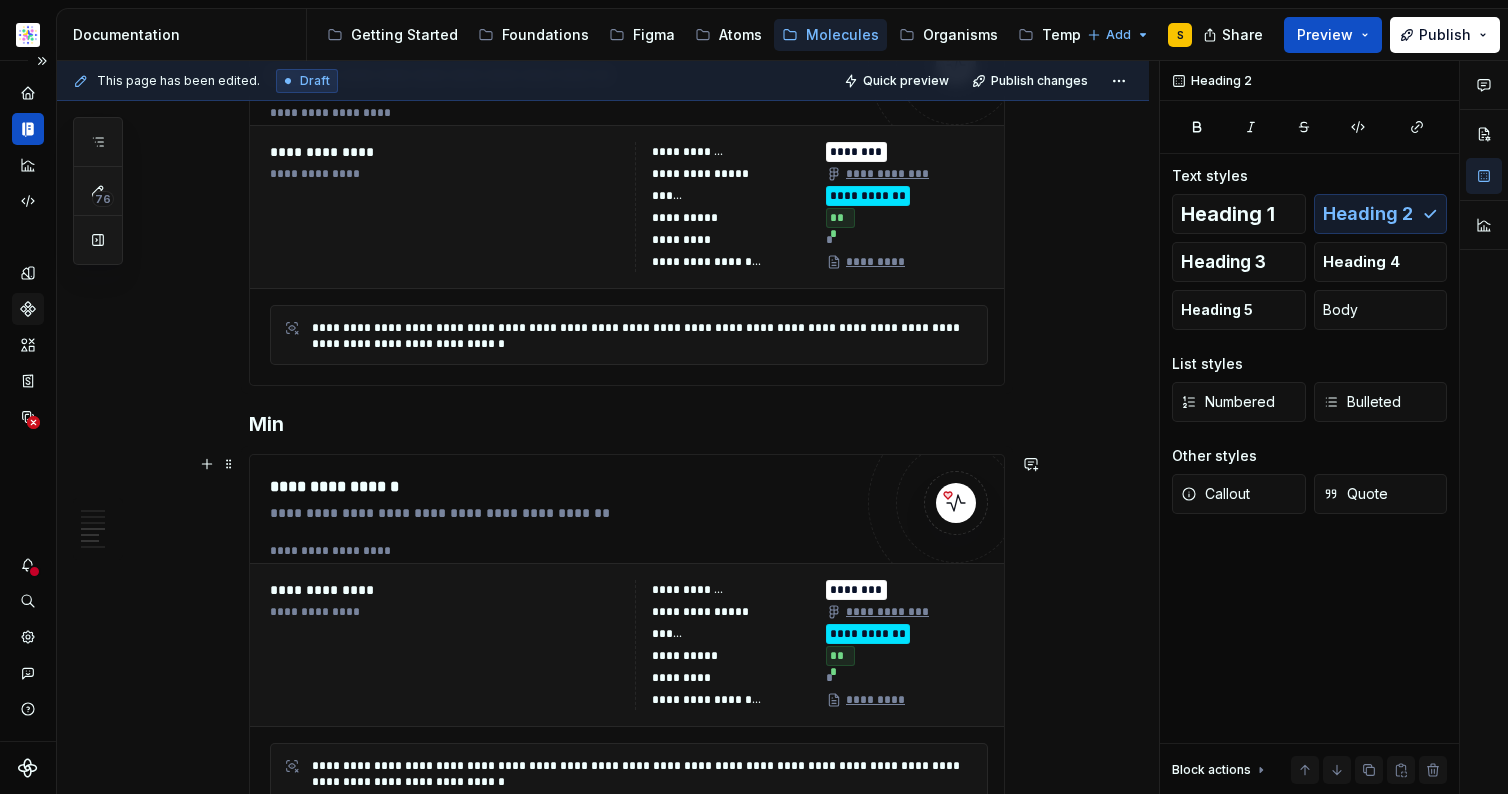 scroll, scrollTop: 1564, scrollLeft: 0, axis: vertical 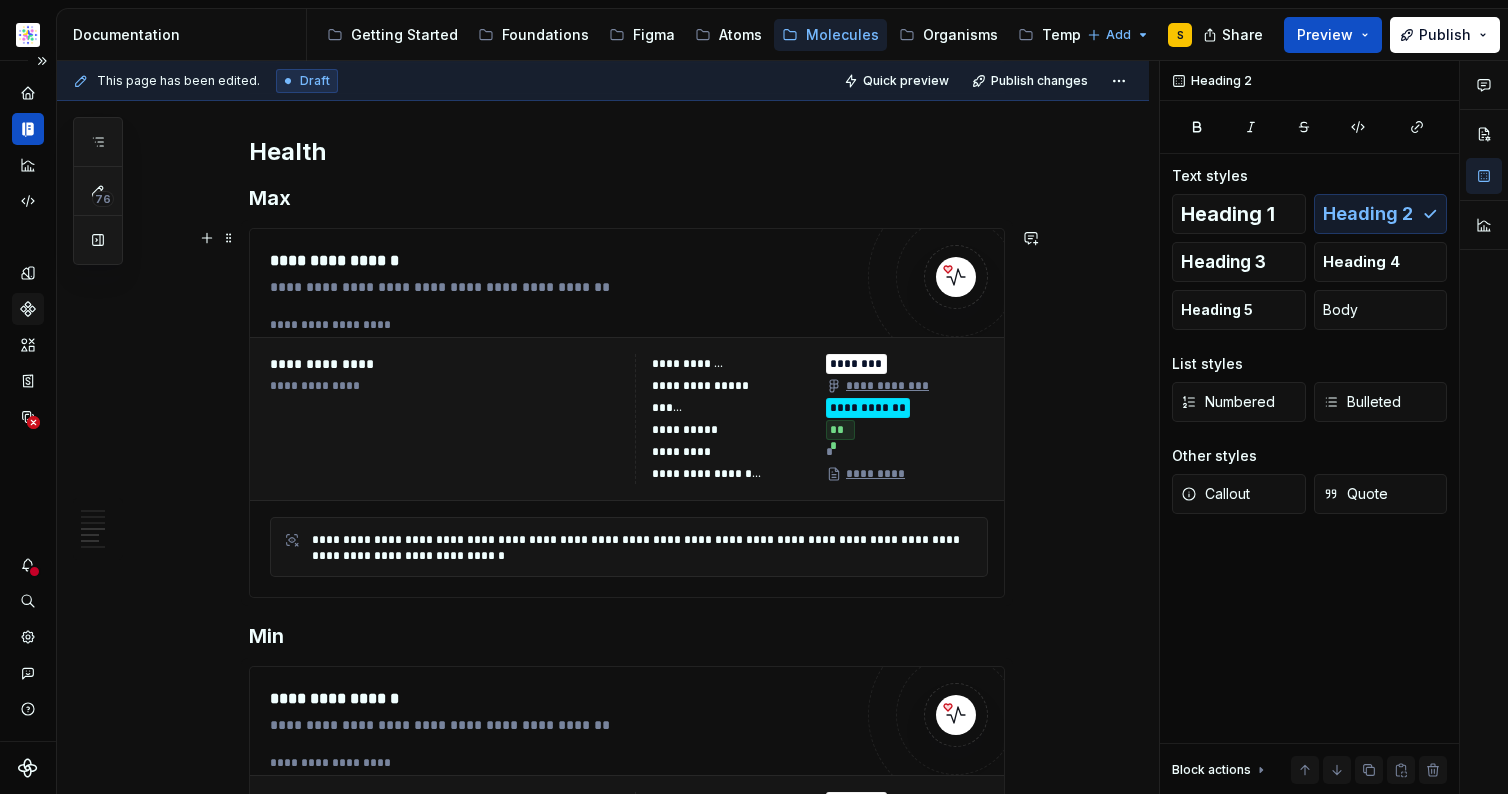click on "**********" at bounding box center [446, 419] 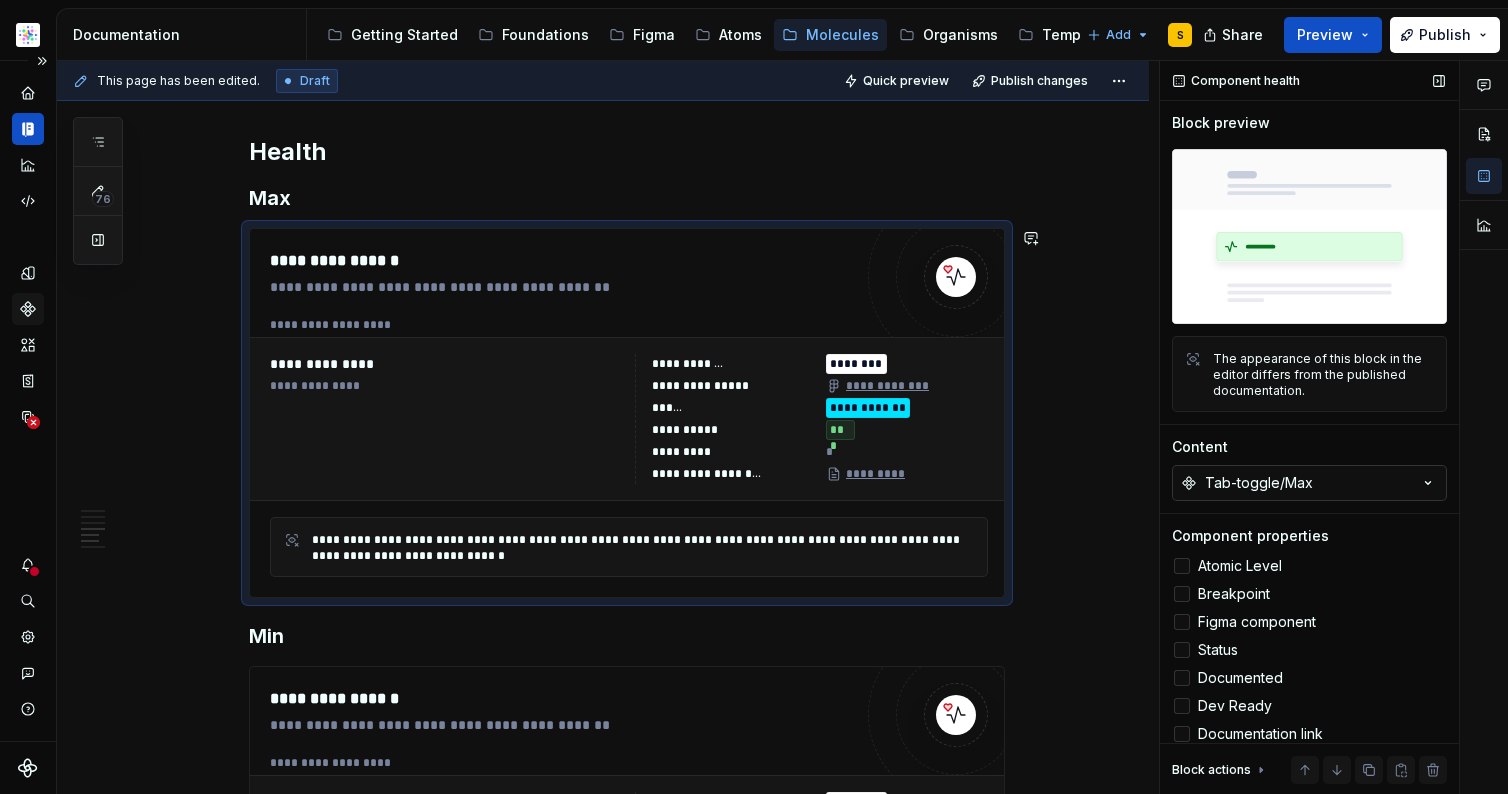 type on "*" 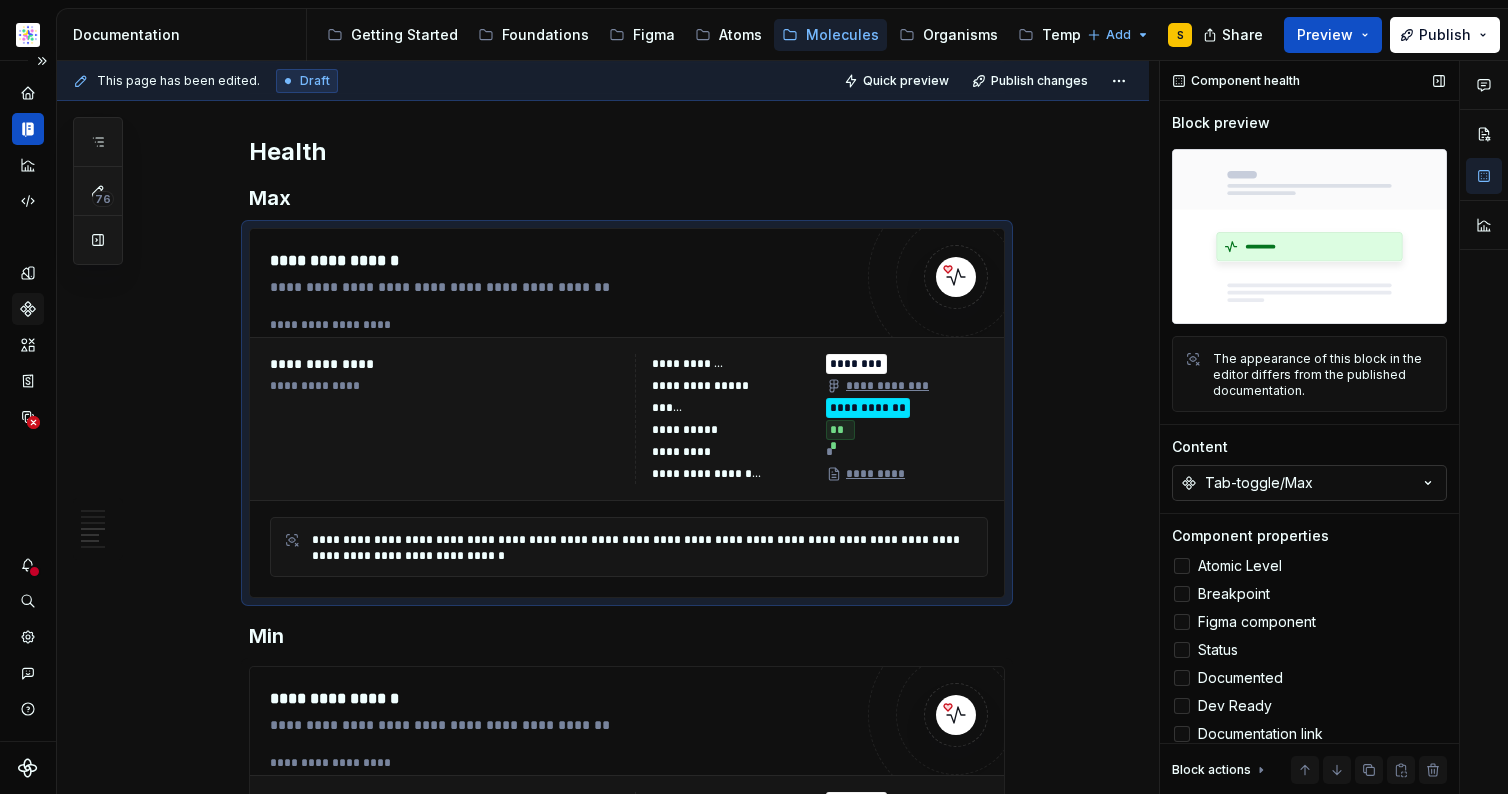 click on "Tab-toggle/Max" at bounding box center (1259, 483) 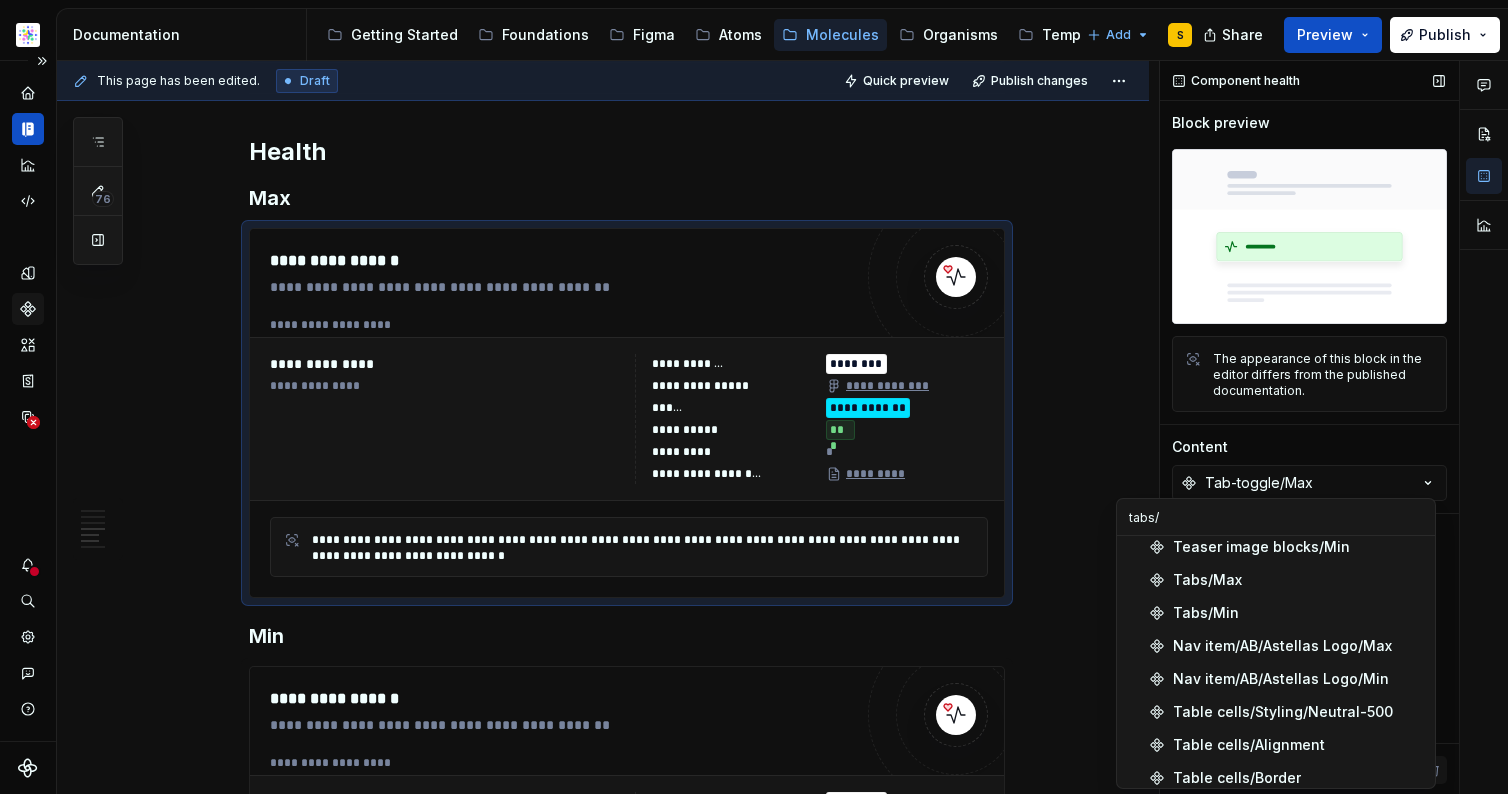 scroll, scrollTop: 76, scrollLeft: 0, axis: vertical 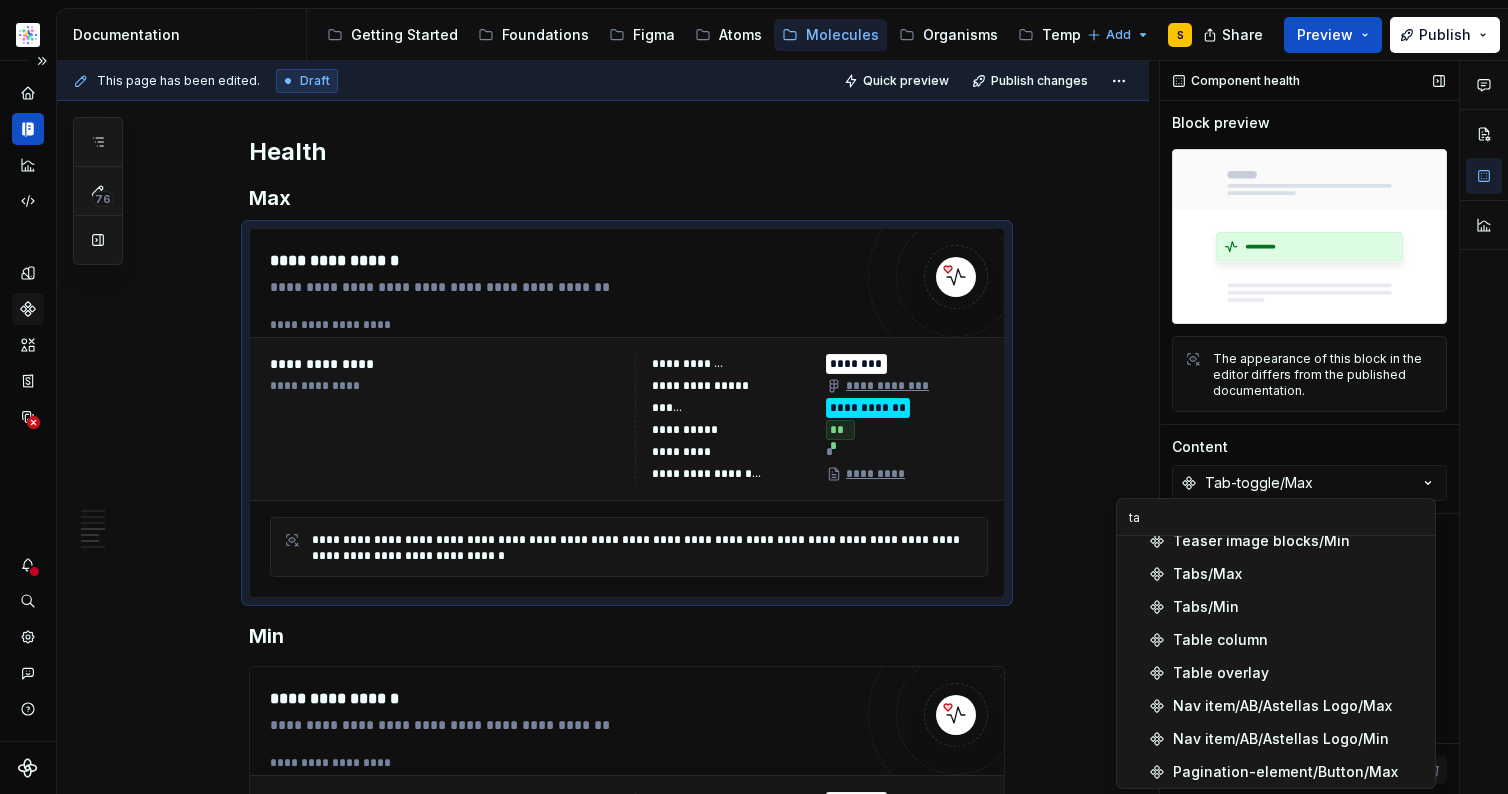 type on "t" 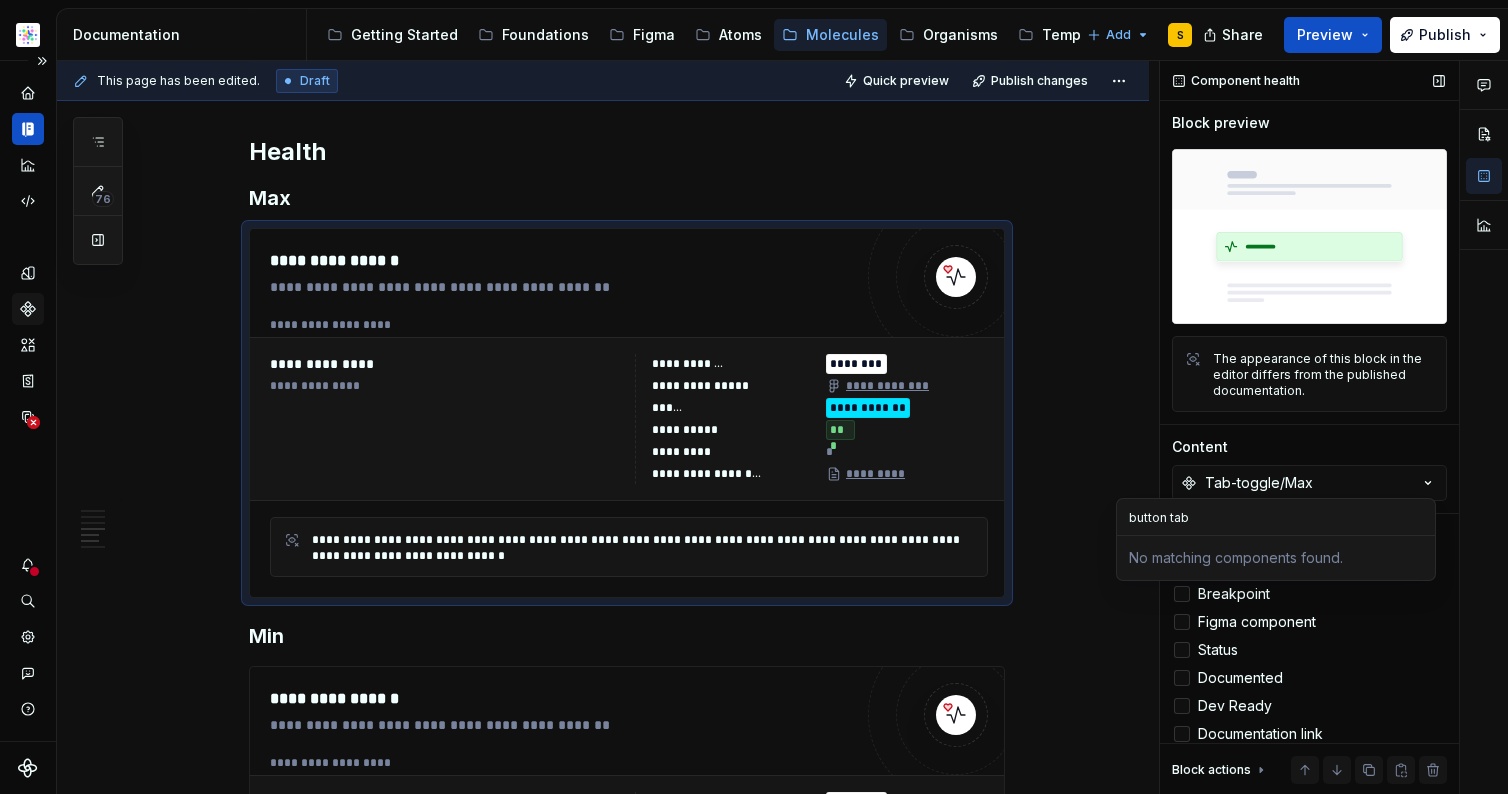 scroll, scrollTop: 0, scrollLeft: 0, axis: both 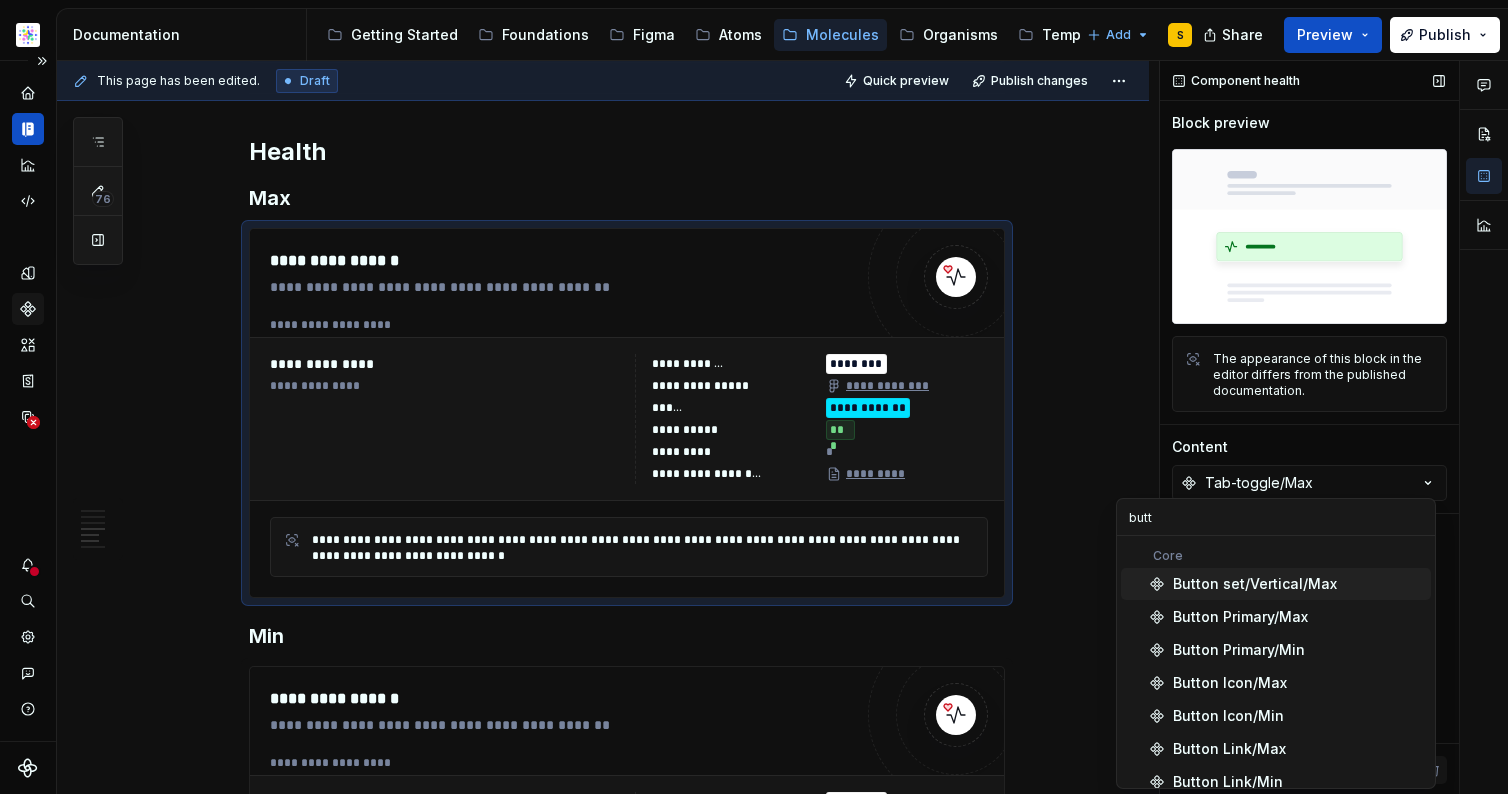 type on "but" 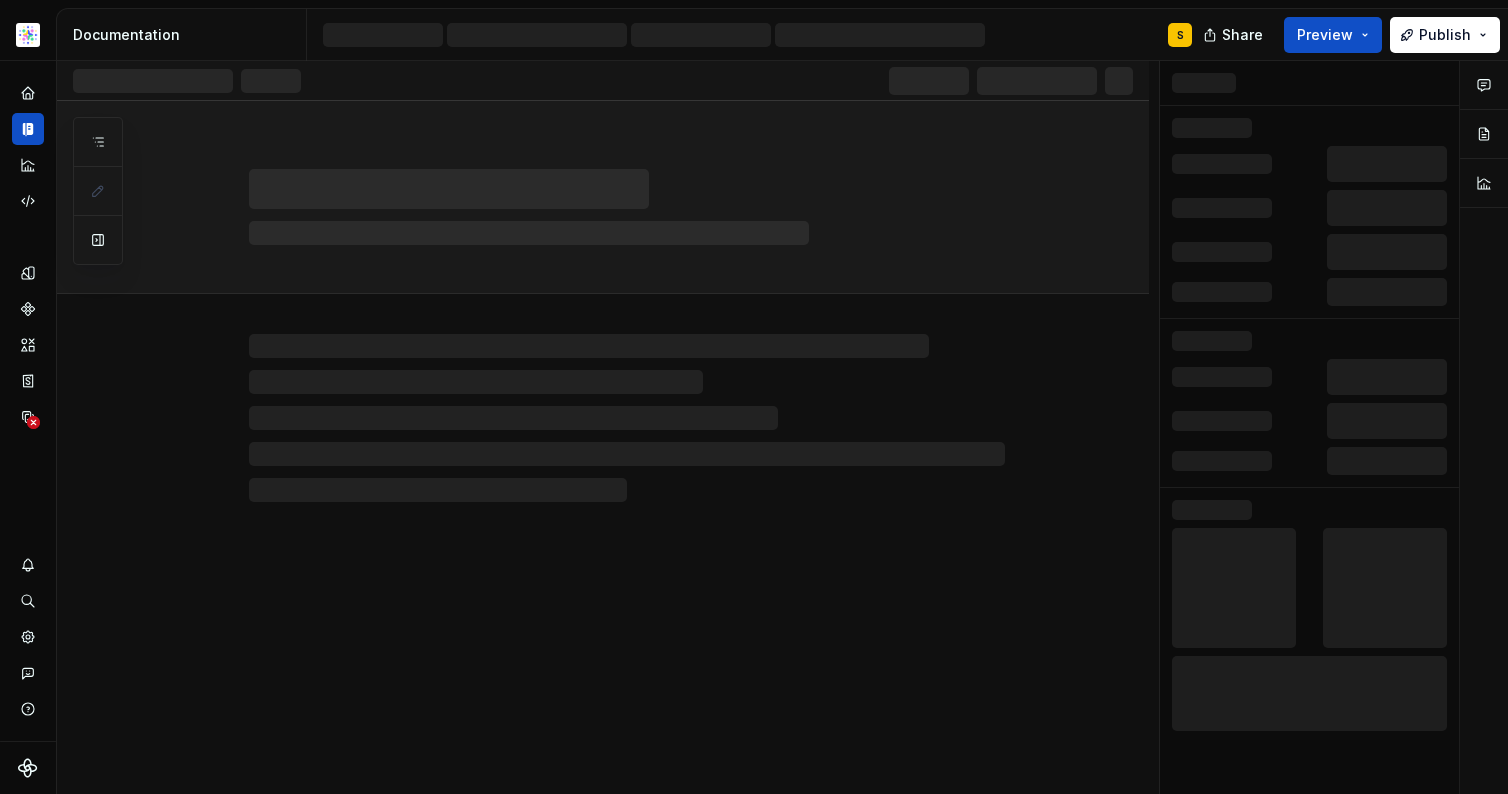 scroll, scrollTop: 0, scrollLeft: 0, axis: both 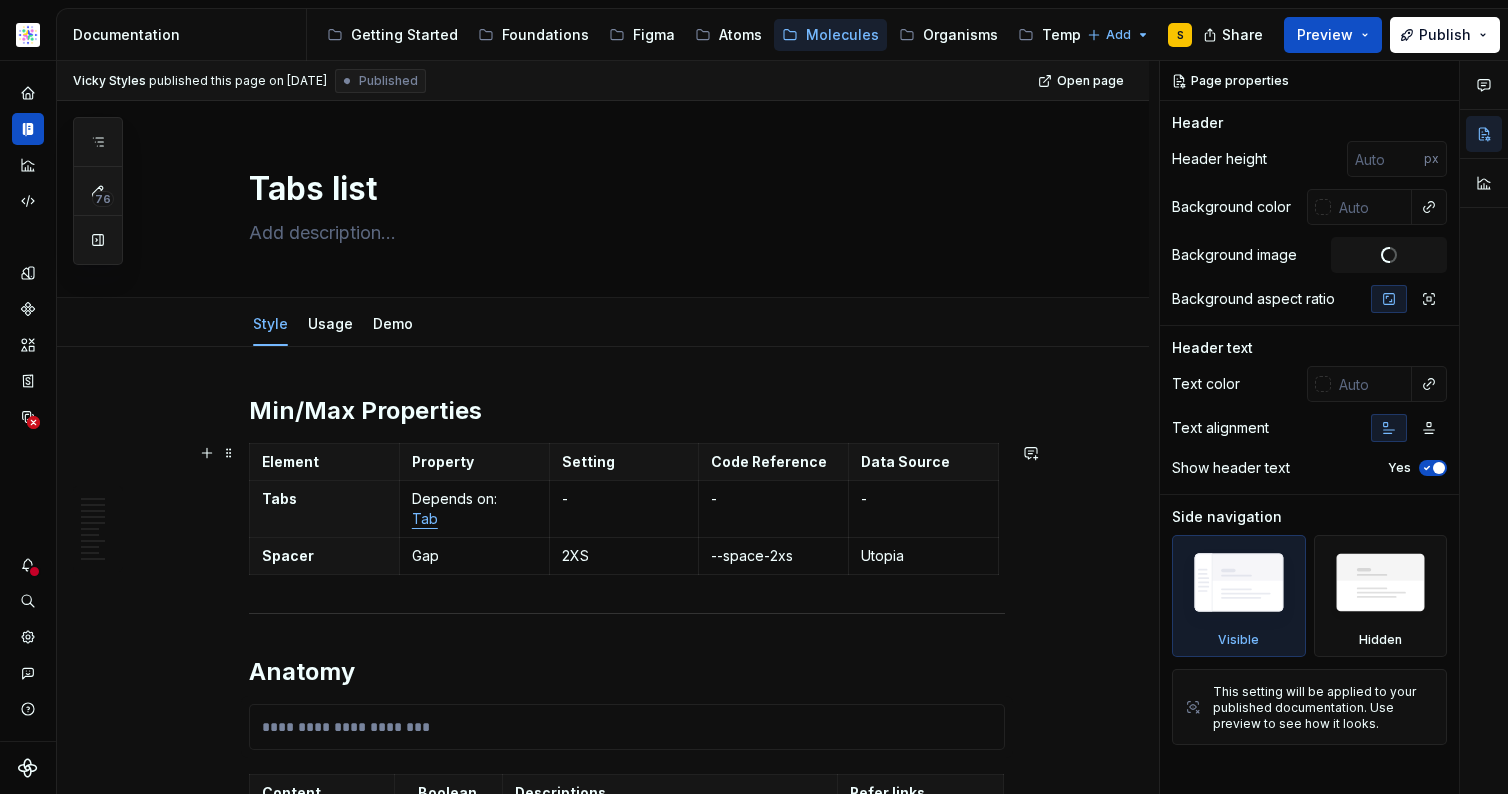 type on "*" 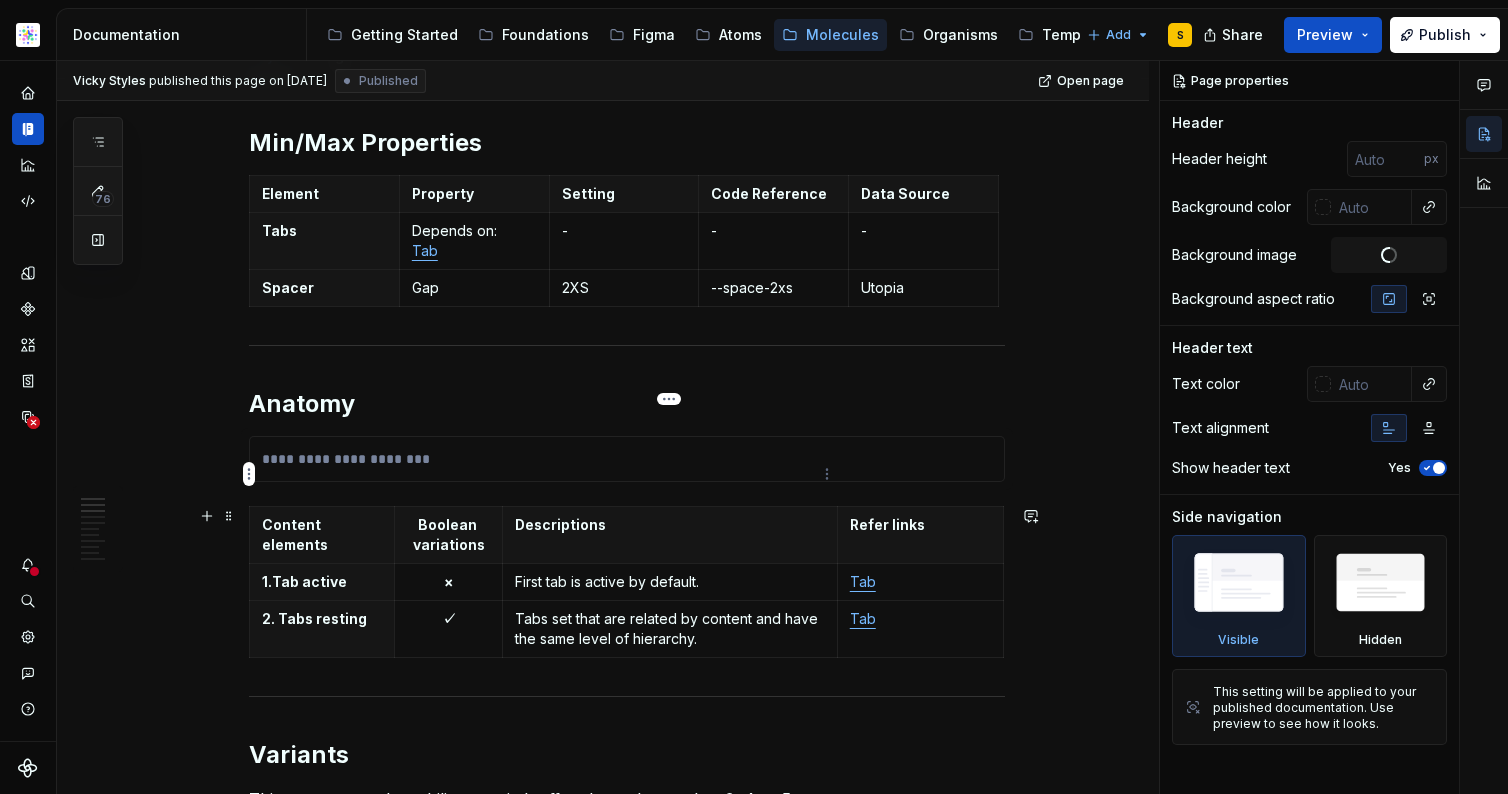 scroll, scrollTop: 376, scrollLeft: 0, axis: vertical 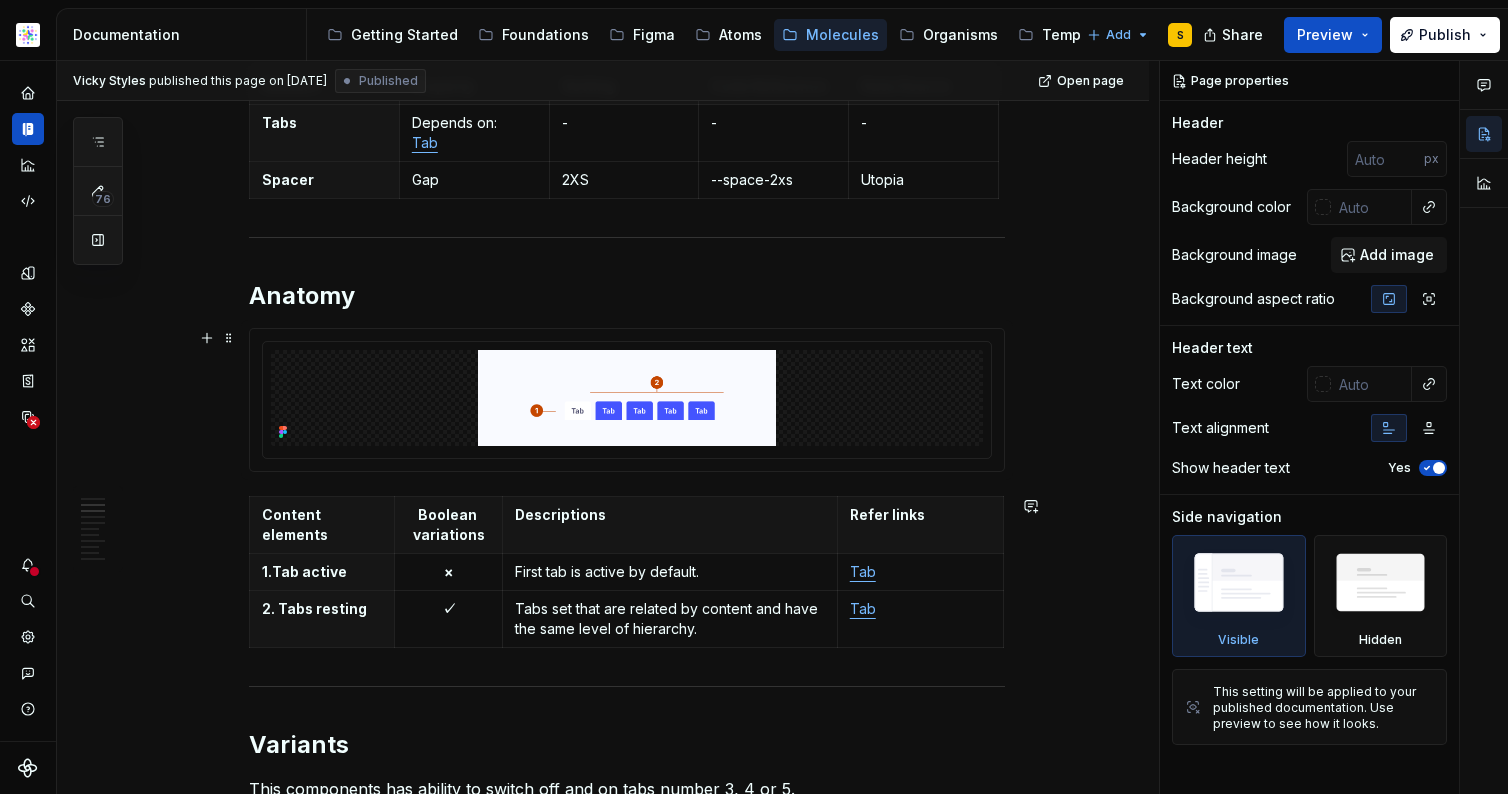 click at bounding box center (627, 400) 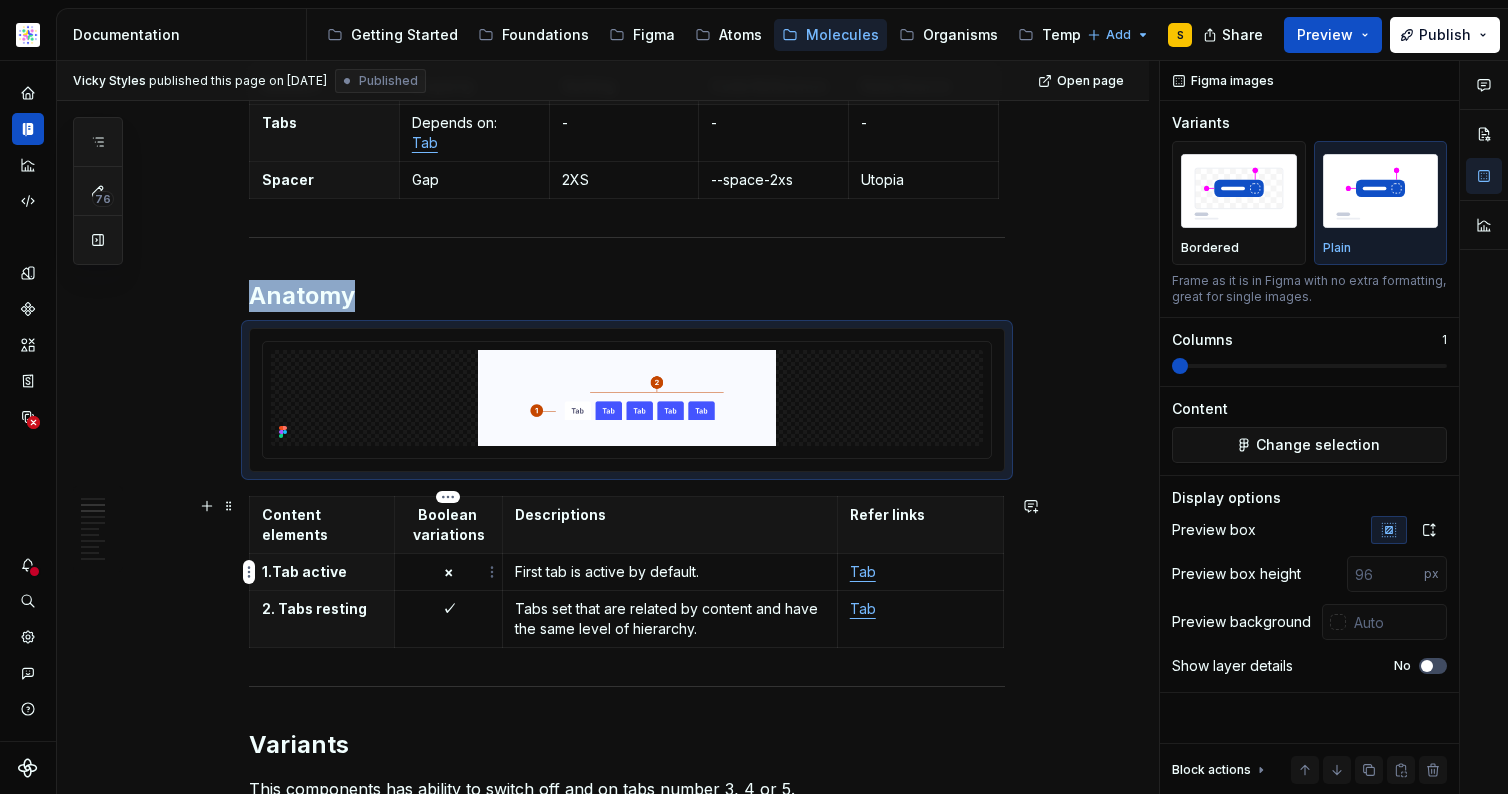 click on "×" at bounding box center [448, 572] 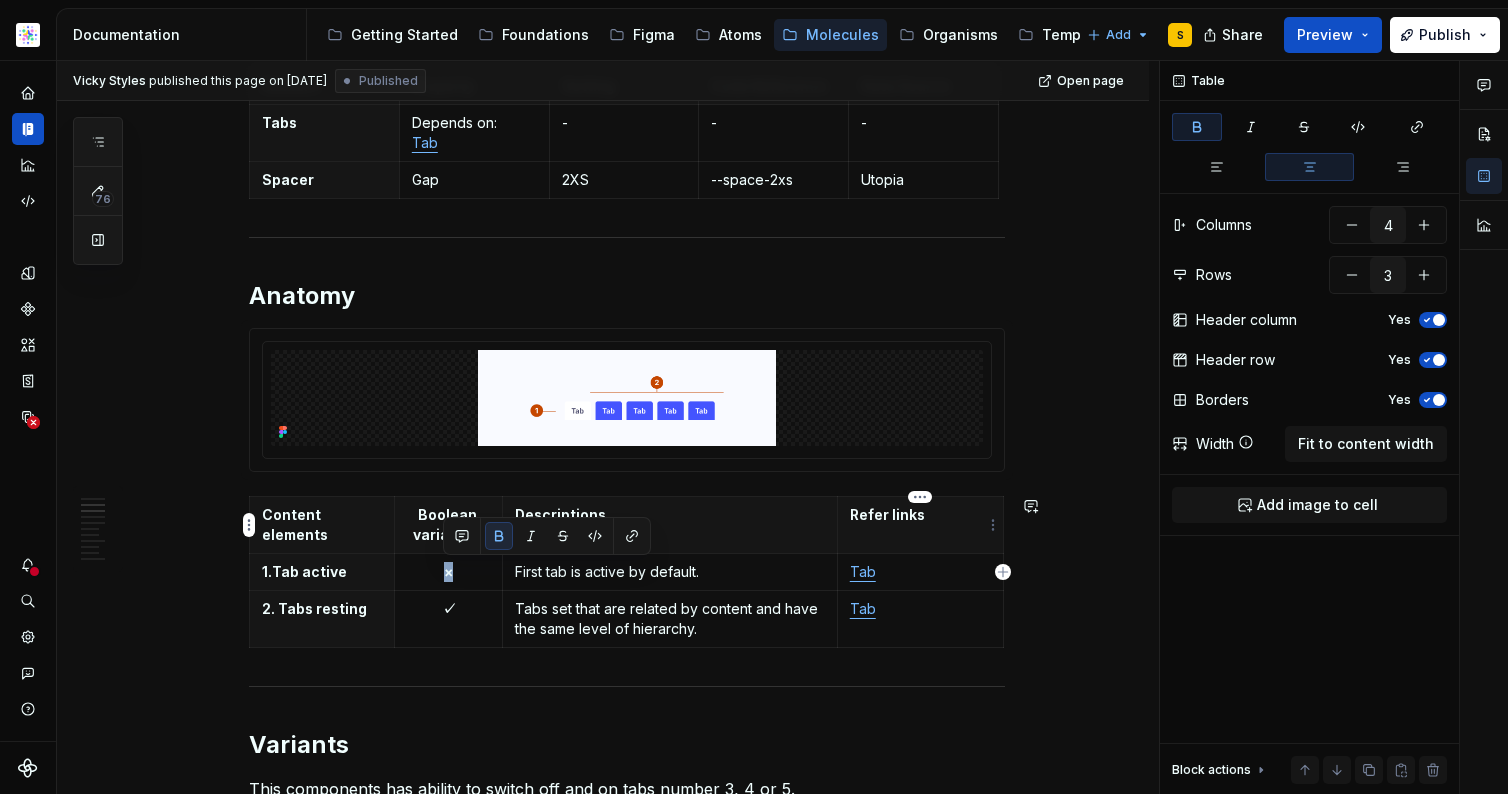 copy on "×" 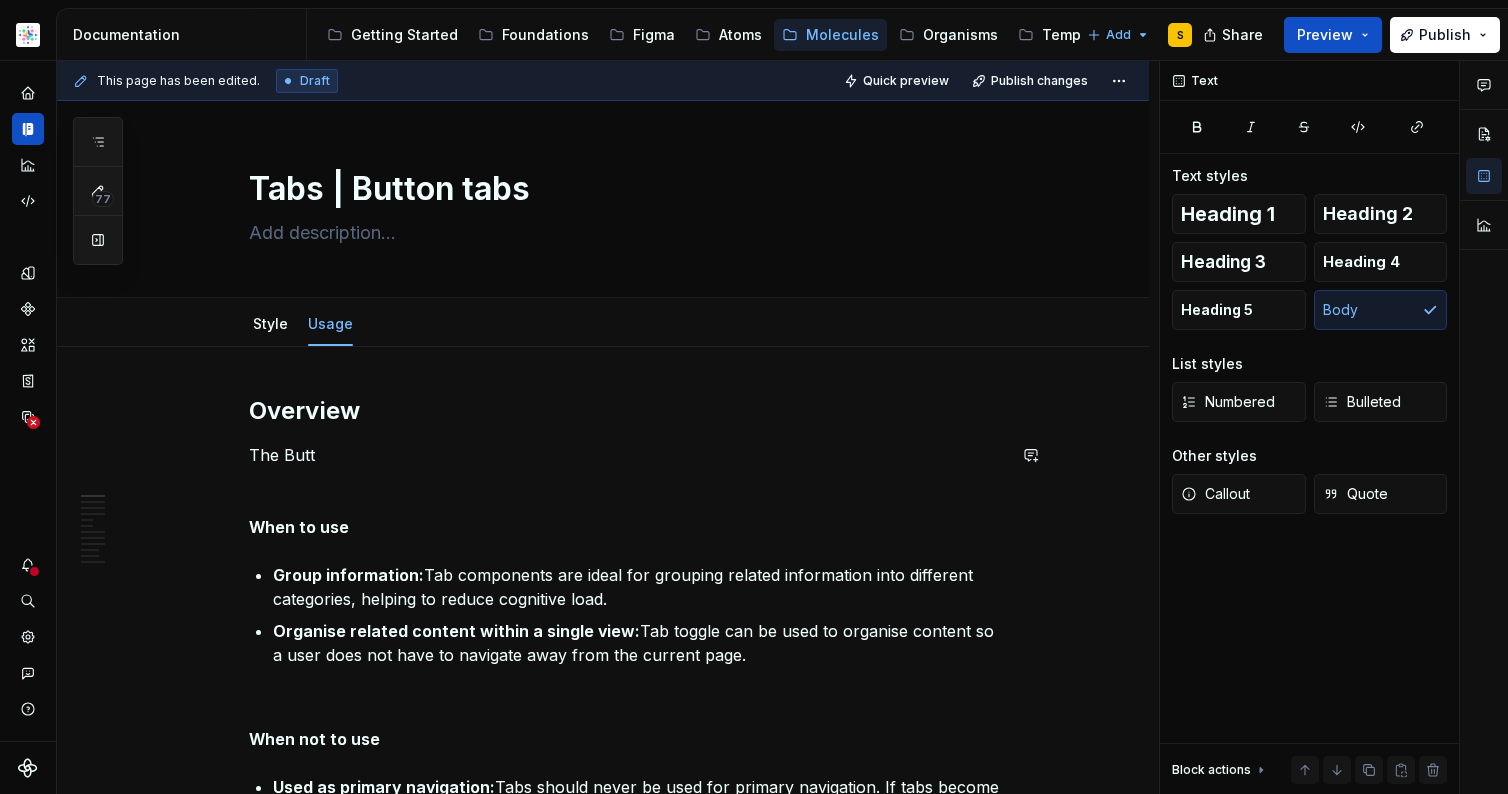 type 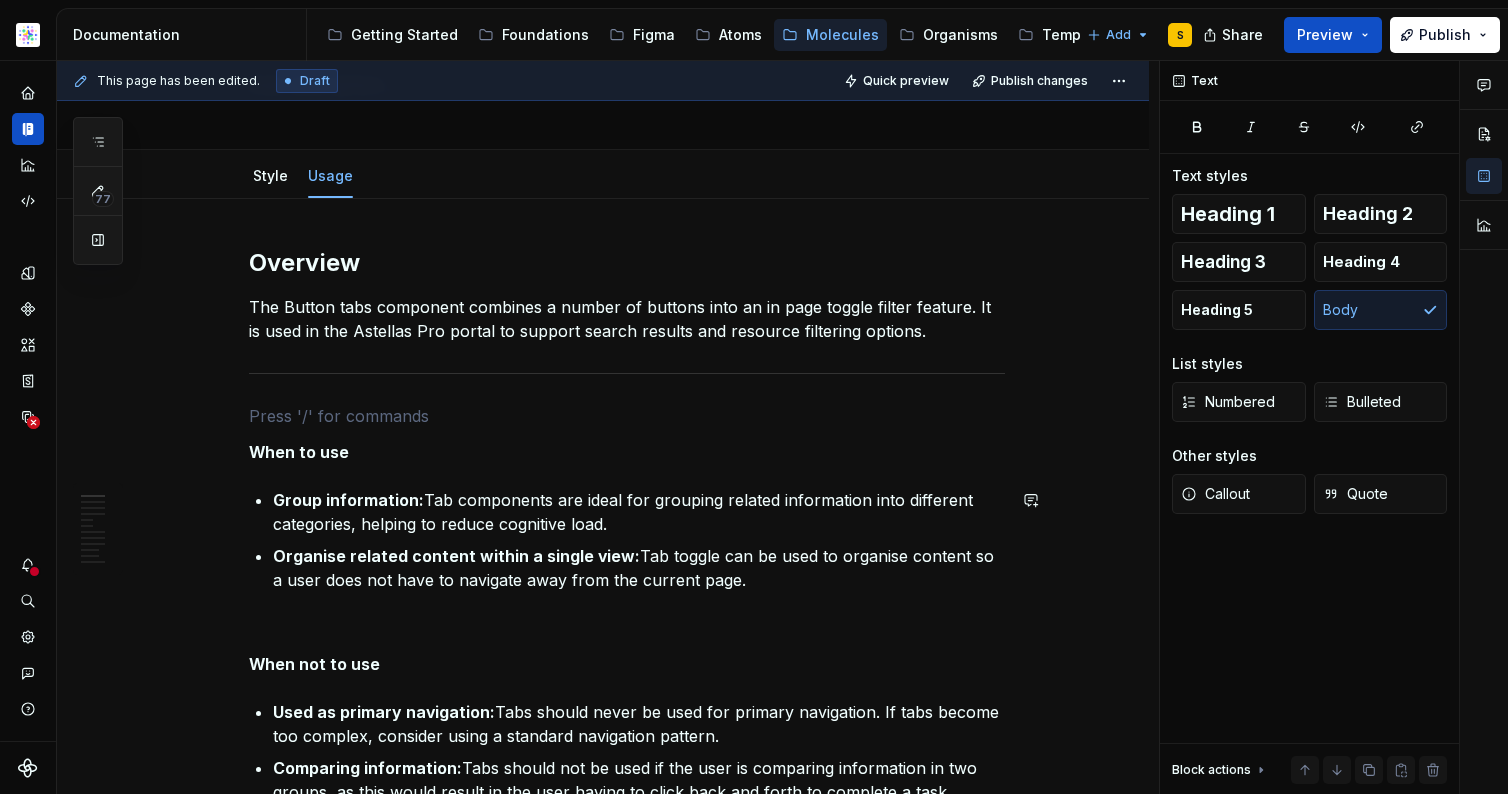 click on "**********" at bounding box center [627, 2293] 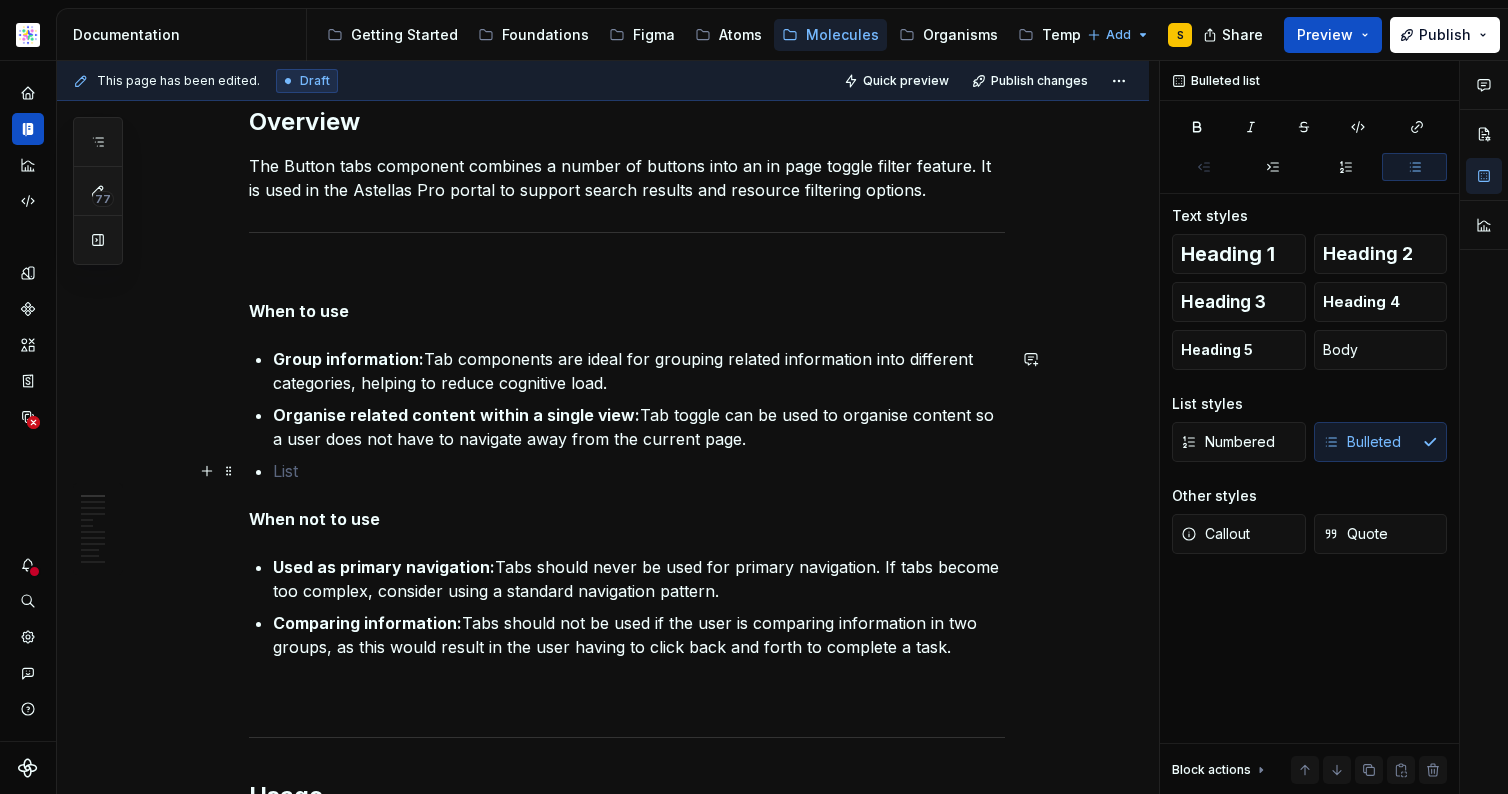 scroll, scrollTop: 304, scrollLeft: 0, axis: vertical 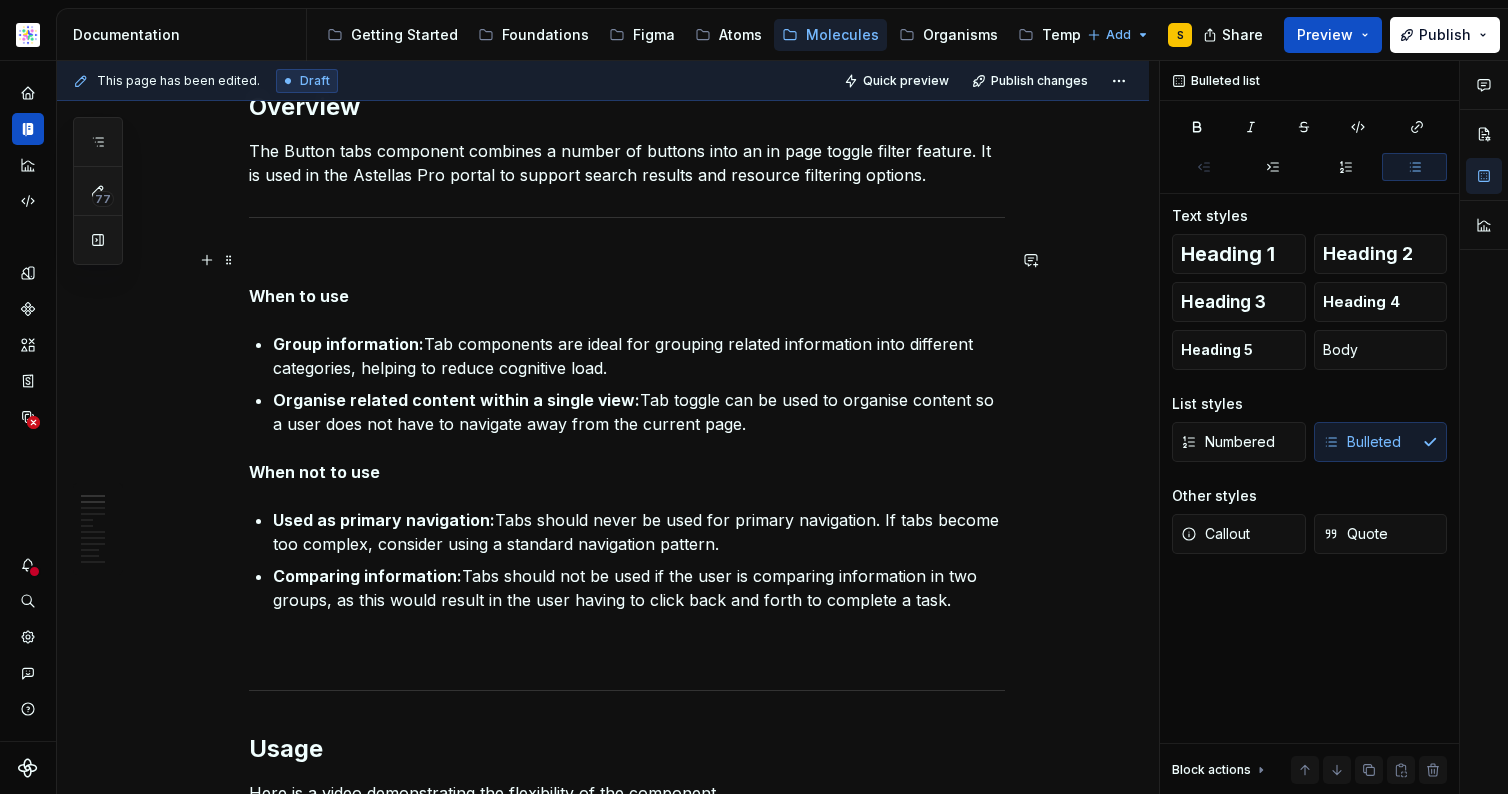click at bounding box center (627, 260) 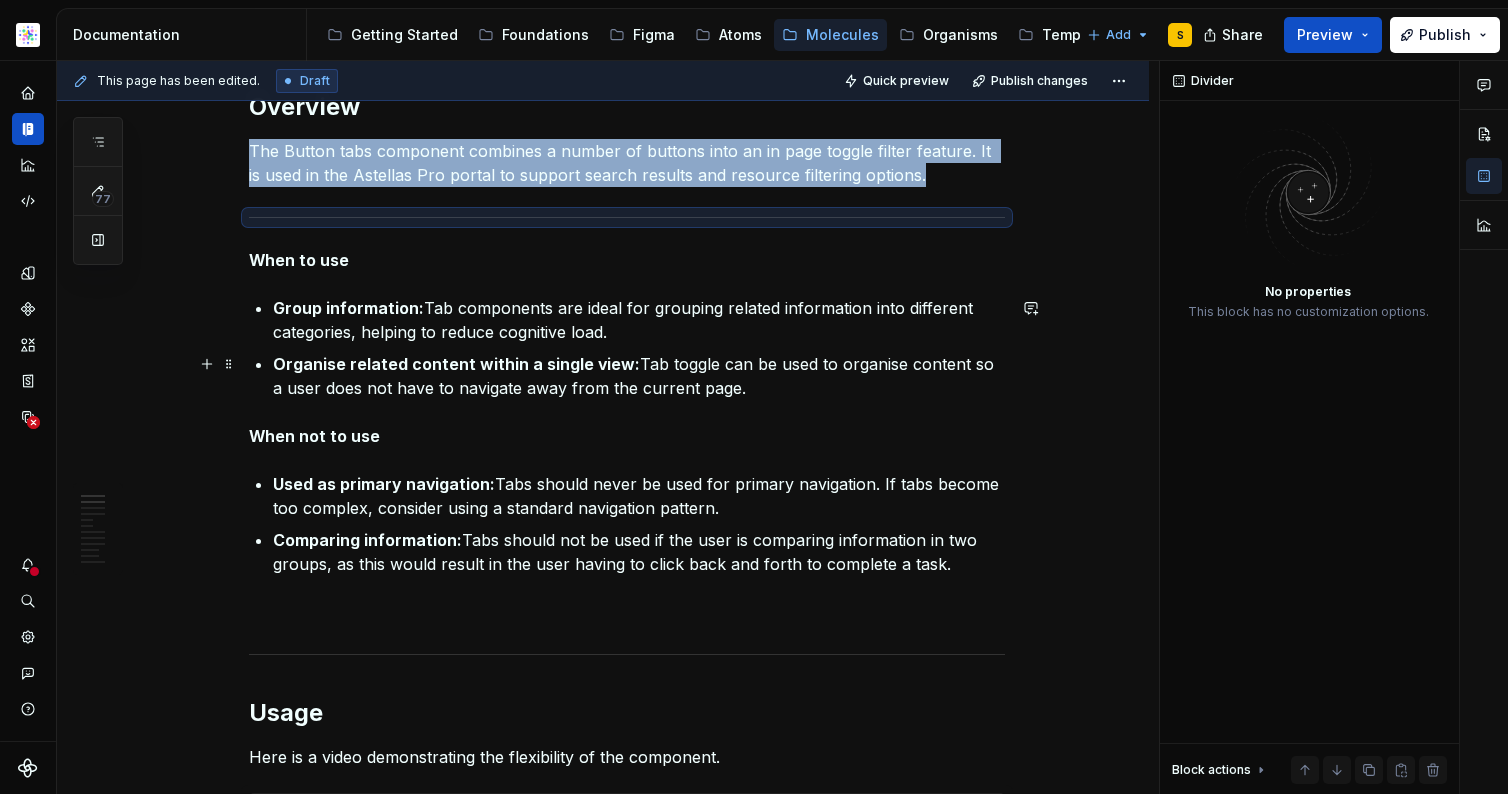click on "Organise related content within a single view:" at bounding box center [456, 364] 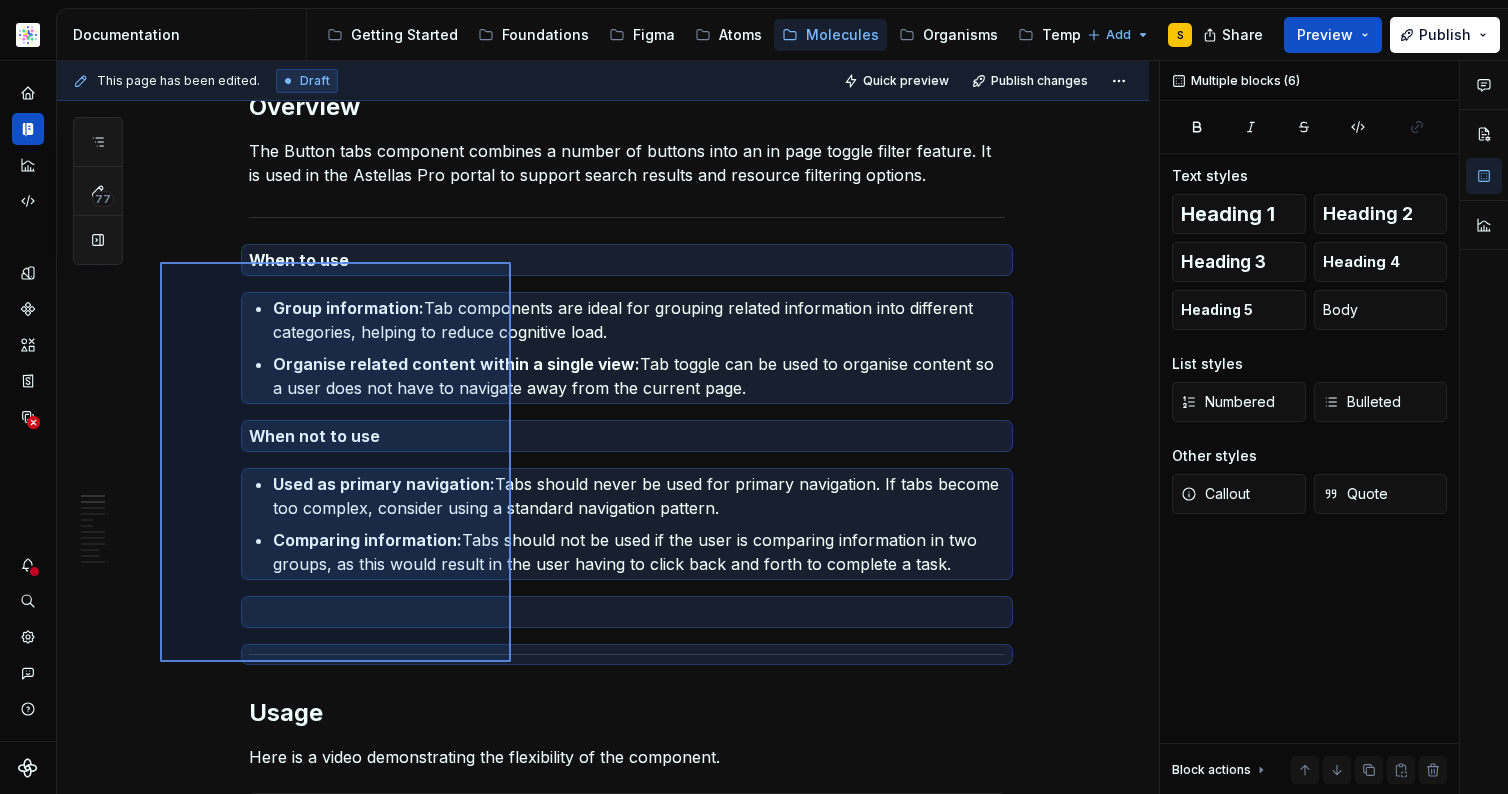 drag, startPoint x: 222, startPoint y: 283, endPoint x: 510, endPoint y: 665, distance: 478.40152 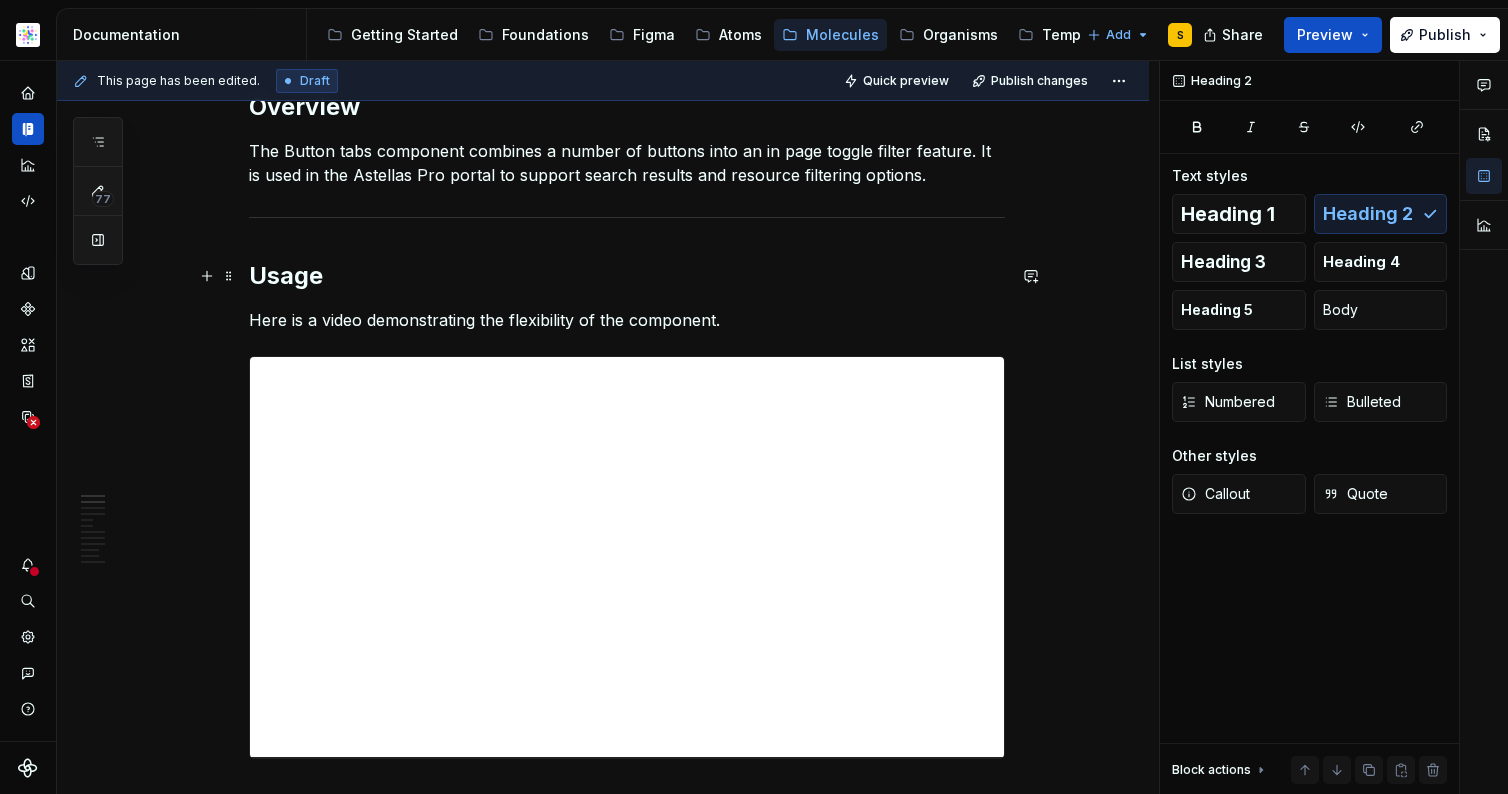 drag, startPoint x: 420, startPoint y: 282, endPoint x: 432, endPoint y: 272, distance: 15.6205 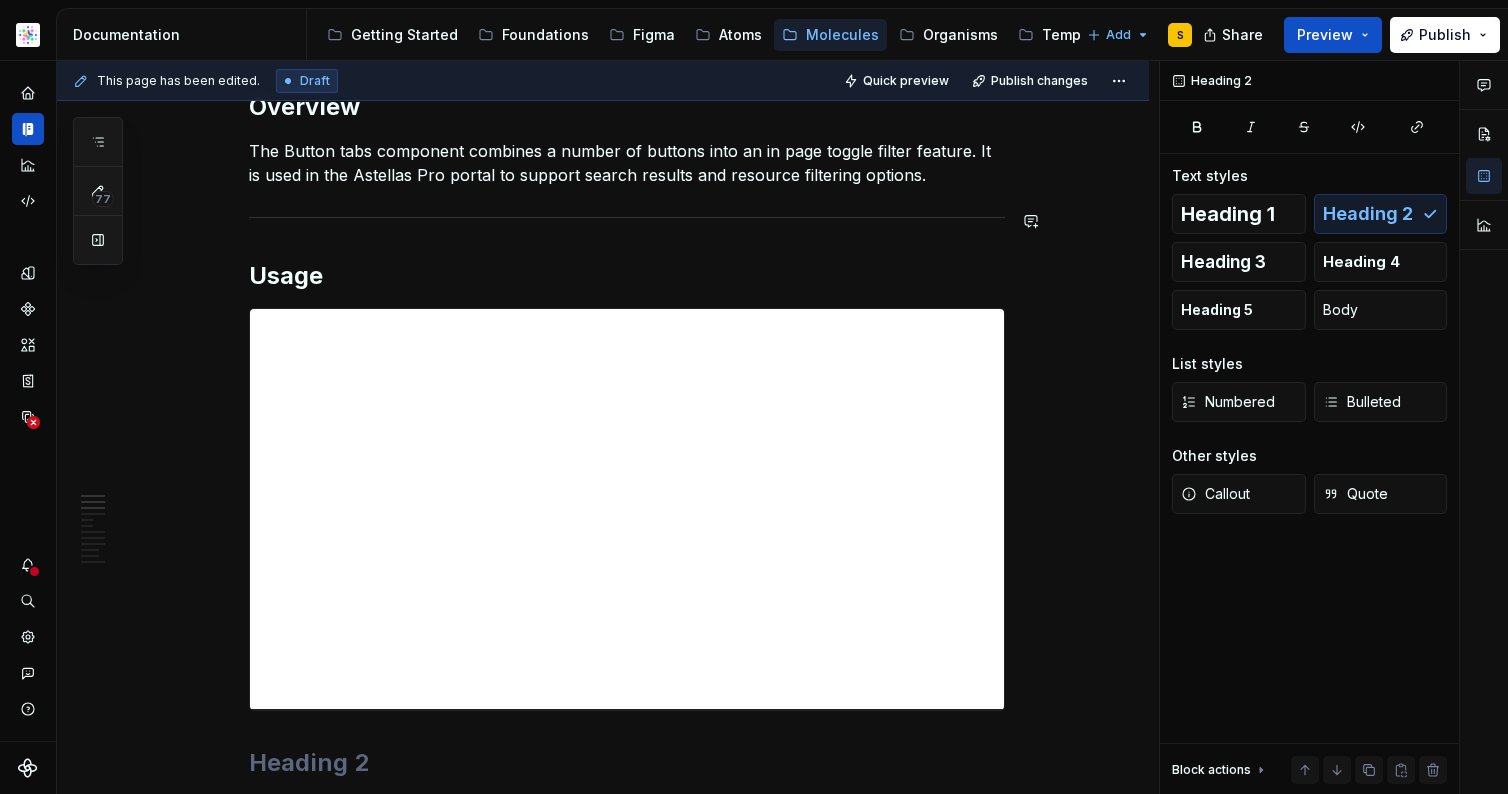 click at bounding box center (627, 217) 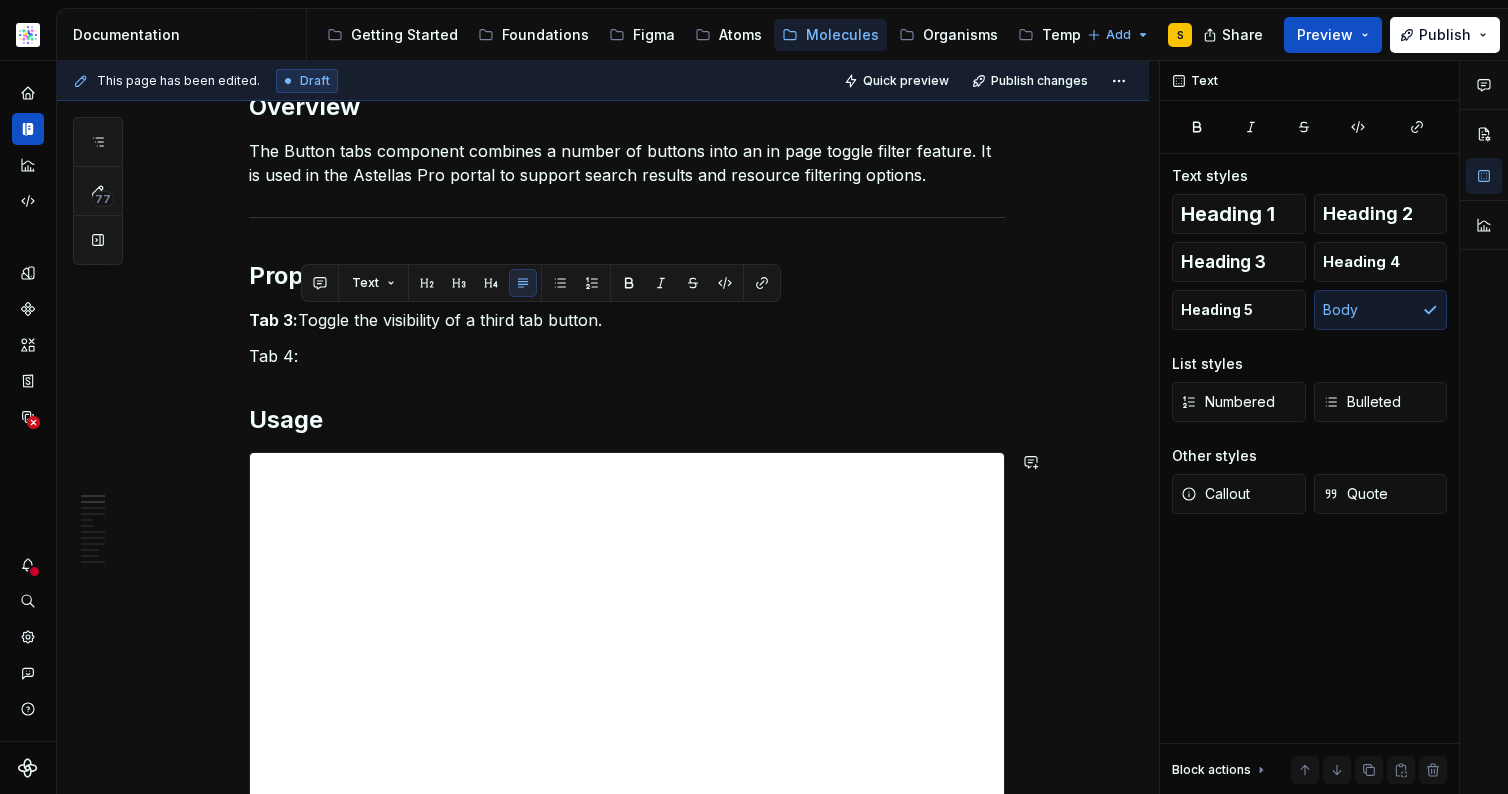 copy on "Toggle the visibility of a third tab button." 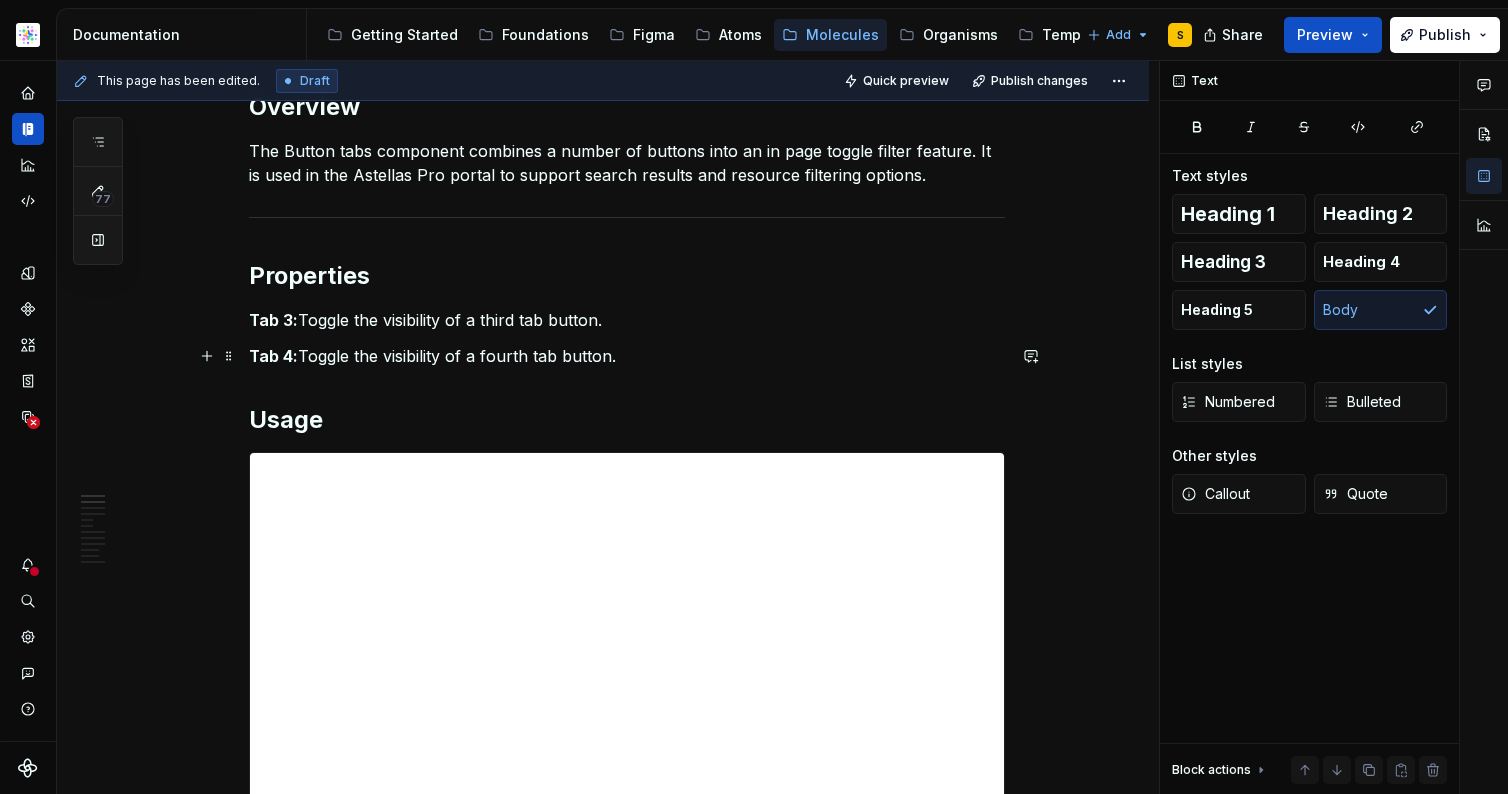 click on "Tab 4:  Toggle the visibility of a fourth tab button." at bounding box center (627, 356) 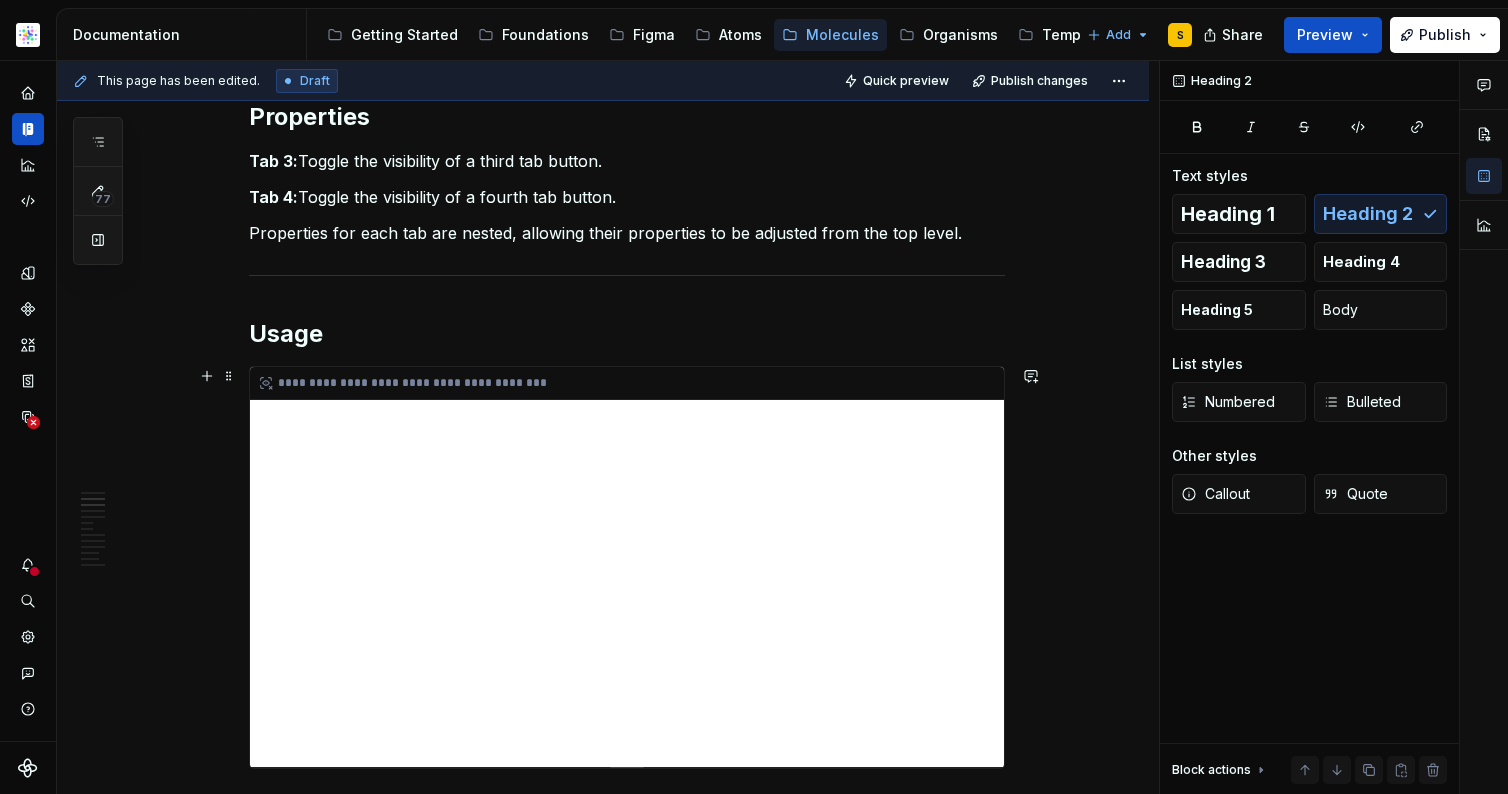 scroll, scrollTop: 492, scrollLeft: 0, axis: vertical 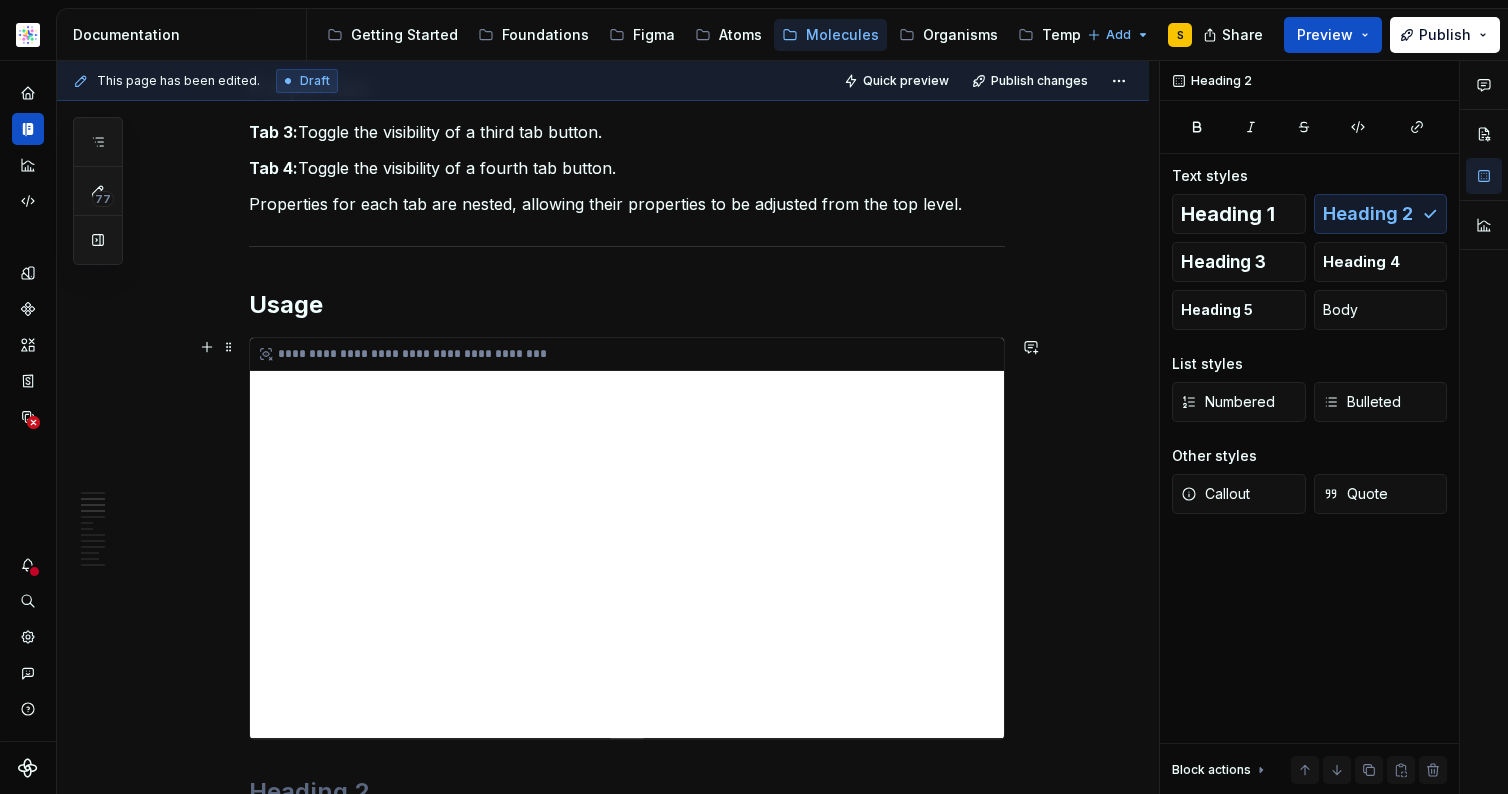 click on "**********" at bounding box center (627, 538) 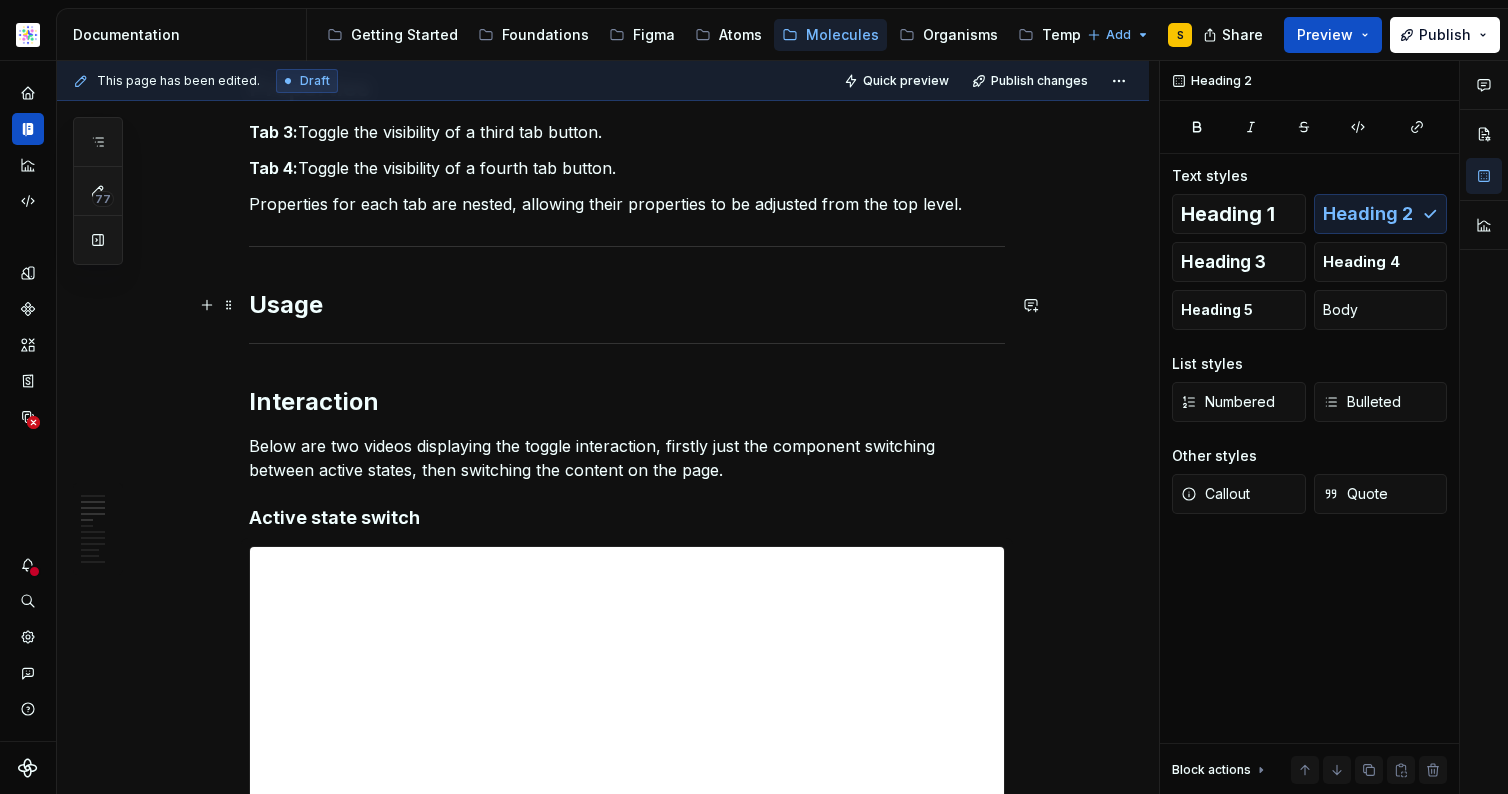 drag, startPoint x: 205, startPoint y: 301, endPoint x: 273, endPoint y: 323, distance: 71.470276 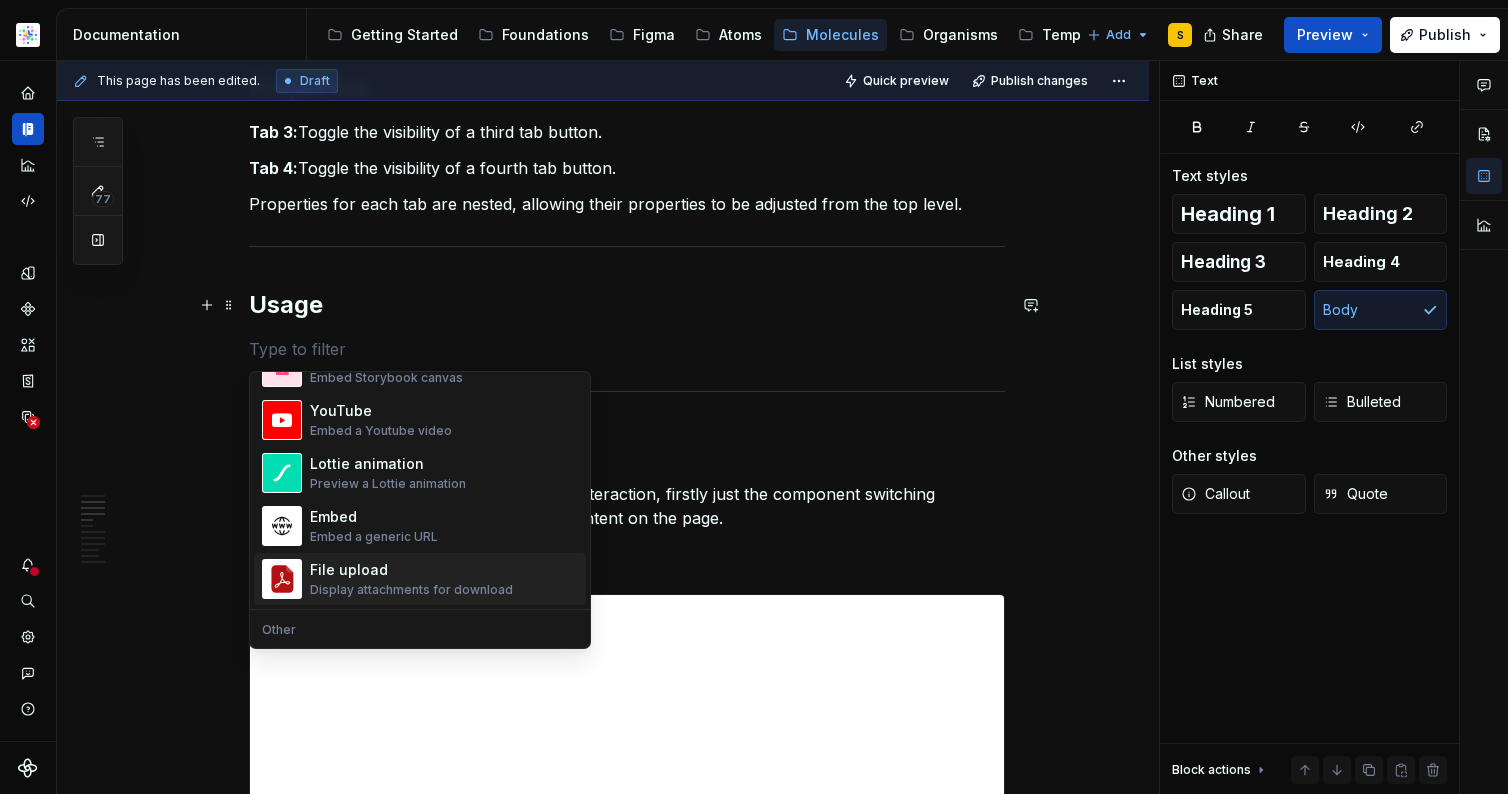 scroll, scrollTop: 1076, scrollLeft: 0, axis: vertical 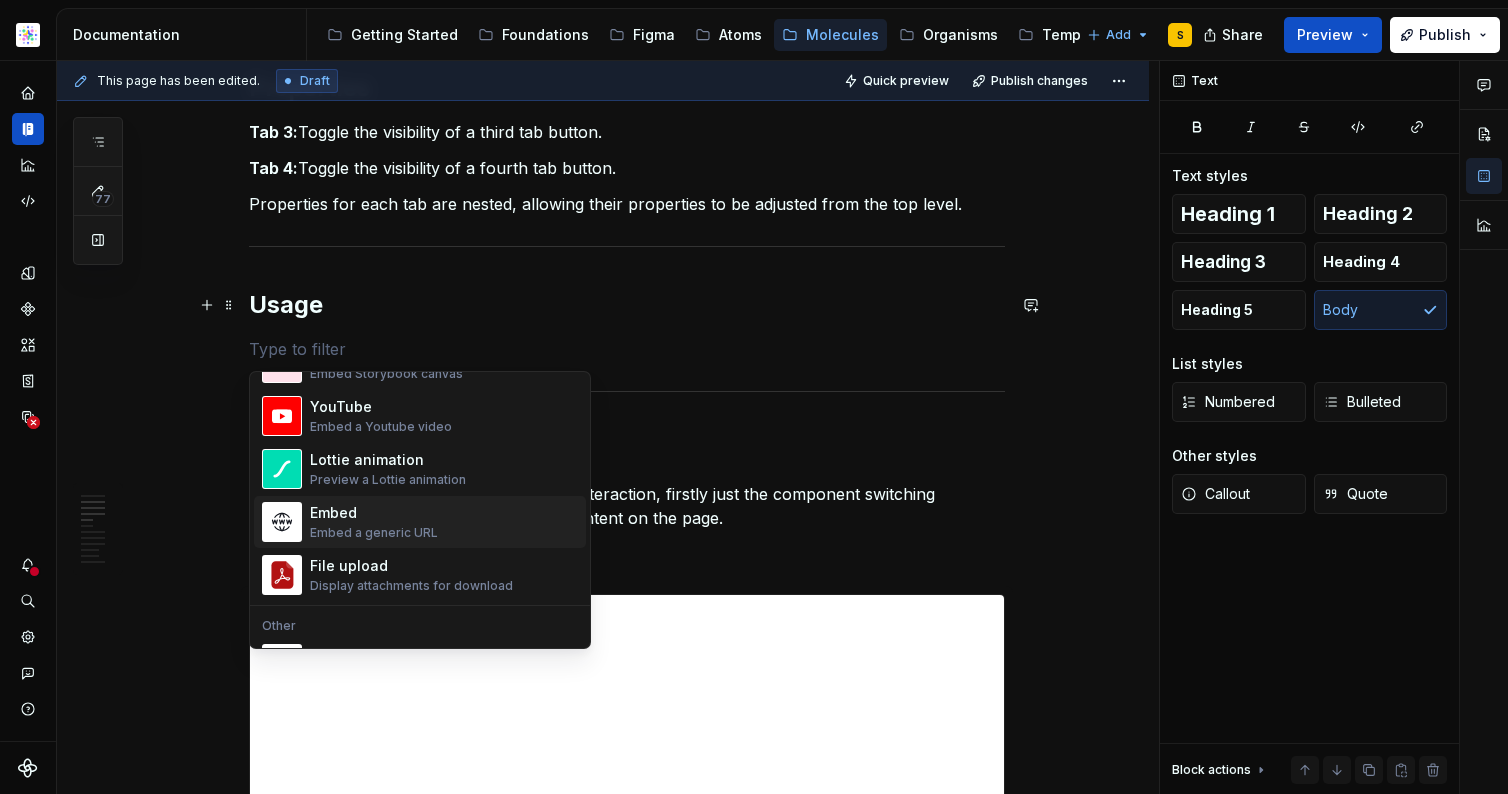 click on "Embed" at bounding box center [374, 513] 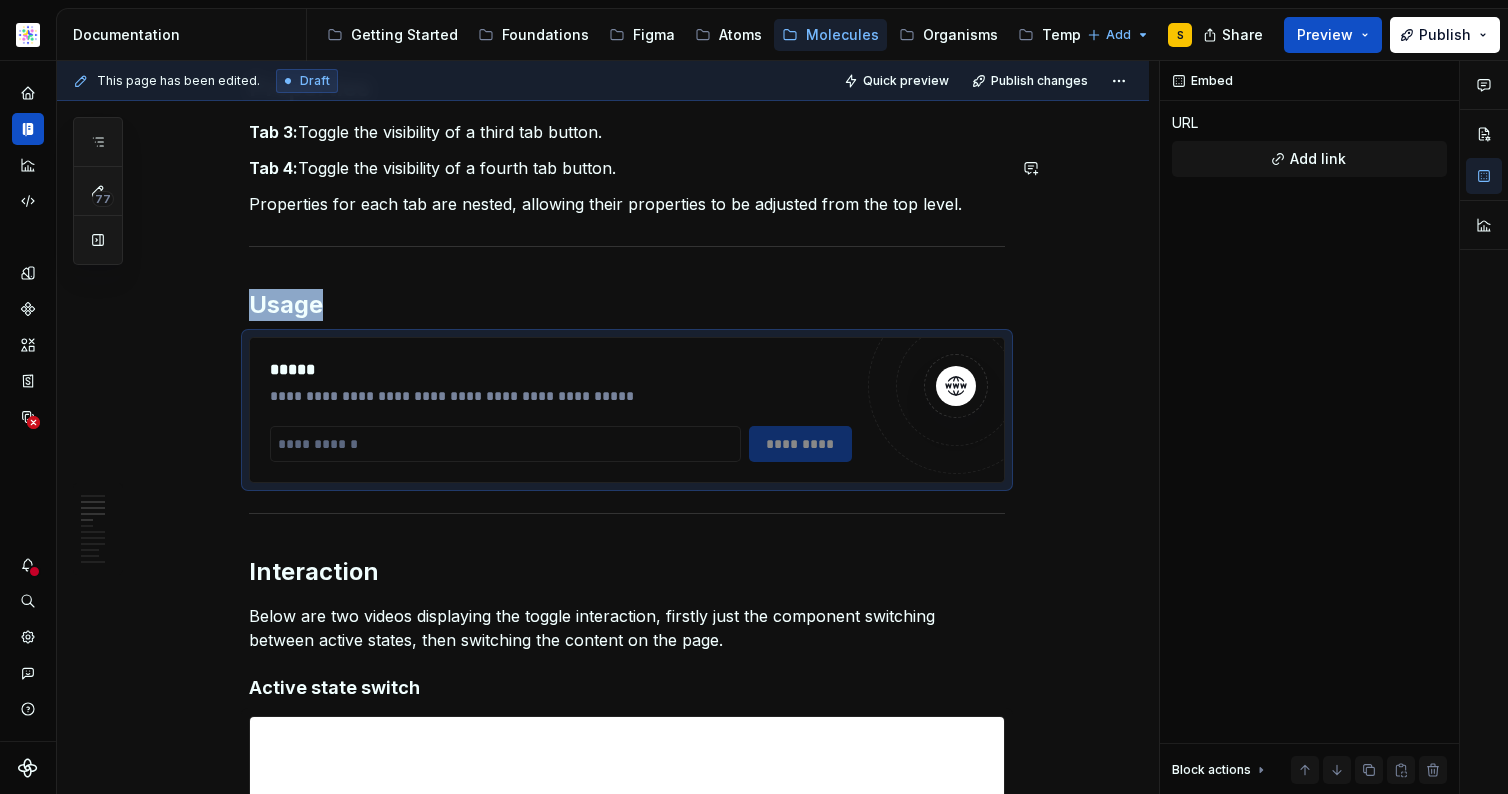 type on "*" 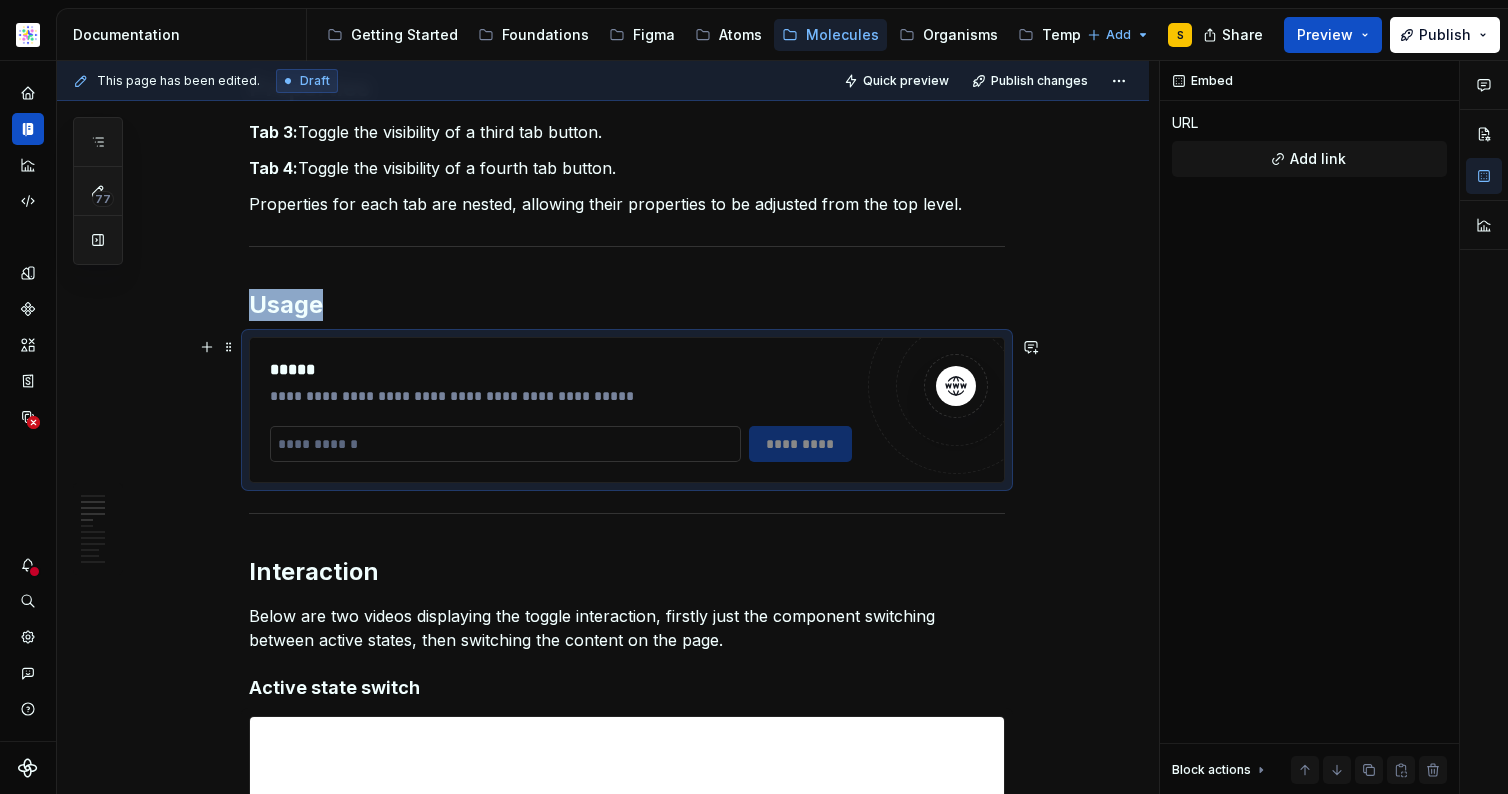 click at bounding box center [505, 444] 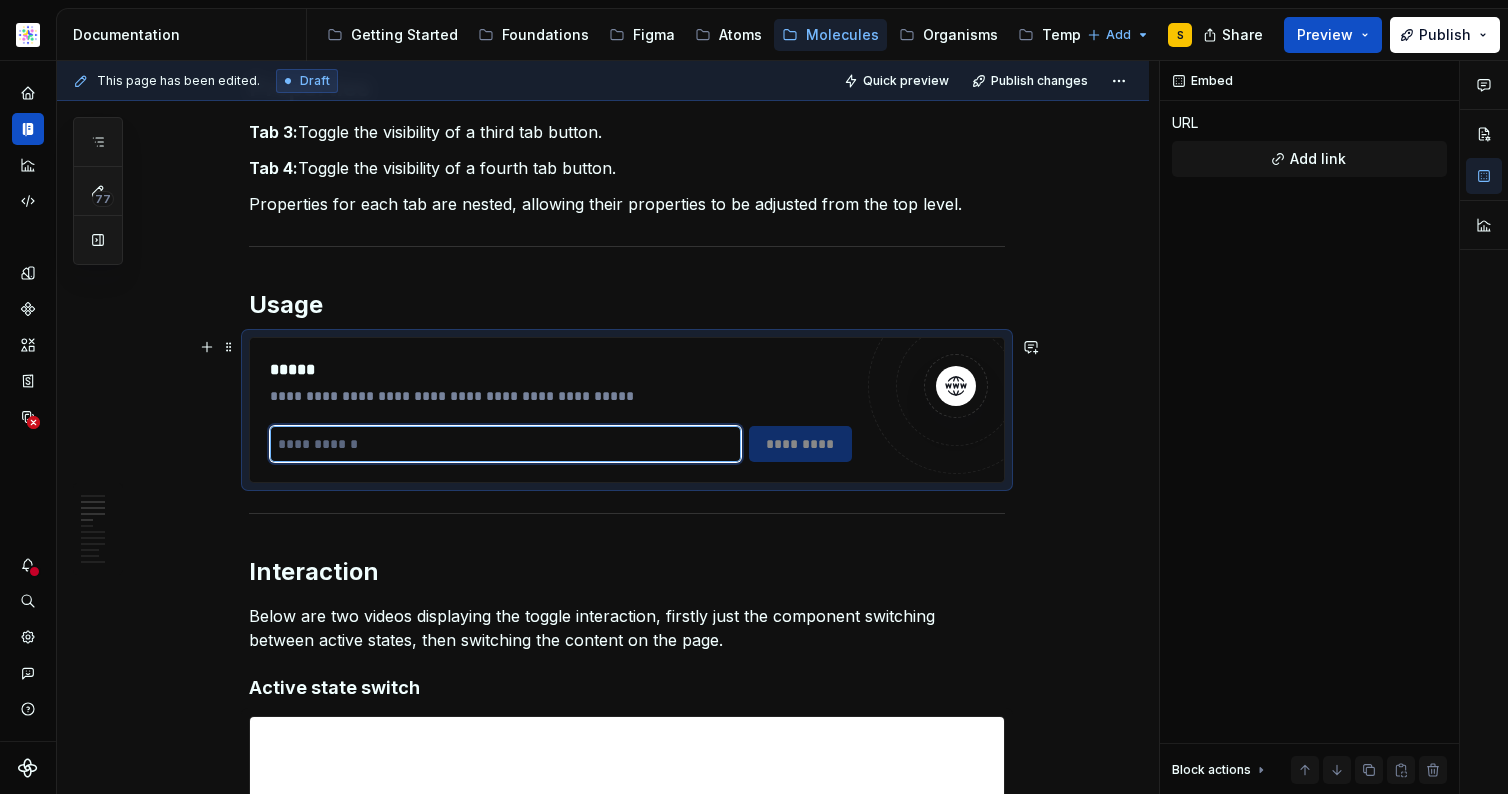 click at bounding box center [505, 444] 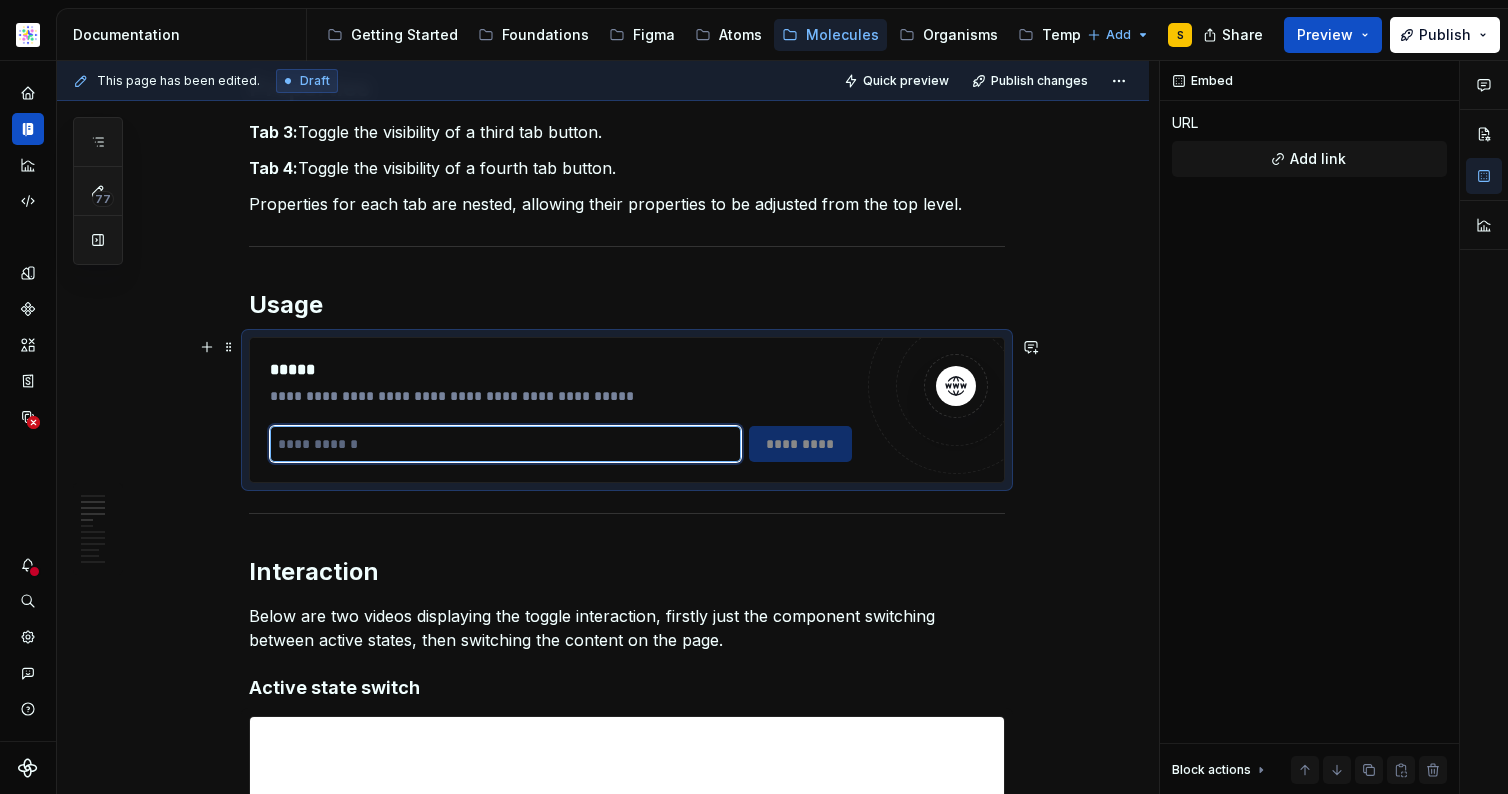 paste on "**********" 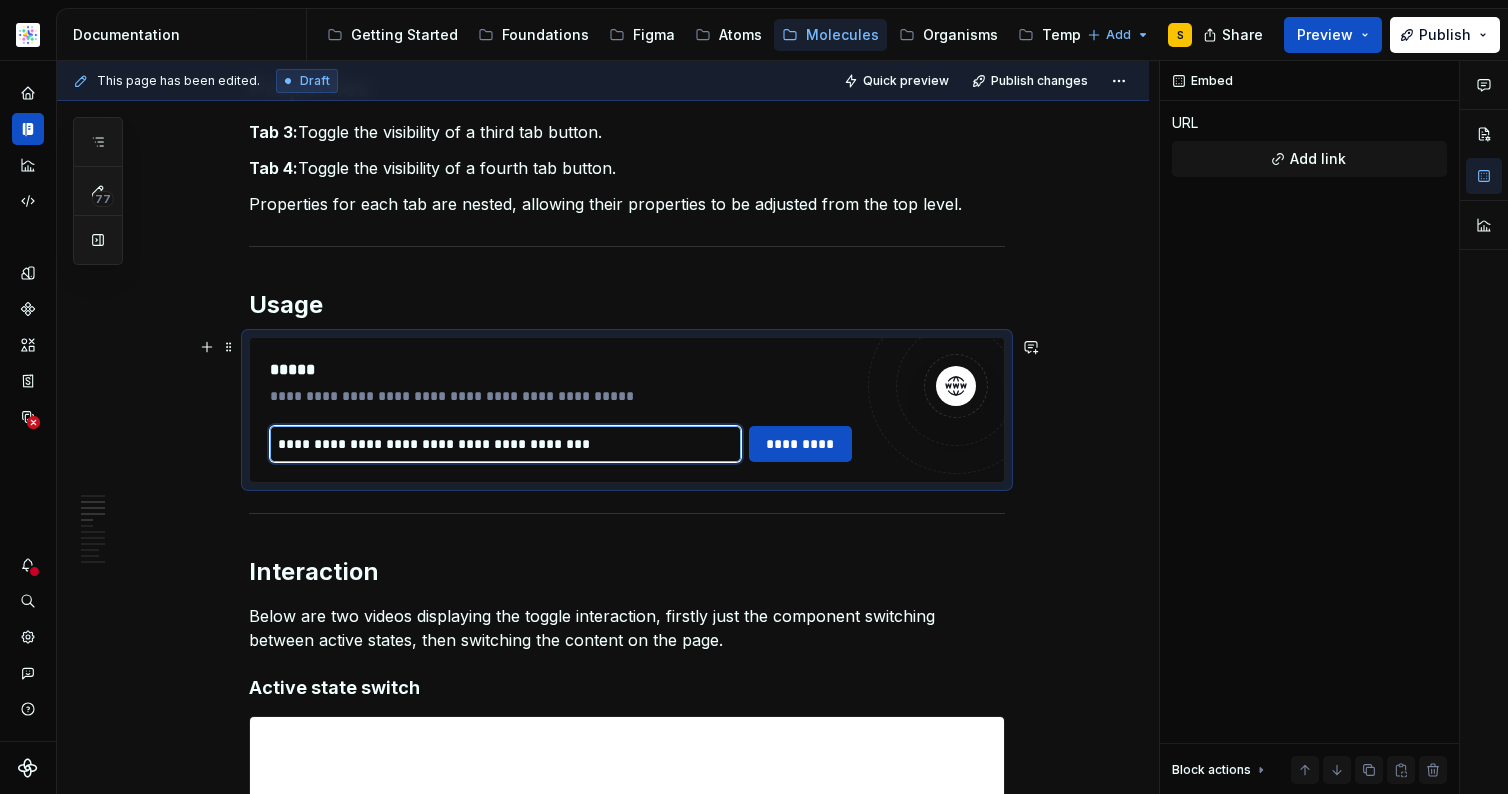 type on "**********" 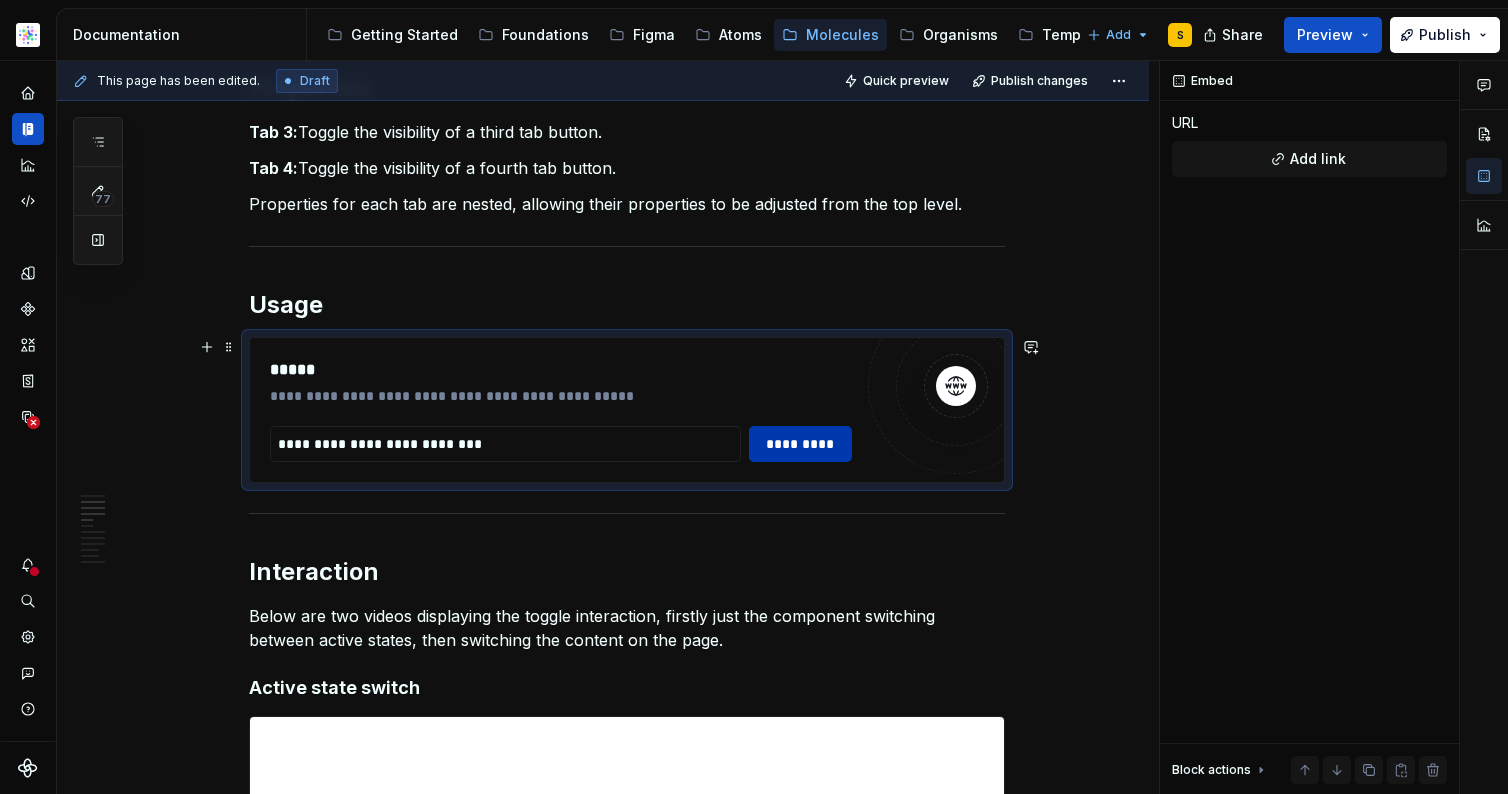 click on "*********" at bounding box center [801, 444] 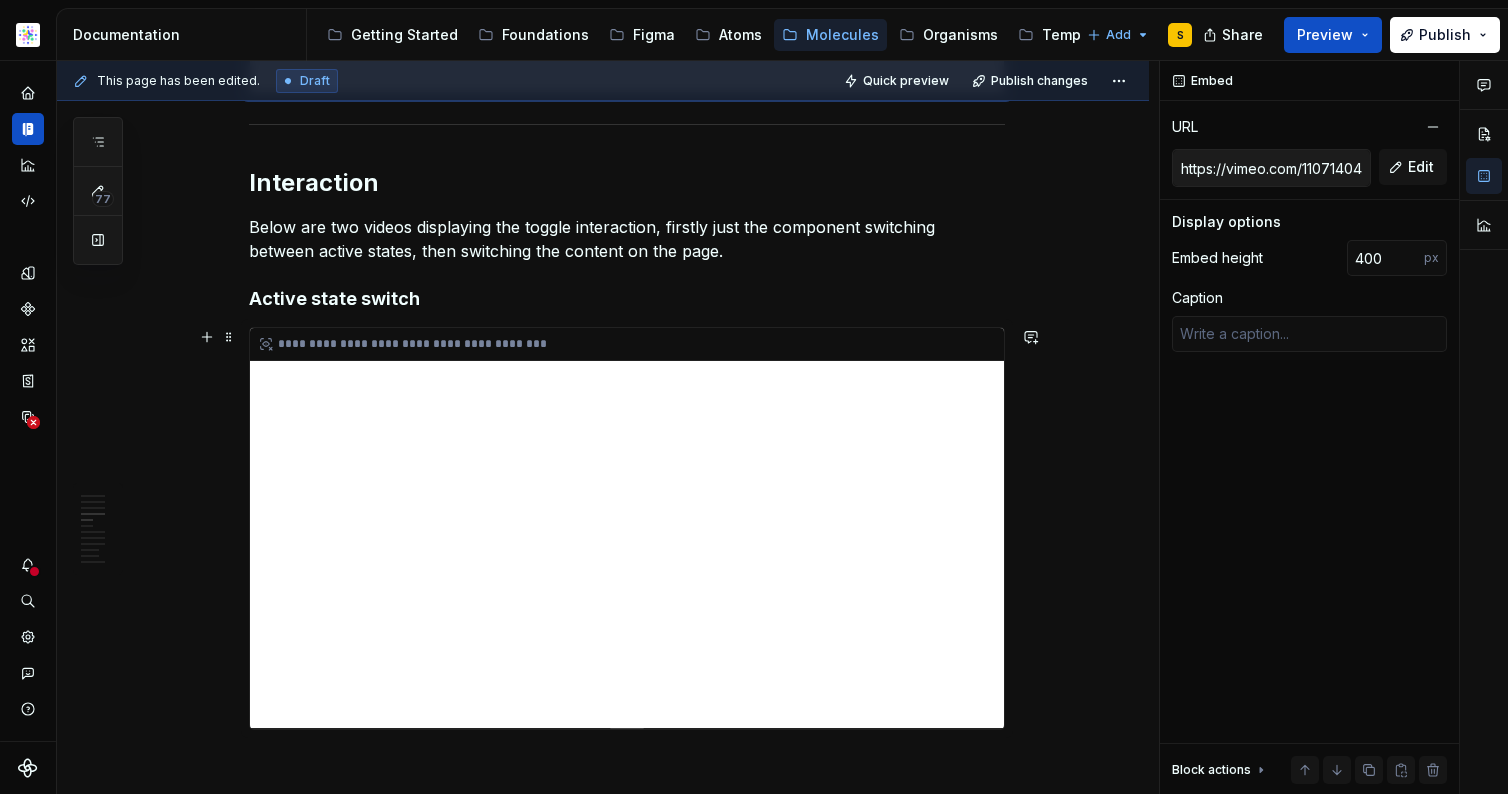 scroll, scrollTop: 1160, scrollLeft: 0, axis: vertical 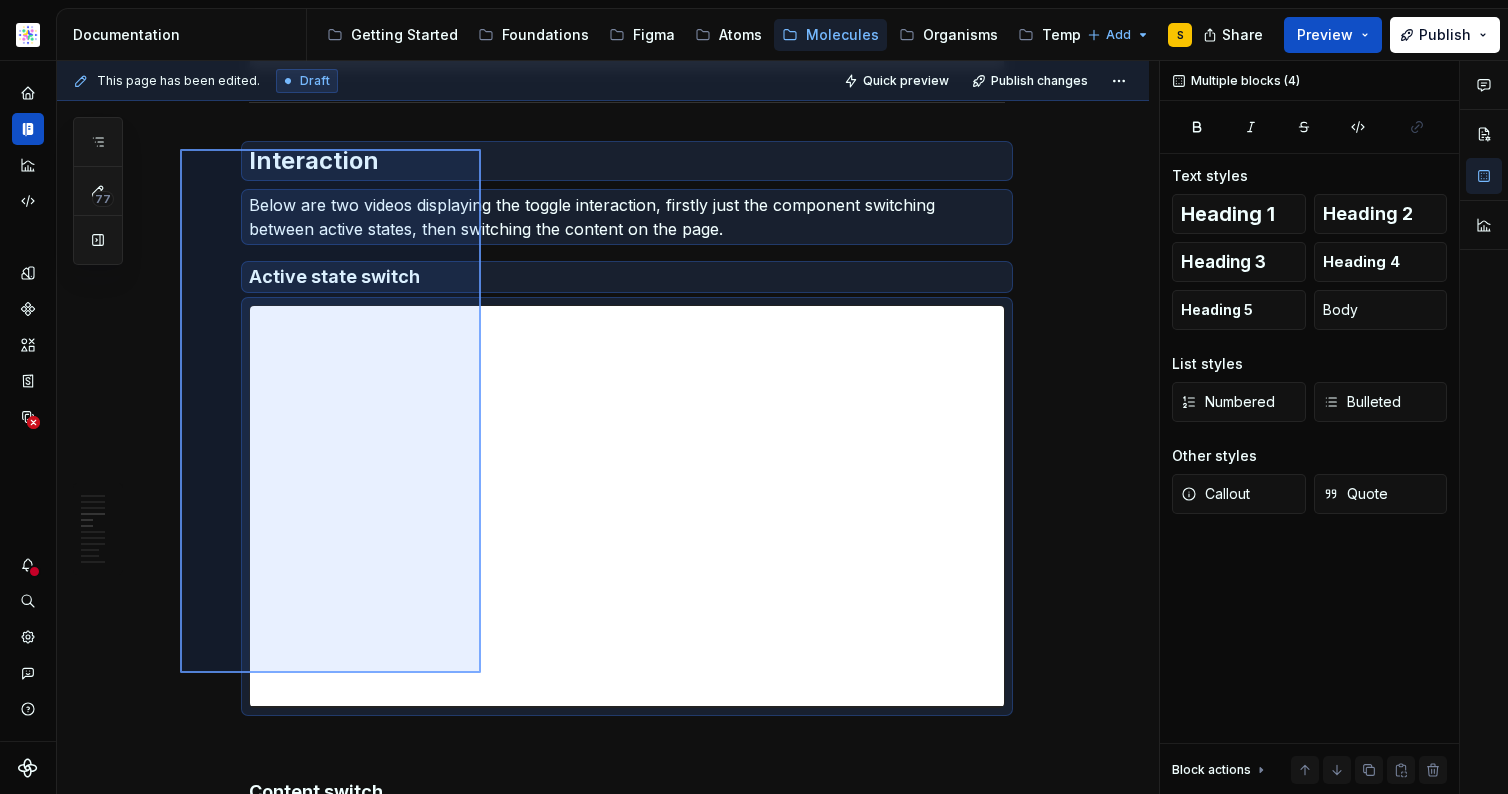 drag, startPoint x: 224, startPoint y: 169, endPoint x: 561, endPoint y: 575, distance: 527.641 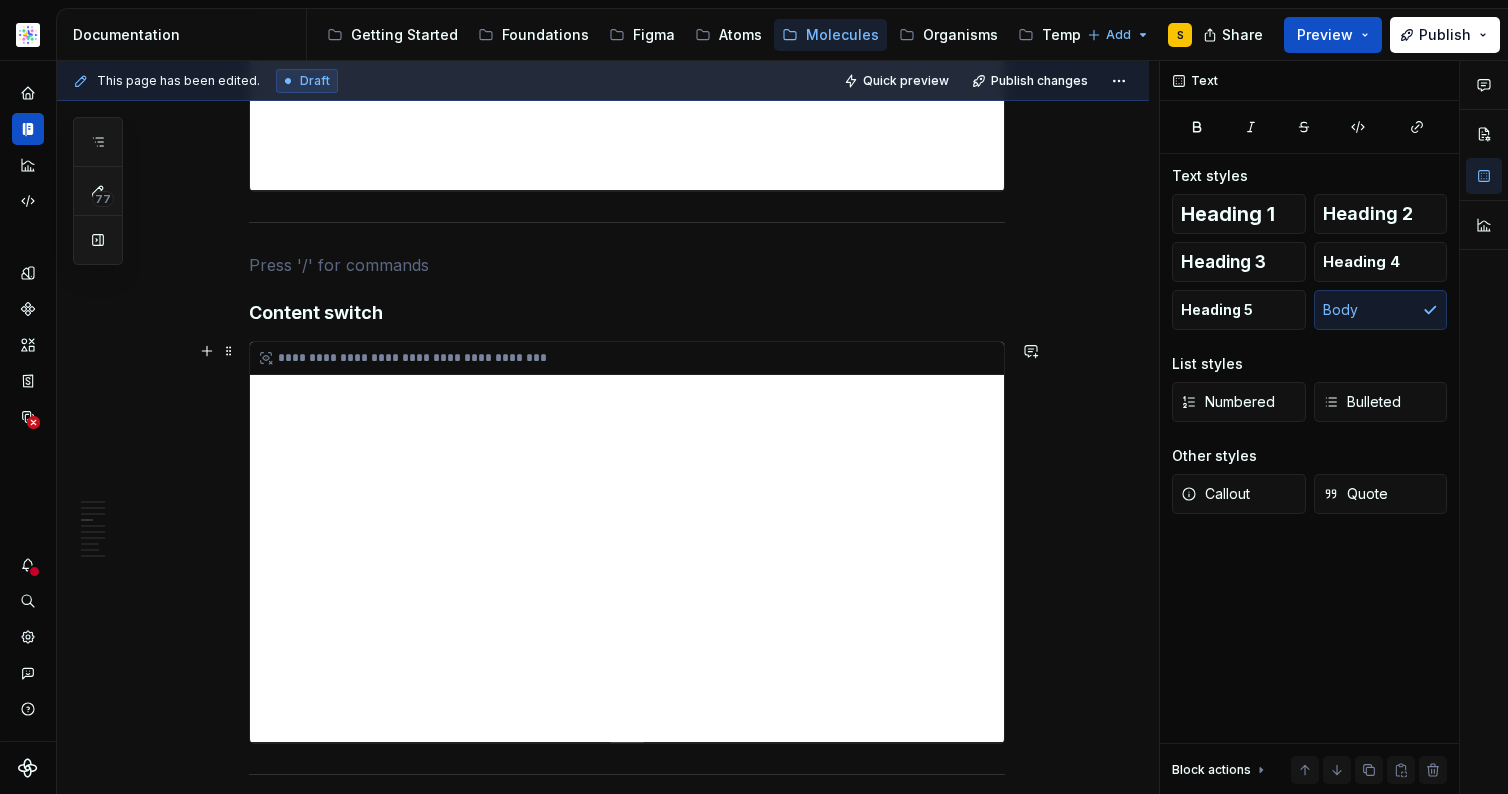scroll, scrollTop: 1024, scrollLeft: 0, axis: vertical 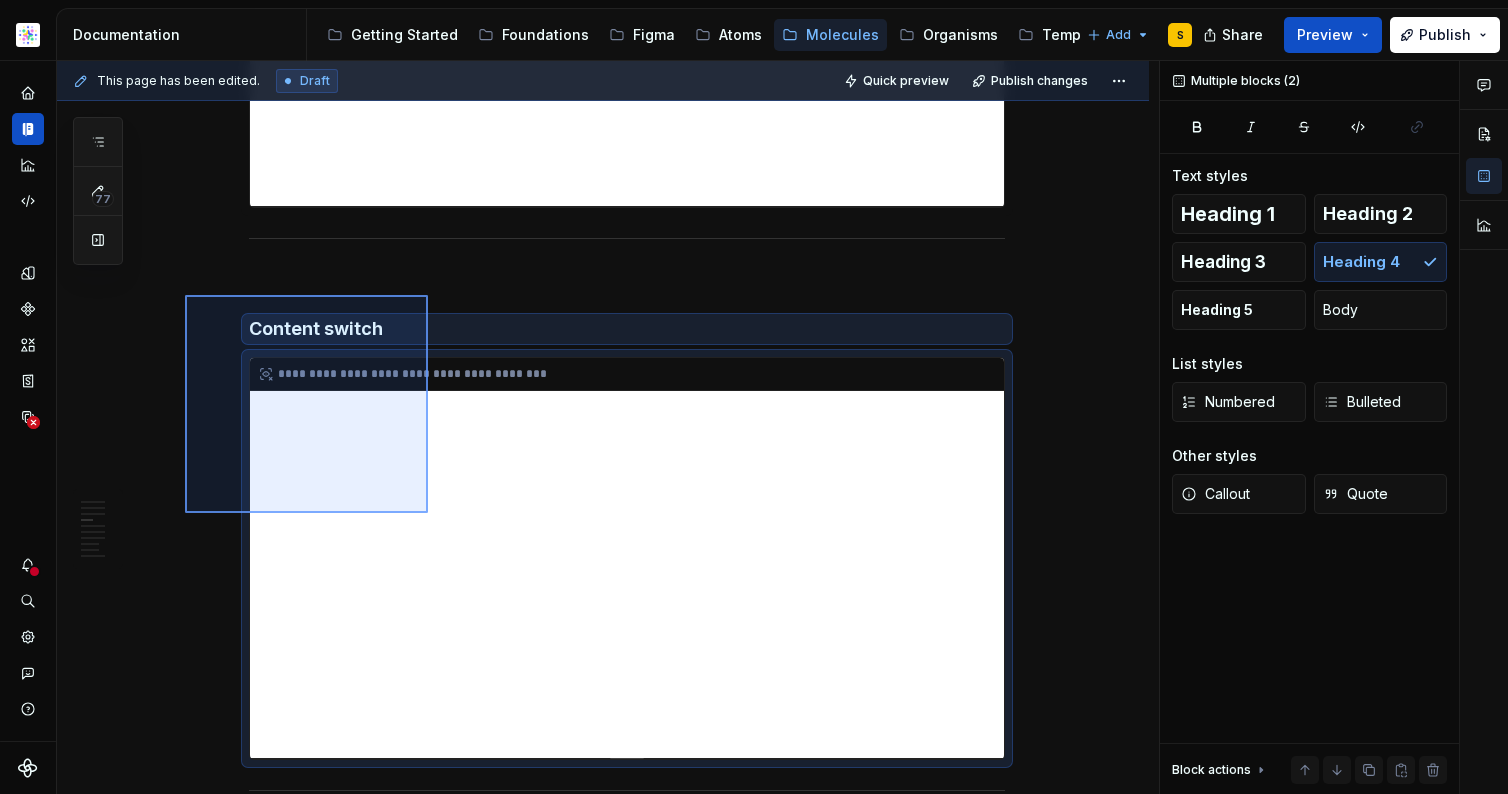 drag, startPoint x: 185, startPoint y: 295, endPoint x: 441, endPoint y: 535, distance: 350.9074 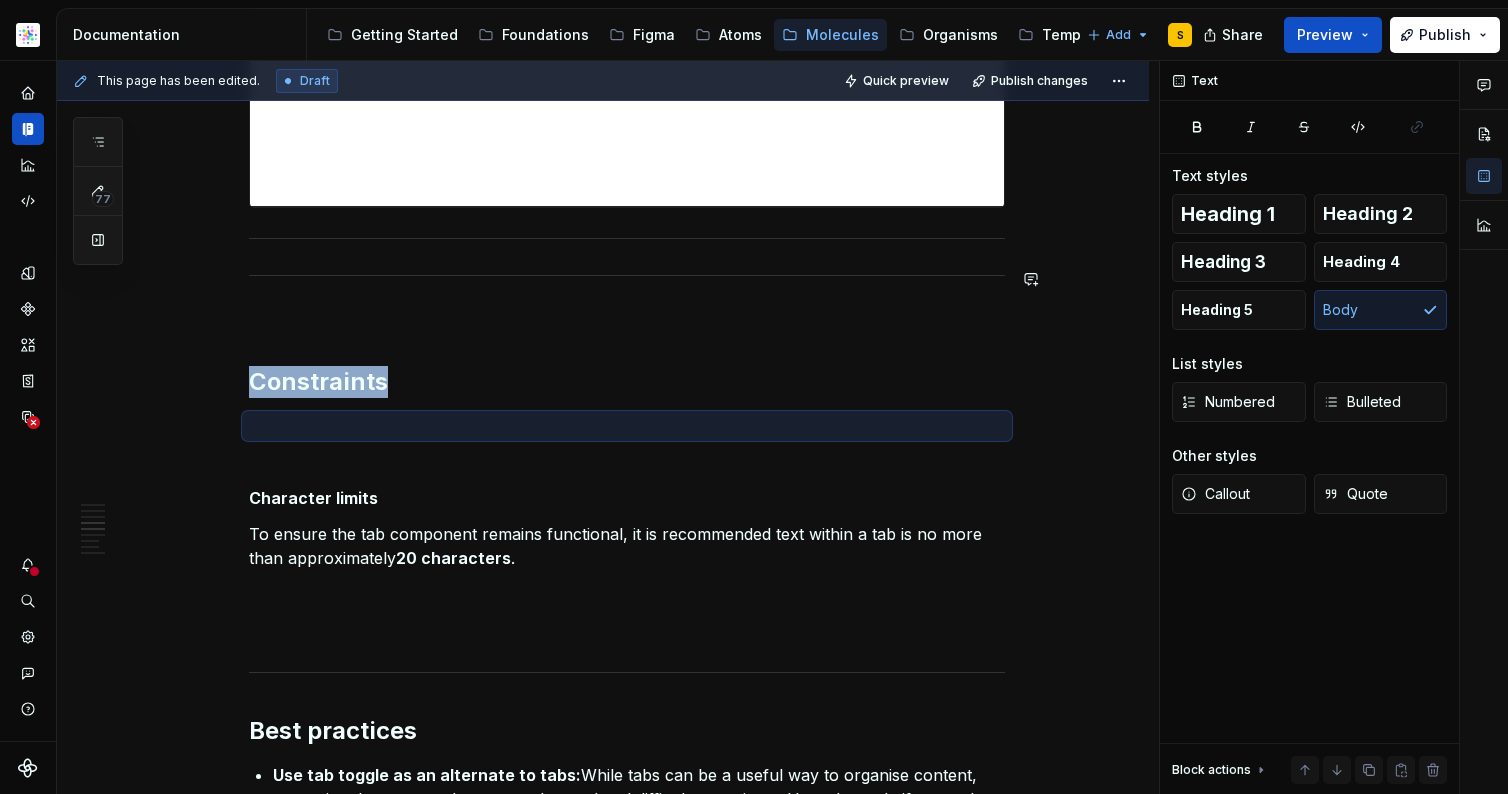 click on "**********" at bounding box center [603, 785] 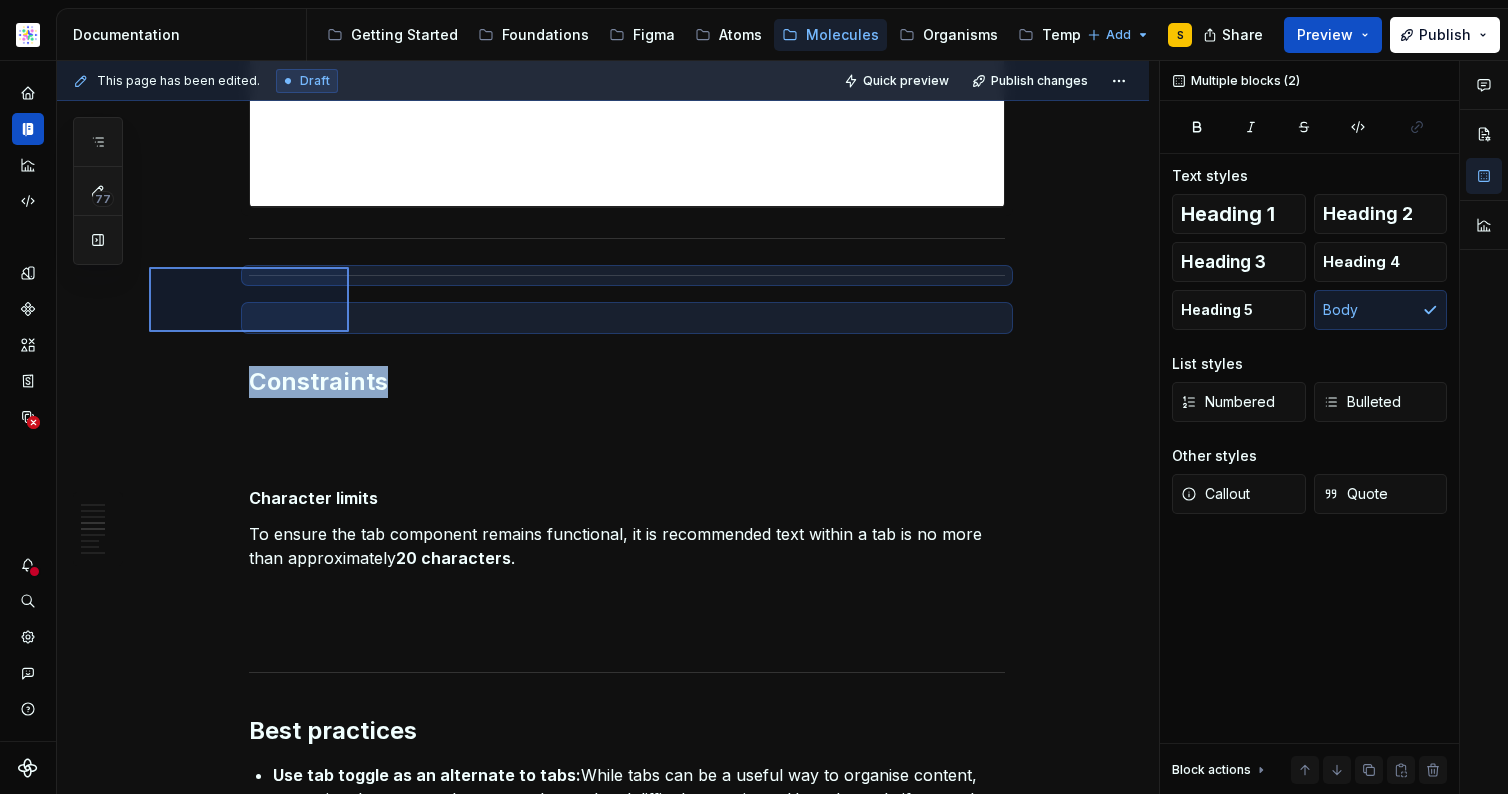 drag, startPoint x: 149, startPoint y: 332, endPoint x: 344, endPoint y: 265, distance: 206.18924 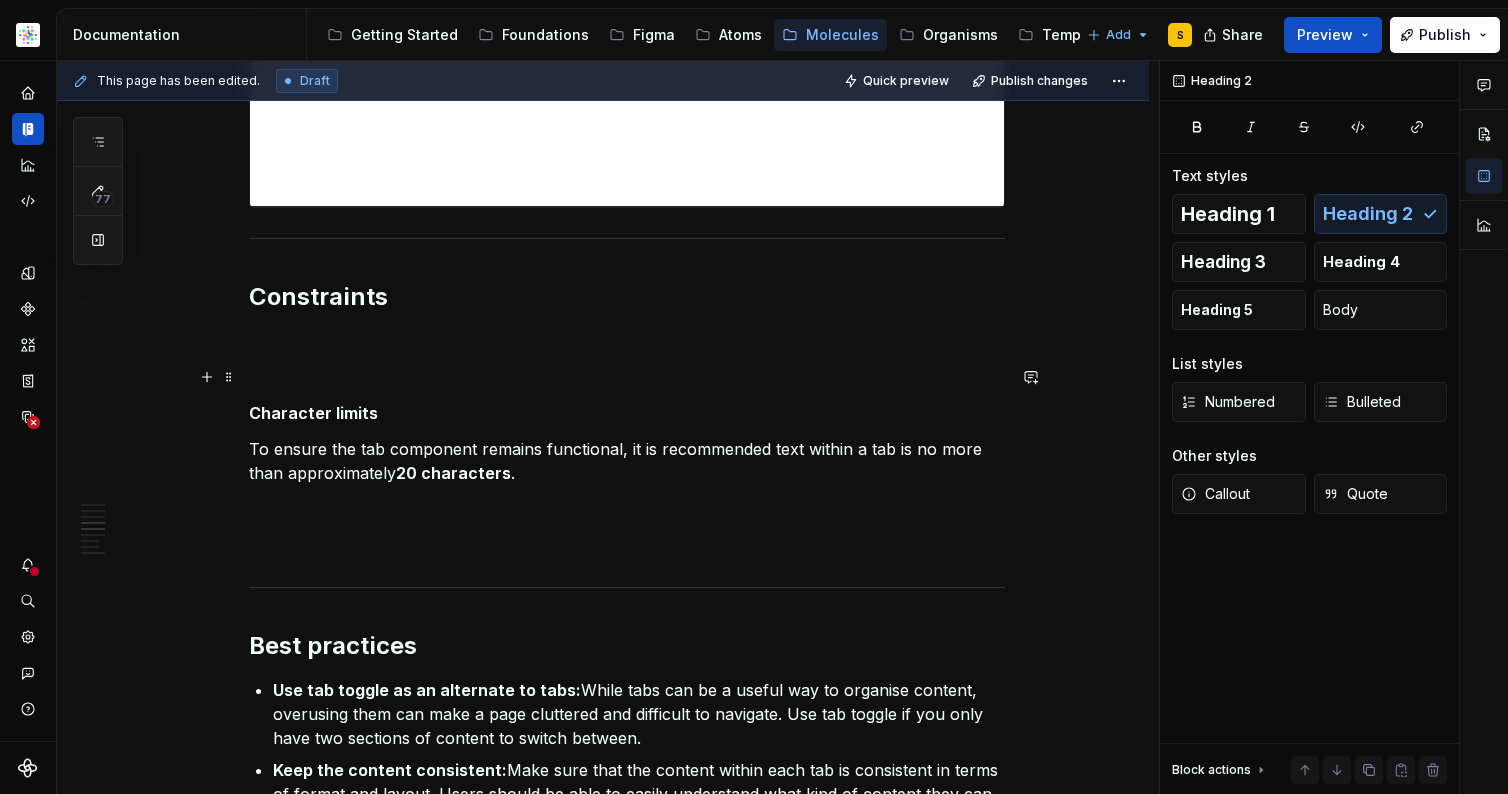 drag, startPoint x: 332, startPoint y: 365, endPoint x: 346, endPoint y: 362, distance: 14.3178215 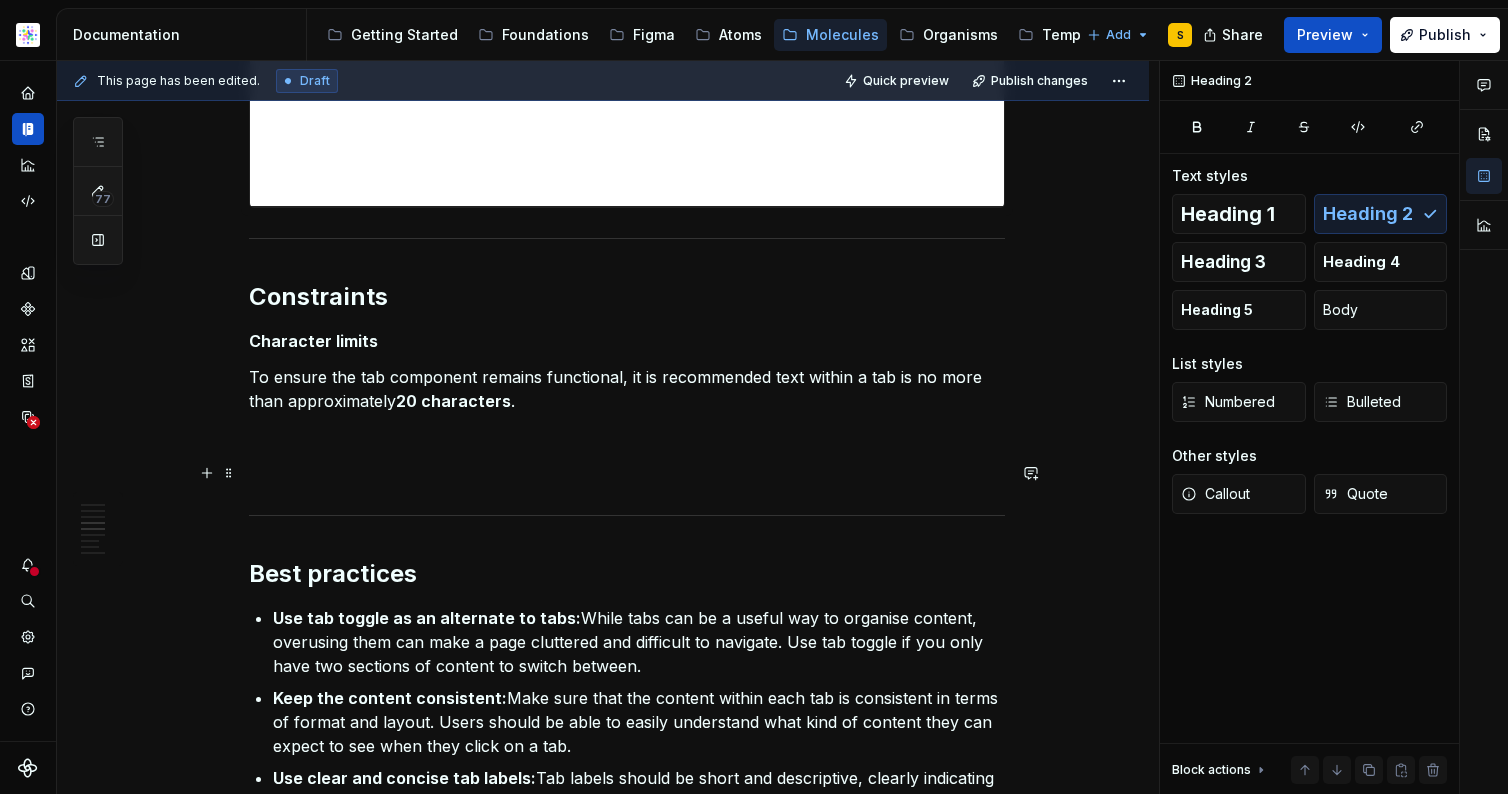 click at bounding box center (627, 473) 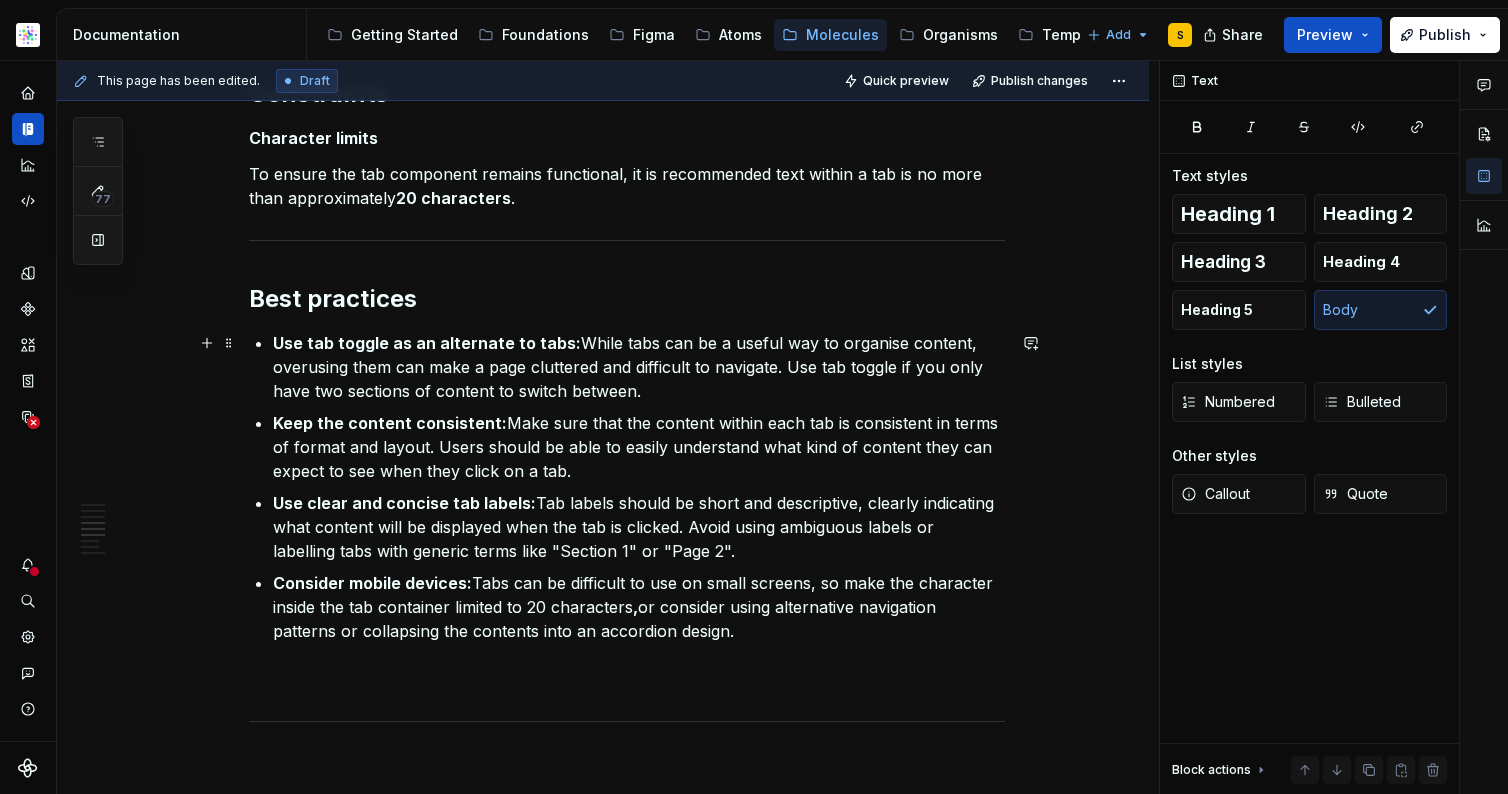 scroll, scrollTop: 1256, scrollLeft: 0, axis: vertical 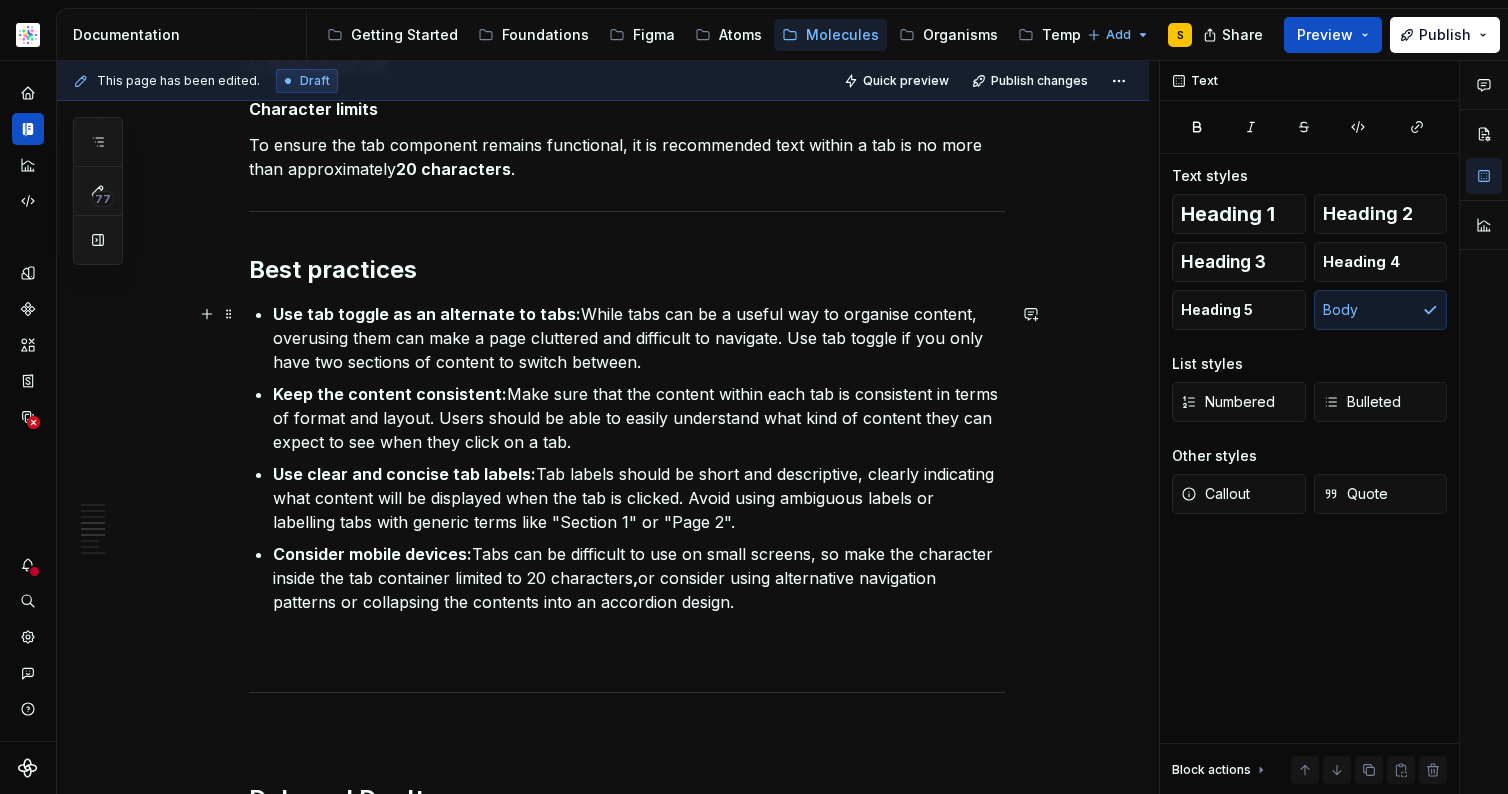 click on "Use tab toggle as an alternate to tabs:  While tabs can be a useful way to organise content, overusing them can make a page cluttered and difficult to navigate. Use tab toggle if you only have two sections of content to switch between." at bounding box center [639, 338] 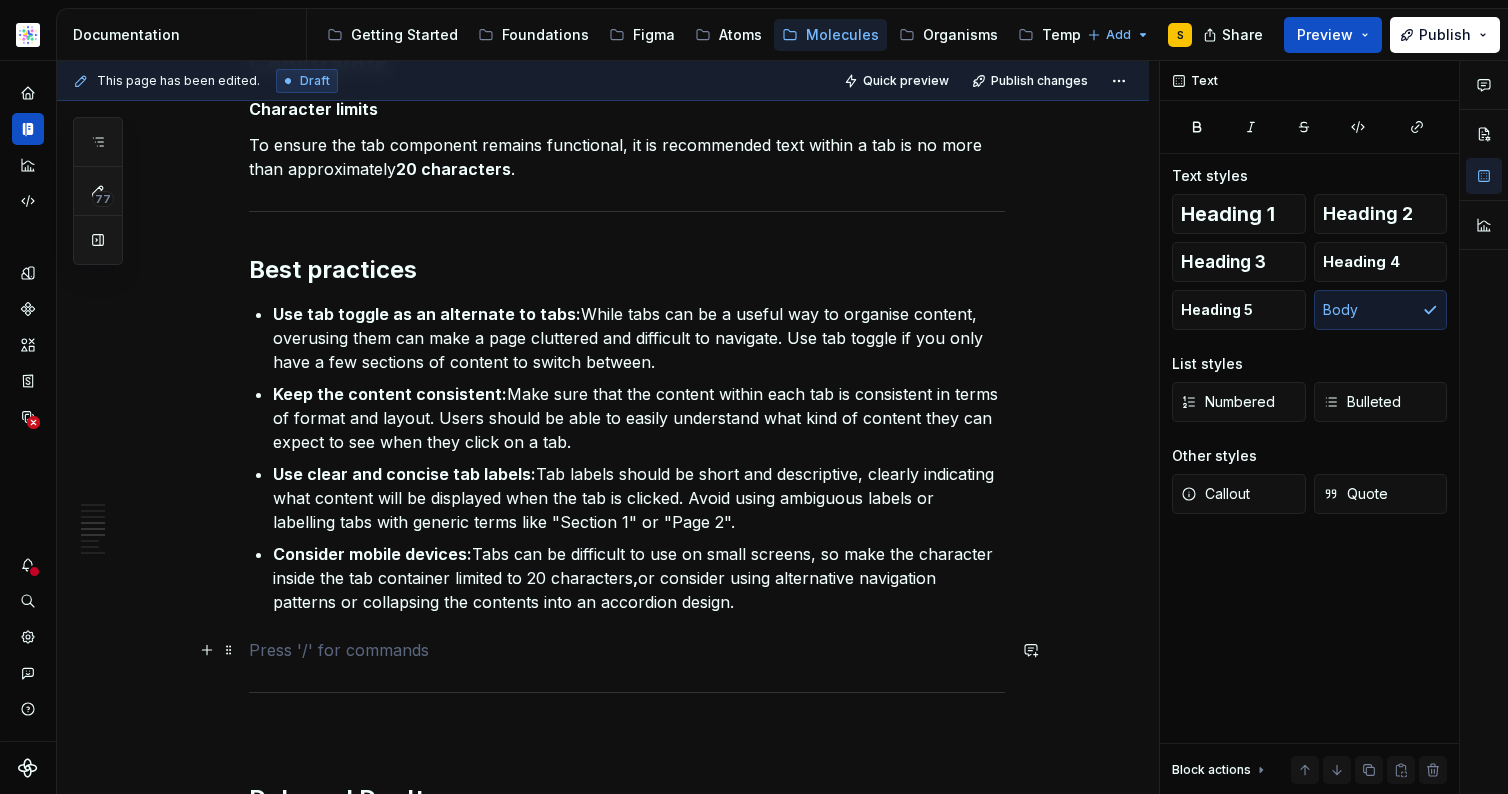 click at bounding box center [627, 650] 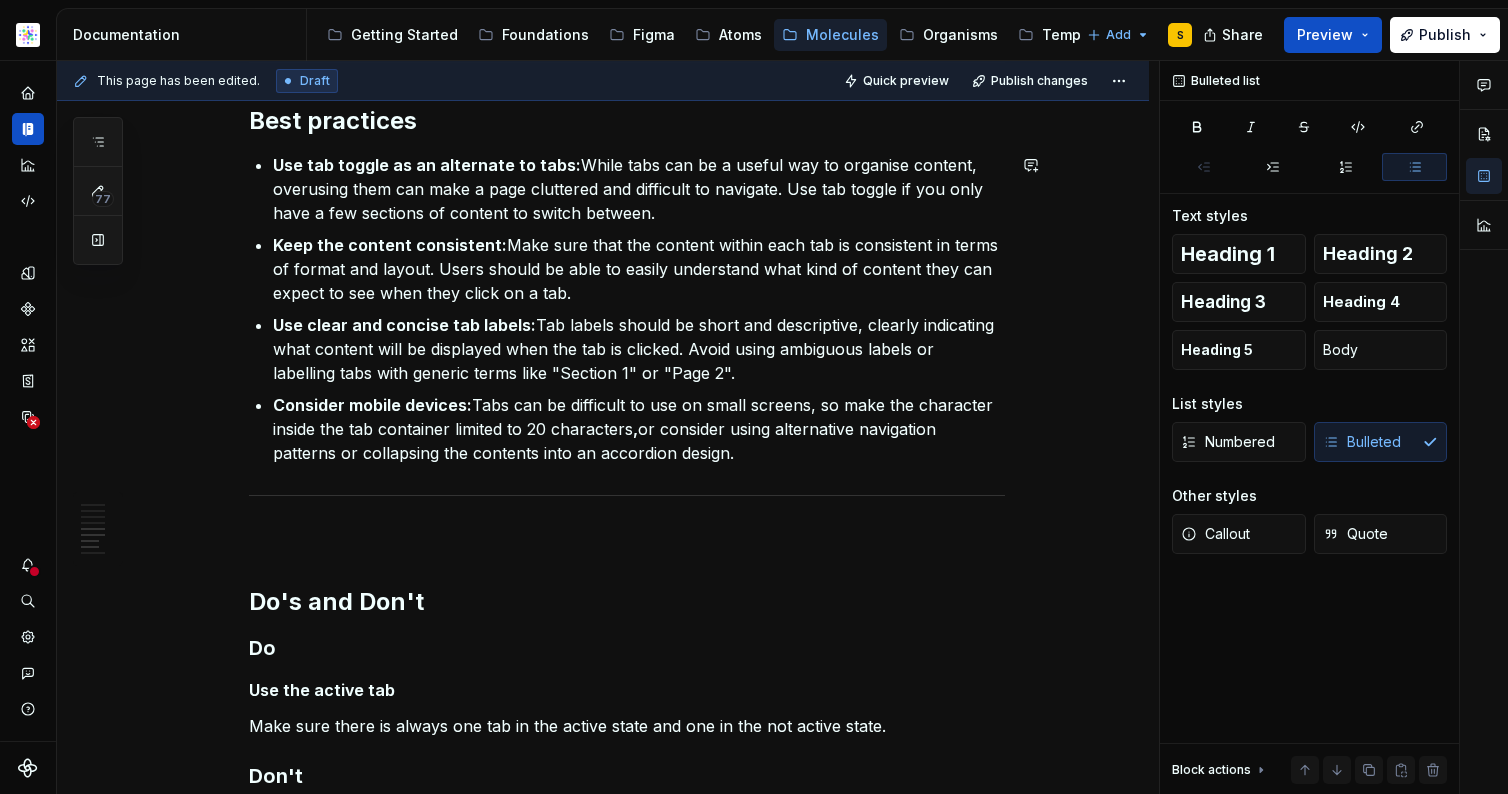 scroll, scrollTop: 1432, scrollLeft: 0, axis: vertical 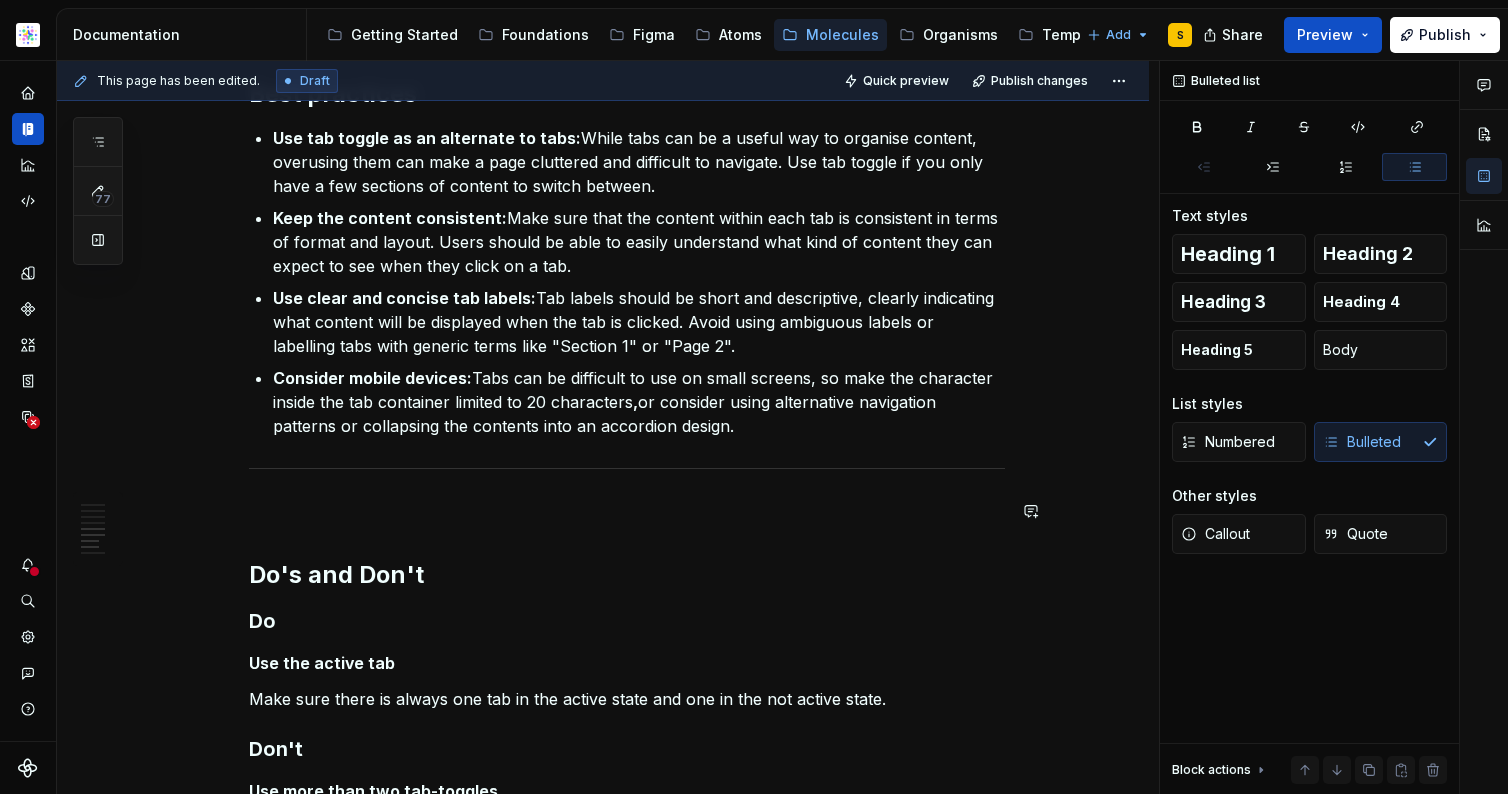 click at bounding box center (627, 511) 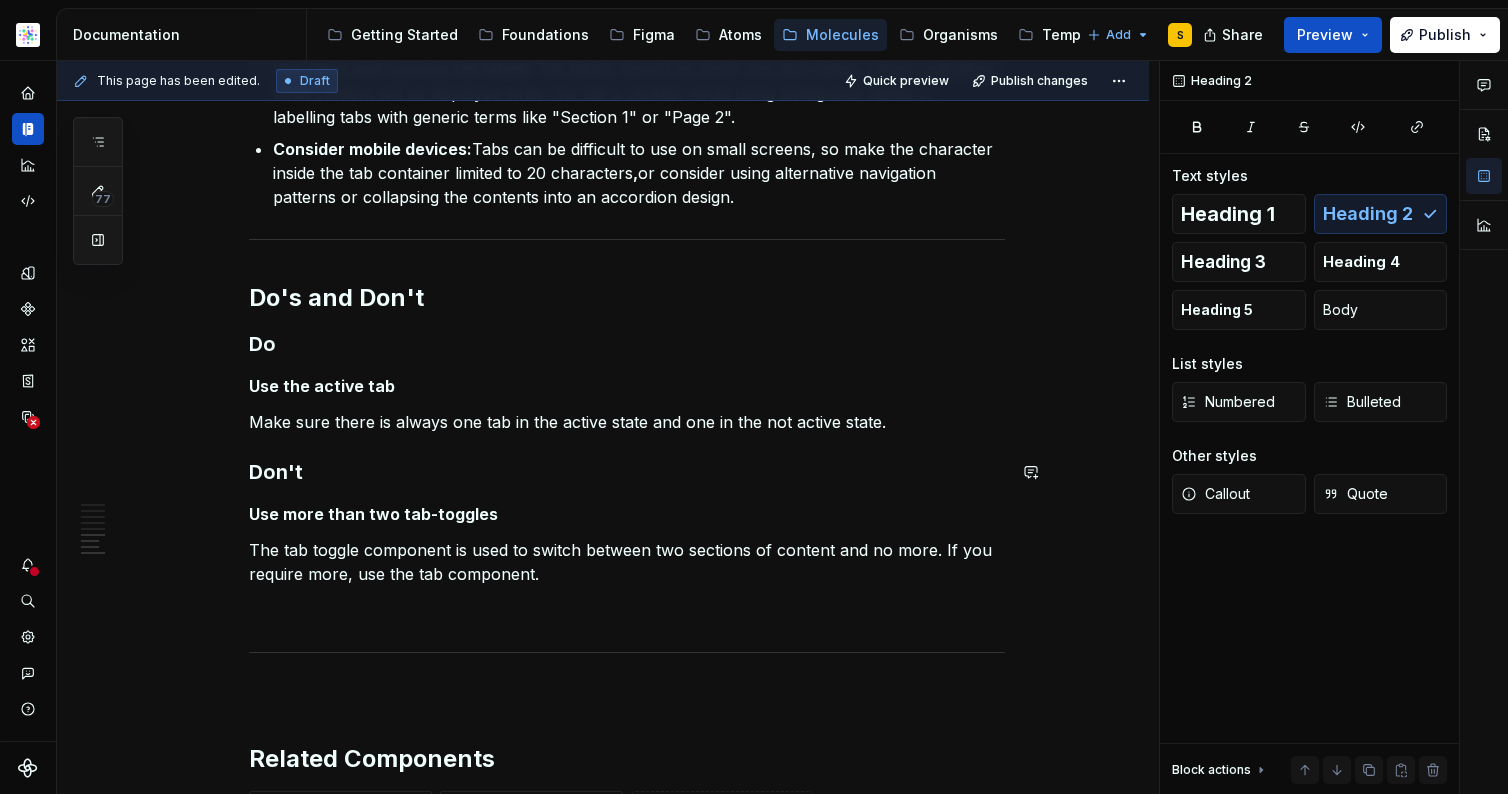 scroll, scrollTop: 1692, scrollLeft: 0, axis: vertical 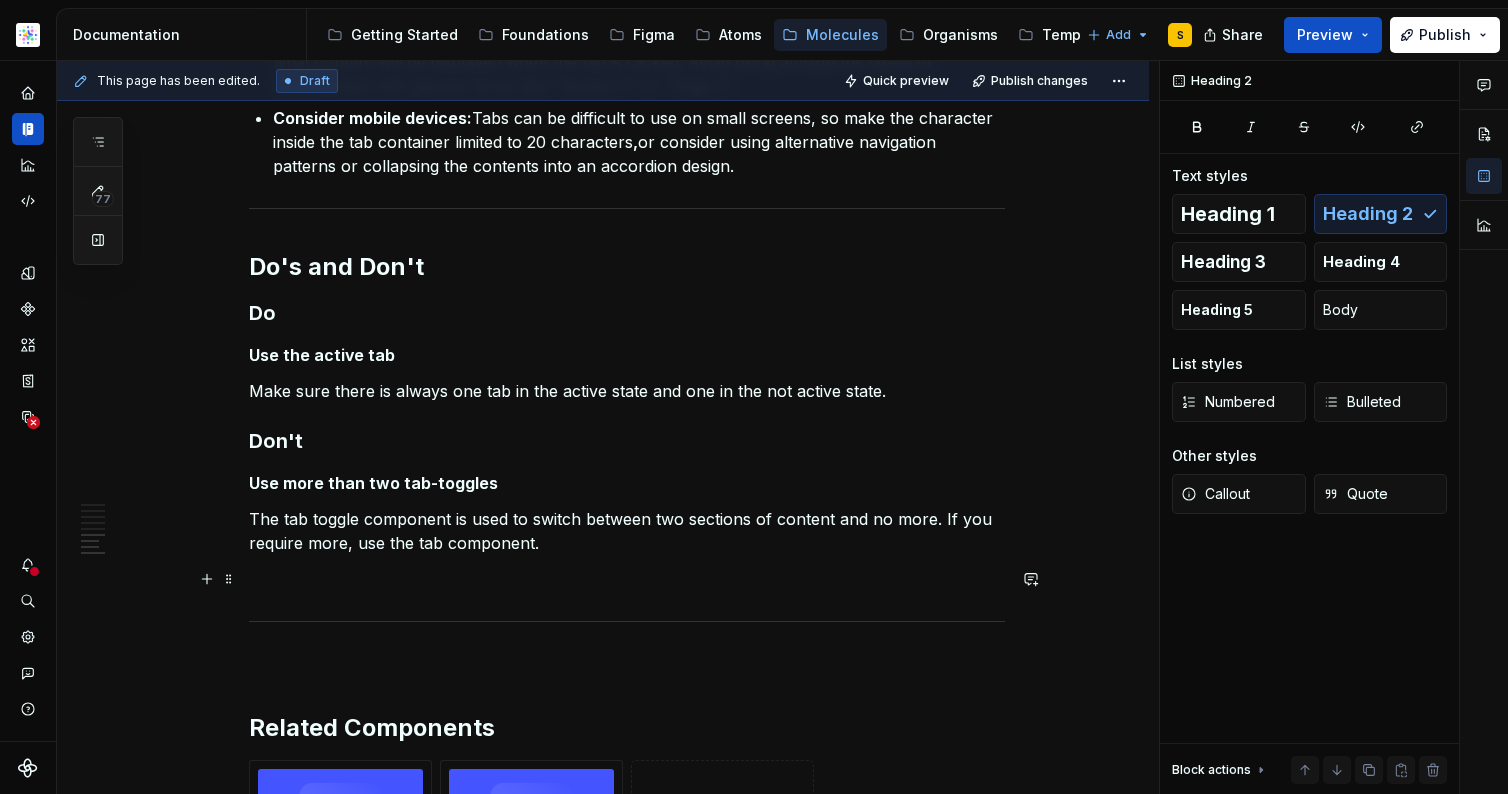 click at bounding box center (627, 579) 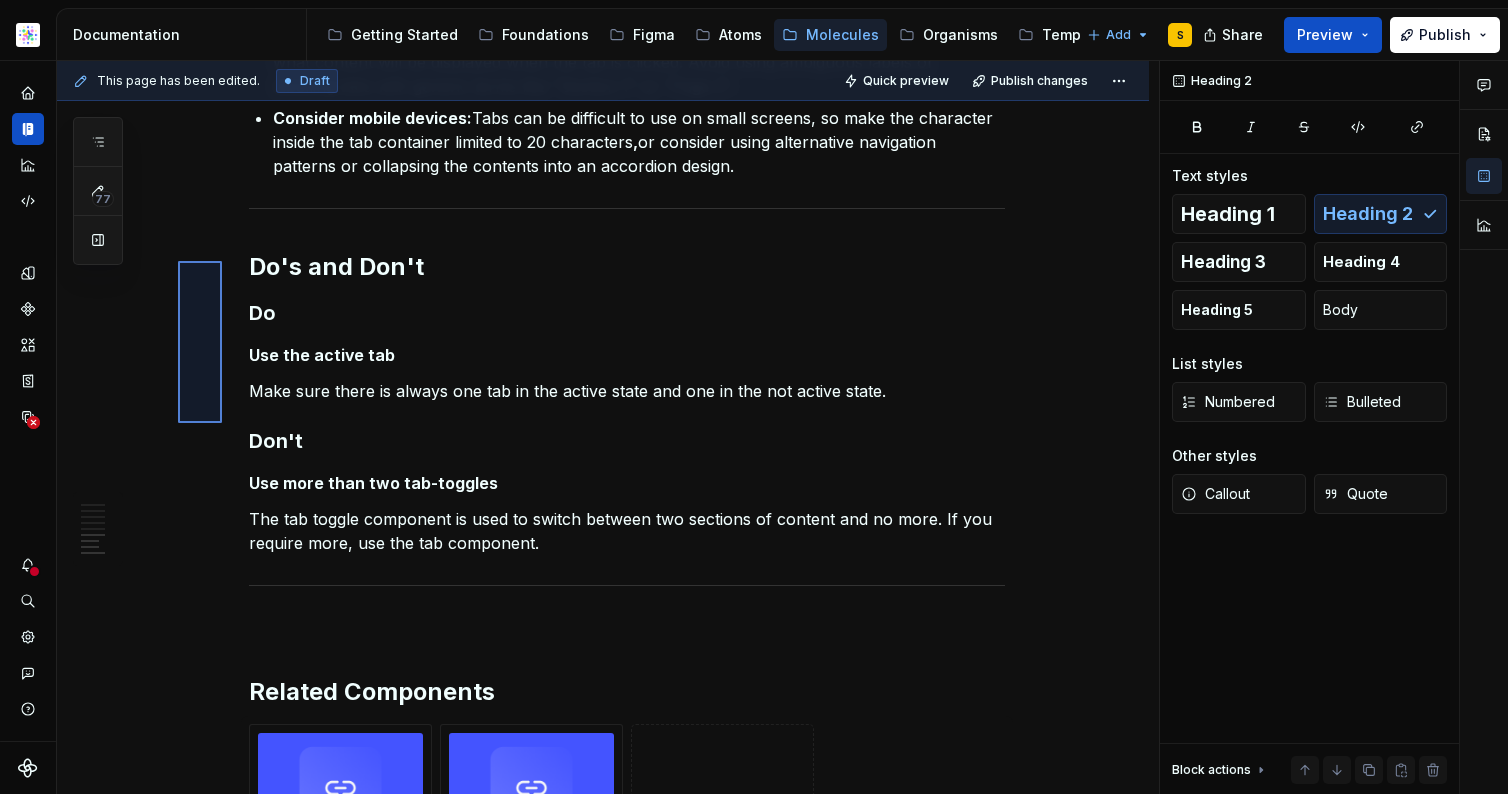 drag, startPoint x: 203, startPoint y: 265, endPoint x: 207, endPoint y: 428, distance: 163.04907 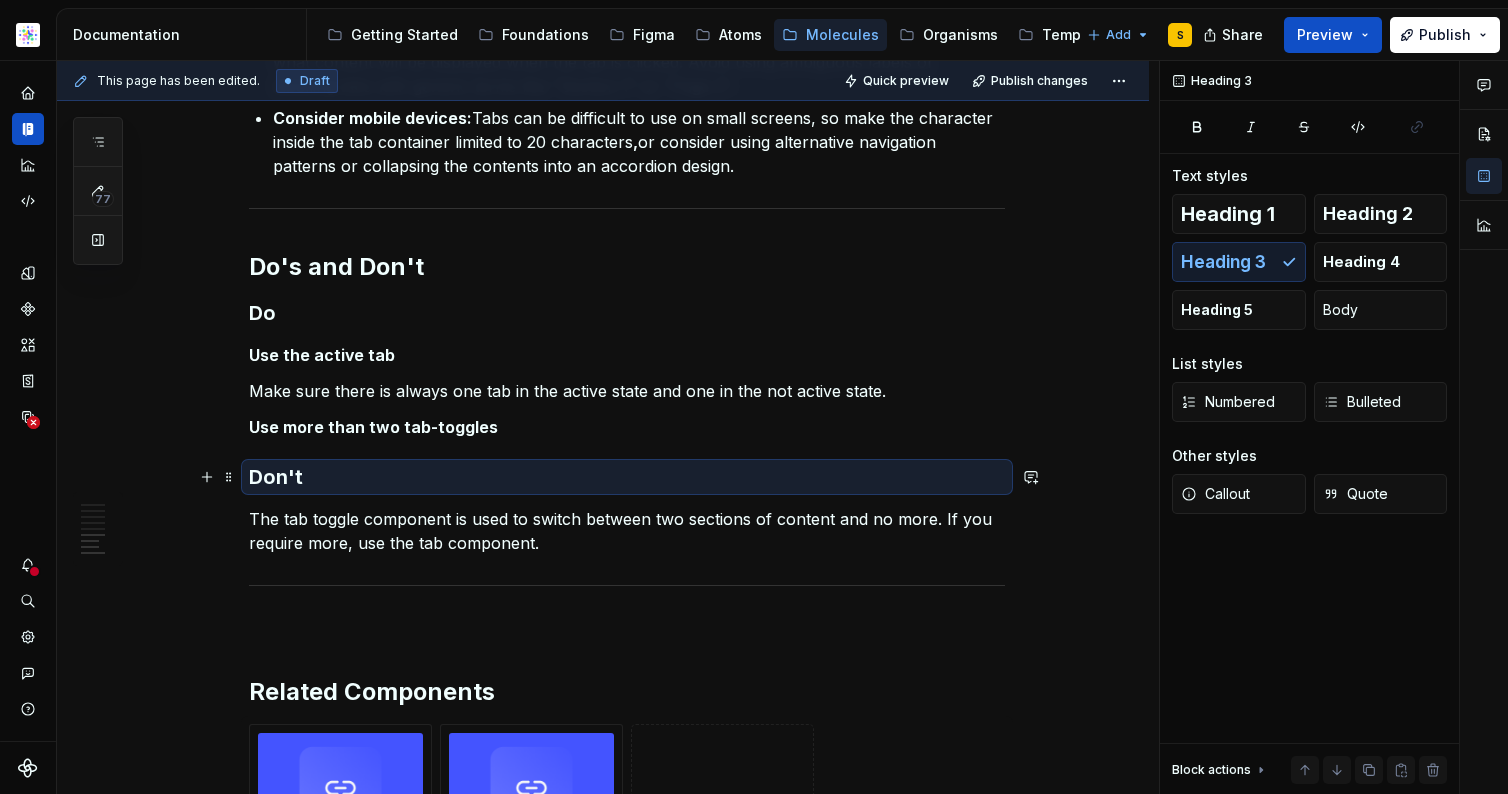 click on "**********" at bounding box center (603, -64) 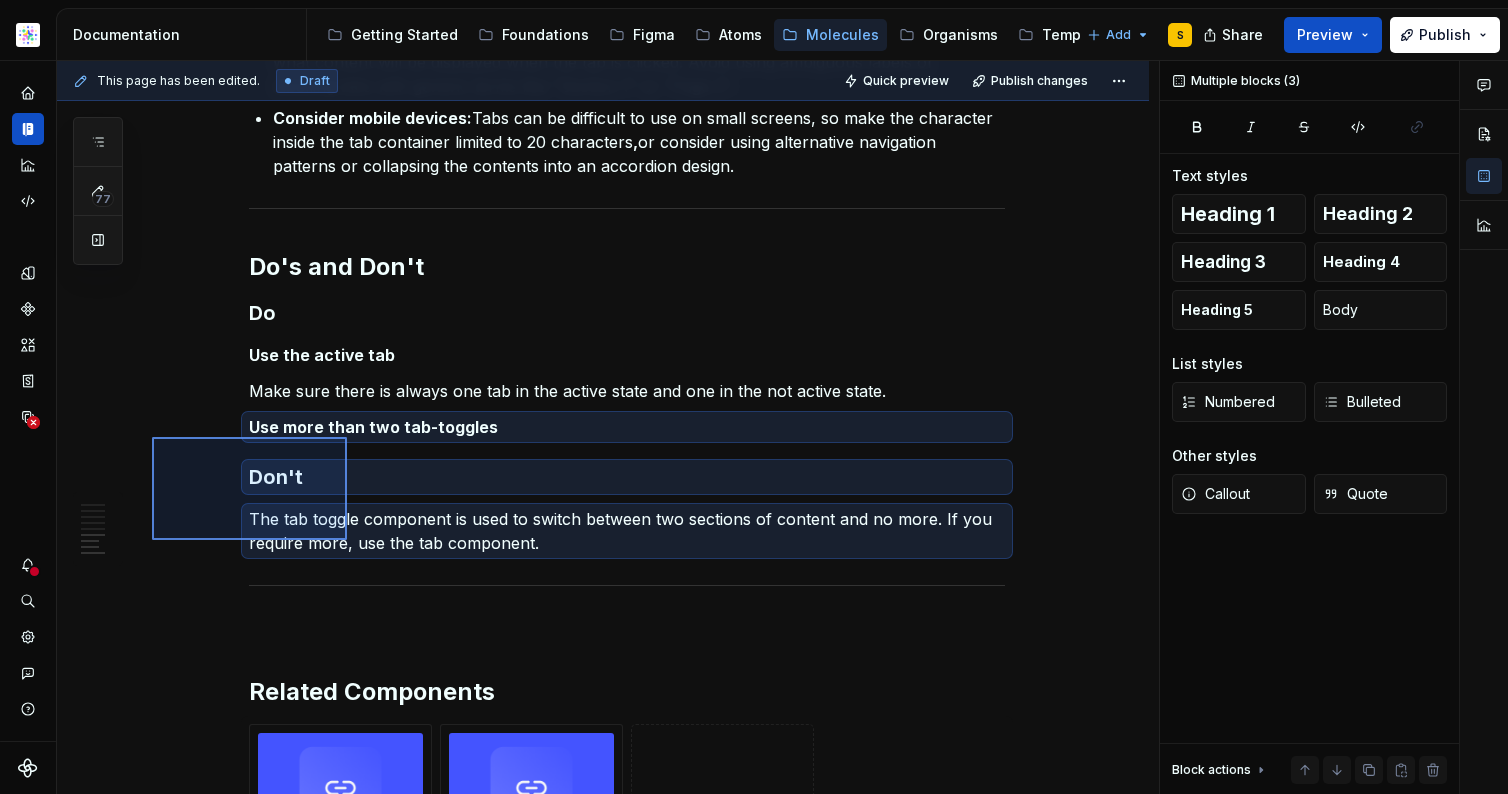 drag, startPoint x: 189, startPoint y: 438, endPoint x: 344, endPoint y: 536, distance: 183.38211 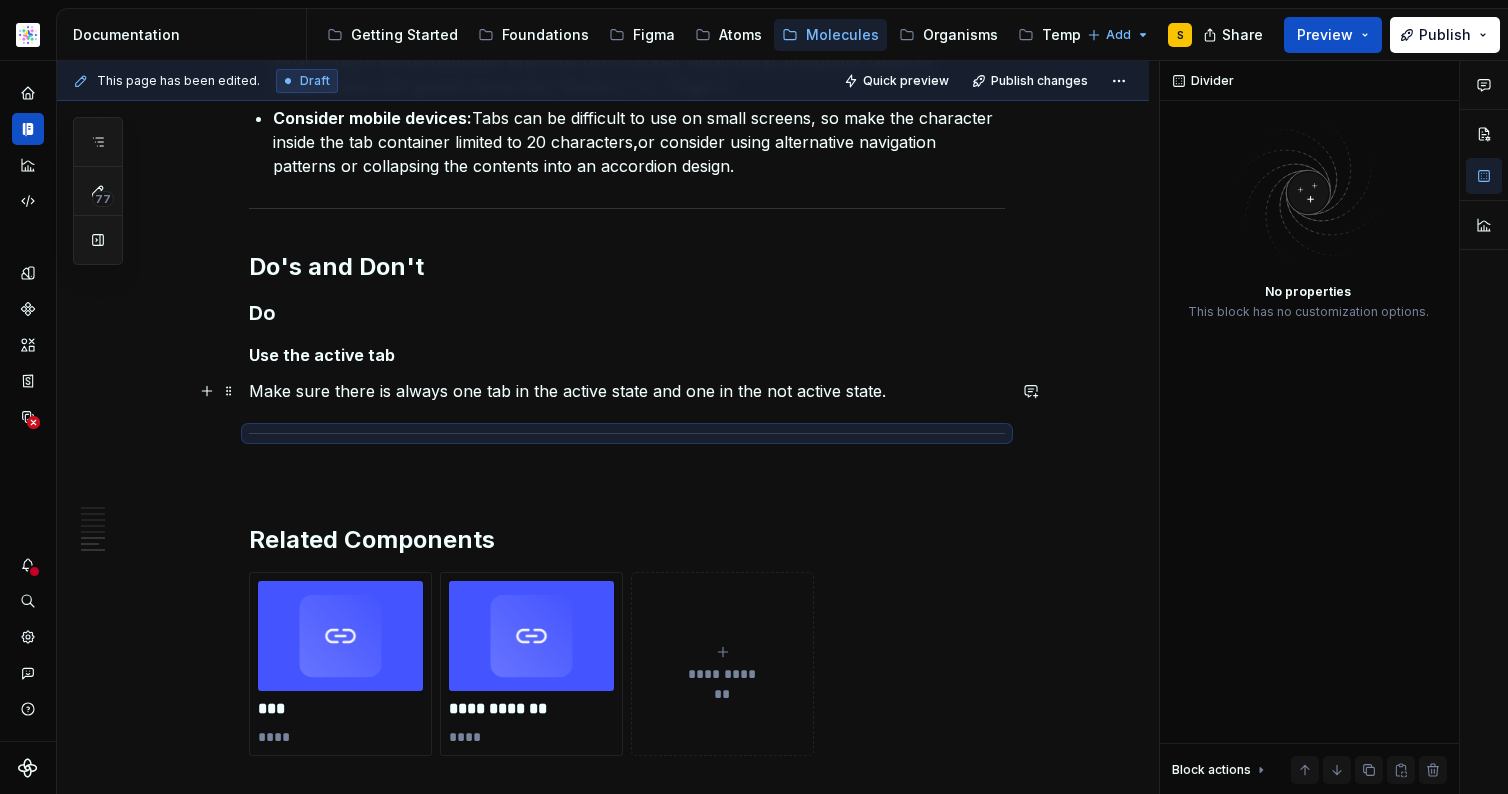 click on "Make sure there is always one tab in the active state and one in the not active state." at bounding box center (627, 391) 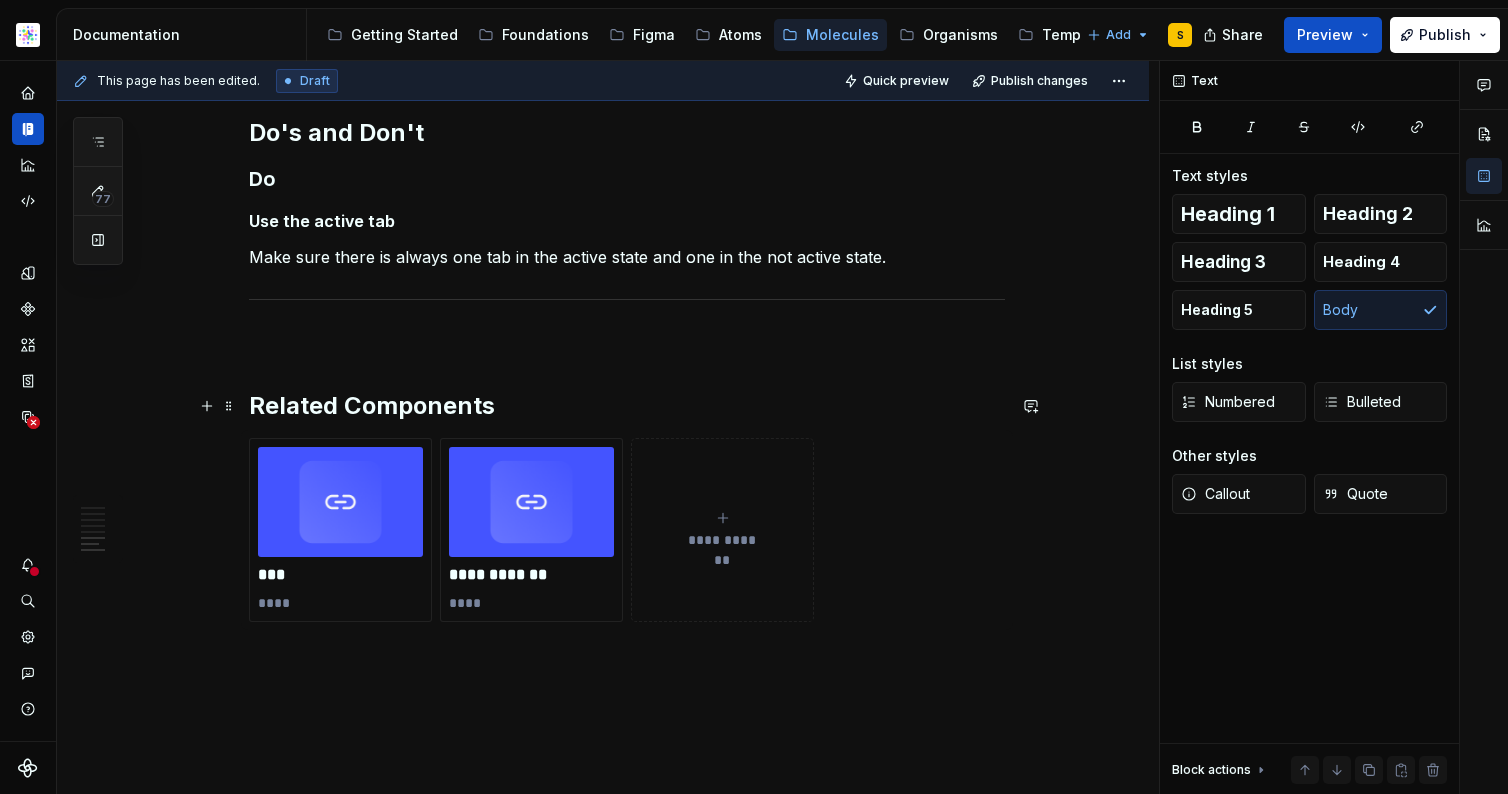 scroll, scrollTop: 1828, scrollLeft: 0, axis: vertical 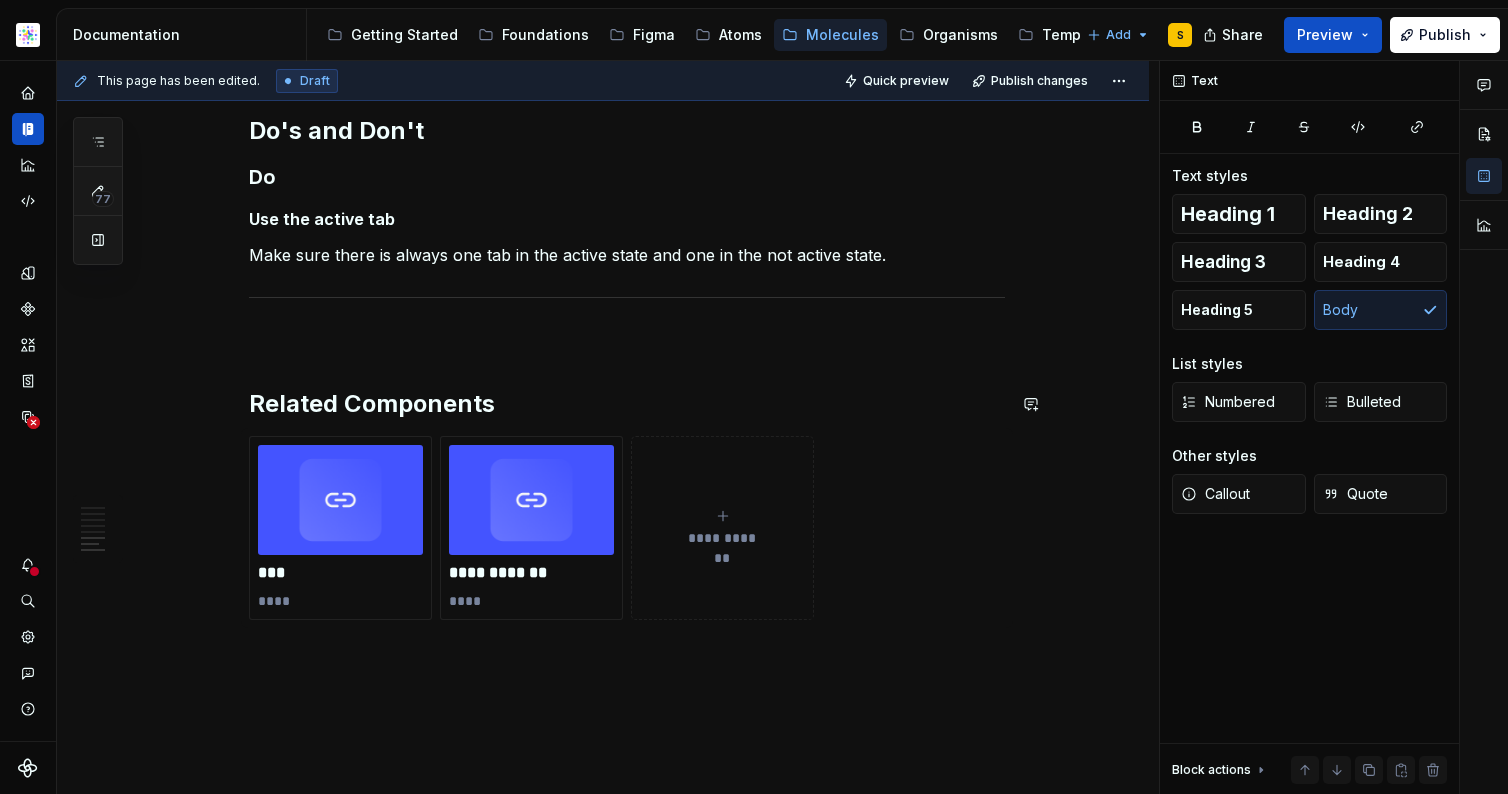 click on "Overview The Button tabs component combines a number of buttons into an in page toggle filter feature. It is used in the [COMPANY] Pro portal to support search results and resource filtering options. Properties Tab 3:  Toggle the visibility of a third tab button. Tab 4:  Toggle the visibility of a fourth tab button. Properties for each tab are nested, allowing their properties to be adjusted from the top level. Usage Constraints Character limits To ensure the tab component remains functional, it is recommended text within a tab is no more than approximately  20 characters . Best practices Use tab toggle as an alternate to tabs:  While tabs can be a useful way to organise content, overusing them can make a page cluttered and difficult to navigate. Use tab toggle if you only have a few sections of content to switch between. Keep the content consistent: Use clear and concise tab labels:  Consider mobile devices: , Do's and Don't Do Use the active tab Related Components" at bounding box center [627, -383] 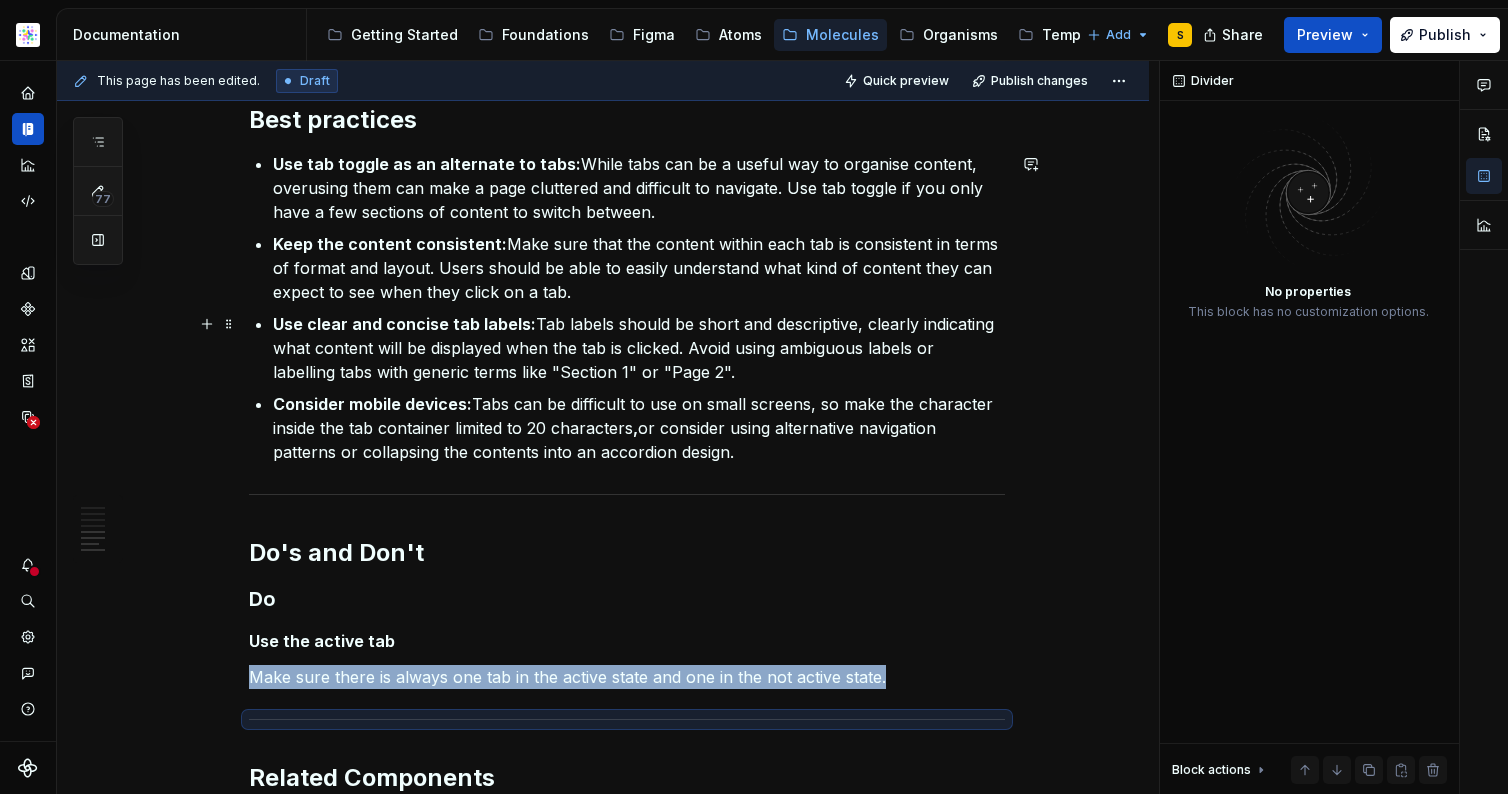 scroll, scrollTop: 1440, scrollLeft: 0, axis: vertical 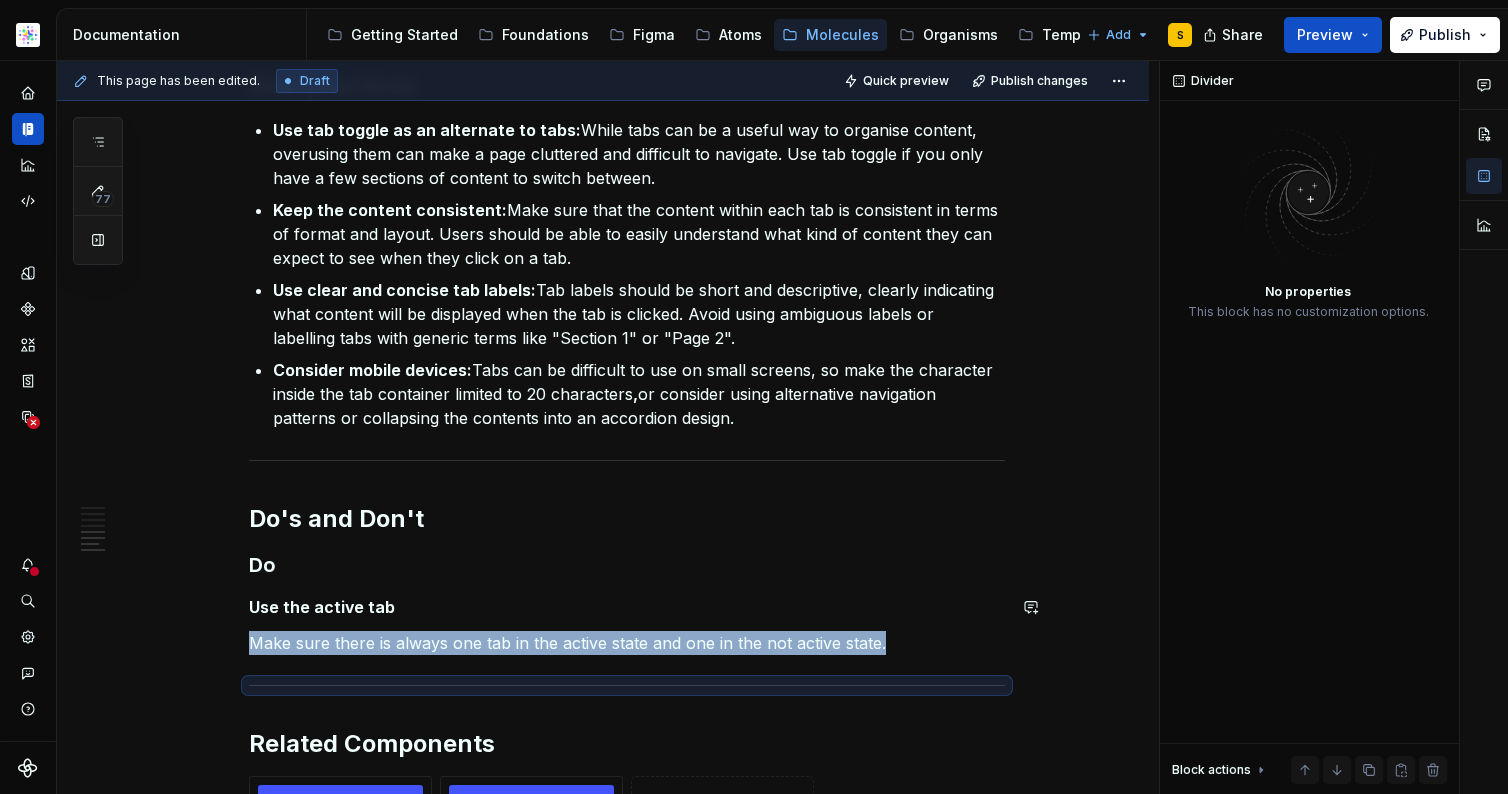 click on "Make sure there is always one tab in the active state and one in the not active state." at bounding box center [627, 643] 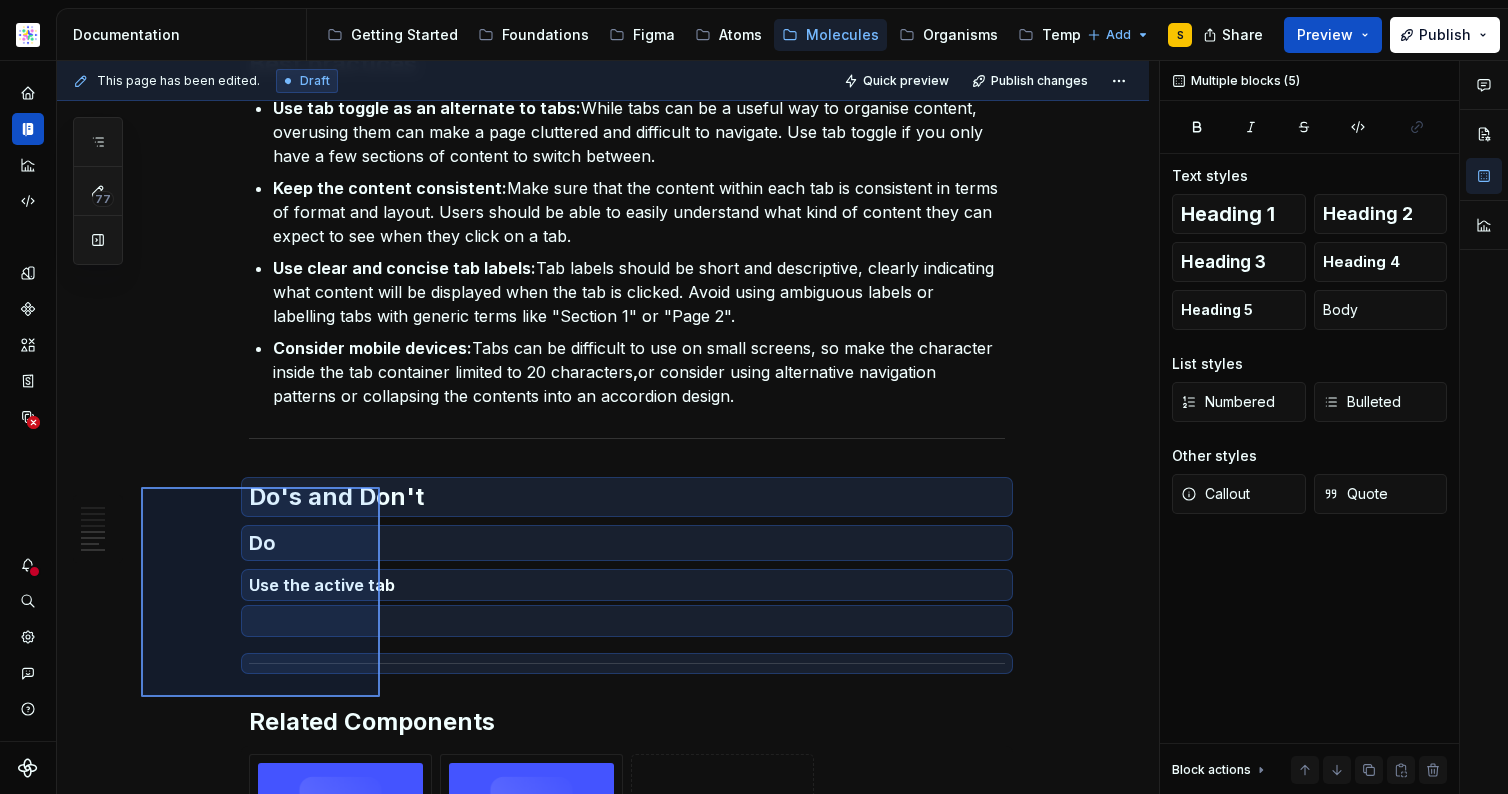 scroll, scrollTop: 1464, scrollLeft: 0, axis: vertical 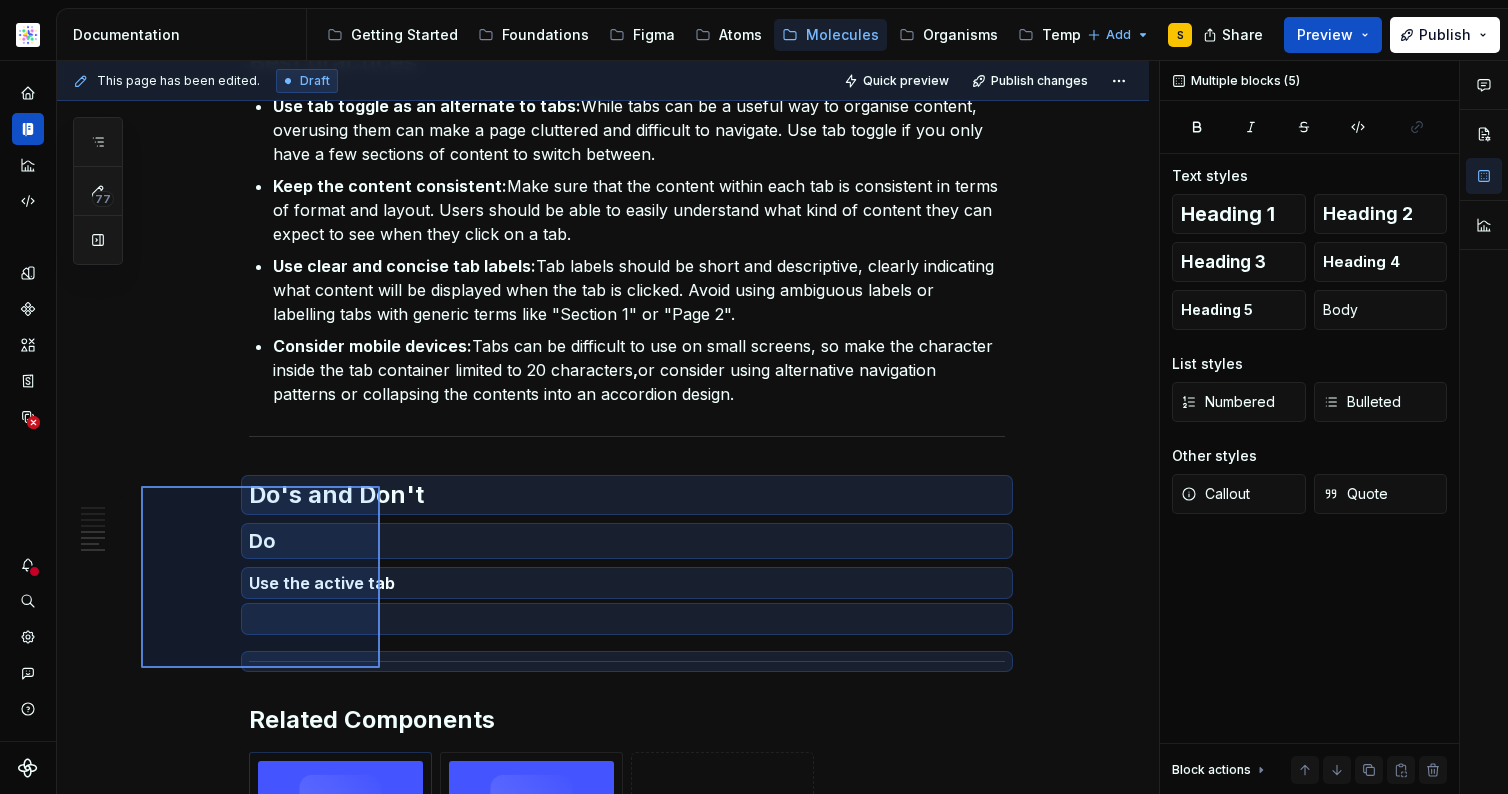 drag, startPoint x: 141, startPoint y: 510, endPoint x: 381, endPoint y: 664, distance: 285.1596 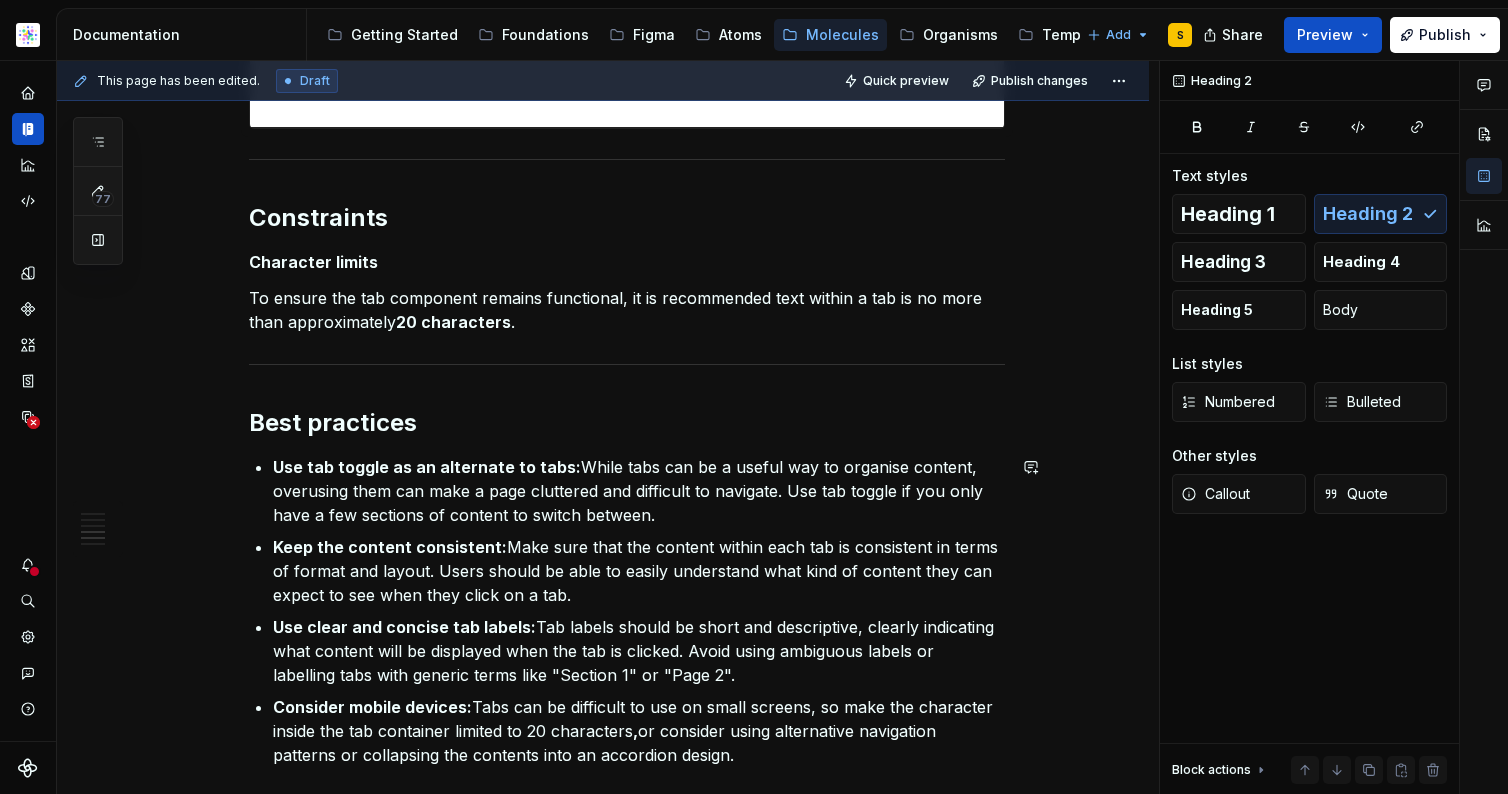 scroll, scrollTop: 1080, scrollLeft: 0, axis: vertical 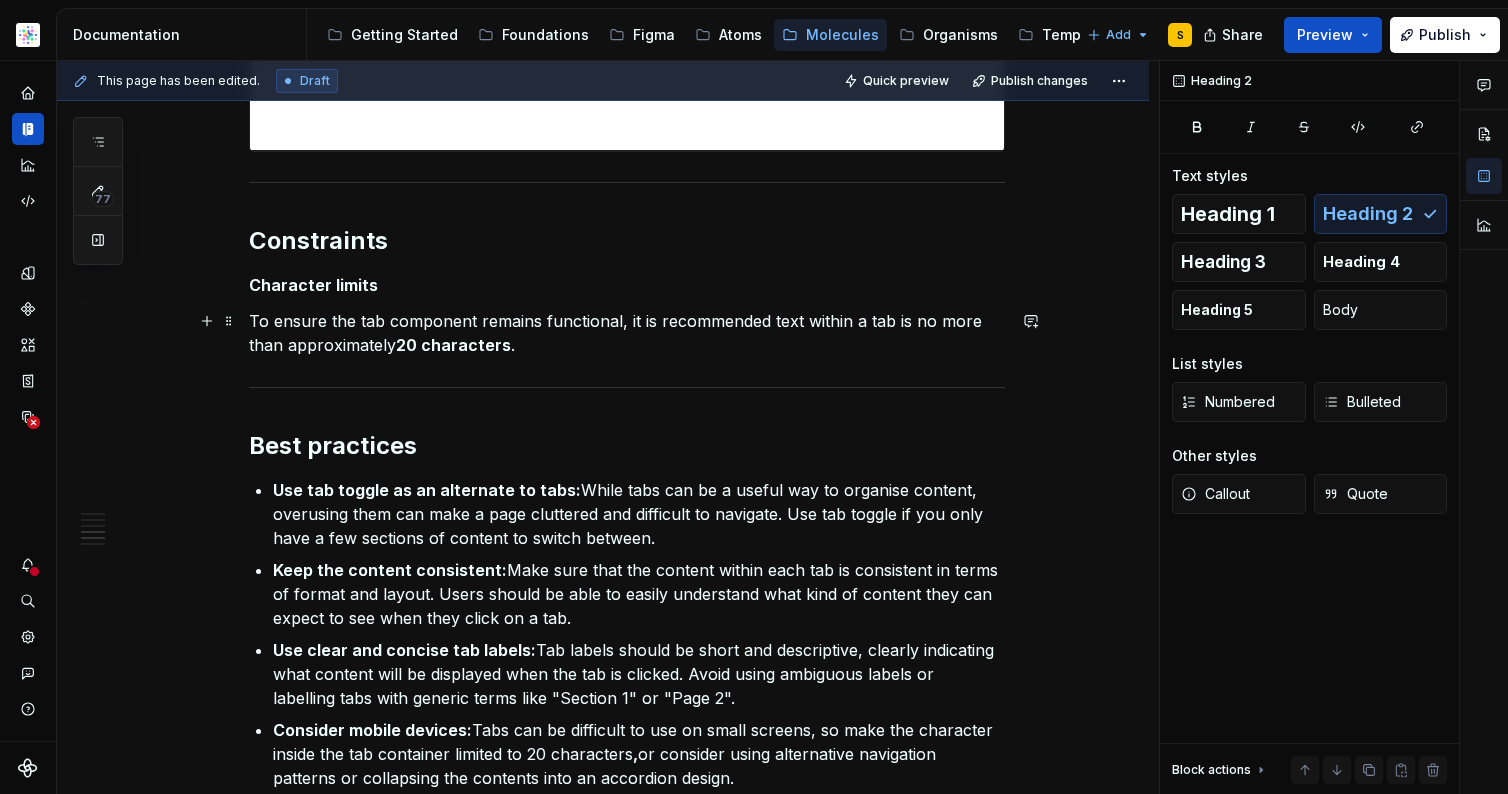 click on "To ensure the tab component remains functional, it is recommended text within a tab is no more than approximately  20 characters ." at bounding box center (627, 333) 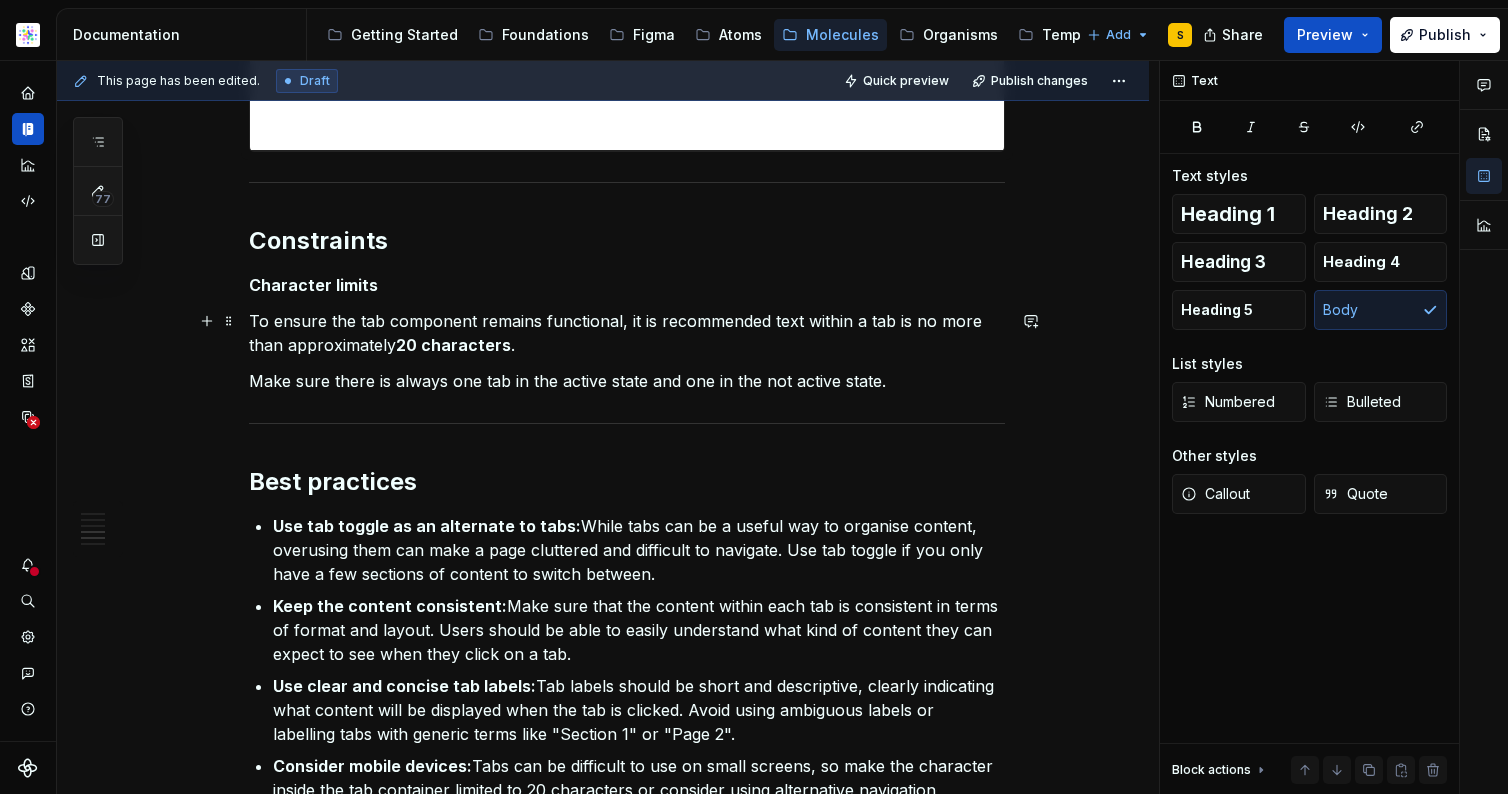 click on "To ensure the tab component remains functional, it is recommended text within a tab is no more than approximately  20 characters ." at bounding box center (627, 333) 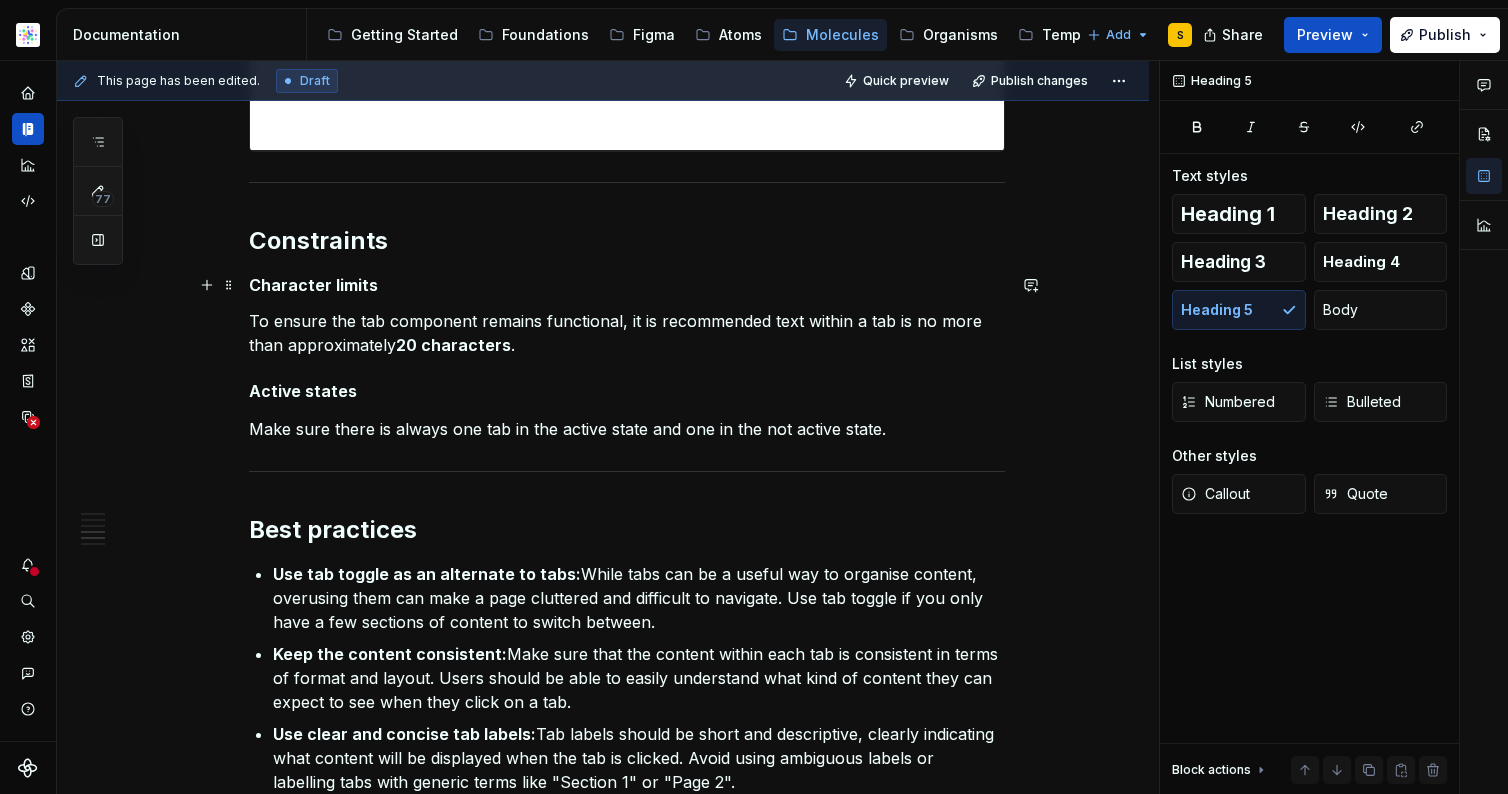 click on "Character limits" at bounding box center (313, 285) 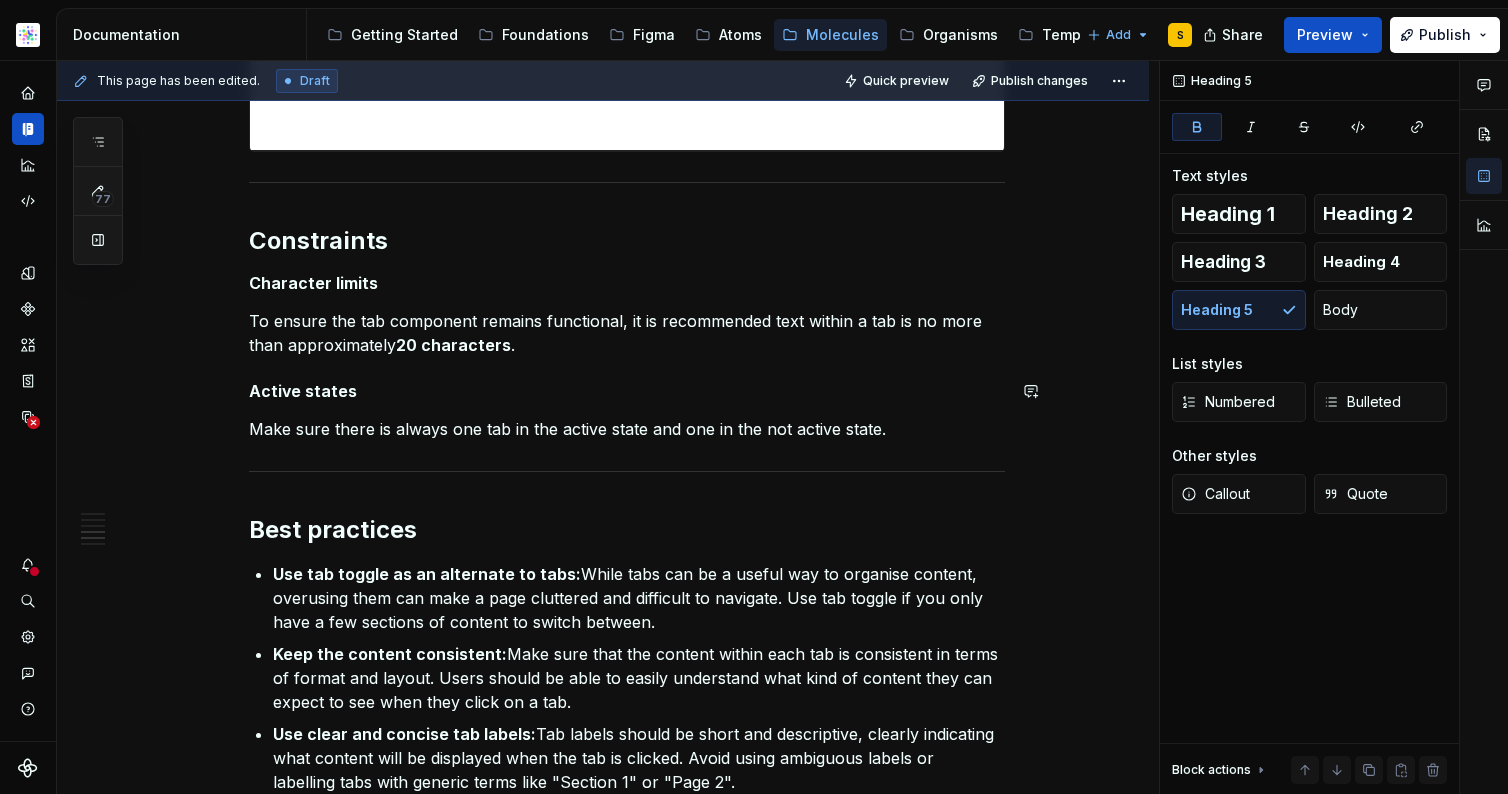 click on "Overview The Button tabs component combines a number of buttons into an in page toggle filter feature. It is used in the [COMPANY] Pro portal to support search results and resource filtering options. Properties Tab 3:  Toggle the visibility of a third tab button. Tab 4:  Toggle the visibility of a fourth tab button. Properties for each tab are nested, allowing their properties to be adjusted from the top level. Usage Constraints Character limits To ensure the tab component remains functional, it is recommended text within a tab is no more than approximately  20 characters . Active states Make sure there is always one tab in the active state and one in the not active state. Best practices Use tab toggle as an alternate to tabs:  While tabs can be a useful way to organise content, overusing them can make a page cluttered and difficult to navigate. Use tab toggle if you only have a few sections of content to switch between. Keep the content consistent: , *** **** ****" at bounding box center [627, 271] 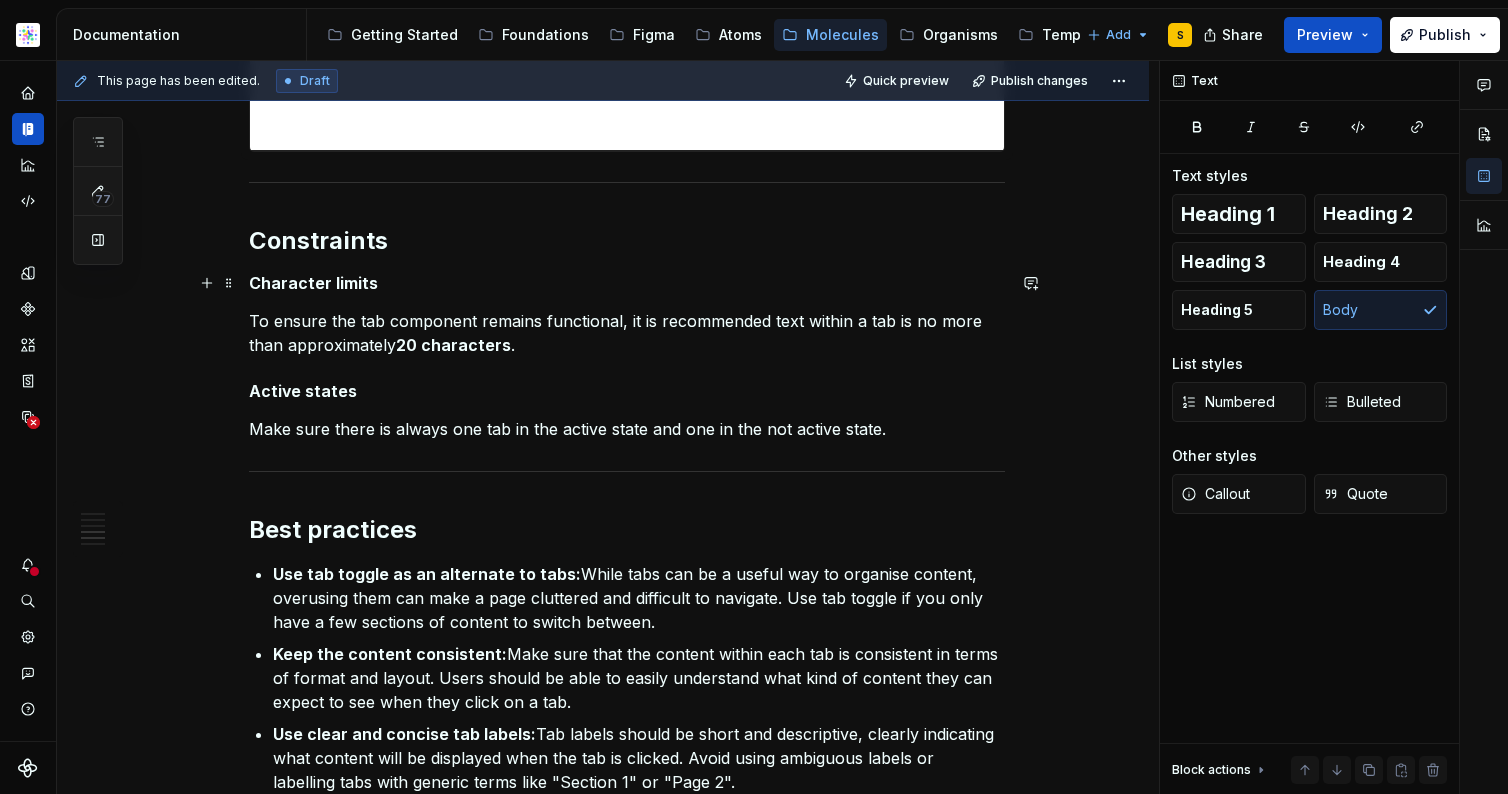 scroll, scrollTop: 0, scrollLeft: 0, axis: both 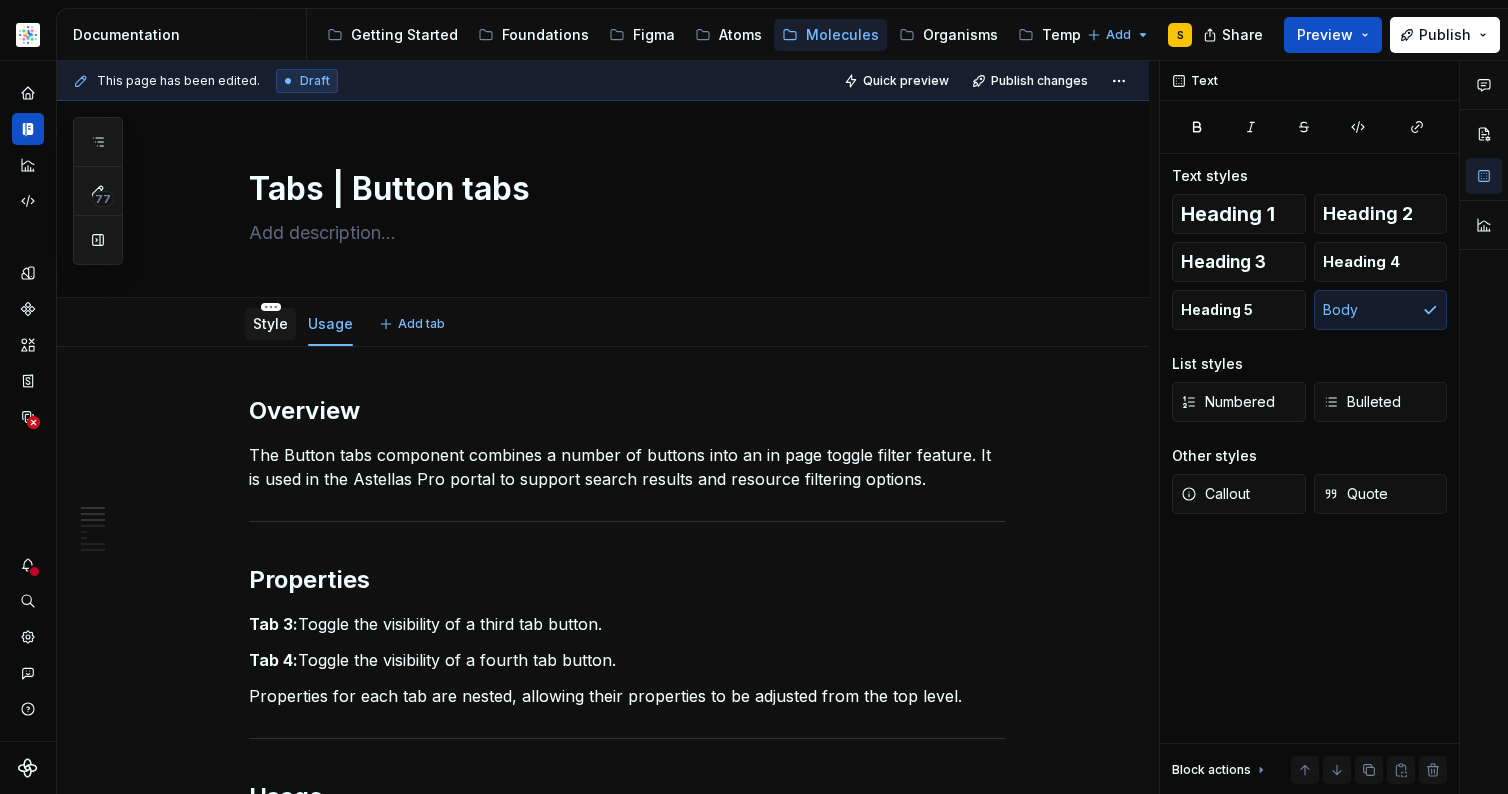 click on "Style" at bounding box center [270, 323] 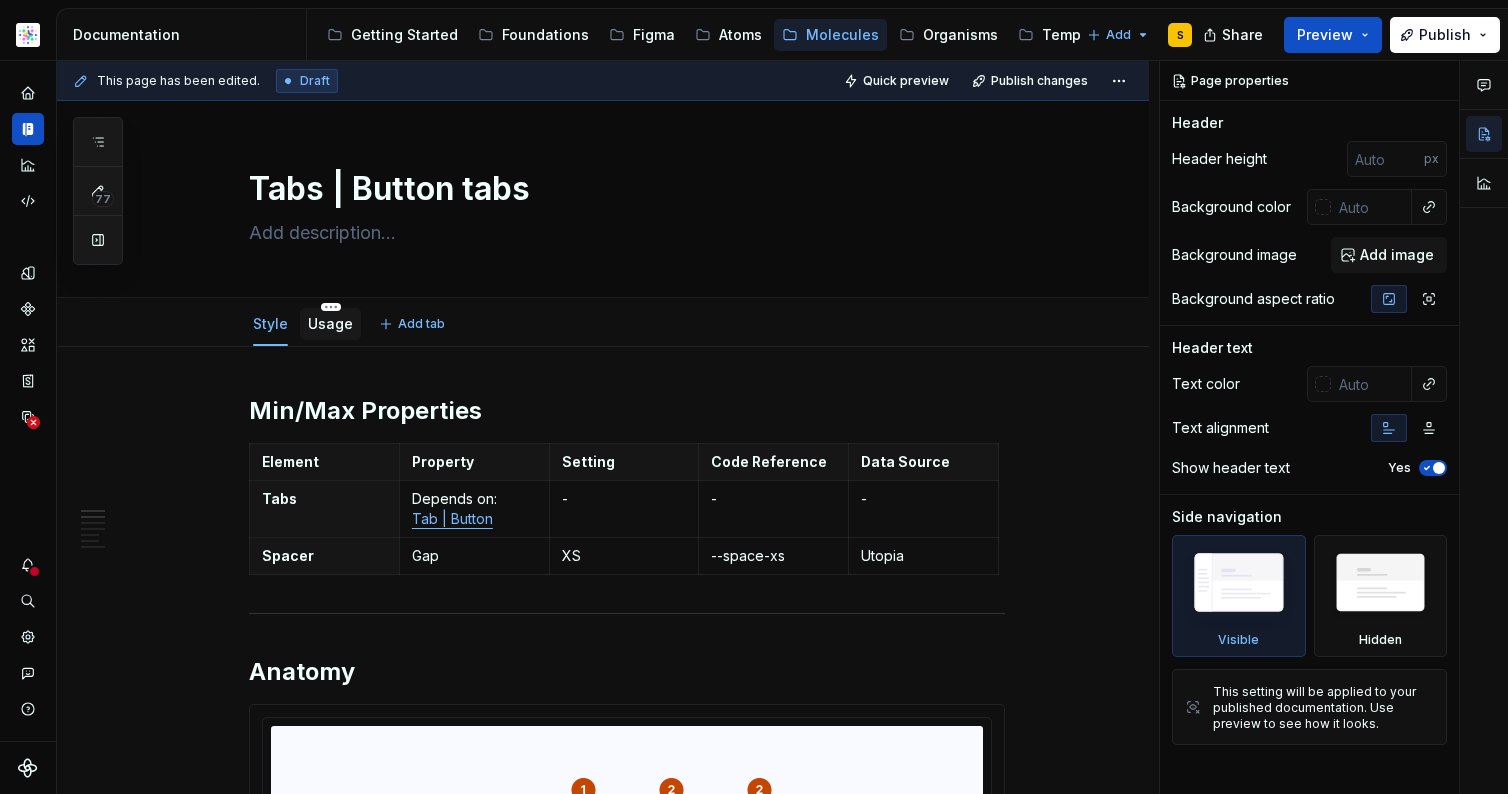 click on "Usage" at bounding box center (330, 323) 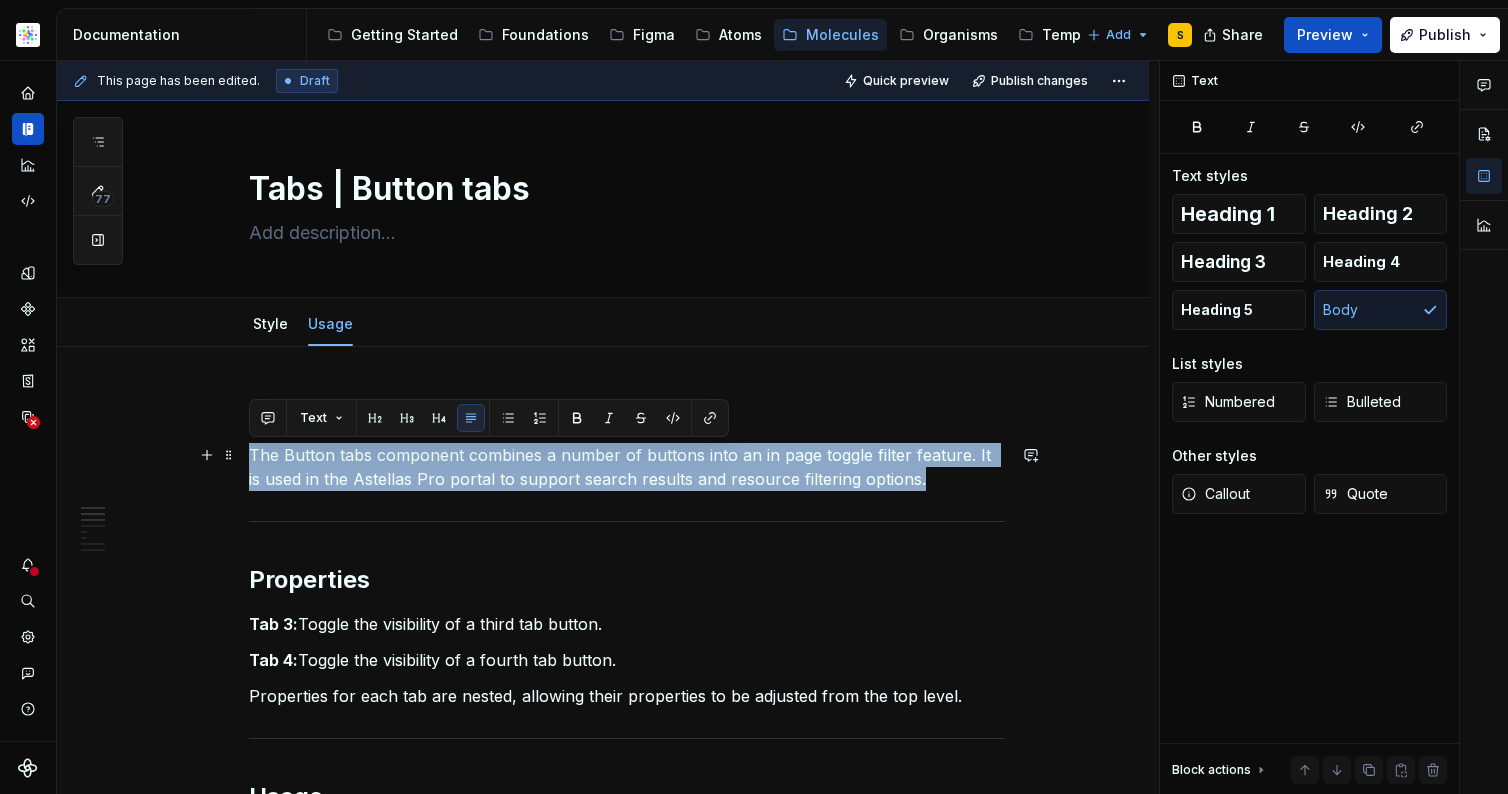 drag, startPoint x: 911, startPoint y: 476, endPoint x: 240, endPoint y: 459, distance: 671.21533 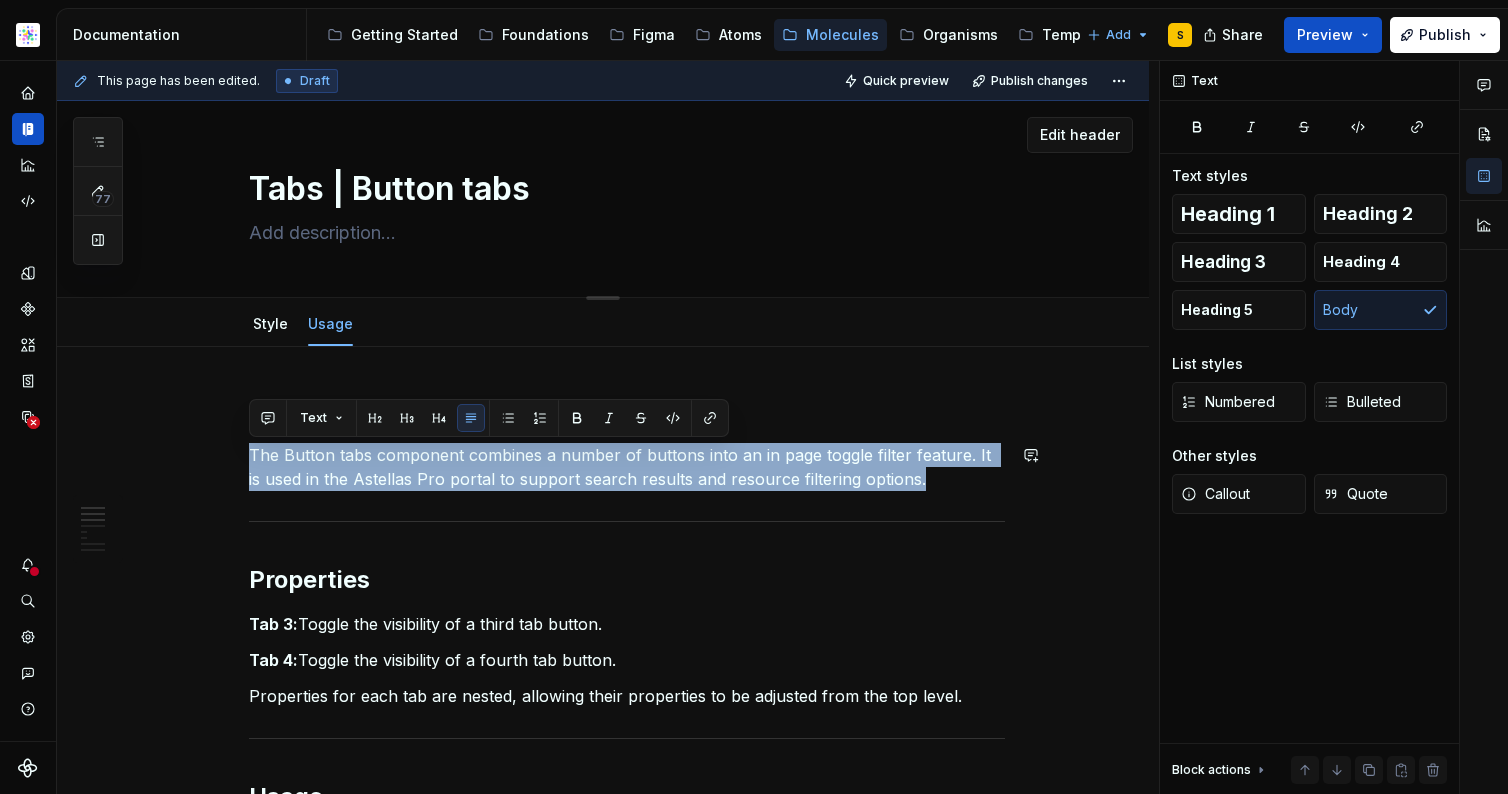 copy on "The Button tabs component combines a number of buttons into an in page toggle filter feature. It is used in the Astellas Pro portal to support search results and resource filtering options." 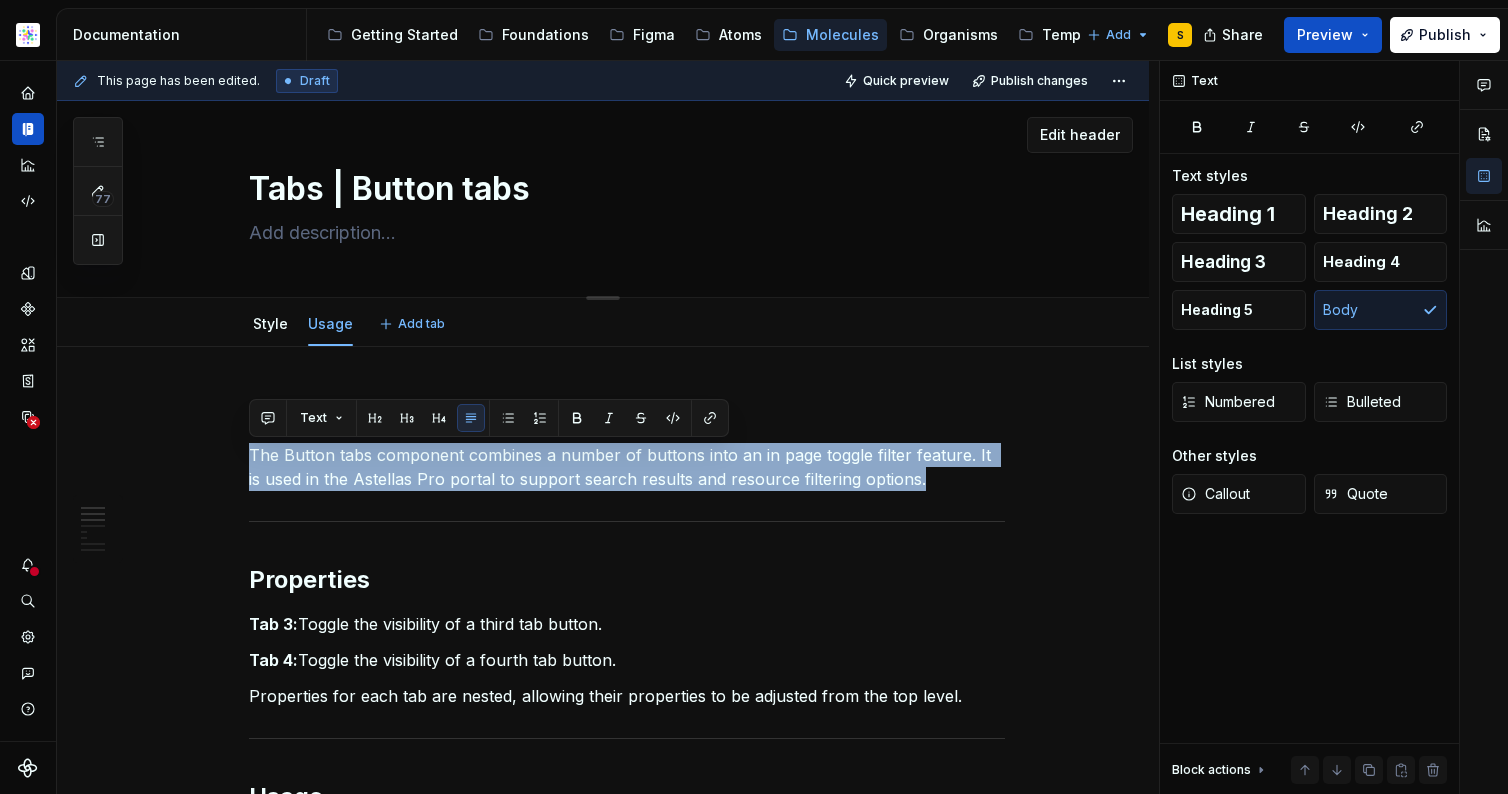 click on "Tabs | Button tabs" at bounding box center [623, 189] 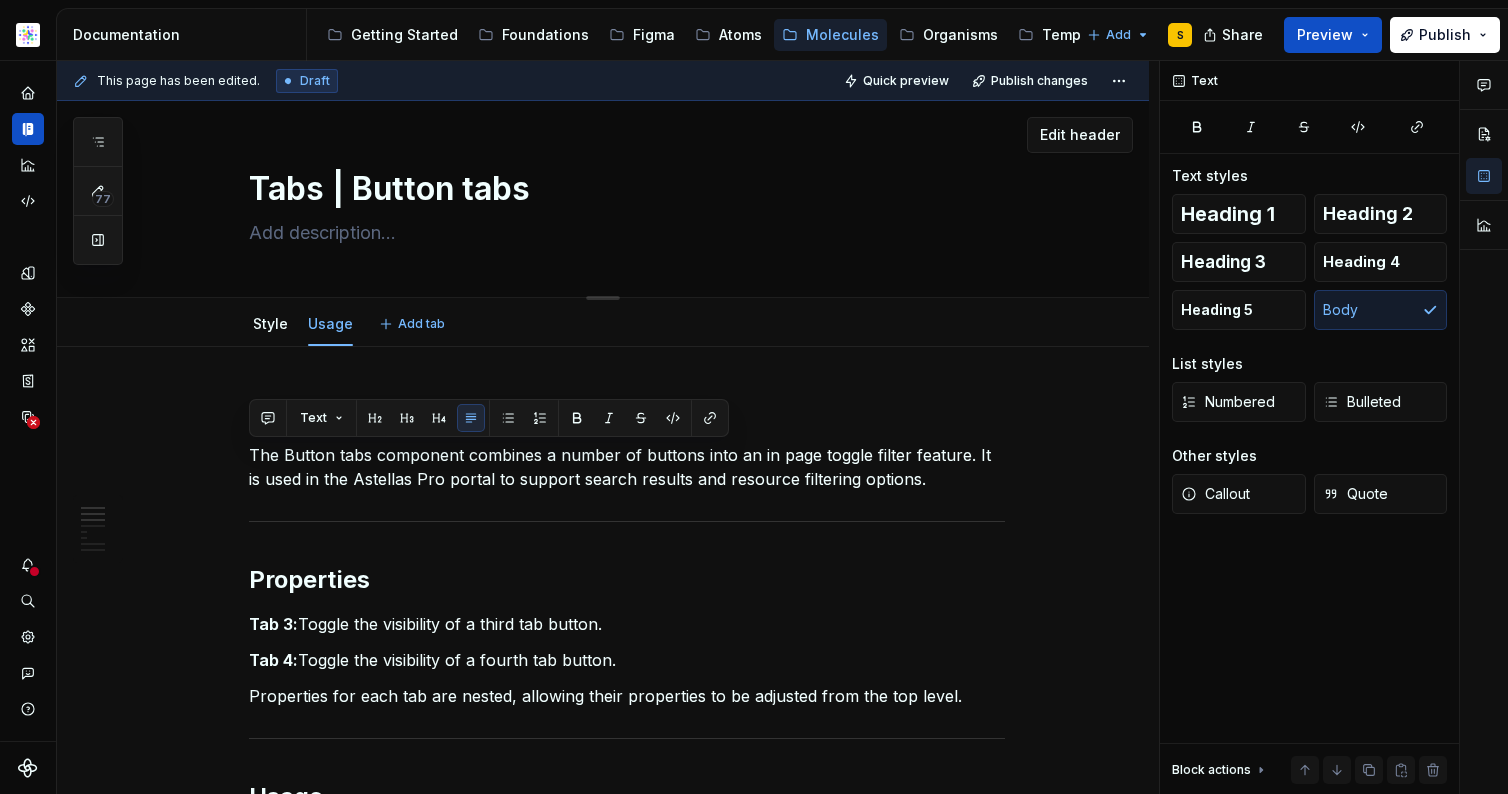 click on "Tabs | Button tabs" at bounding box center [623, 189] 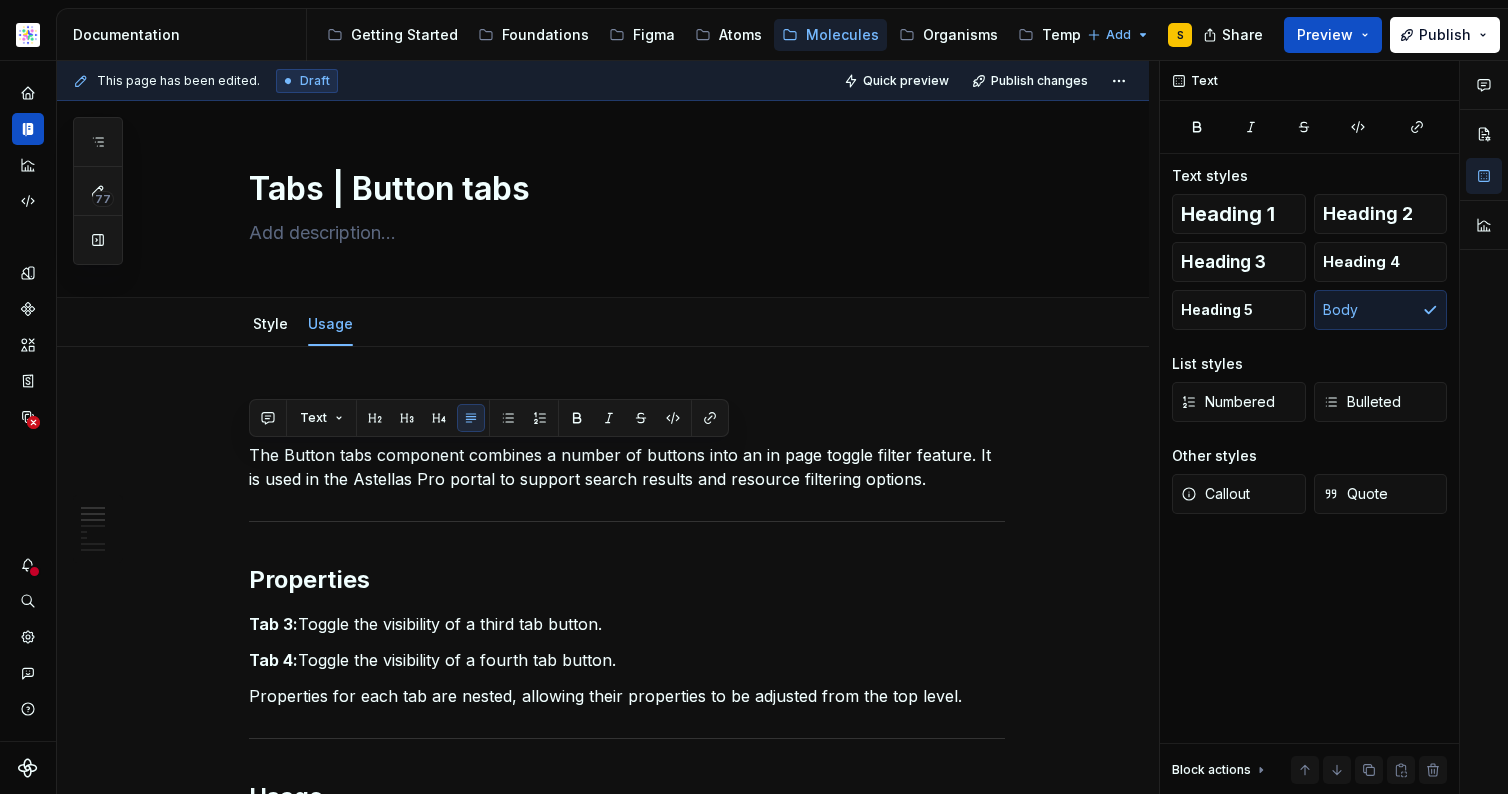 click on "Astellas Elements S Dataset Core Documentation
Accessibility guide for tree Page tree.
Navigate the tree with the arrow keys. Common tree hotkeys apply. Further keybindings are available:
enter to execute primary action on focused item
f2 to start renaming the focused item
escape to abort renaming an item
control+d to start dragging selected items
Getting Started Foundations Figma Atoms Molecules Organisms Templates Email Add S Share Preview Publish 77 Pages Add
Accessibility guide for tree Page tree.
Navigate the tree with the arrow keys. Common tree hotkeys apply. Further keybindings are available:
enter to execute primary action on focused item
f2 to start renaming the focused item
escape to abort renaming an item
control+d to start dragging selected items
Overview Anchor Link | Alphabet Style Usage Button set | Primary Style Usage Demo Button set | Tertiary Style" at bounding box center (754, 397) 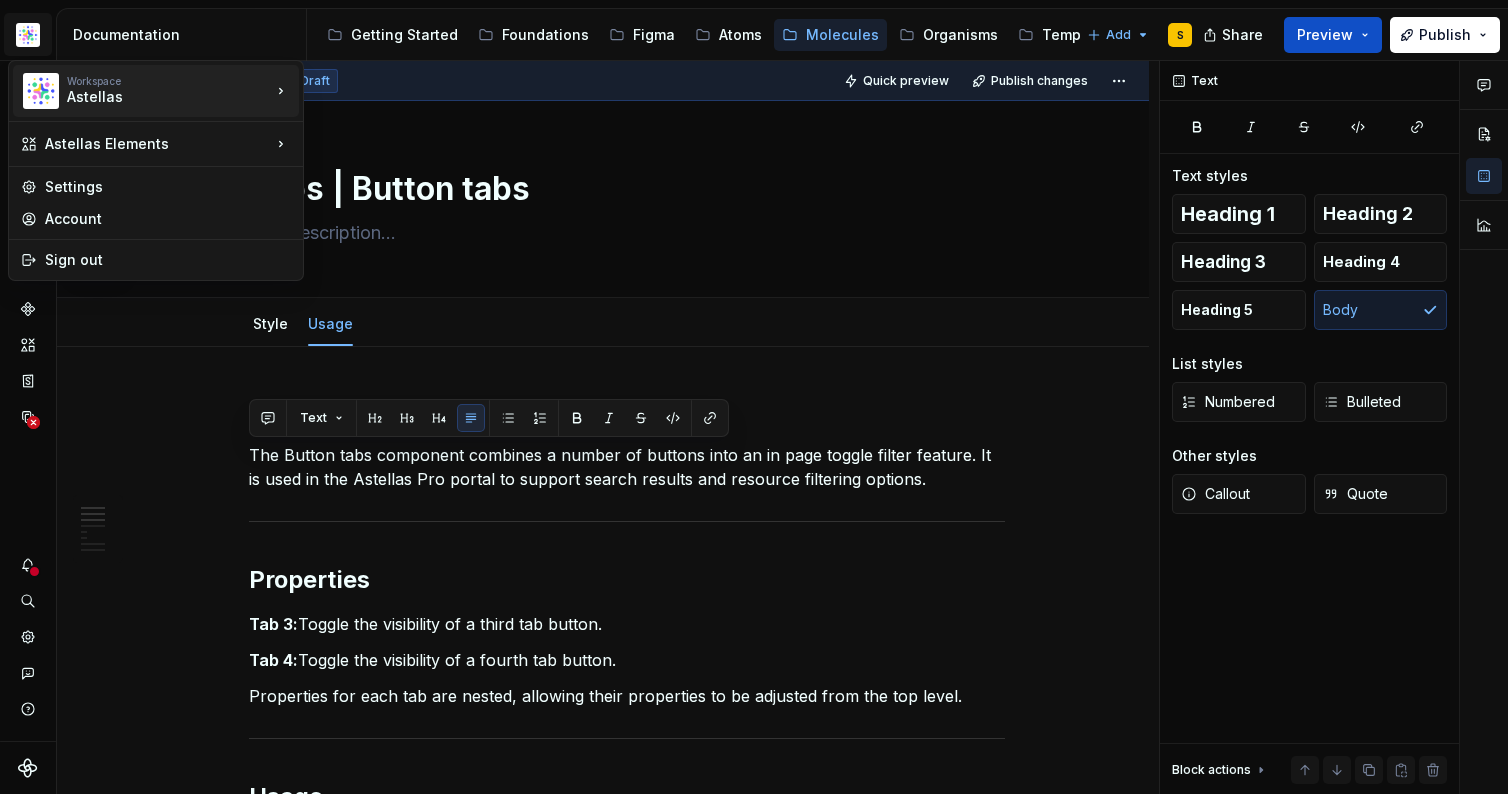 click on "Astellas" at bounding box center (152, 97) 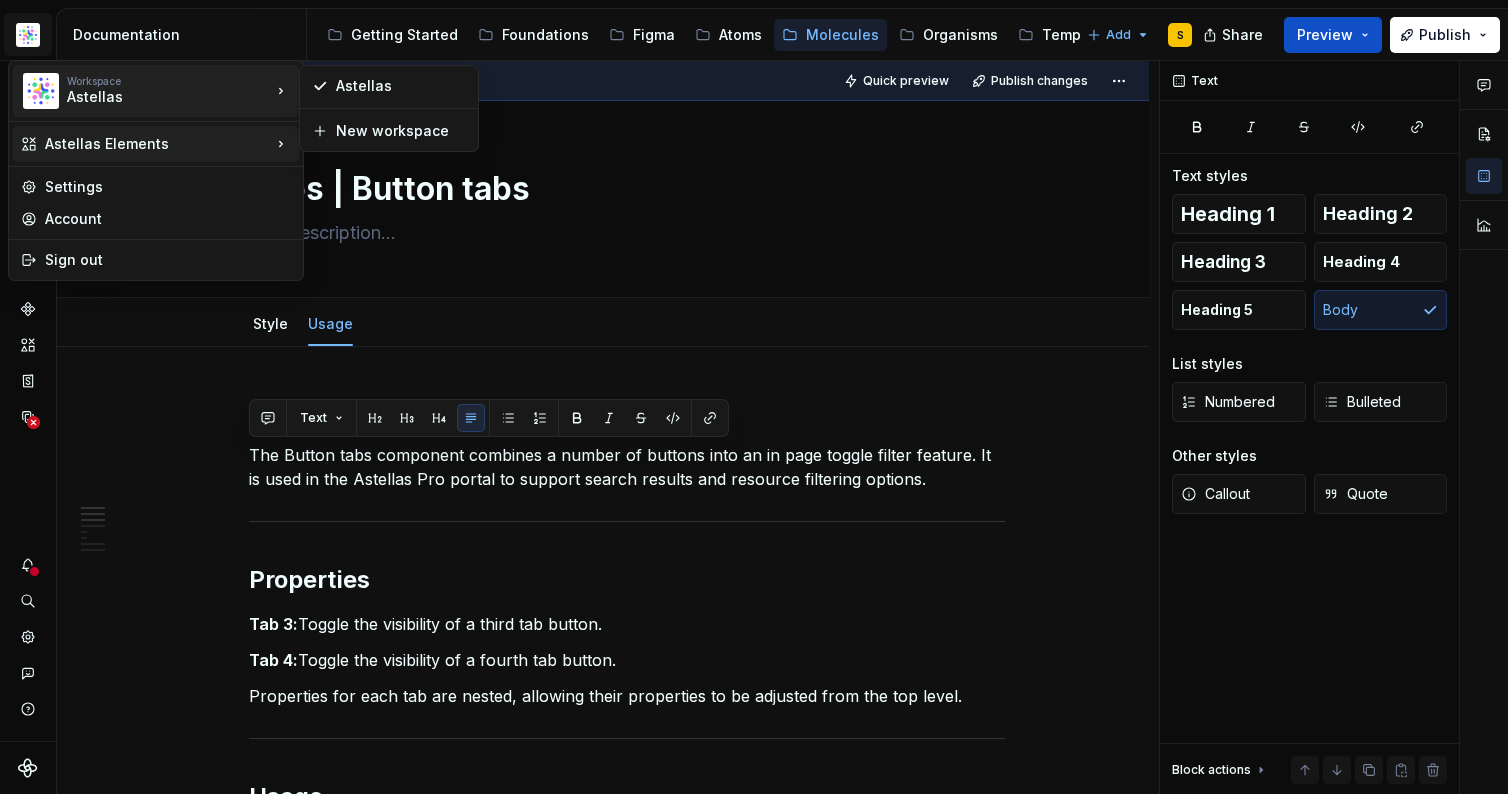 click on "Astellas Elements" at bounding box center [158, 144] 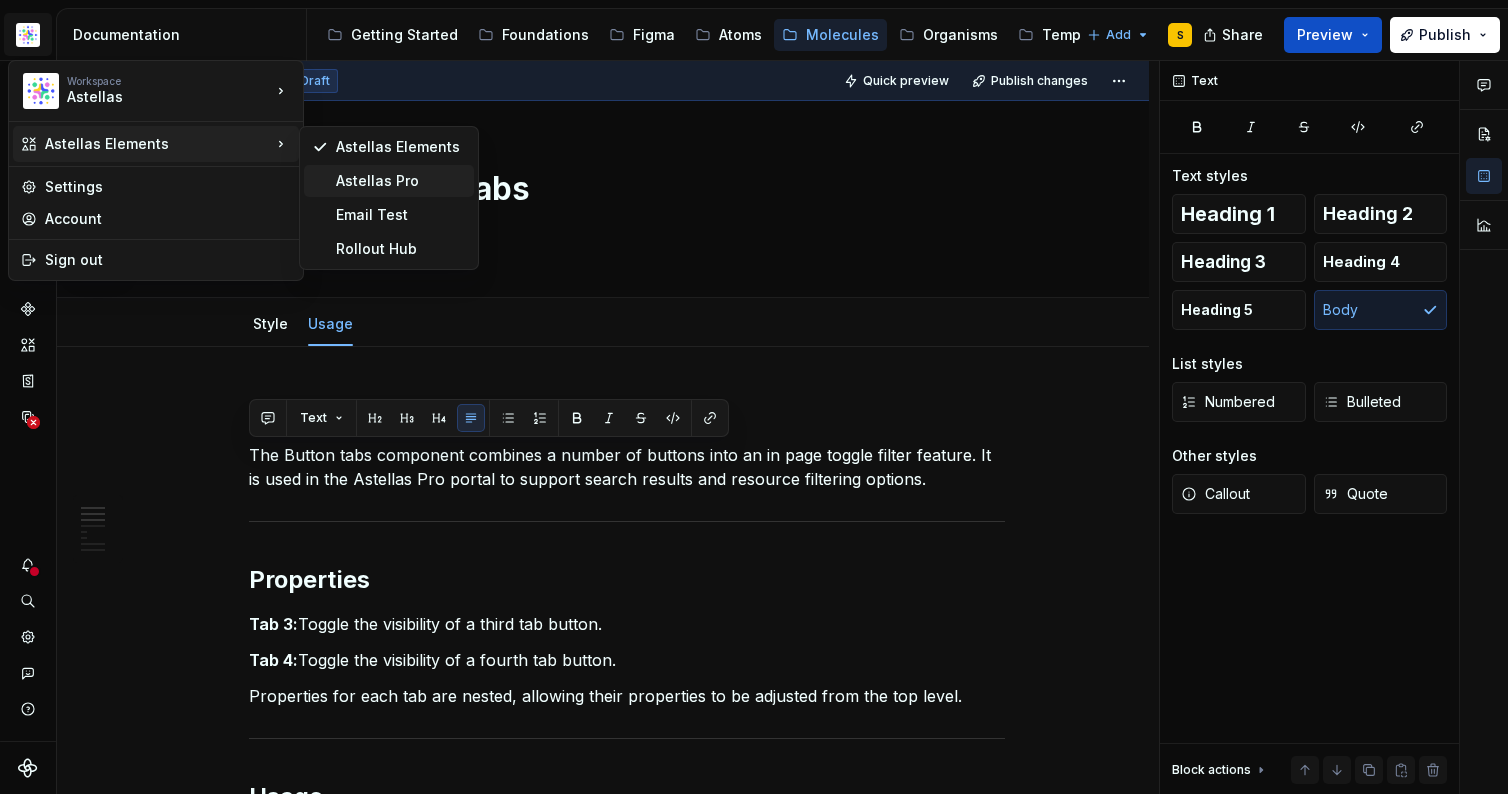 click on "Astellas Pro" at bounding box center (401, 181) 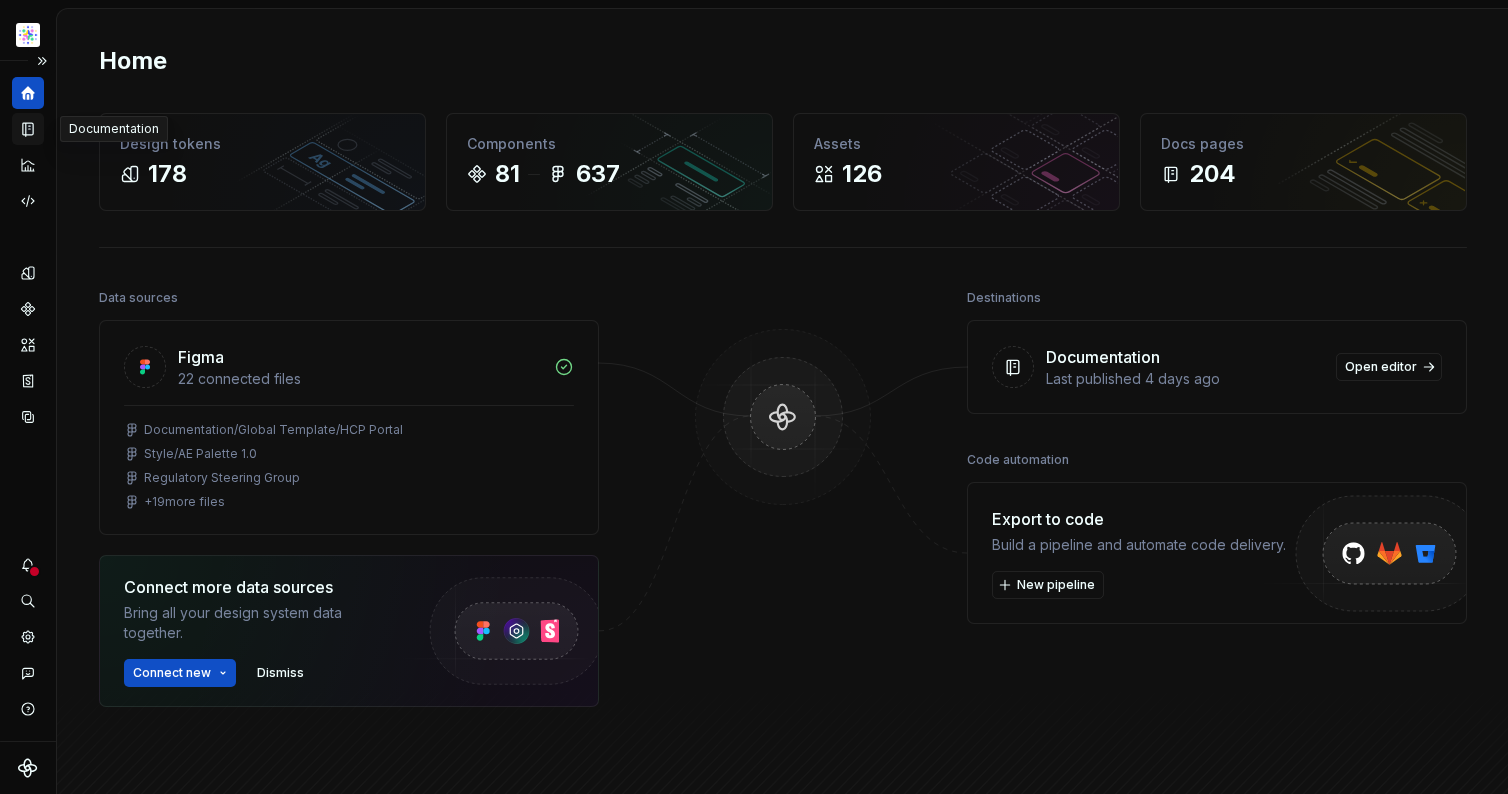 click 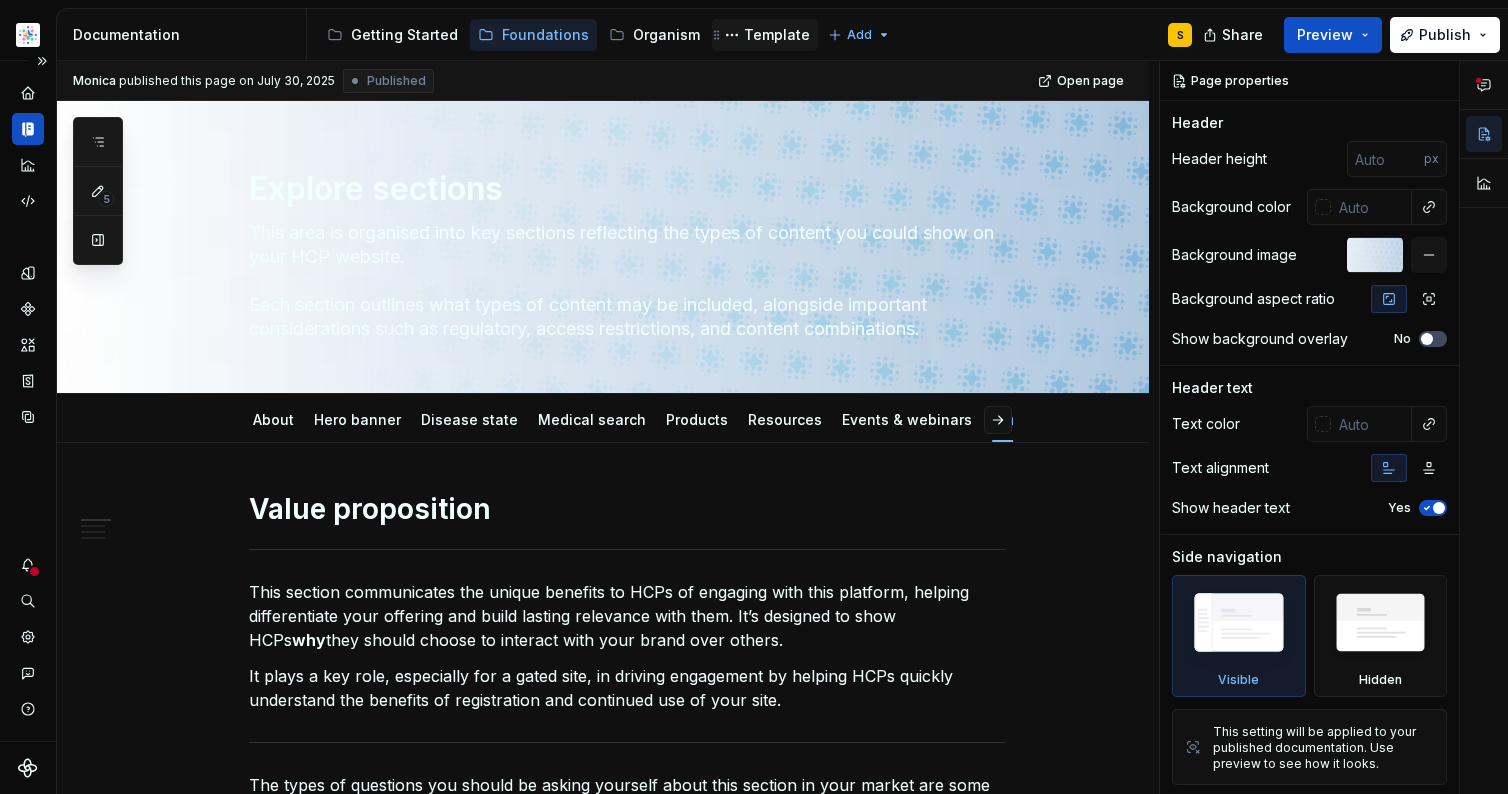 click on "Template" at bounding box center [777, 35] 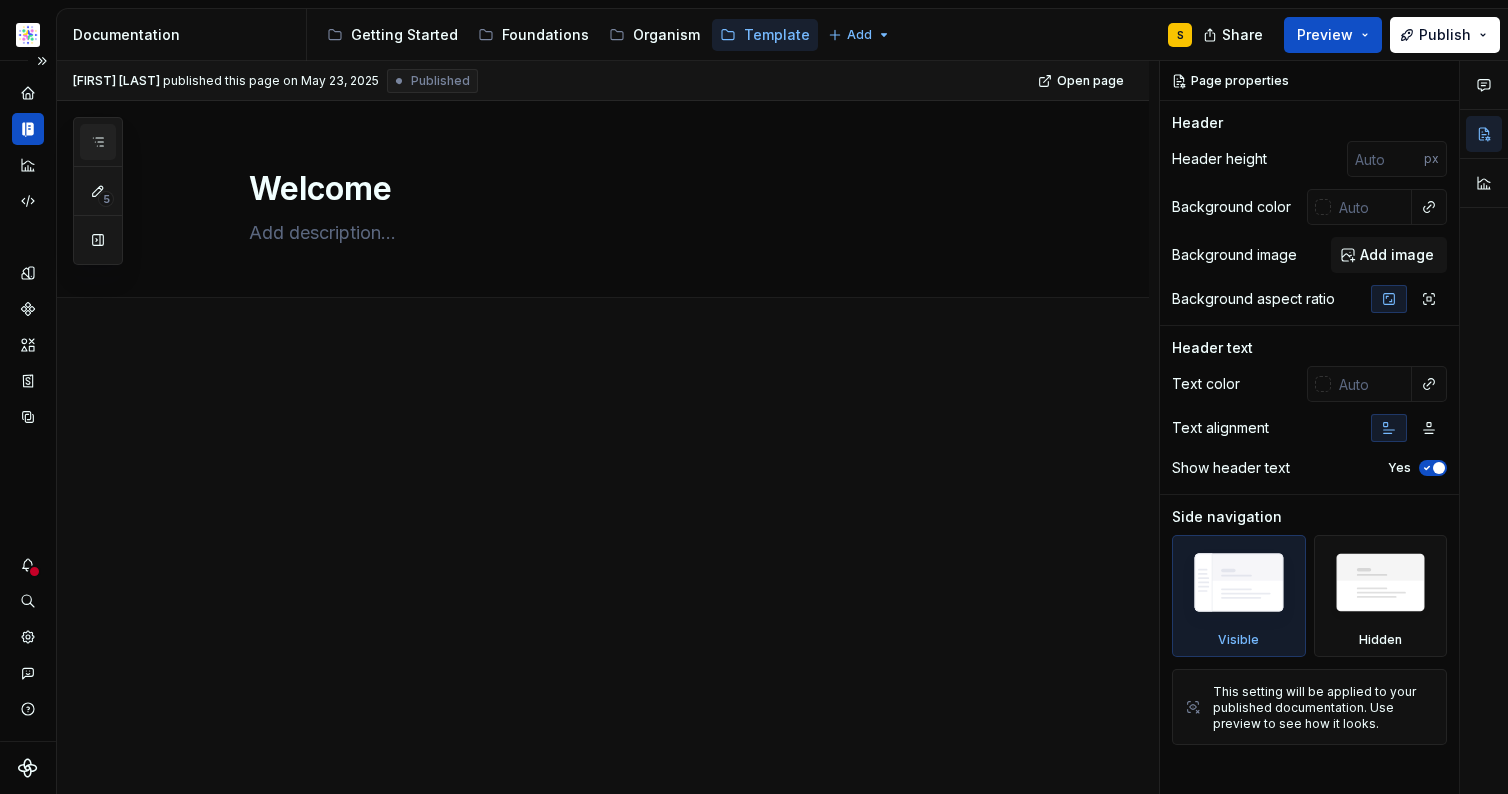 type on "*" 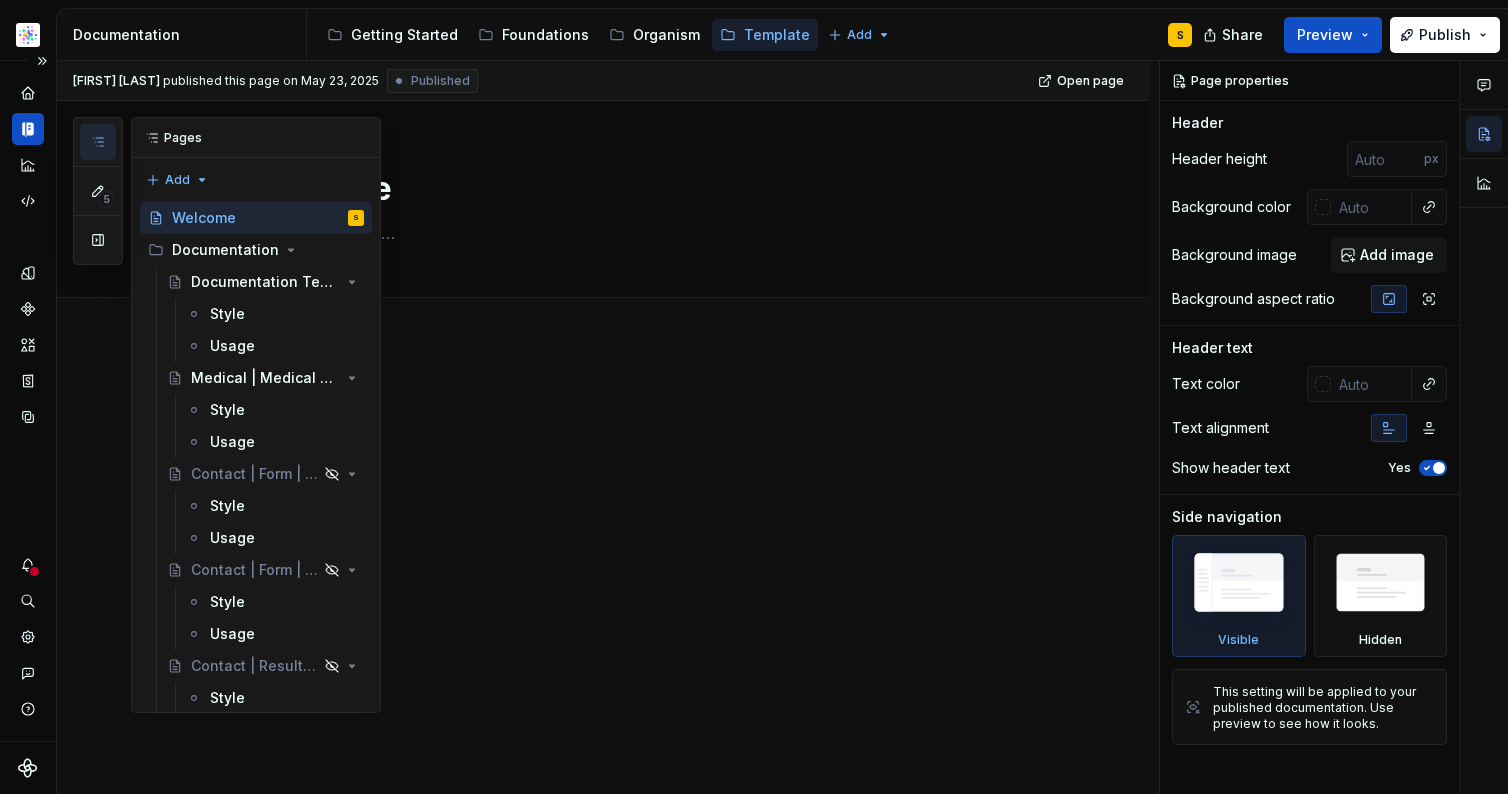 click at bounding box center [98, 142] 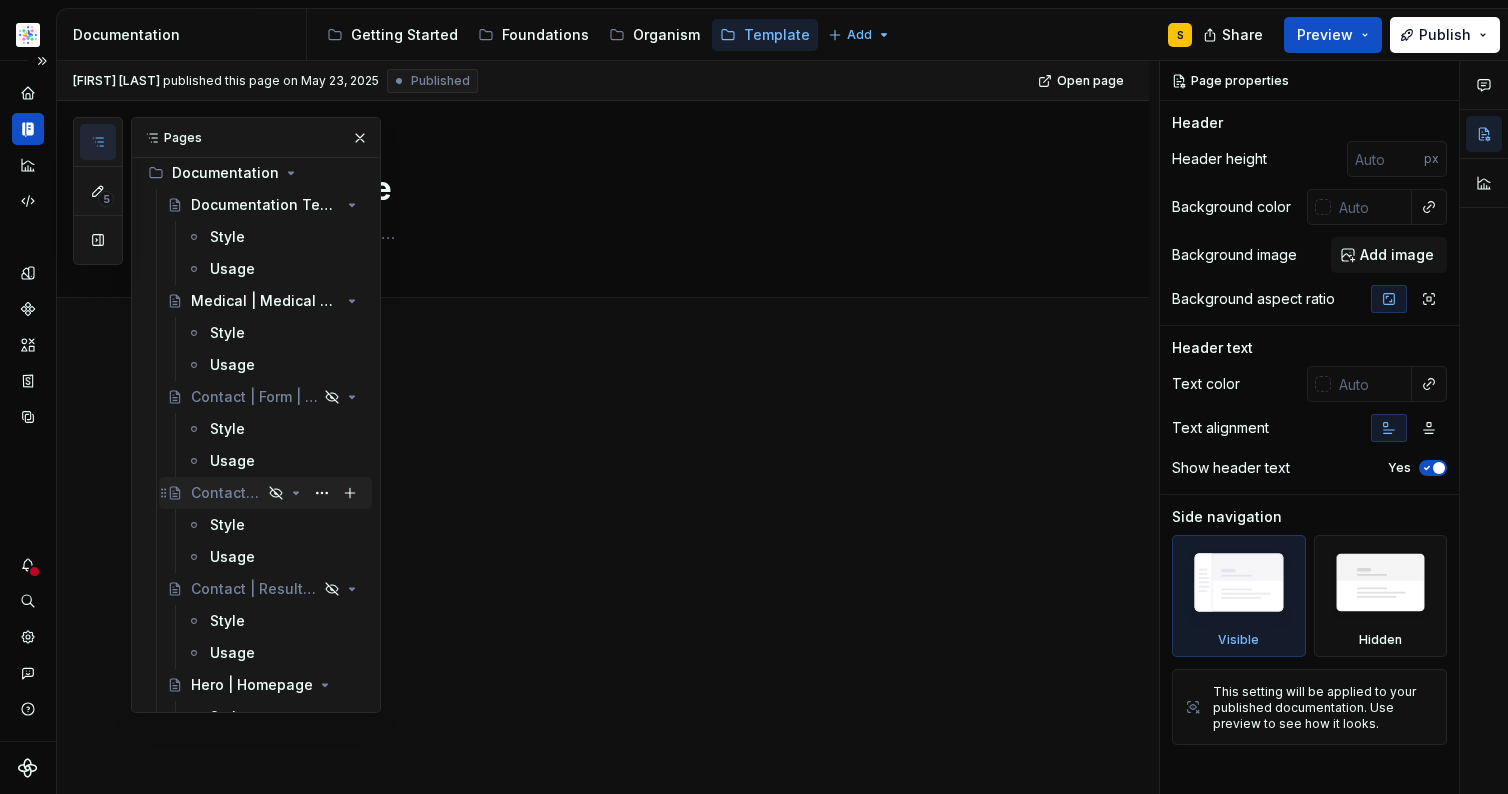 scroll, scrollTop: 0, scrollLeft: 0, axis: both 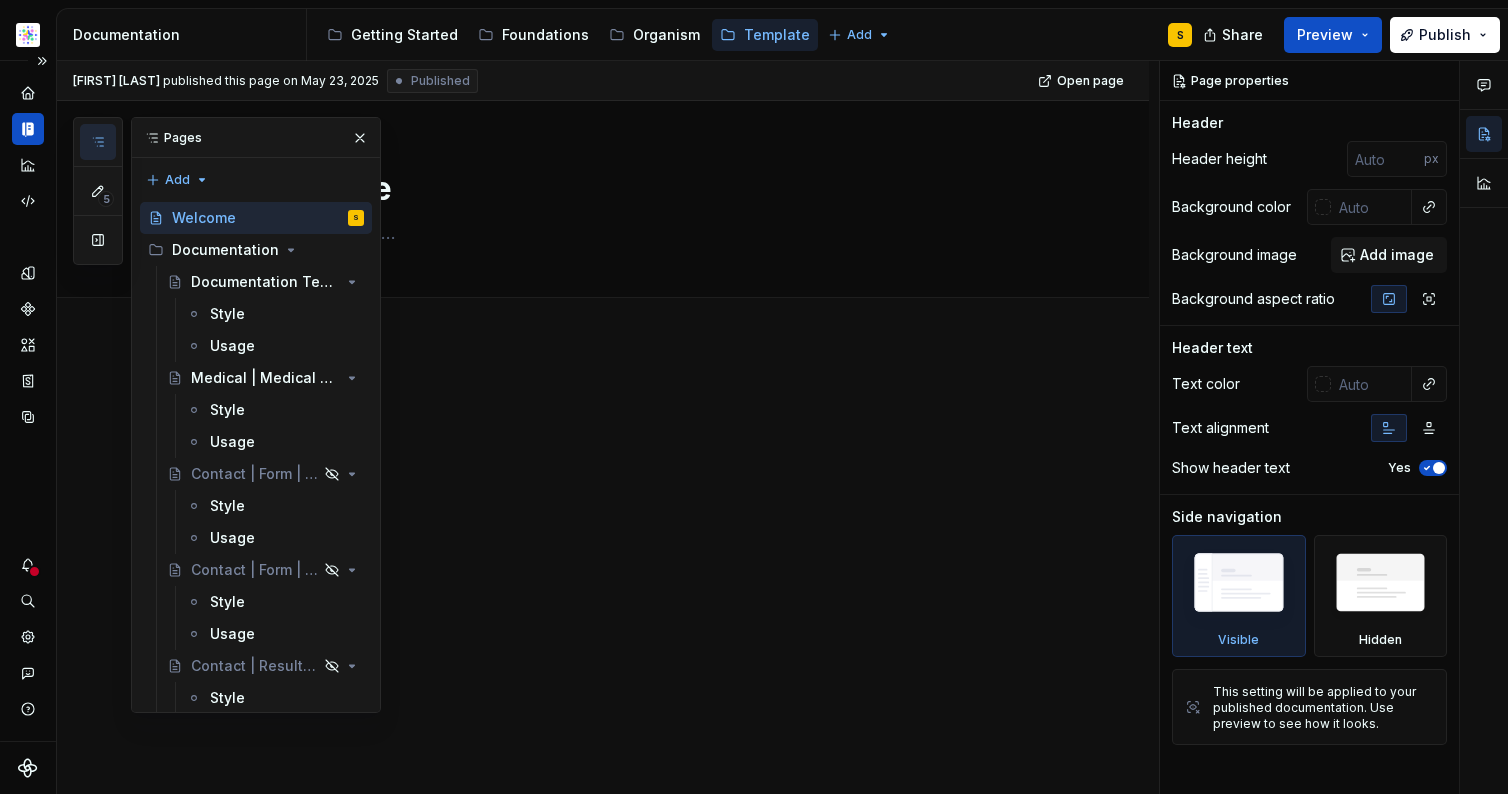 click on "5 Pages Add
Accessibility guide for tree Page tree.
Navigate the tree with the arrow keys. Common tree hotkeys apply. Further keybindings are available:
enter to execute primary action on focused item
f2 to start renaming the focused item
escape to abort renaming an item
control+d to start dragging selected items
Welcome S Documentation Documentation Template Style Usage Medical | Medical header Style Usage Contact | Form | Rep Style Usage Contact | Form | Med Info Request Style Usage Contact | Results | Rep Style Usage Hero | Homepage Style Usage Hero | Content hero Style Usage Hero | Disease State Style Usage Homepage | Section header Style Usage Listing Page | Listing Section Style Usage My Account | Content Preference Style Usage My Account | Delete Account Step 1 Step 2 Step 3 Usage My Account | Profile Style Usage My Account | Security Style Usage Navigation Style Usage Registration | Form | Channel Capture Style Usage Style Usage" at bounding box center (227, 415) 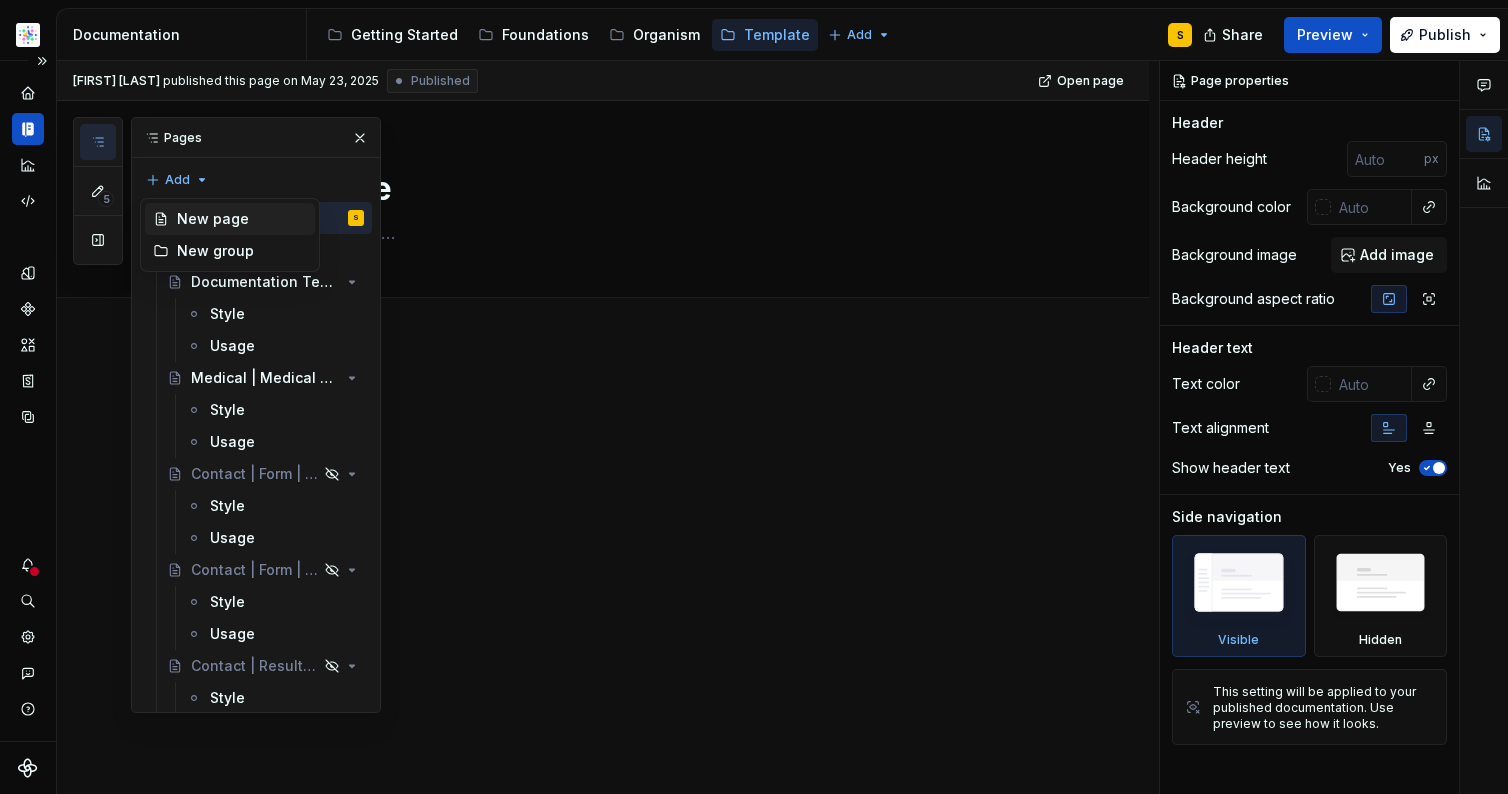 click on "New page" at bounding box center (242, 219) 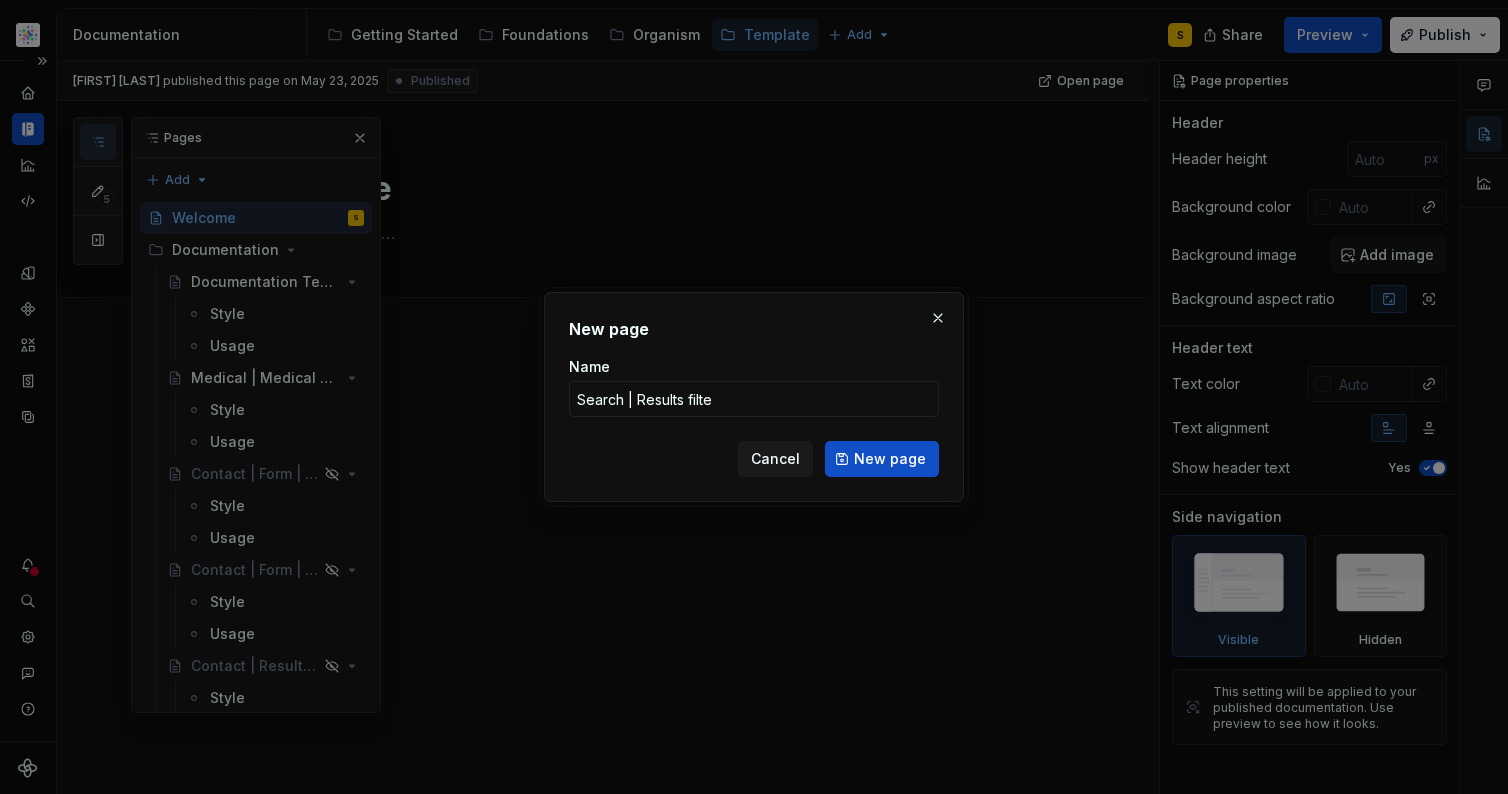 type on "Search | Results filter" 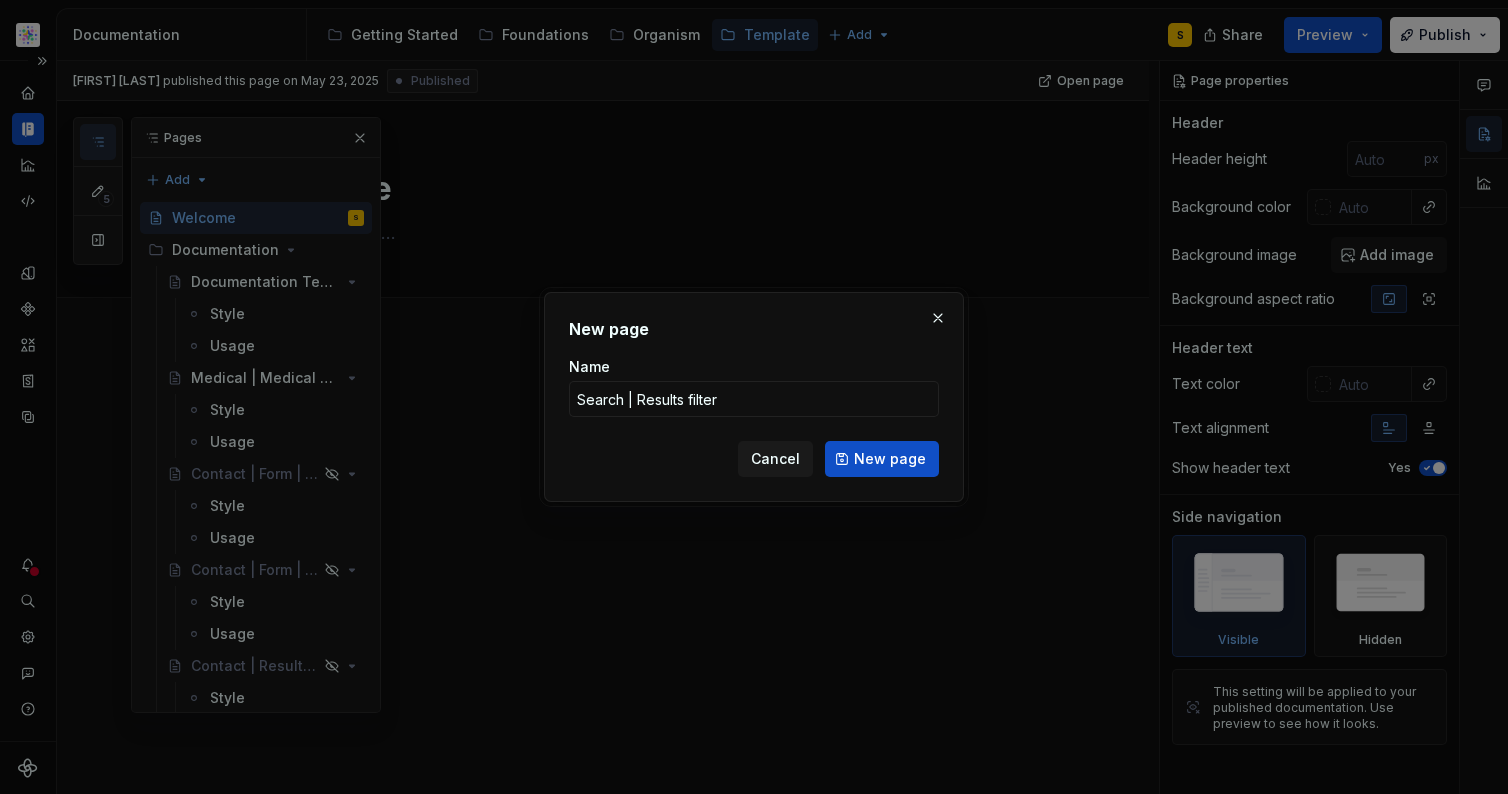 click on "New page" at bounding box center [882, 459] 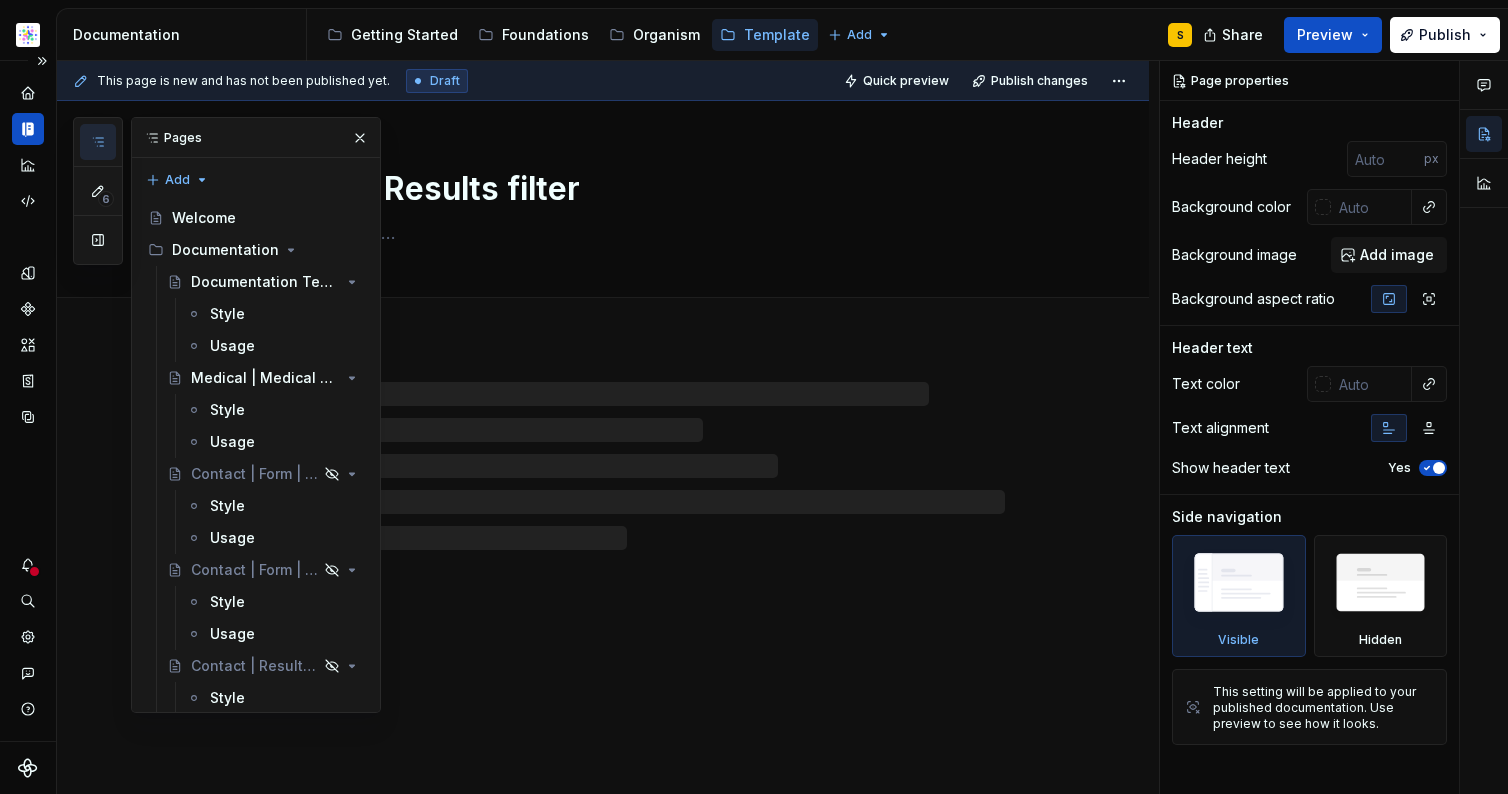 click at bounding box center [360, 138] 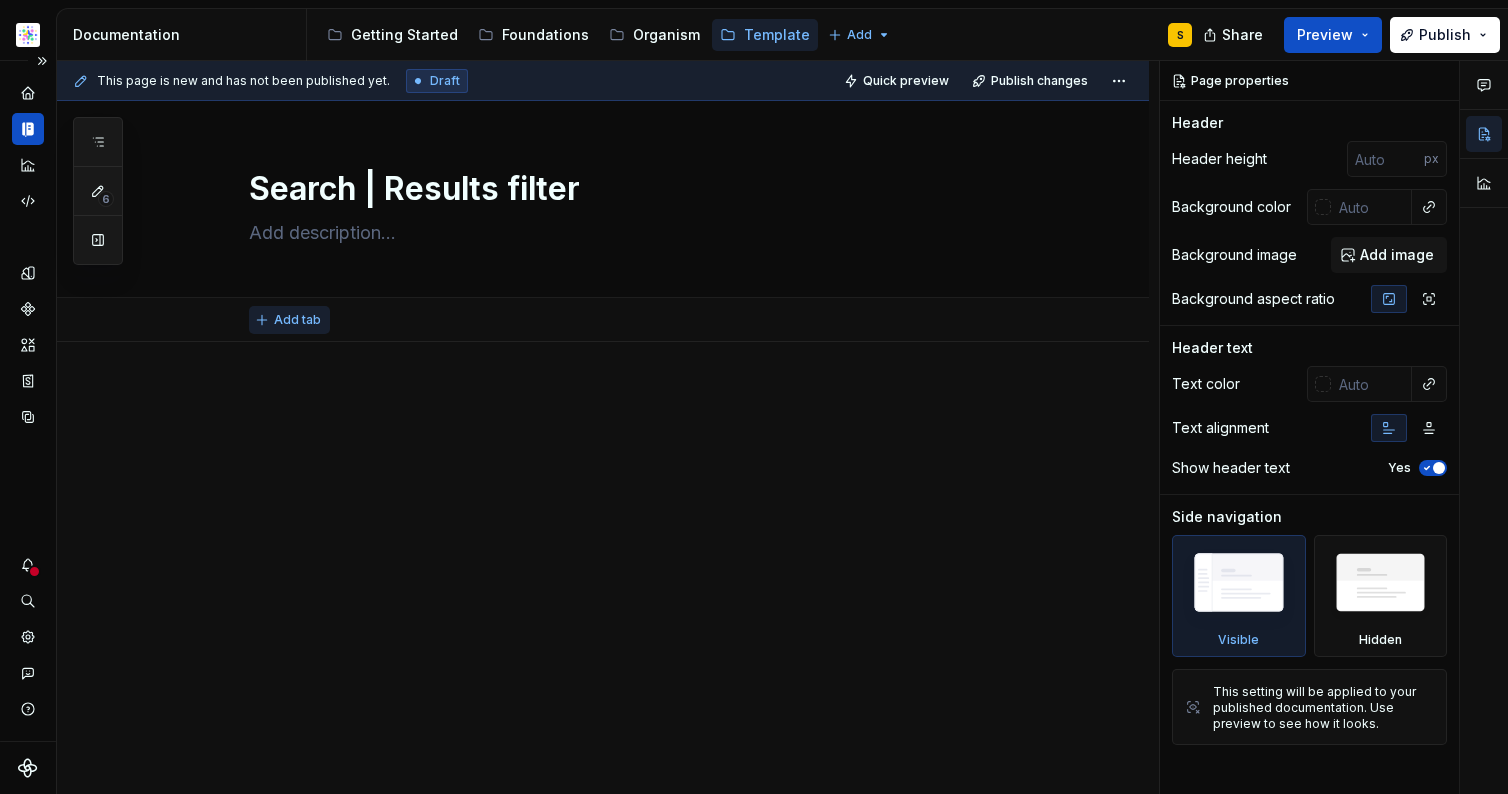 click on "Add tab" at bounding box center [297, 320] 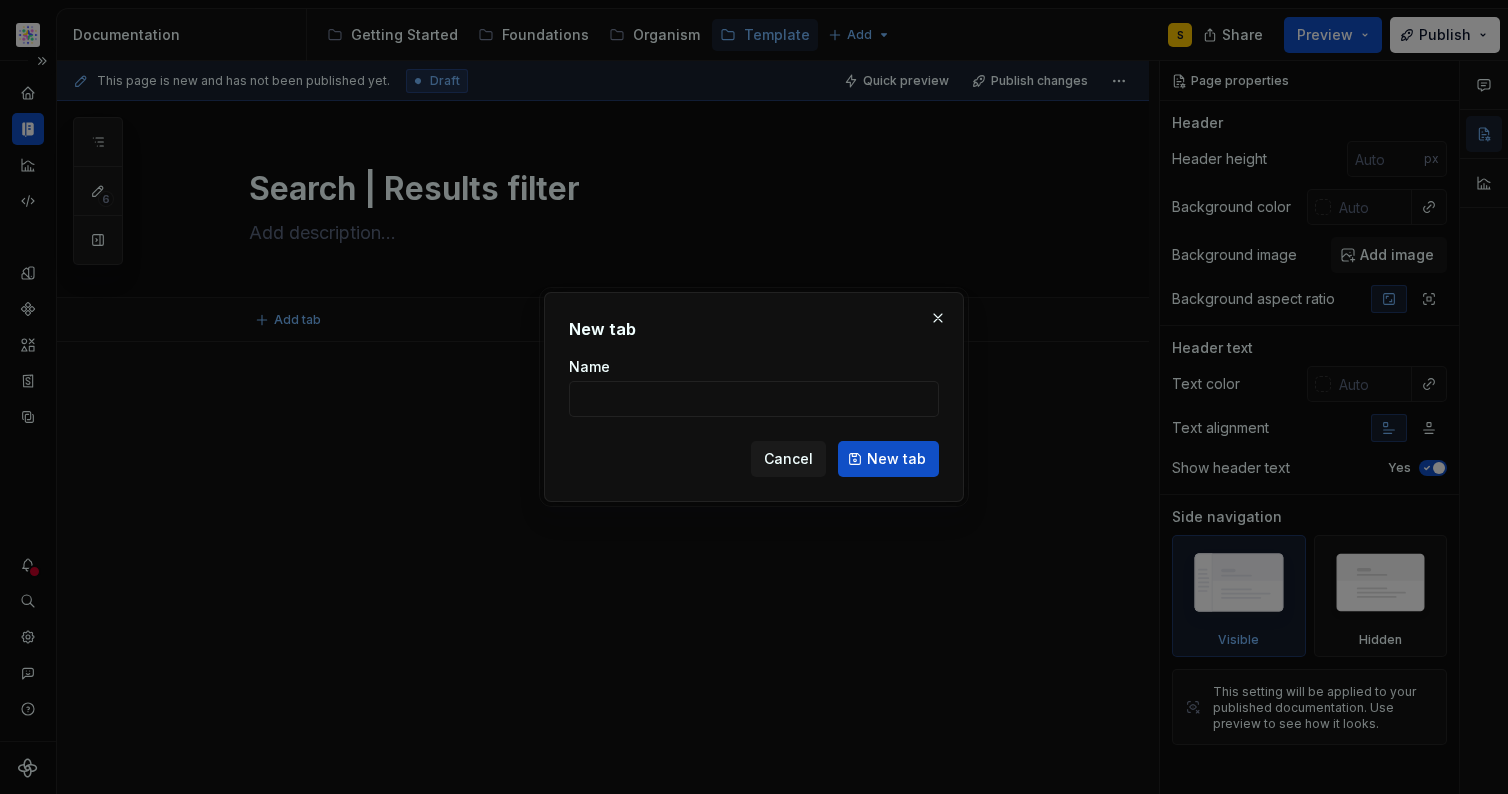 type on "*" 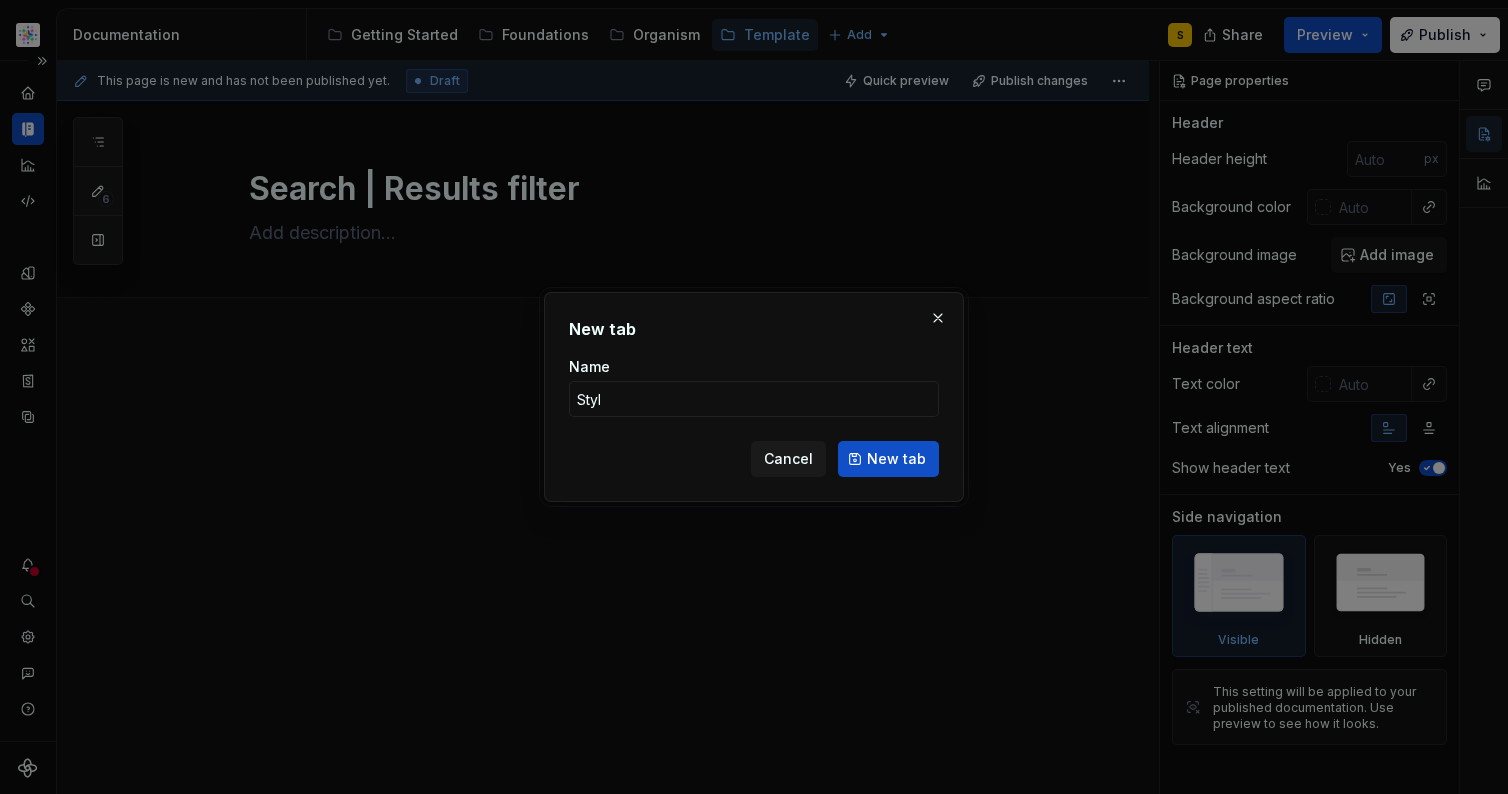 type on "Style" 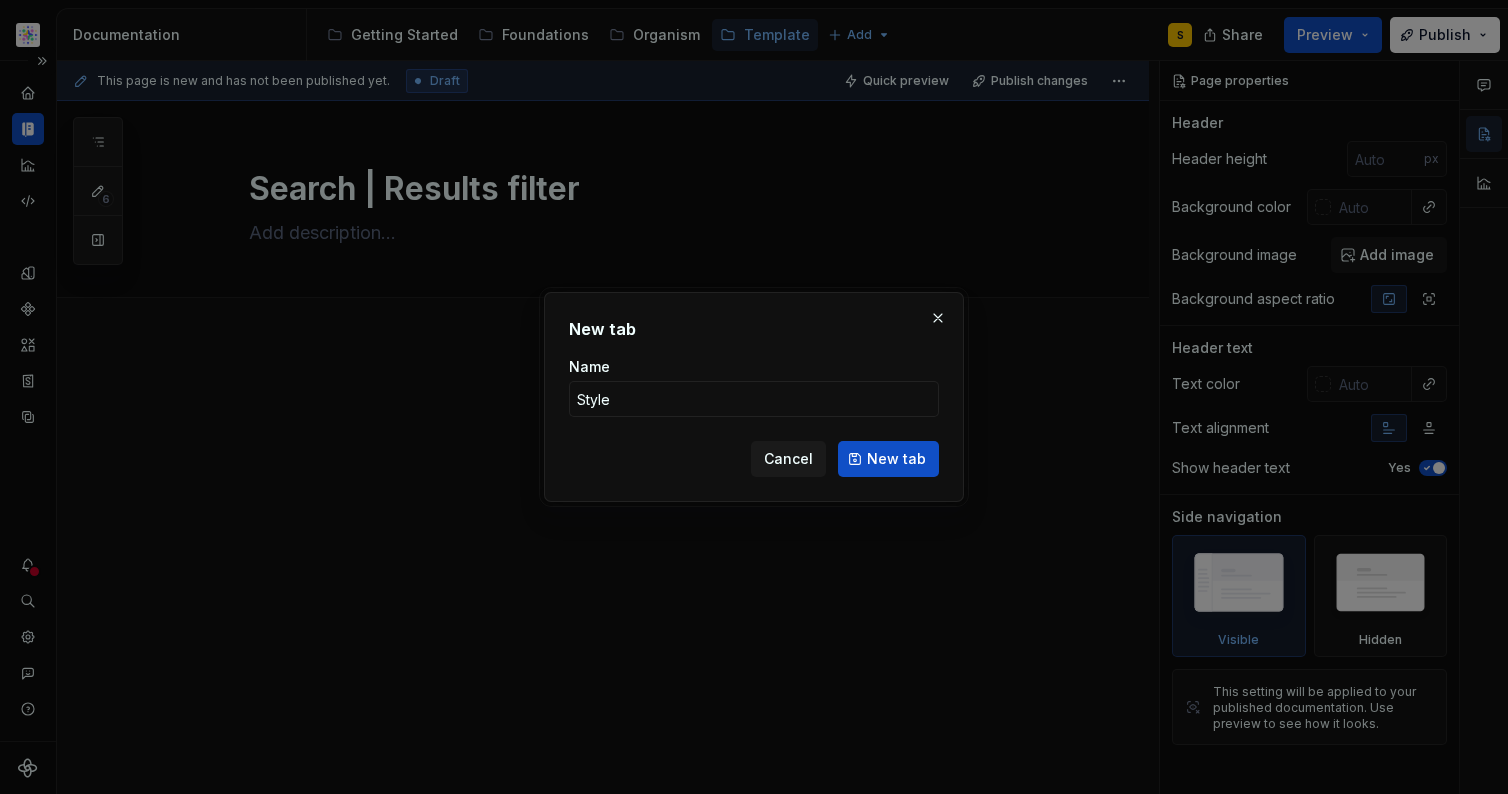 click on "New tab" at bounding box center (888, 459) 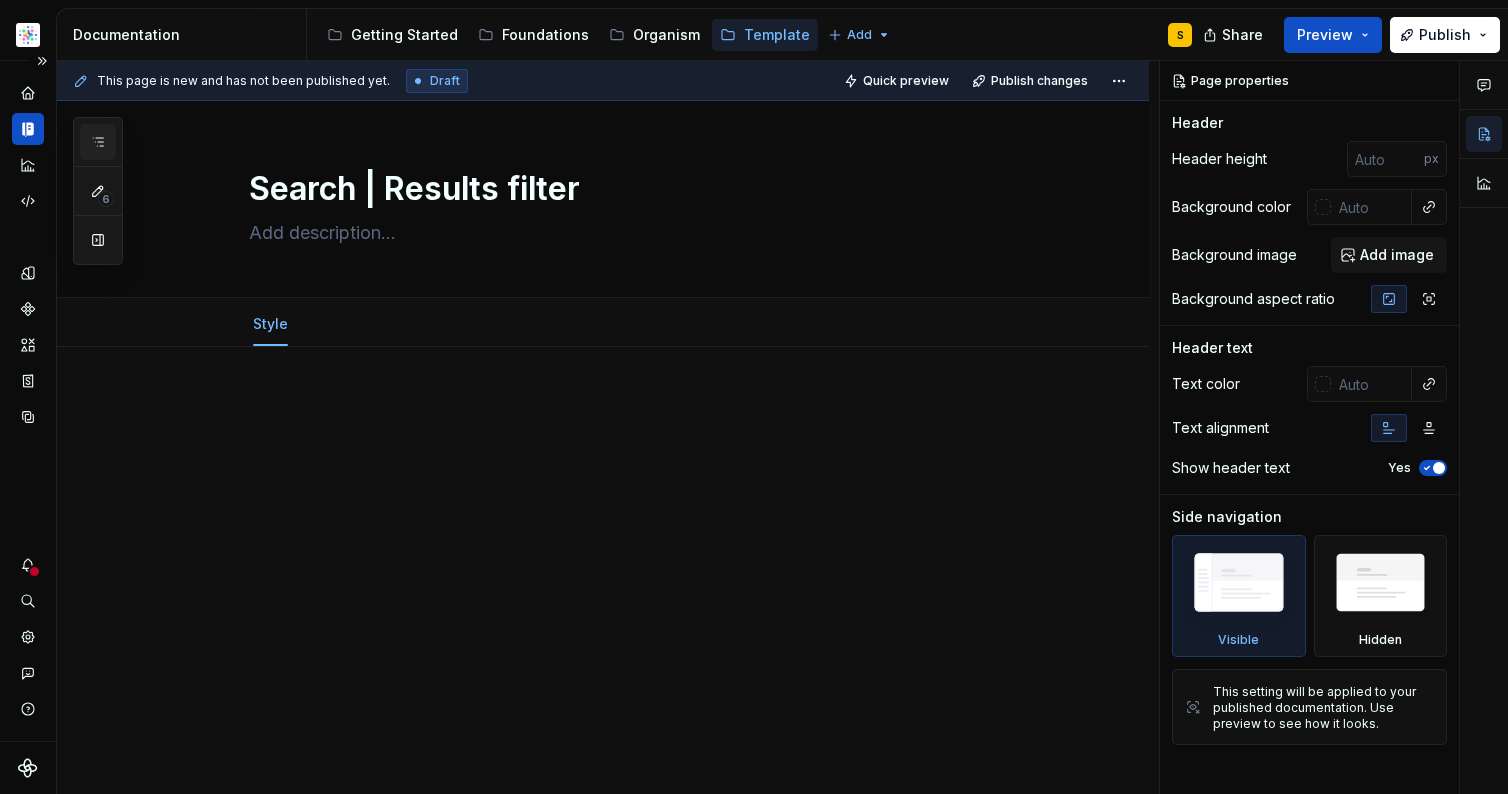 click 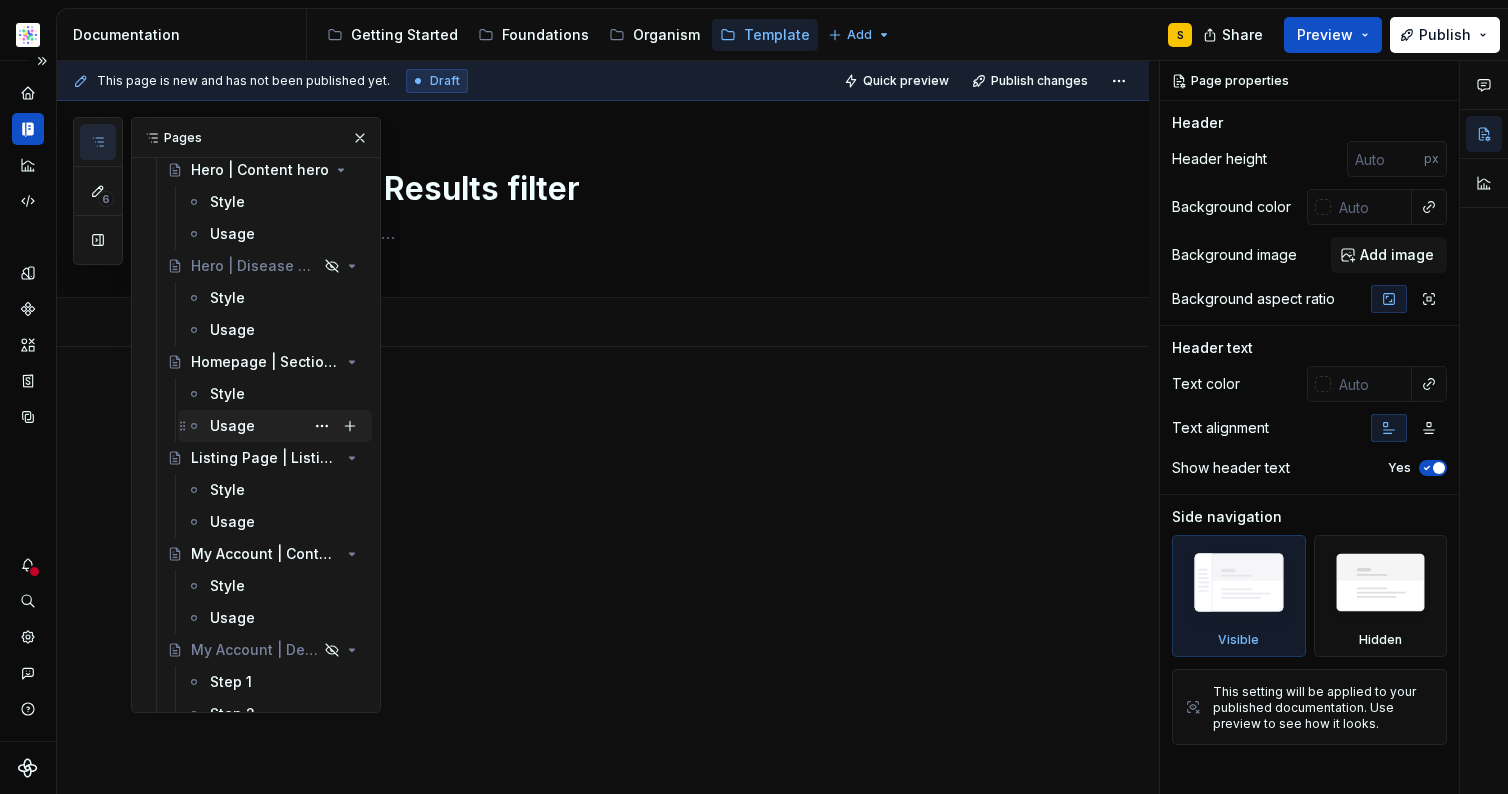scroll, scrollTop: 692, scrollLeft: 0, axis: vertical 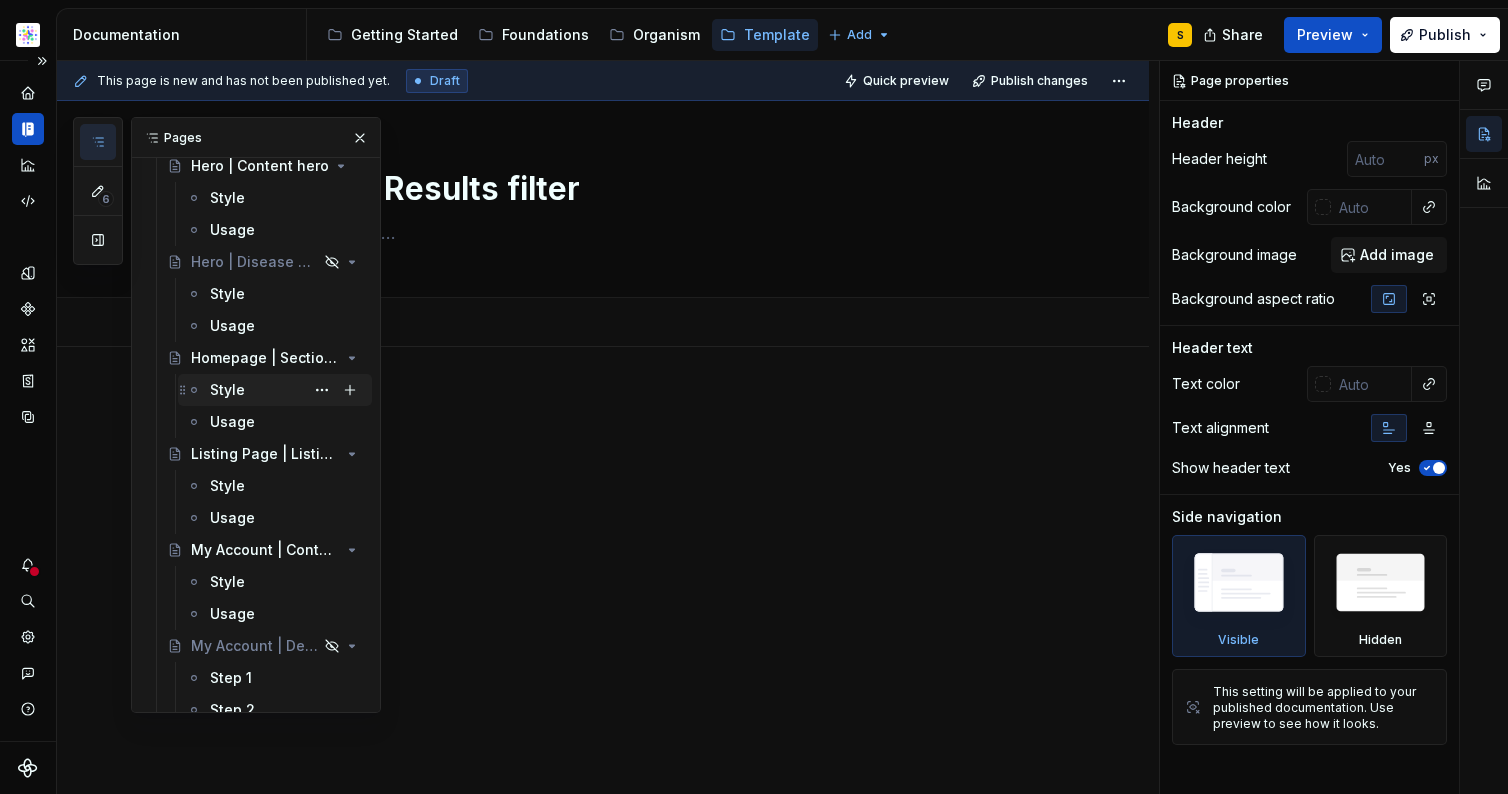 click on "Style" at bounding box center (227, 390) 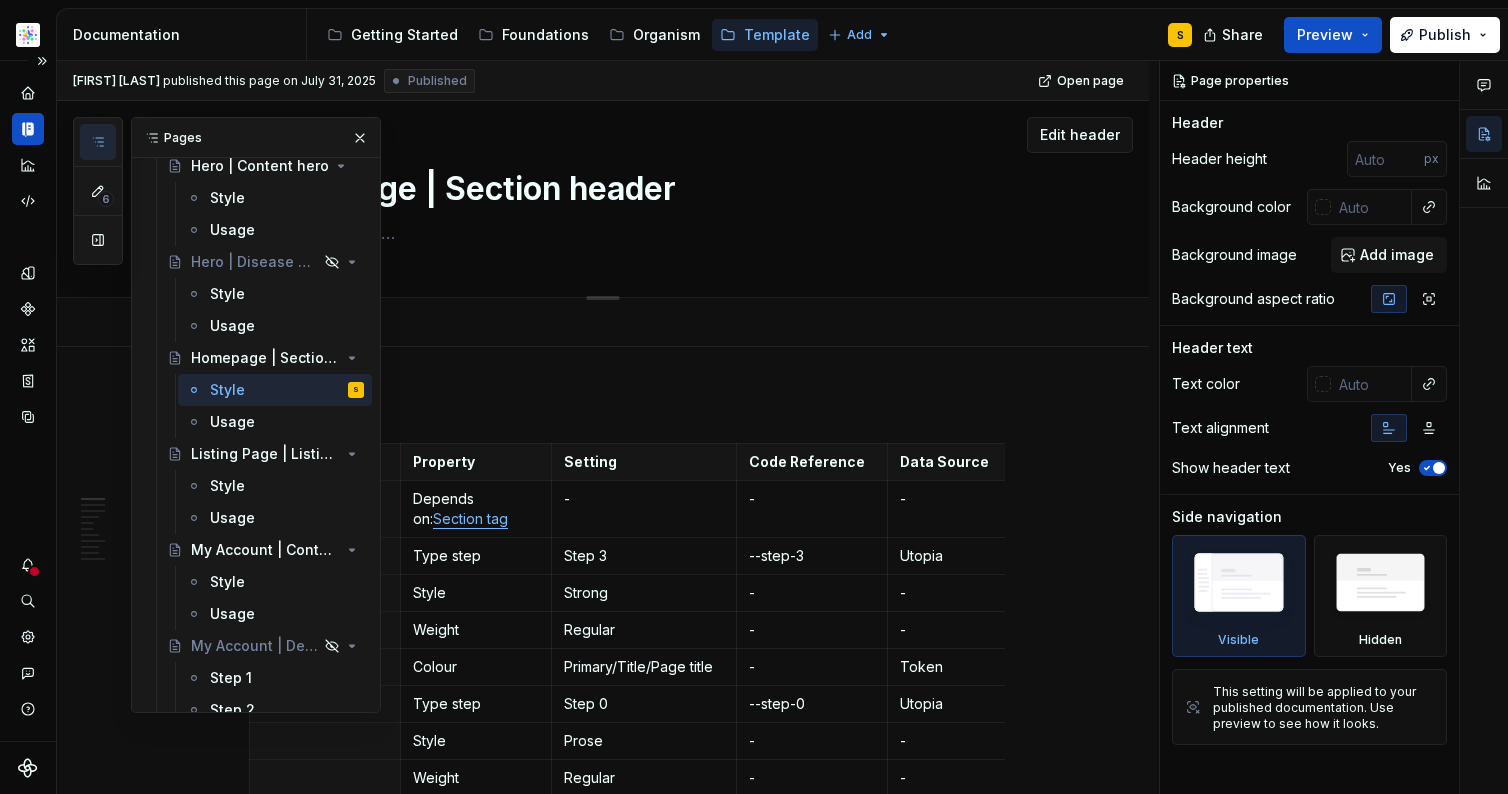 click at bounding box center (360, 138) 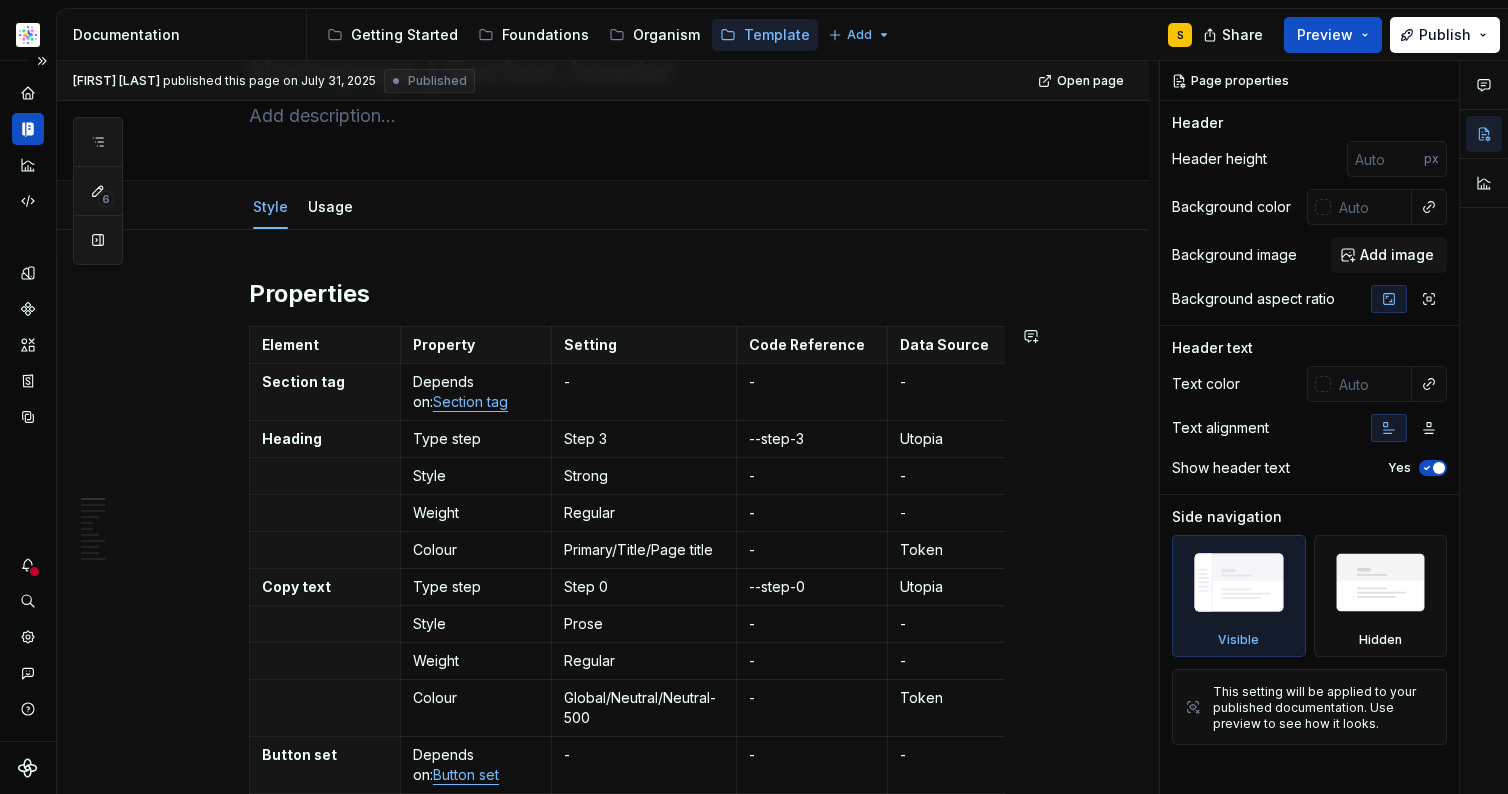 scroll, scrollTop: 120, scrollLeft: 0, axis: vertical 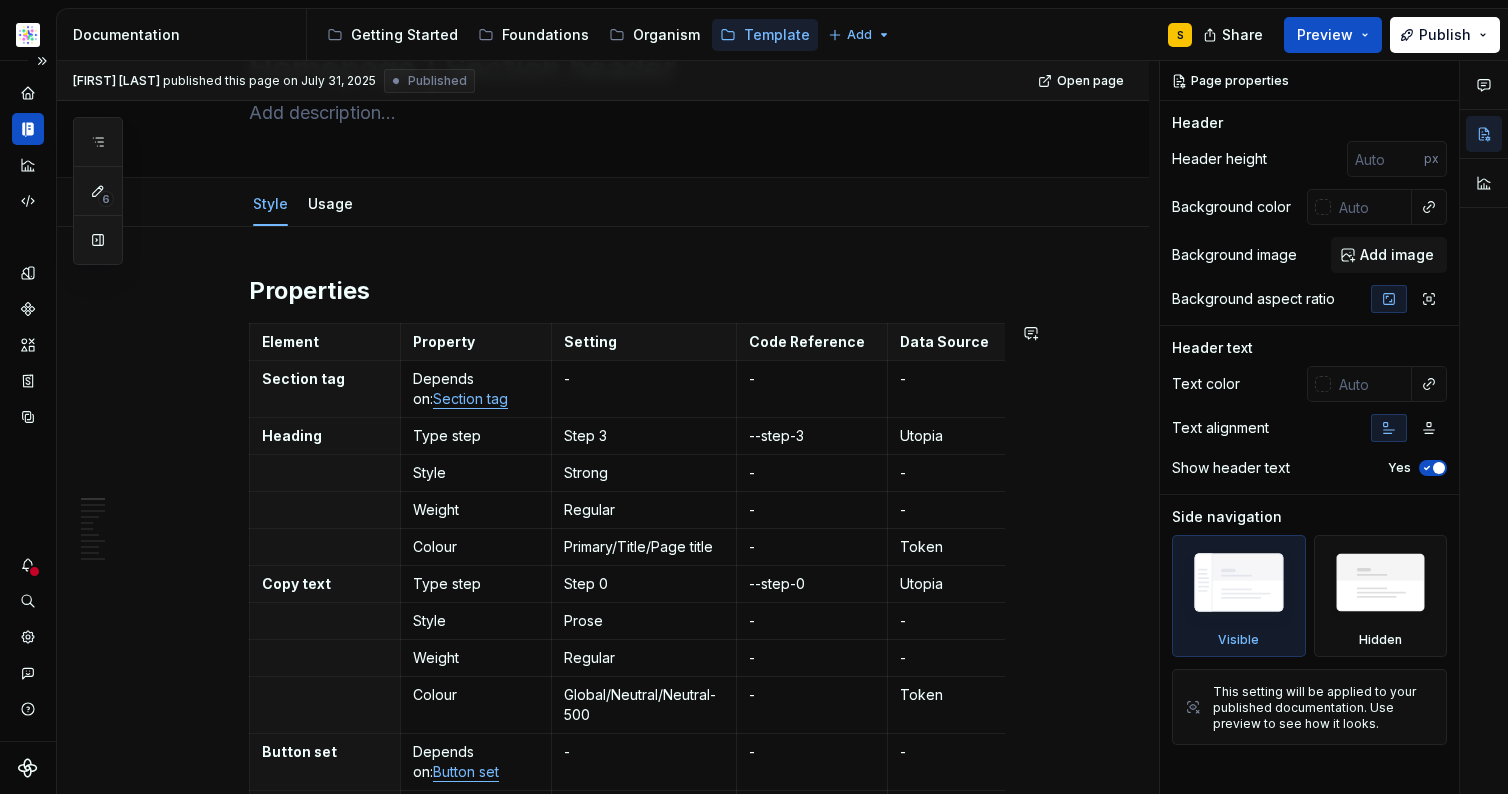 click on "Properties" at bounding box center (627, 291) 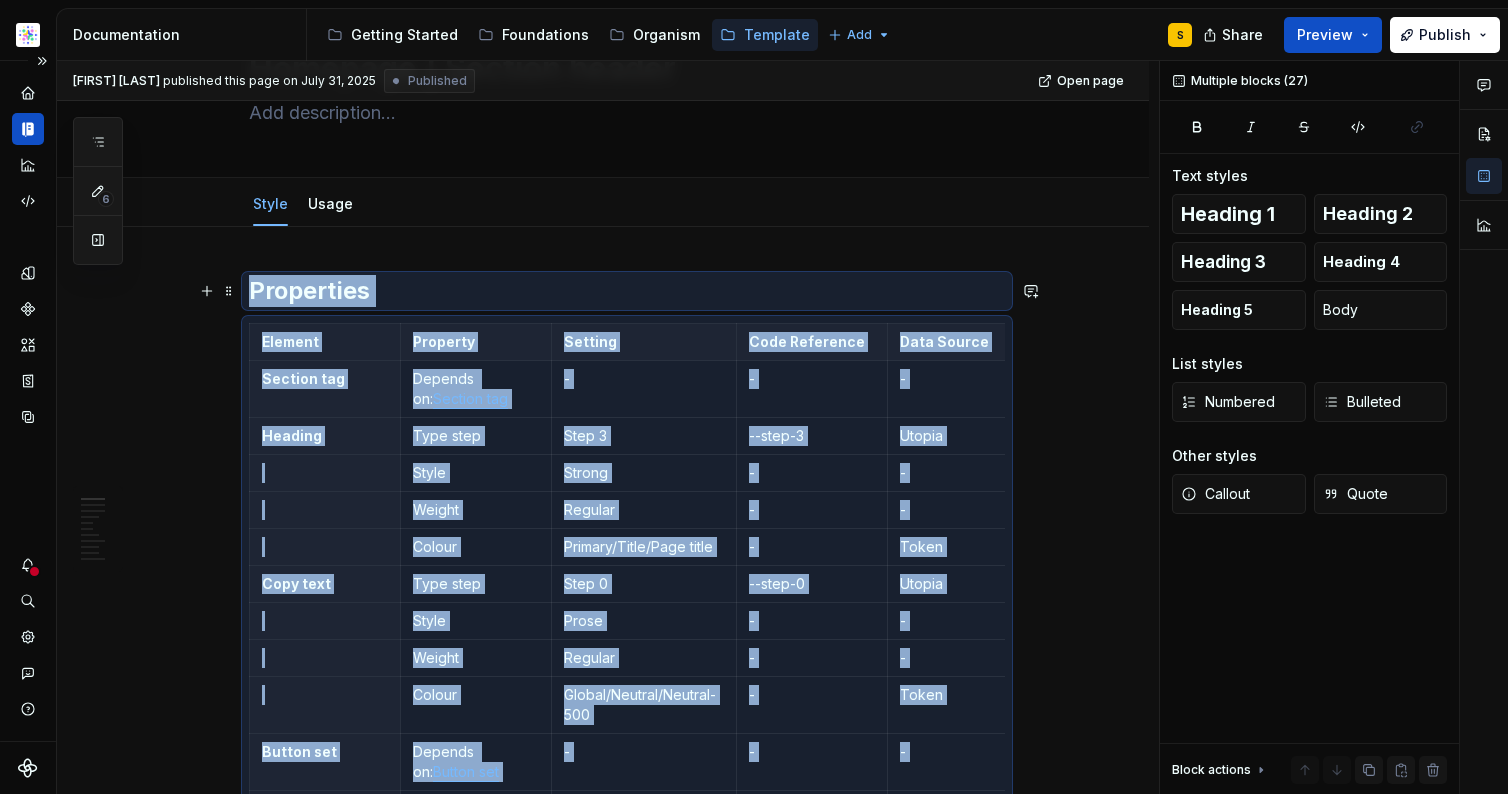 copy on "**********" 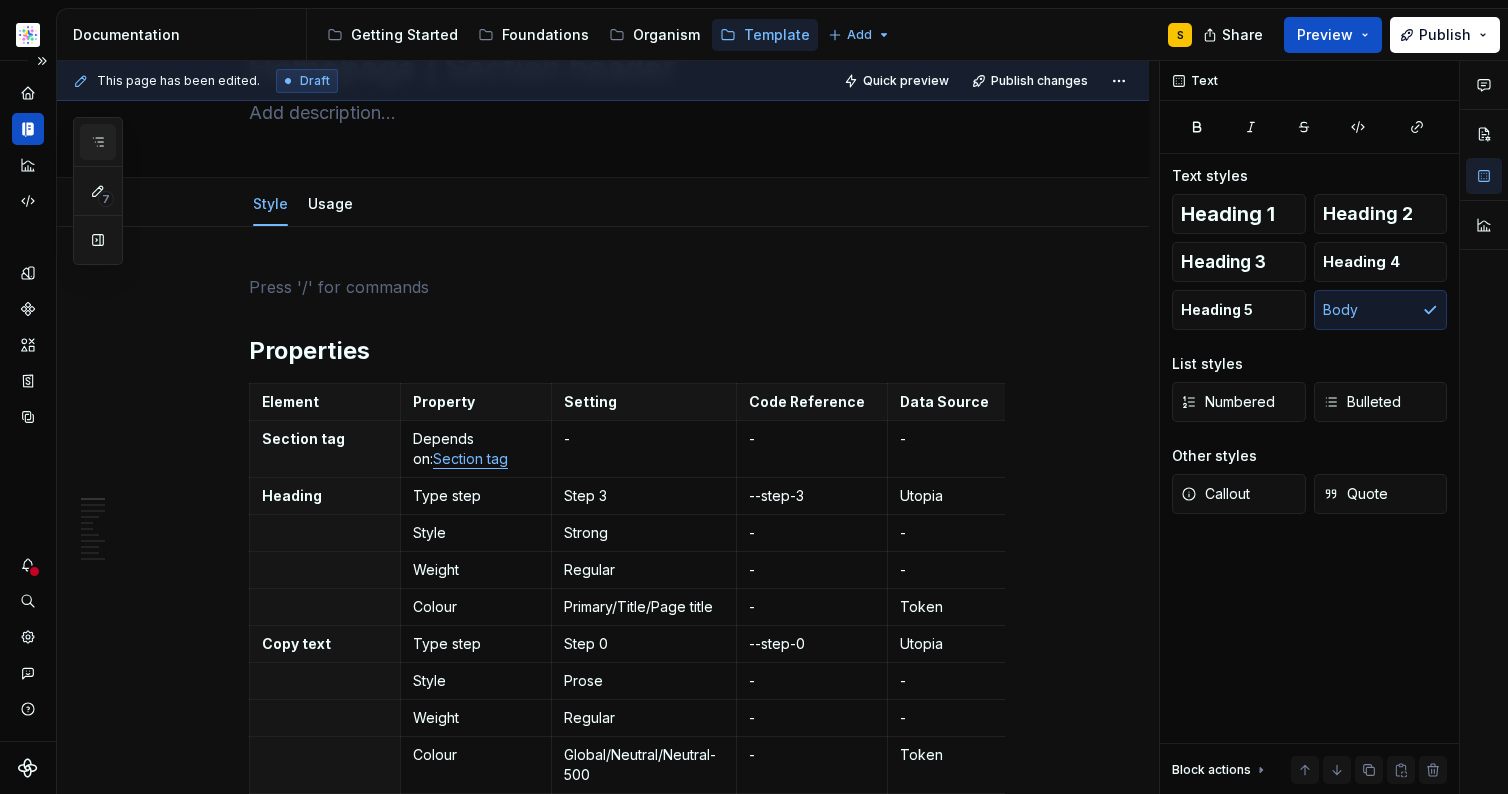 click 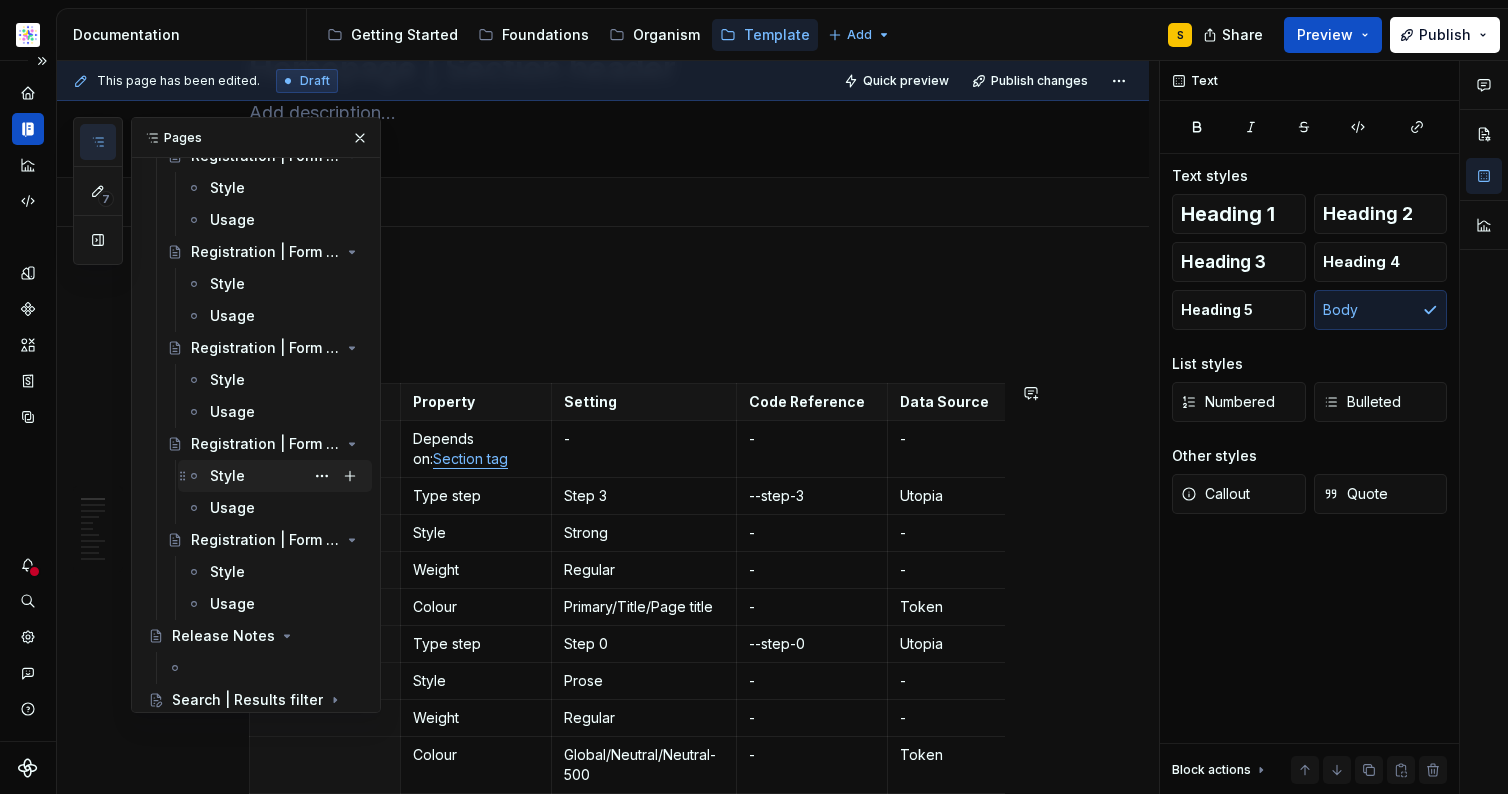 scroll, scrollTop: 1734, scrollLeft: 0, axis: vertical 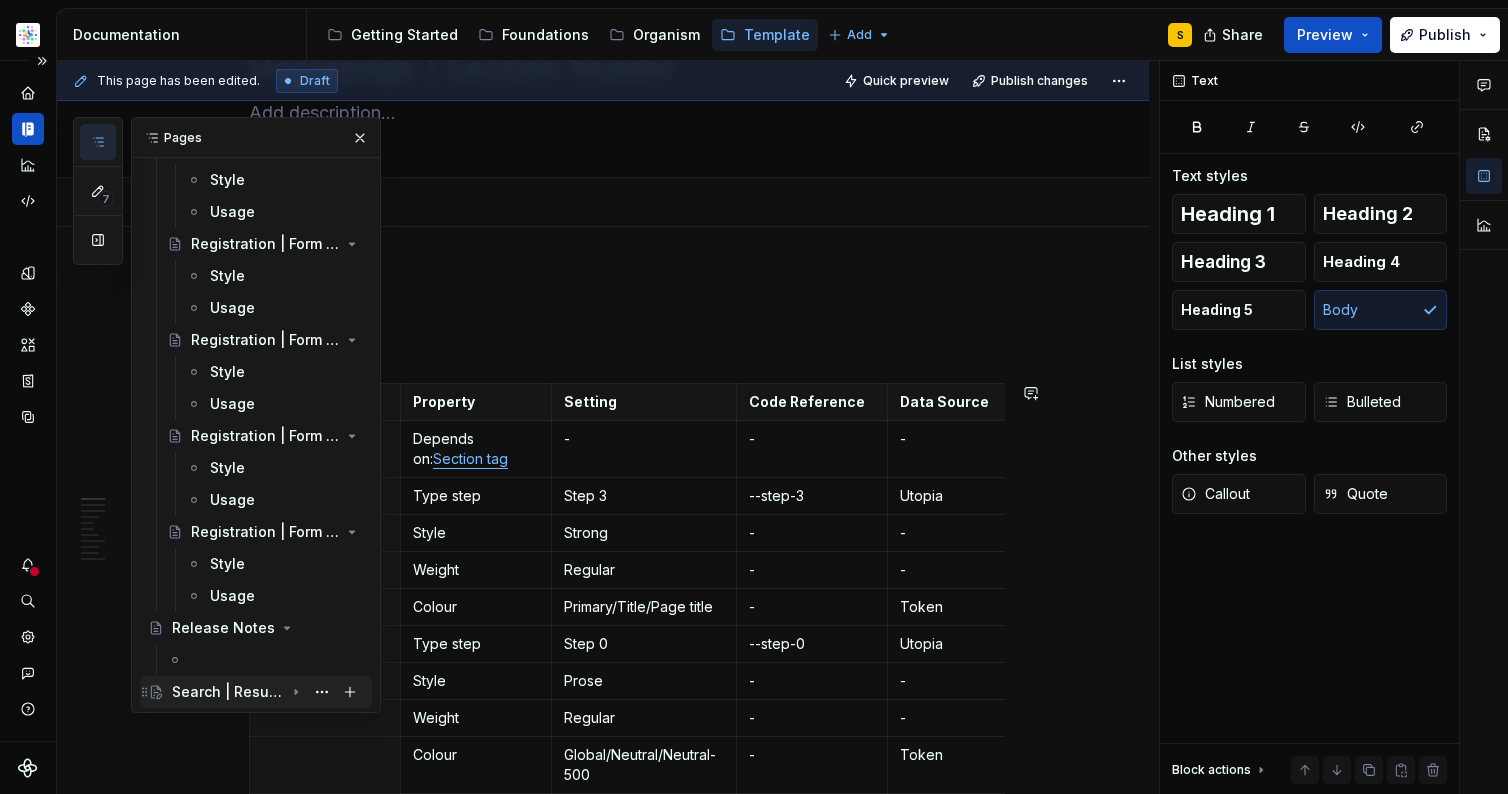 click on "Search | Results filter" at bounding box center [228, 692] 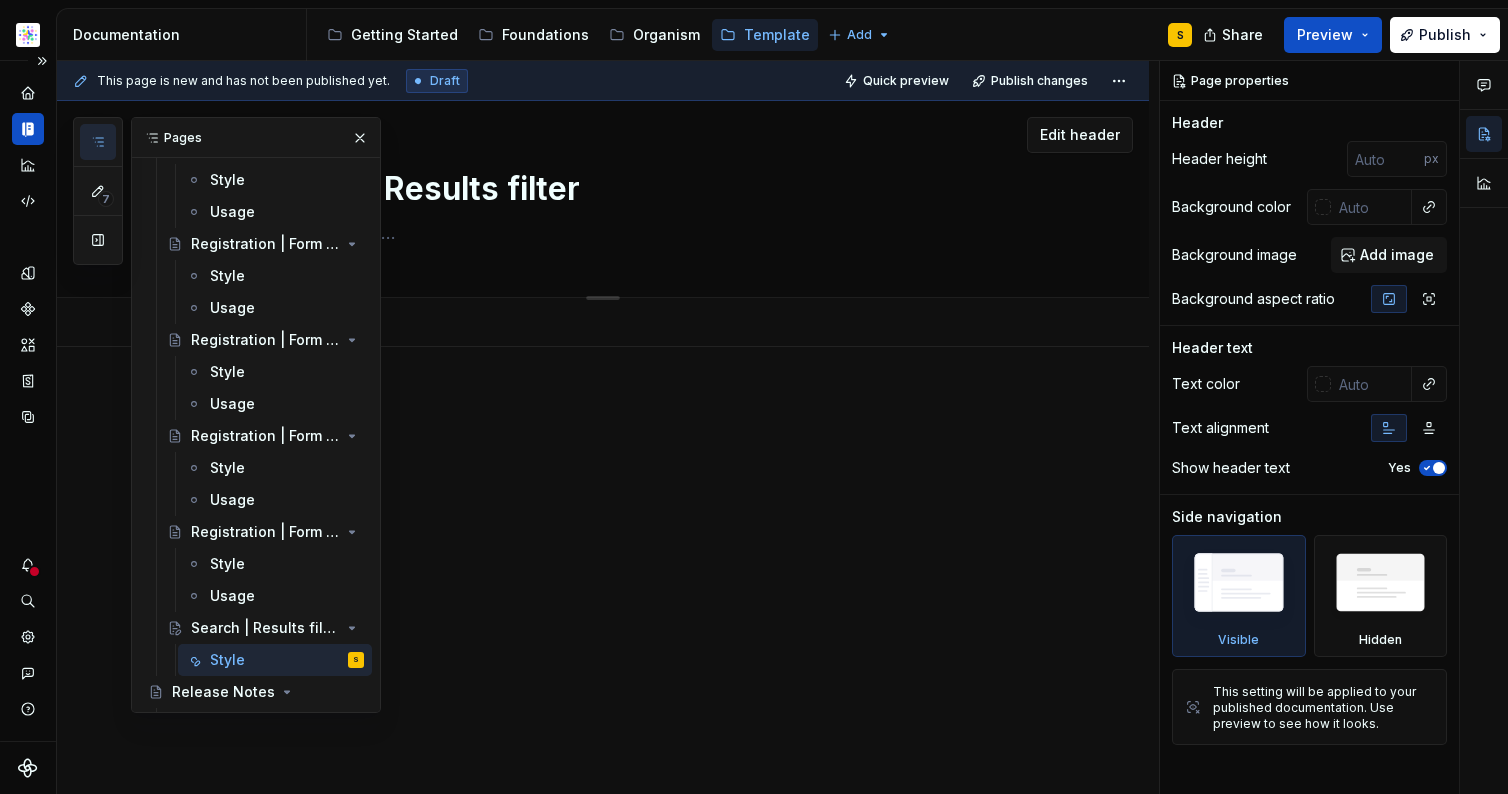 click at bounding box center [360, 138] 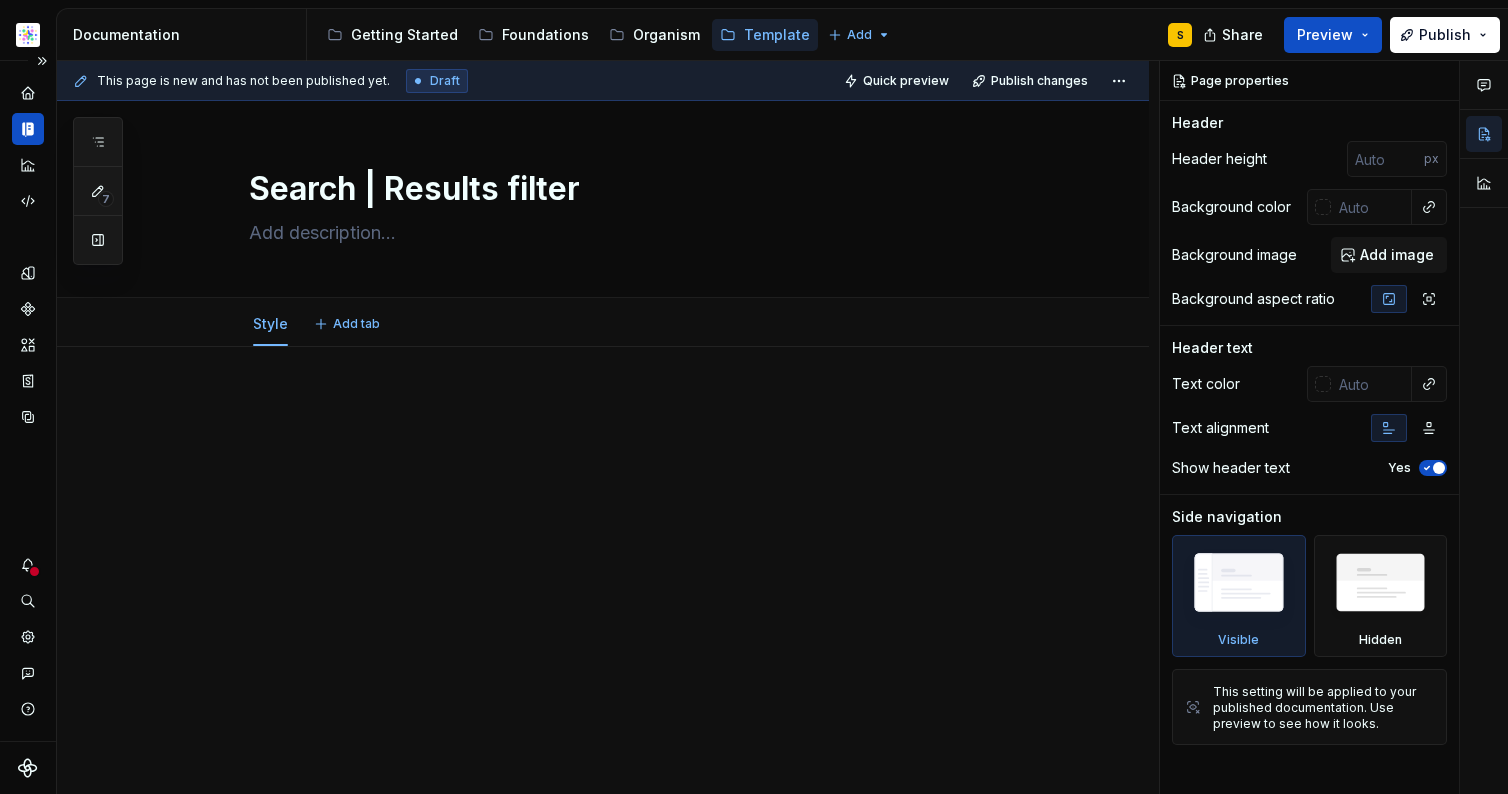 type on "*" 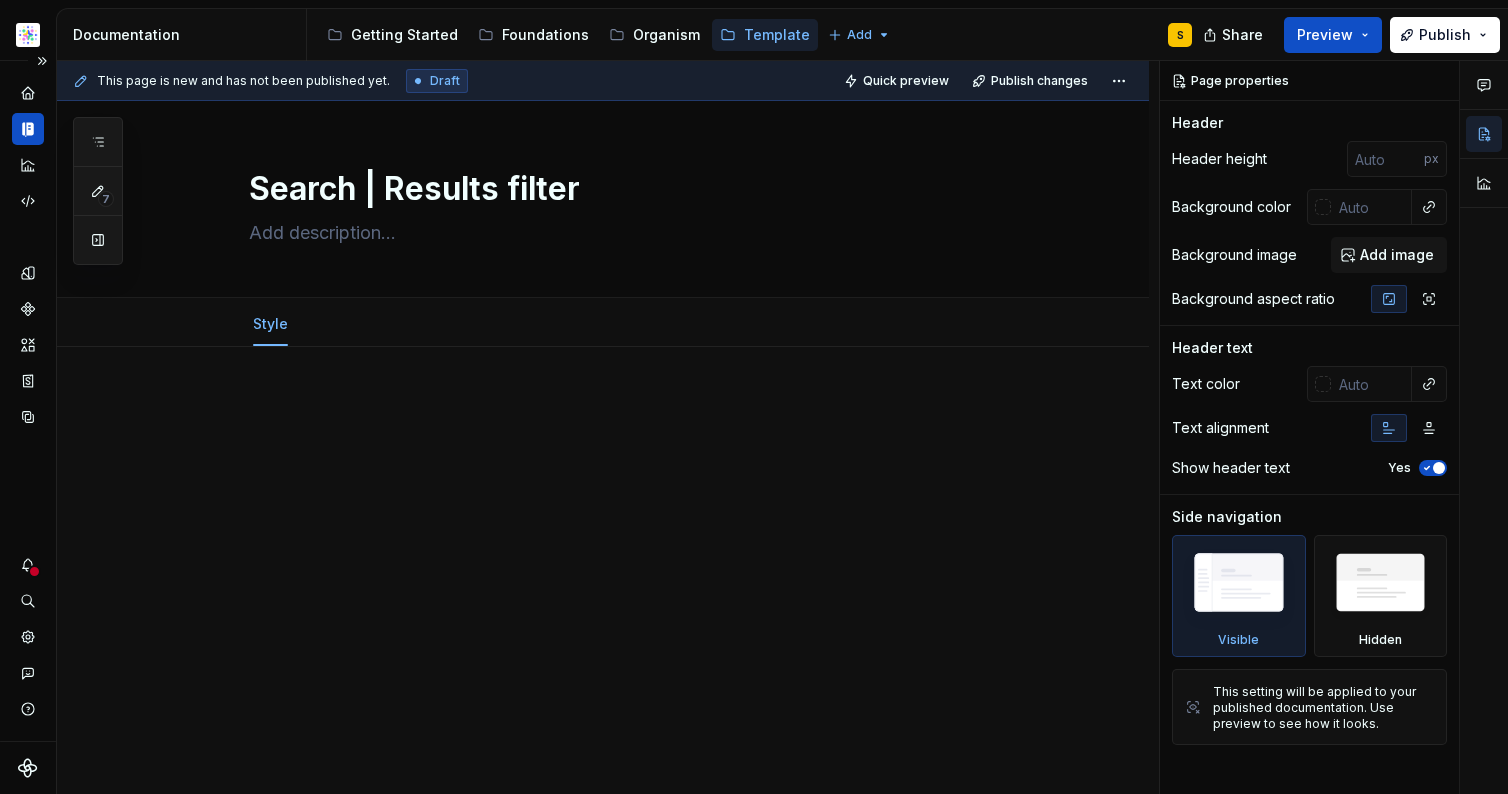 click at bounding box center (627, 445) 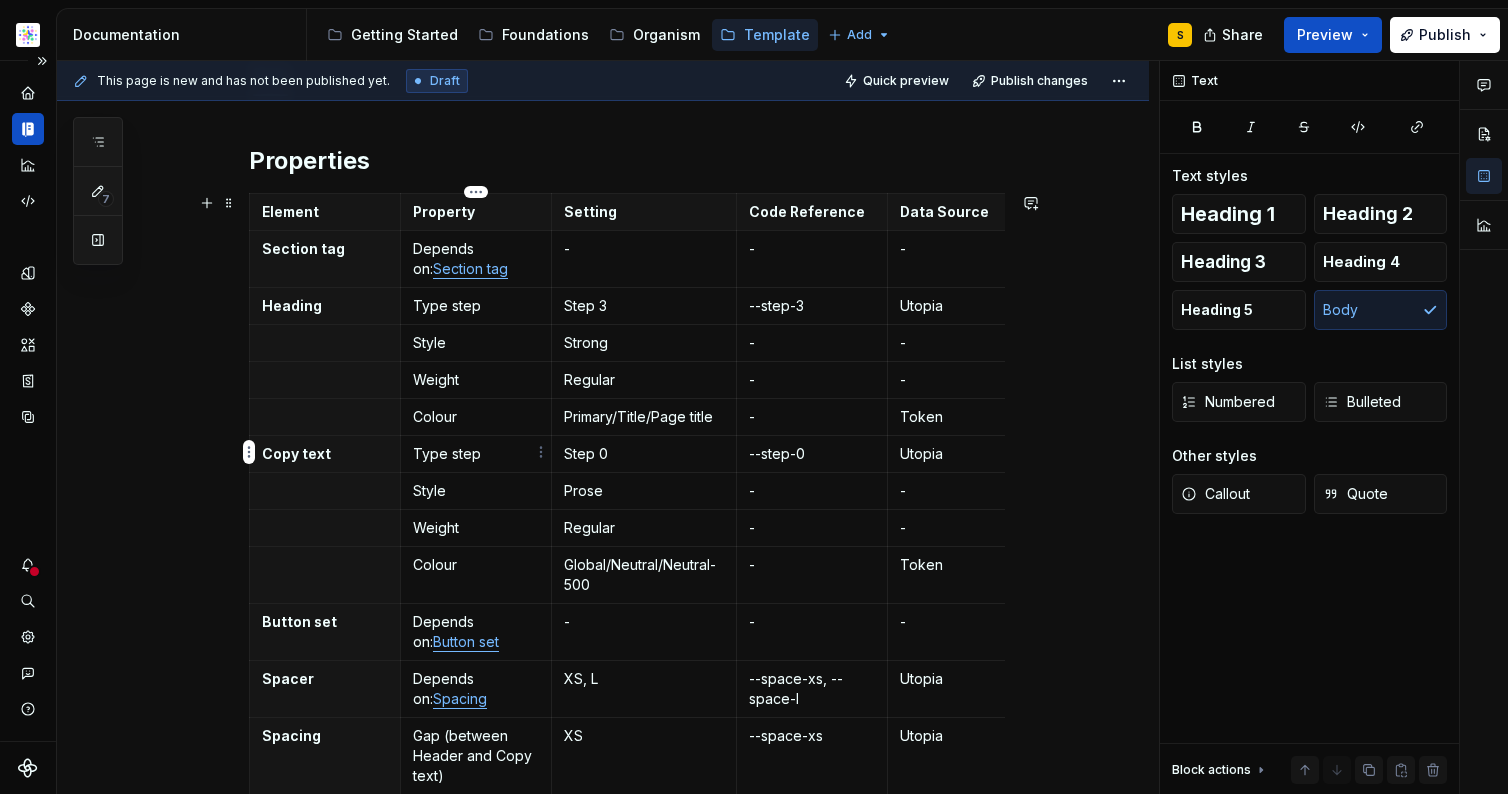 scroll, scrollTop: 252, scrollLeft: 0, axis: vertical 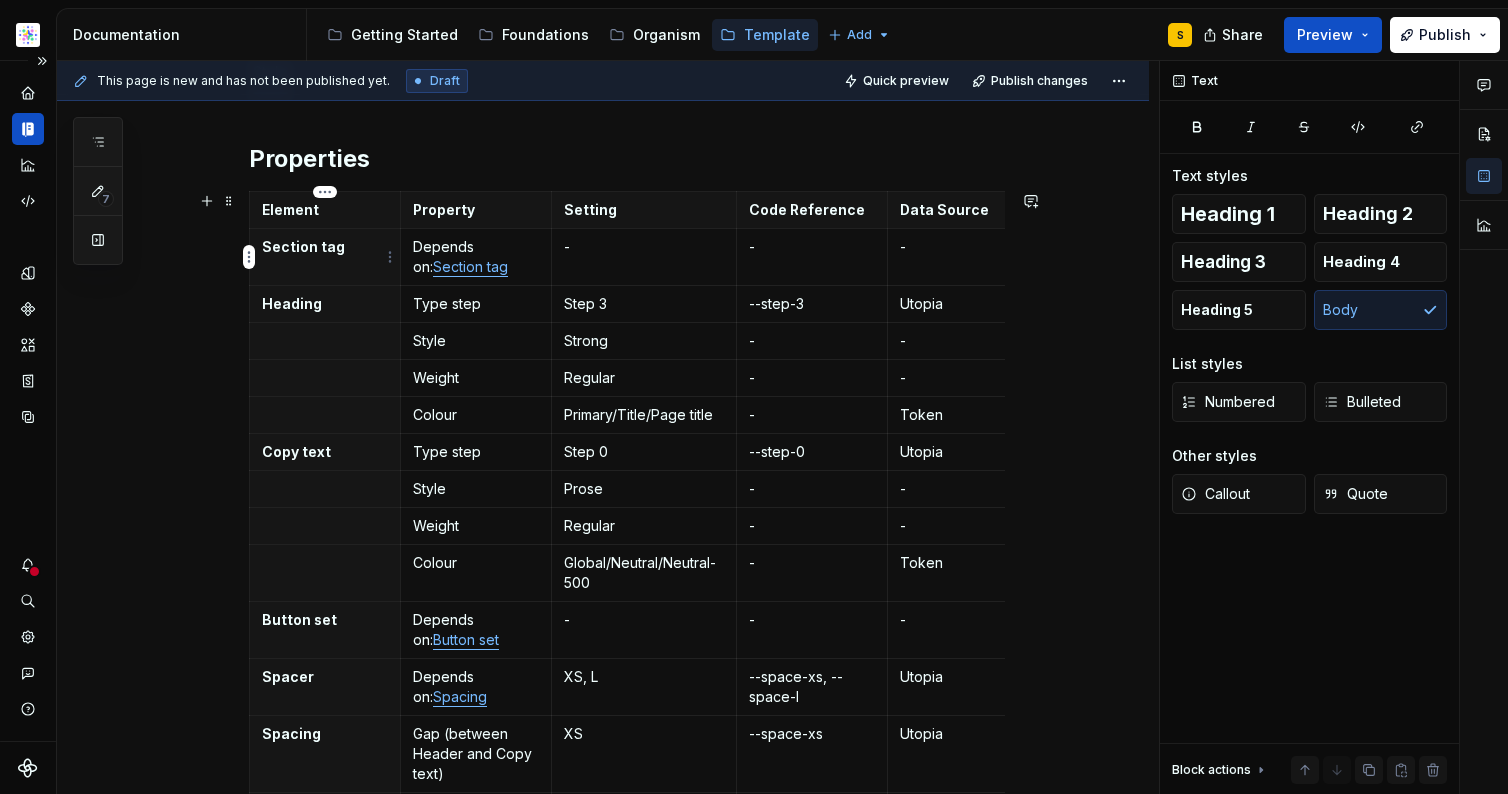 click on "Section tag" at bounding box center [325, 247] 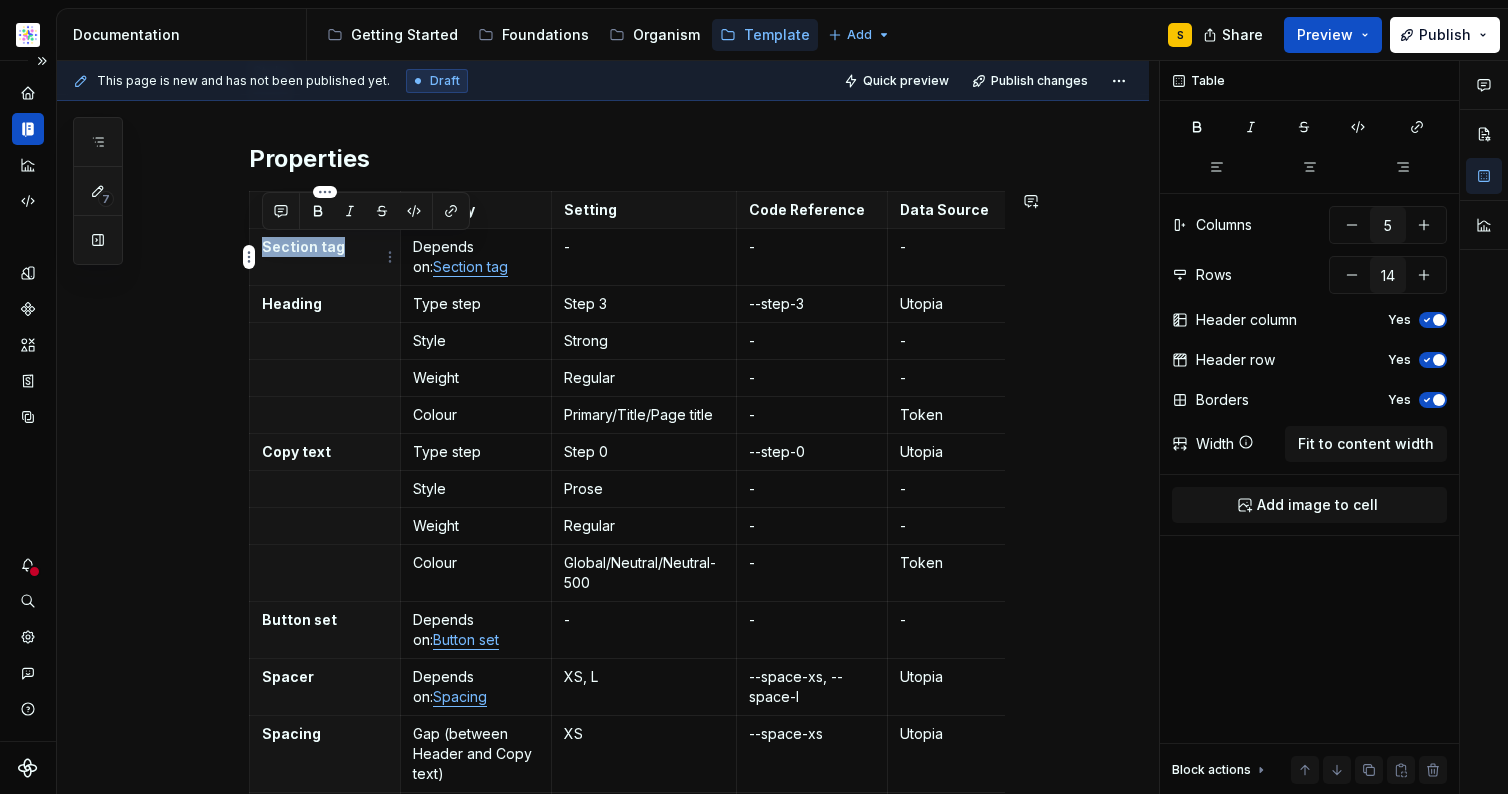 type 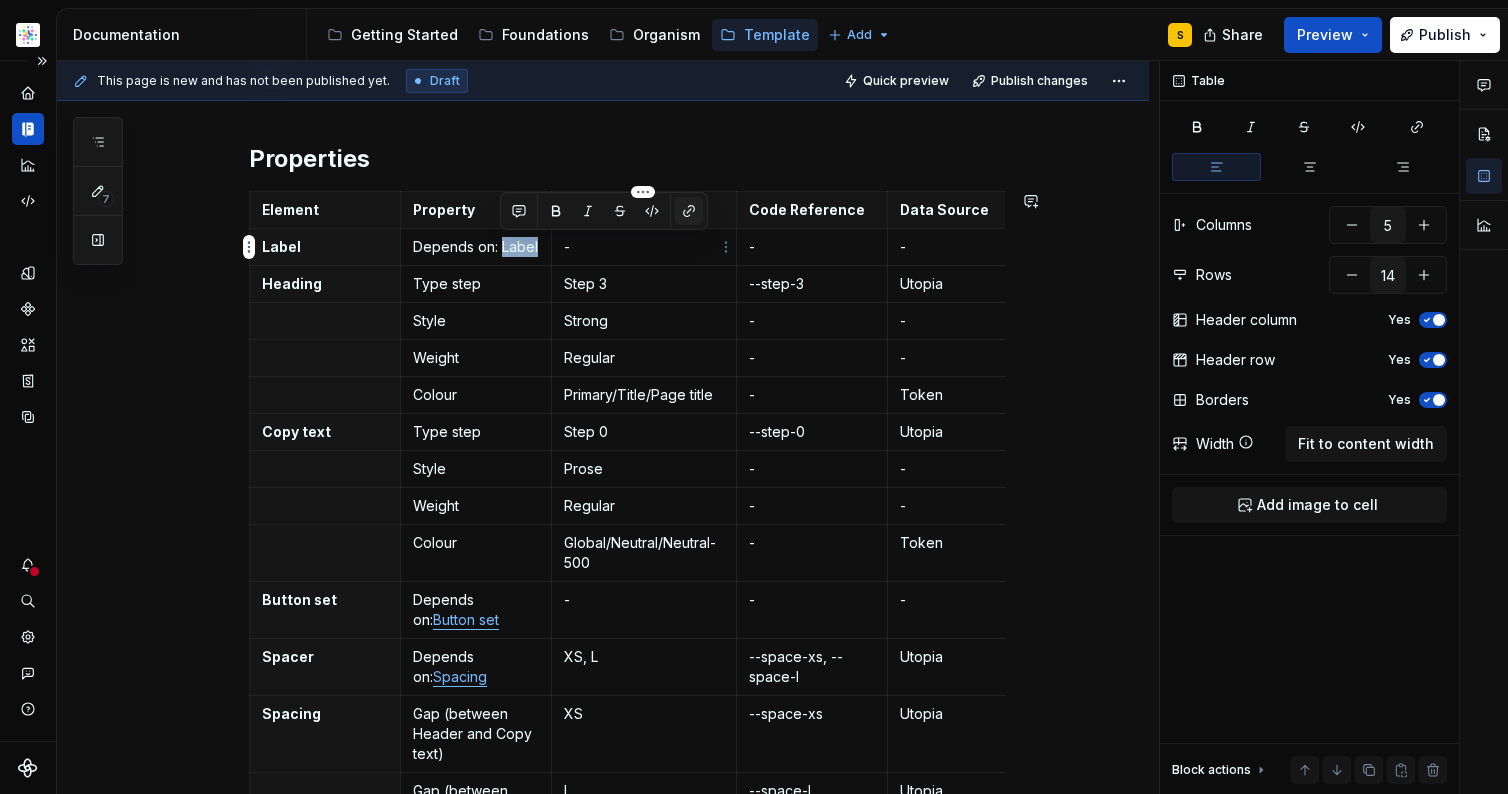 click at bounding box center (689, 211) 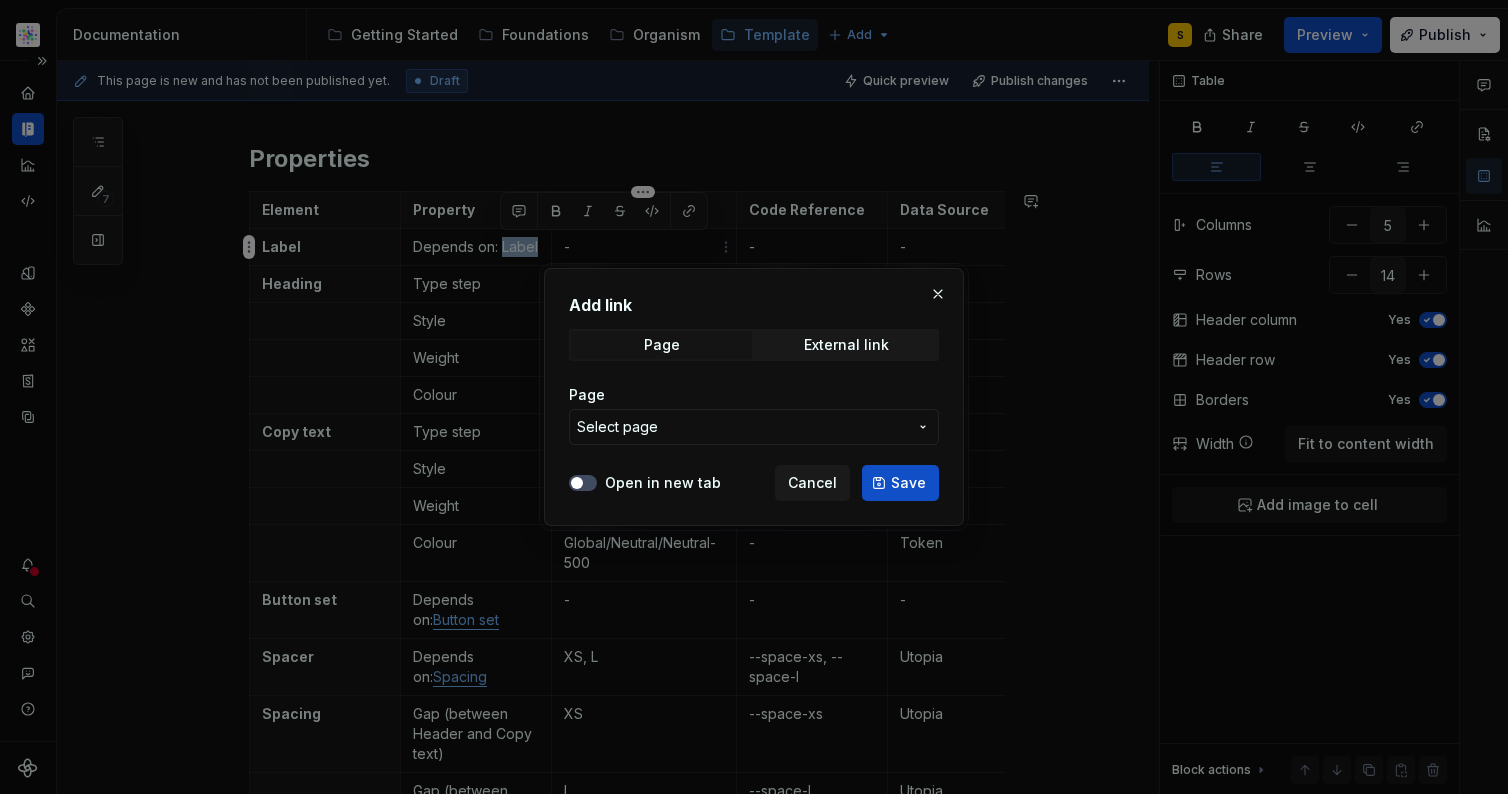 click on "Select page" at bounding box center (742, 427) 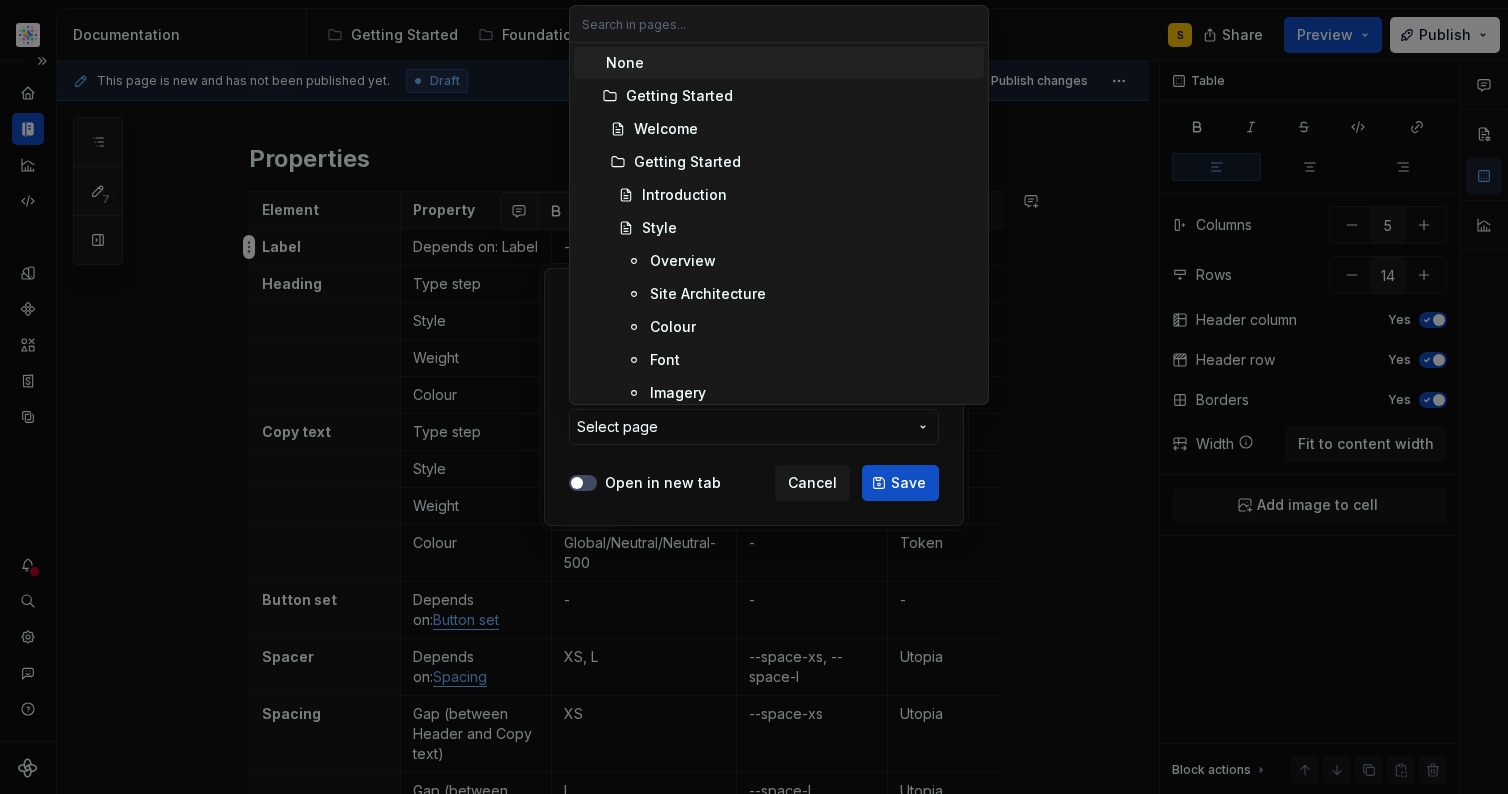 click on "Add link Page External link Page Select page Open in new tab Cancel Save" at bounding box center (754, 397) 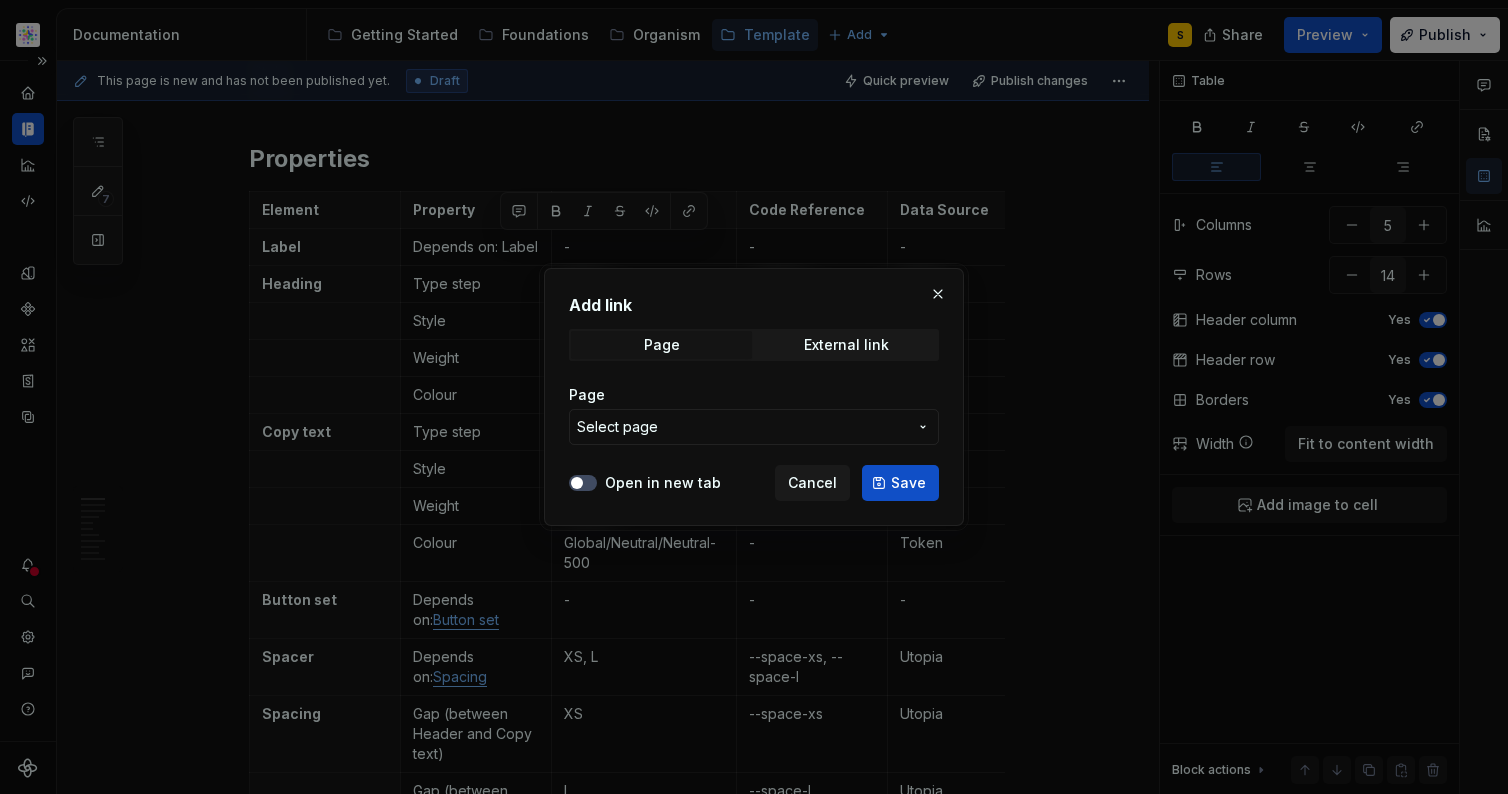 type on "*" 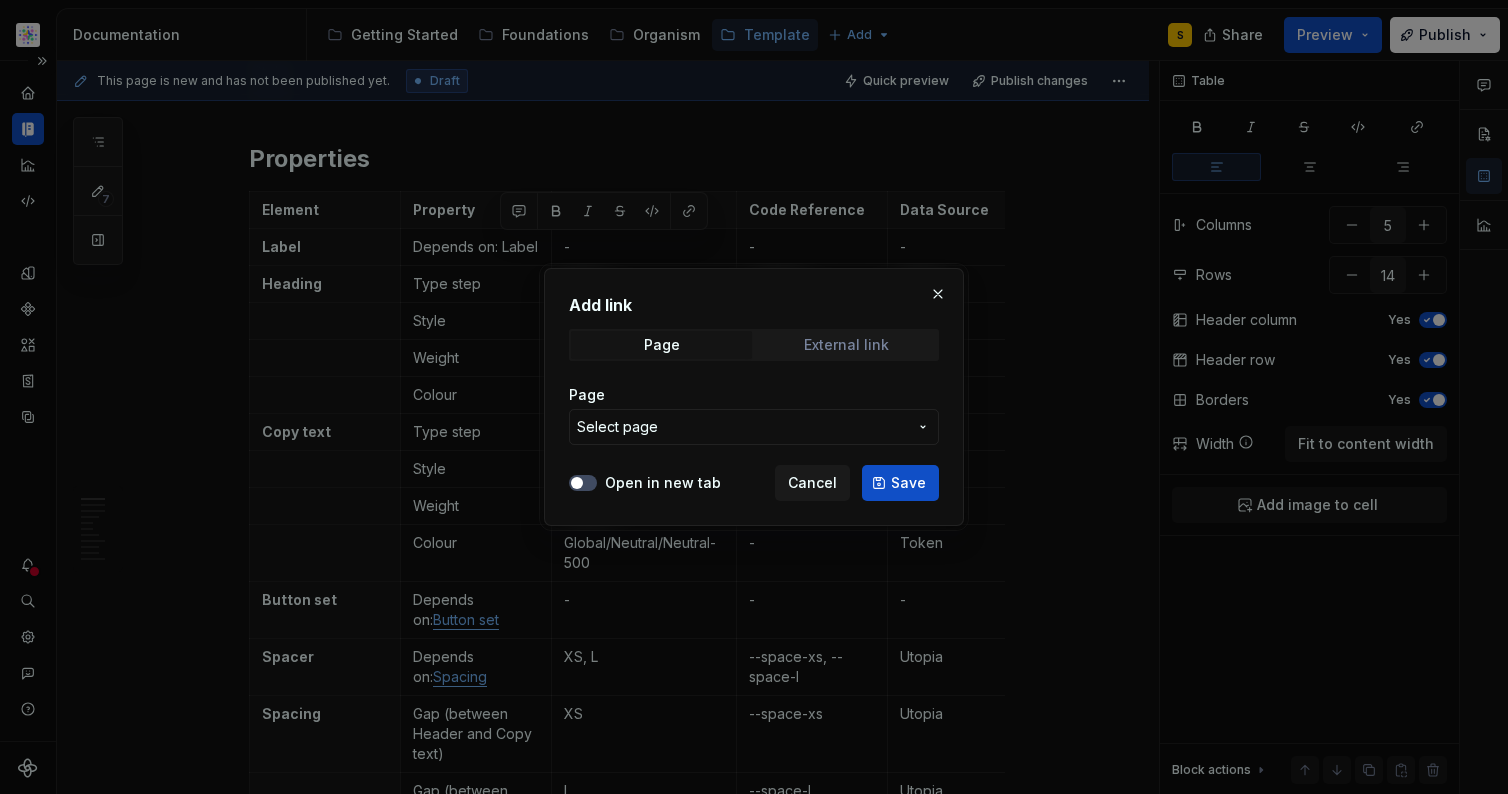 click on "External link" at bounding box center [846, 345] 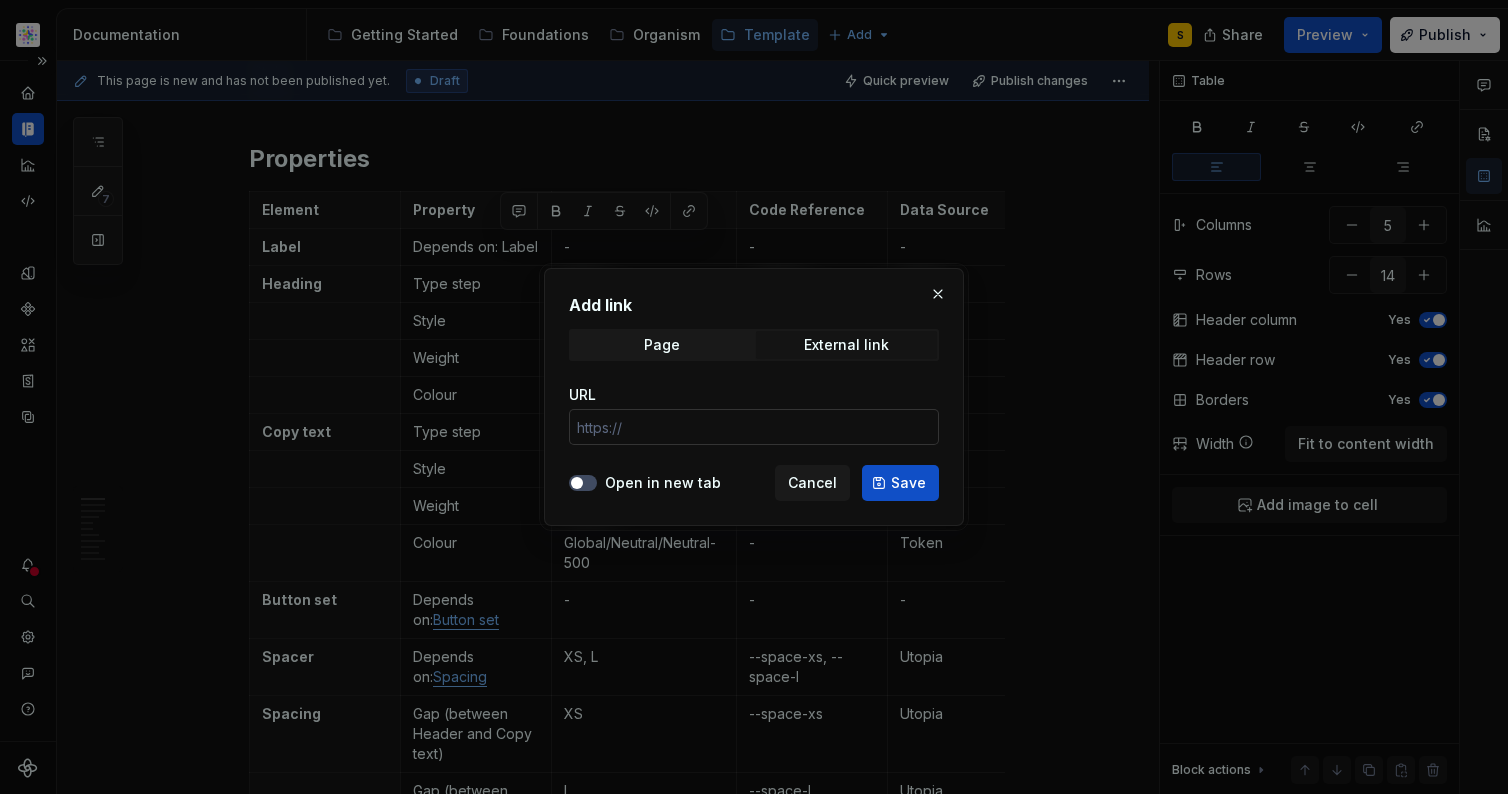 click on "URL" at bounding box center [754, 427] 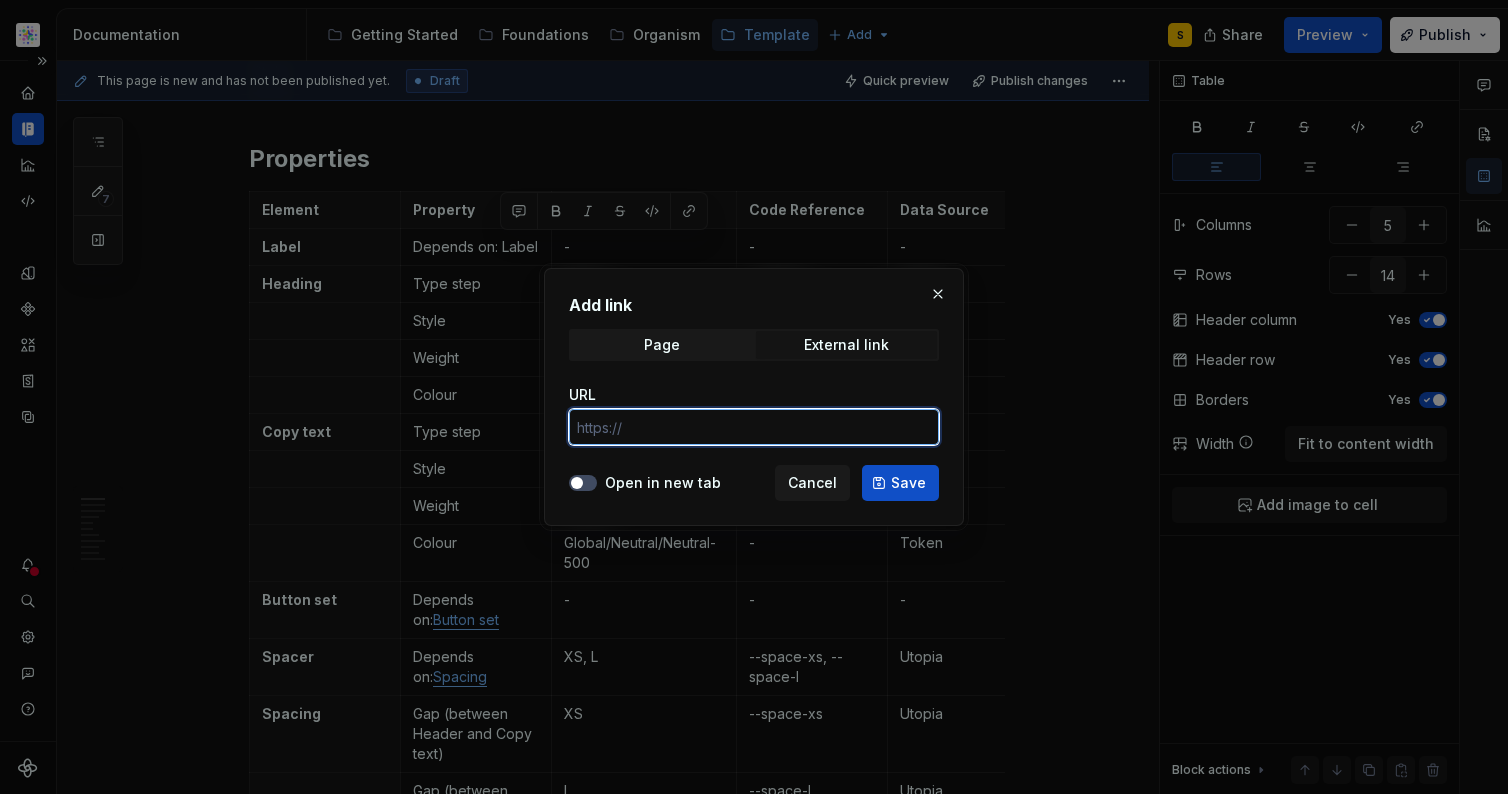 paste on "https://astellas.supernova-docs.io/latest/atoms/field-label/style-aWC4E1wv" 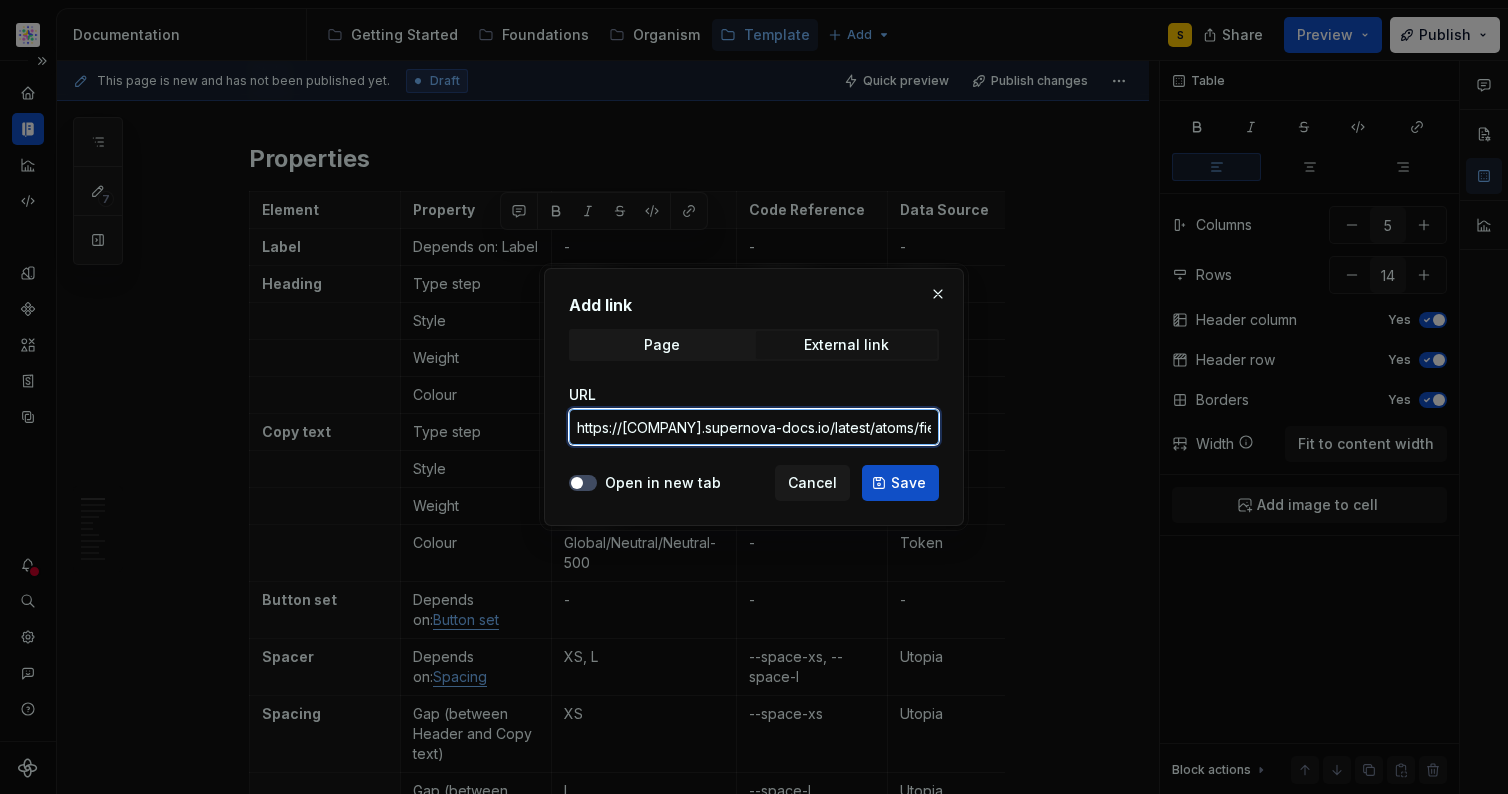 scroll, scrollTop: 0, scrollLeft: 146, axis: horizontal 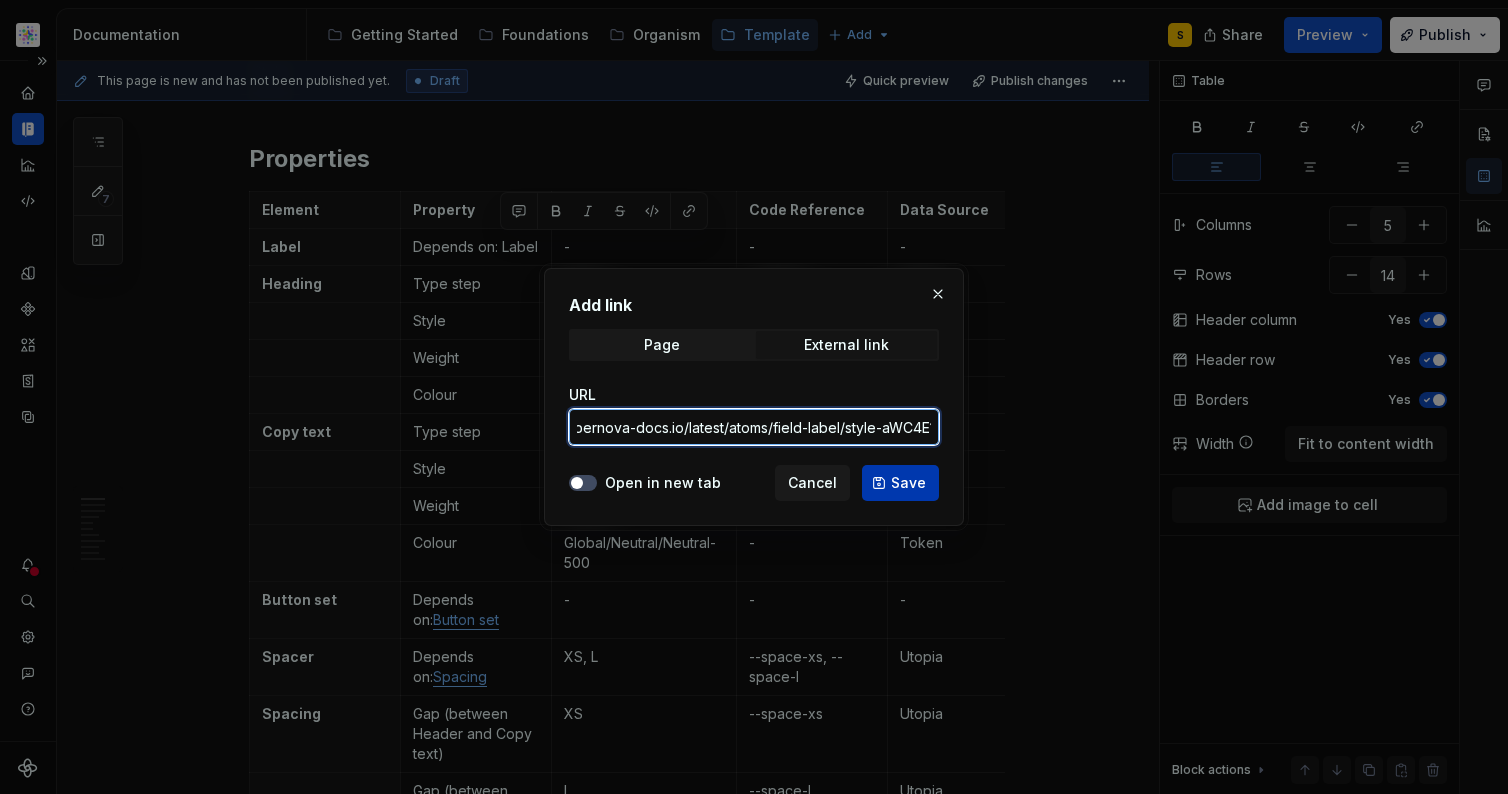 type on "*" 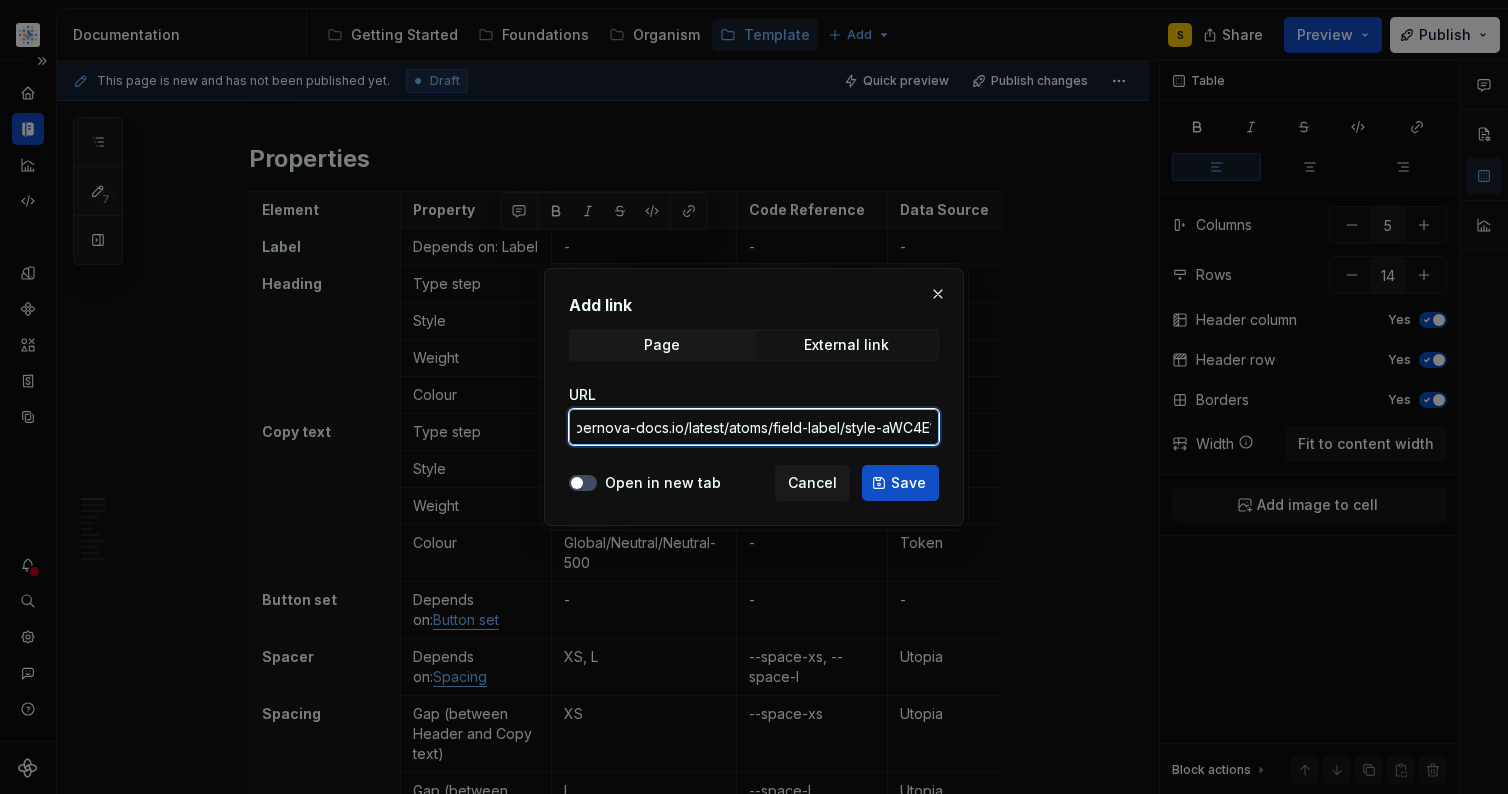 type on "https://astellas.supernova-docs.io/latest/atoms/field-label/style-aWC4E1wv" 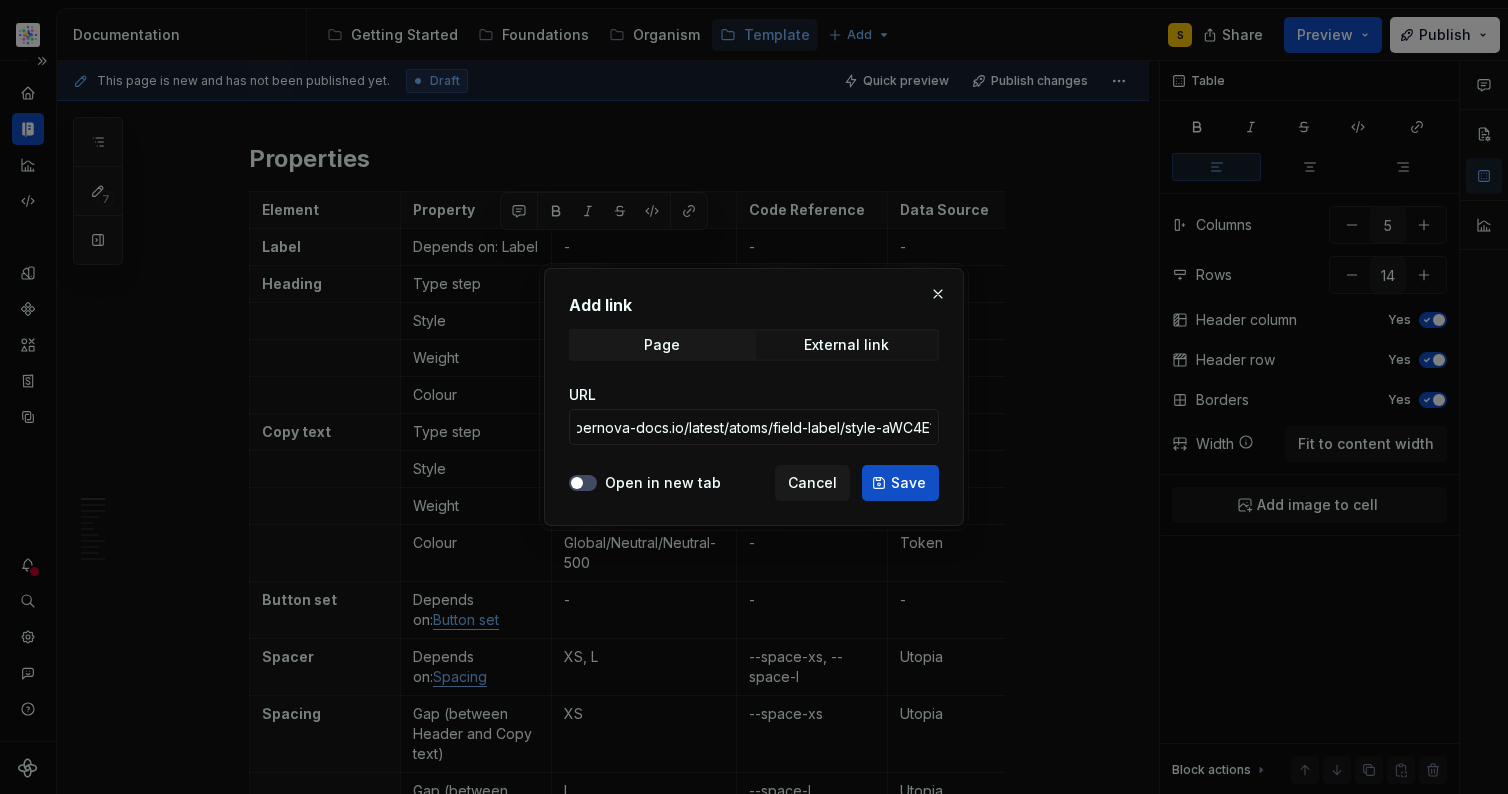 click on "Save" at bounding box center [908, 483] 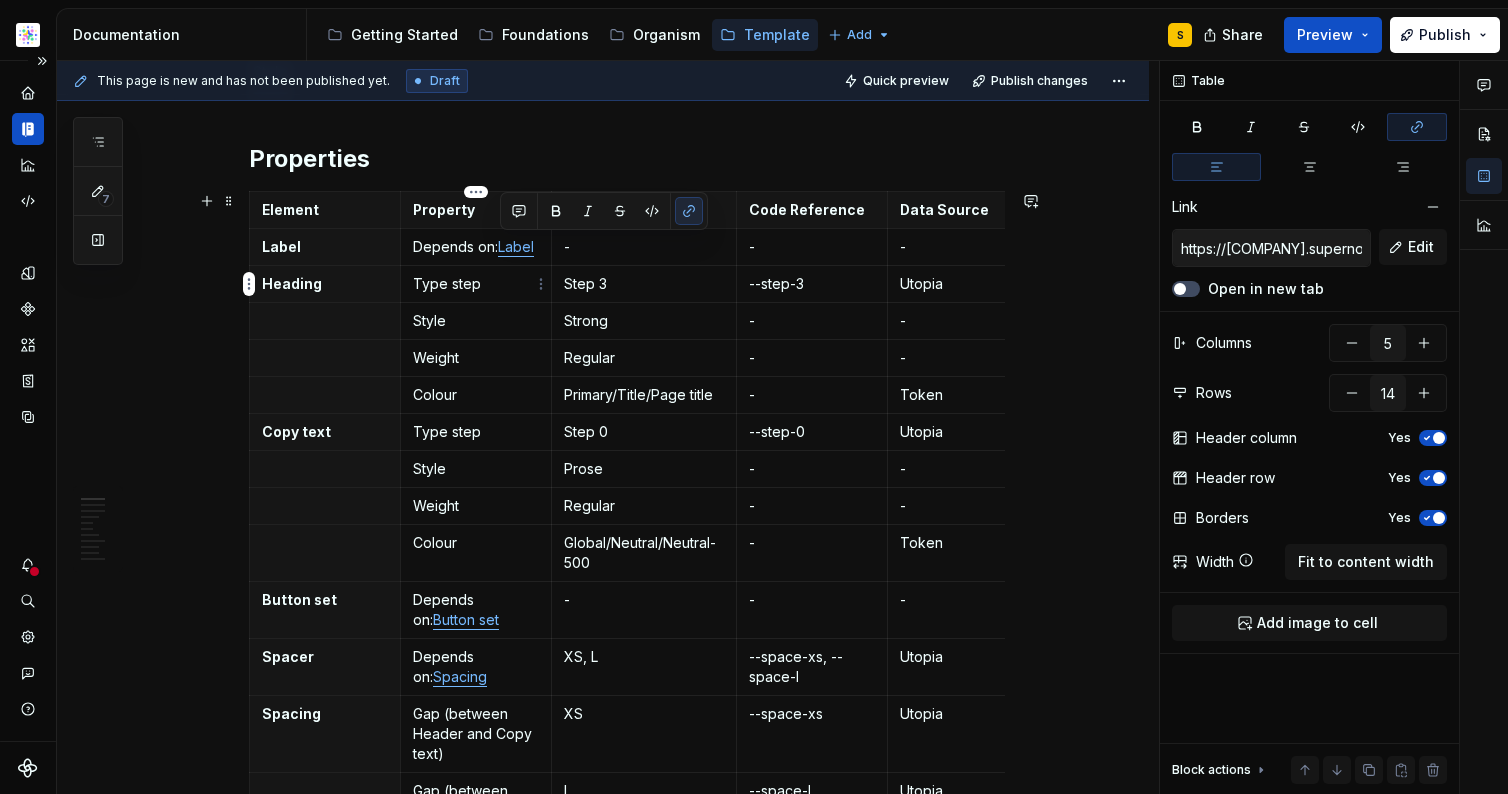 click on "Type step" at bounding box center (476, 284) 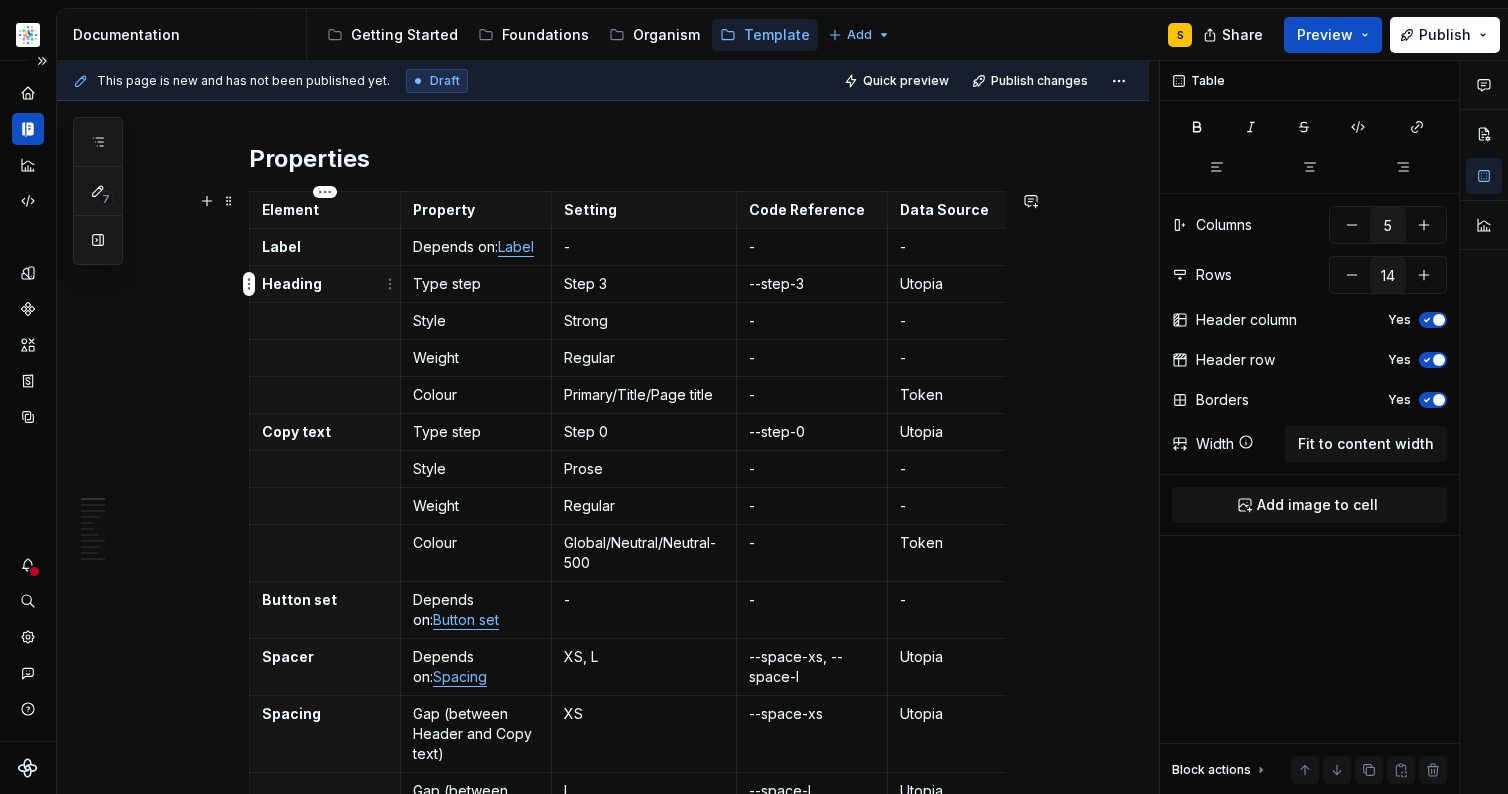 click on "Heading" at bounding box center (325, 284) 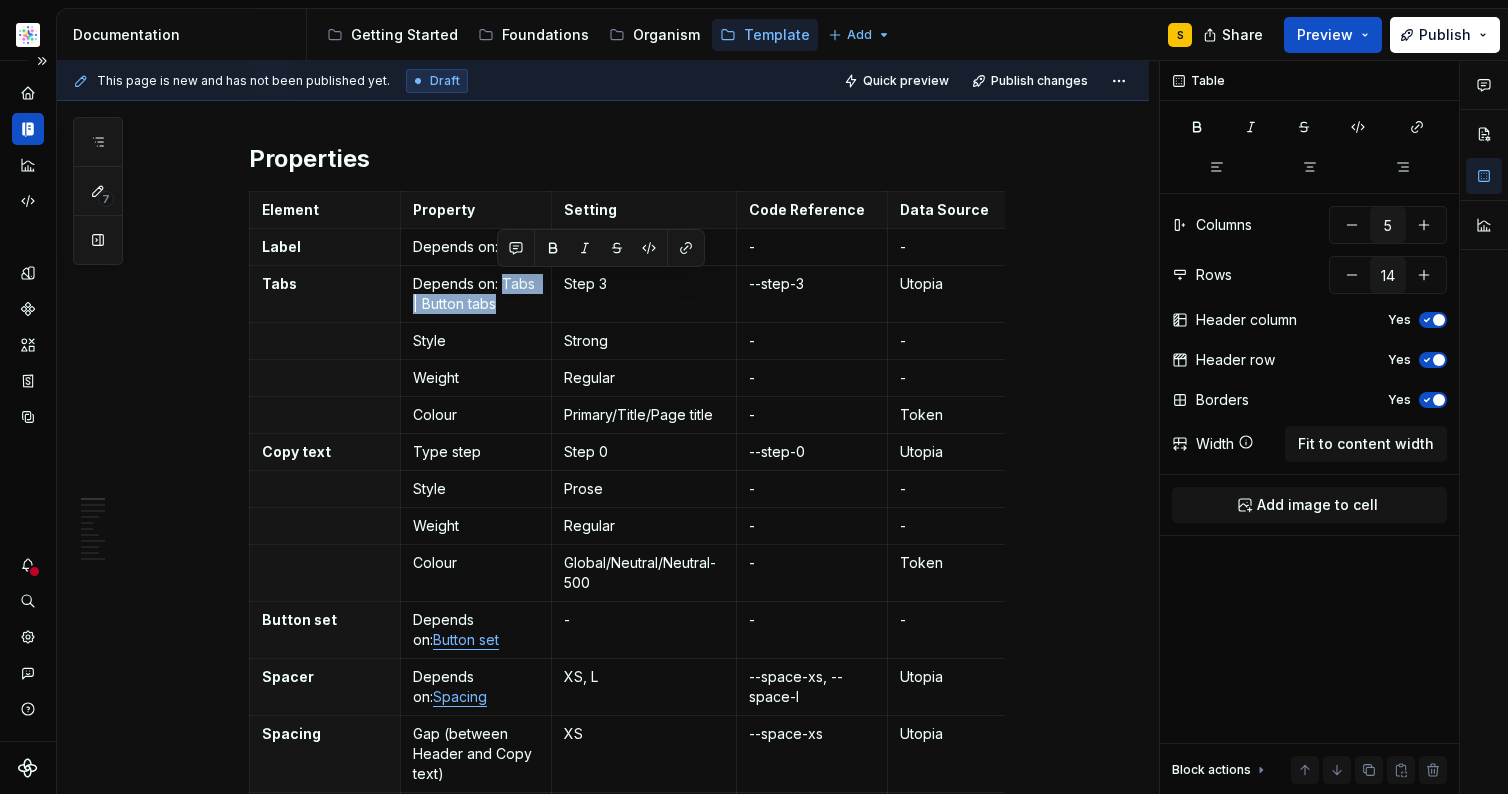 type on "*" 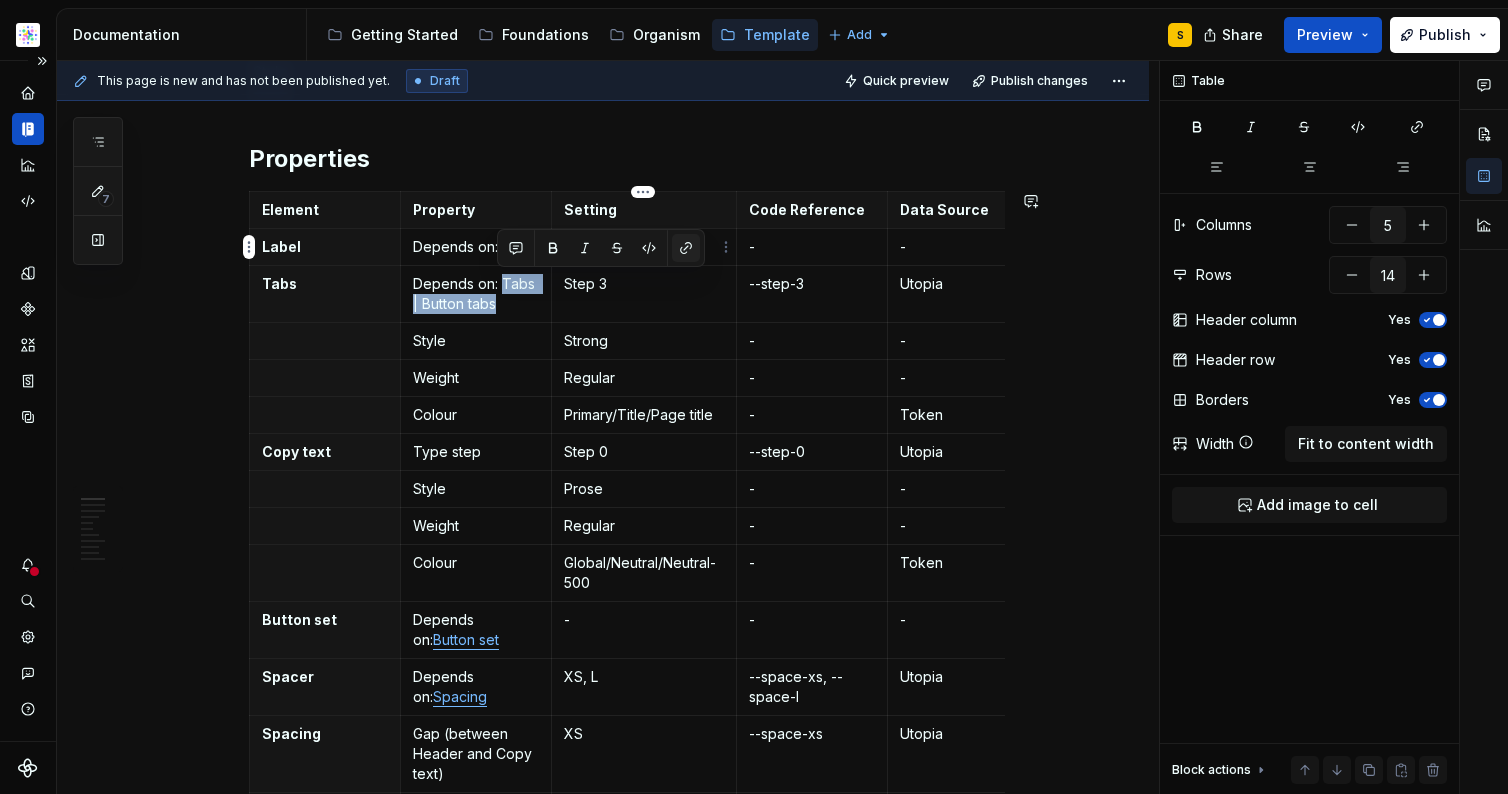 click at bounding box center [686, 248] 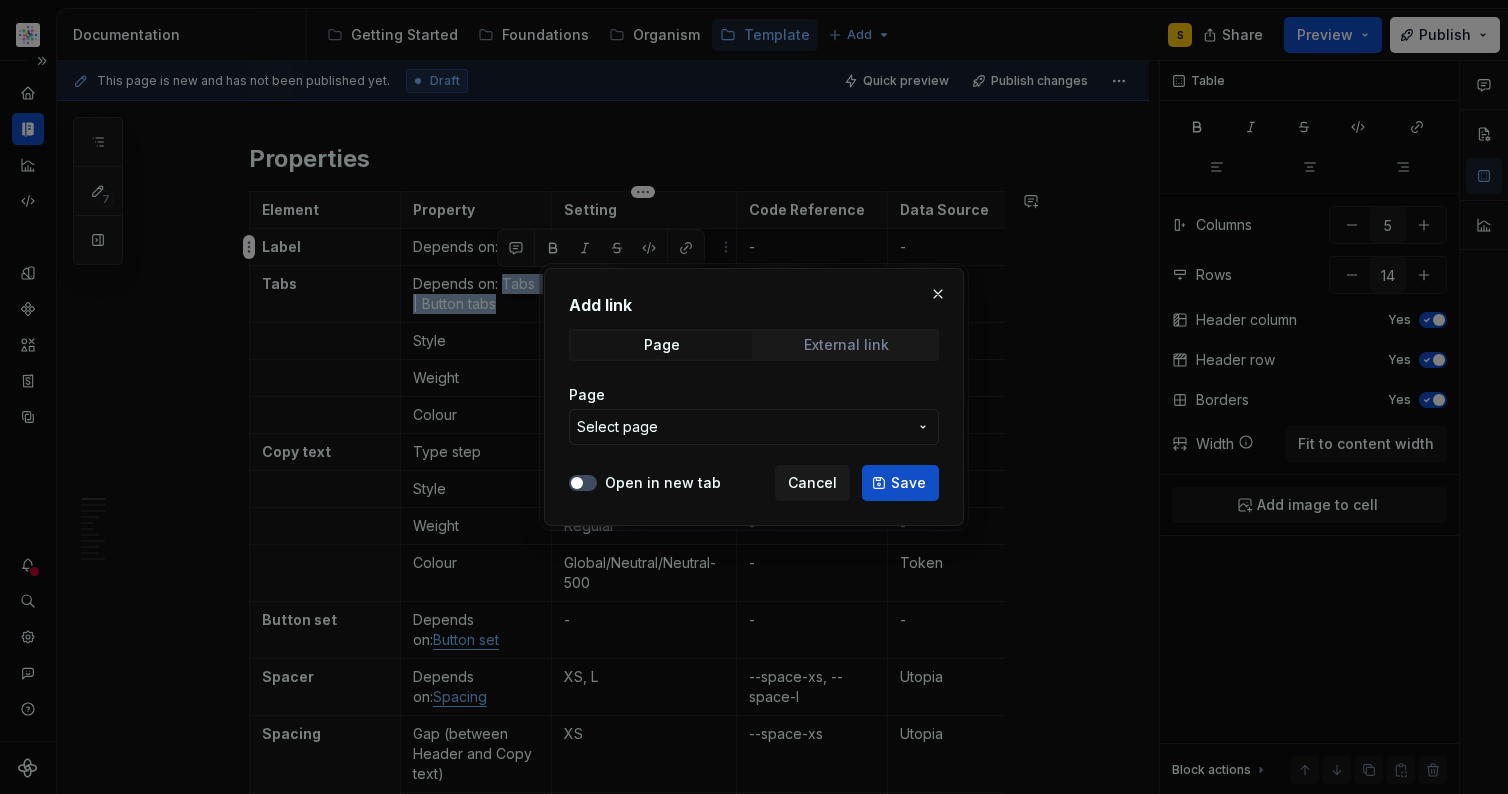 click on "External link" at bounding box center (846, 345) 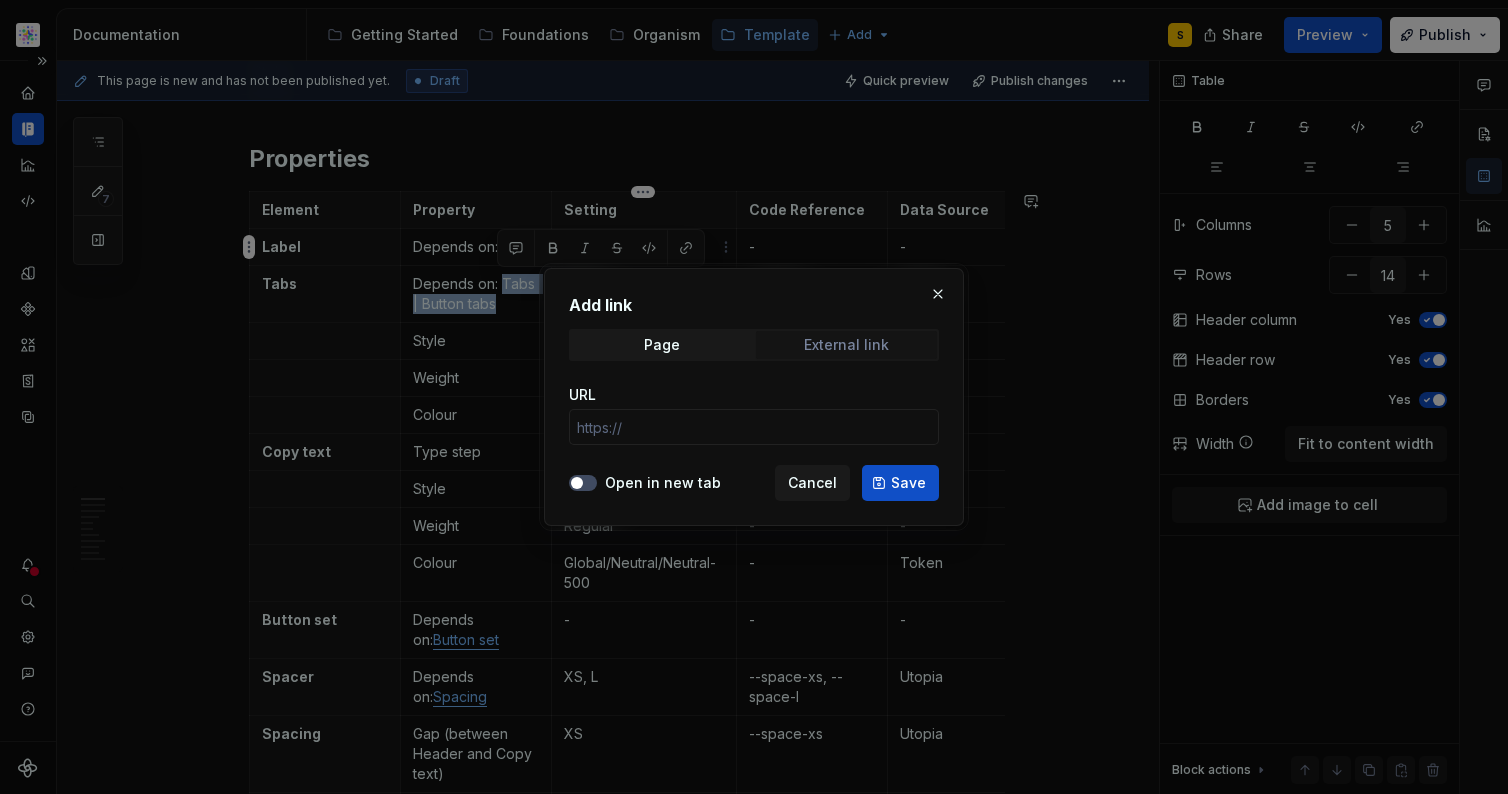 type 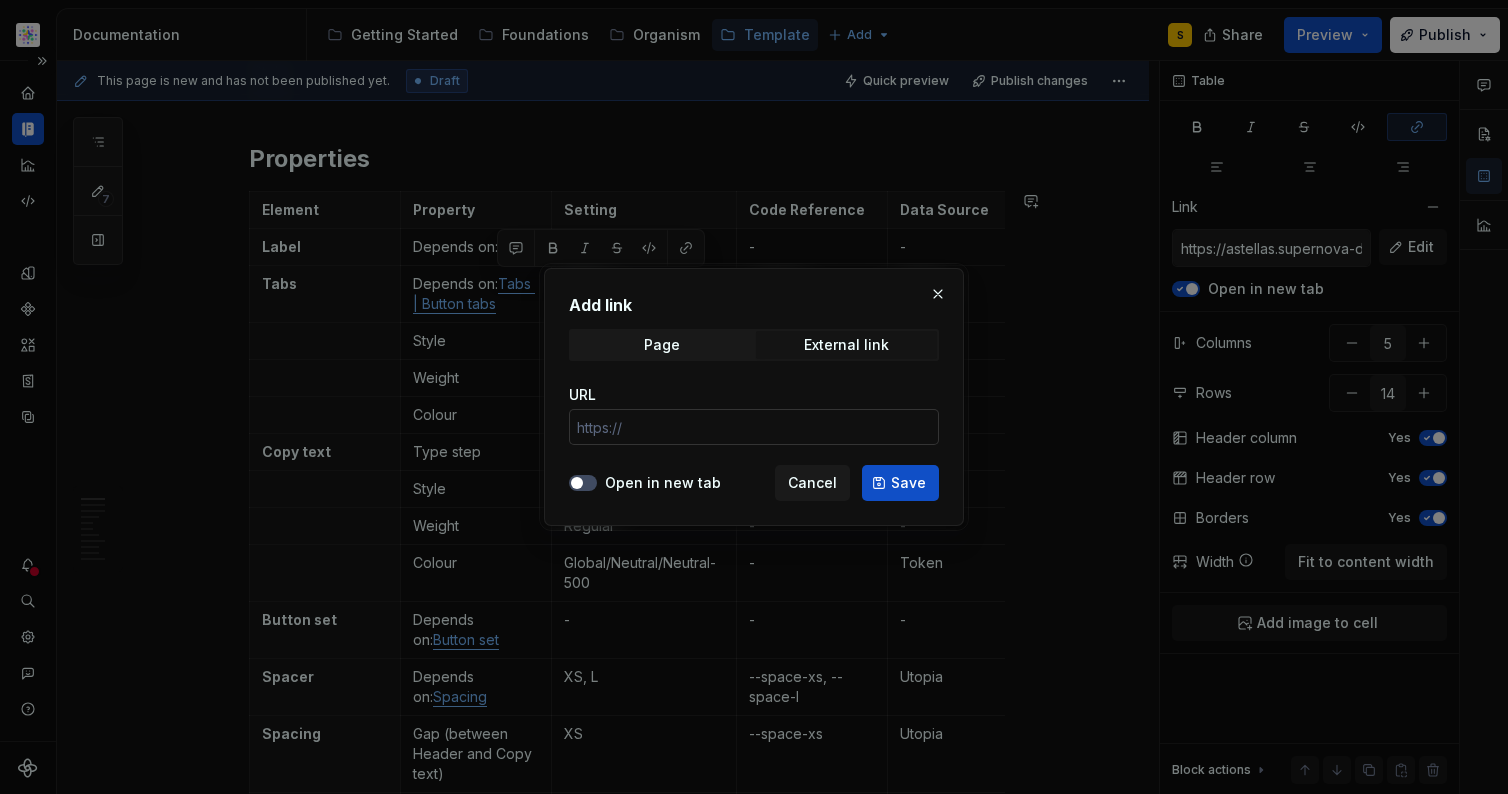 click on "URL" at bounding box center (754, 427) 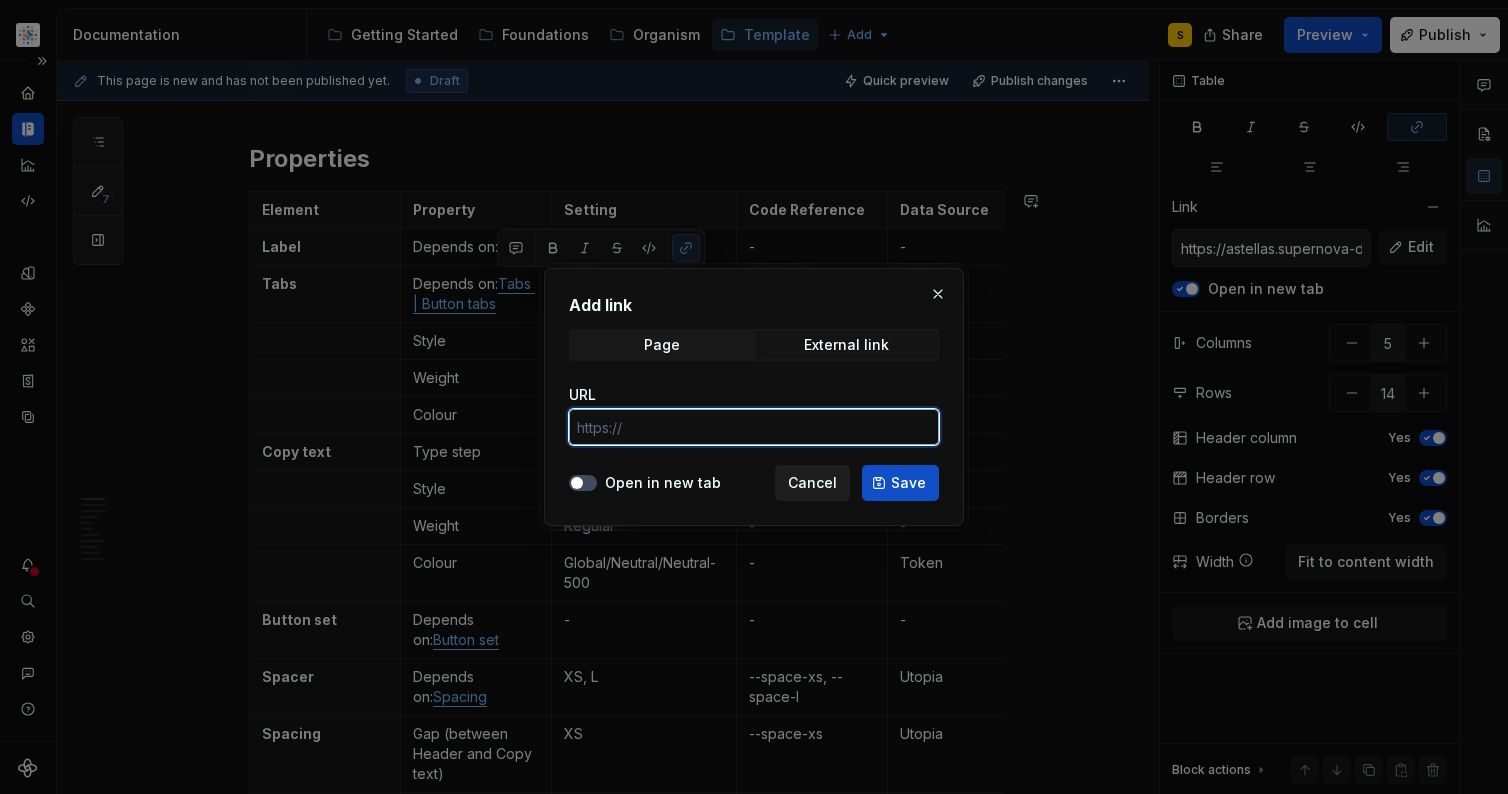 paste on "https://astellas.supernova-docs.io/latest/molecules/tabs-tab-toggle/style-9lDwWmoJ" 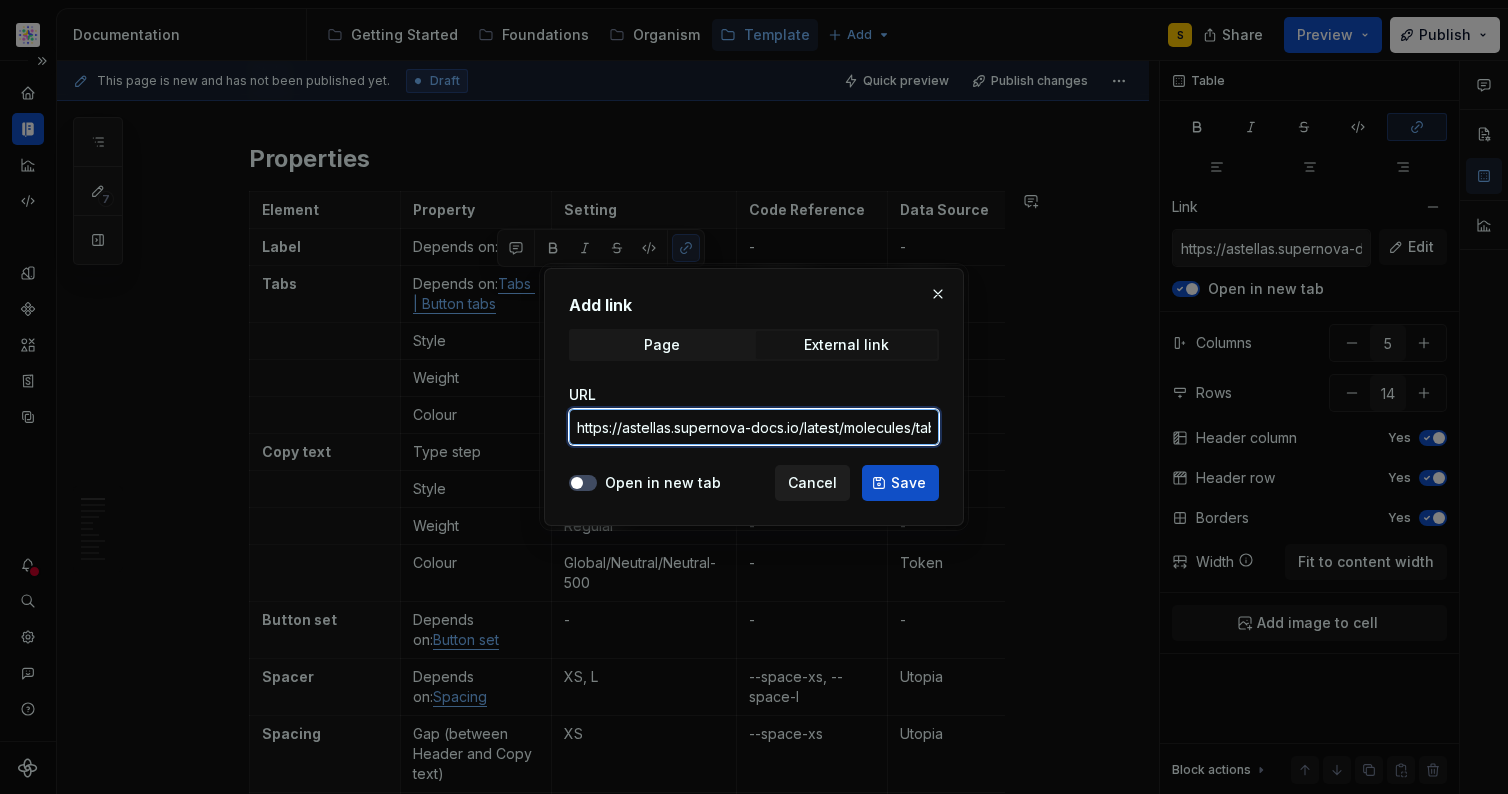 scroll, scrollTop: 0, scrollLeft: 213, axis: horizontal 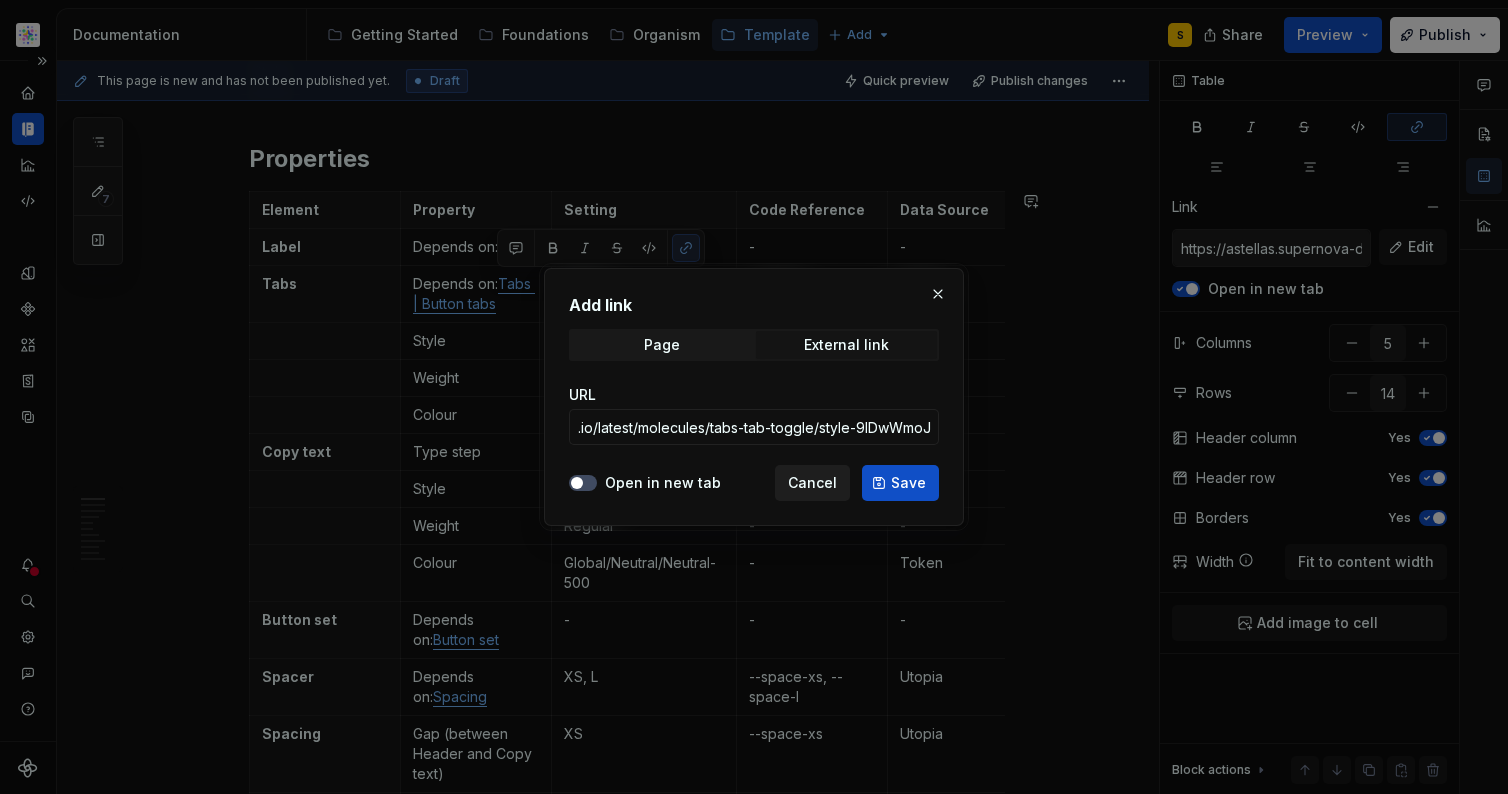 click on "Cancel" at bounding box center (812, 483) 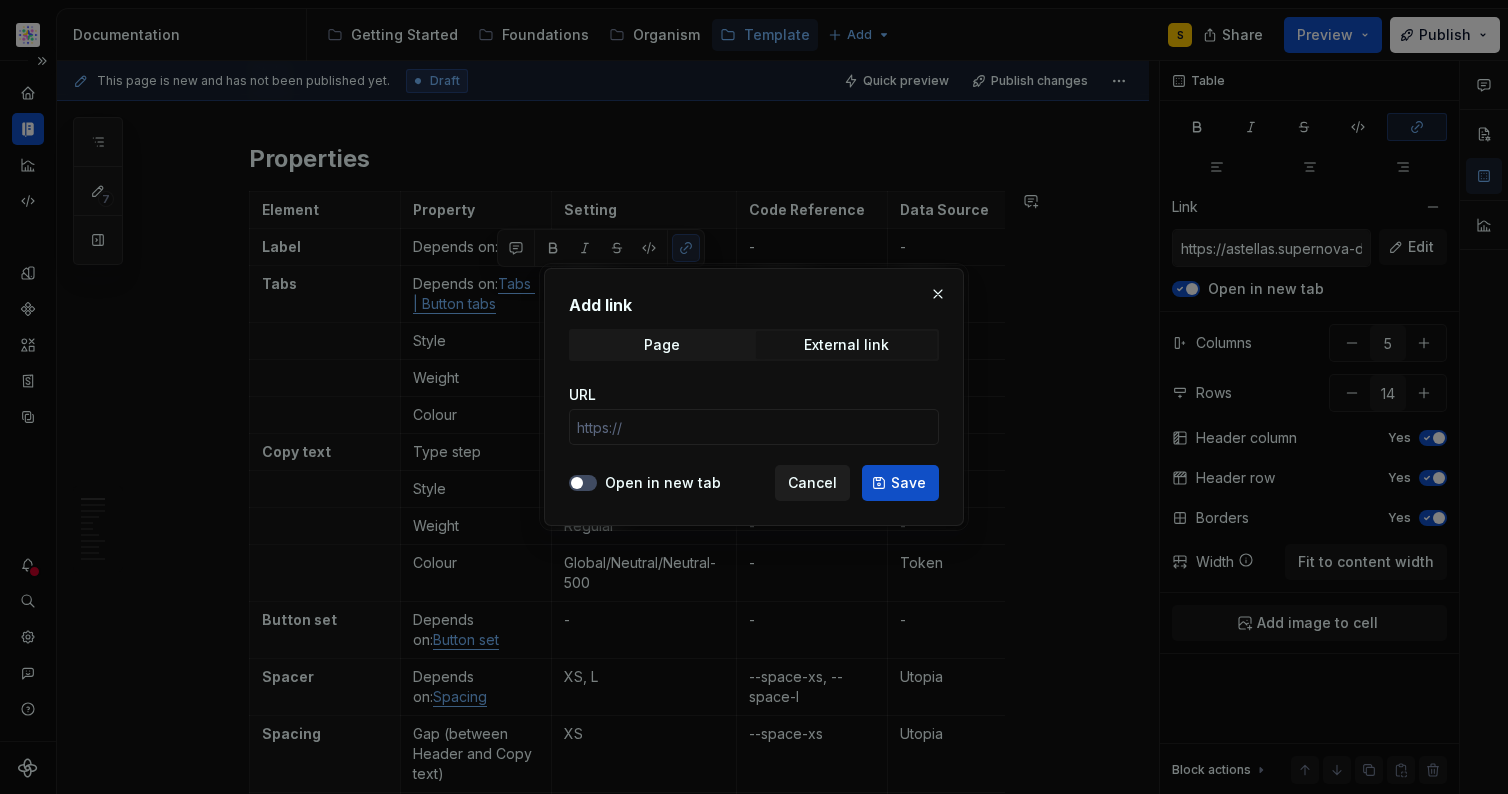scroll, scrollTop: 0, scrollLeft: 0, axis: both 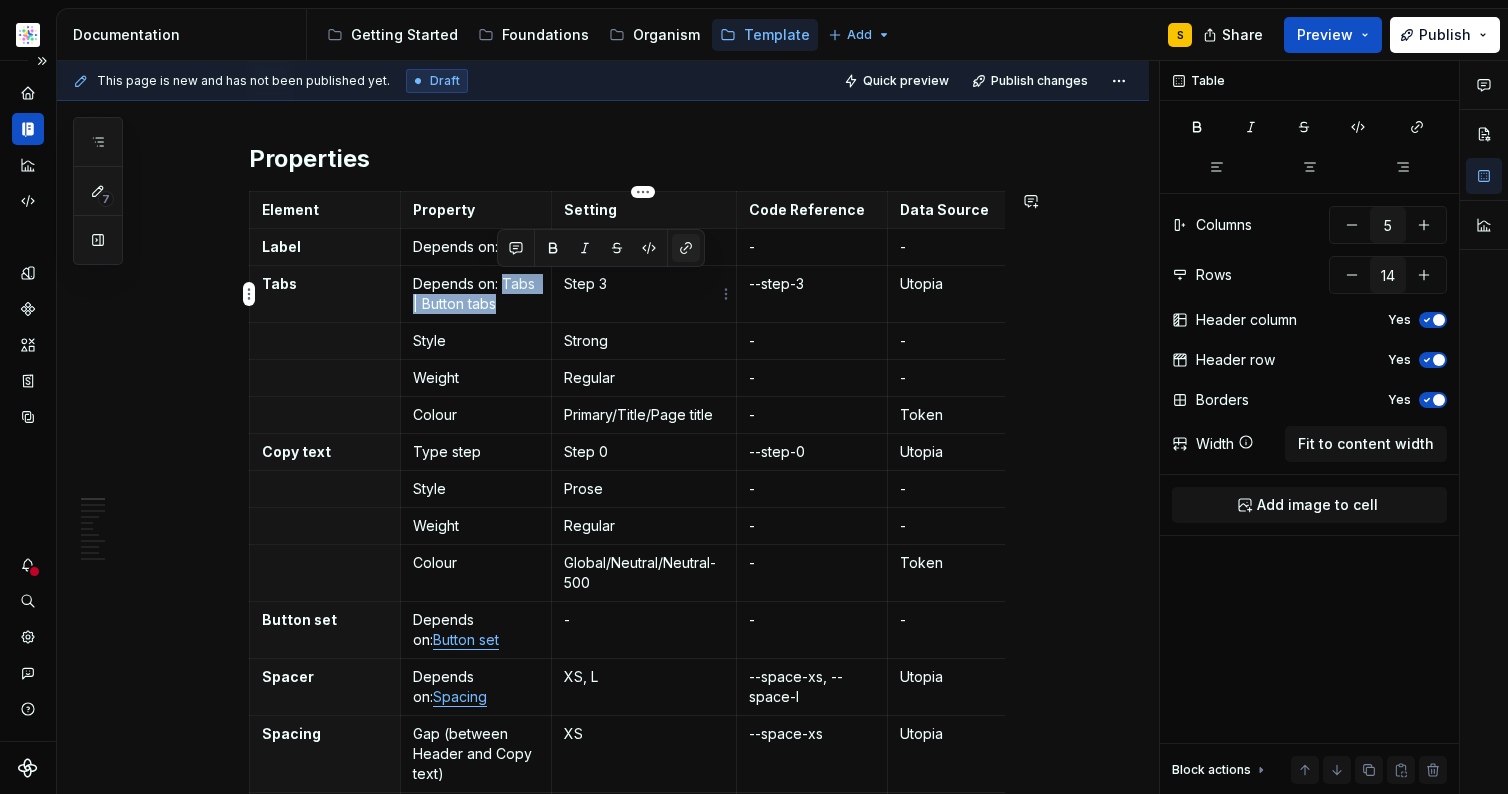 click at bounding box center [686, 248] 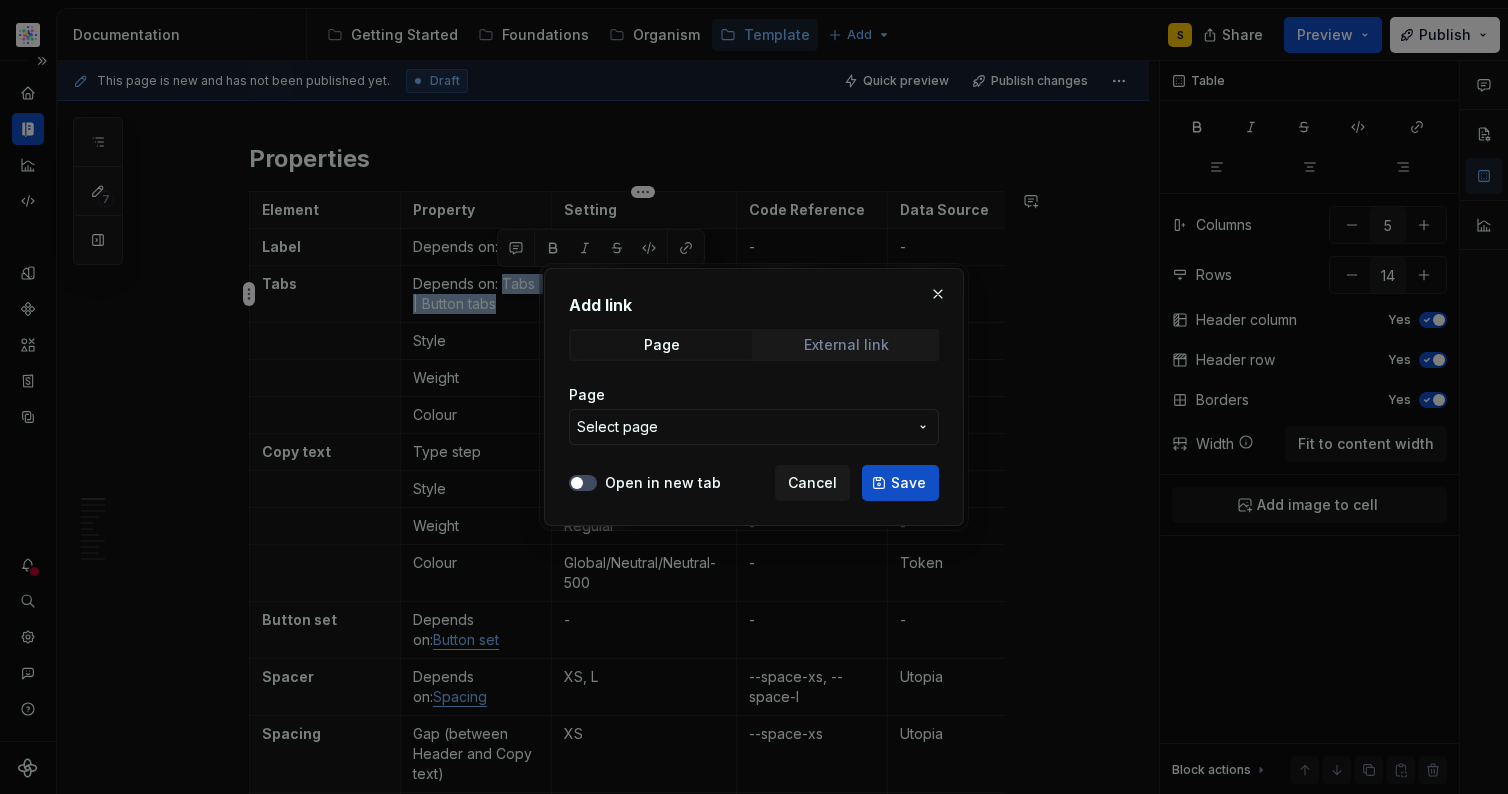 click on "External link" at bounding box center [846, 345] 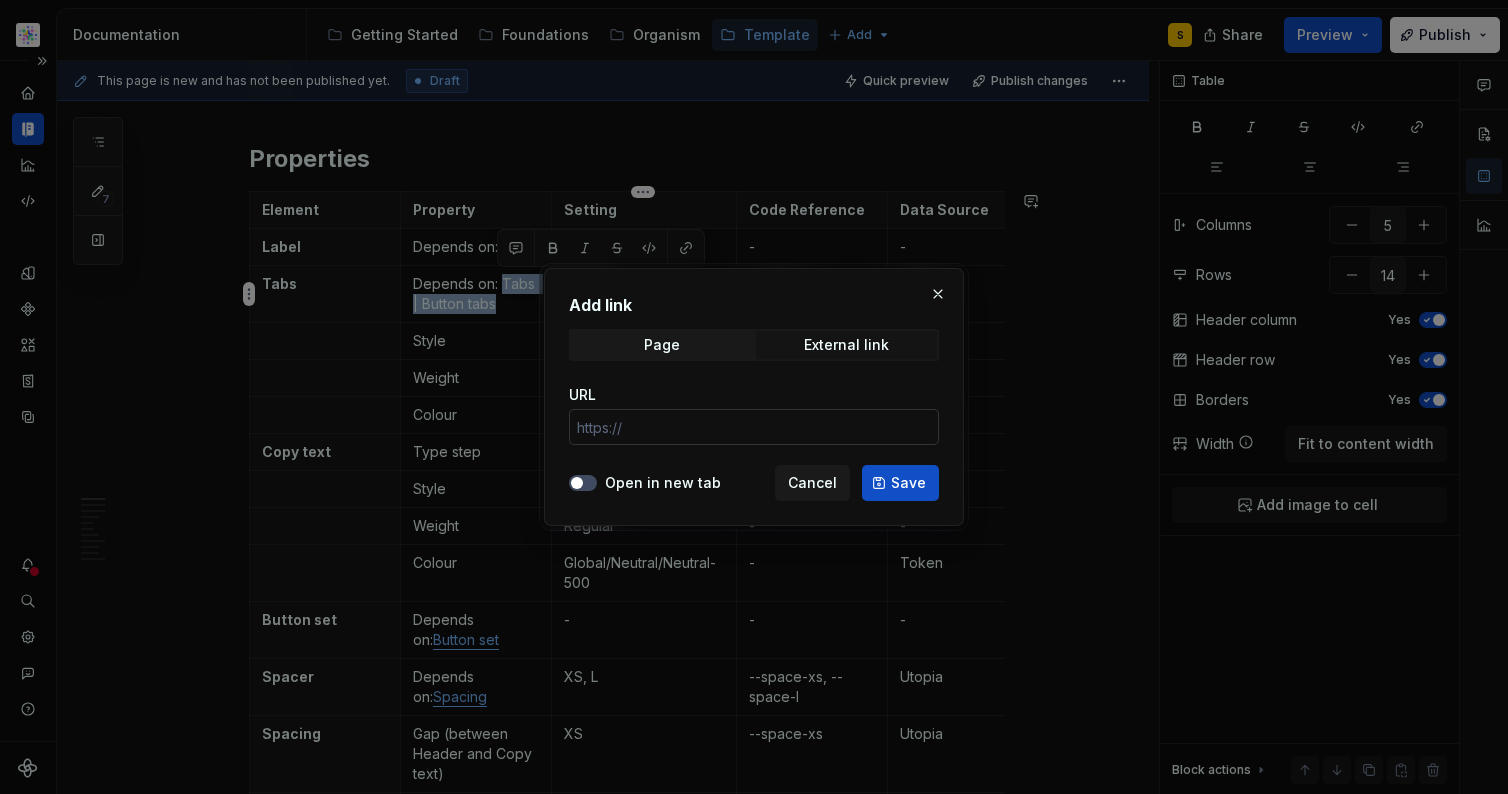 click on "URL" at bounding box center (754, 427) 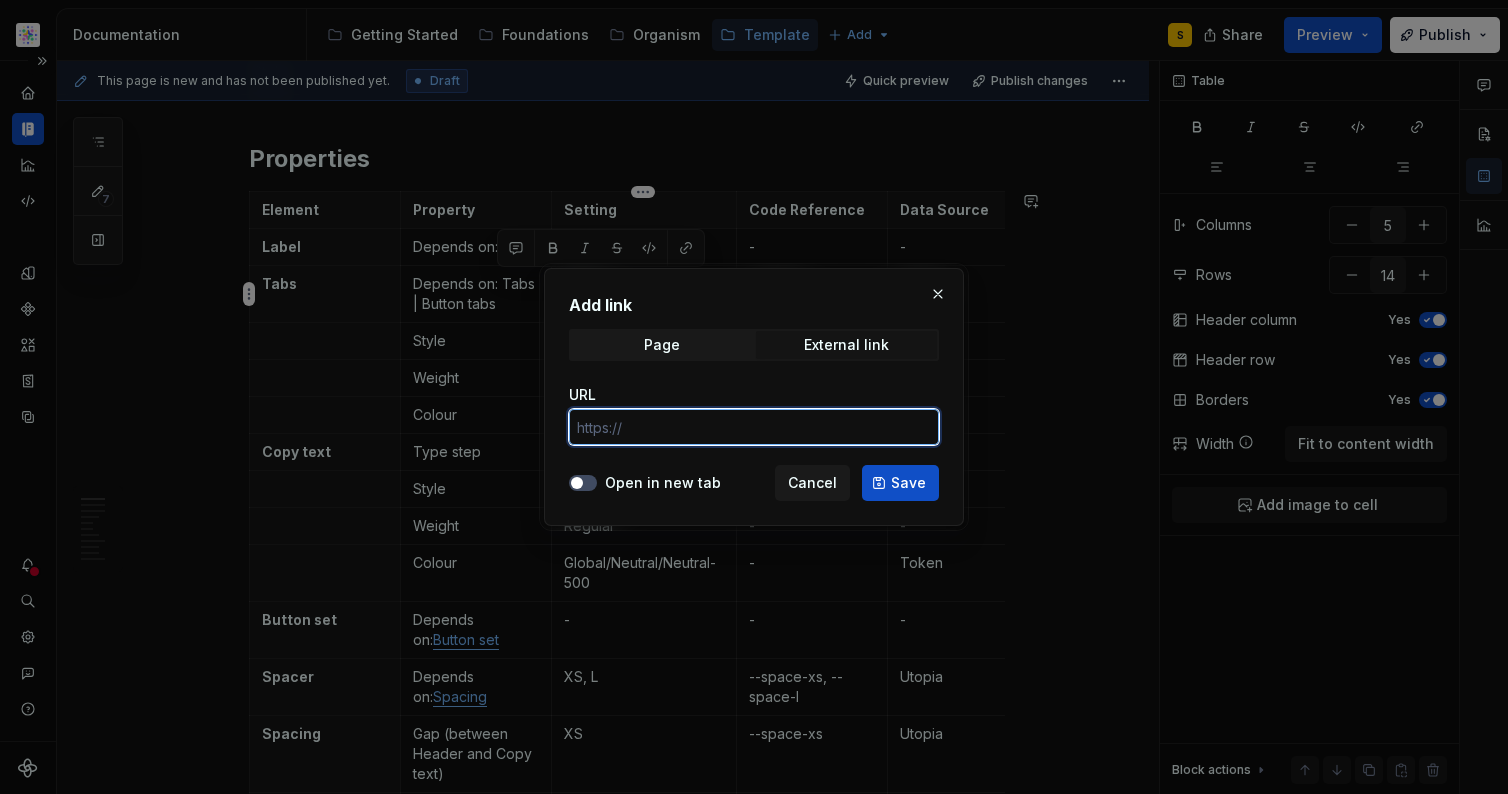 paste on "https://astellas.supernova-docs.io/latest/molecules/tabs-tab-toggle/style-9lDwWmoJ" 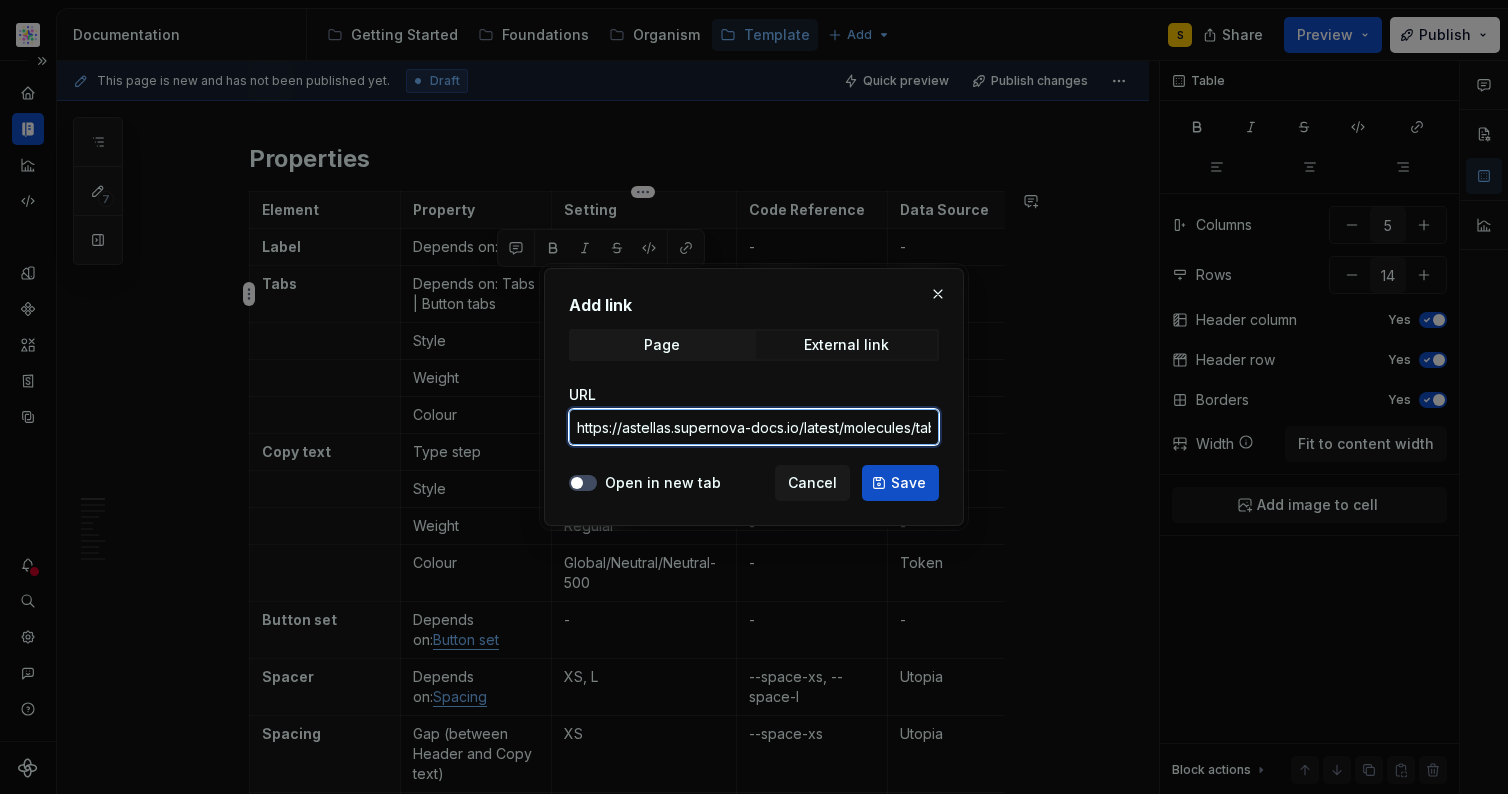 scroll, scrollTop: 0, scrollLeft: 213, axis: horizontal 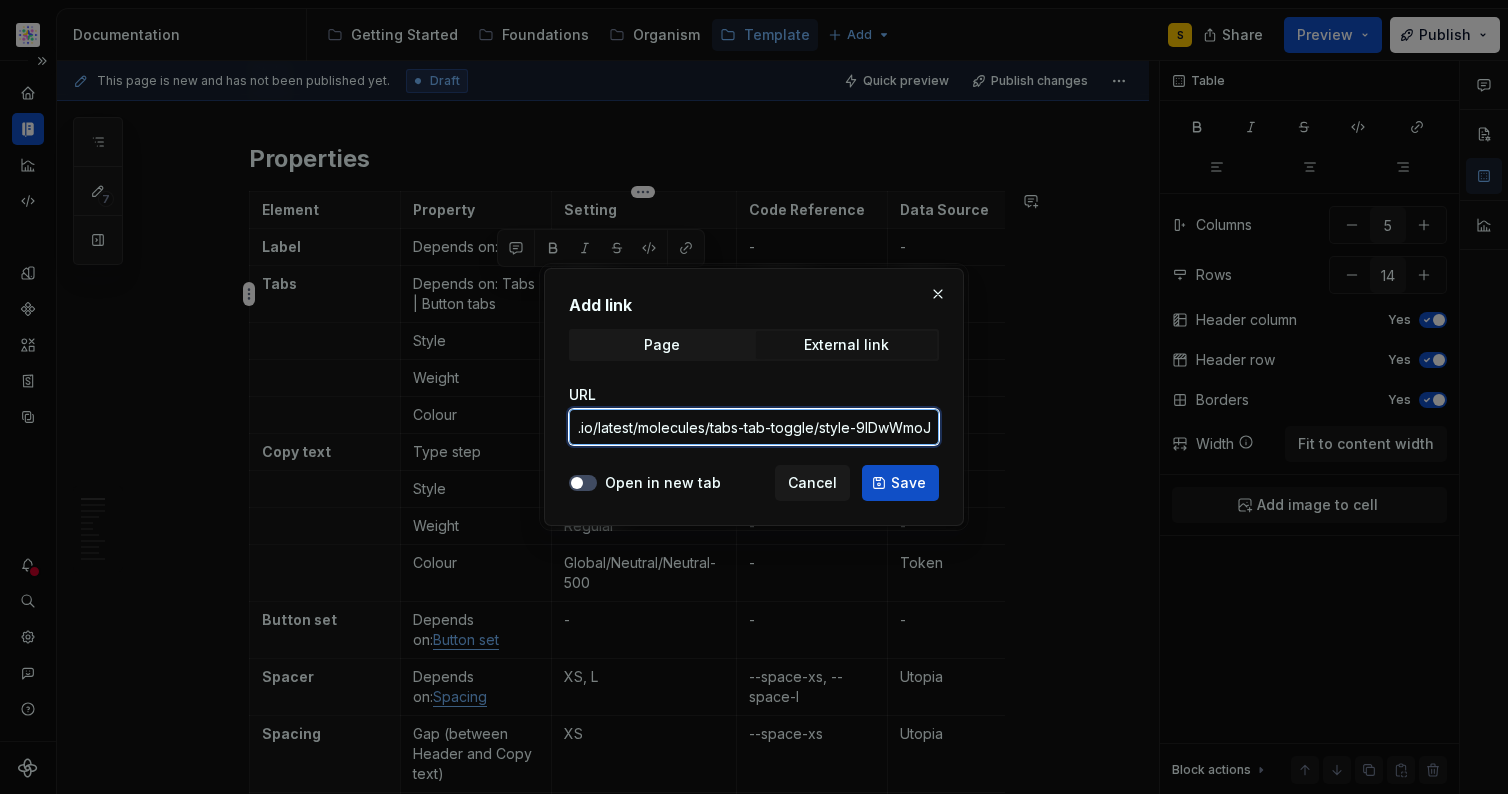 type on "https://astellas.supernova-docs.io/latest/molecules/tabs-tab-toggle/style-9lDwWmoJ" 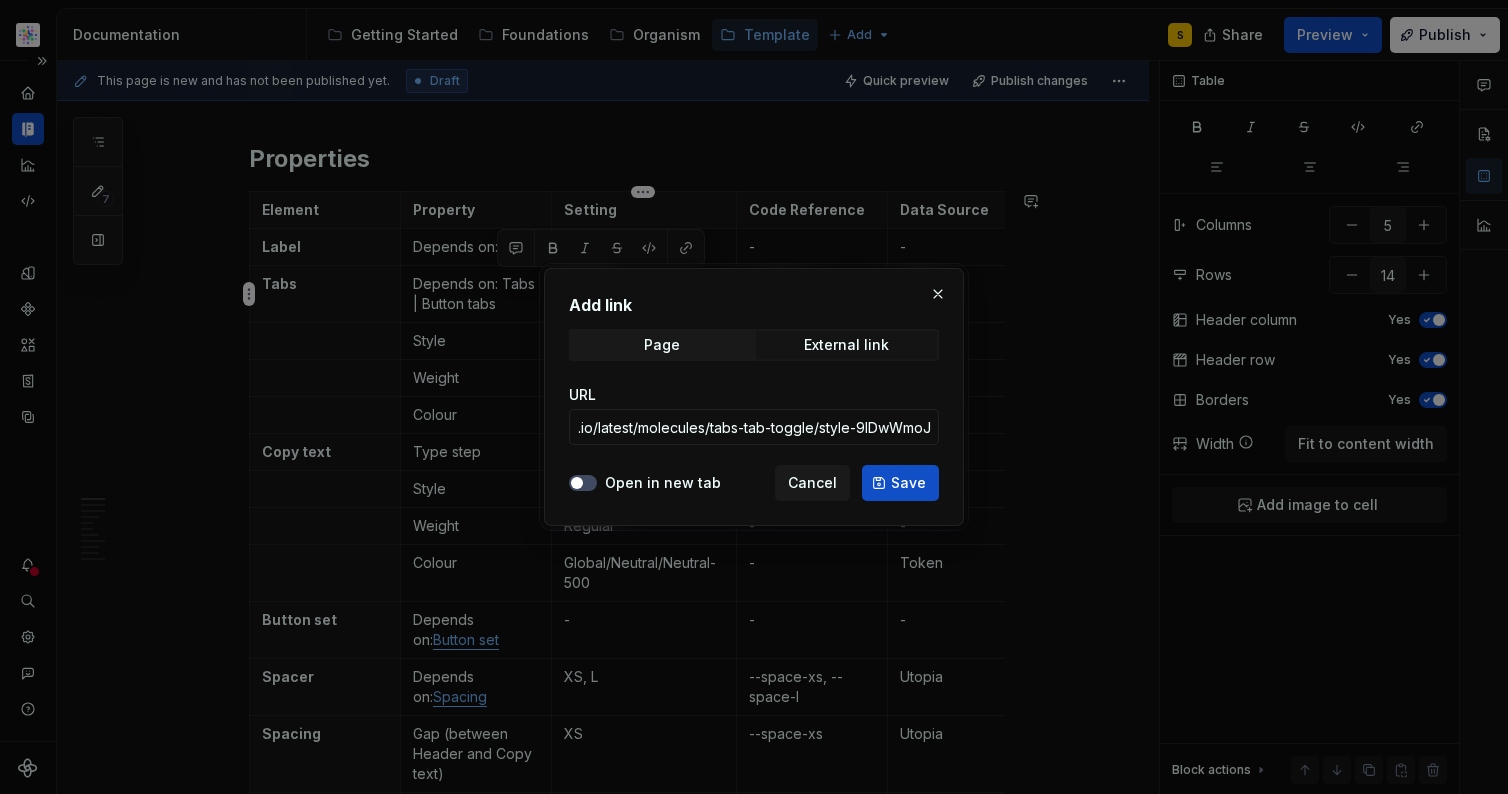 click on "Save" at bounding box center [908, 483] 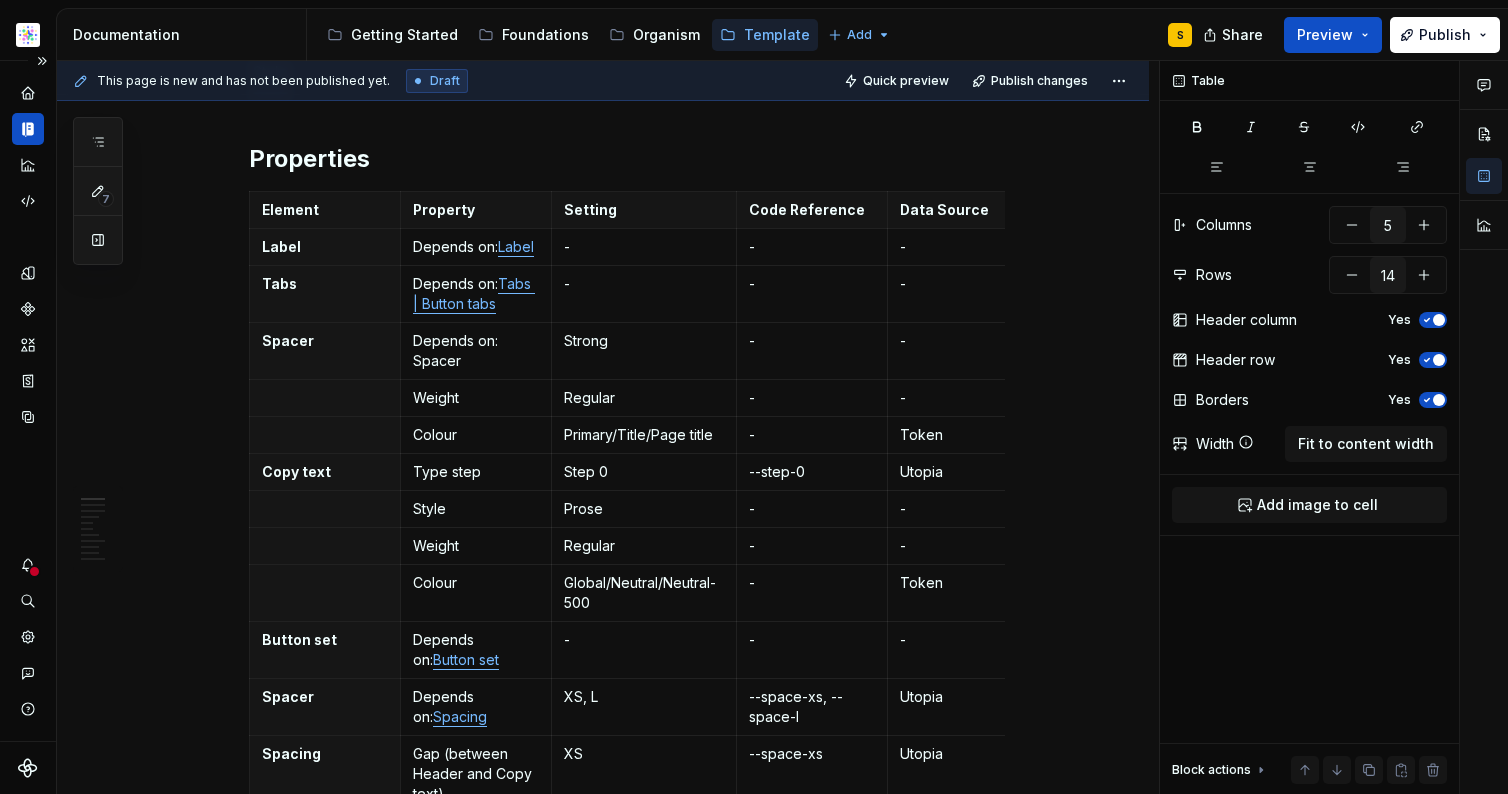 type on "*" 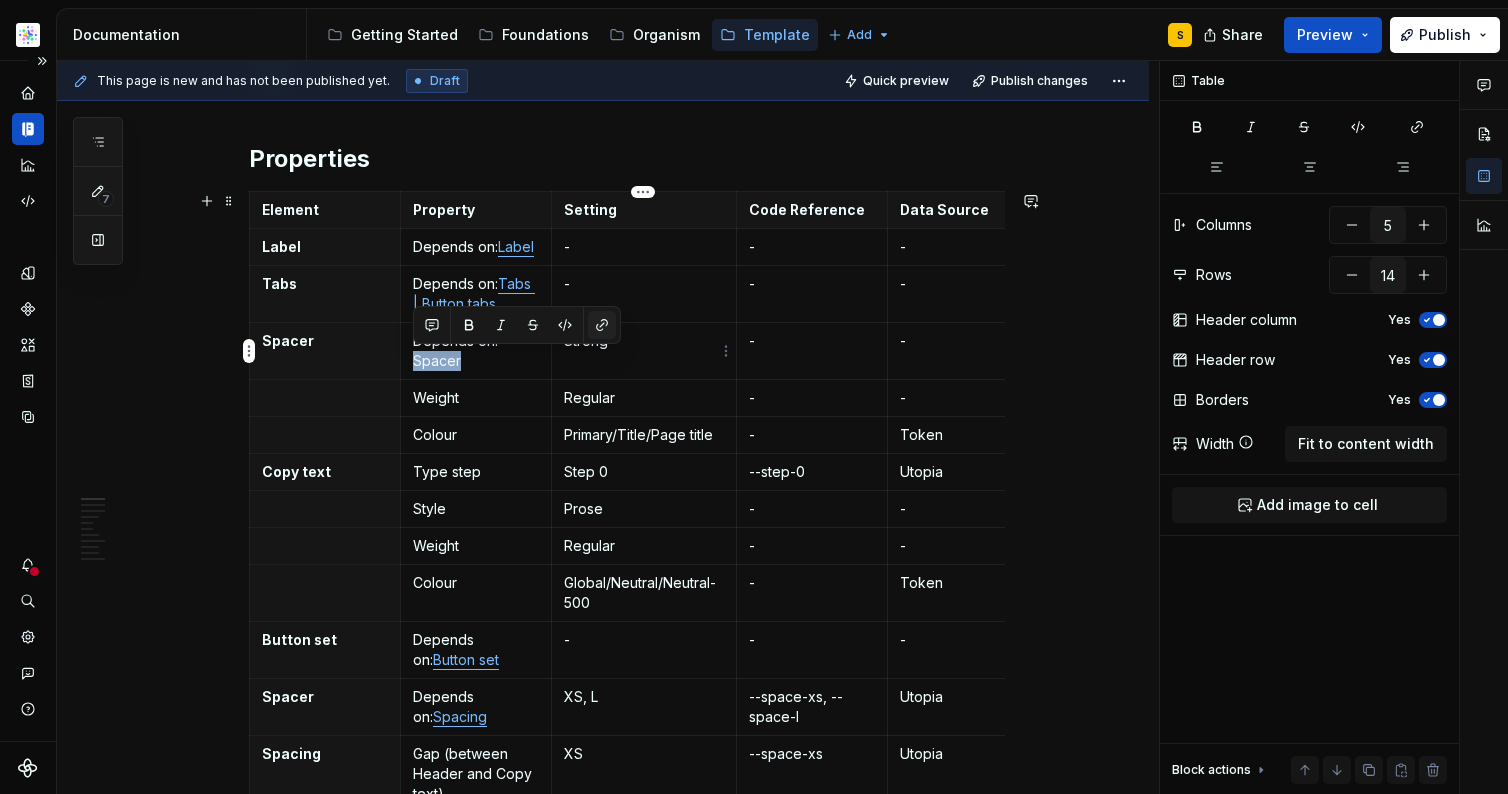 click at bounding box center [602, 325] 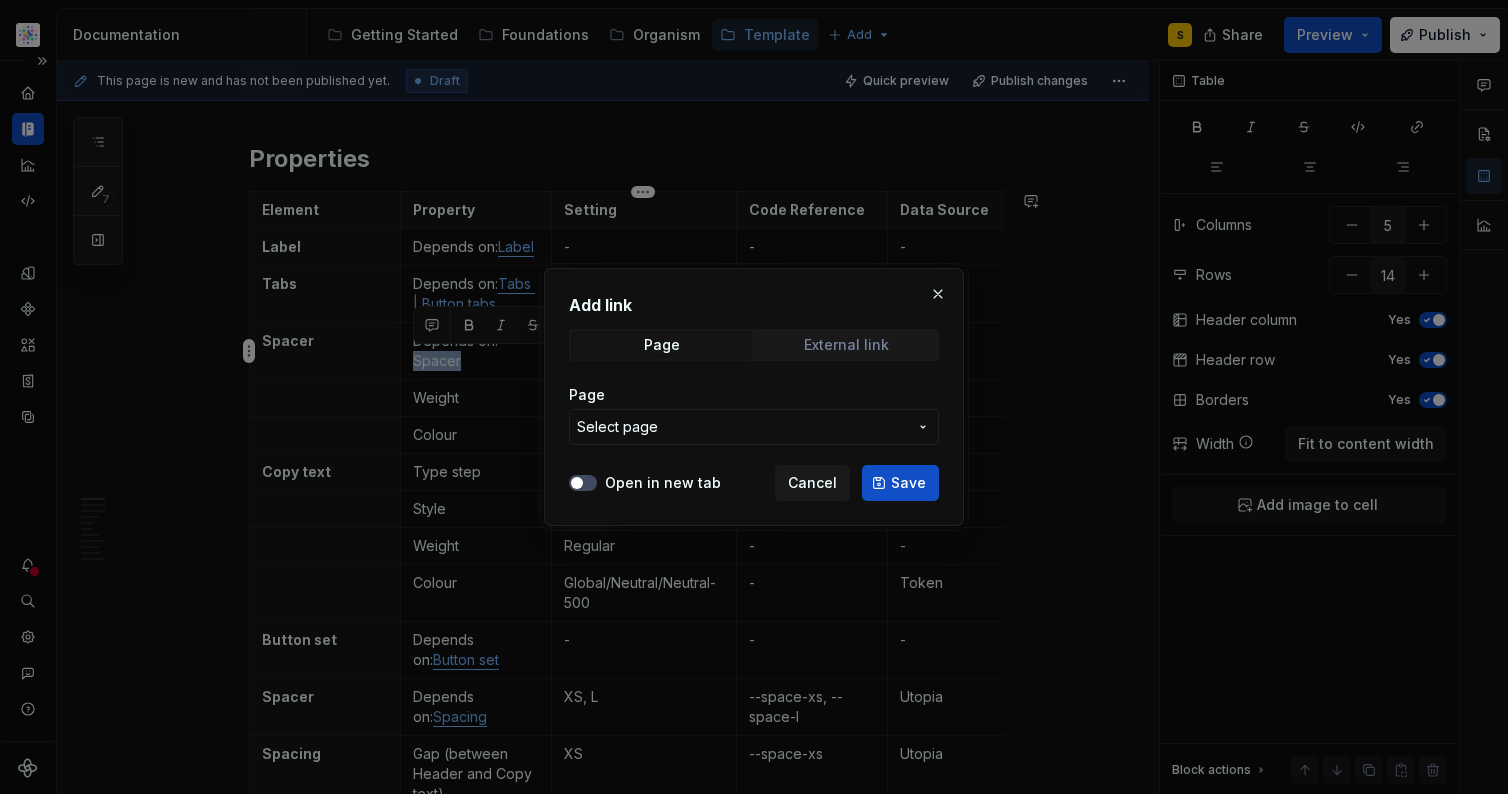 click on "External link" at bounding box center (846, 345) 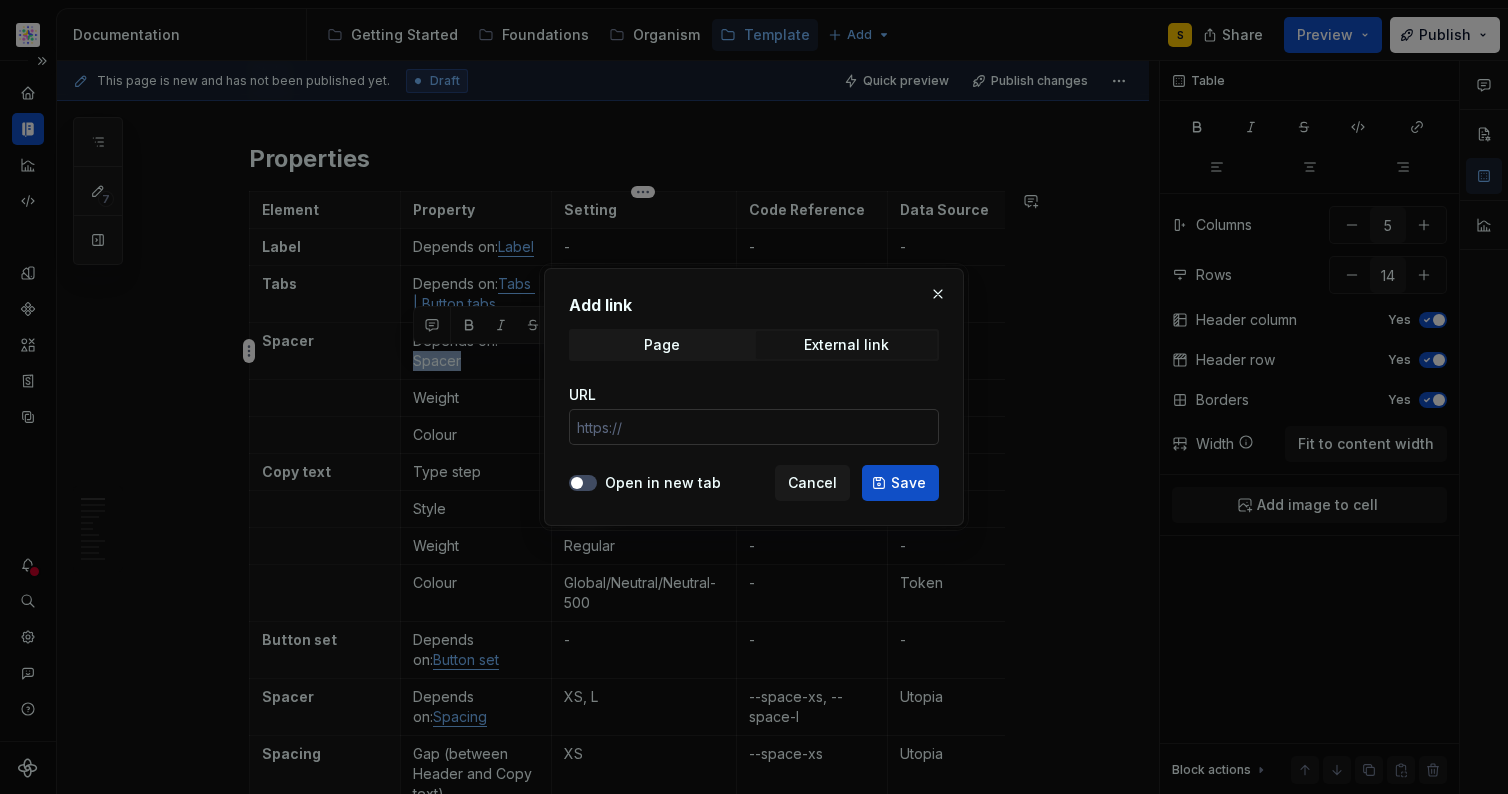 click on "URL" at bounding box center (754, 427) 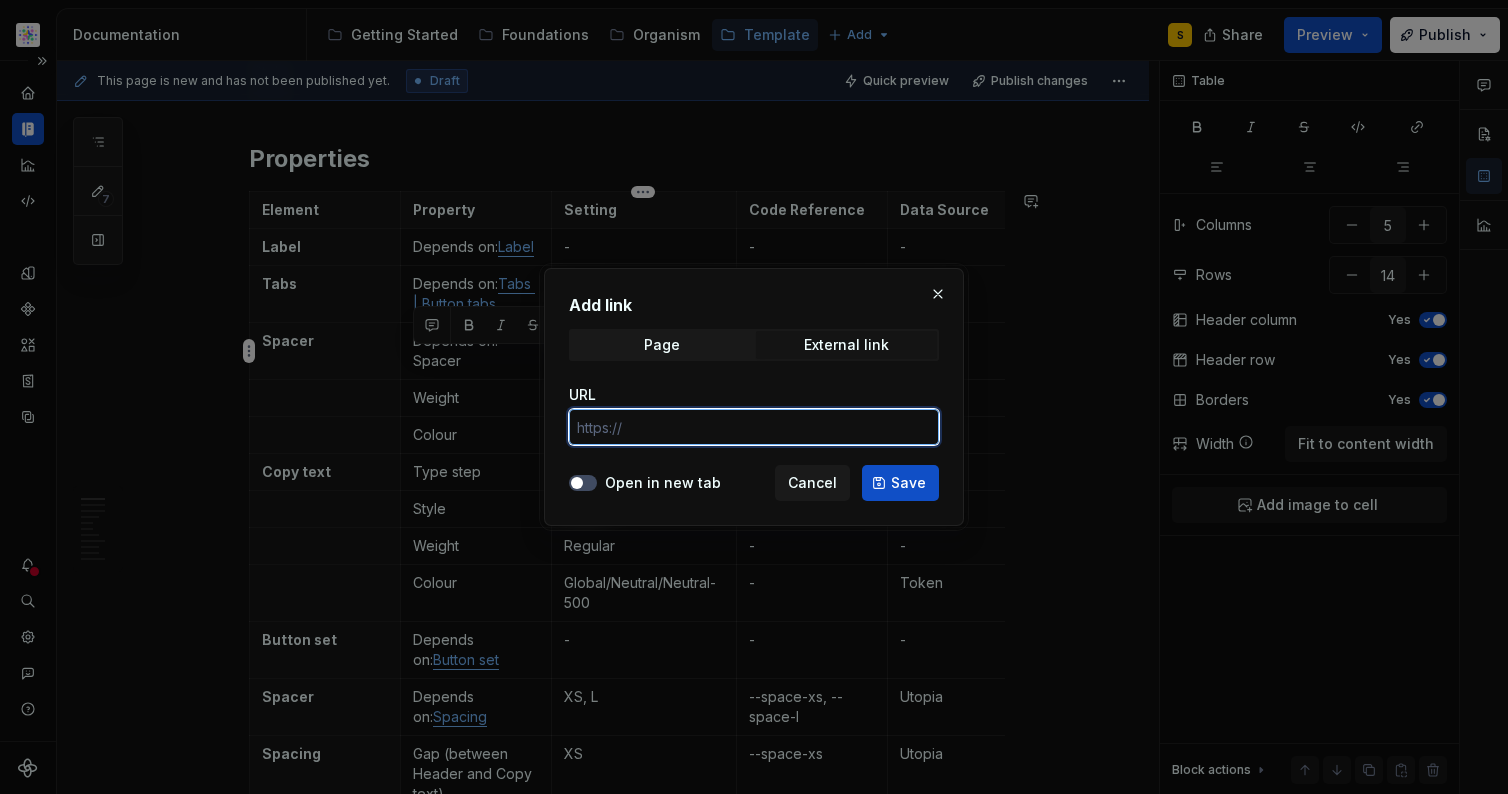 paste on "https://astellas.supernova-docs.io/latest/foundations/layout/spaces-xWj0H67Z" 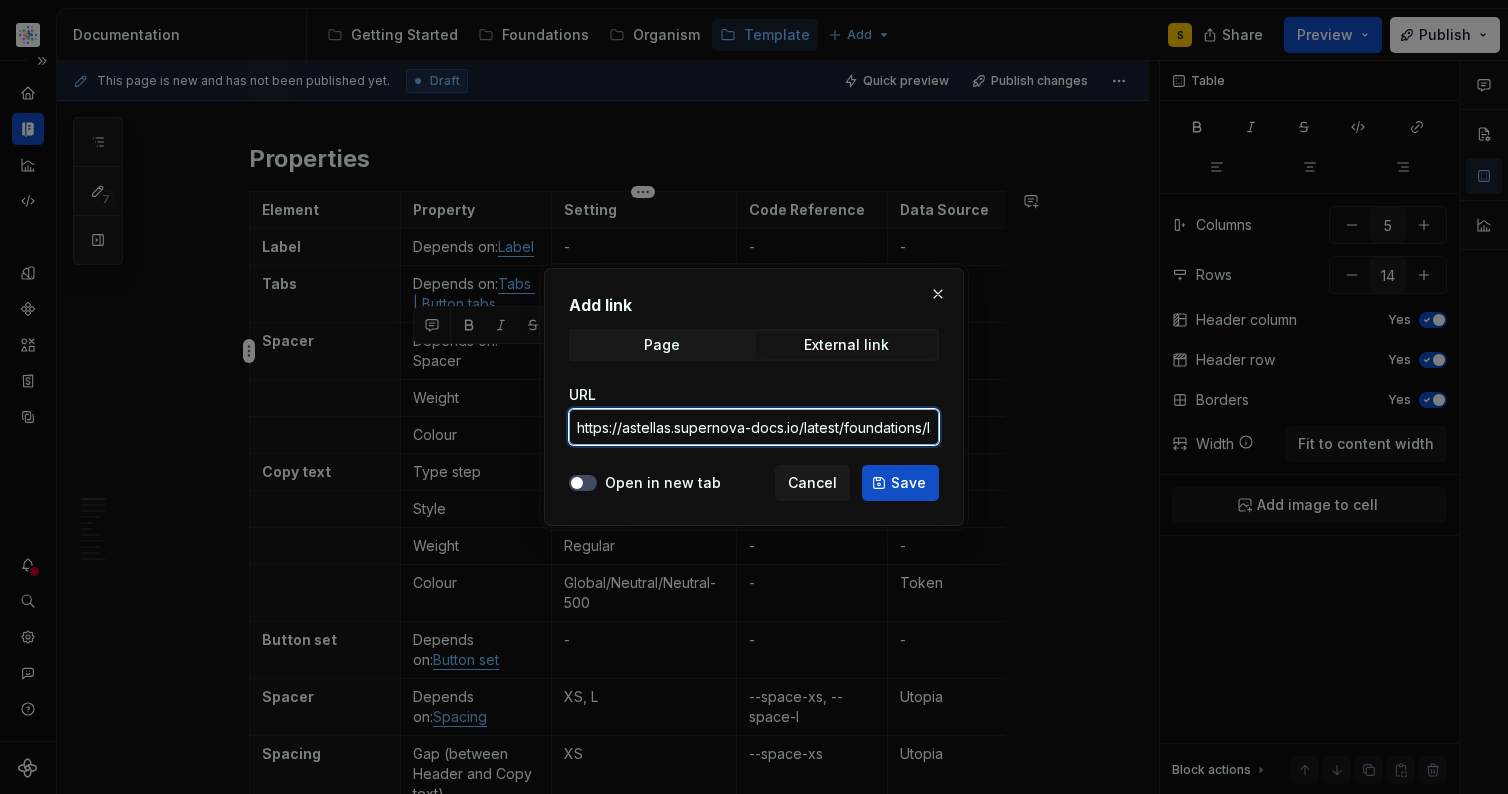 scroll, scrollTop: 0, scrollLeft: 169, axis: horizontal 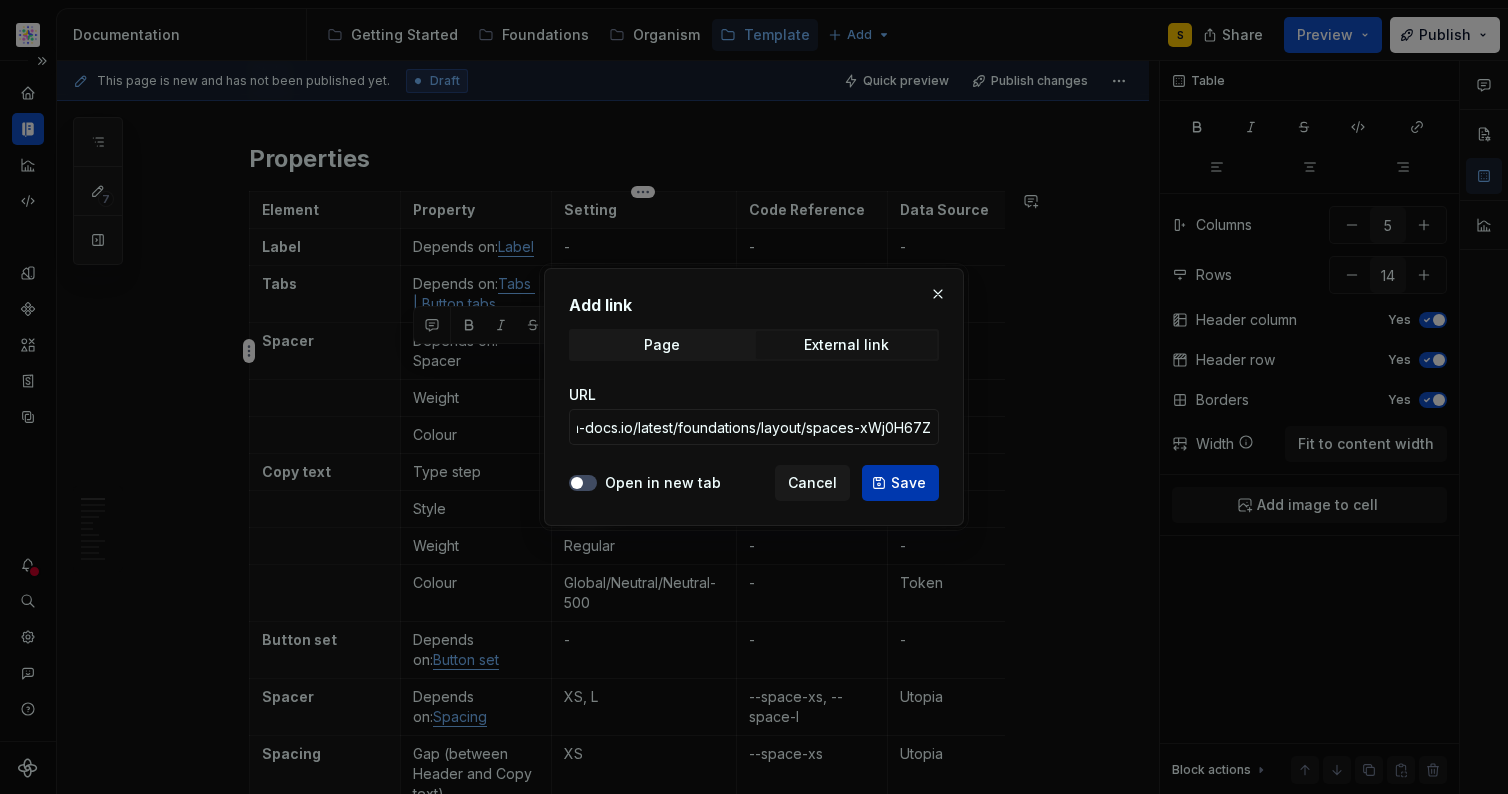 click on "Save" at bounding box center [908, 483] 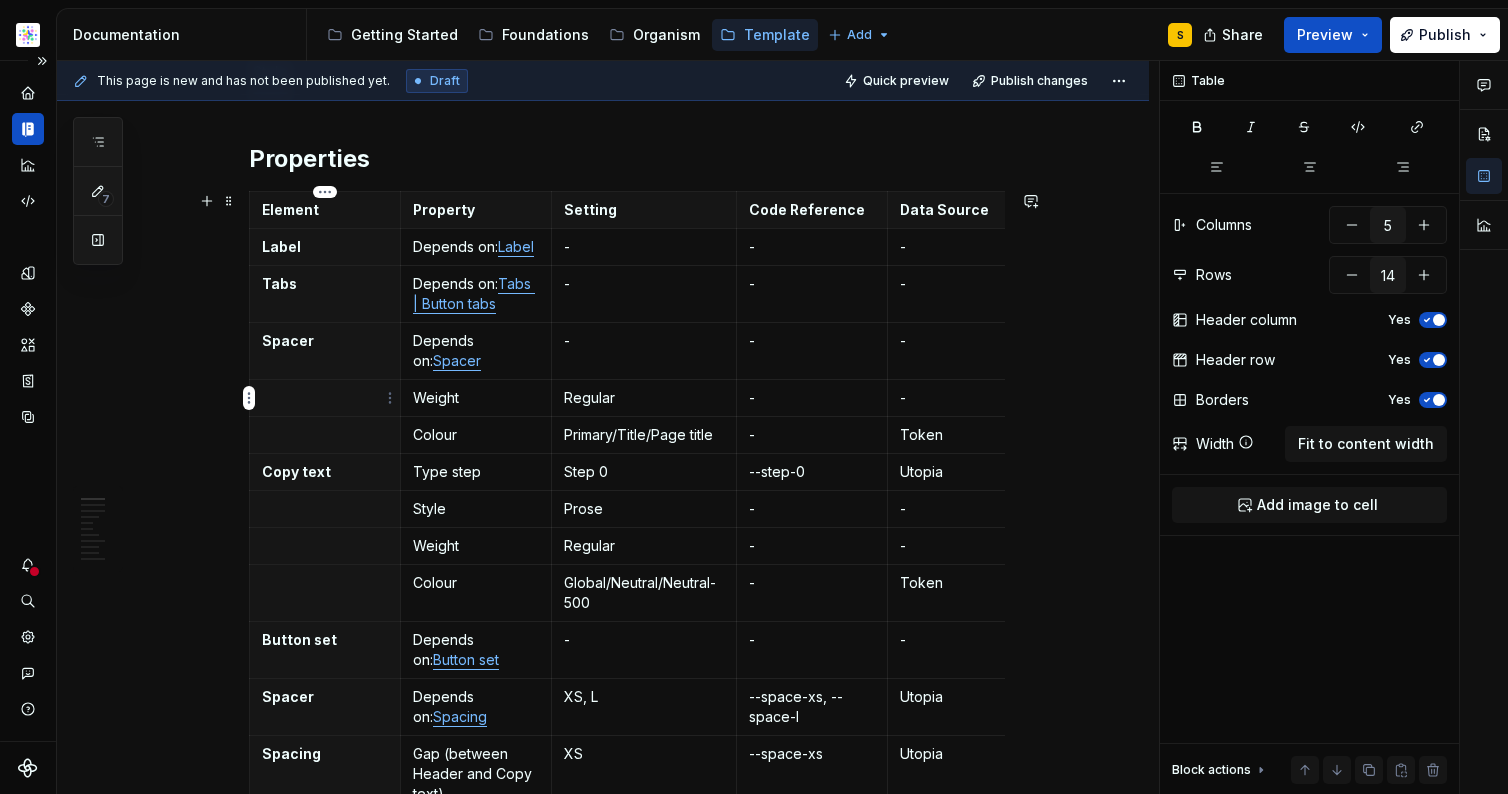 click on "Astellas Pro S Design system data Documentation
Accessibility guide for tree Page tree.
Navigate the tree with the arrow keys. Common tree hotkeys apply. Further keybindings are available:
enter to execute primary action on focused item
f2 to start renaming the focused item
escape to abort renaming an item
control+d to start dragging selected items
Getting Started Foundations Organism Template Add S Share Preview Publish 7 Pages Add
Accessibility guide for tree Page tree.
Navigate the tree with the arrow keys. Common tree hotkeys apply. Further keybindings are available:
enter to execute primary action on focused item
f2 to start renaming the focused item
escape to abort renaming an item
control+d to start dragging selected items
Welcome Documentation Documentation Template Style Usage Medical | Medical header Style Usage Contact | Form | Rep Style Usage Style Usage S" at bounding box center (754, 397) 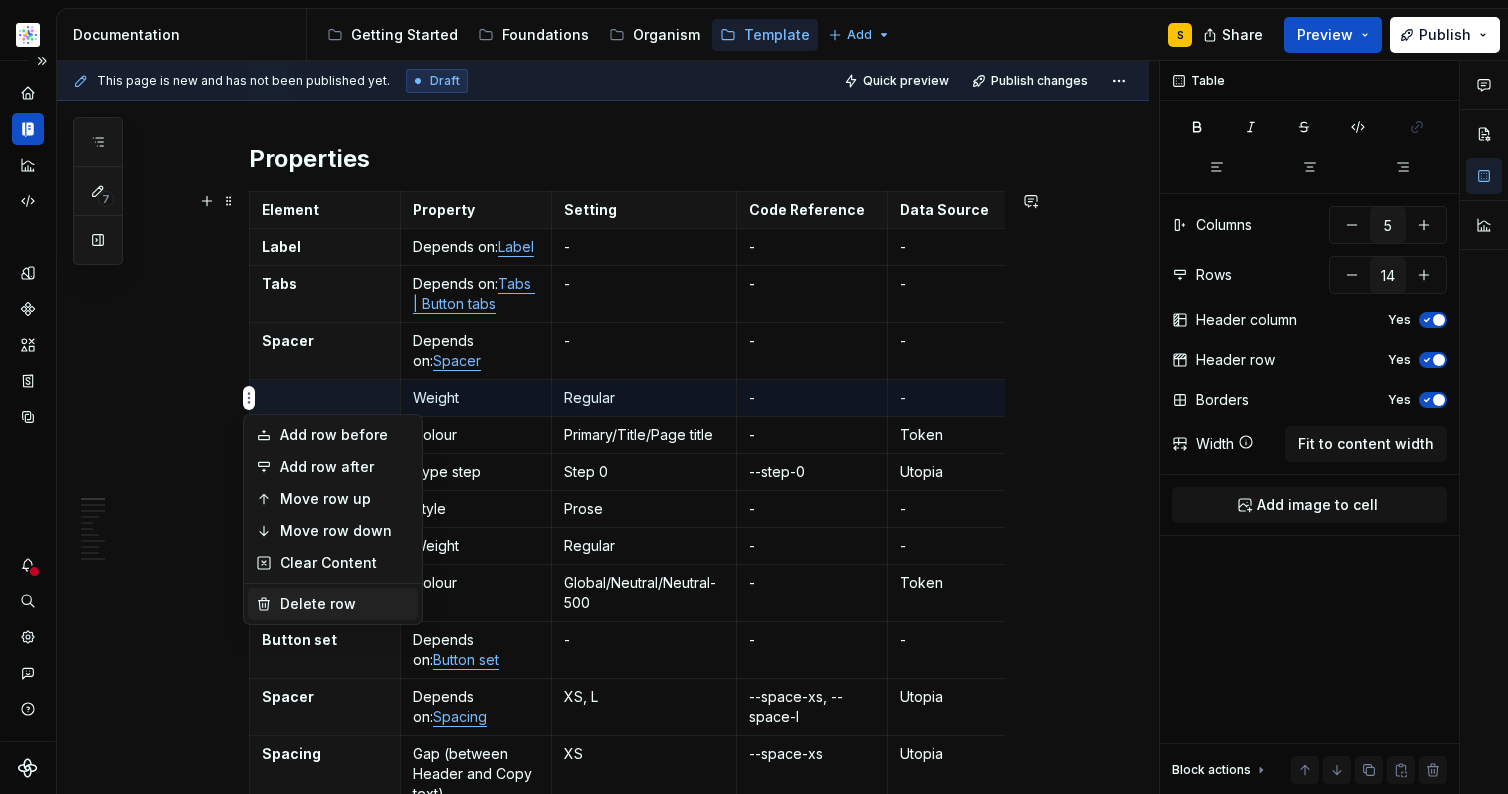 click on "Delete row" at bounding box center (345, 604) 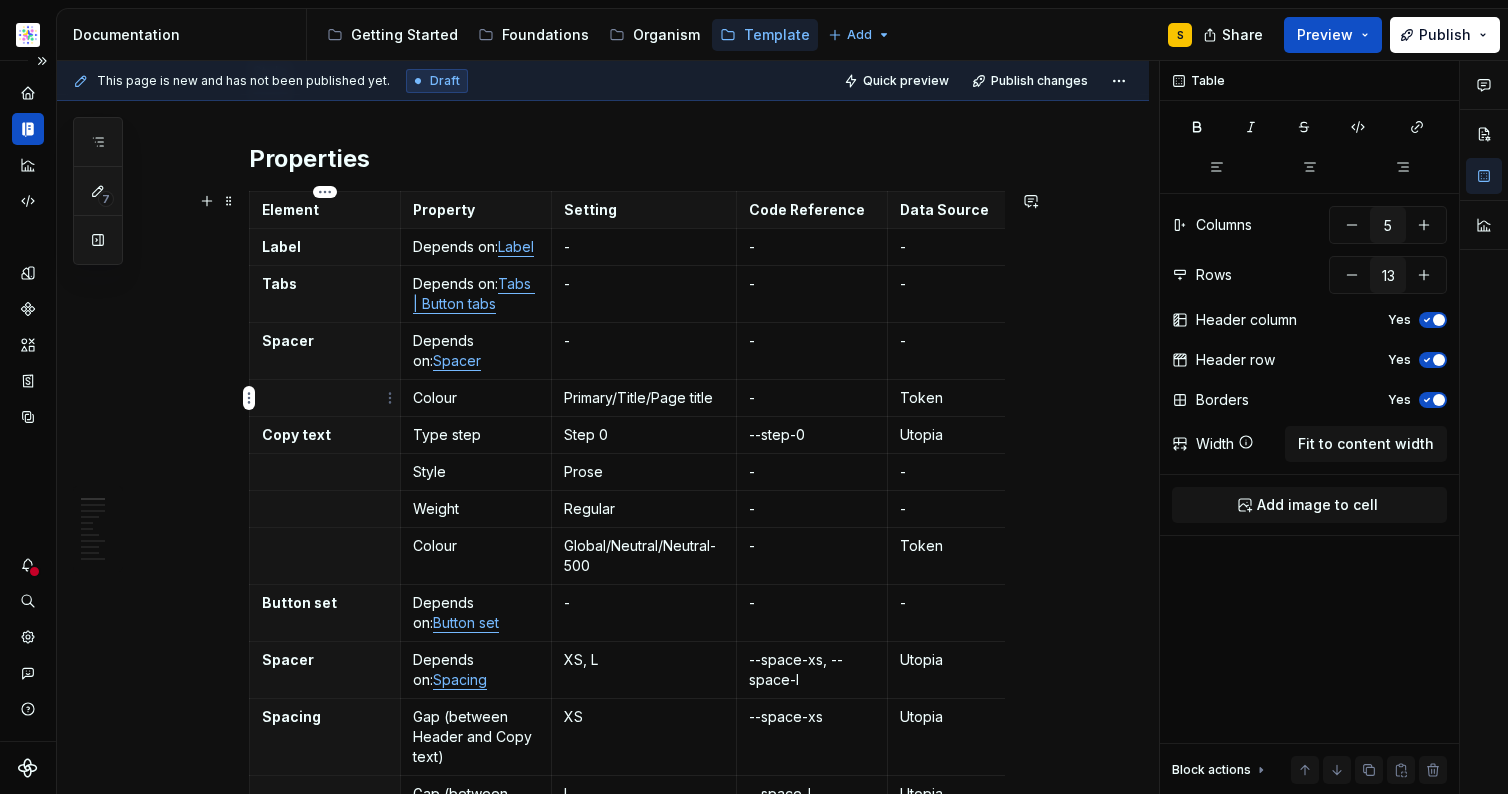 click on "Astellas Pro S Design system data Documentation
Accessibility guide for tree Page tree.
Navigate the tree with the arrow keys. Common tree hotkeys apply. Further keybindings are available:
enter to execute primary action on focused item
f2 to start renaming the focused item
escape to abort renaming an item
control+d to start dragging selected items
Getting Started Foundations Organism Template Add S Share Preview Publish 7 Pages Add
Accessibility guide for tree Page tree.
Navigate the tree with the arrow keys. Common tree hotkeys apply. Further keybindings are available:
enter to execute primary action on focused item
f2 to start renaming the focused item
escape to abort renaming an item
control+d to start dragging selected items
Welcome Documentation Documentation Template Style Usage Medical | Medical header Style Usage Contact | Form | Rep Style Usage Style Usage S" at bounding box center [754, 397] 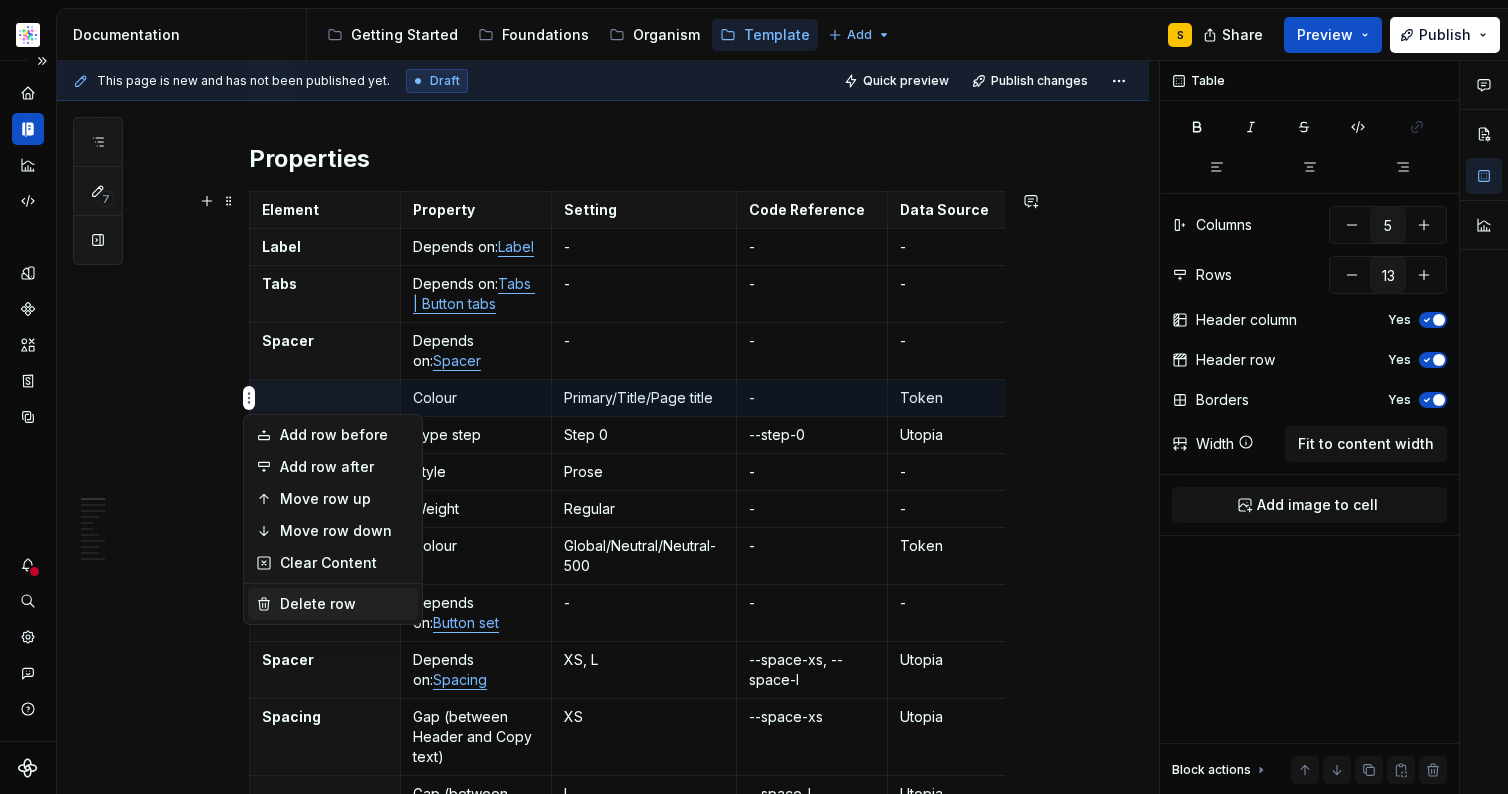 click on "Delete row" at bounding box center (333, 604) 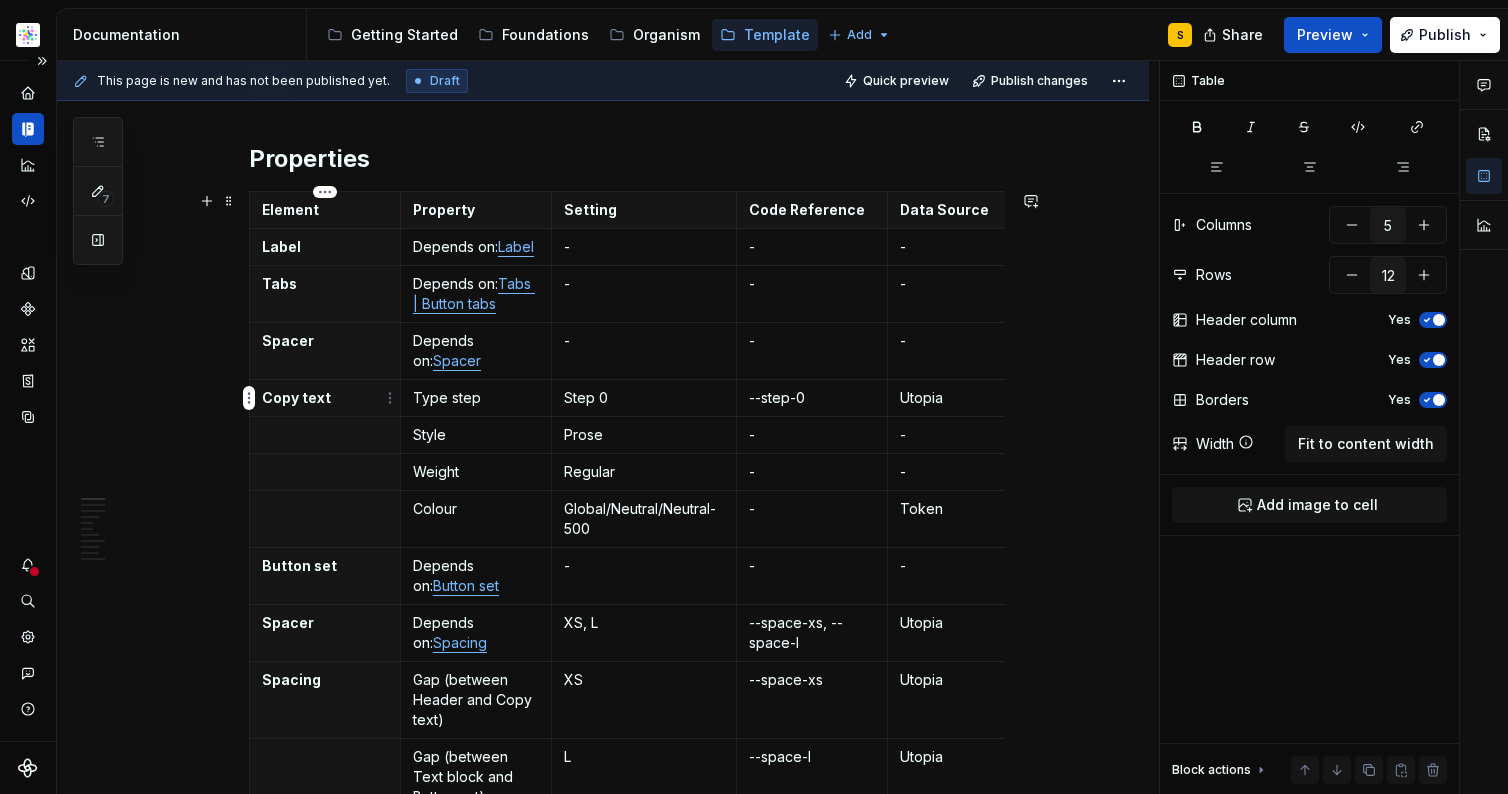 click on "Astellas Pro S Design system data Documentation
Accessibility guide for tree Page tree.
Navigate the tree with the arrow keys. Common tree hotkeys apply. Further keybindings are available:
enter to execute primary action on focused item
f2 to start renaming the focused item
escape to abort renaming an item
control+d to start dragging selected items
Getting Started Foundations Organism Template Add S Share Preview Publish 7 Pages Add
Accessibility guide for tree Page tree.
Navigate the tree with the arrow keys. Common tree hotkeys apply. Further keybindings are available:
enter to execute primary action on focused item
f2 to start renaming the focused item
escape to abort renaming an item
control+d to start dragging selected items
Welcome Documentation Documentation Template Style Usage Medical | Medical header Style Usage Contact | Form | Rep Style Usage Style Usage S" at bounding box center (754, 397) 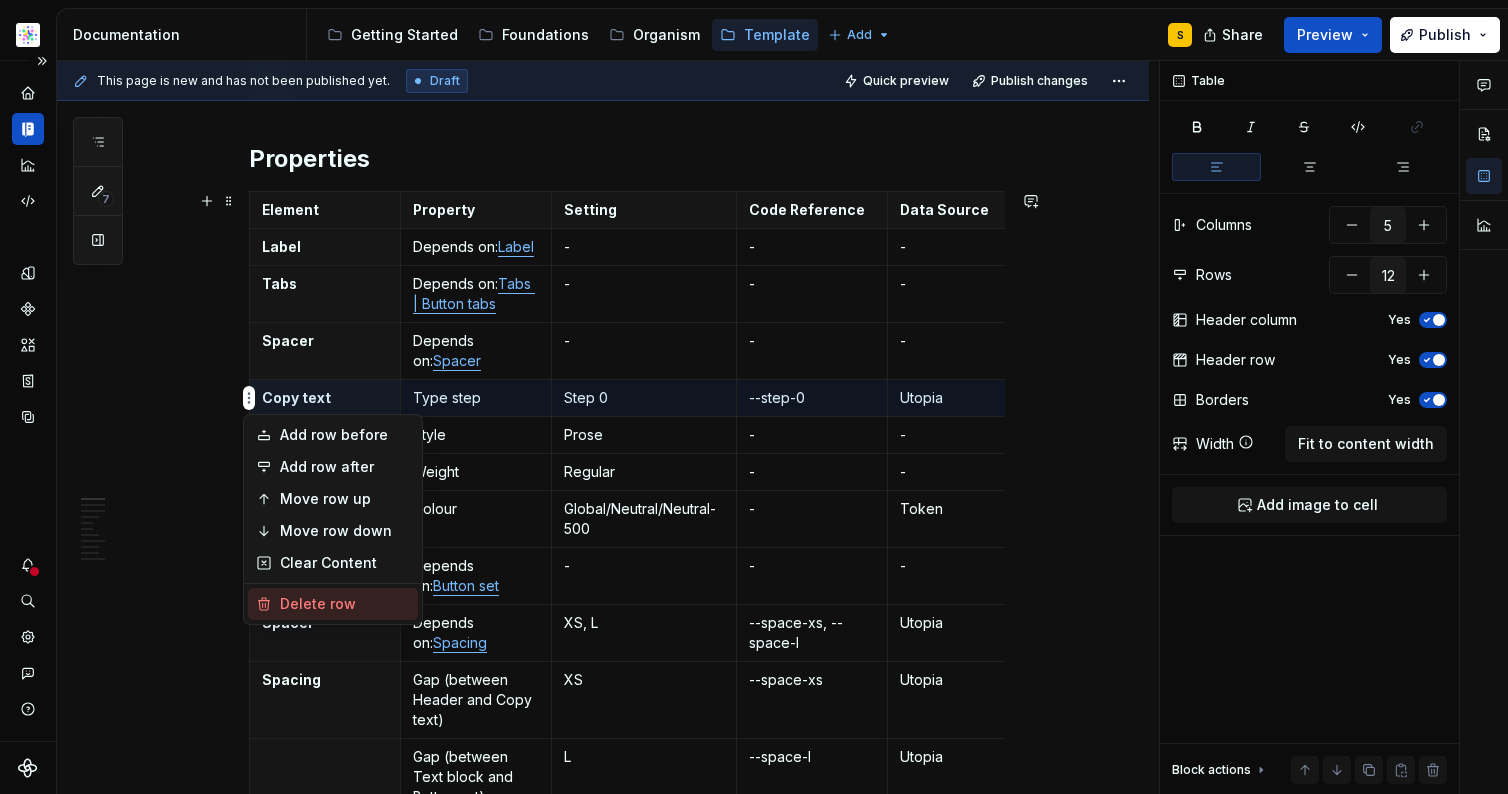 drag, startPoint x: 268, startPoint y: 596, endPoint x: 267, endPoint y: 574, distance: 22.022715 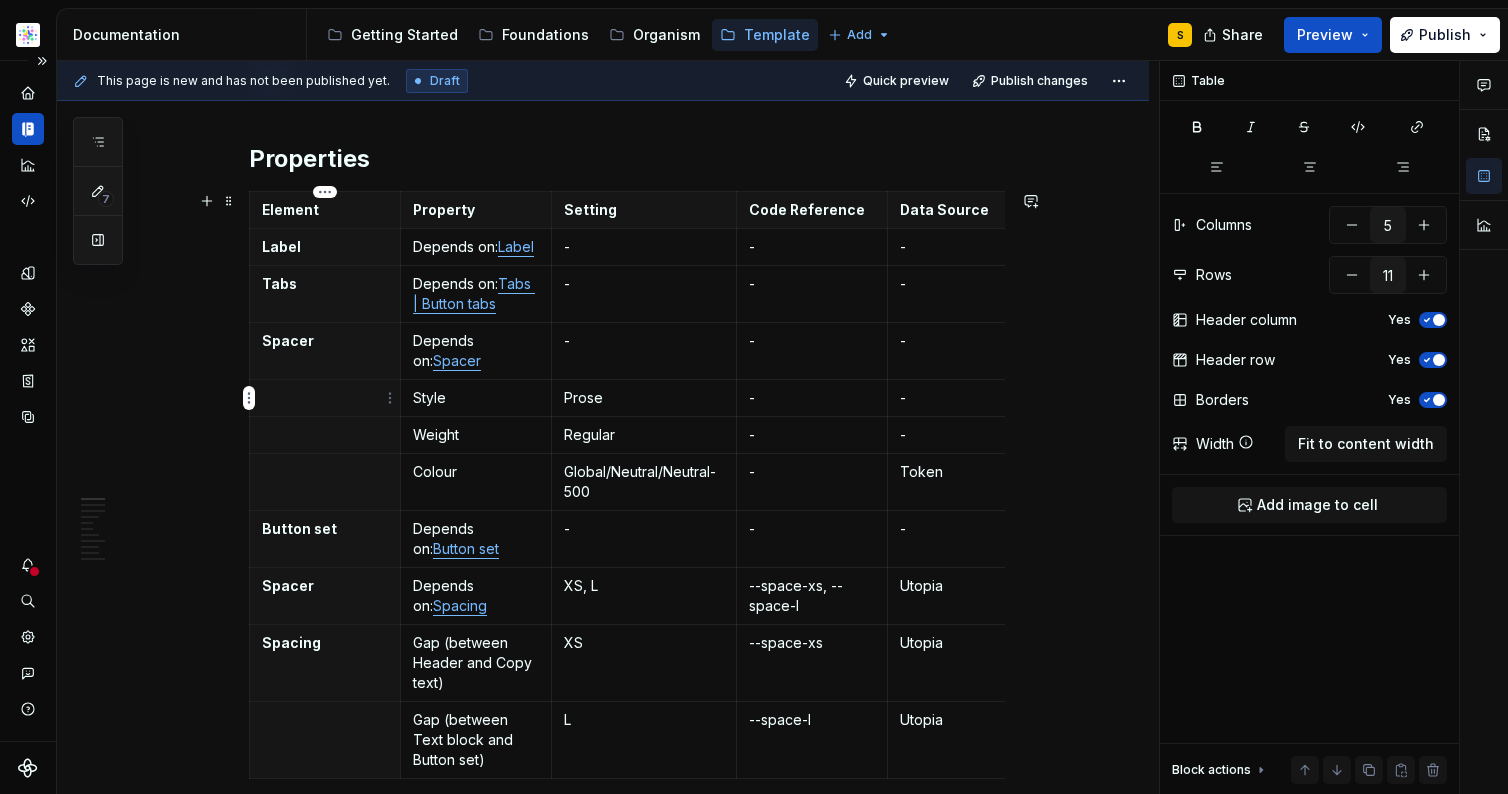 click on "Astellas Pro S Design system data Documentation
Accessibility guide for tree Page tree.
Navigate the tree with the arrow keys. Common tree hotkeys apply. Further keybindings are available:
enter to execute primary action on focused item
f2 to start renaming the focused item
escape to abort renaming an item
control+d to start dragging selected items
Getting Started Foundations Organism Template Add S Share Preview Publish 7 Pages Add
Accessibility guide for tree Page tree.
Navigate the tree with the arrow keys. Common tree hotkeys apply. Further keybindings are available:
enter to execute primary action on focused item
f2 to start renaming the focused item
escape to abort renaming an item
control+d to start dragging selected items
Welcome Documentation Documentation Template Style Usage Medical | Medical header Style Usage Contact | Form | Rep Style Usage Style Usage S" at bounding box center [754, 397] 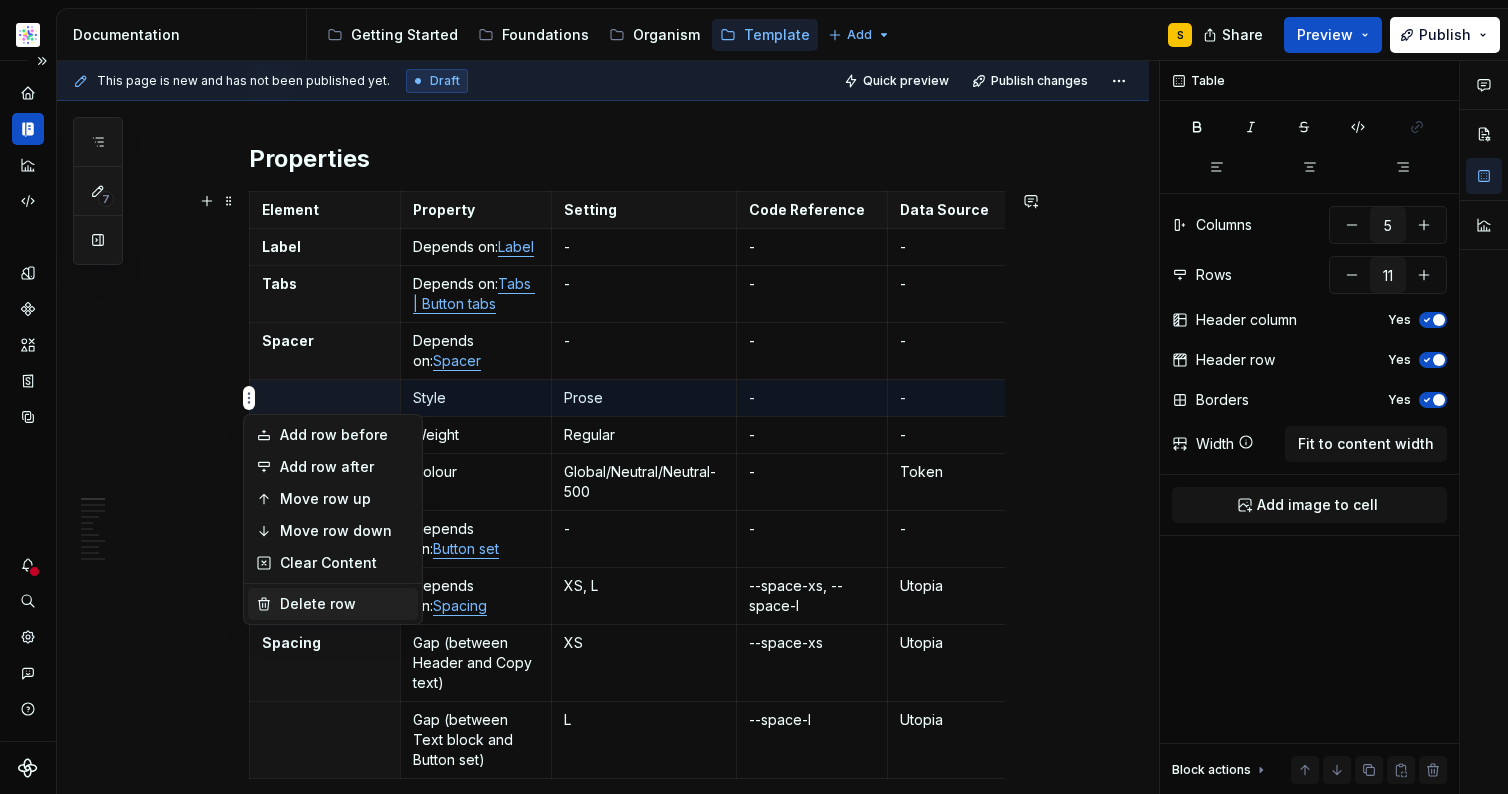 drag, startPoint x: 269, startPoint y: 603, endPoint x: 270, endPoint y: 580, distance: 23.021729 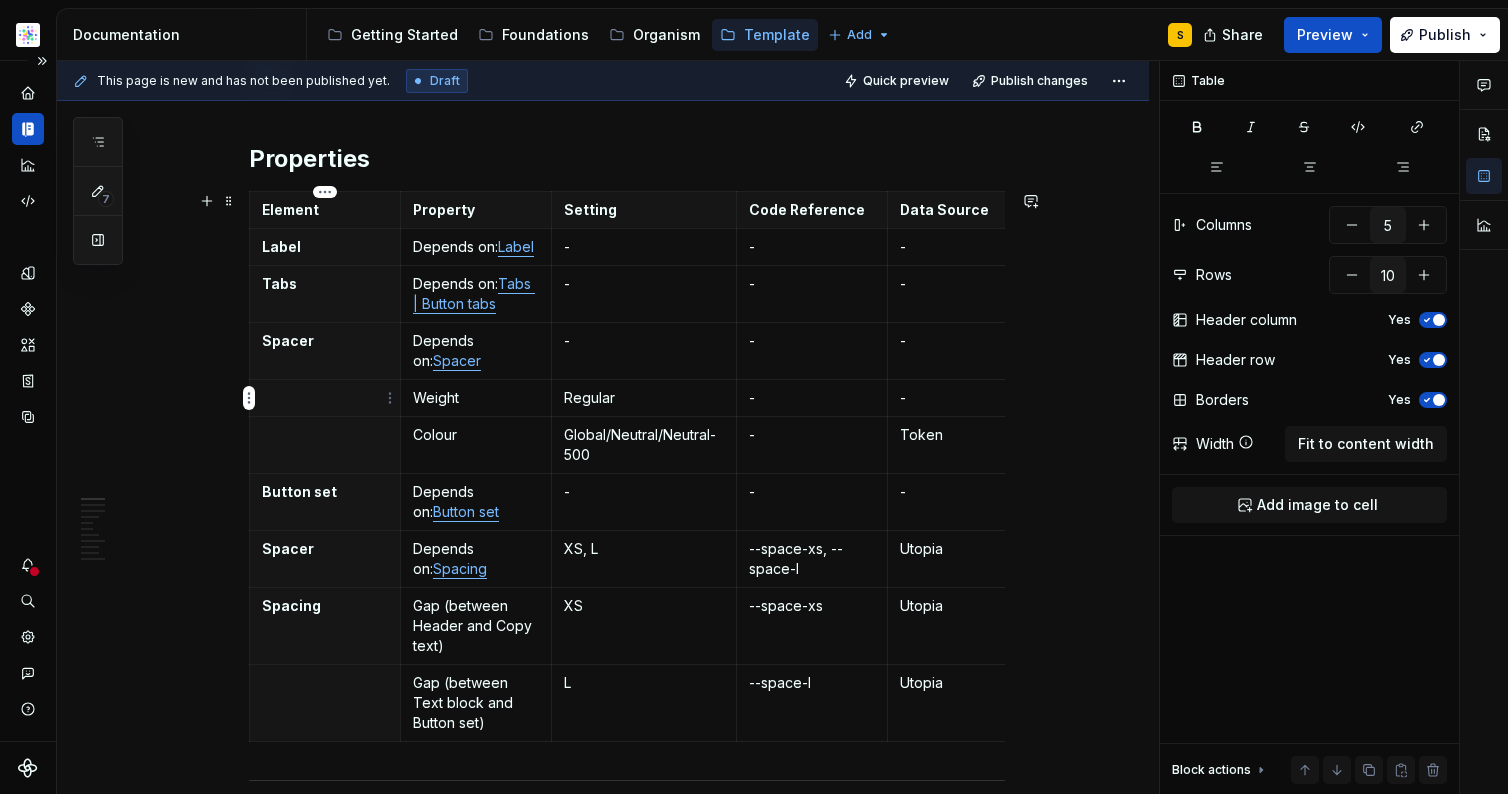 click on "Astellas Pro S Design system data Documentation
Accessibility guide for tree Page tree.
Navigate the tree with the arrow keys. Common tree hotkeys apply. Further keybindings are available:
enter to execute primary action on focused item
f2 to start renaming the focused item
escape to abort renaming an item
control+d to start dragging selected items
Getting Started Foundations Organism Template Add S Share Preview Publish 7 Pages Add
Accessibility guide for tree Page tree.
Navigate the tree with the arrow keys. Common tree hotkeys apply. Further keybindings are available:
enter to execute primary action on focused item
f2 to start renaming the focused item
escape to abort renaming an item
control+d to start dragging selected items
Welcome Documentation Documentation Template Style Usage Medical | Medical header Style Usage Contact | Form | Rep Style Usage Style Usage S" at bounding box center (754, 397) 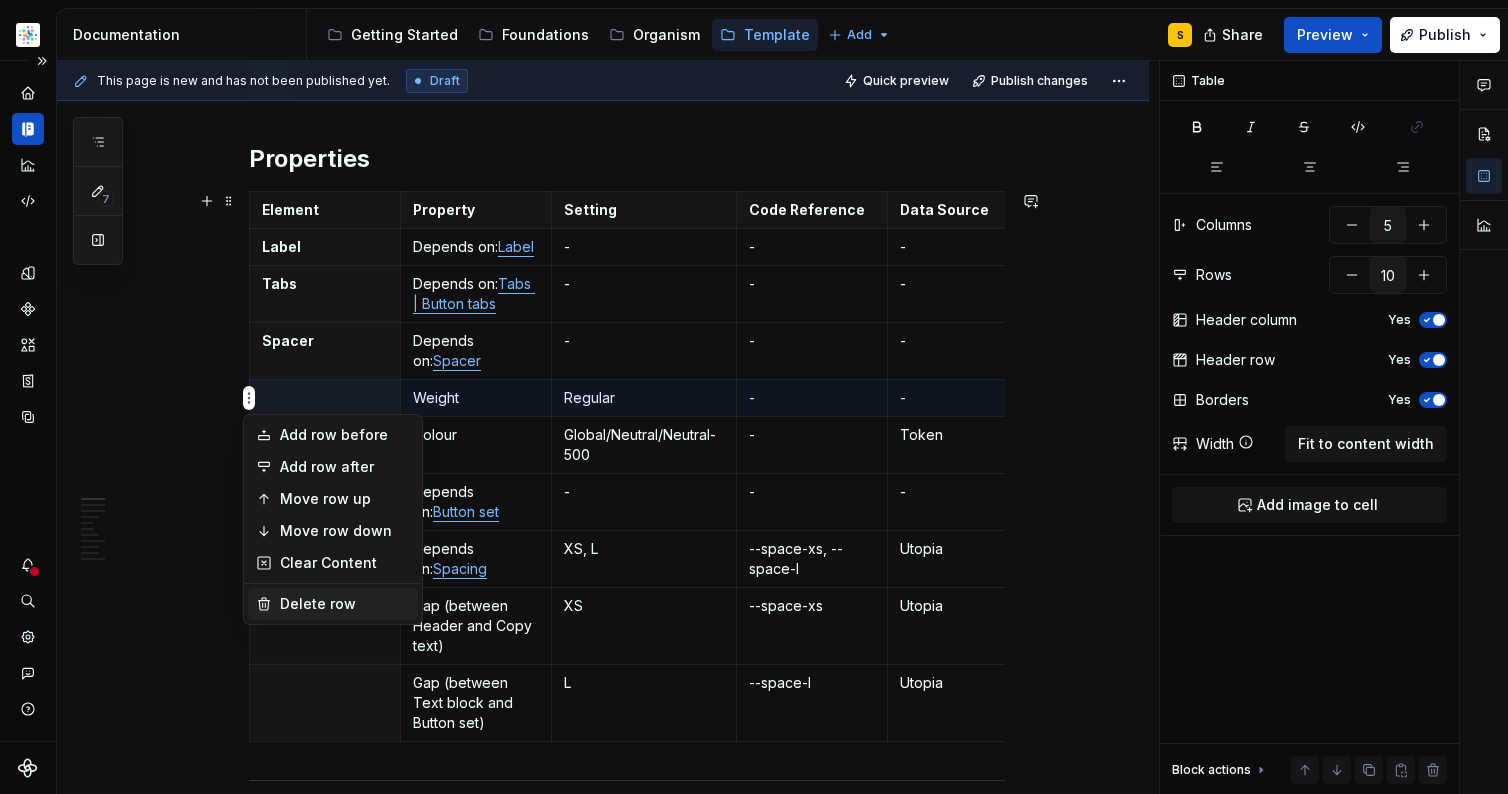 drag, startPoint x: 275, startPoint y: 601, endPoint x: 279, endPoint y: 577, distance: 24.33105 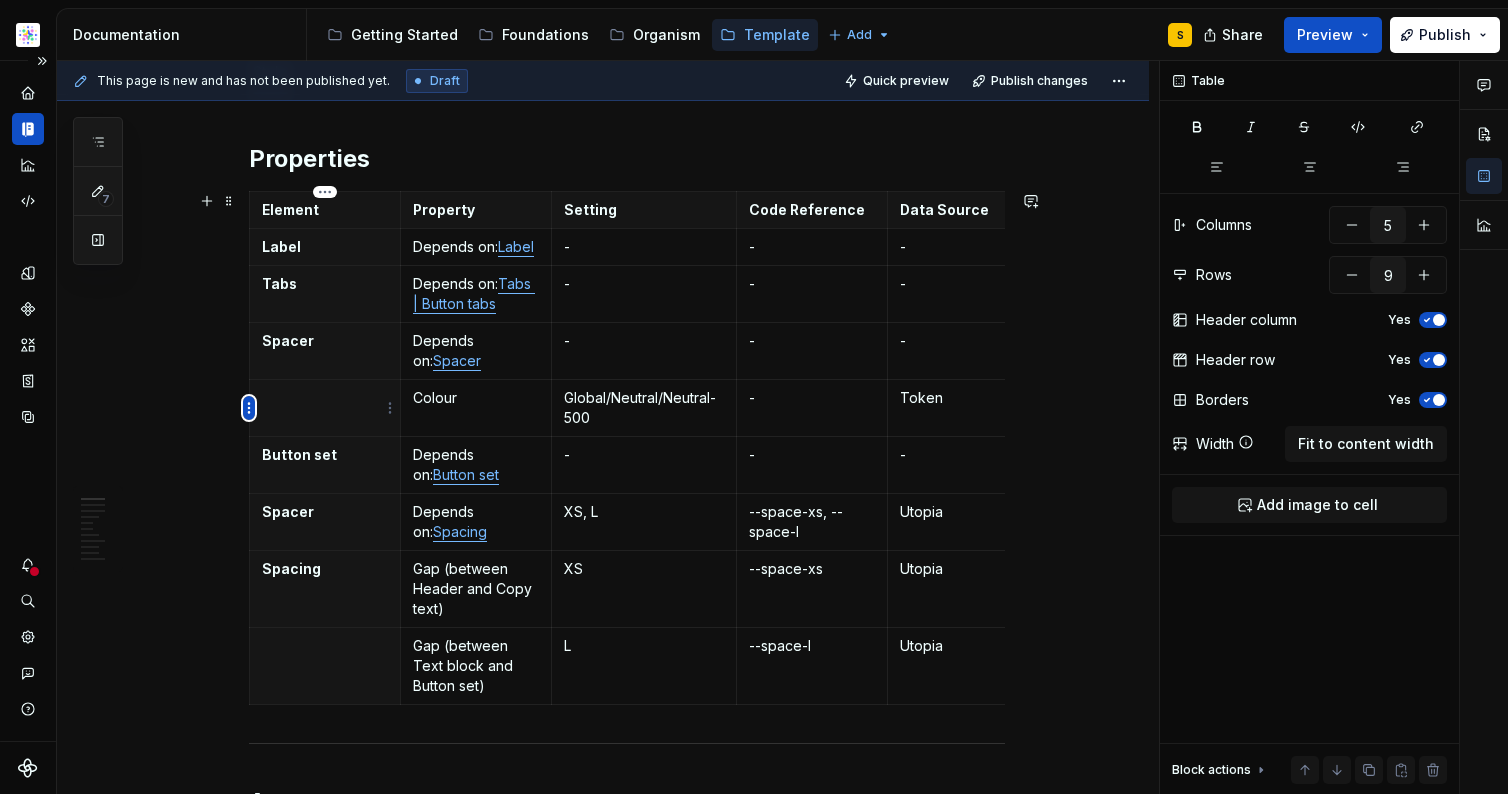 click on "Astellas Pro S Design system data Documentation
Accessibility guide for tree Page tree.
Navigate the tree with the arrow keys. Common tree hotkeys apply. Further keybindings are available:
enter to execute primary action on focused item
f2 to start renaming the focused item
escape to abort renaming an item
control+d to start dragging selected items
Getting Started Foundations Organism Template Add S Share Preview Publish 7 Pages Add
Accessibility guide for tree Page tree.
Navigate the tree with the arrow keys. Common tree hotkeys apply. Further keybindings are available:
enter to execute primary action on focused item
f2 to start renaming the focused item
escape to abort renaming an item
control+d to start dragging selected items
Welcome Documentation Documentation Template Style Usage Medical | Medical header Style Usage Contact | Form | Rep Style Usage Style Usage S" at bounding box center (754, 397) 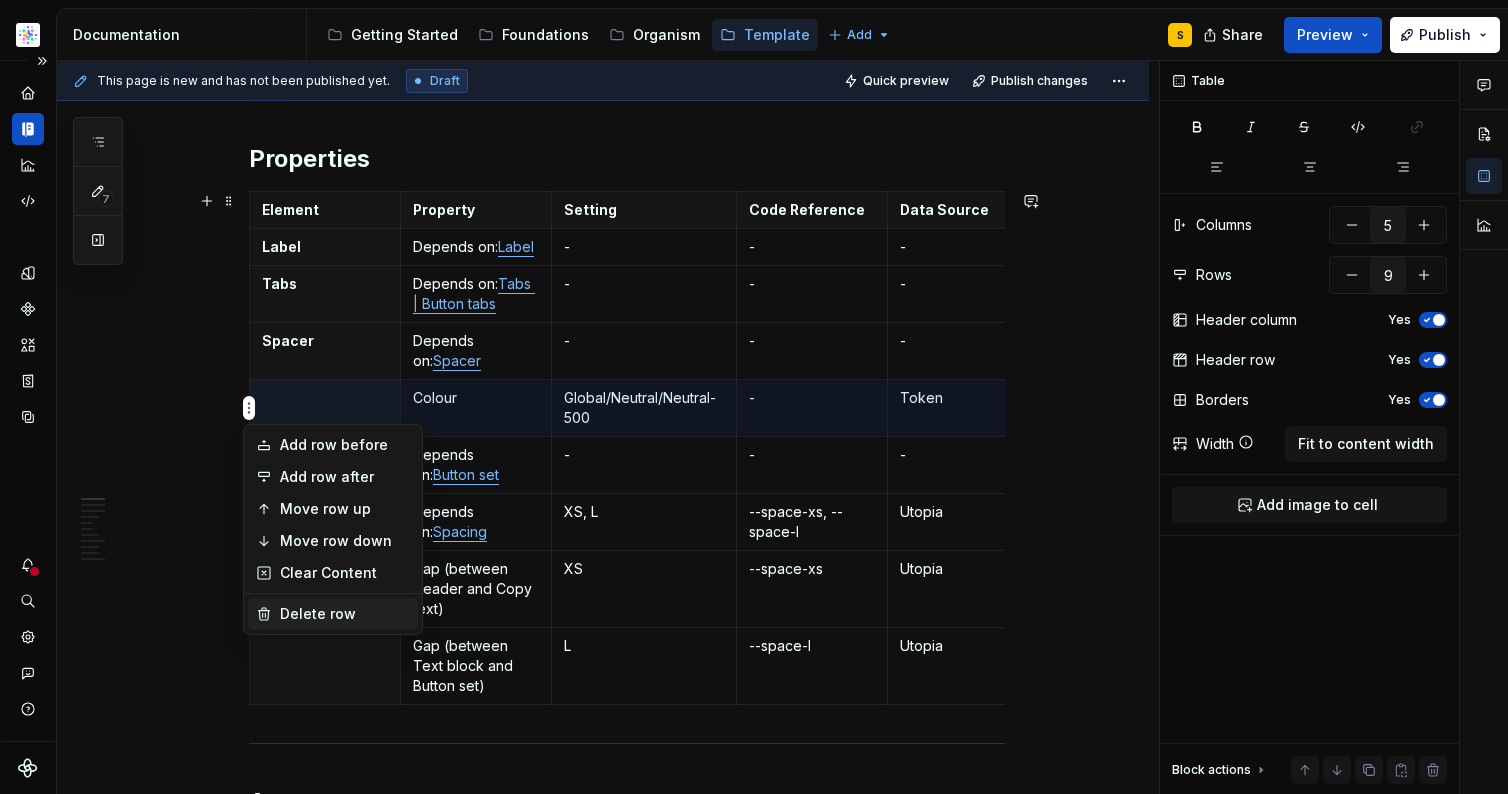 drag, startPoint x: 275, startPoint y: 612, endPoint x: 280, endPoint y: 593, distance: 19.646883 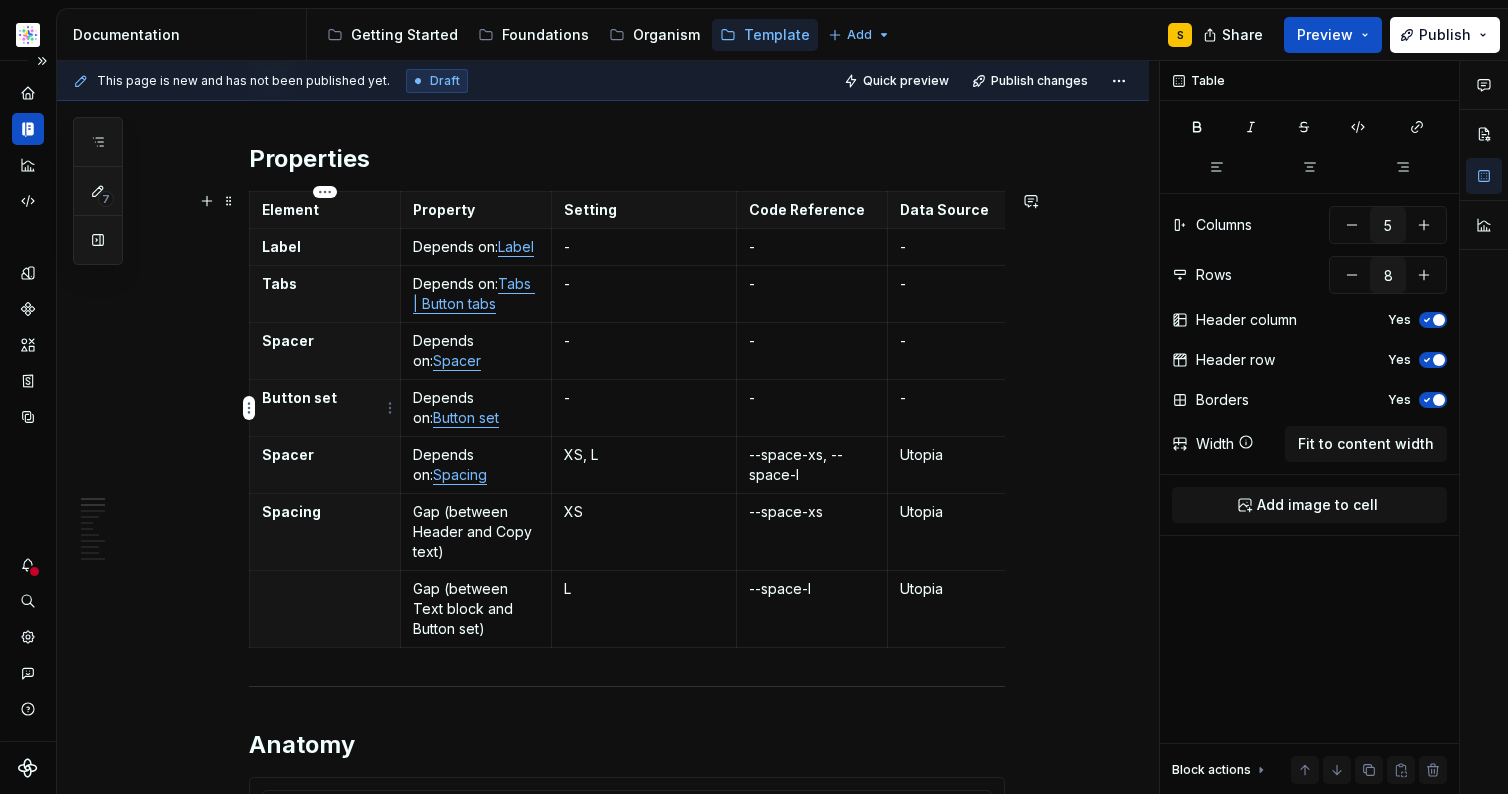click on "Astellas Pro S Design system data Documentation
Accessibility guide for tree Page tree.
Navigate the tree with the arrow keys. Common tree hotkeys apply. Further keybindings are available:
enter to execute primary action on focused item
f2 to start renaming the focused item
escape to abort renaming an item
control+d to start dragging selected items
Getting Started Foundations Organism Template Add S Share Preview Publish 7 Pages Add
Accessibility guide for tree Page tree.
Navigate the tree with the arrow keys. Common tree hotkeys apply. Further keybindings are available:
enter to execute primary action on focused item
f2 to start renaming the focused item
escape to abort renaming an item
control+d to start dragging selected items
Welcome Documentation Documentation Template Style Usage Medical | Medical header Style Usage Contact | Form | Rep Style Usage Style Usage S" at bounding box center [754, 397] 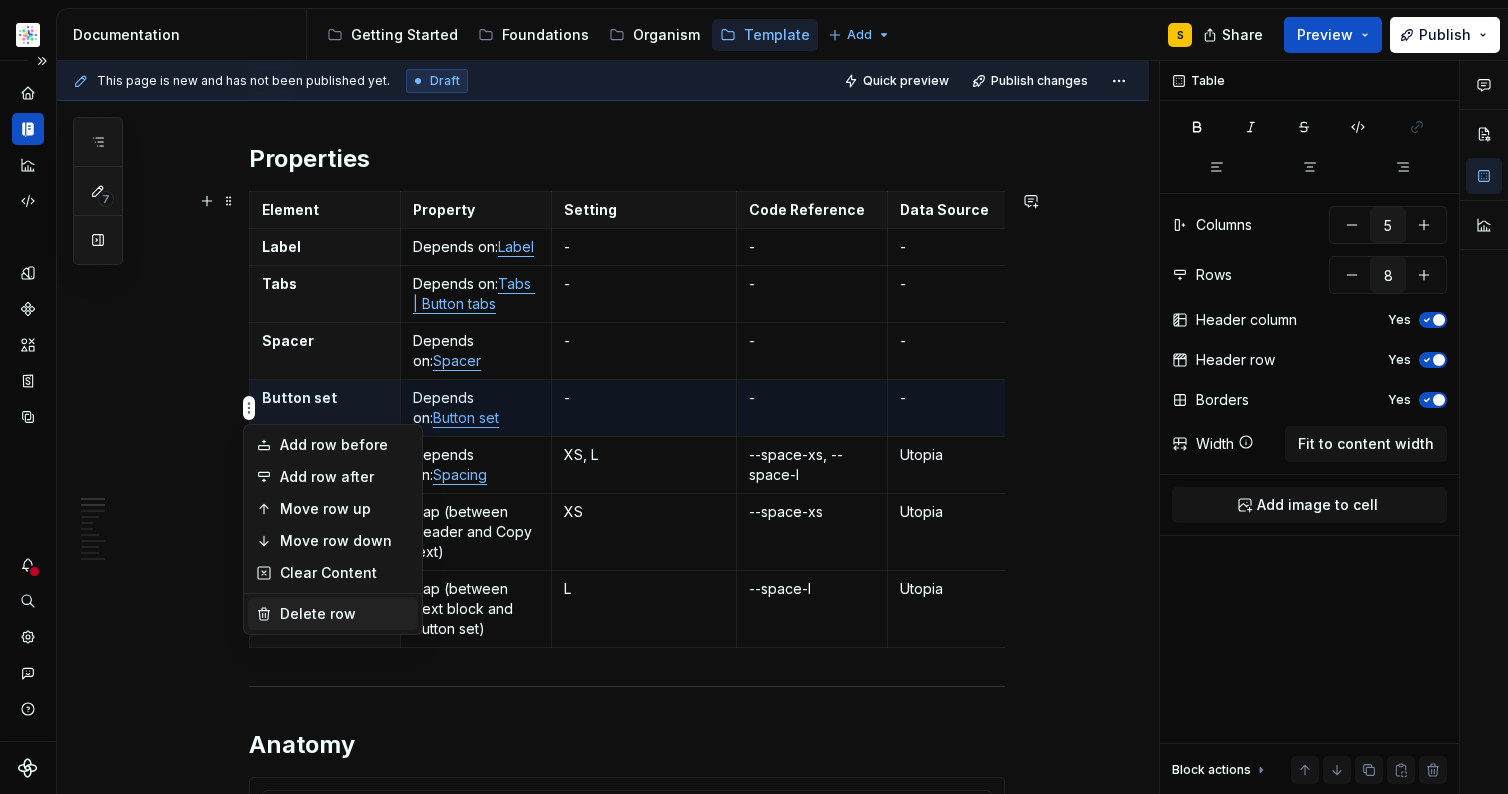 click 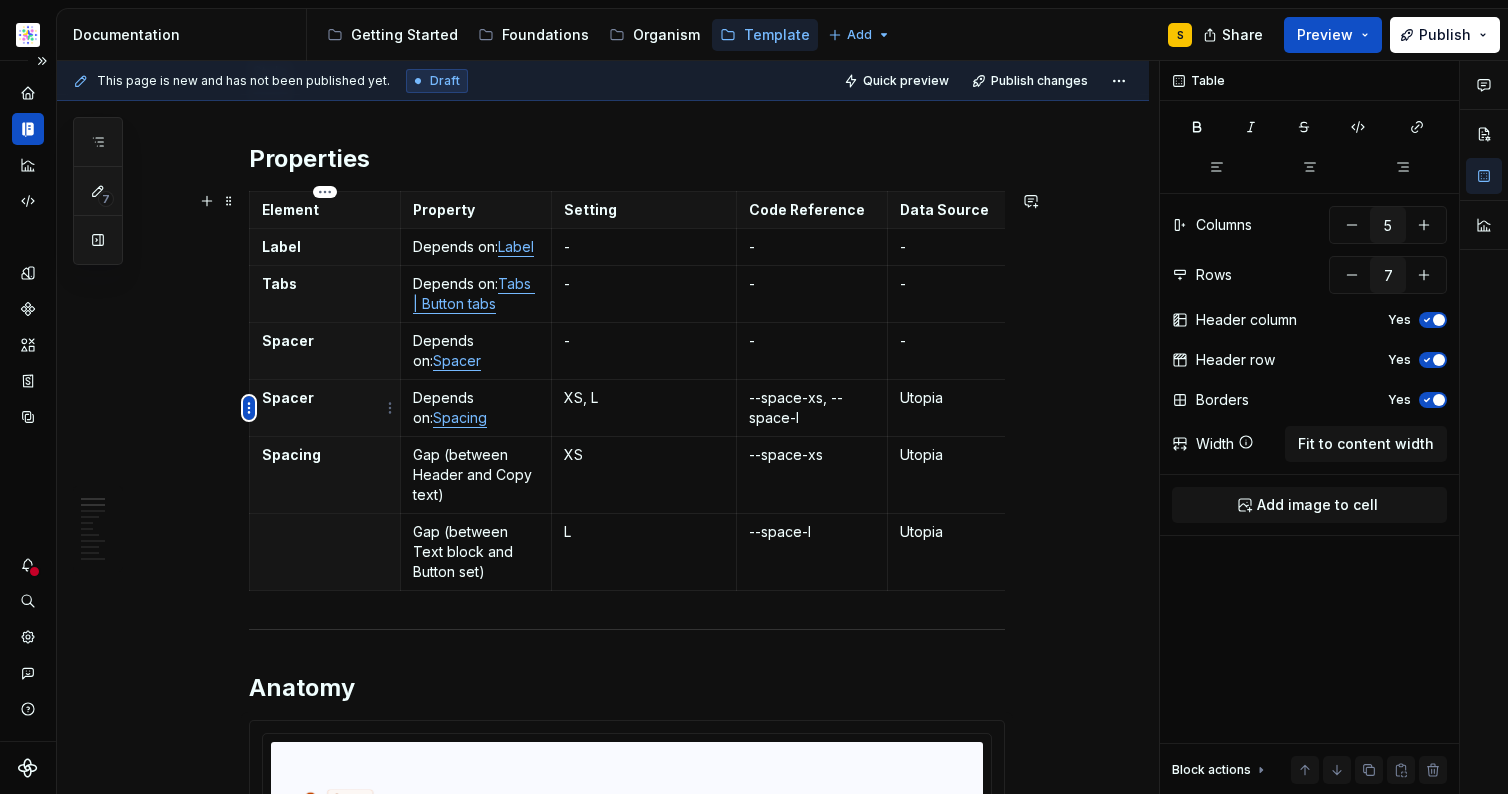 click on "Astellas Pro S Design system data Documentation
Accessibility guide for tree Page tree.
Navigate the tree with the arrow keys. Common tree hotkeys apply. Further keybindings are available:
enter to execute primary action on focused item
f2 to start renaming the focused item
escape to abort renaming an item
control+d to start dragging selected items
Getting Started Foundations Organism Template Add S Share Preview Publish 7 Pages Add
Accessibility guide for tree Page tree.
Navigate the tree with the arrow keys. Common tree hotkeys apply. Further keybindings are available:
enter to execute primary action on focused item
f2 to start renaming the focused item
escape to abort renaming an item
control+d to start dragging selected items
Welcome Documentation Documentation Template Style Usage Medical | Medical header Style Usage Contact | Form | Rep Style Usage Style Usage S" at bounding box center [754, 397] 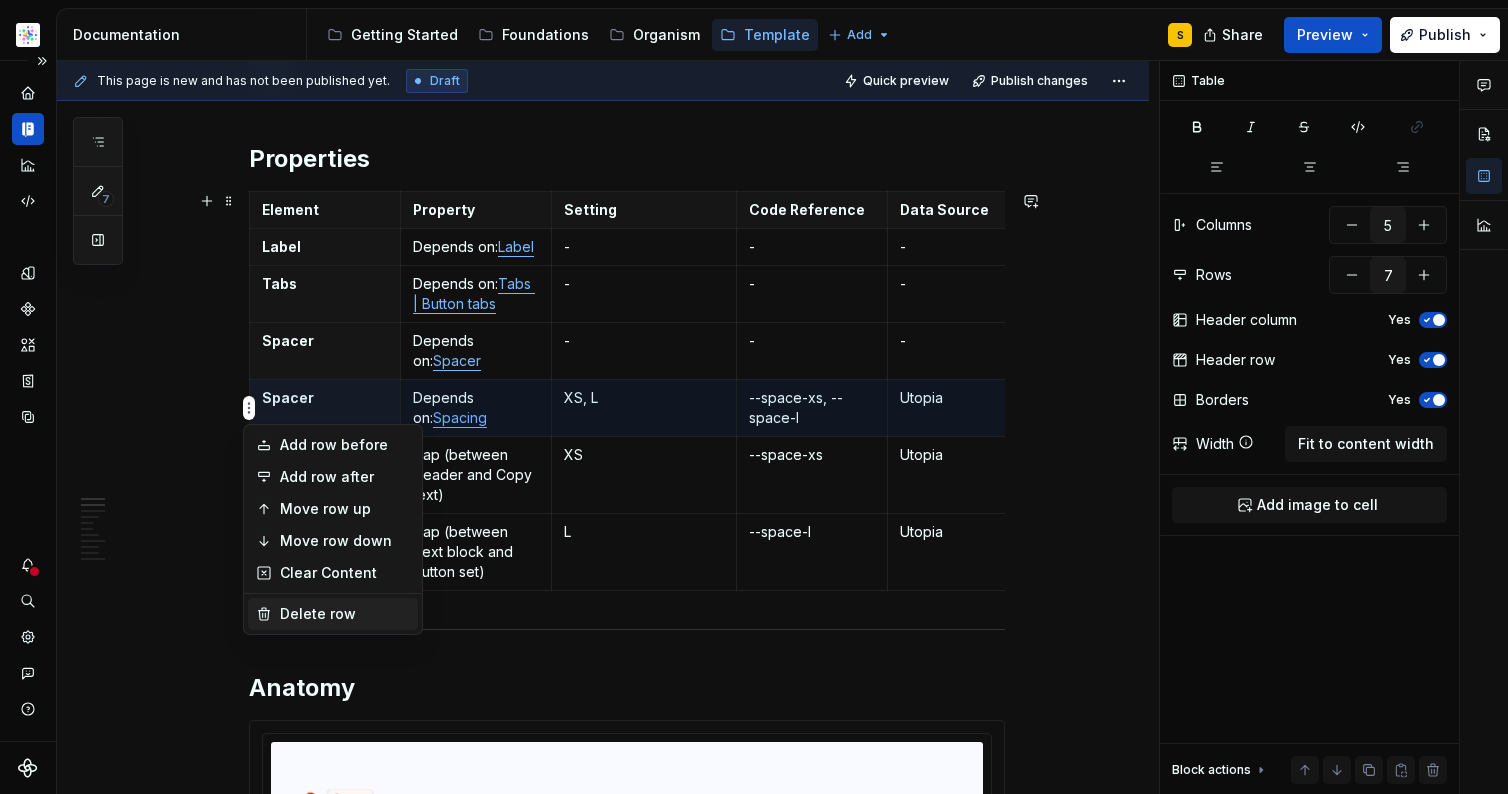 click on "Delete row" at bounding box center (333, 614) 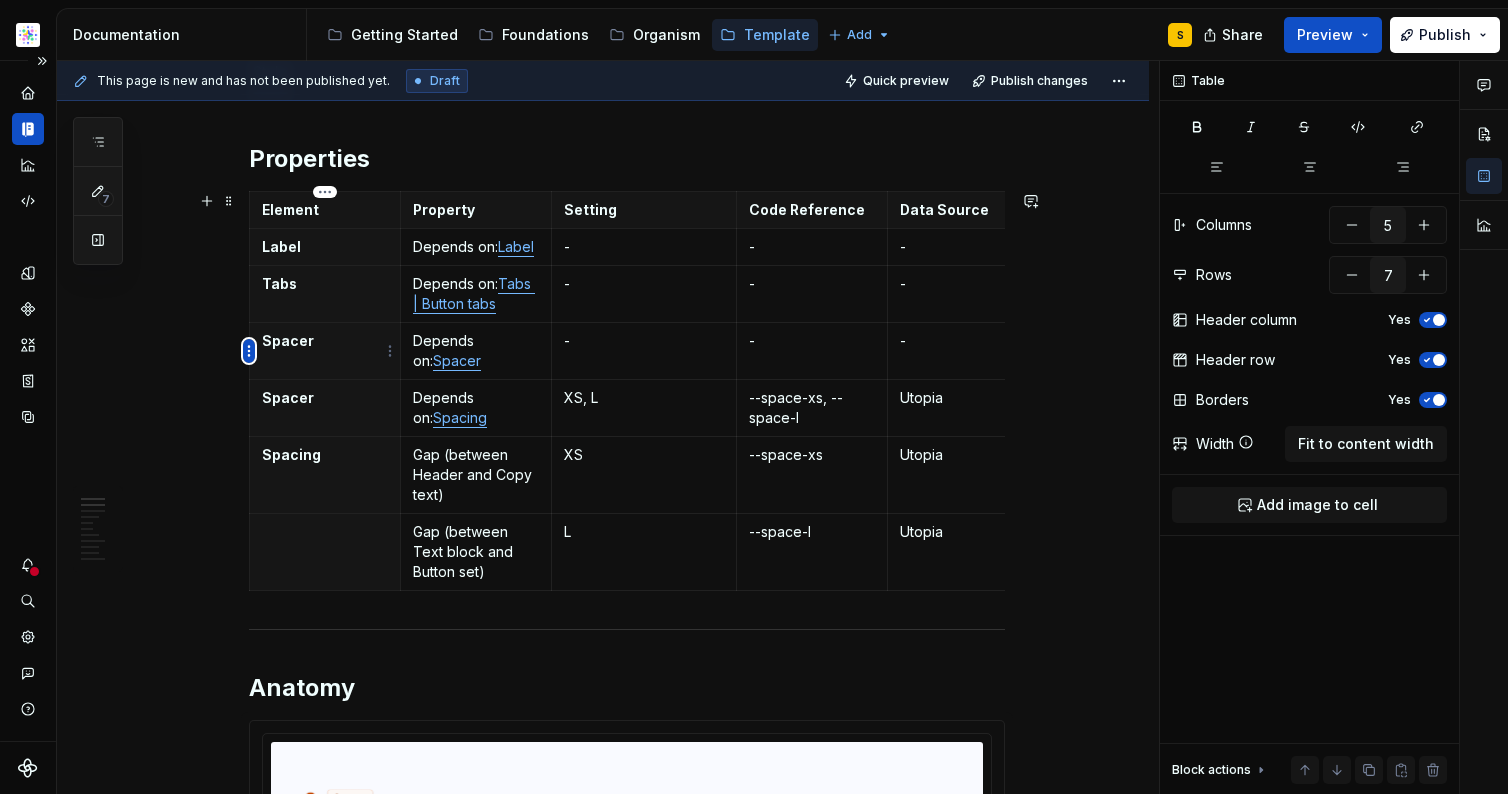 click on "Astellas Pro S Design system data Documentation
Accessibility guide for tree Page tree.
Navigate the tree with the arrow keys. Common tree hotkeys apply. Further keybindings are available:
enter to execute primary action on focused item
f2 to start renaming the focused item
escape to abort renaming an item
control+d to start dragging selected items
Getting Started Foundations Organism Template Add S Share Preview Publish 7 Pages Add
Accessibility guide for tree Page tree.
Navigate the tree with the arrow keys. Common tree hotkeys apply. Further keybindings are available:
enter to execute primary action on focused item
f2 to start renaming the focused item
escape to abort renaming an item
control+d to start dragging selected items
Welcome Documentation Documentation Template Style Usage Medical | Medical header Style Usage Contact | Form | Rep Style Usage Style Usage S" at bounding box center [754, 397] 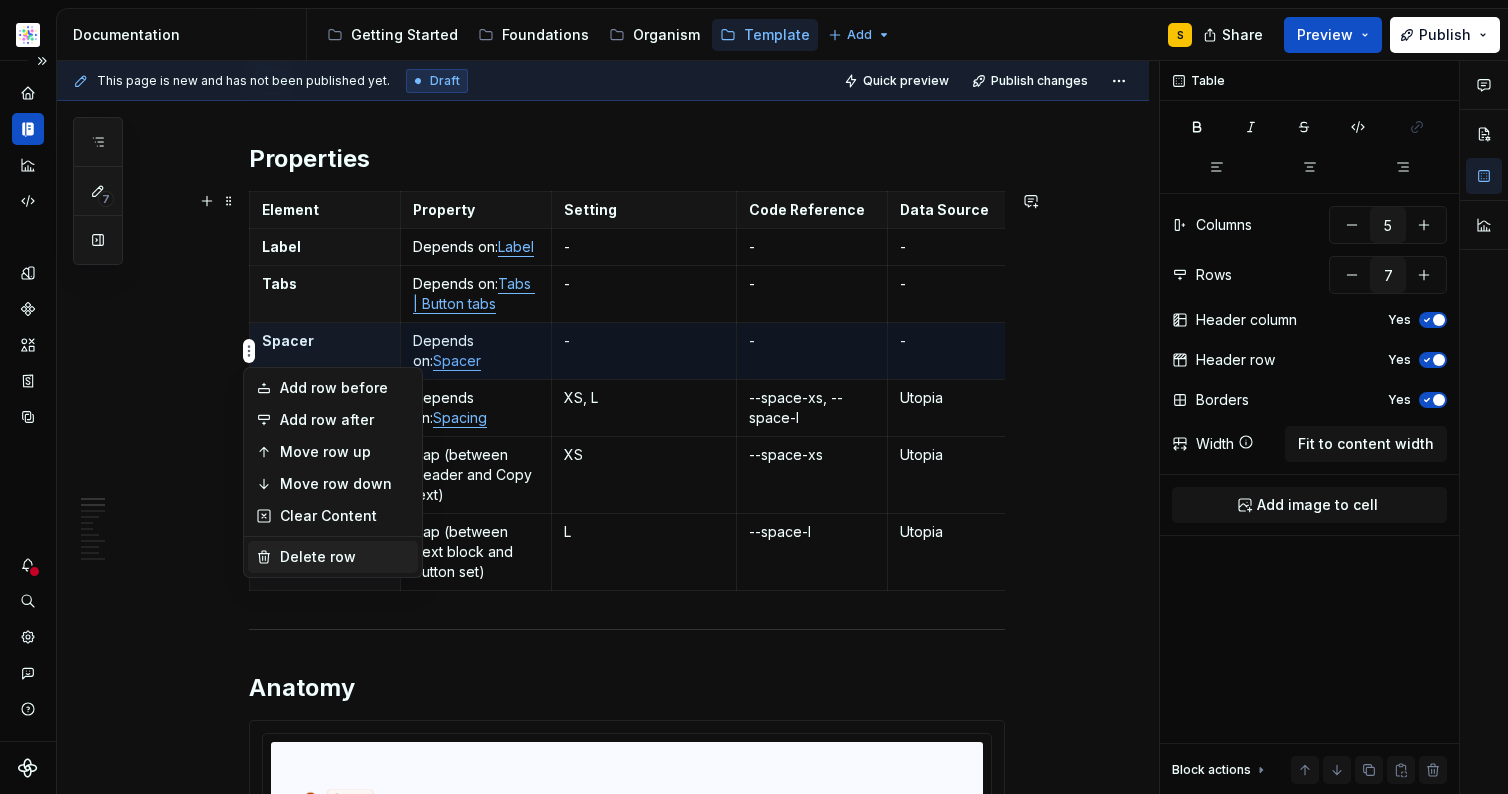 click on "Delete row" at bounding box center [345, 557] 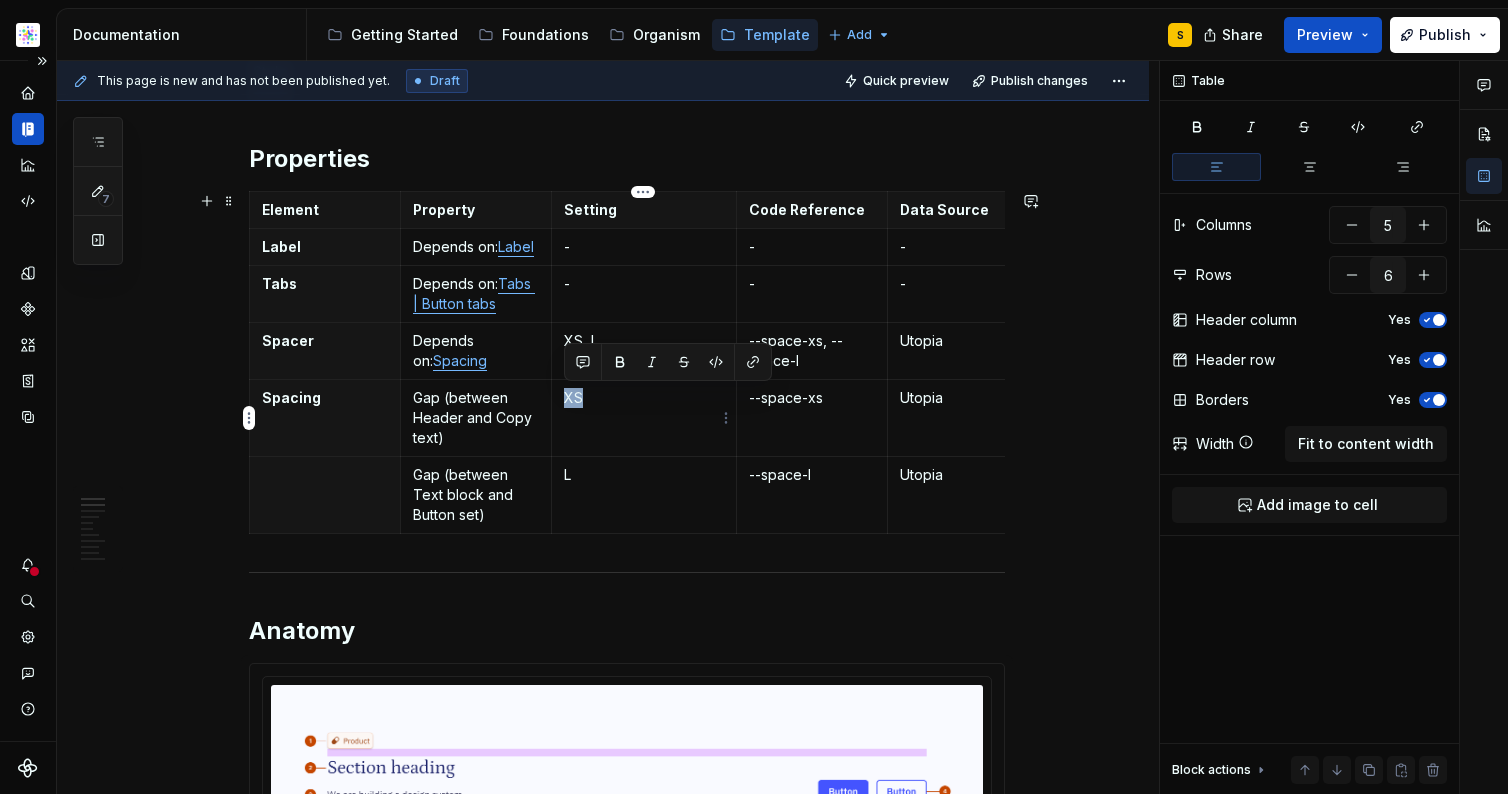 drag, startPoint x: 588, startPoint y: 398, endPoint x: 562, endPoint y: 396, distance: 26.076809 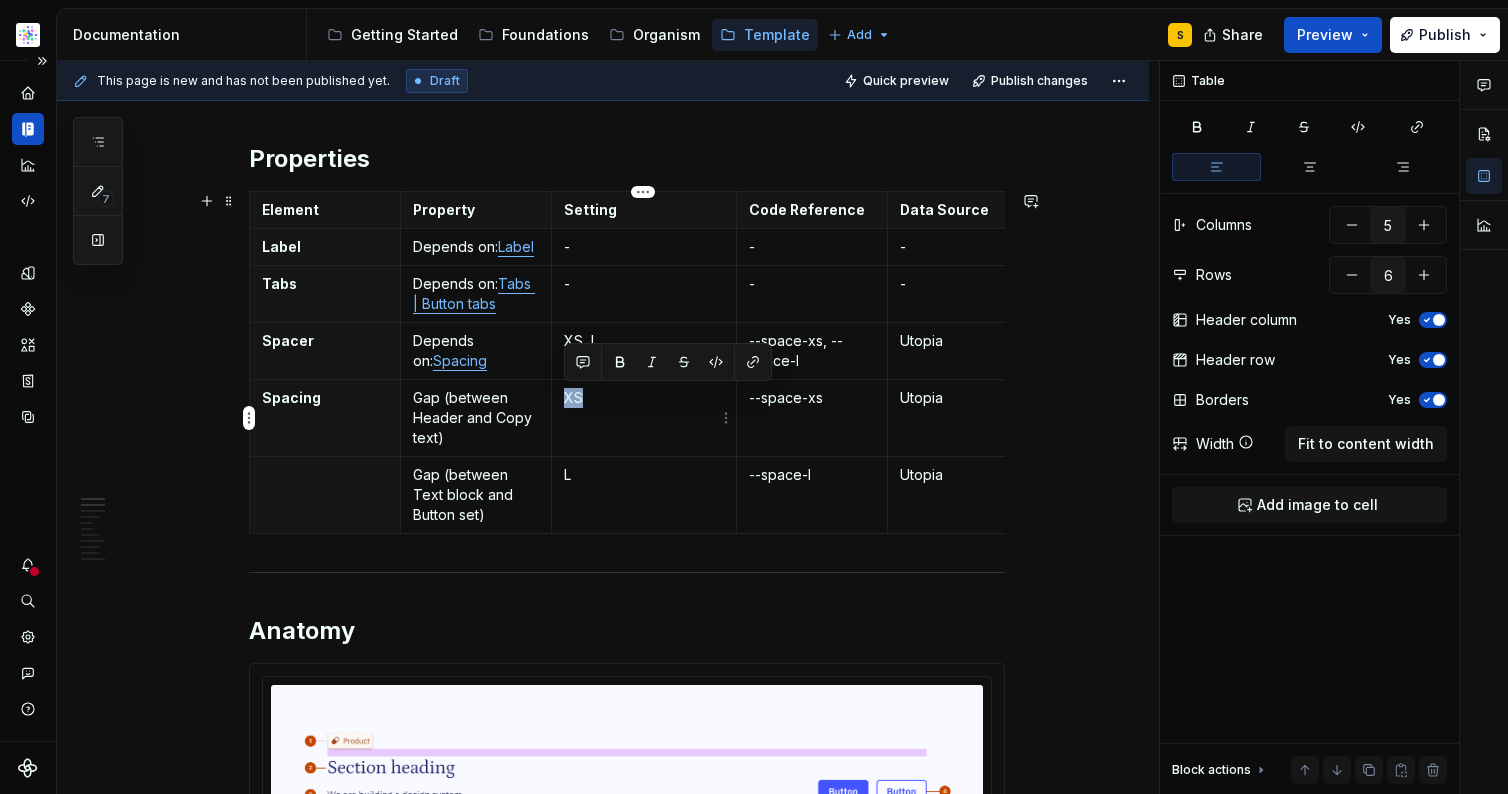 click on "XS" at bounding box center [644, 398] 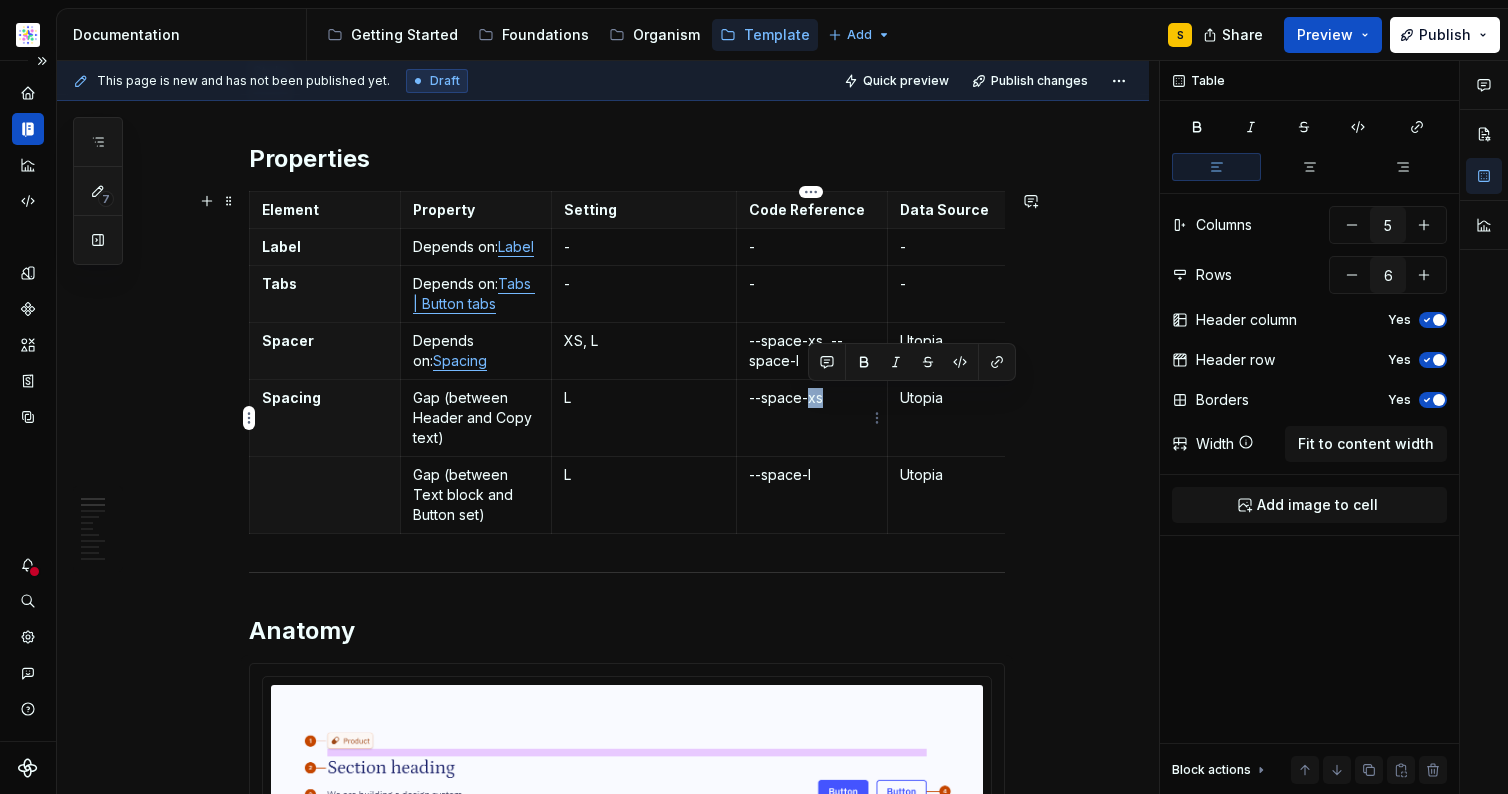drag, startPoint x: 808, startPoint y: 400, endPoint x: 834, endPoint y: 403, distance: 26.172504 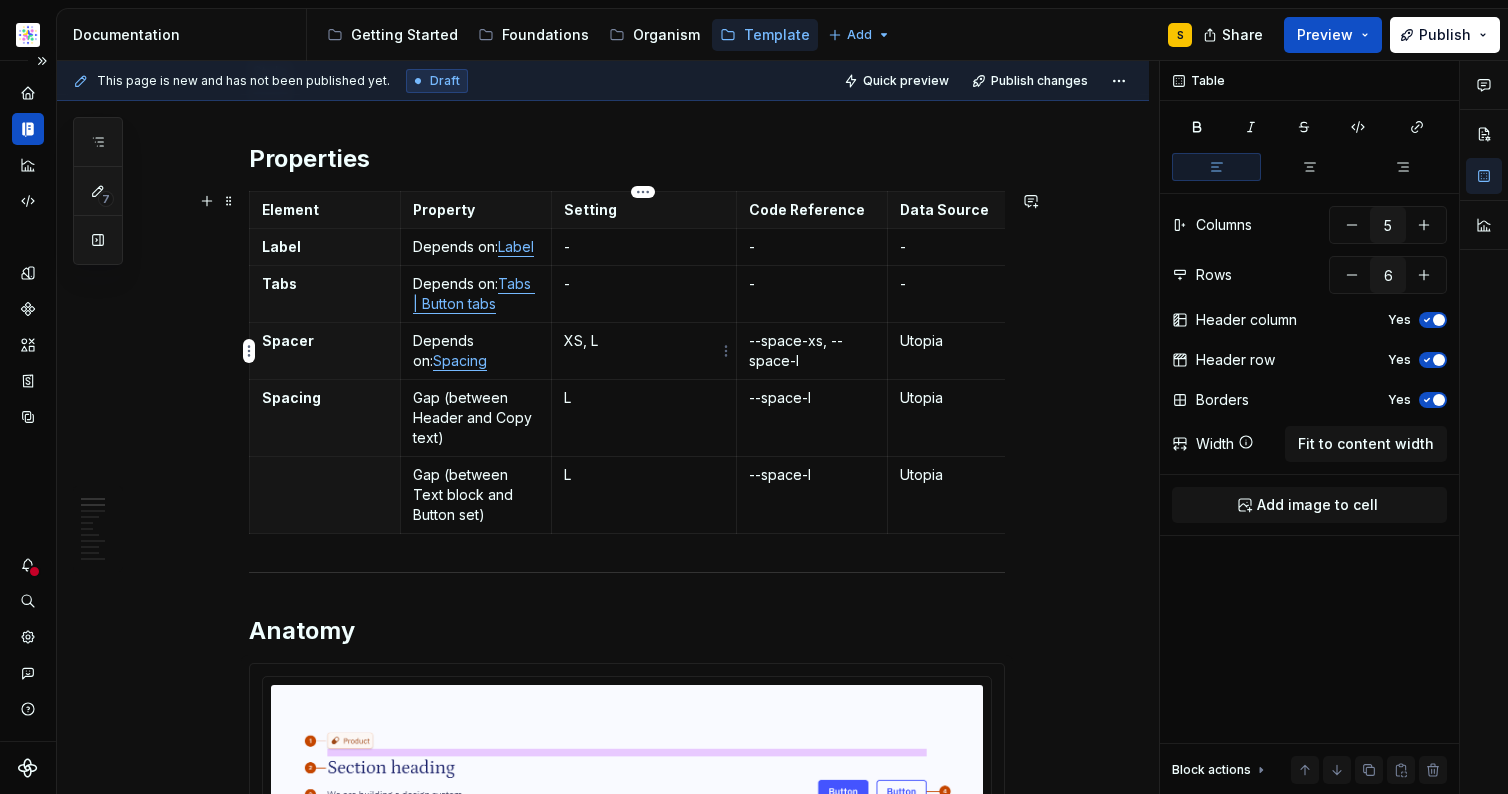 drag, startPoint x: 589, startPoint y: 342, endPoint x: 584, endPoint y: 370, distance: 28.442924 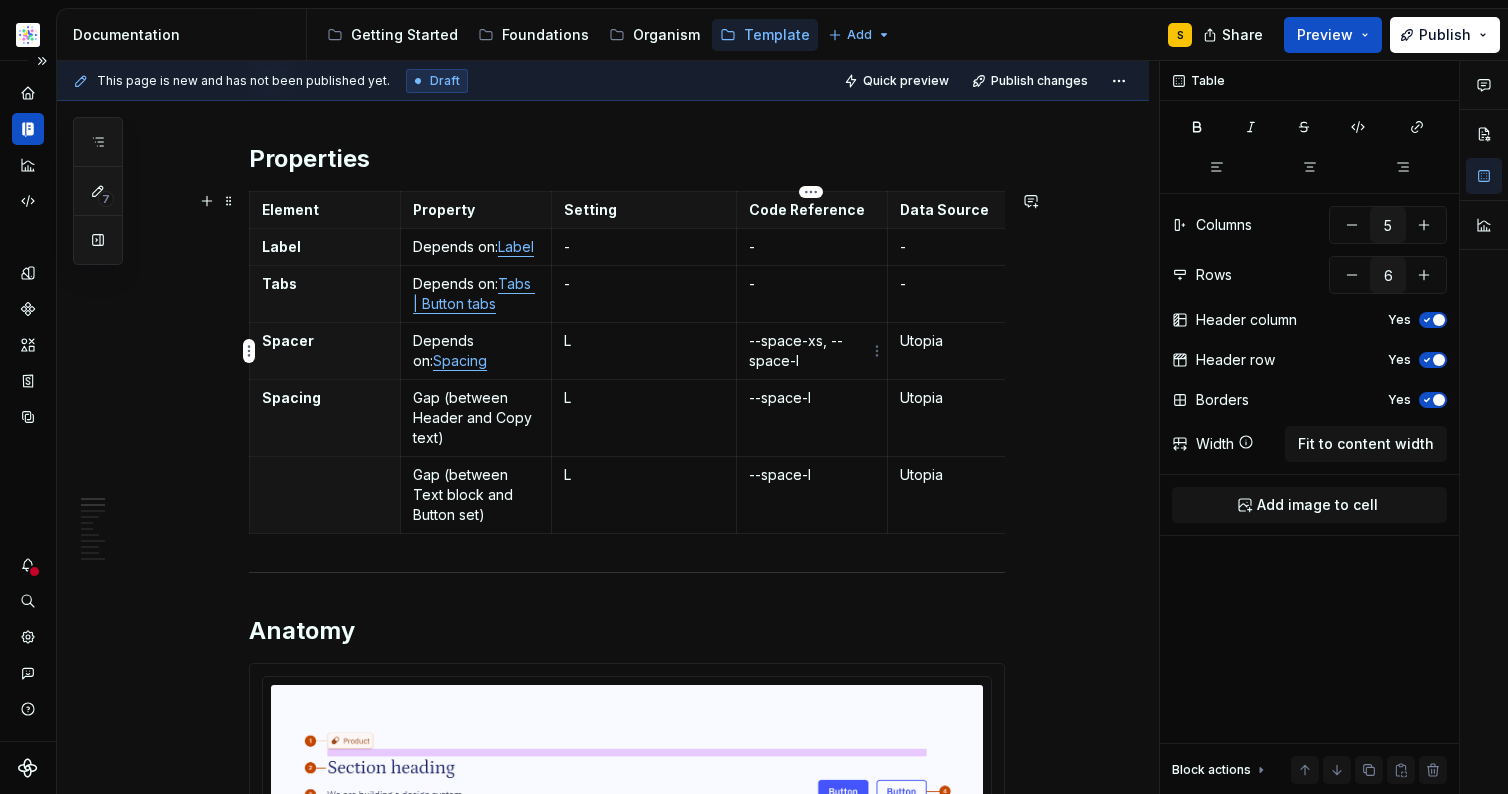 click on "--space-xs, --space-l" at bounding box center (812, 351) 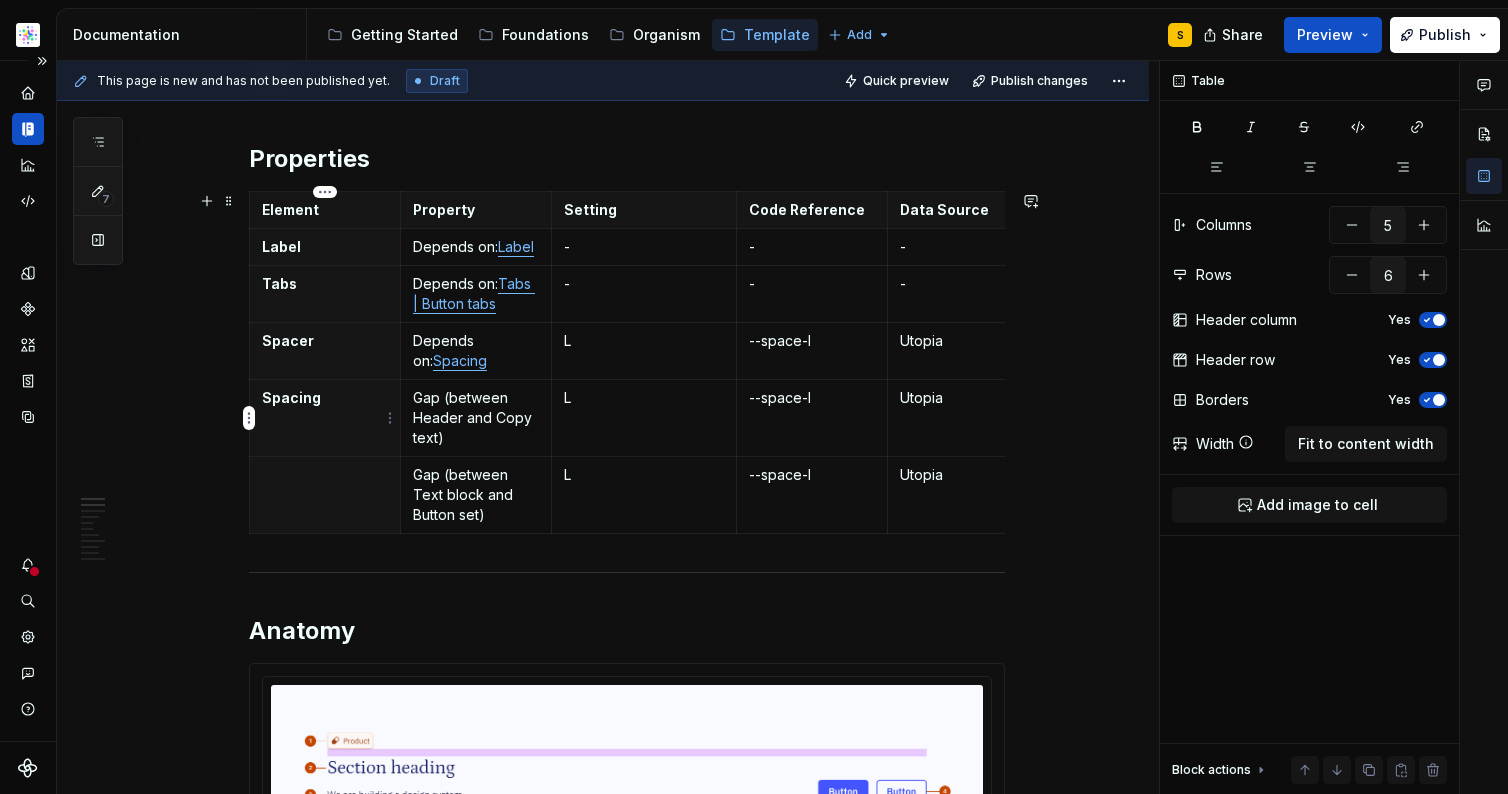 click on "Astellas Pro S Design system data Documentation
Accessibility guide for tree Page tree.
Navigate the tree with the arrow keys. Common tree hotkeys apply. Further keybindings are available:
enter to execute primary action on focused item
f2 to start renaming the focused item
escape to abort renaming an item
control+d to start dragging selected items
Getting Started Foundations Organism Template Add S Share Preview Publish 7 Pages Add
Accessibility guide for tree Page tree.
Navigate the tree with the arrow keys. Common tree hotkeys apply. Further keybindings are available:
enter to execute primary action on focused item
f2 to start renaming the focused item
escape to abort renaming an item
control+d to start dragging selected items
Welcome Documentation Documentation Template Style Usage Medical | Medical header Style Usage Contact | Form | Rep Style Usage Style Usage S" at bounding box center (754, 397) 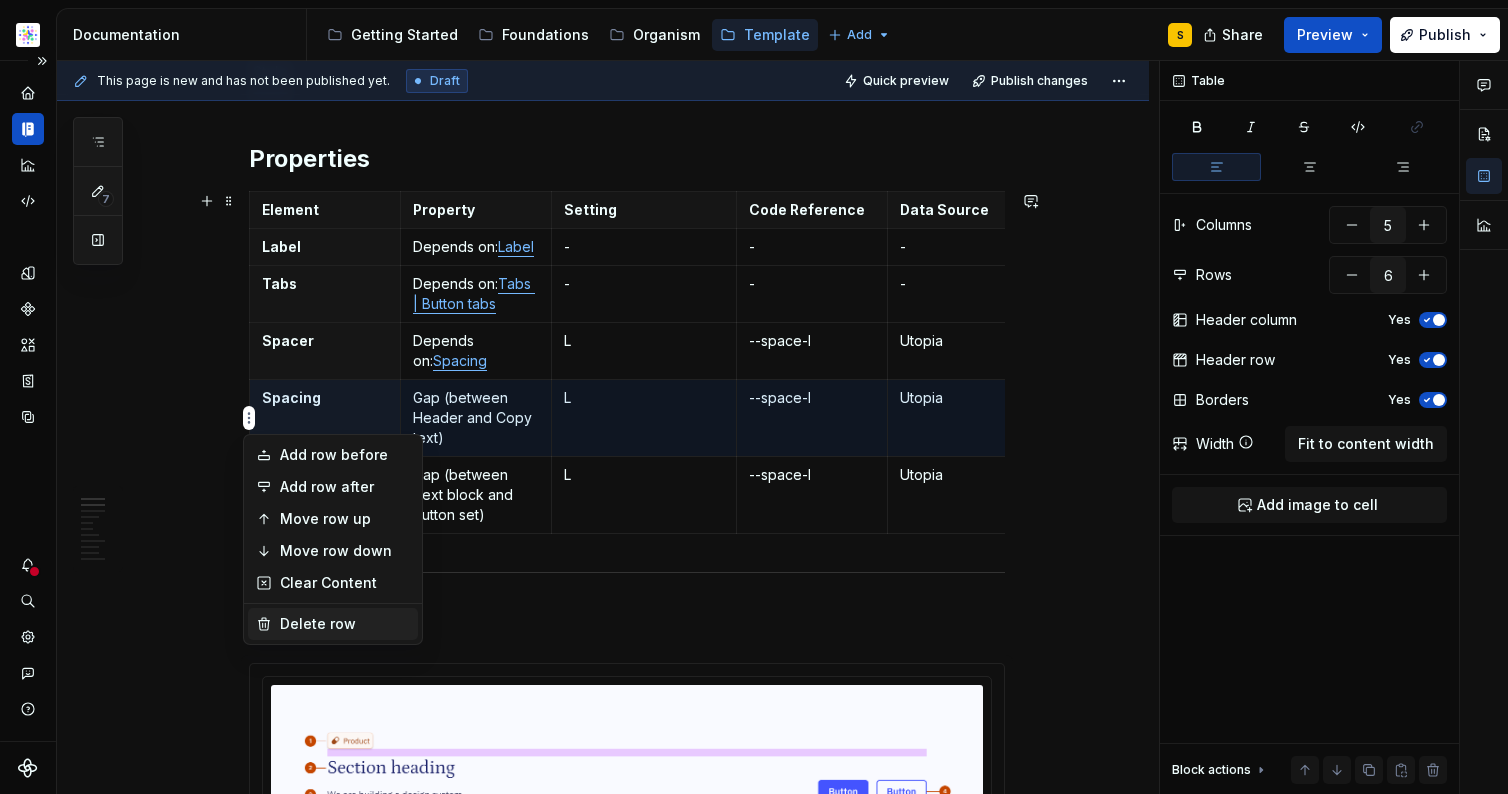 click on "Delete row" at bounding box center [345, 624] 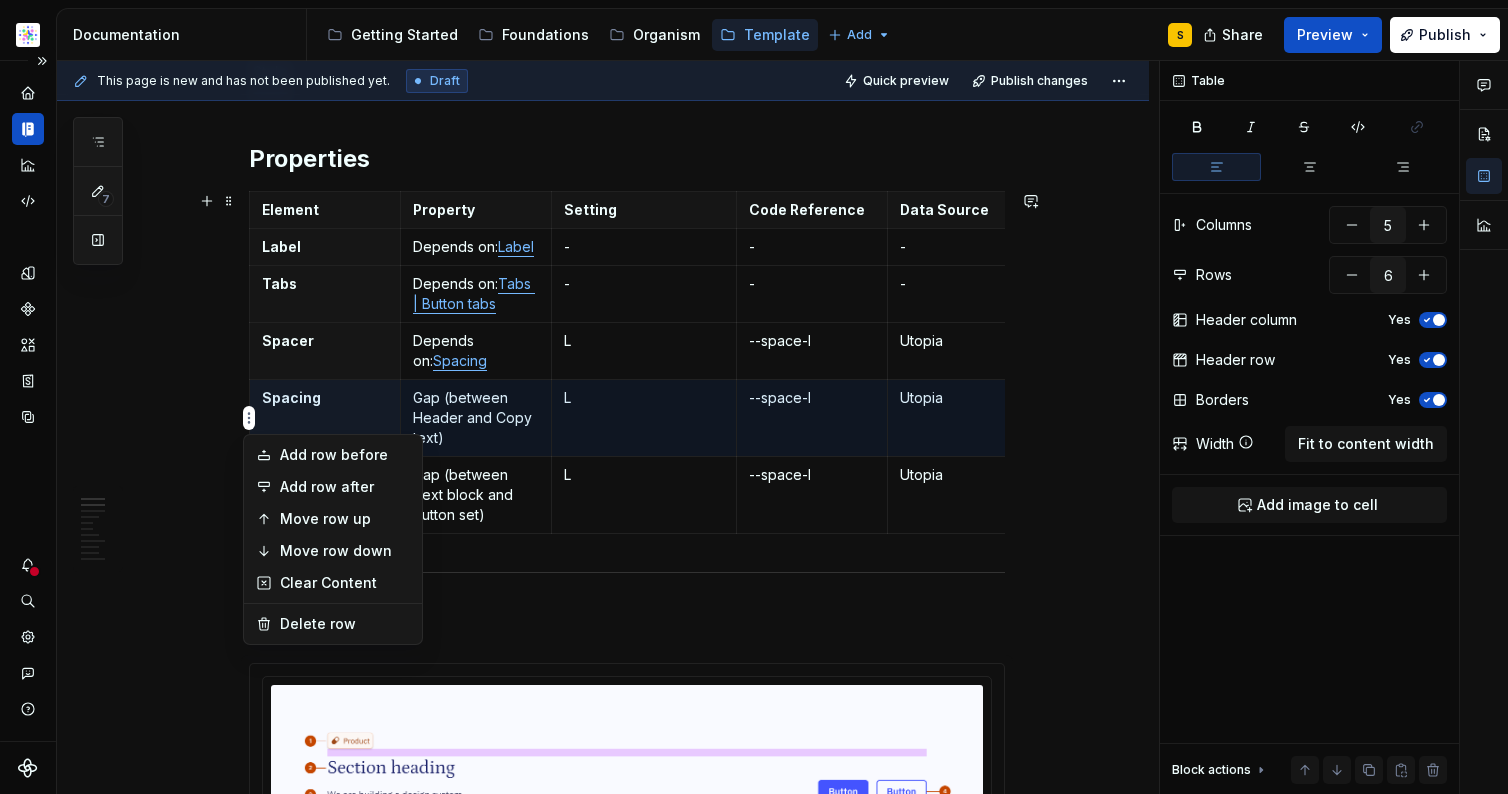 type on "5" 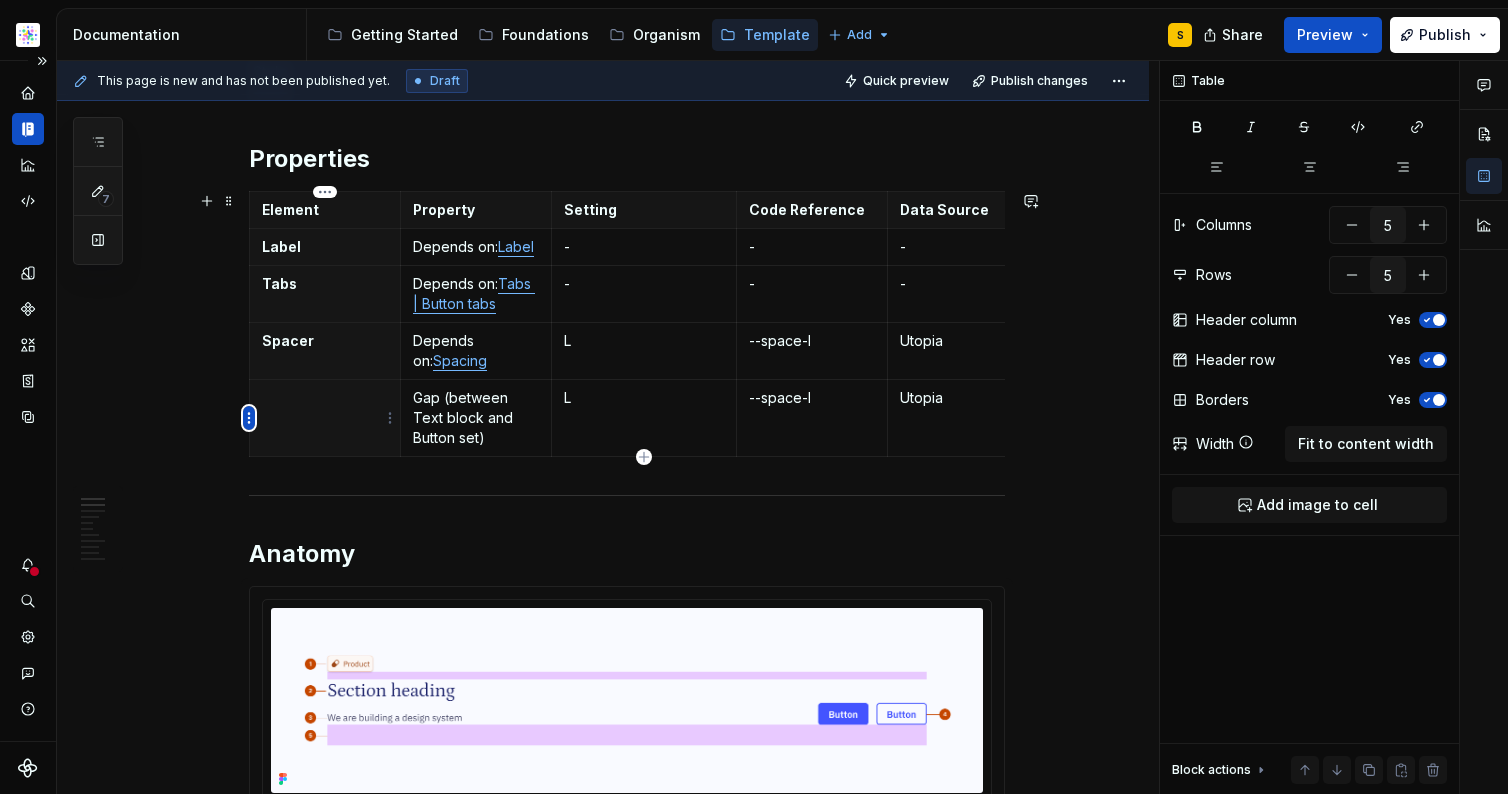 click on "Astellas Pro S Design system data Documentation
Accessibility guide for tree Page tree.
Navigate the tree with the arrow keys. Common tree hotkeys apply. Further keybindings are available:
enter to execute primary action on focused item
f2 to start renaming the focused item
escape to abort renaming an item
control+d to start dragging selected items
Getting Started Foundations Organism Template Add S Share Preview Publish 7 Pages Add
Accessibility guide for tree Page tree.
Navigate the tree with the arrow keys. Common tree hotkeys apply. Further keybindings are available:
enter to execute primary action on focused item
f2 to start renaming the focused item
escape to abort renaming an item
control+d to start dragging selected items
Welcome Documentation Documentation Template Style Usage Medical | Medical header Style Usage Contact | Form | Rep Style Usage Style Usage S" at bounding box center (754, 397) 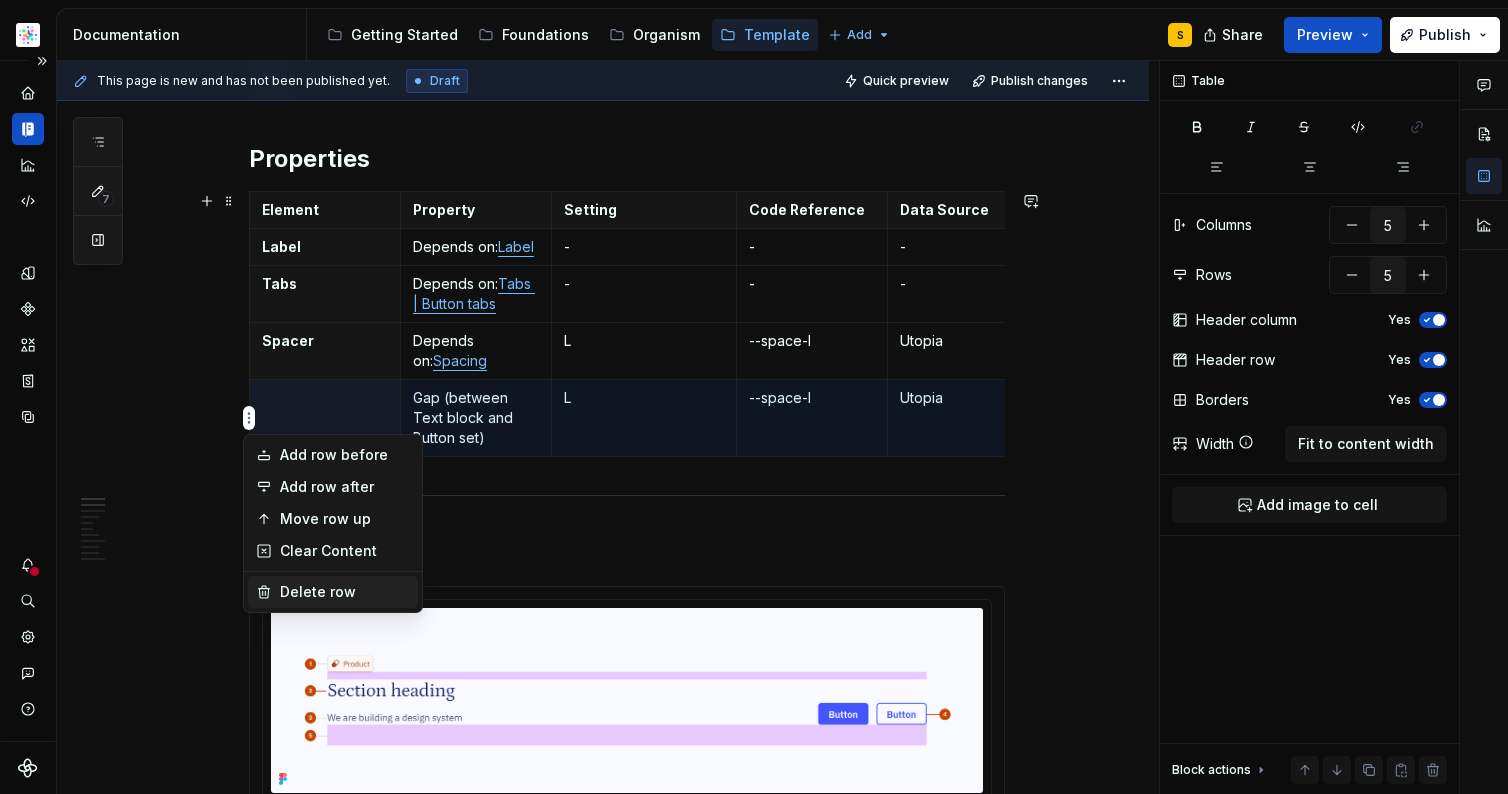 click on "Delete row" at bounding box center [345, 592] 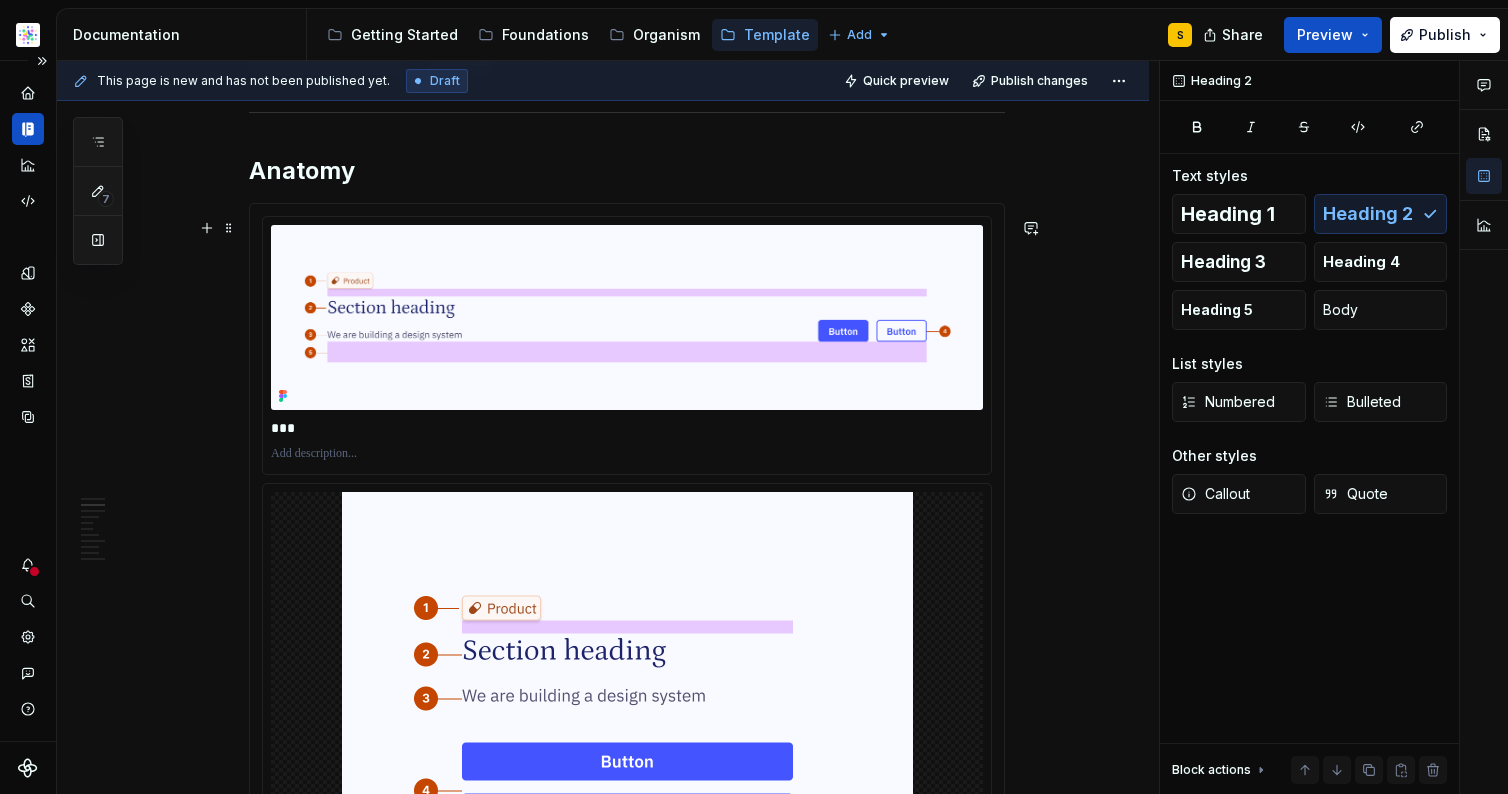 scroll, scrollTop: 560, scrollLeft: 0, axis: vertical 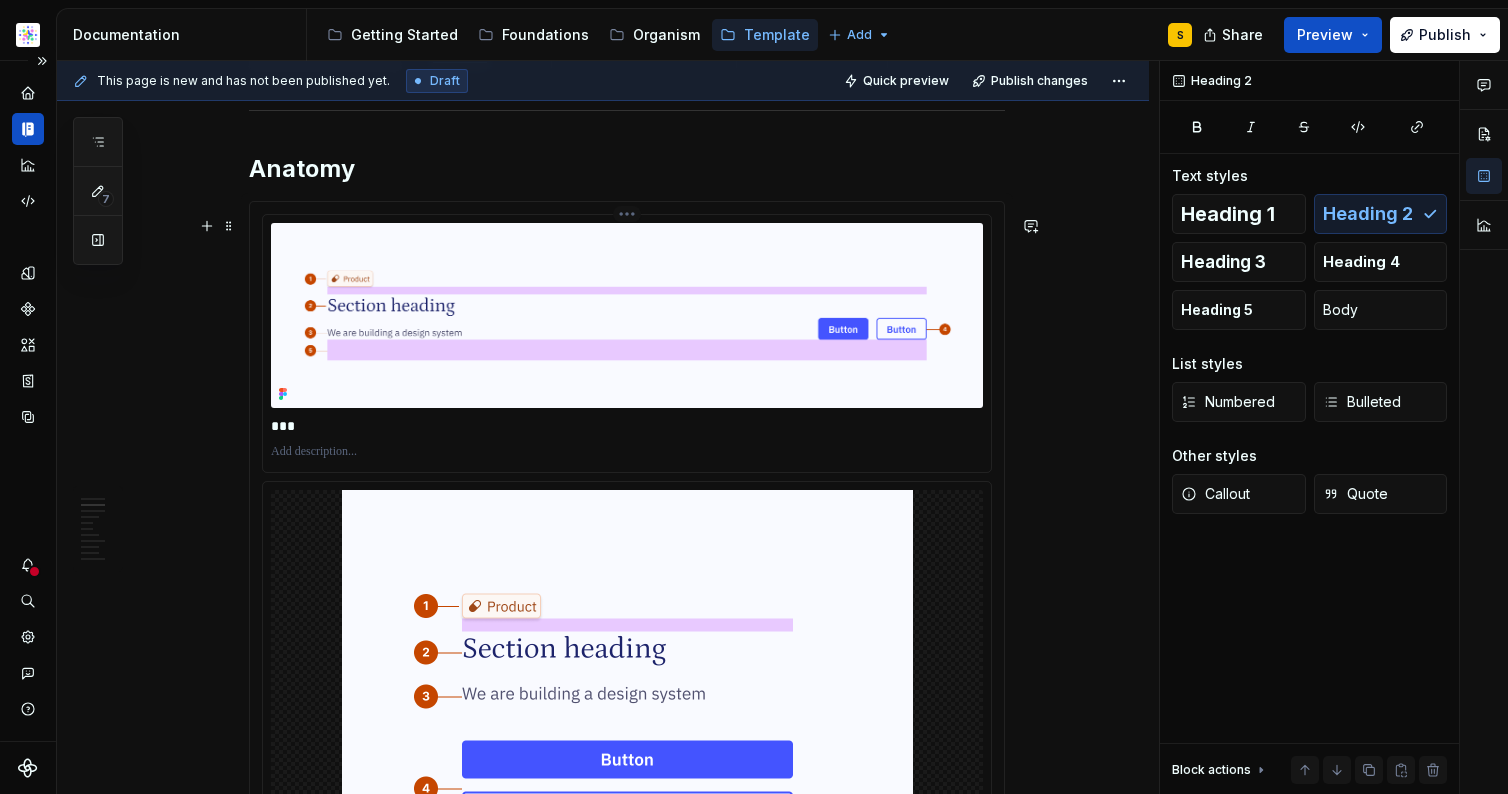 click at bounding box center (627, 315) 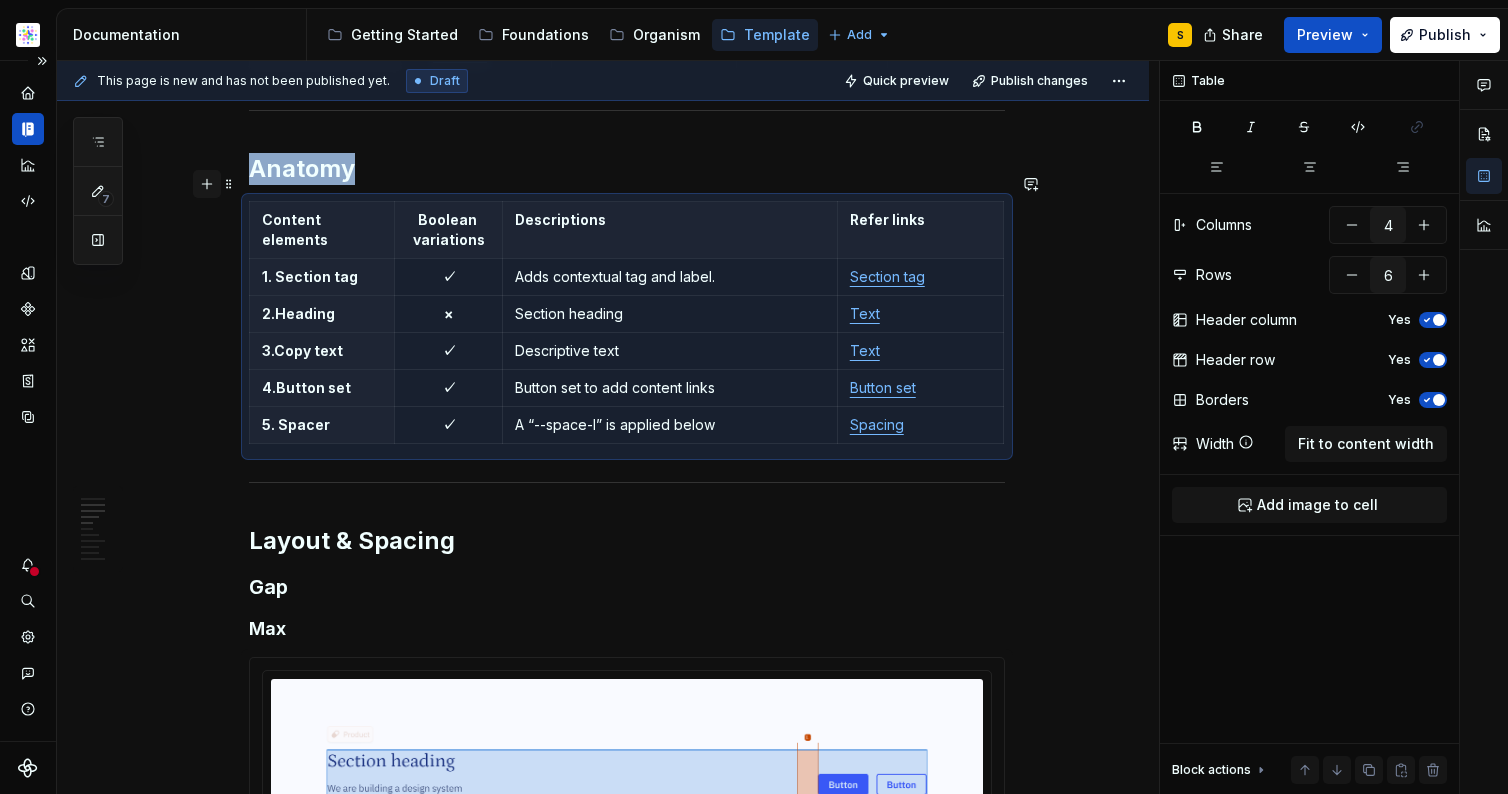 click at bounding box center [207, 184] 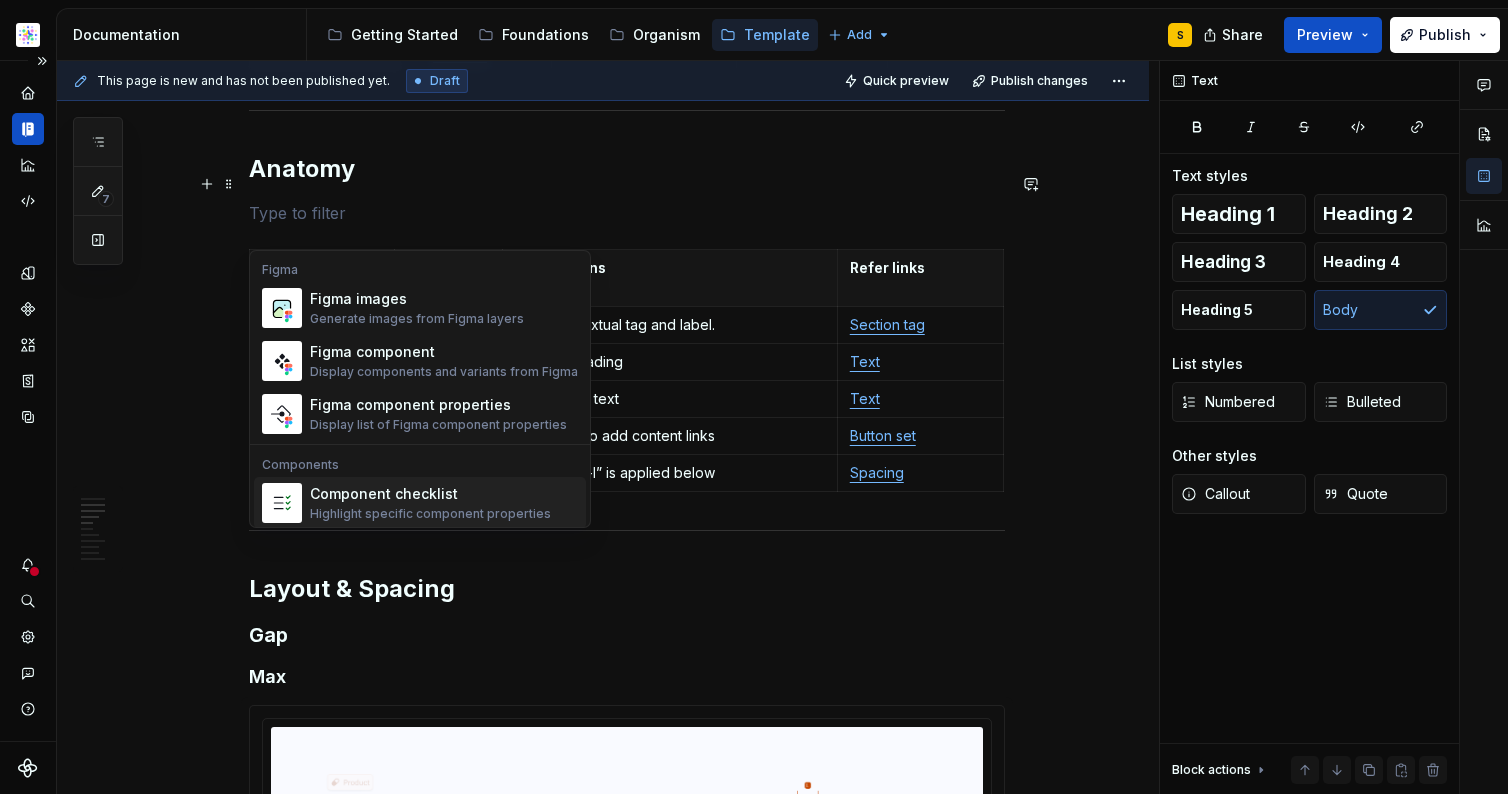 scroll, scrollTop: 1875, scrollLeft: 0, axis: vertical 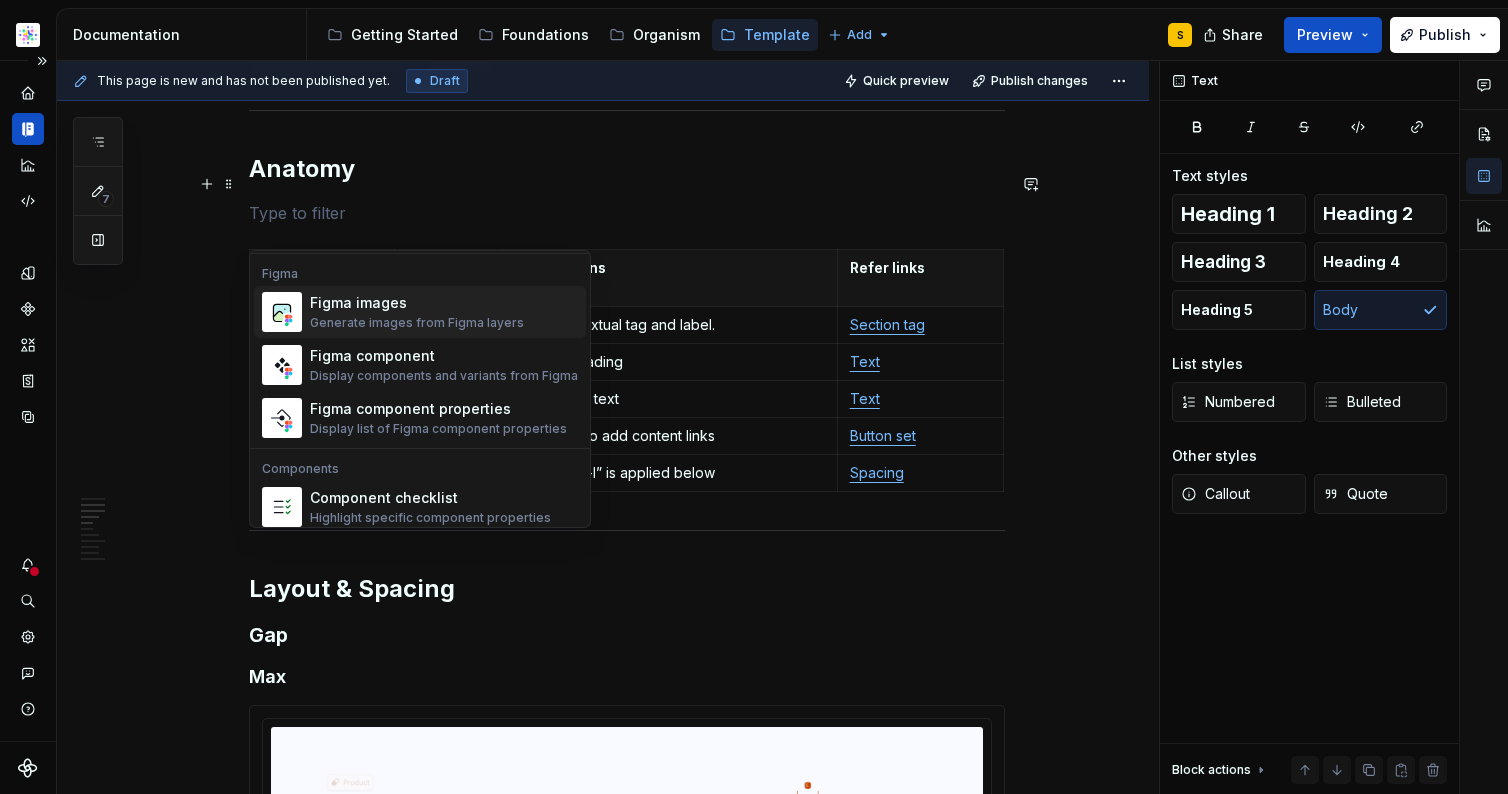 click on "Figma images Generate images from Figma layers" at bounding box center [417, 312] 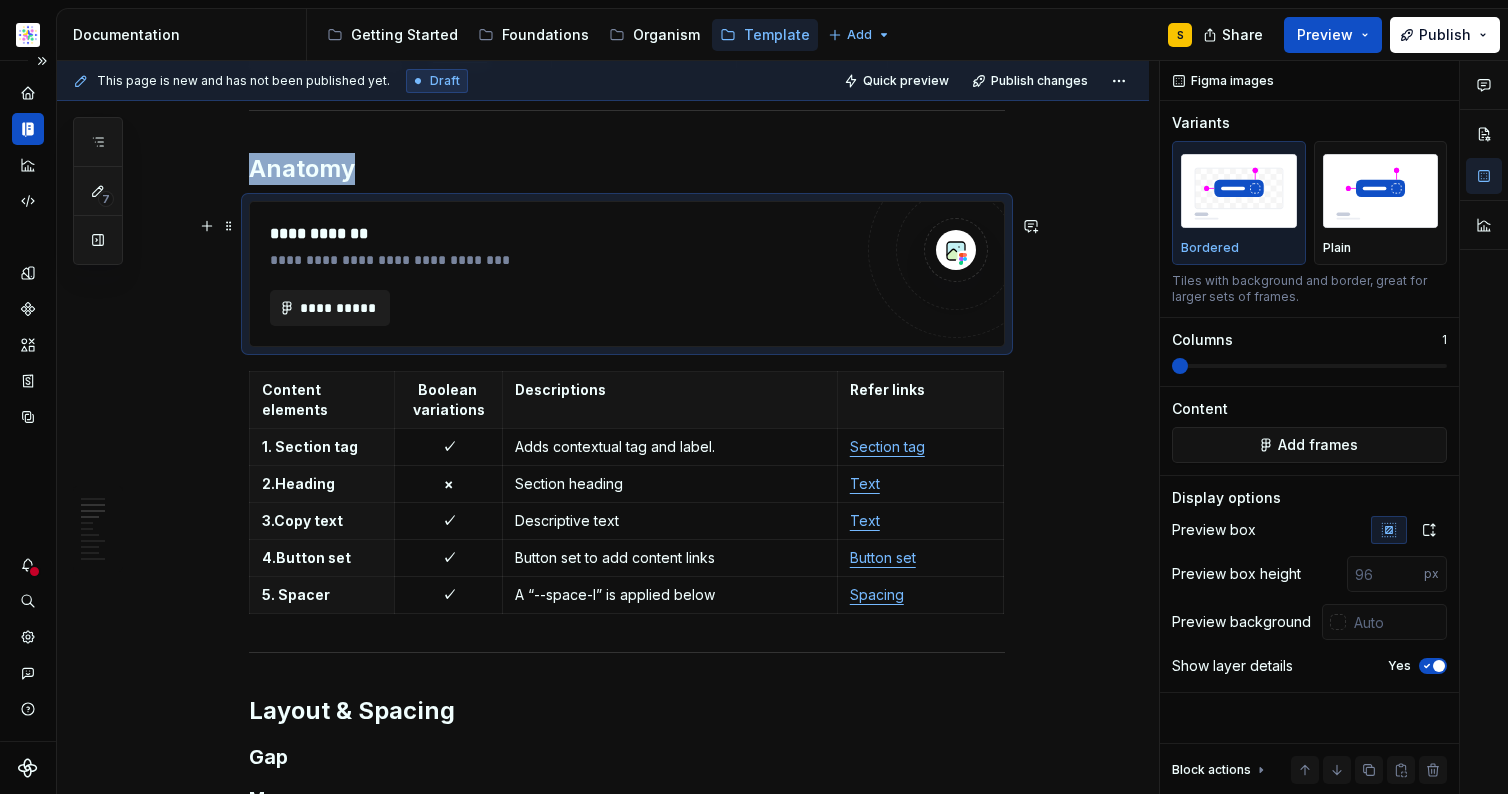 click on "**********" at bounding box center [338, 308] 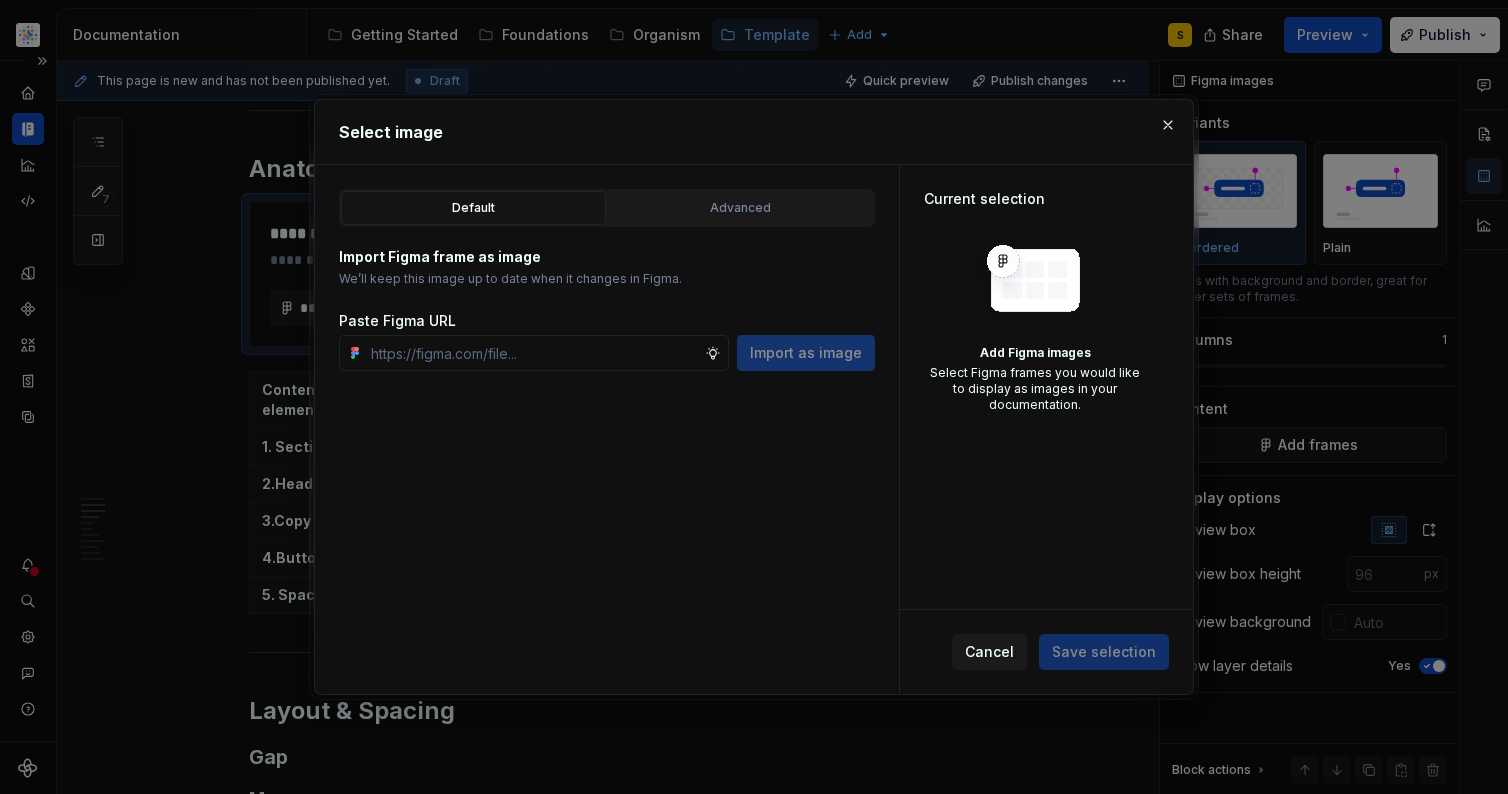 type on "*" 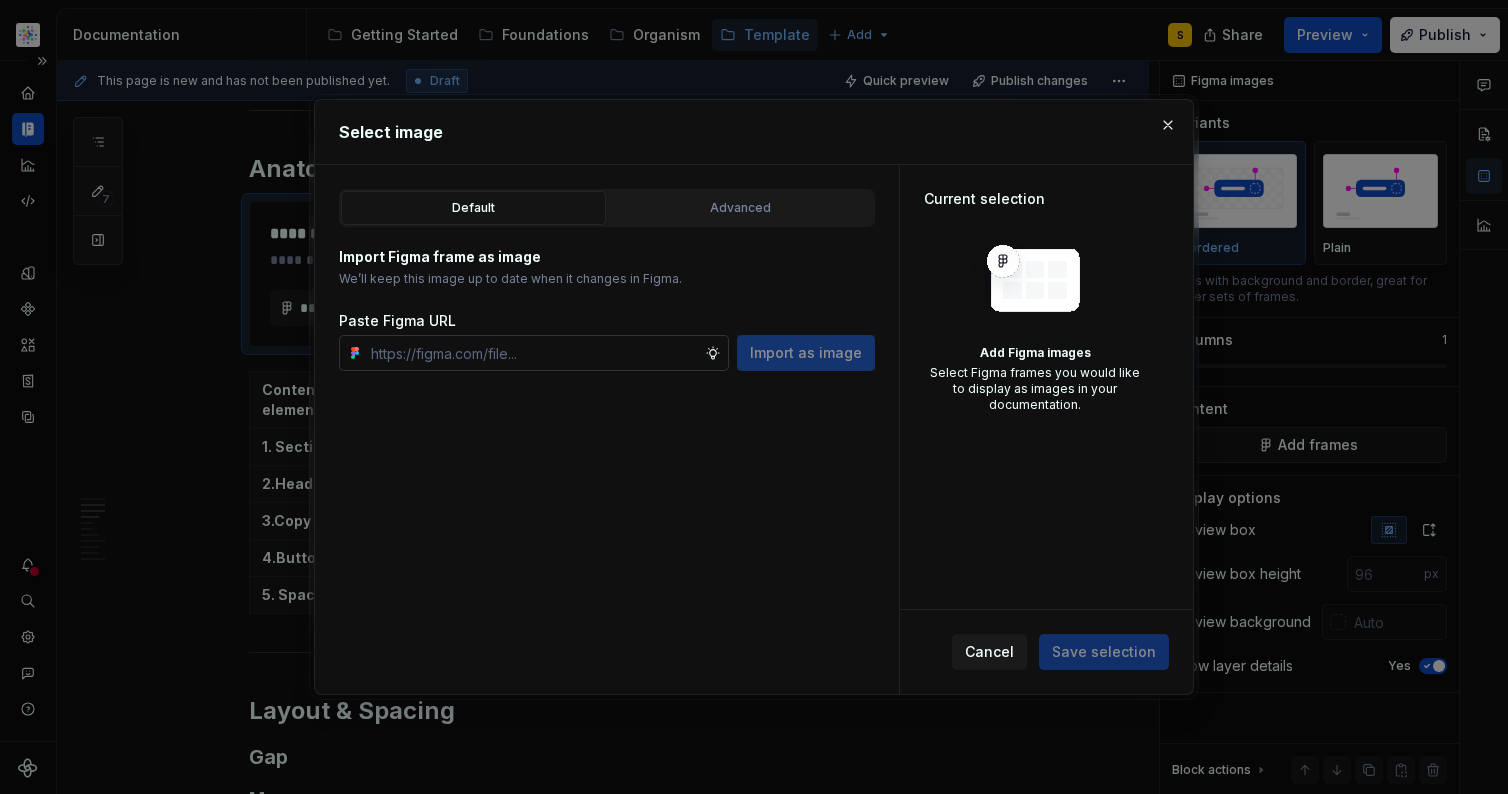 click at bounding box center [534, 353] 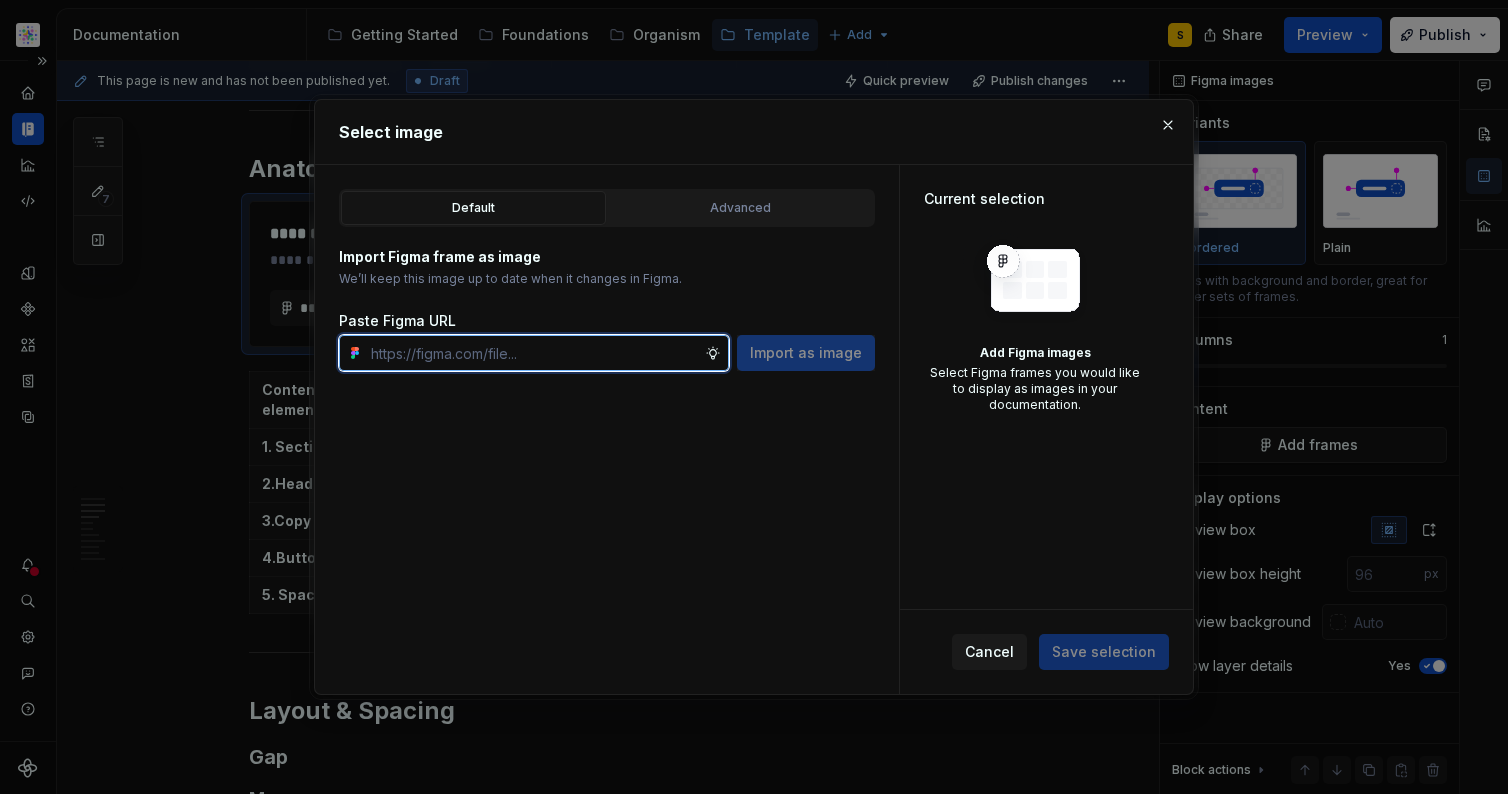 paste on "https://www.figma.com/design/DpUvPR4HqzZ2yYNMlowkdN/Documentation-Template-HCP-Portal?node-id=2876-28529&t=TxKURfmuRFTEug59-11" 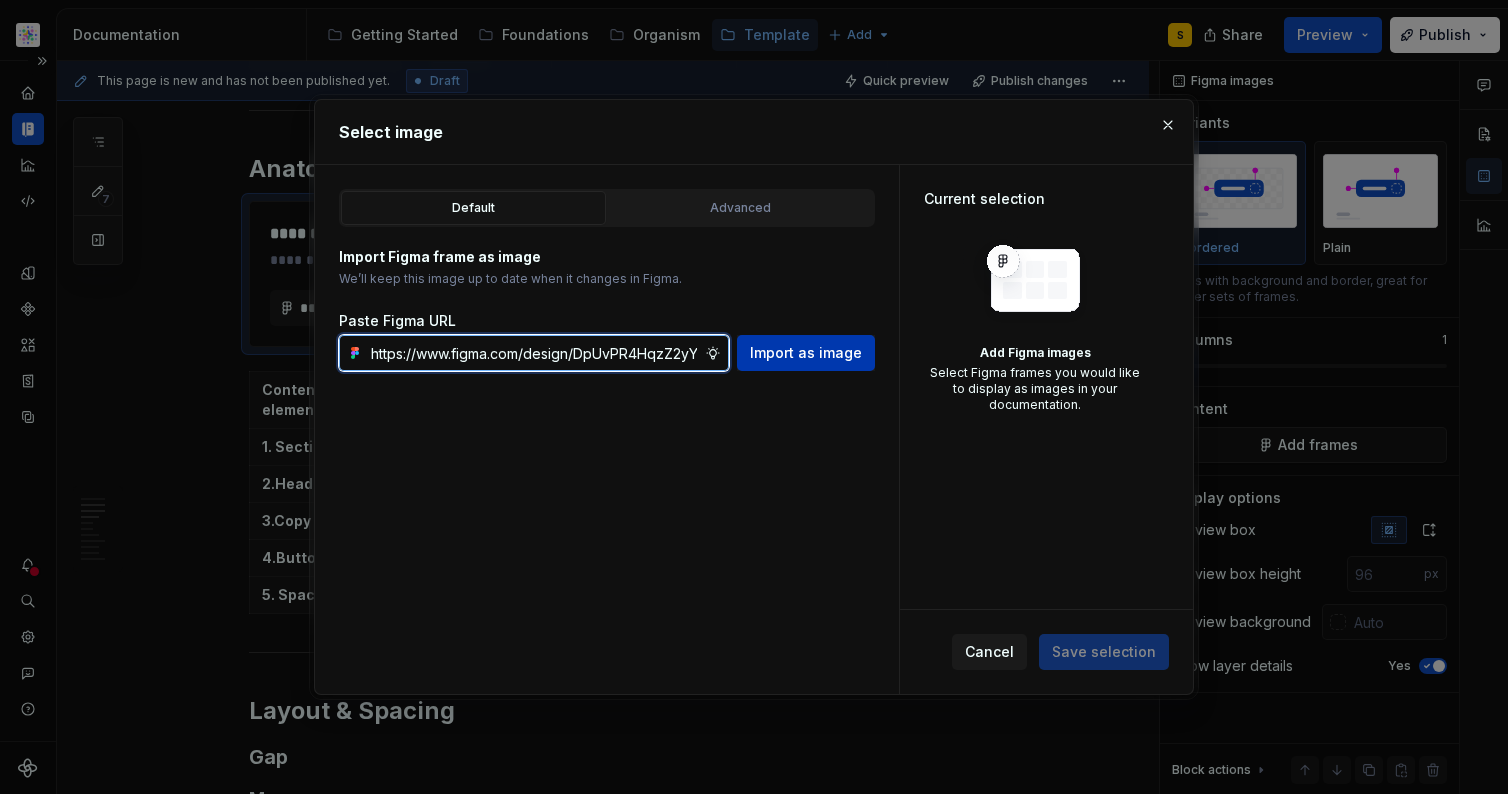 scroll, scrollTop: 0, scrollLeft: 657, axis: horizontal 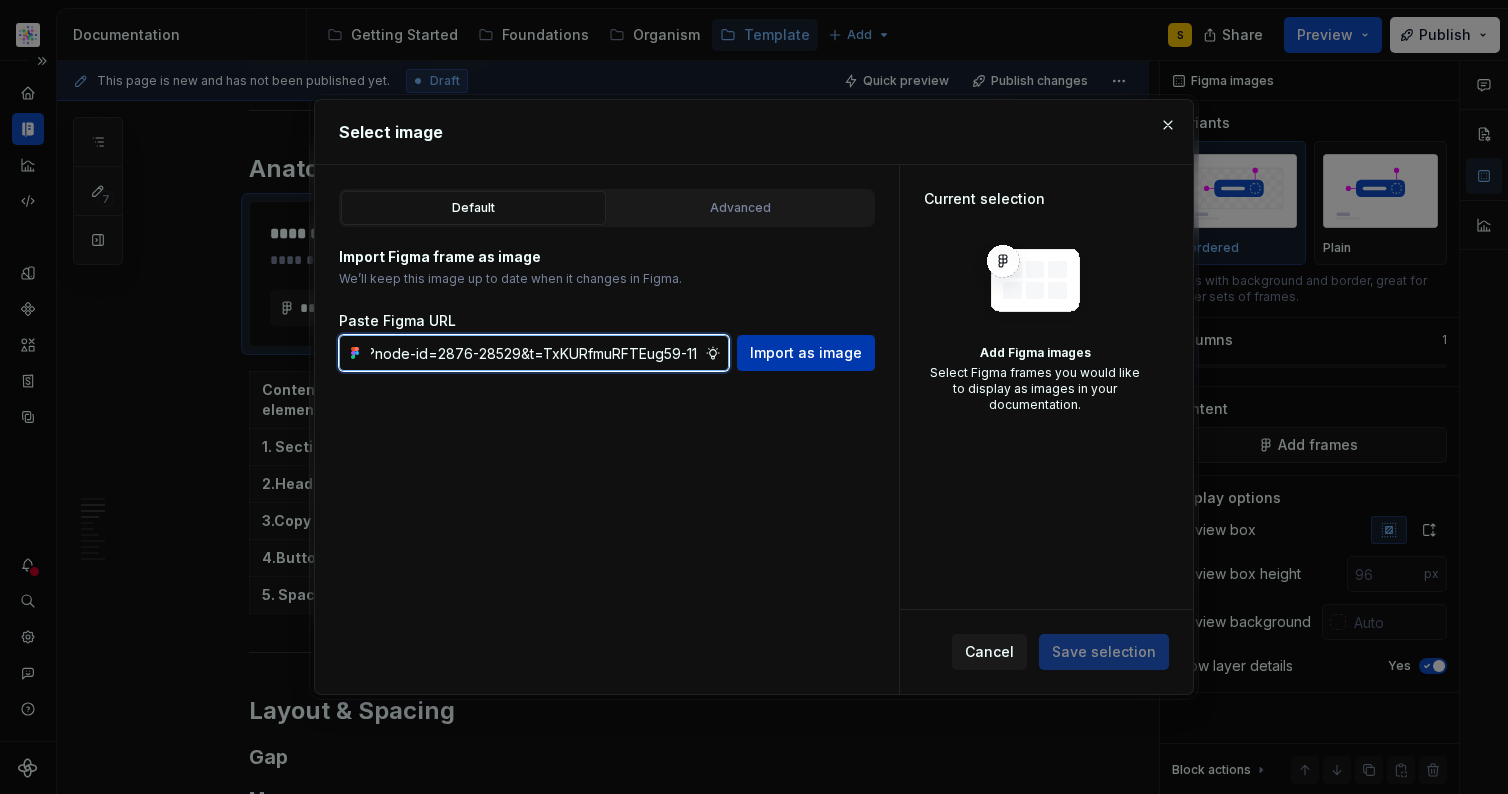 type on "https://www.figma.com/design/DpUvPR4HqzZ2yYNMlowkdN/Documentation-Template-HCP-Portal?node-id=2876-28529&t=TxKURfmuRFTEug59-11" 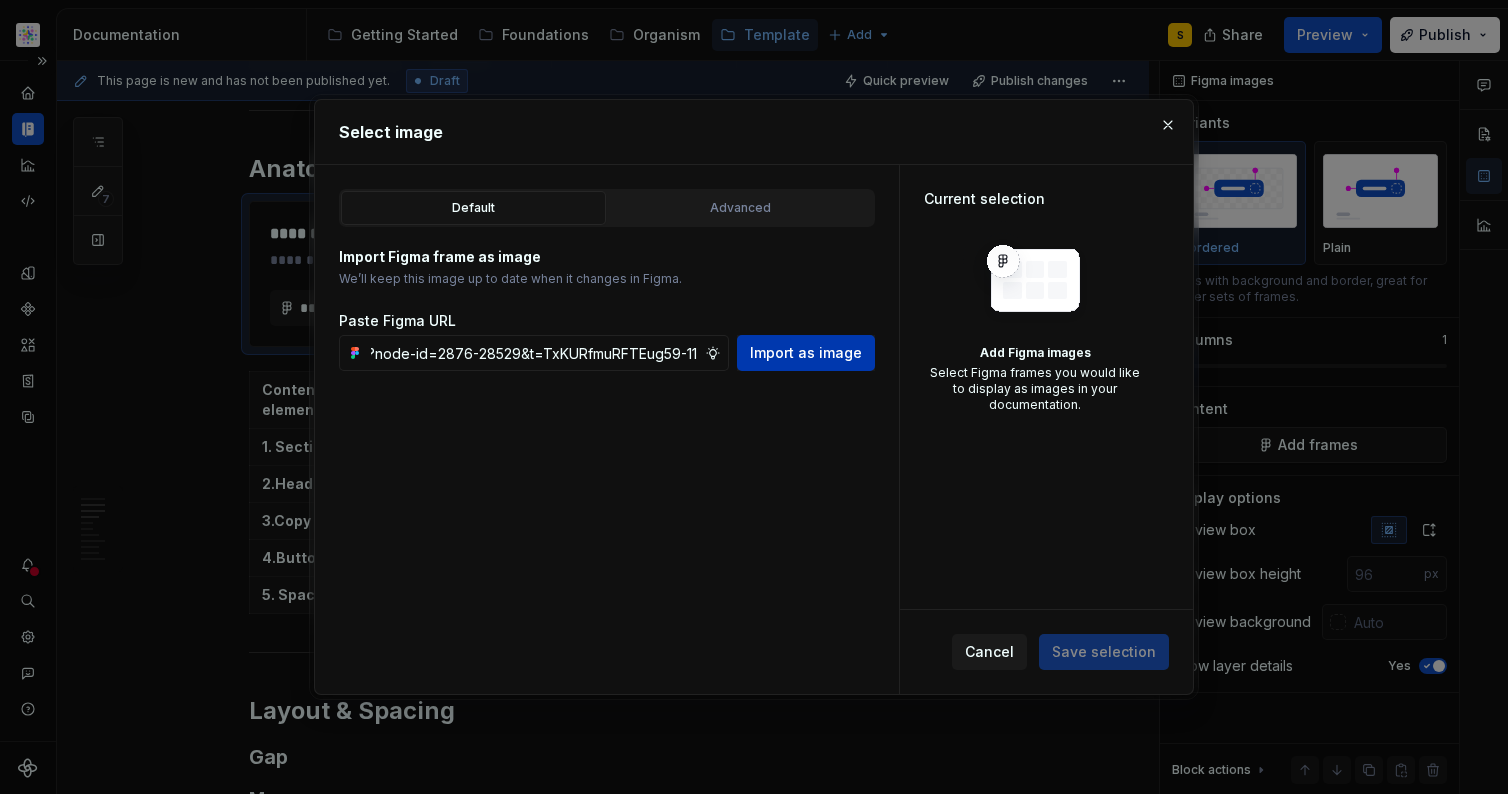 click on "Import as image" at bounding box center (806, 353) 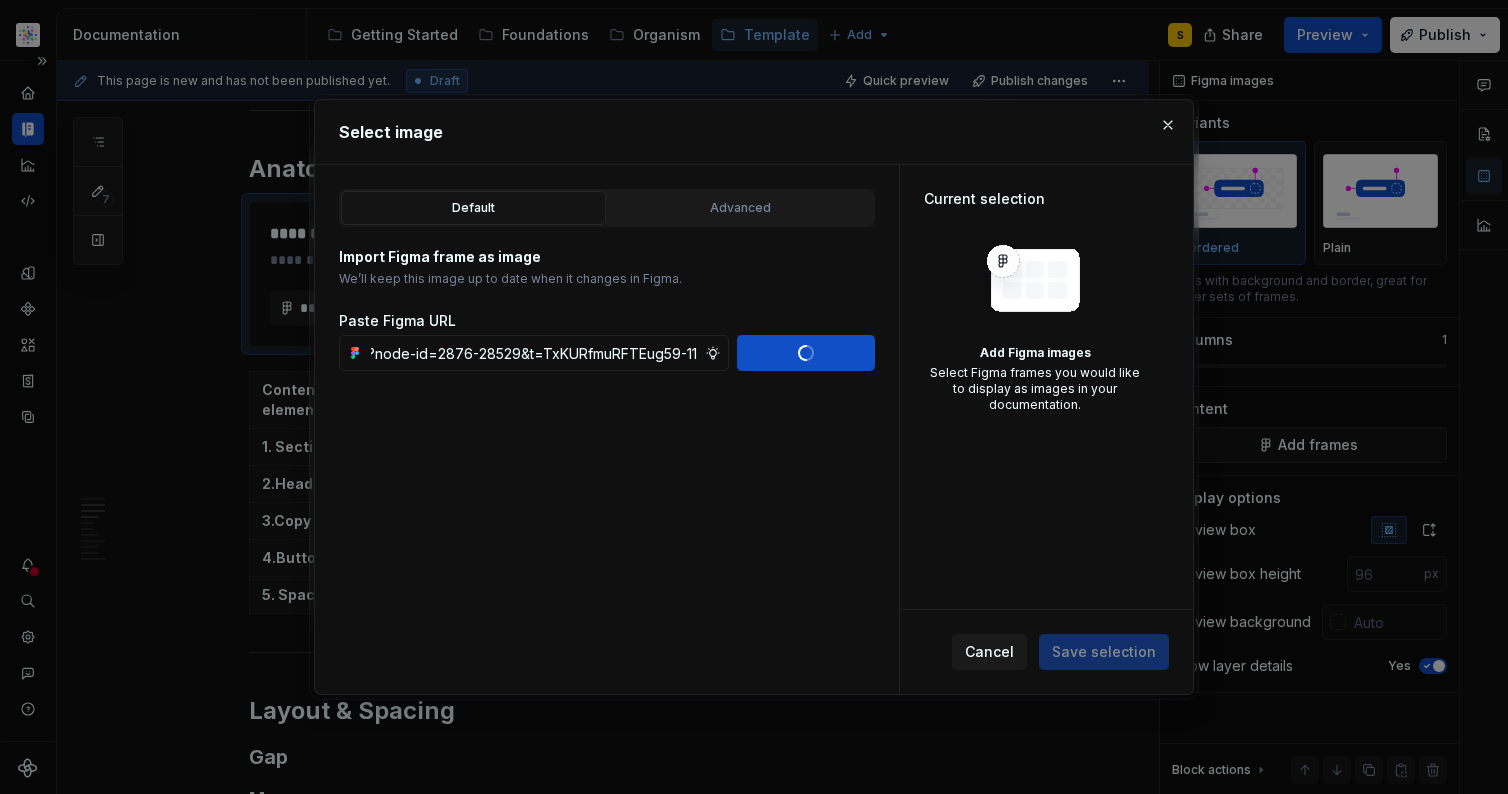 scroll, scrollTop: 0, scrollLeft: 0, axis: both 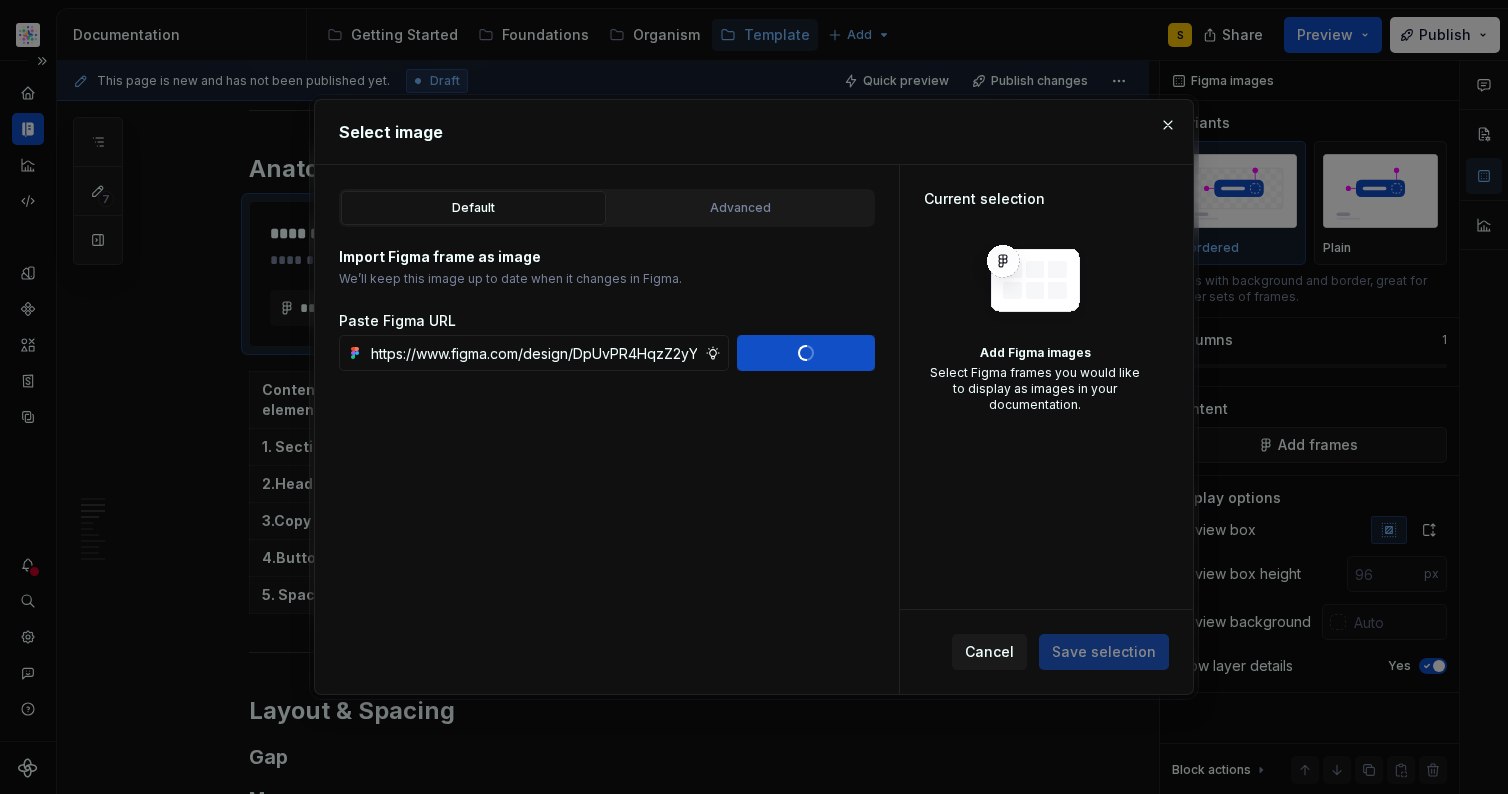 type 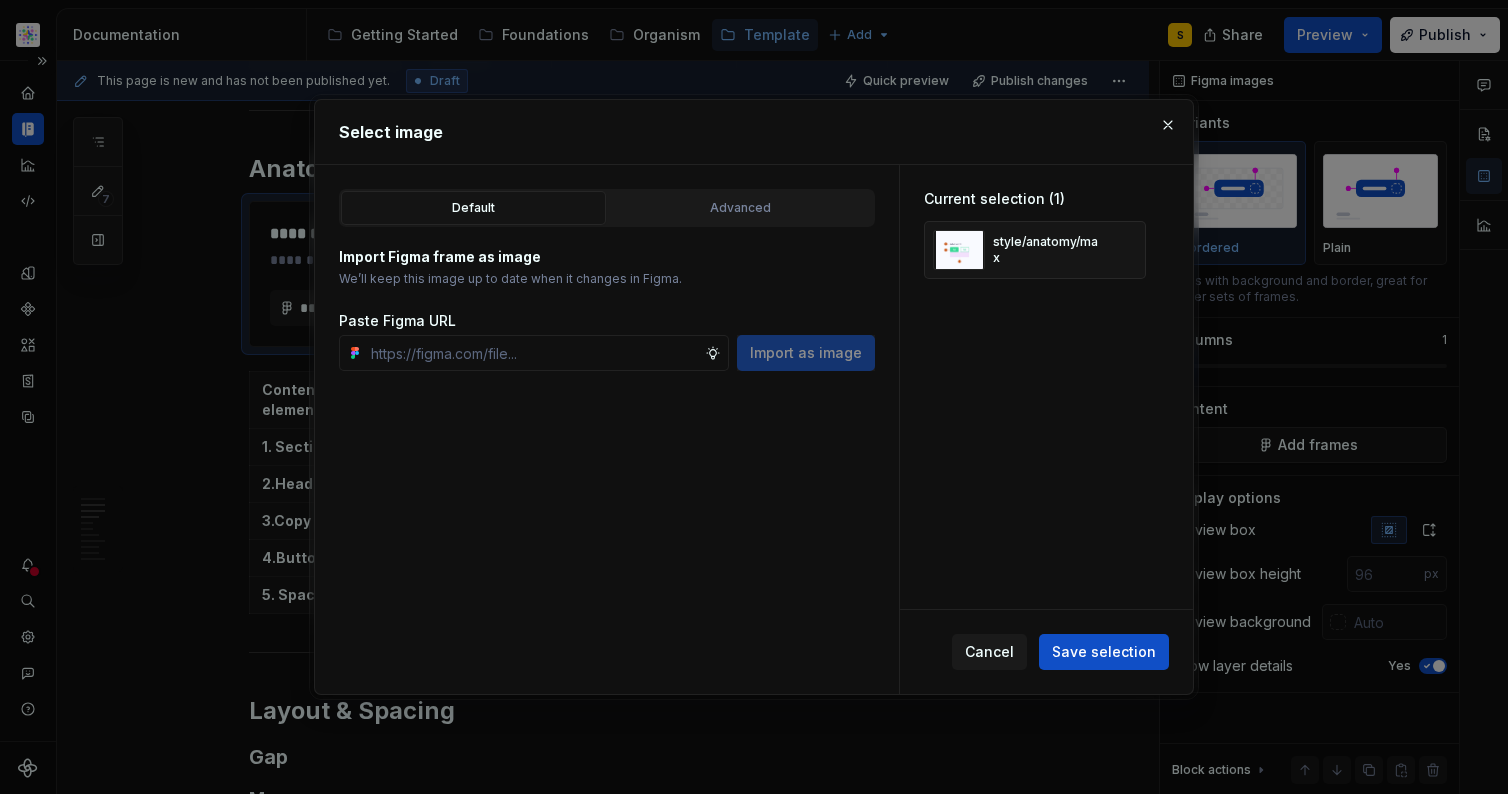 click on "Cancel Save selection" at bounding box center (1046, 652) 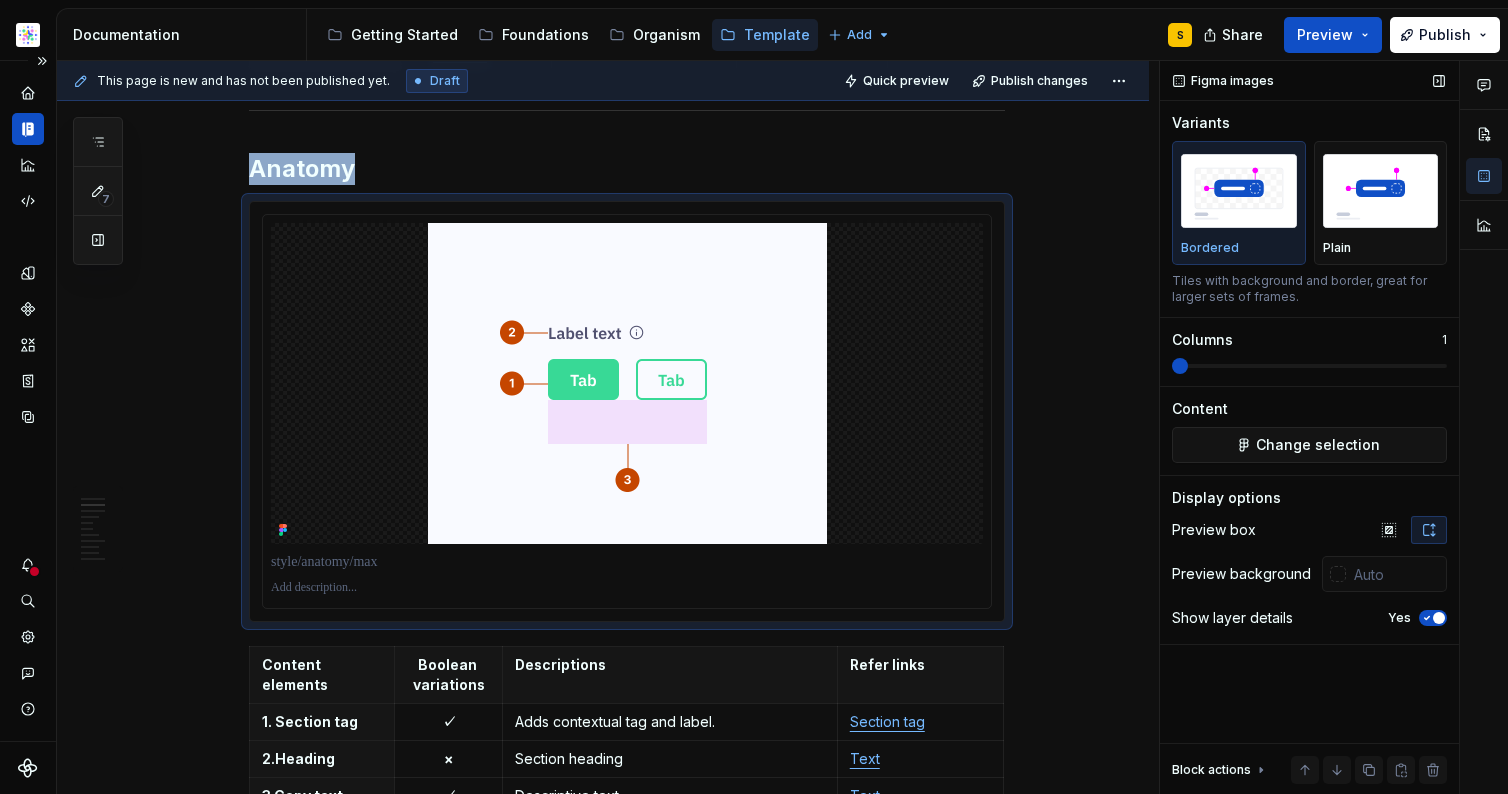 click at bounding box center (1439, 618) 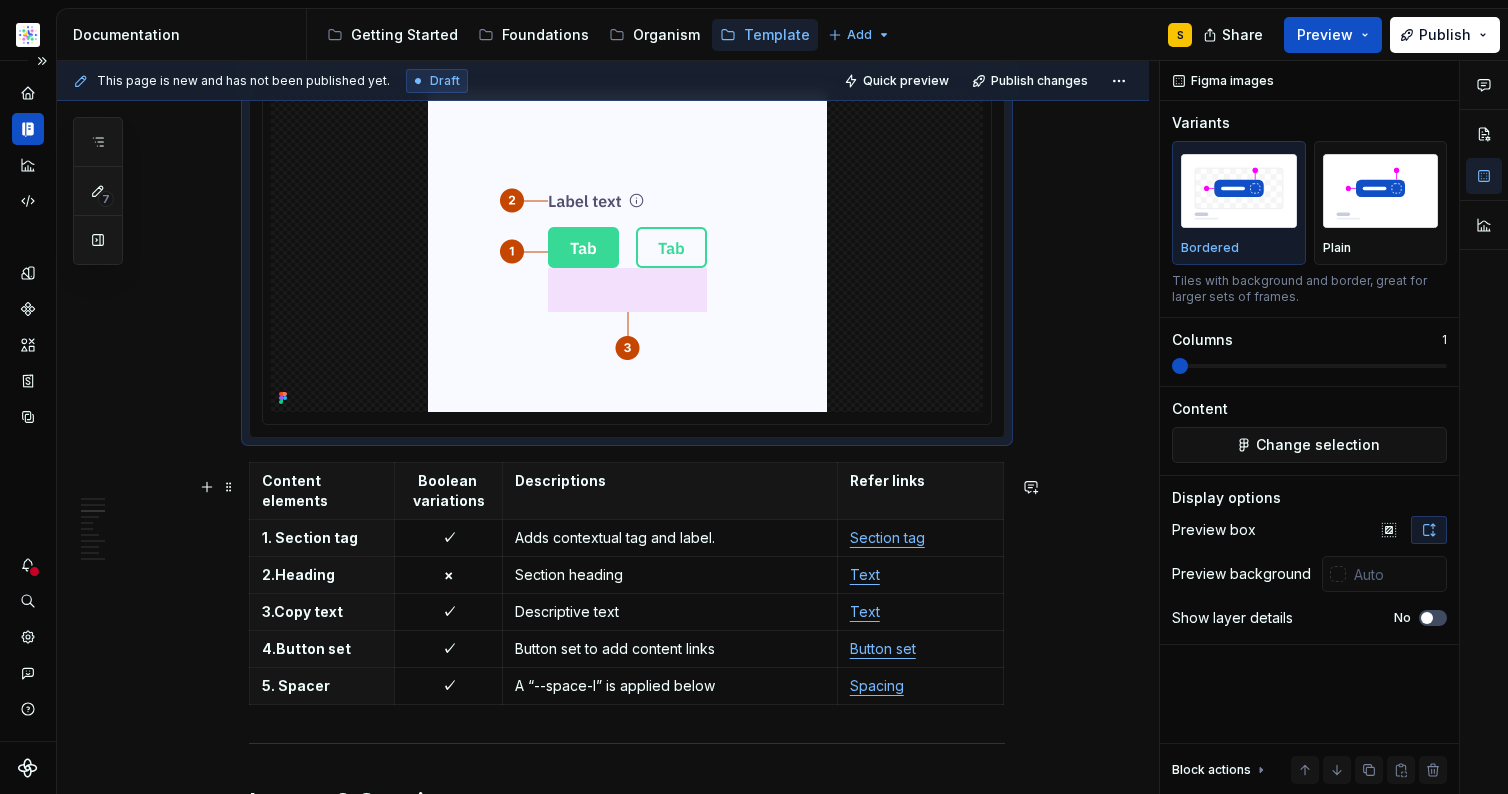 scroll, scrollTop: 712, scrollLeft: 0, axis: vertical 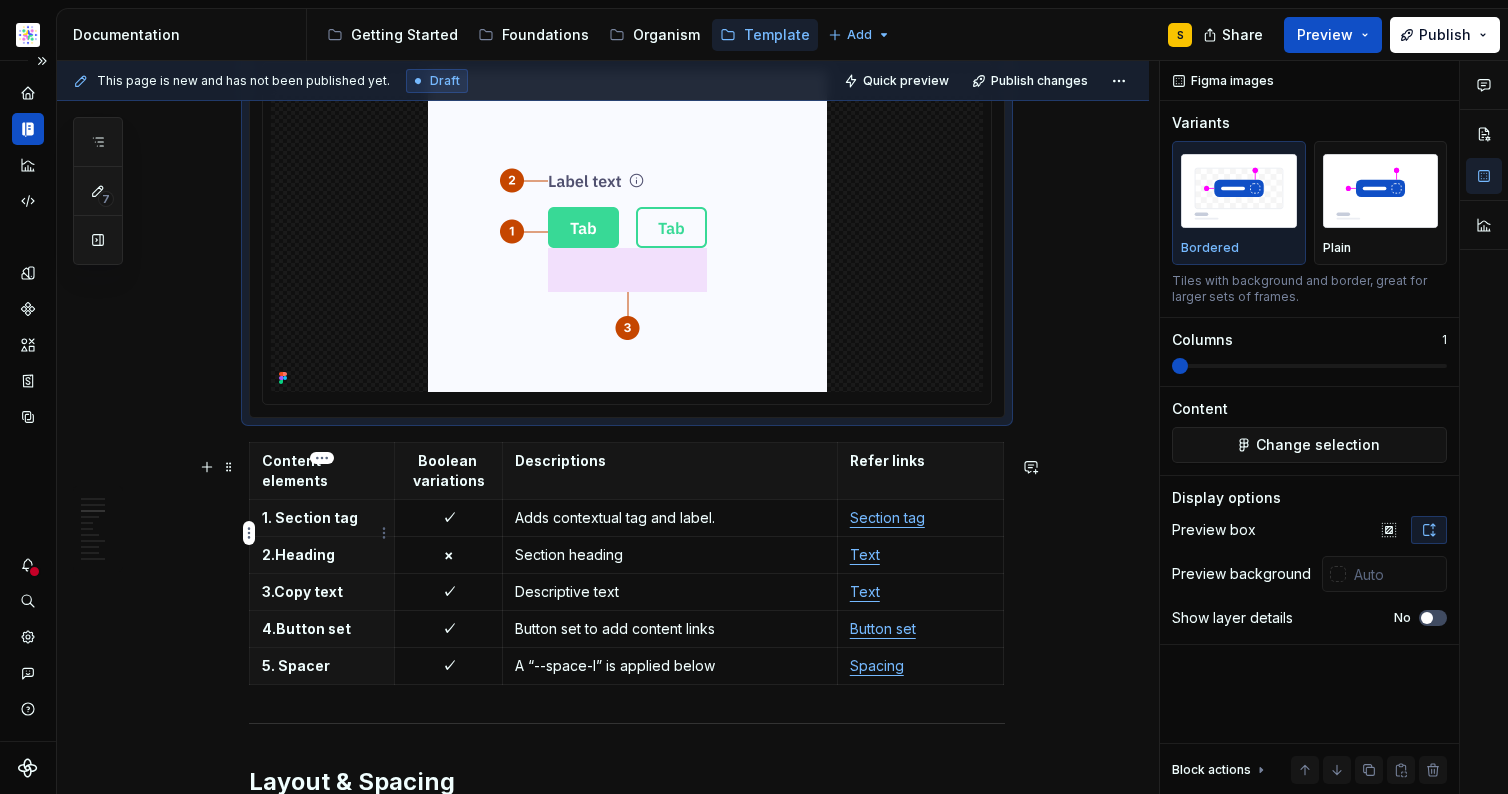 click on "1. Section tag" at bounding box center [322, 518] 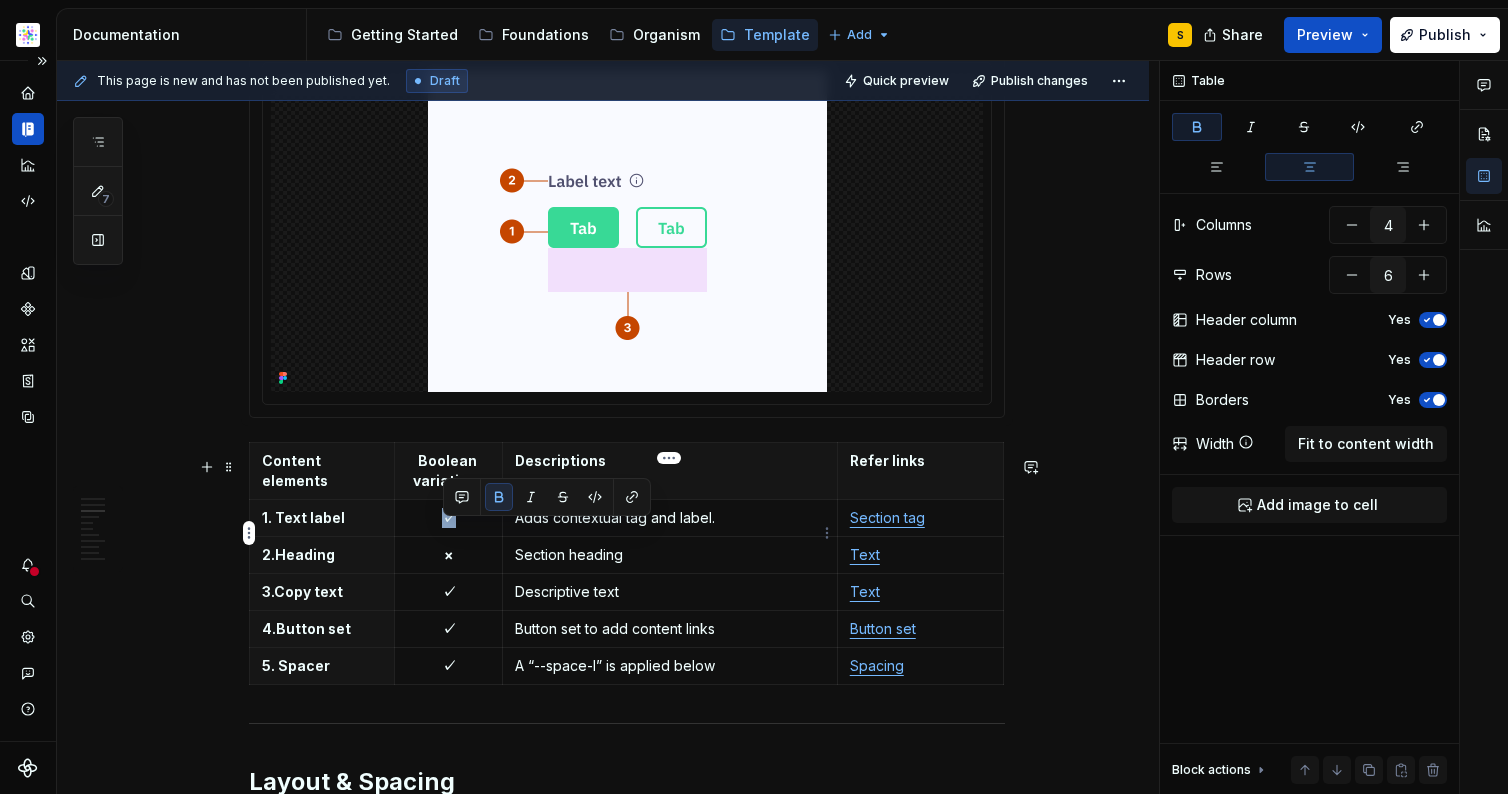 click on "Adds contextual tag and label." at bounding box center [670, 518] 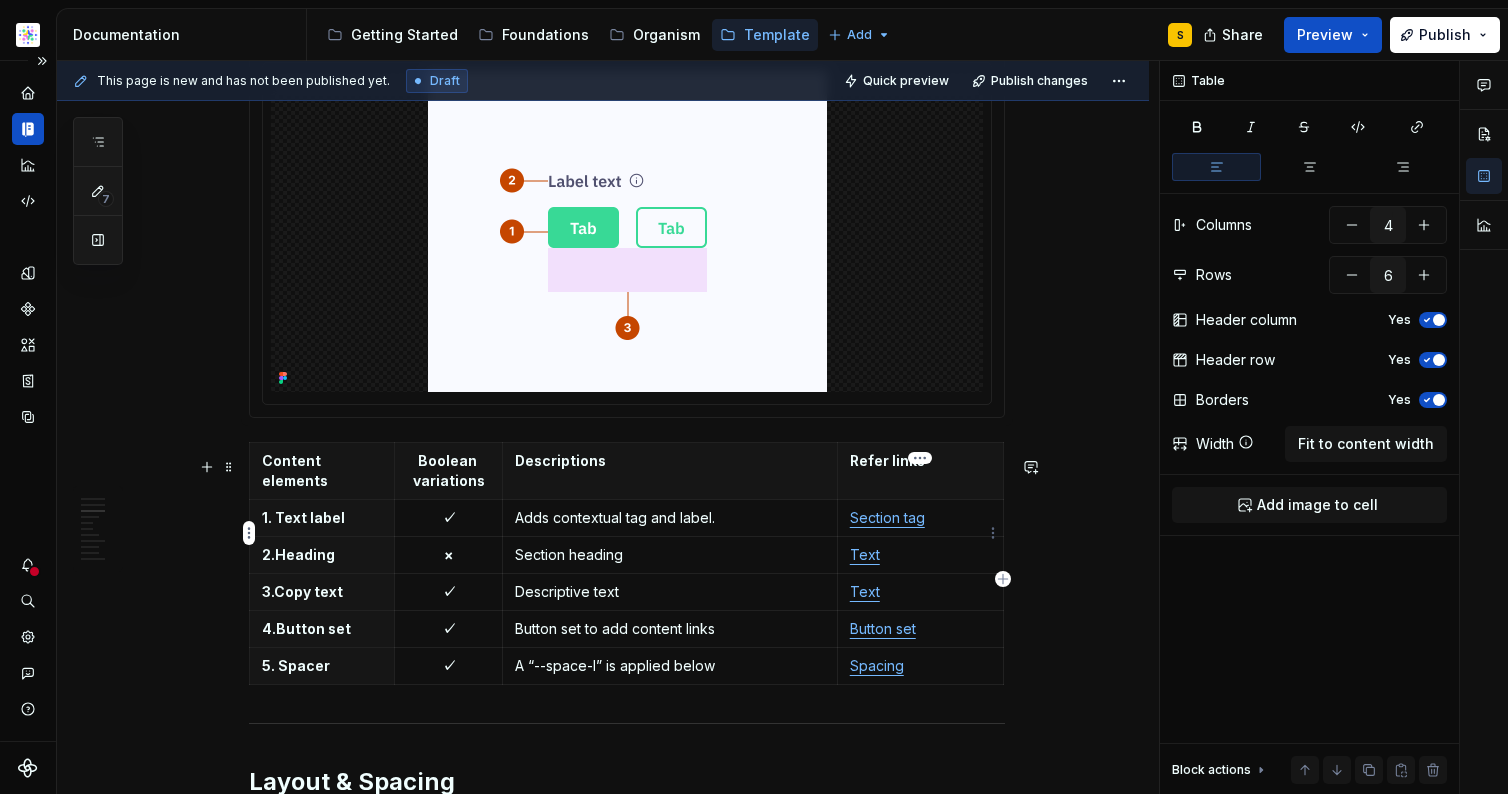 click on "Section tag" at bounding box center (920, 518) 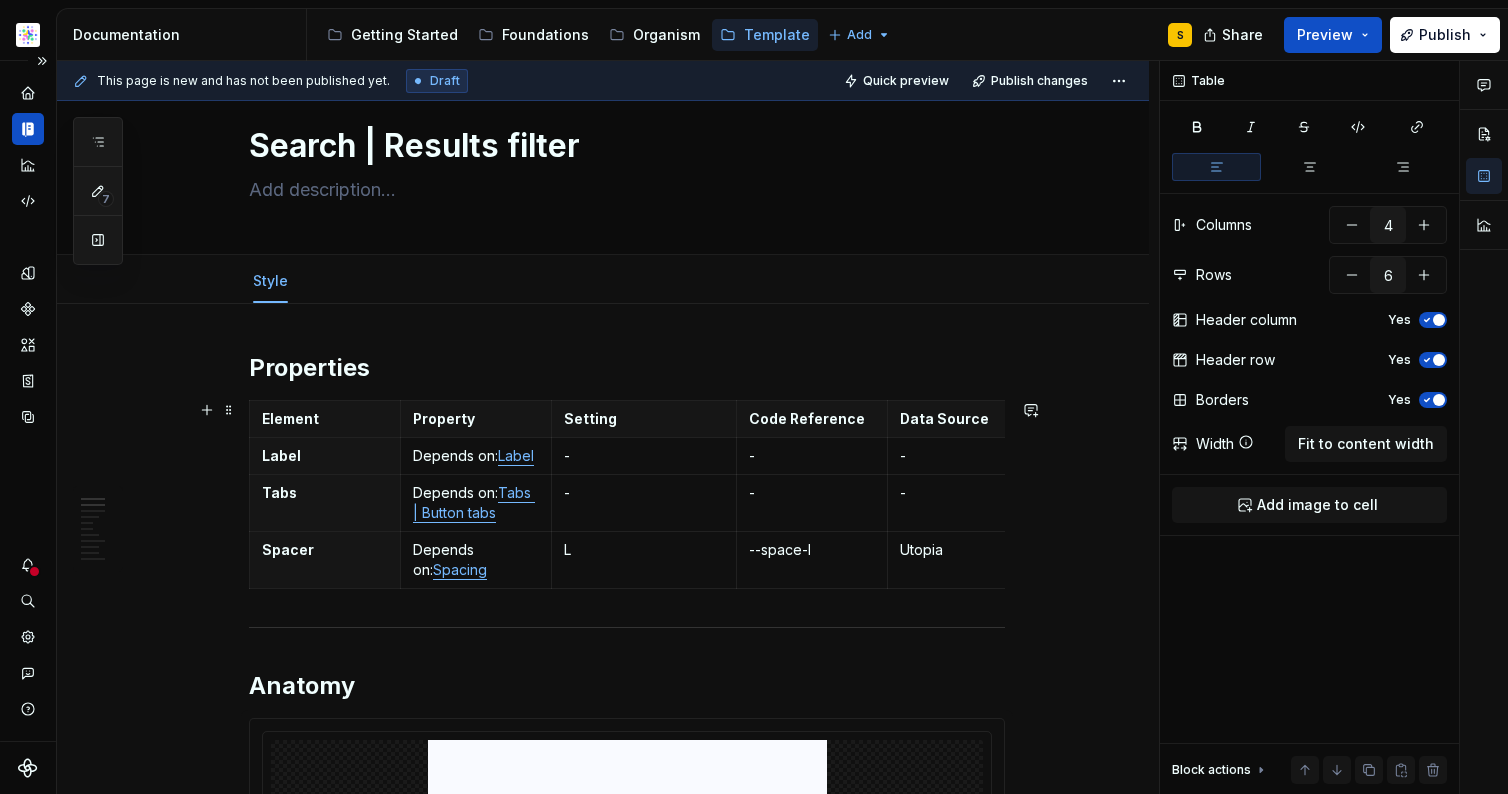 scroll, scrollTop: 0, scrollLeft: 0, axis: both 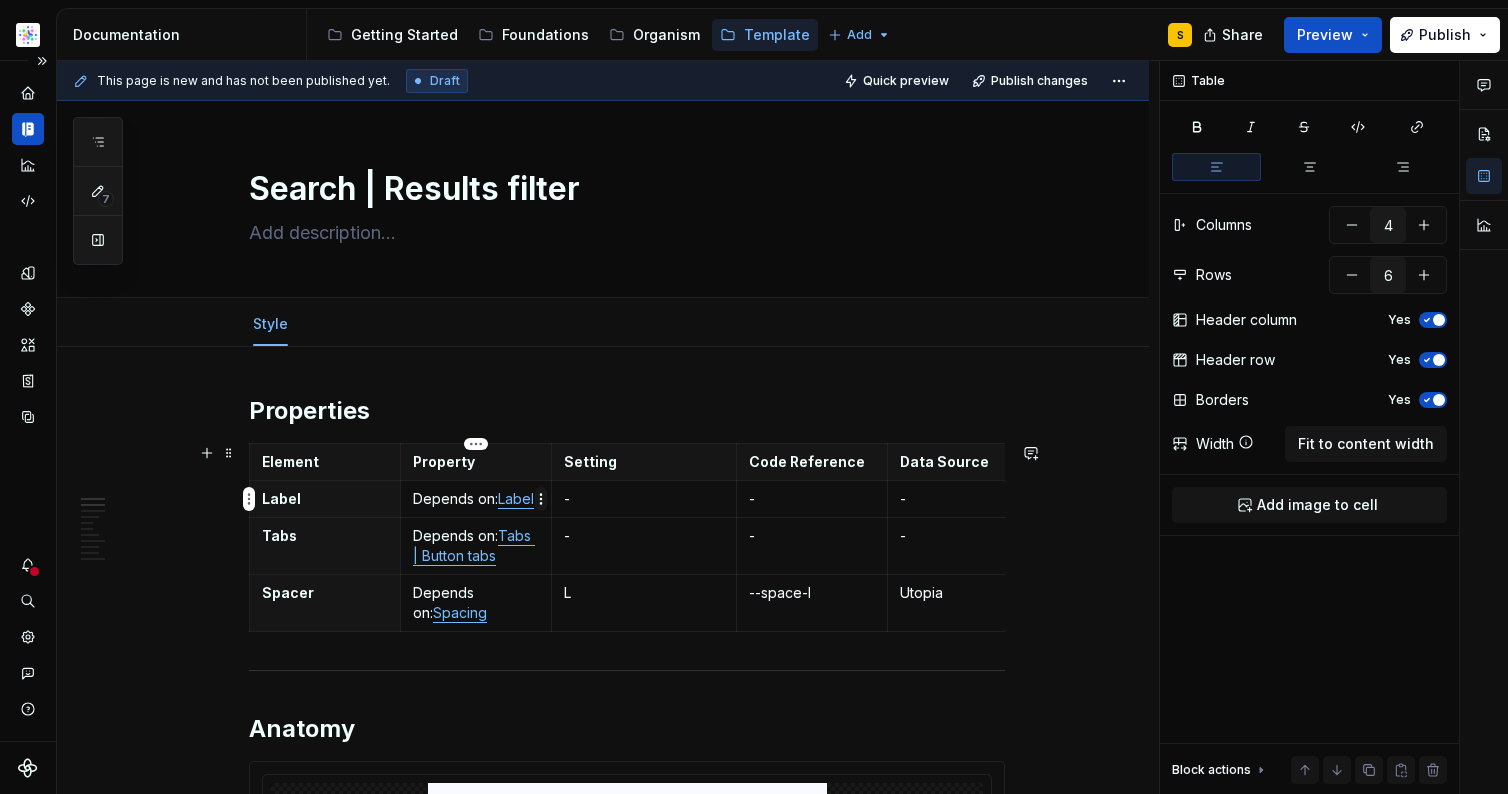 click on "Astellas Pro S Design system data Documentation
Accessibility guide for tree Page tree.
Navigate the tree with the arrow keys. Common tree hotkeys apply. Further keybindings are available:
enter to execute primary action on focused item
f2 to start renaming the focused item
escape to abort renaming an item
control+d to start dragging selected items
Getting Started Foundations Organism Template Add S Share Preview Publish 7 Pages Add
Accessibility guide for tree Page tree.
Navigate the tree with the arrow keys. Common tree hotkeys apply. Further keybindings are available:
enter to execute primary action on focused item
f2 to start renaming the focused item
escape to abort renaming an item
control+d to start dragging selected items
Welcome Documentation Documentation Template Style Usage Medical | Medical header Style Usage Contact | Form | Rep Style Usage Style Usage S" at bounding box center (754, 397) 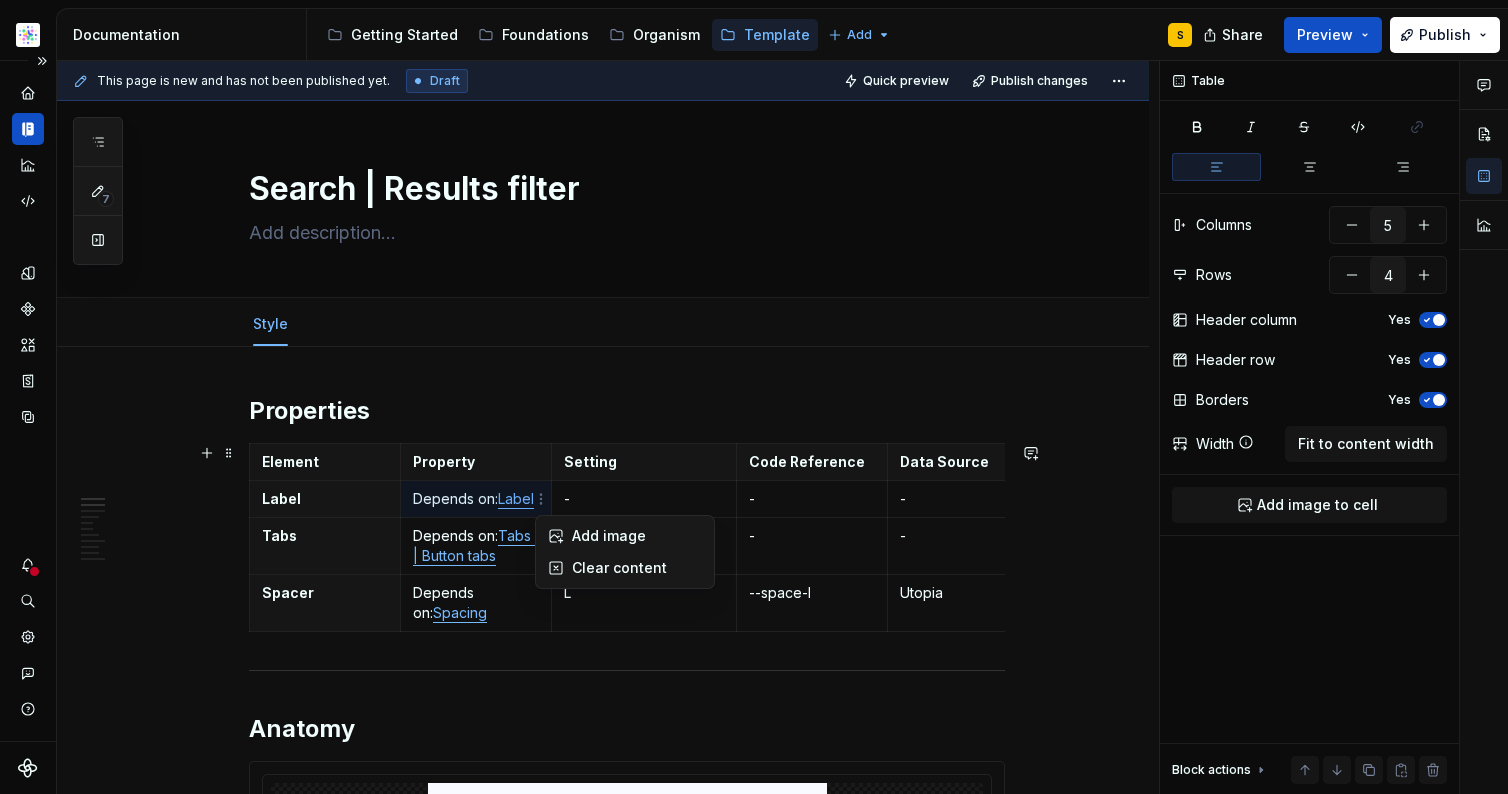 click on "Astellas Pro S Design system data Documentation
Accessibility guide for tree Page tree.
Navigate the tree with the arrow keys. Common tree hotkeys apply. Further keybindings are available:
enter to execute primary action on focused item
f2 to start renaming the focused item
escape to abort renaming an item
control+d to start dragging selected items
Getting Started Foundations Organism Template Add S Share Preview Publish 7 Pages Add
Accessibility guide for tree Page tree.
Navigate the tree with the arrow keys. Common tree hotkeys apply. Further keybindings are available:
enter to execute primary action on focused item
f2 to start renaming the focused item
escape to abort renaming an item
control+d to start dragging selected items
Welcome Documentation Documentation Template Style Usage Medical | Medical header Style Usage Contact | Form | Rep Style Usage Style Usage S" at bounding box center [754, 397] 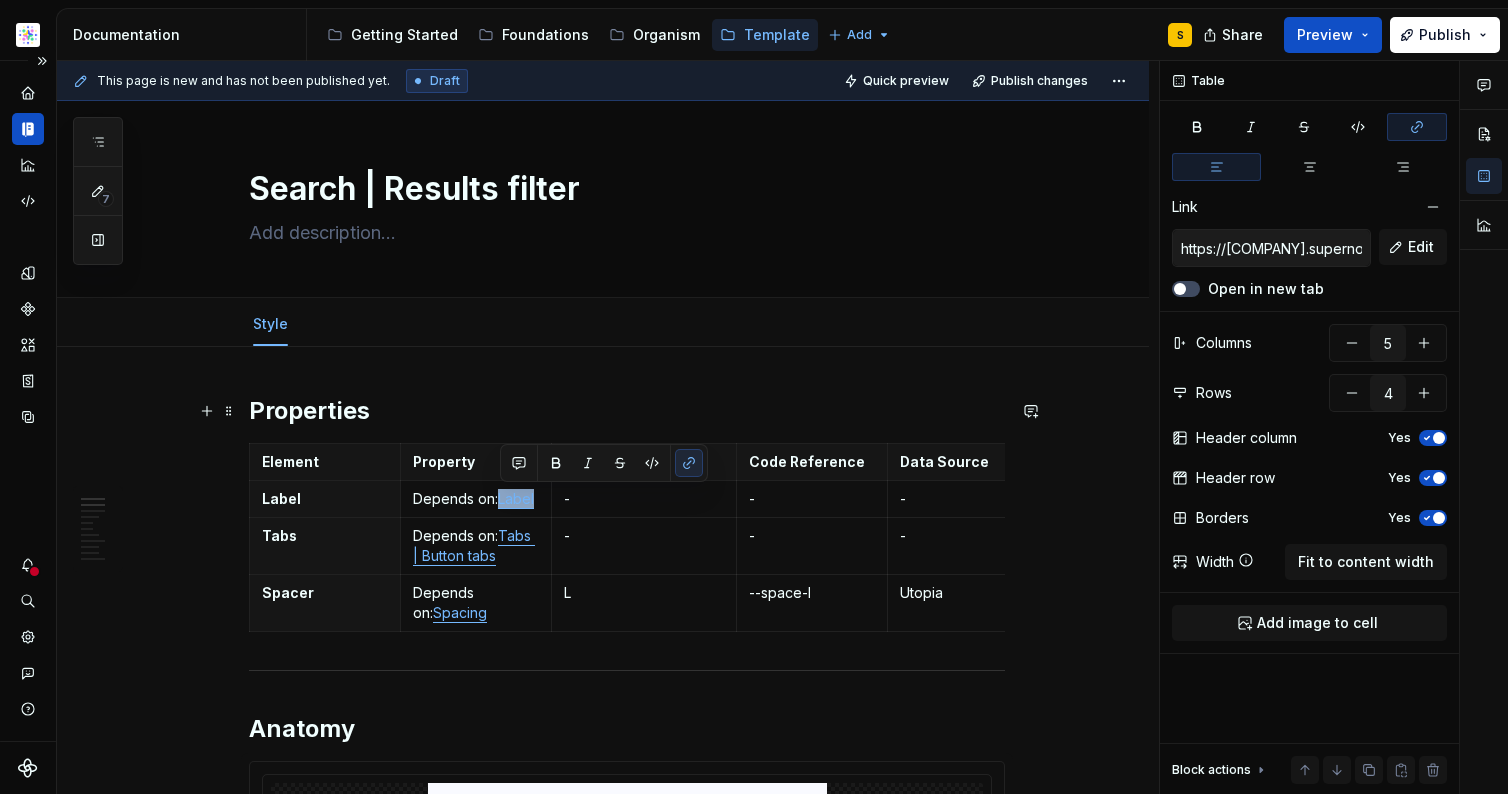 copy on "Label" 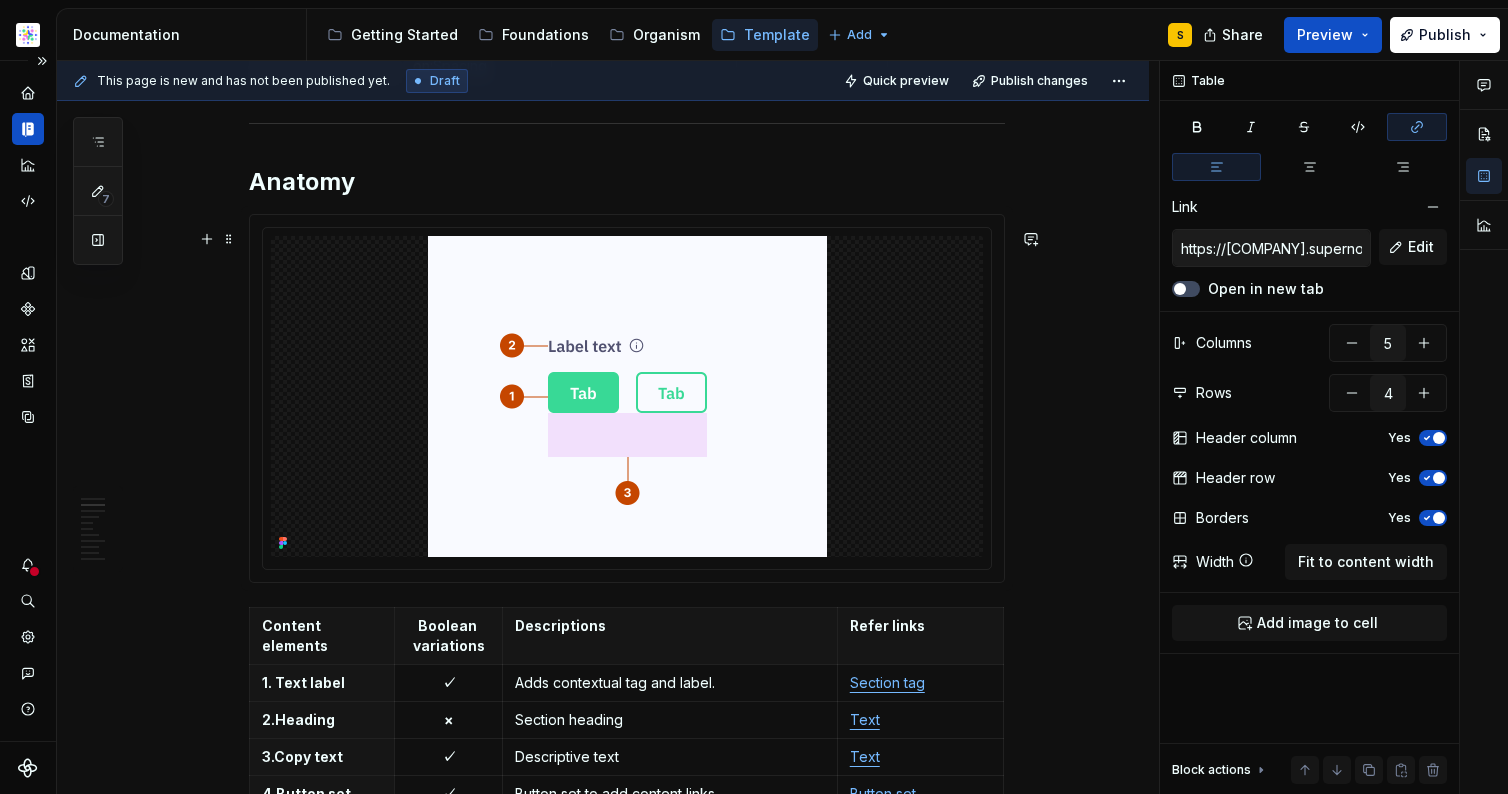 scroll, scrollTop: 616, scrollLeft: 0, axis: vertical 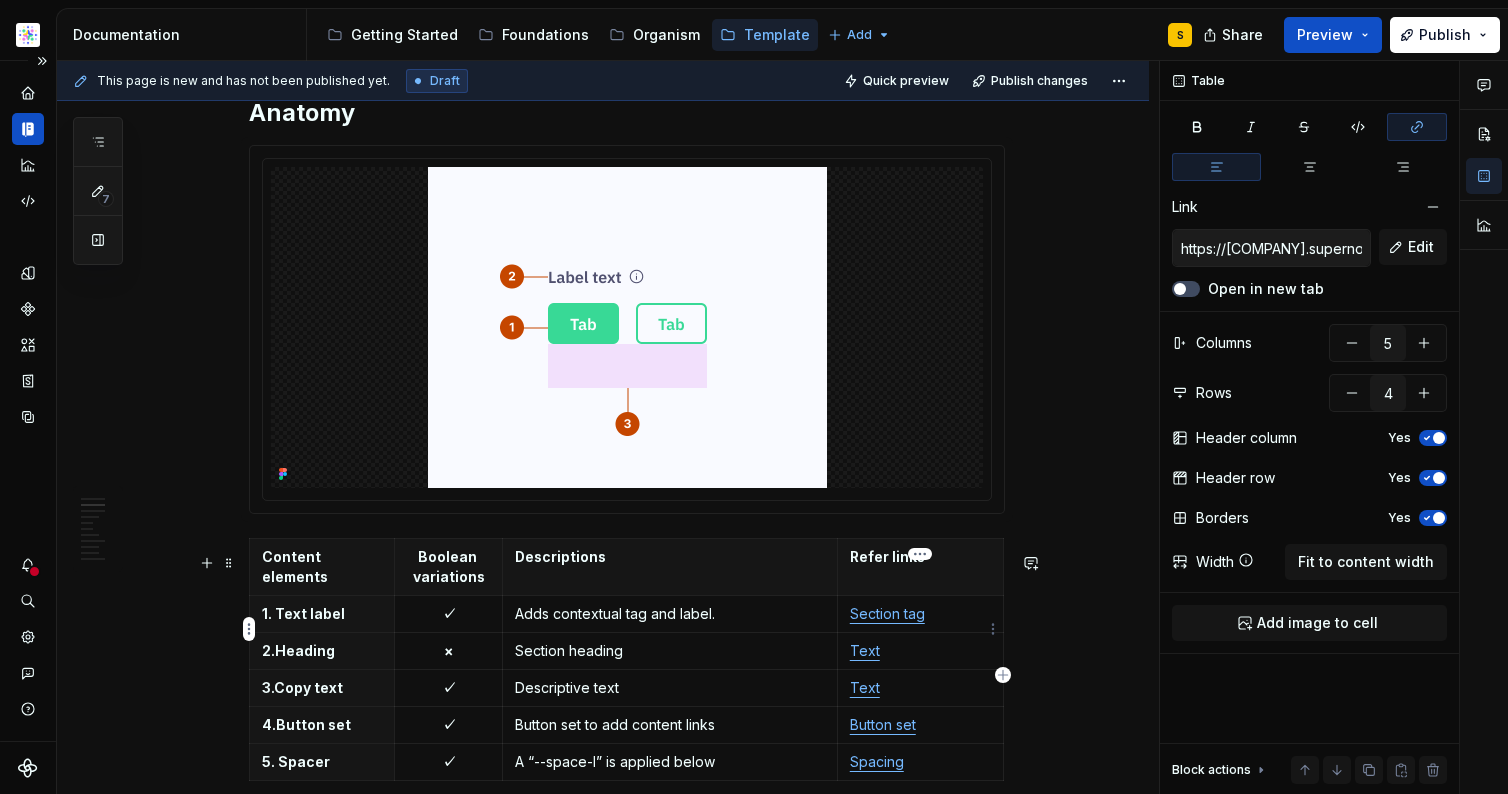 click on "Section tag" at bounding box center (920, 614) 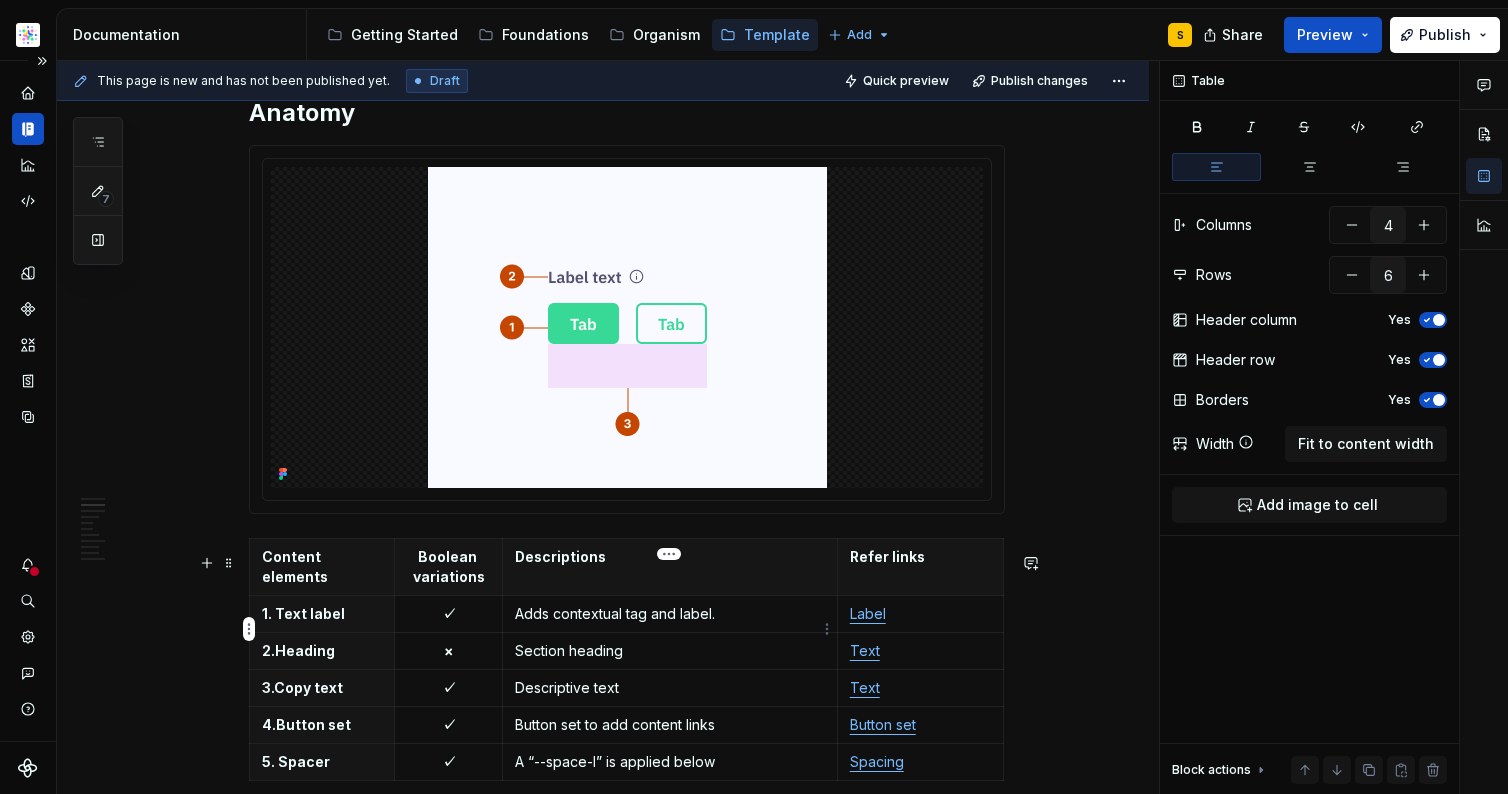 scroll, scrollTop: 772, scrollLeft: 0, axis: vertical 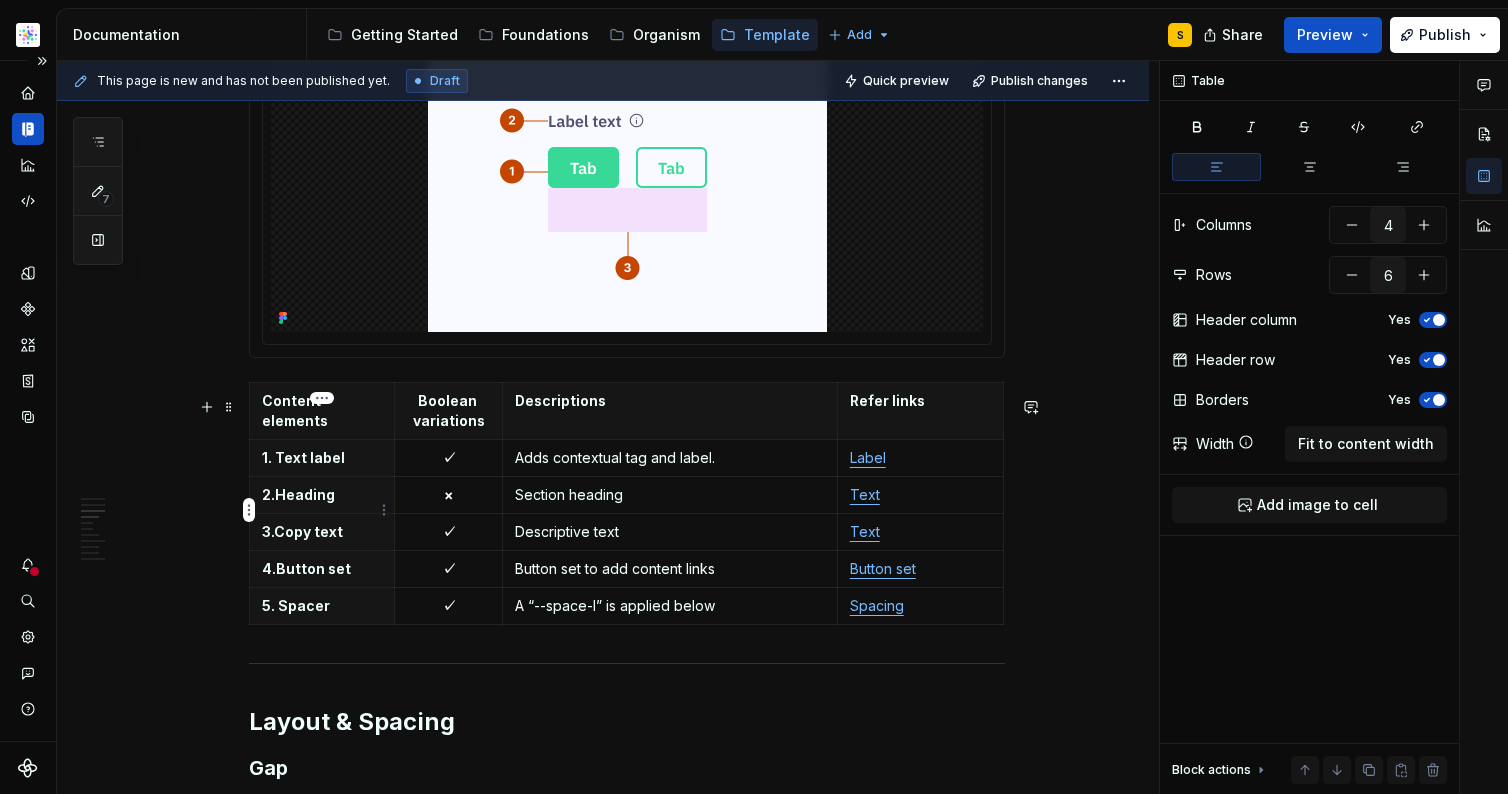 click on "Heading" at bounding box center [305, 494] 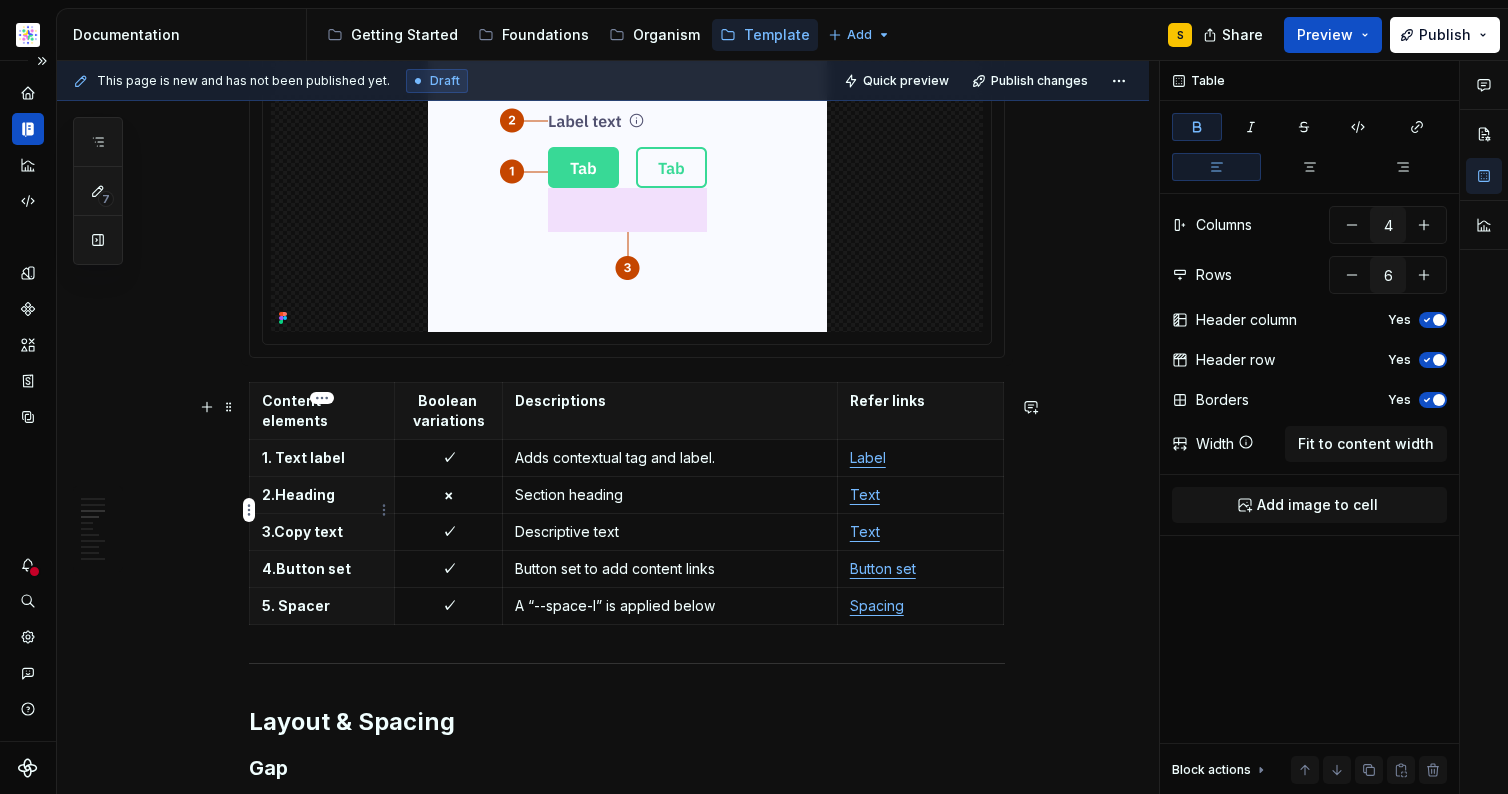 click on "Heading" at bounding box center [305, 494] 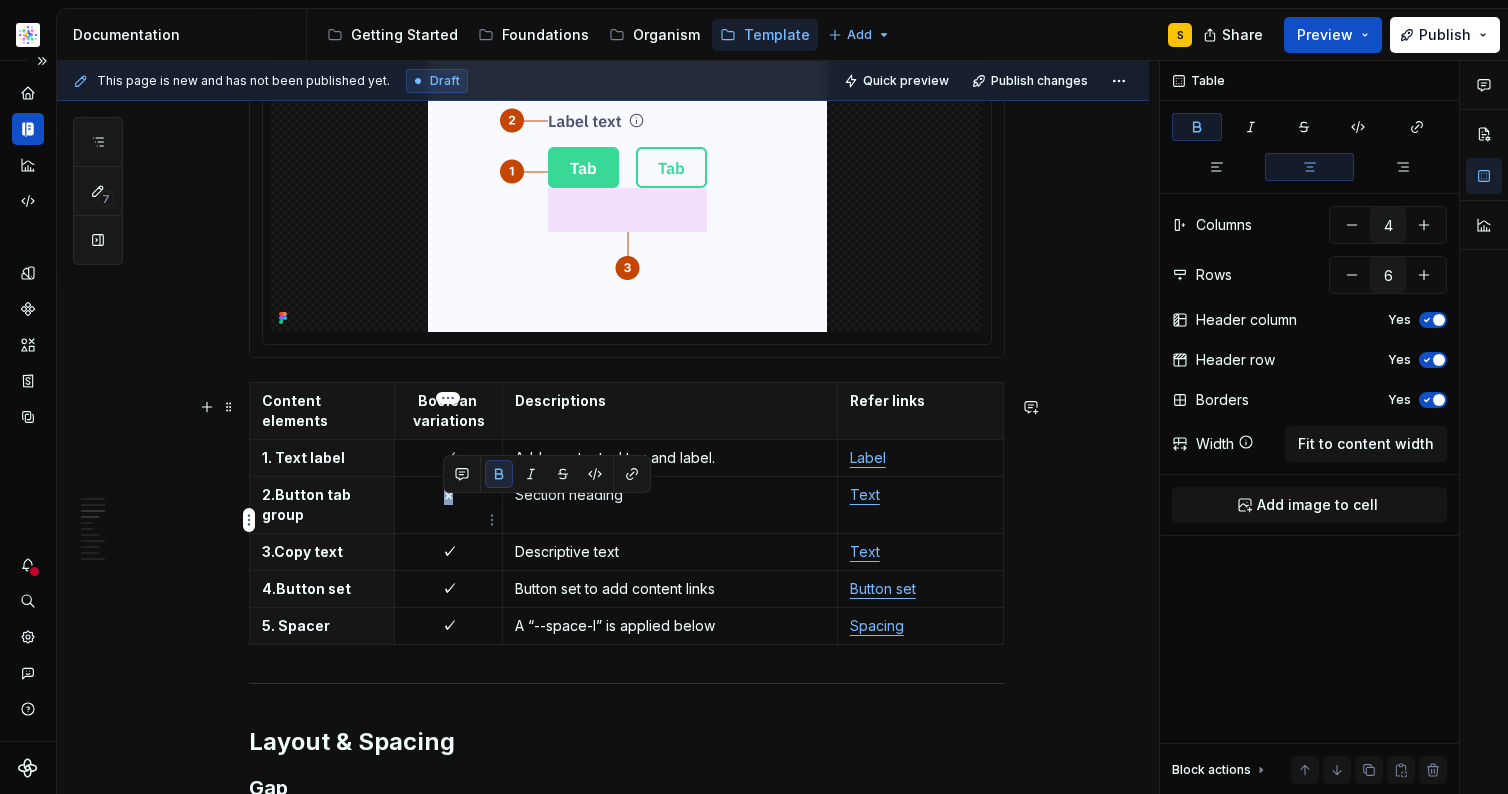 drag, startPoint x: 452, startPoint y: 513, endPoint x: 463, endPoint y: 513, distance: 11 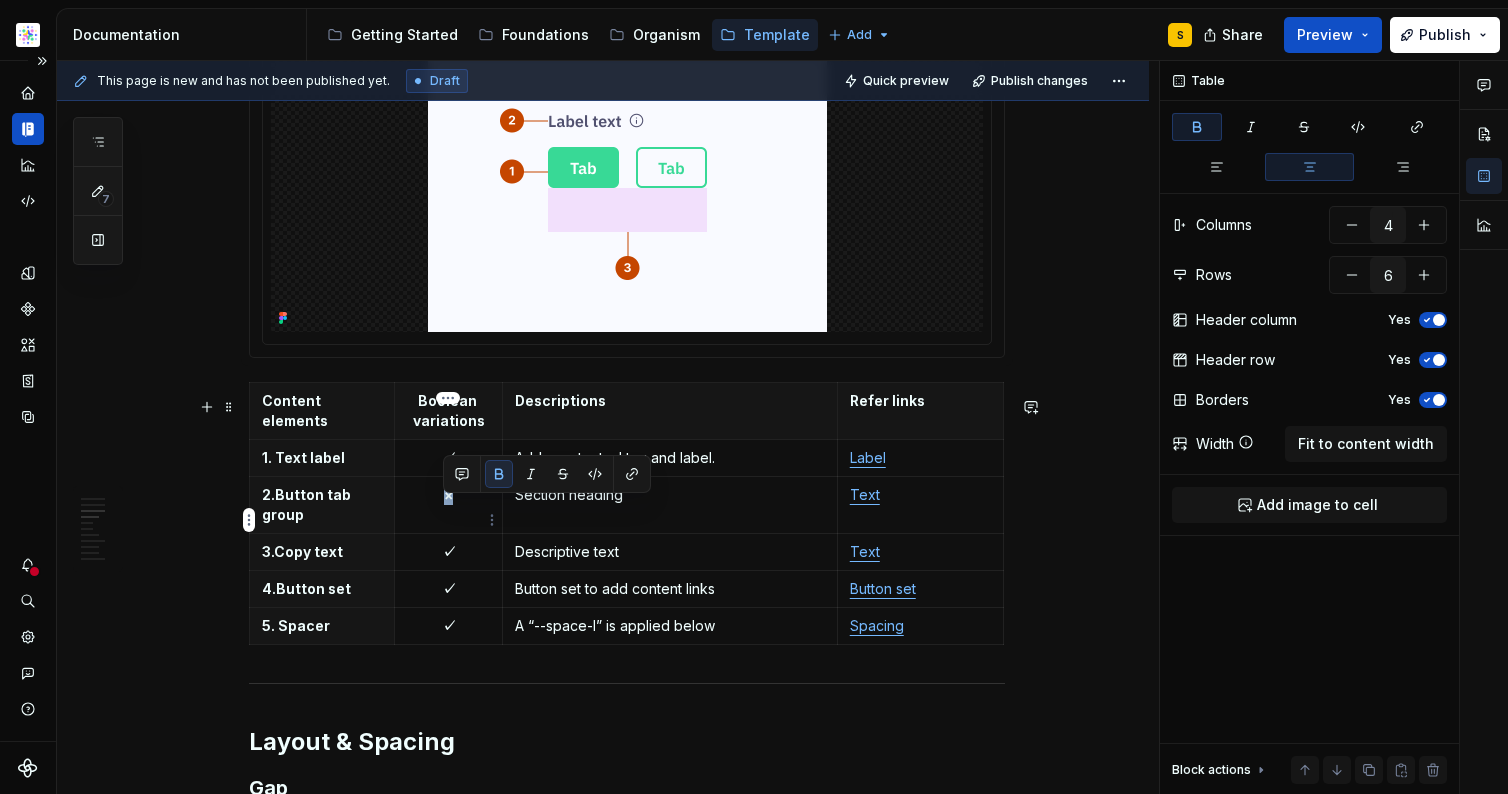 click on "×" at bounding box center [448, 495] 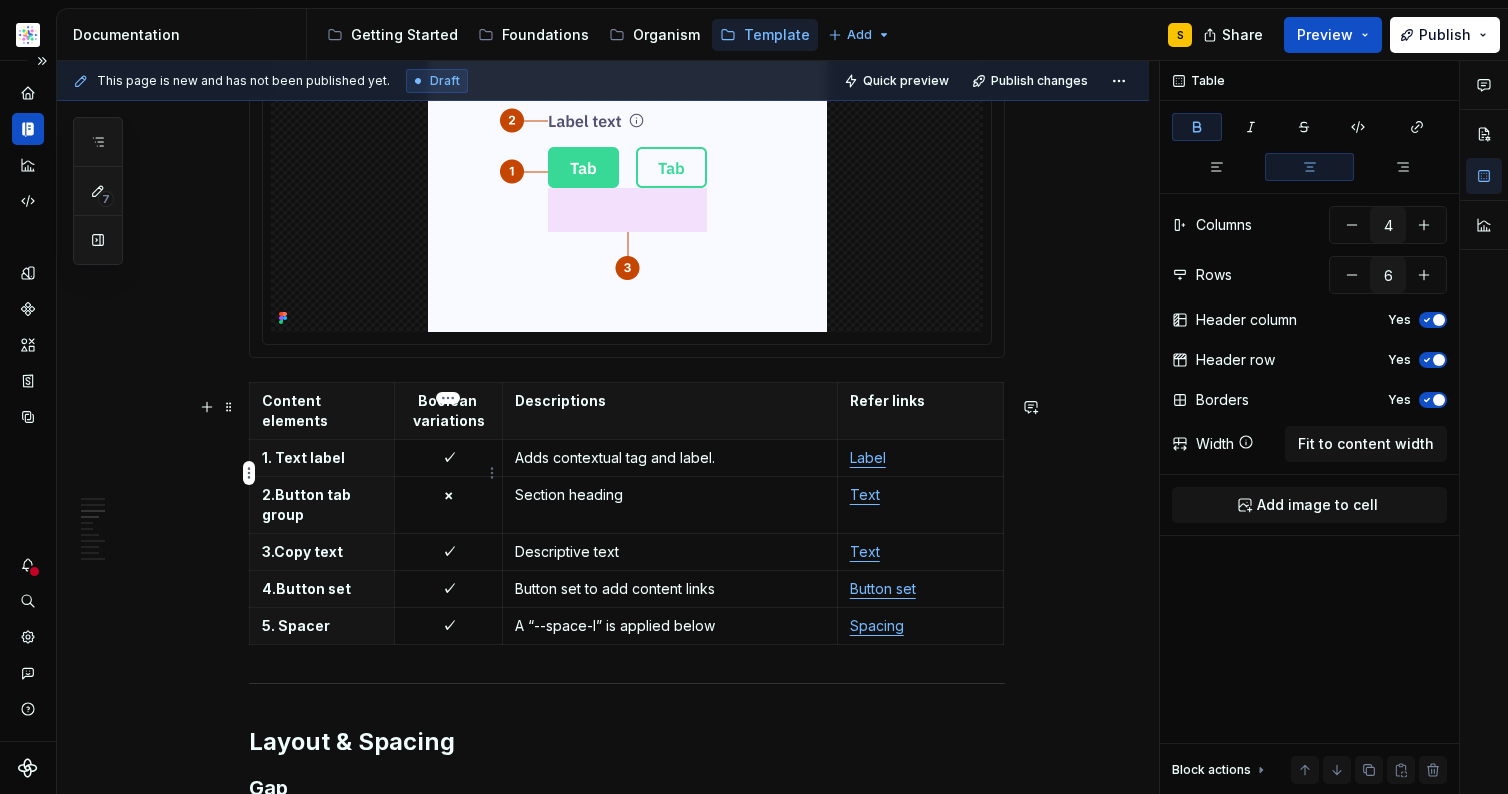 type on "*" 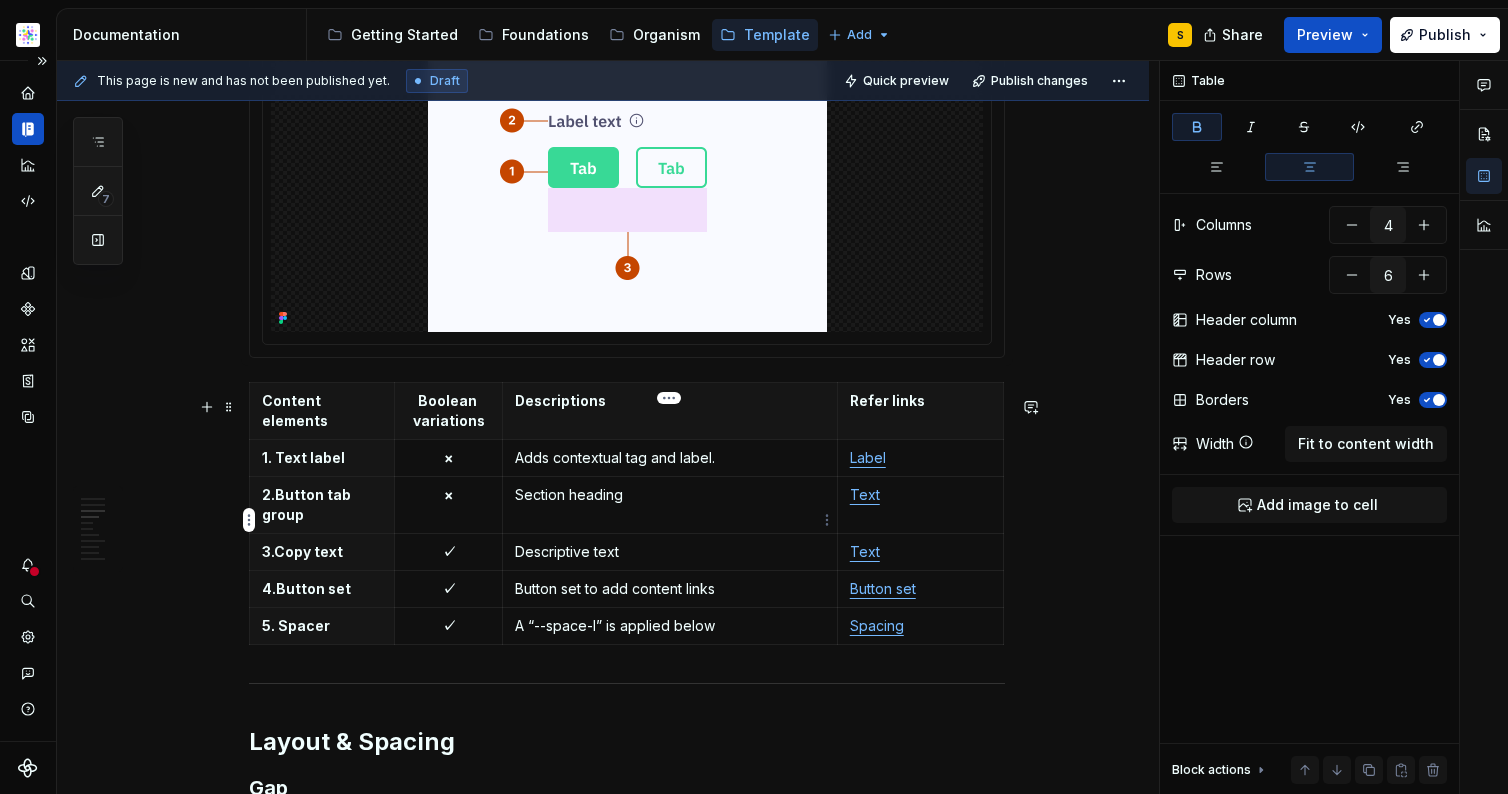 drag, startPoint x: 641, startPoint y: 512, endPoint x: 653, endPoint y: 509, distance: 12.369317 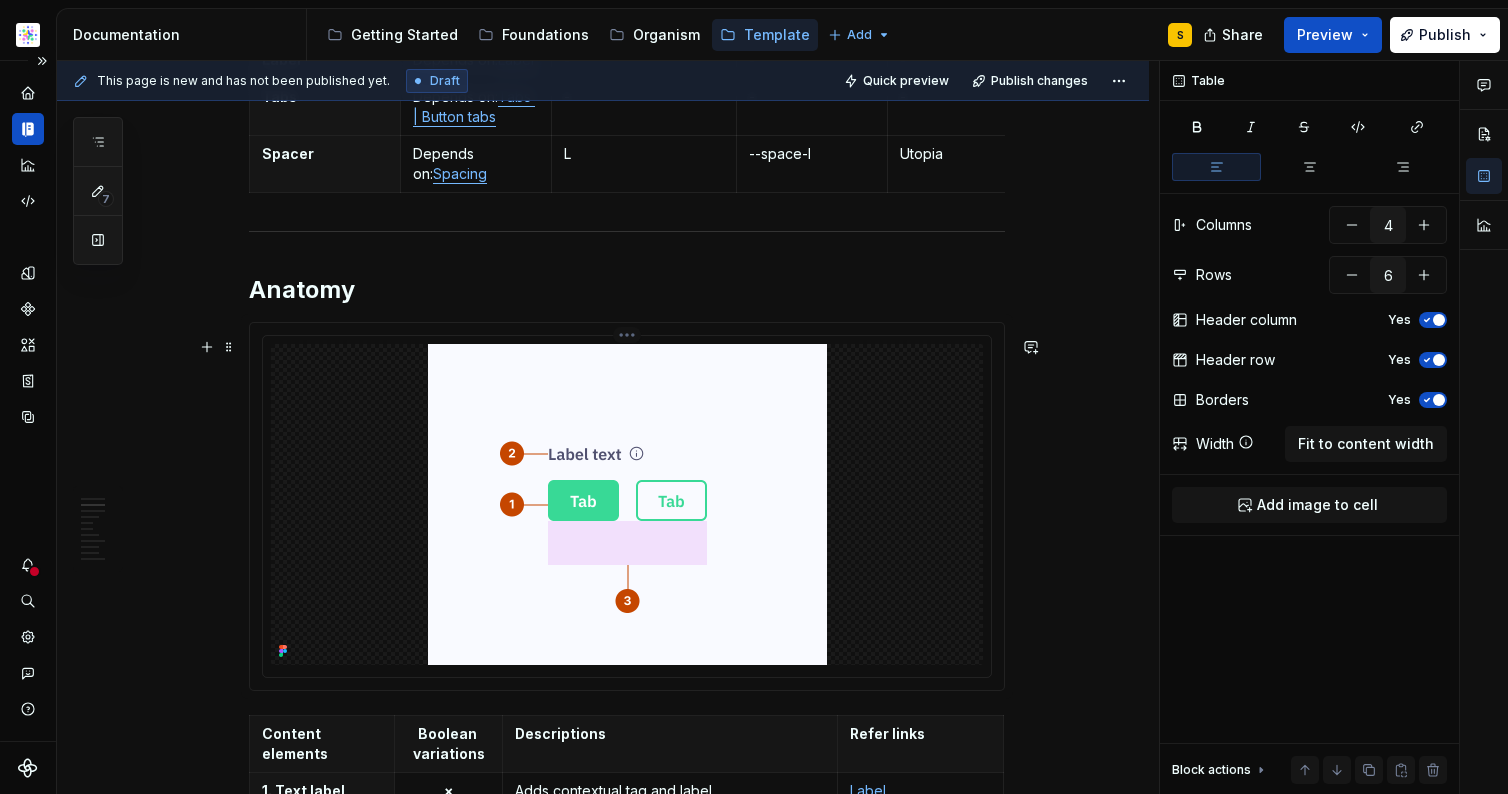 scroll, scrollTop: 0, scrollLeft: 0, axis: both 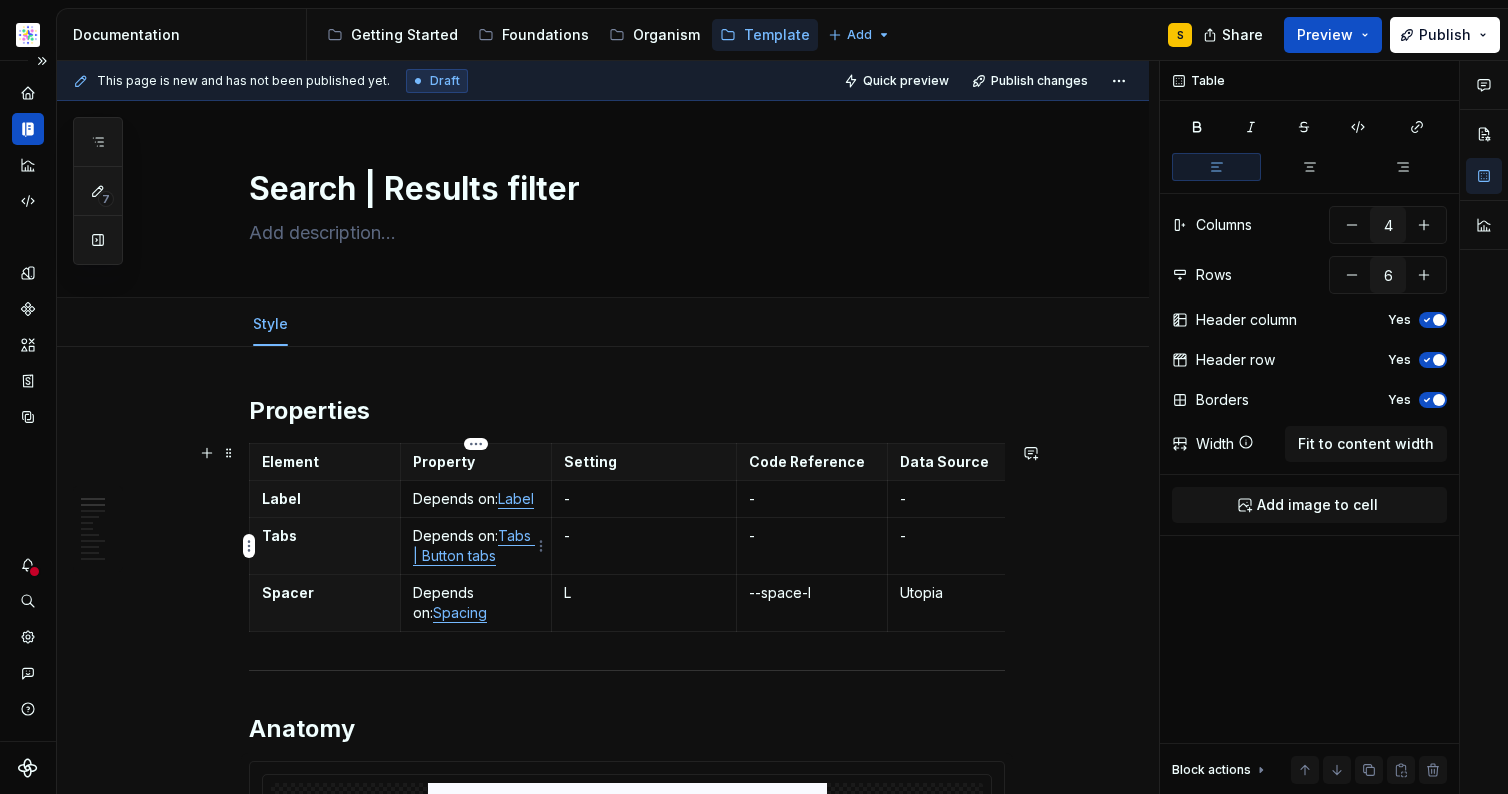 type on "5" 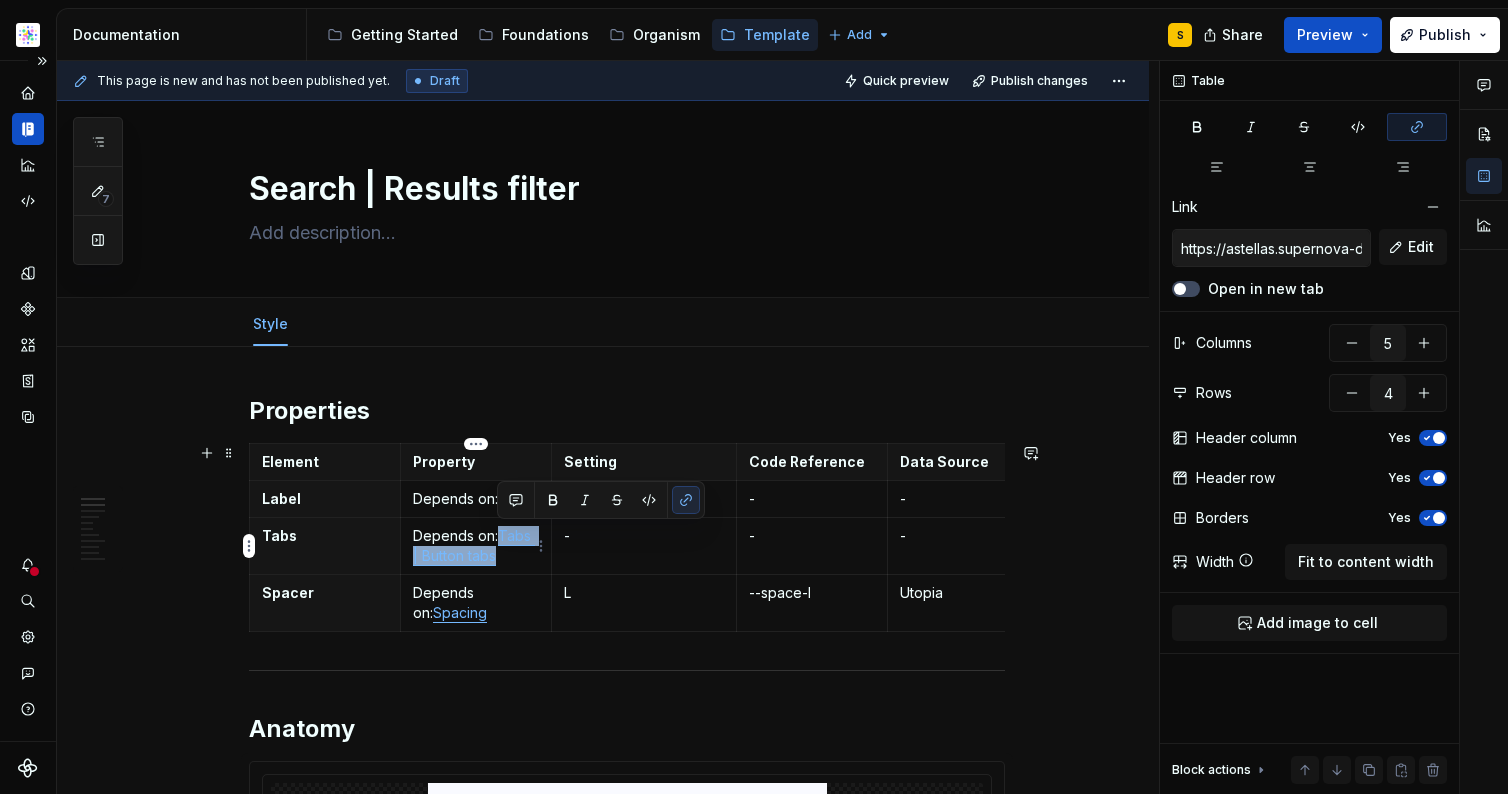 drag, startPoint x: 503, startPoint y: 551, endPoint x: 501, endPoint y: 541, distance: 10.198039 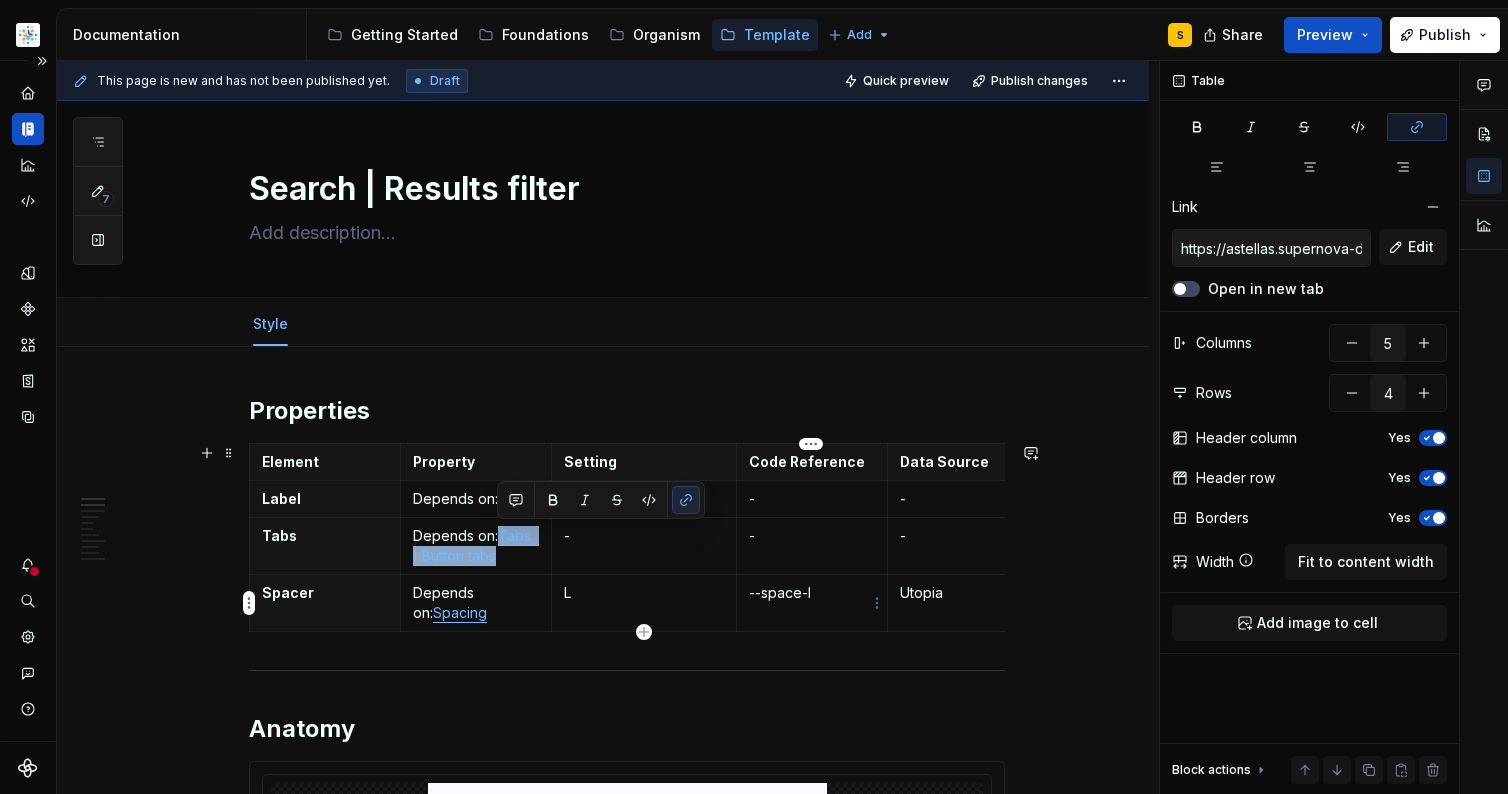 copy on "Tabs | Button tabs" 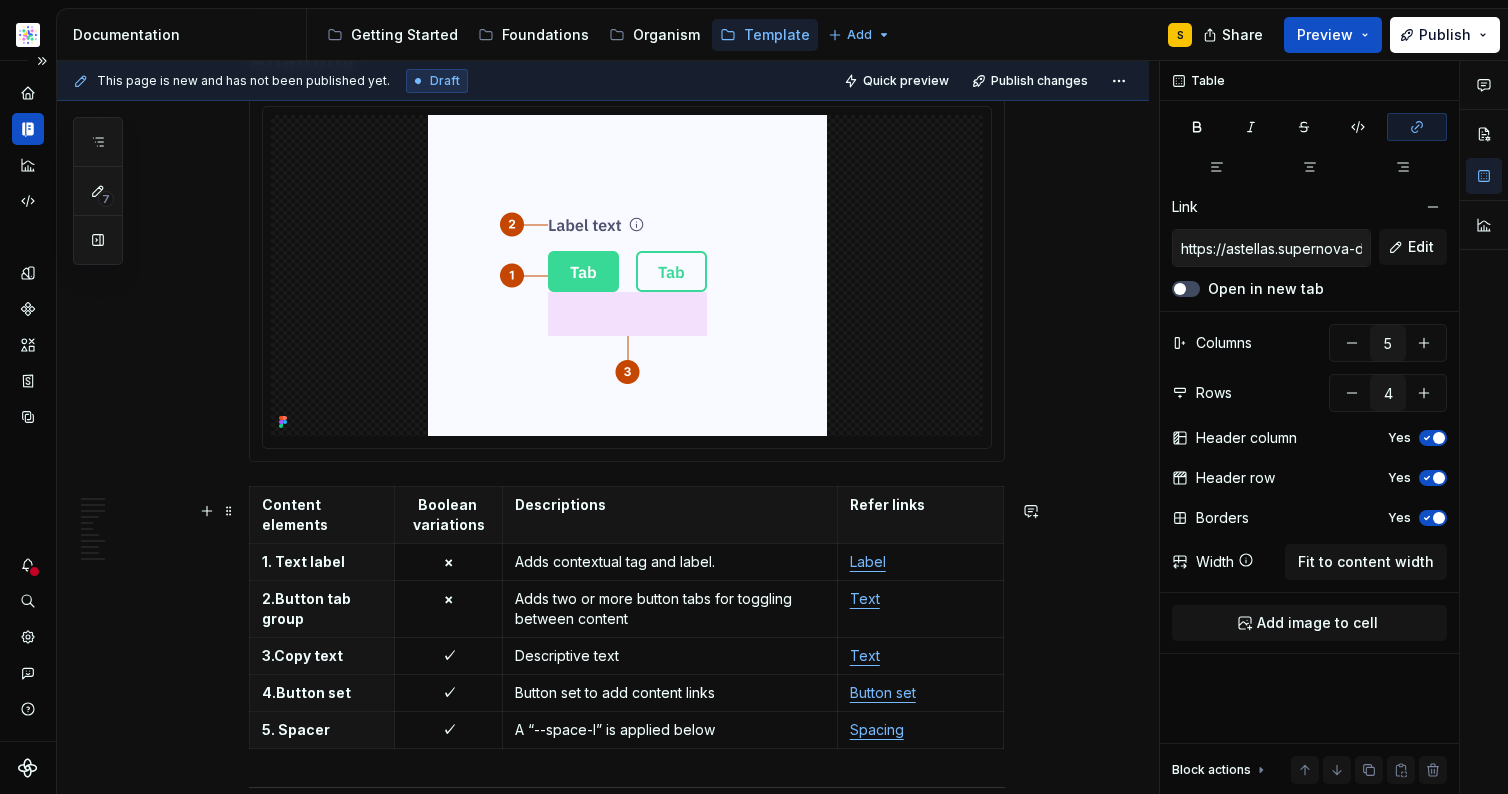scroll, scrollTop: 712, scrollLeft: 0, axis: vertical 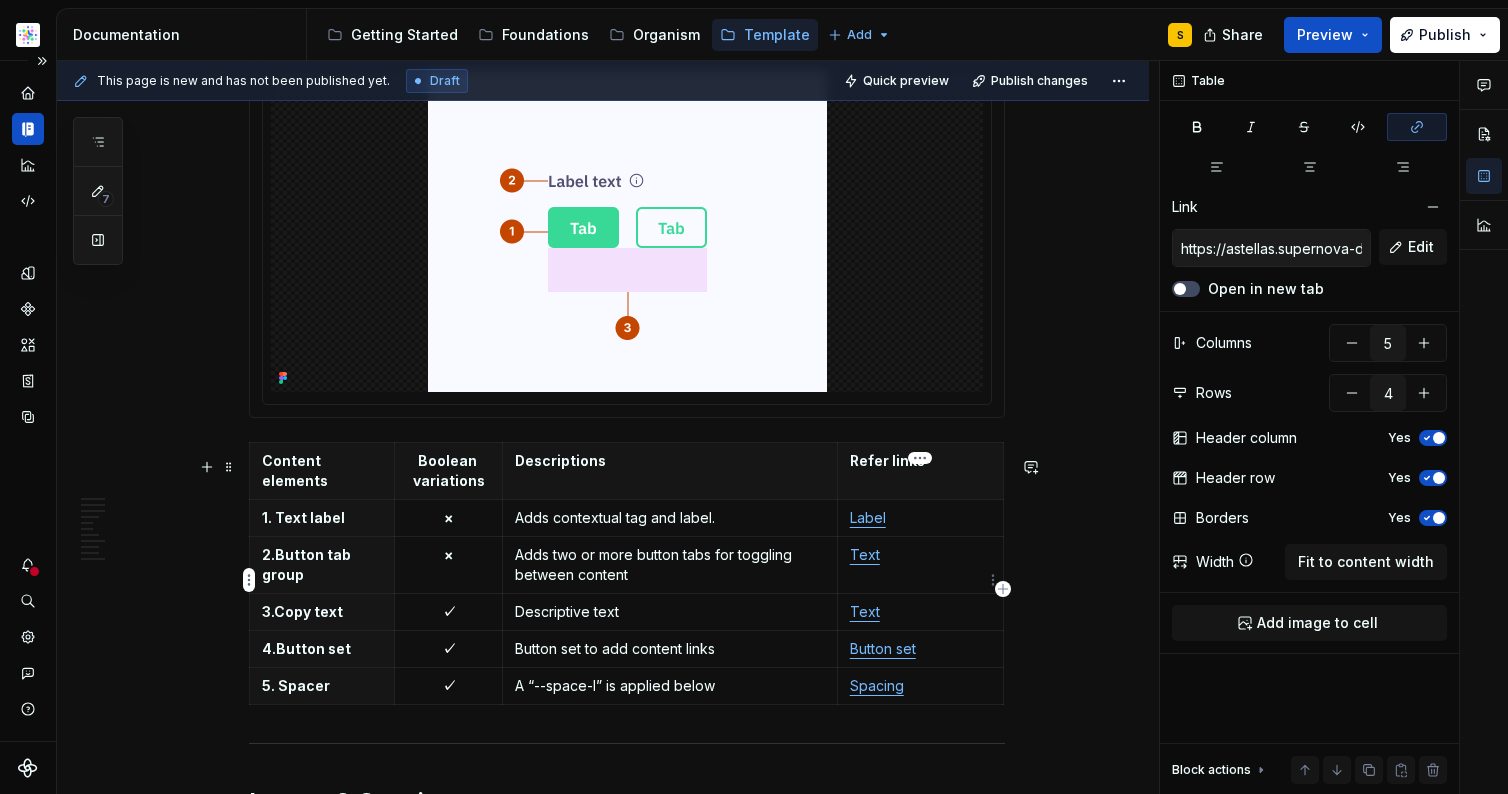 click on "Text" at bounding box center [920, 555] 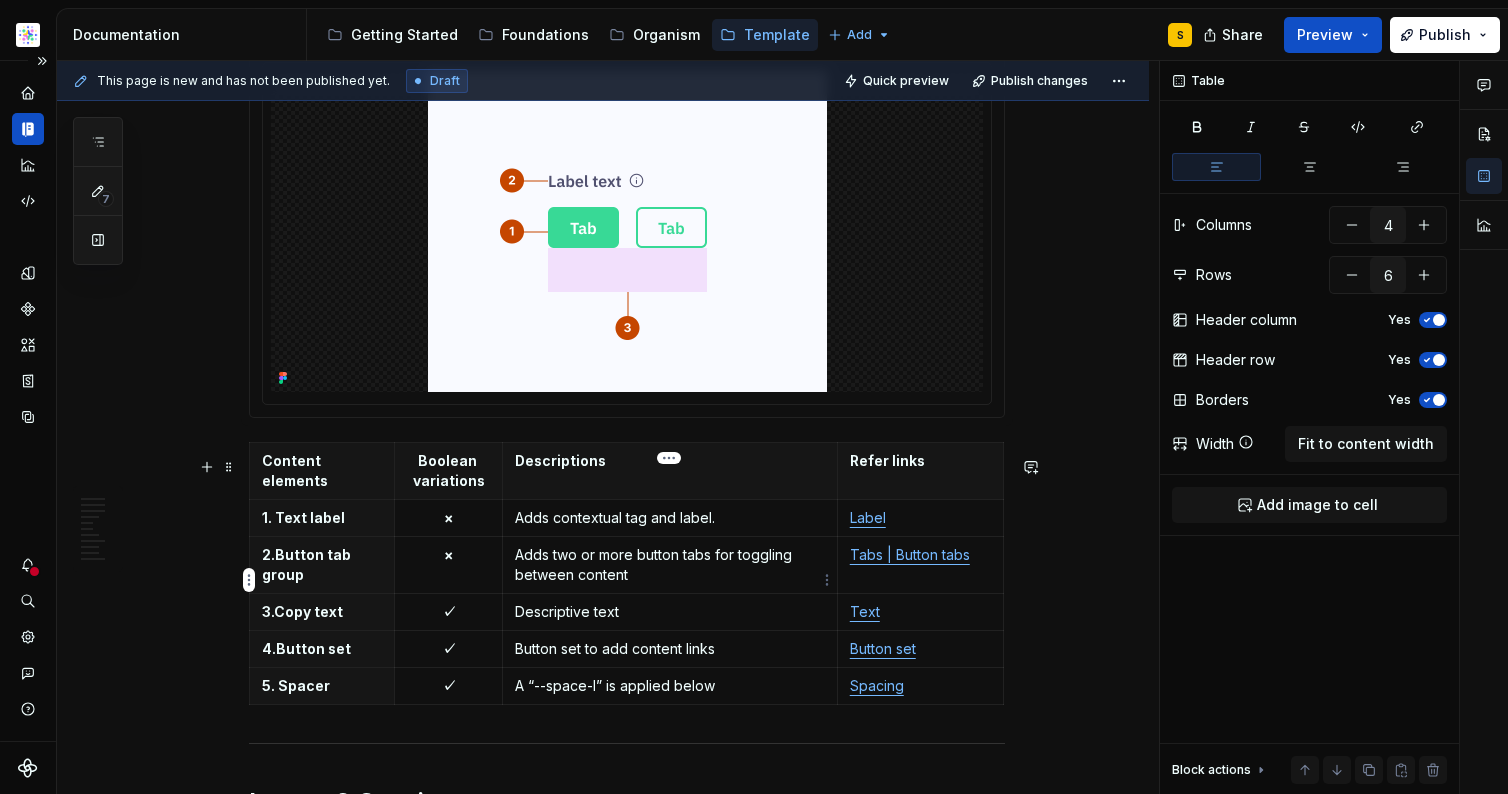 click on "Adds two or more button tabs for toggling between content" at bounding box center [670, 565] 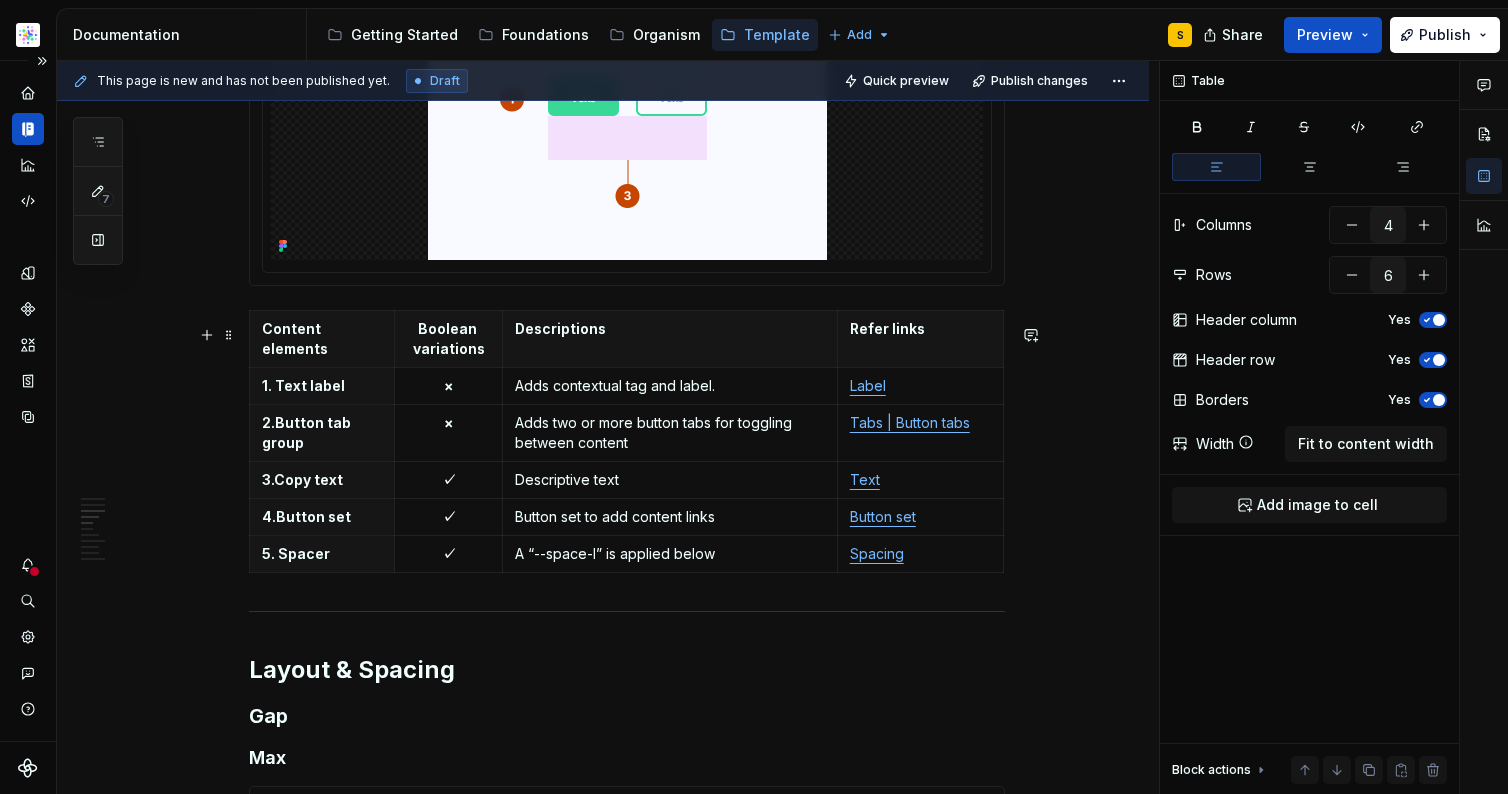 scroll, scrollTop: 876, scrollLeft: 0, axis: vertical 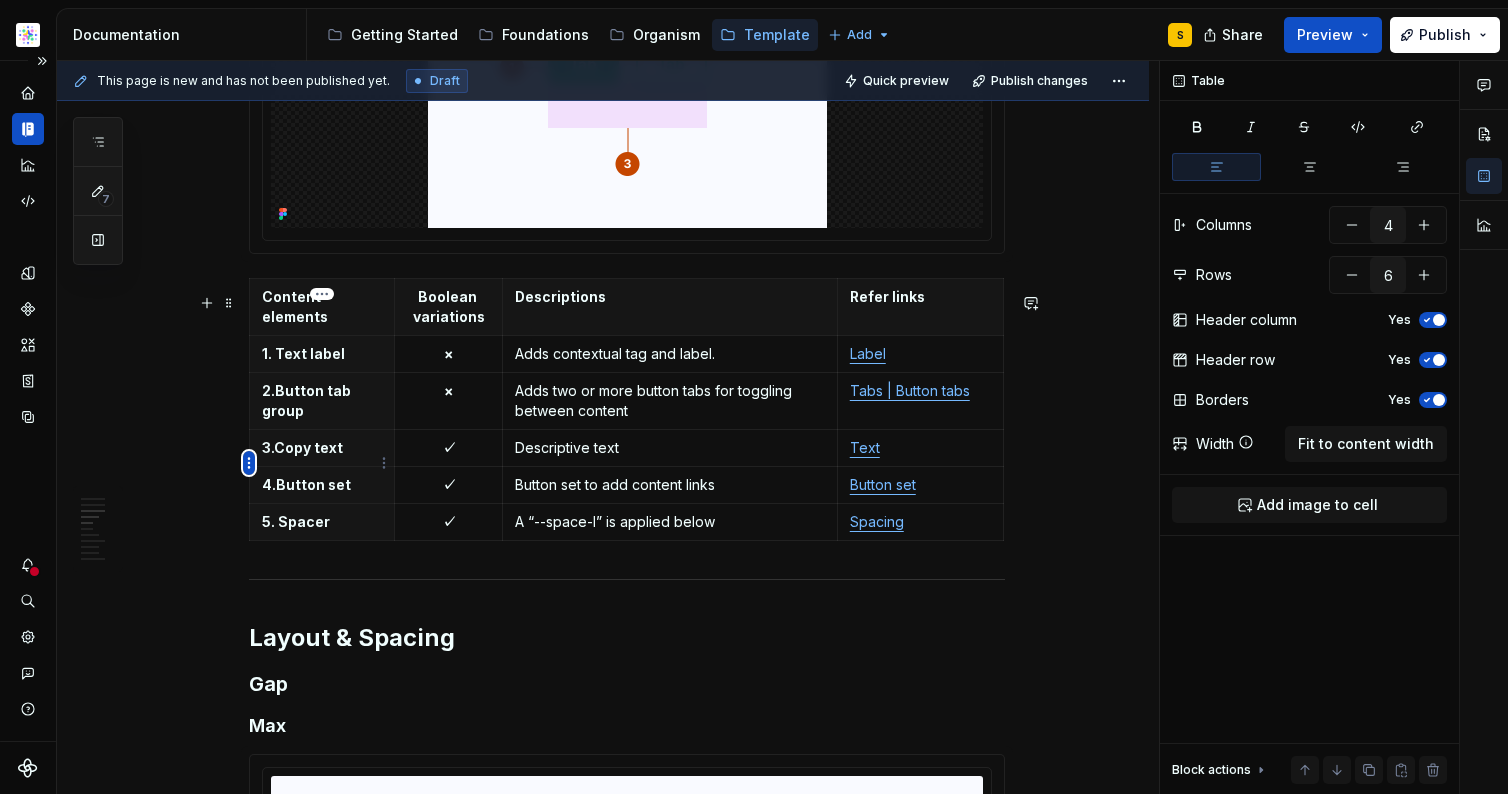 click on "Astellas Pro S Design system data Documentation
Accessibility guide for tree Page tree.
Navigate the tree with the arrow keys. Common tree hotkeys apply. Further keybindings are available:
enter to execute primary action on focused item
f2 to start renaming the focused item
escape to abort renaming an item
control+d to start dragging selected items
Getting Started Foundations Organism Template Add S Share Preview Publish 7 Pages Add
Accessibility guide for tree Page tree.
Navigate the tree with the arrow keys. Common tree hotkeys apply. Further keybindings are available:
enter to execute primary action on focused item
f2 to start renaming the focused item
escape to abort renaming an item
control+d to start dragging selected items
Welcome Documentation Documentation Template Style Usage Medical | Medical header Style Usage Contact | Form | Rep Style Usage Style Usage S" at bounding box center (754, 397) 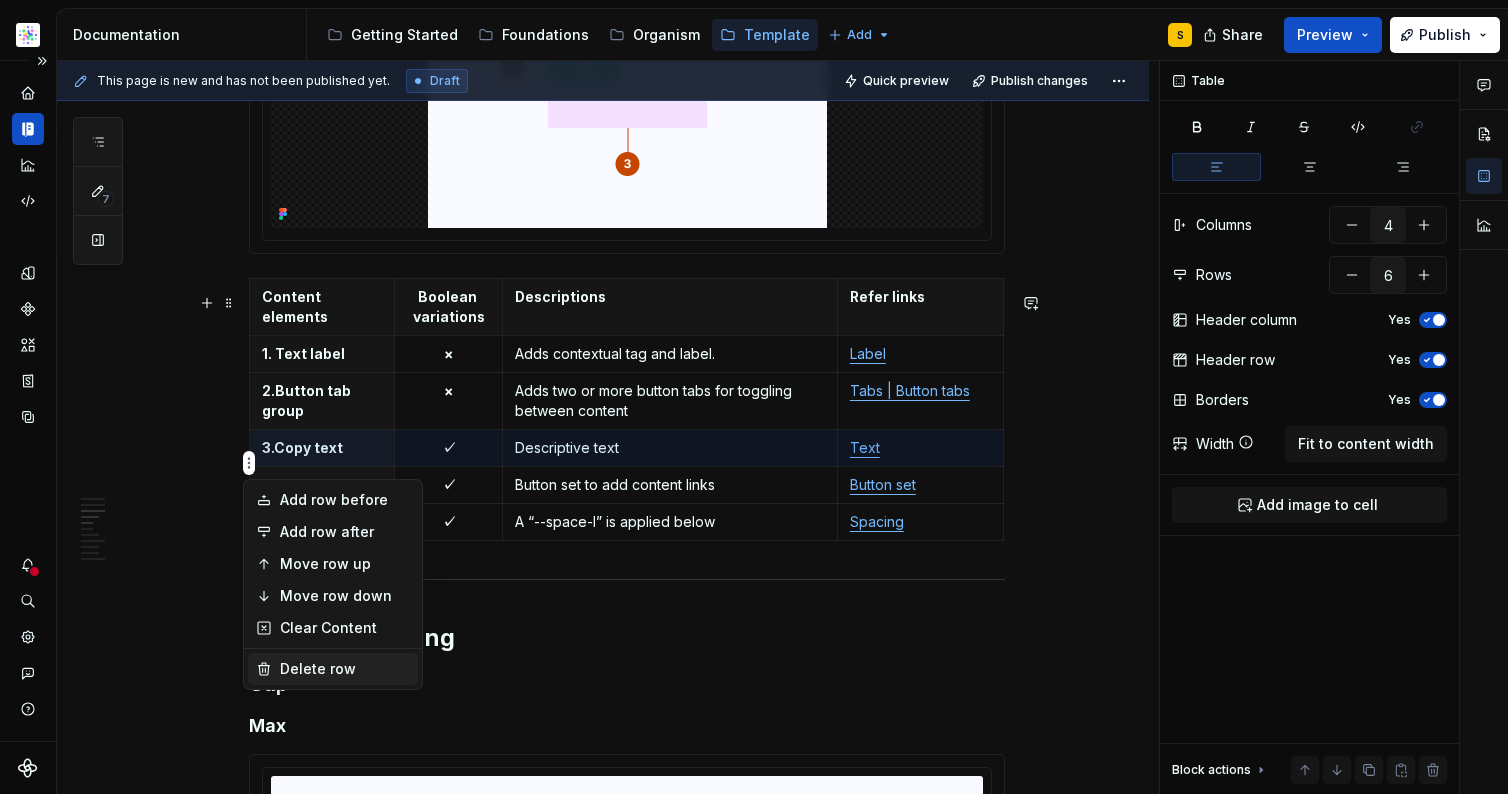 click on "Delete row" at bounding box center [333, 669] 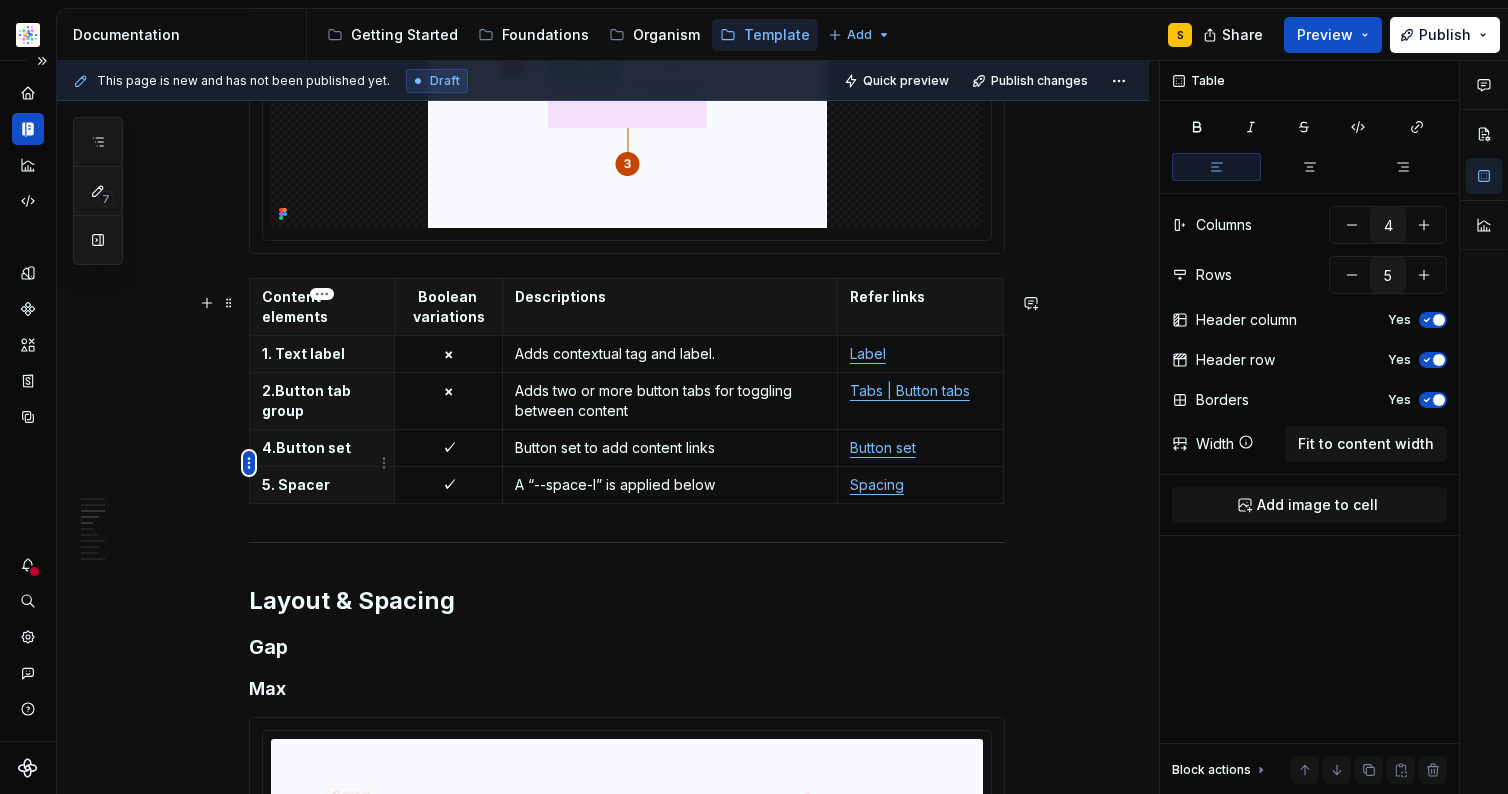 click on "Astellas Pro S Design system data Documentation
Accessibility guide for tree Page tree.
Navigate the tree with the arrow keys. Common tree hotkeys apply. Further keybindings are available:
enter to execute primary action on focused item
f2 to start renaming the focused item
escape to abort renaming an item
control+d to start dragging selected items
Getting Started Foundations Organism Template Add S Share Preview Publish 7 Pages Add
Accessibility guide for tree Page tree.
Navigate the tree with the arrow keys. Common tree hotkeys apply. Further keybindings are available:
enter to execute primary action on focused item
f2 to start renaming the focused item
escape to abort renaming an item
control+d to start dragging selected items
Welcome Documentation Documentation Template Style Usage Medical | Medical header Style Usage Contact | Form | Rep Style Usage Style Usage S" at bounding box center (754, 397) 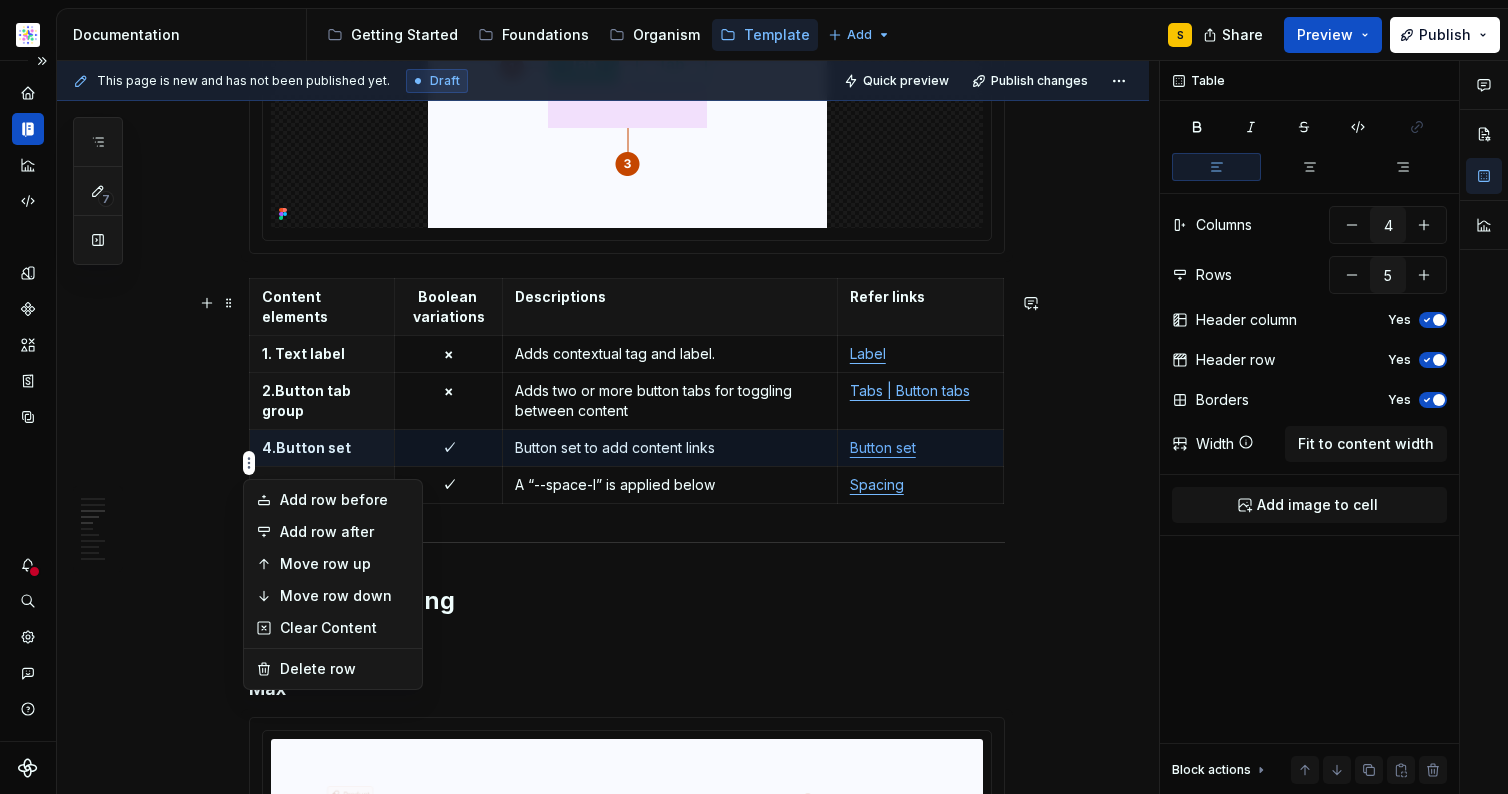 click on "Delete row" at bounding box center (333, 669) 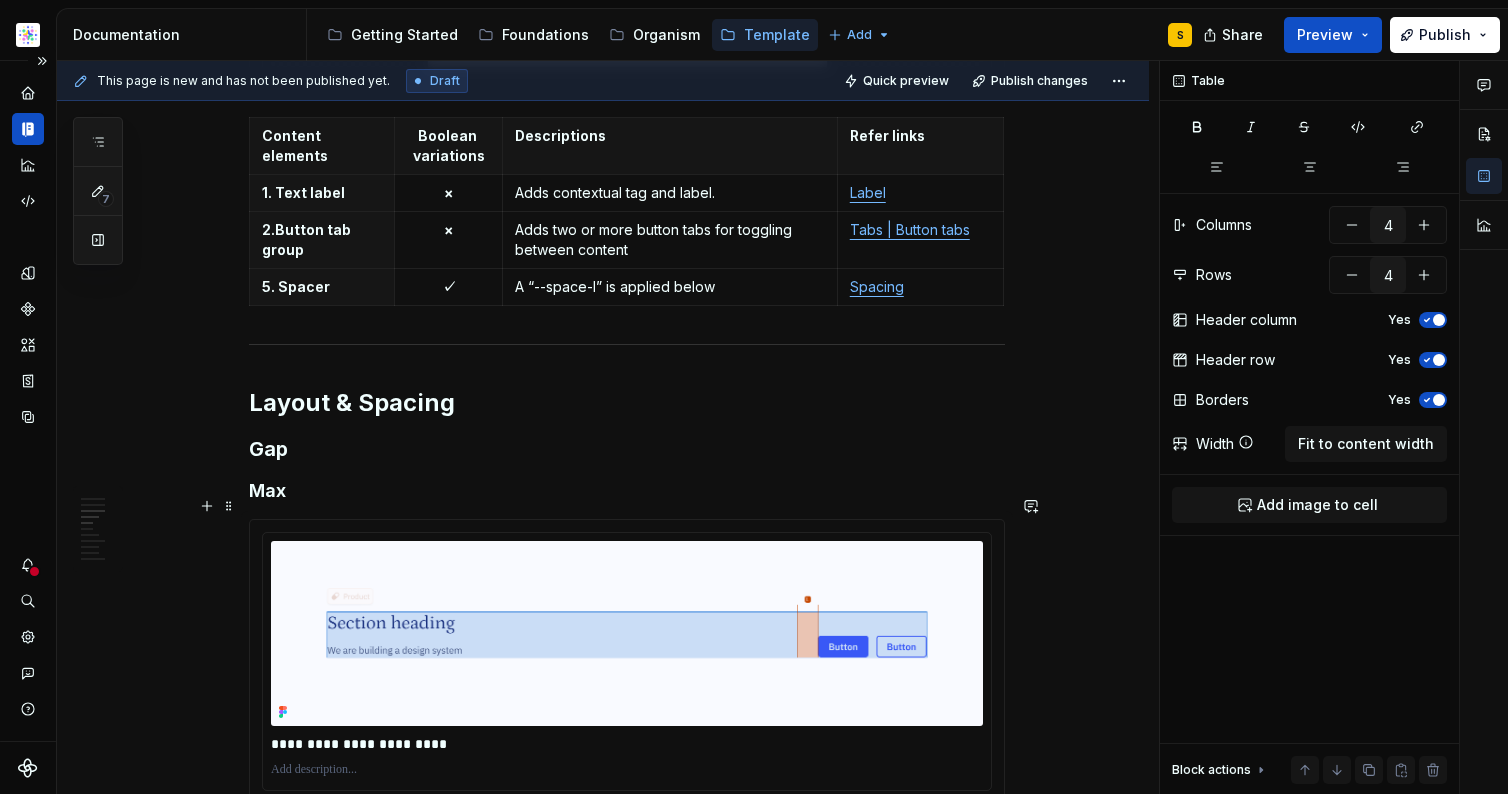 scroll, scrollTop: 1056, scrollLeft: 0, axis: vertical 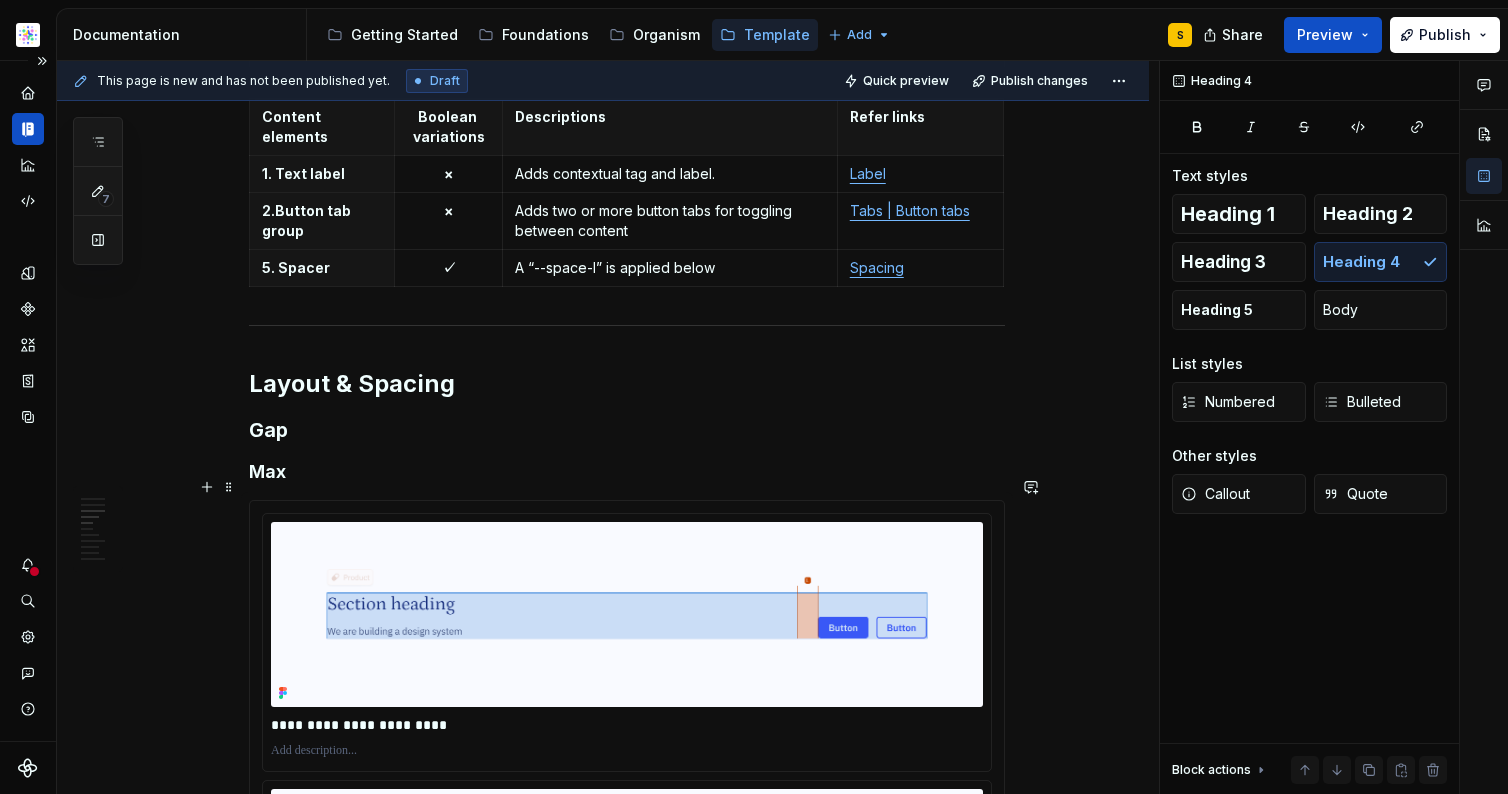 drag, startPoint x: 357, startPoint y: 490, endPoint x: 367, endPoint y: 487, distance: 10.440307 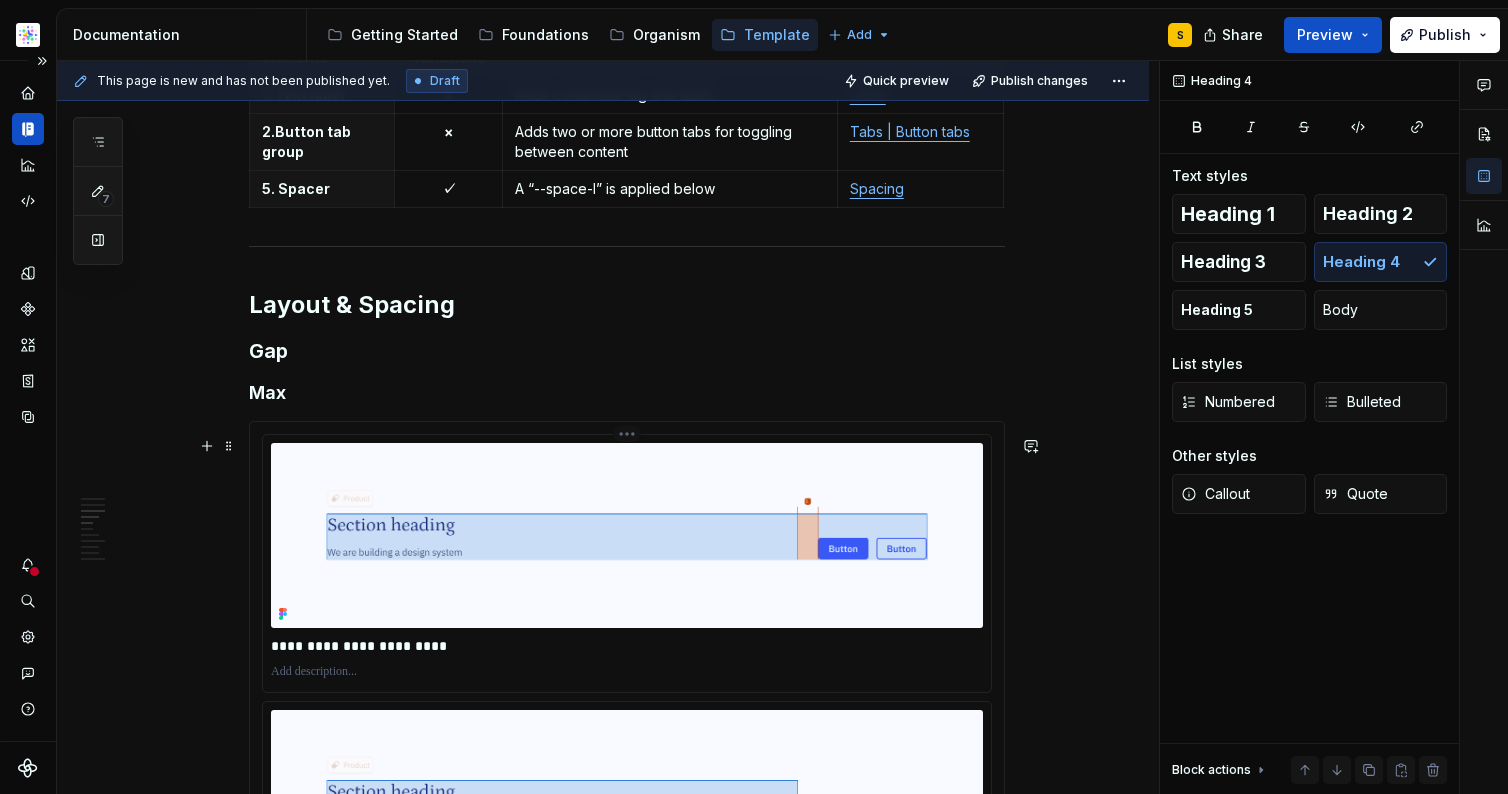 scroll, scrollTop: 1136, scrollLeft: 0, axis: vertical 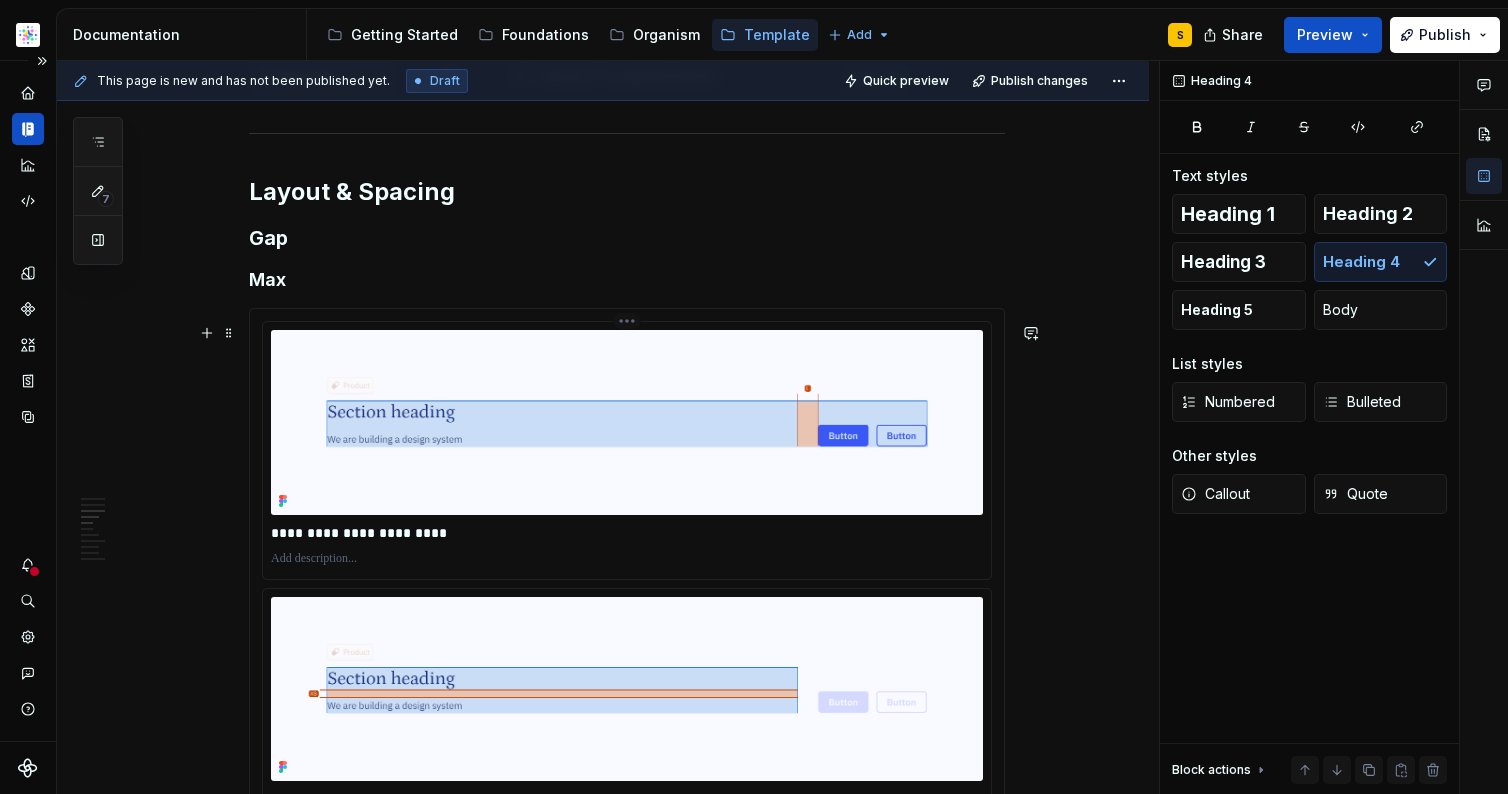 click at bounding box center [627, 422] 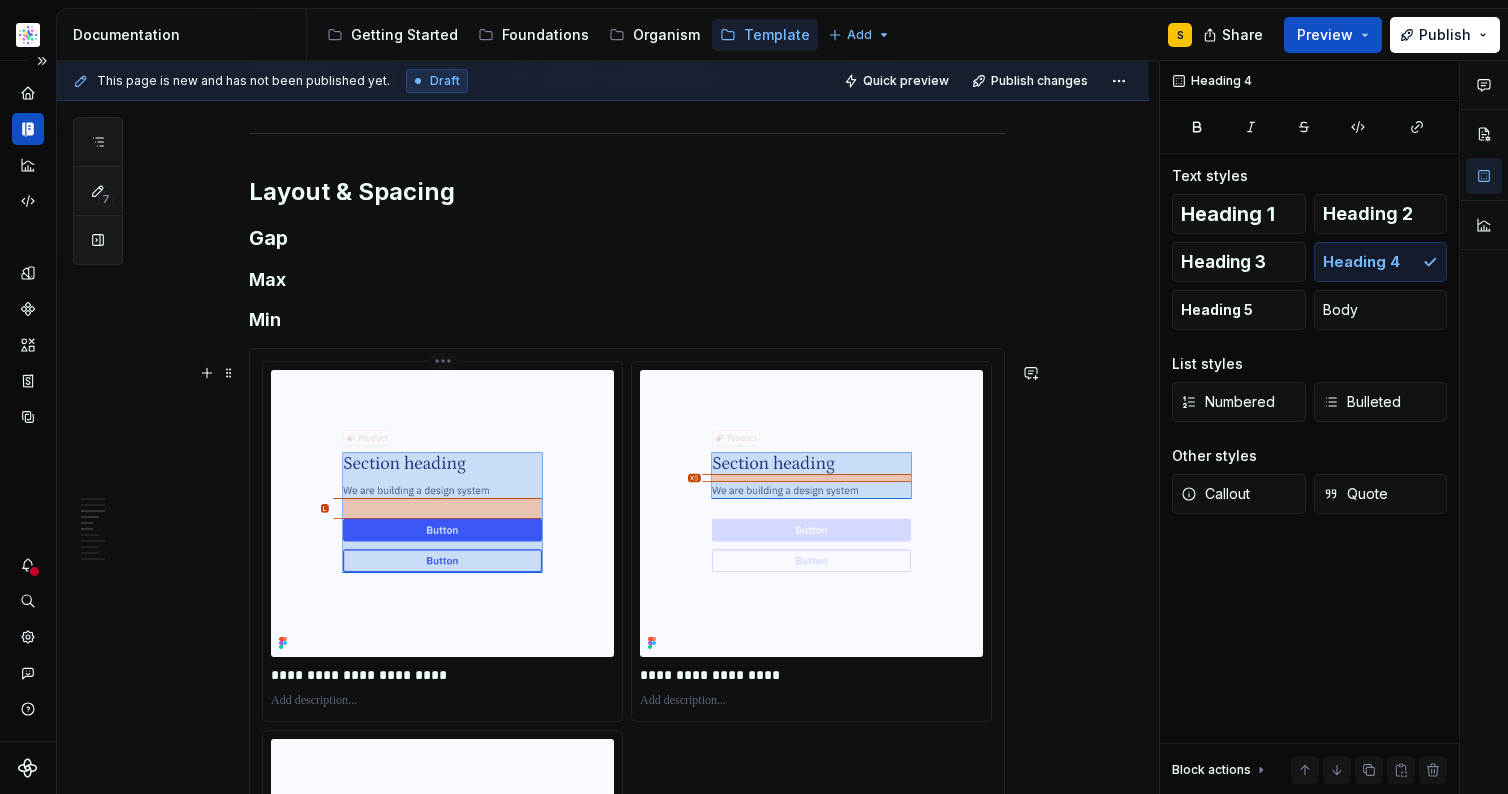 click at bounding box center [442, 513] 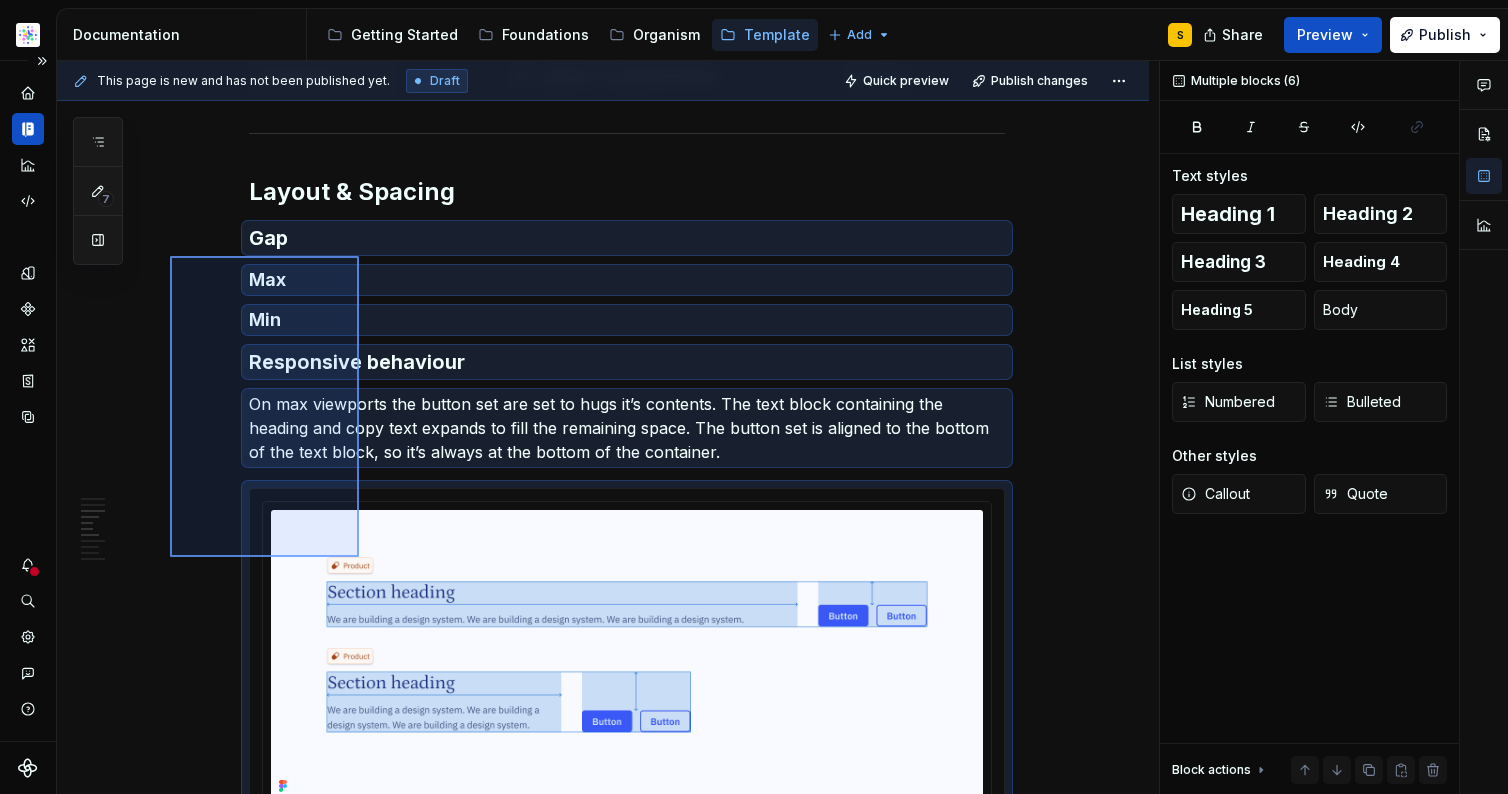 drag, startPoint x: 170, startPoint y: 256, endPoint x: 371, endPoint y: 631, distance: 425.4715 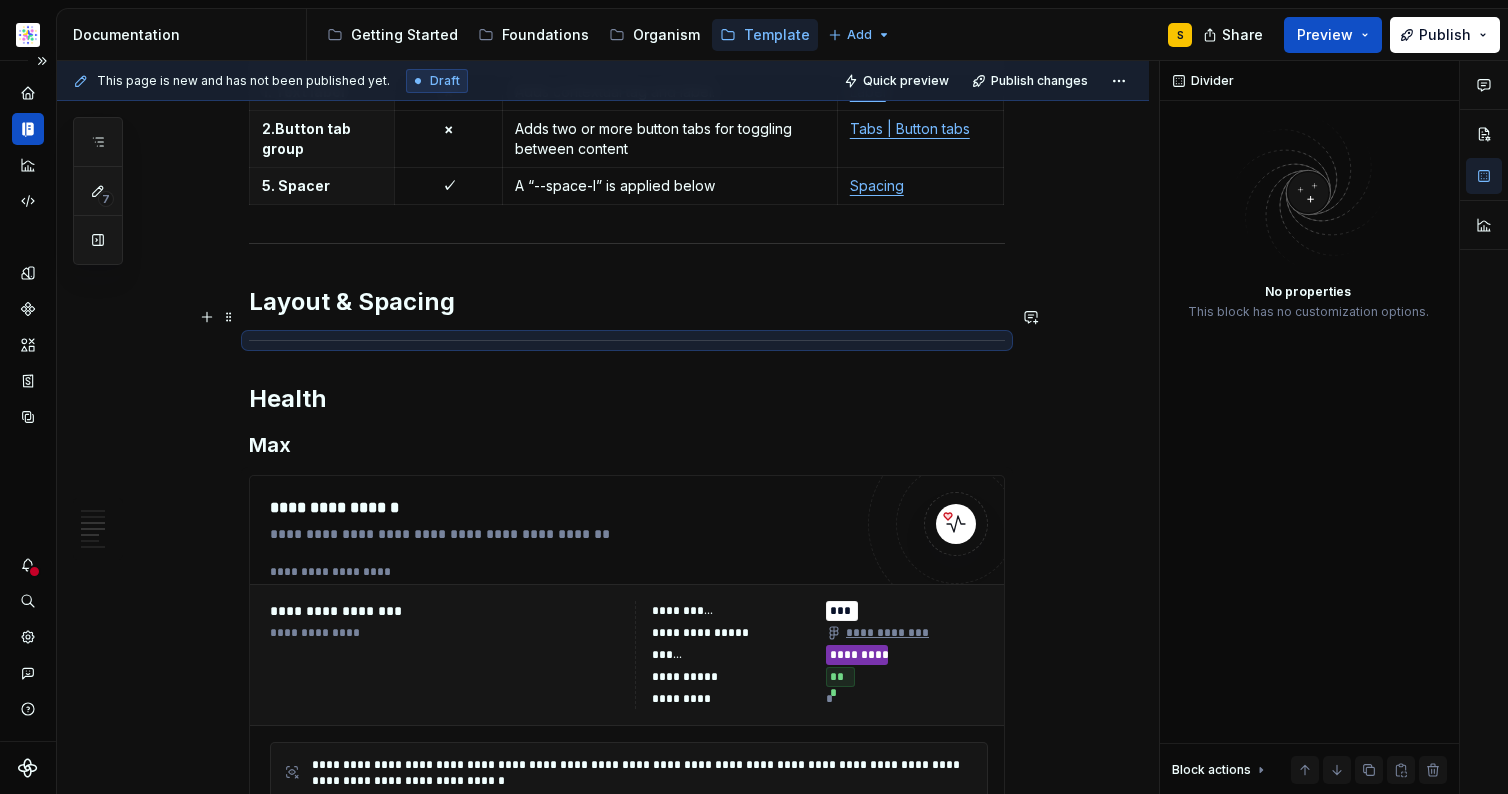 scroll, scrollTop: 1134, scrollLeft: 0, axis: vertical 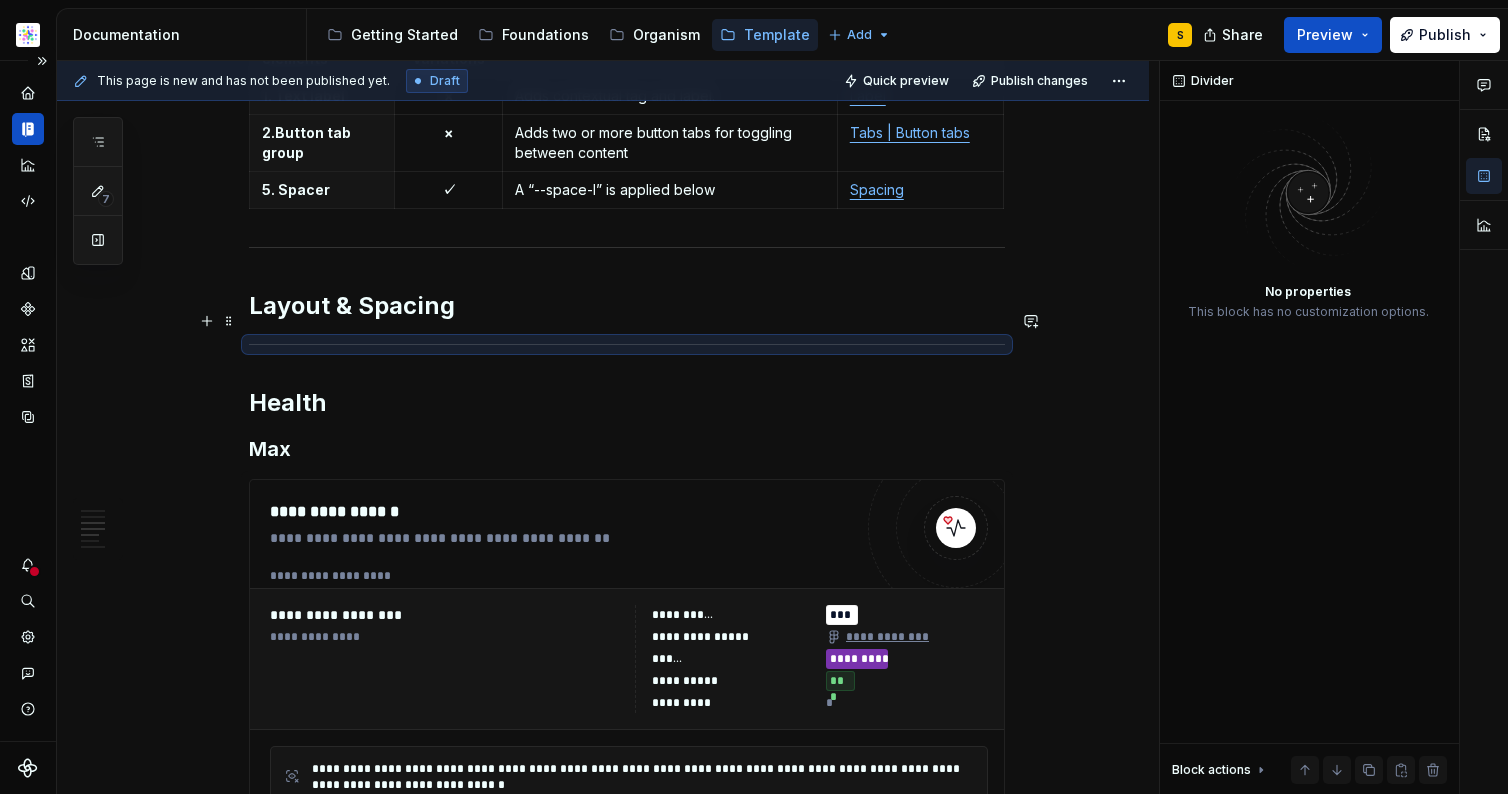 click on "Layout & Spacing" at bounding box center (627, 306) 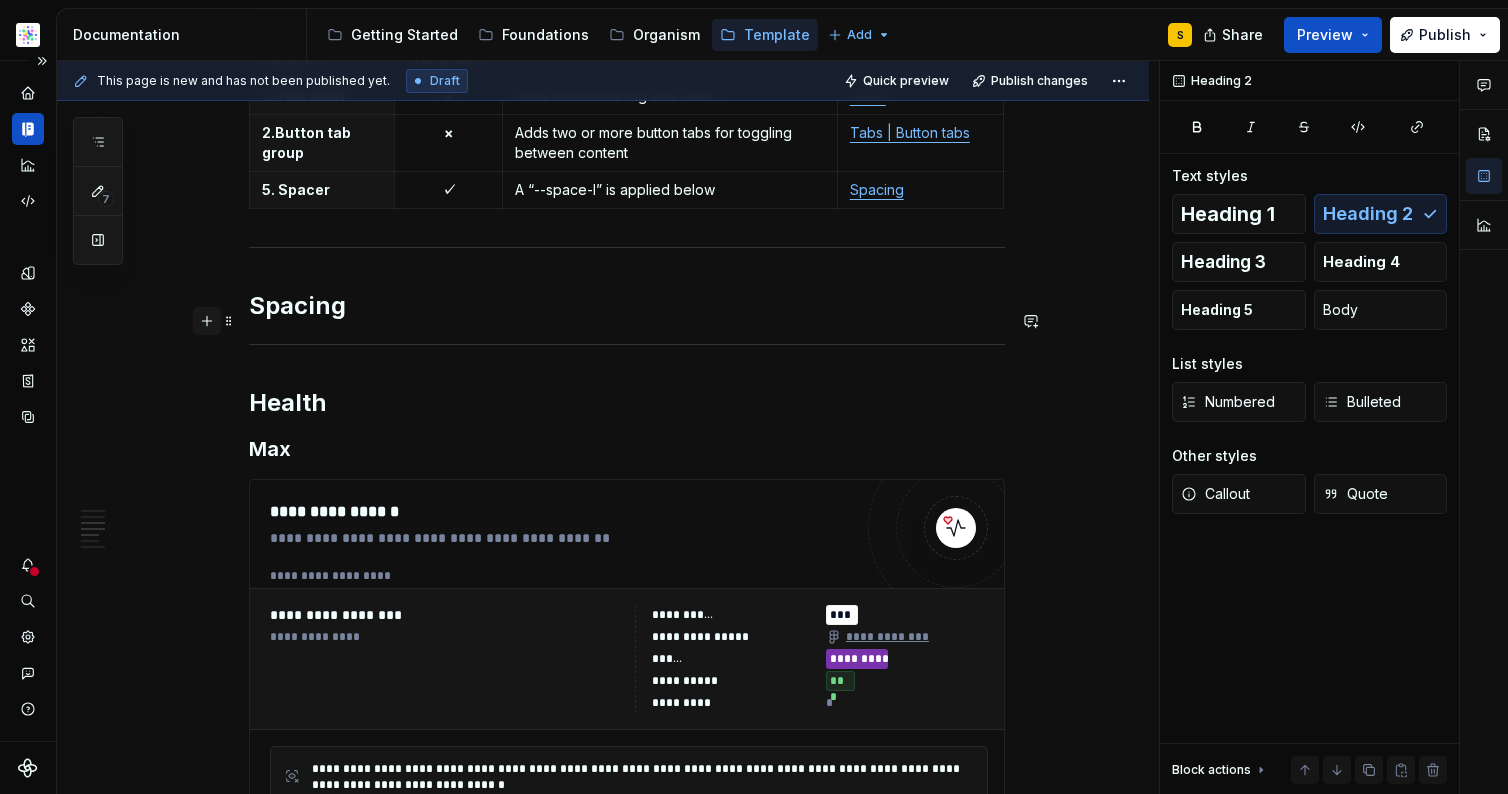 click at bounding box center (207, 321) 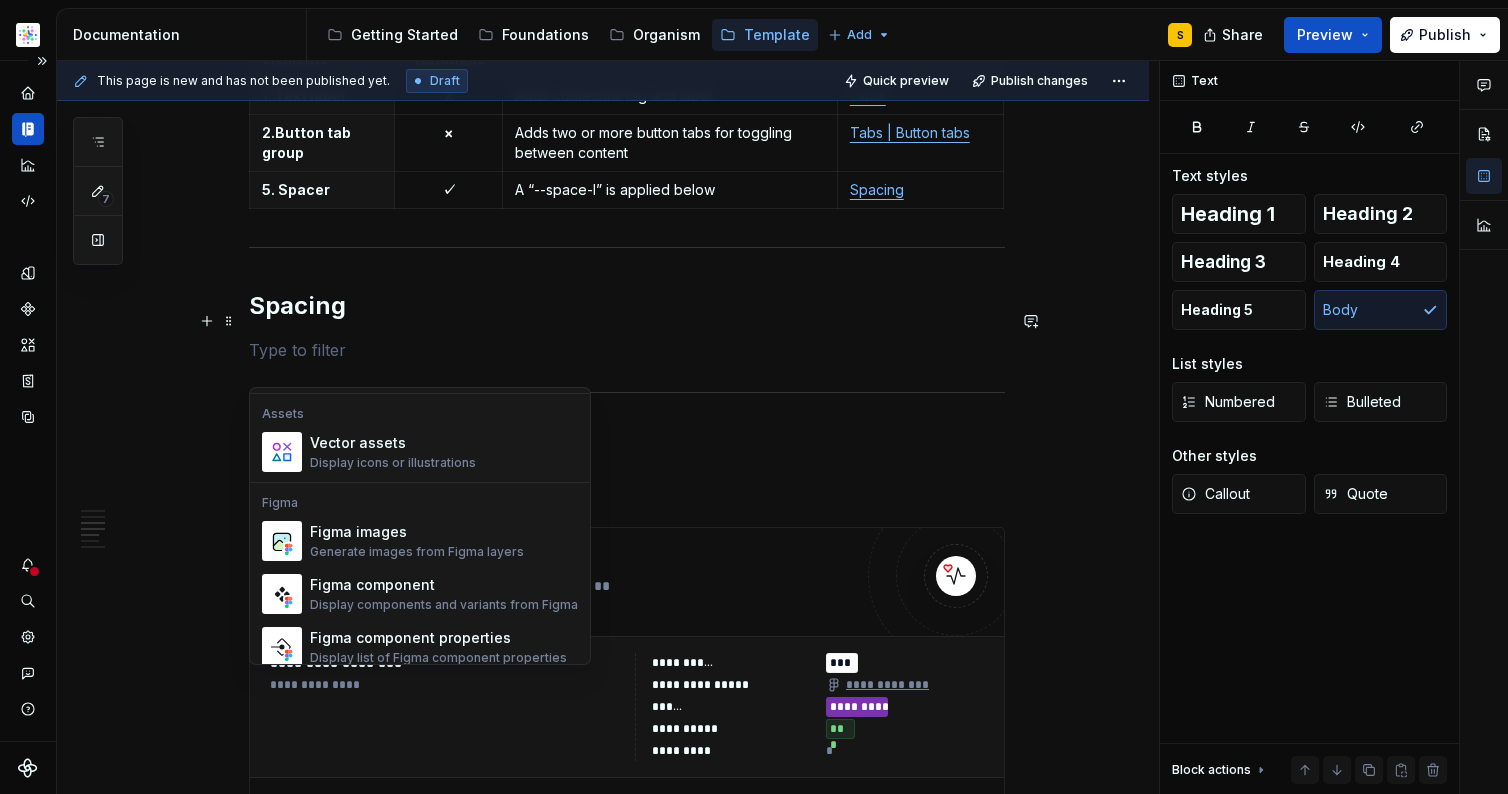 scroll, scrollTop: 1780, scrollLeft: 0, axis: vertical 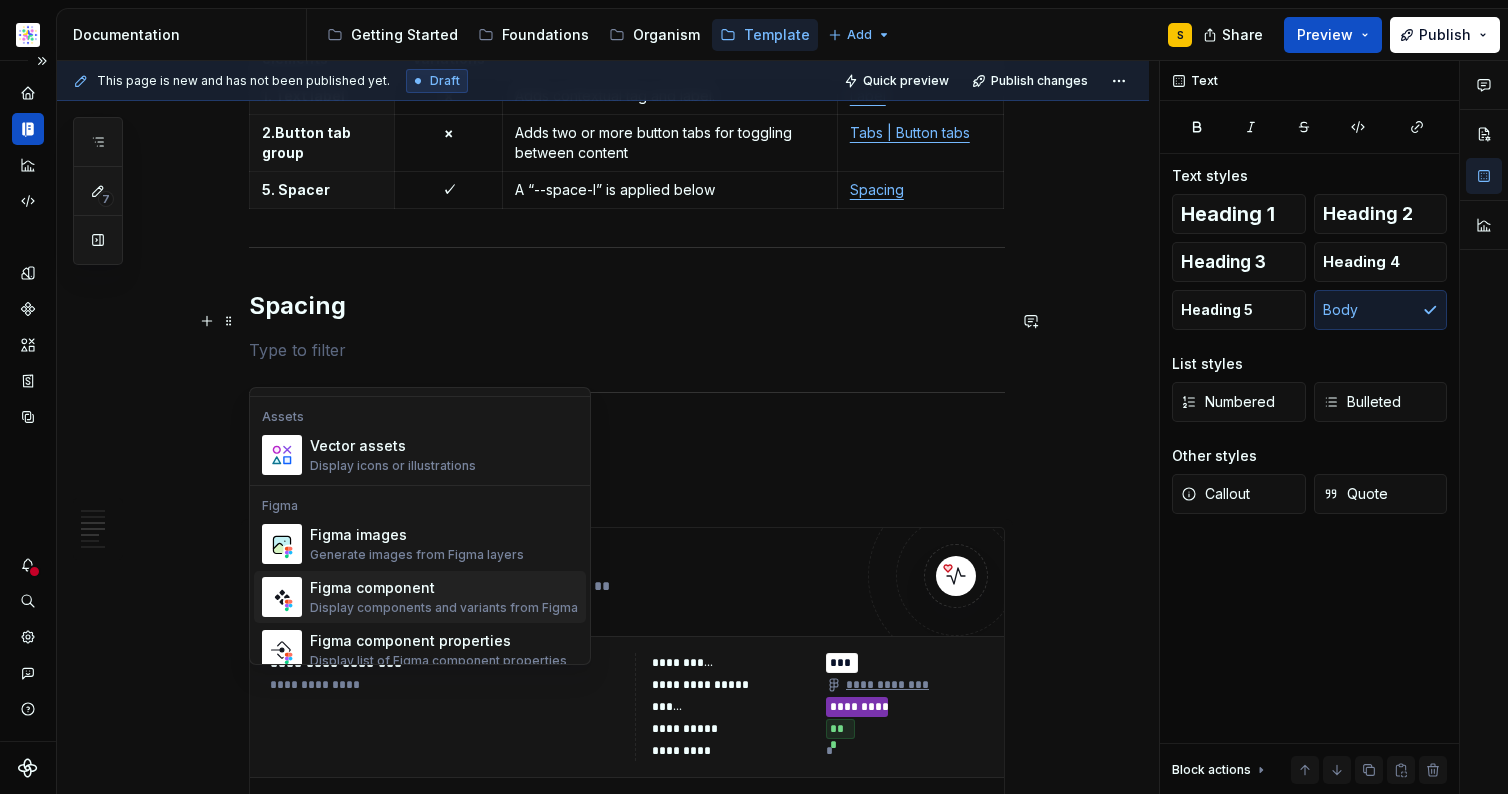 click on "Generate images from Figma layers" at bounding box center [417, 555] 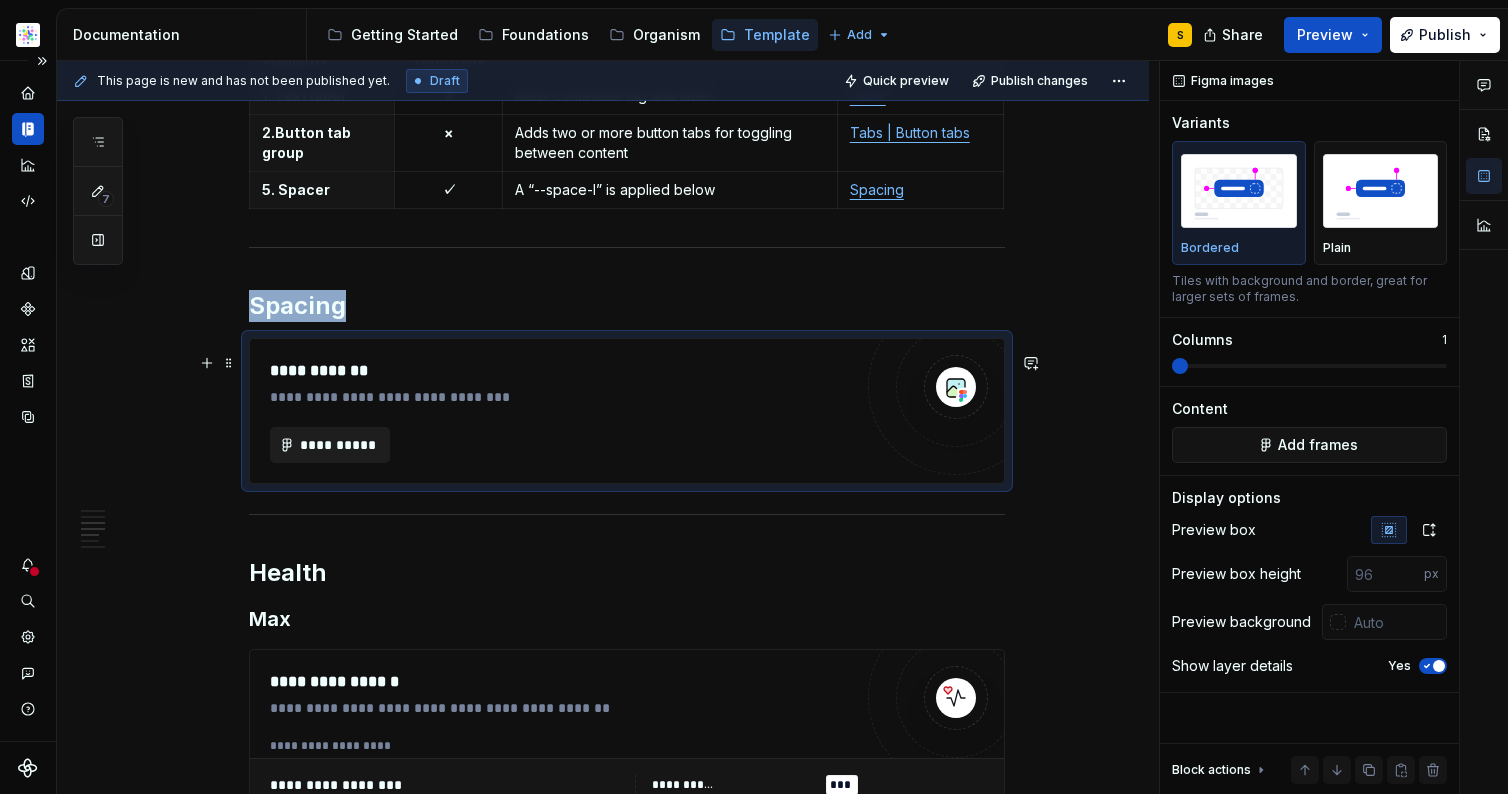click on "**********" at bounding box center (338, 445) 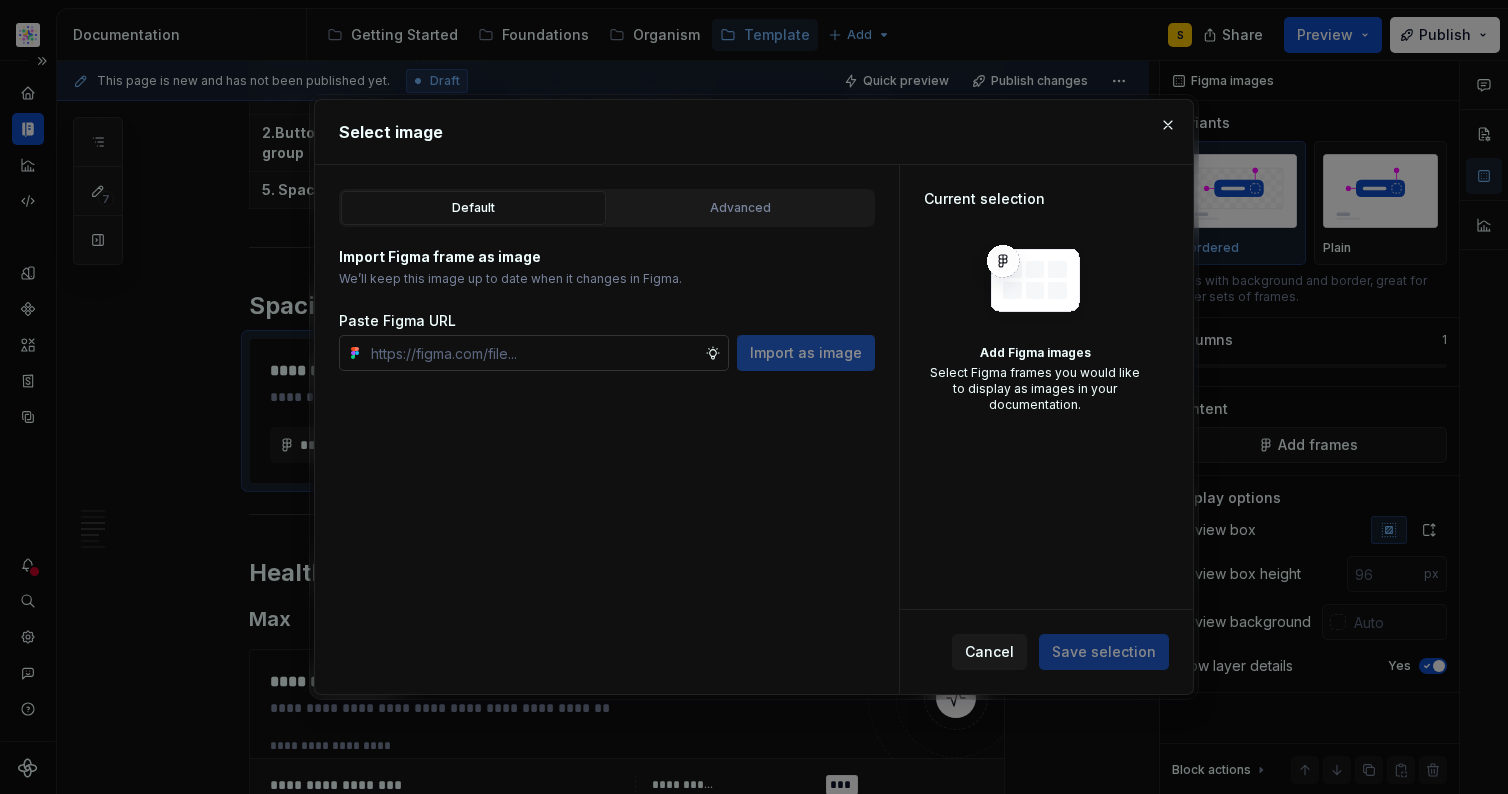 type on "*" 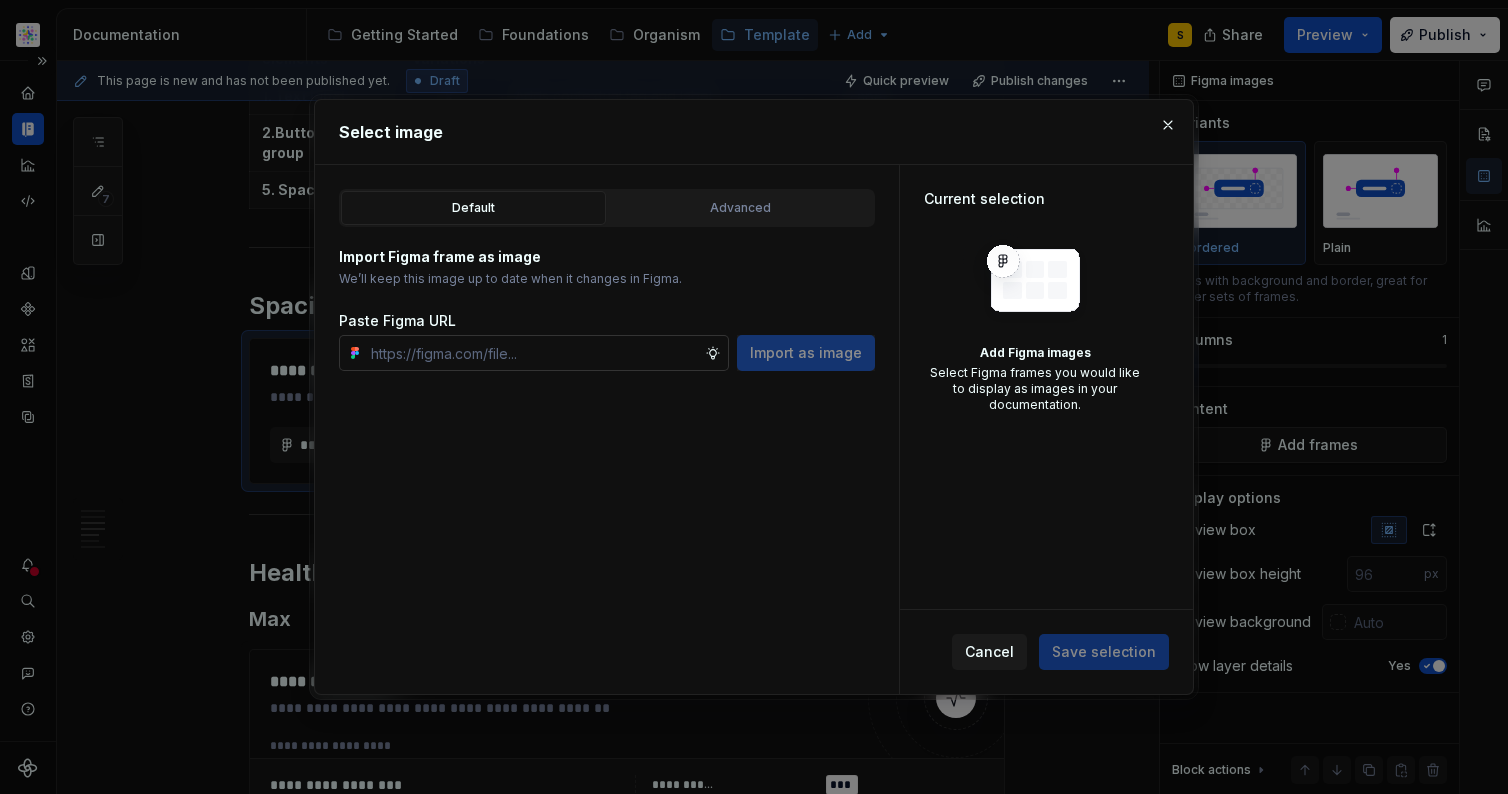 click at bounding box center (534, 353) 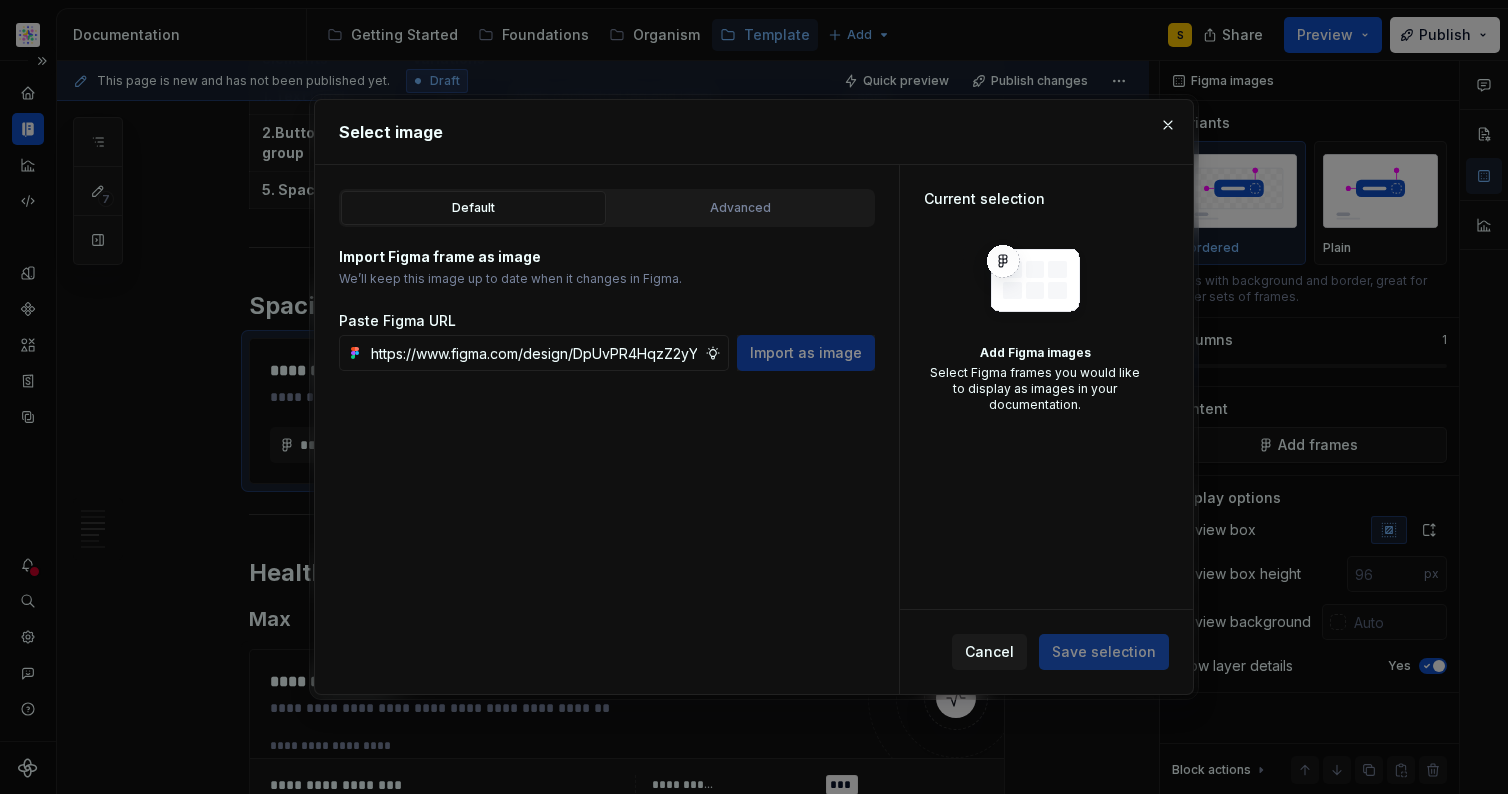 scroll, scrollTop: 0, scrollLeft: 657, axis: horizontal 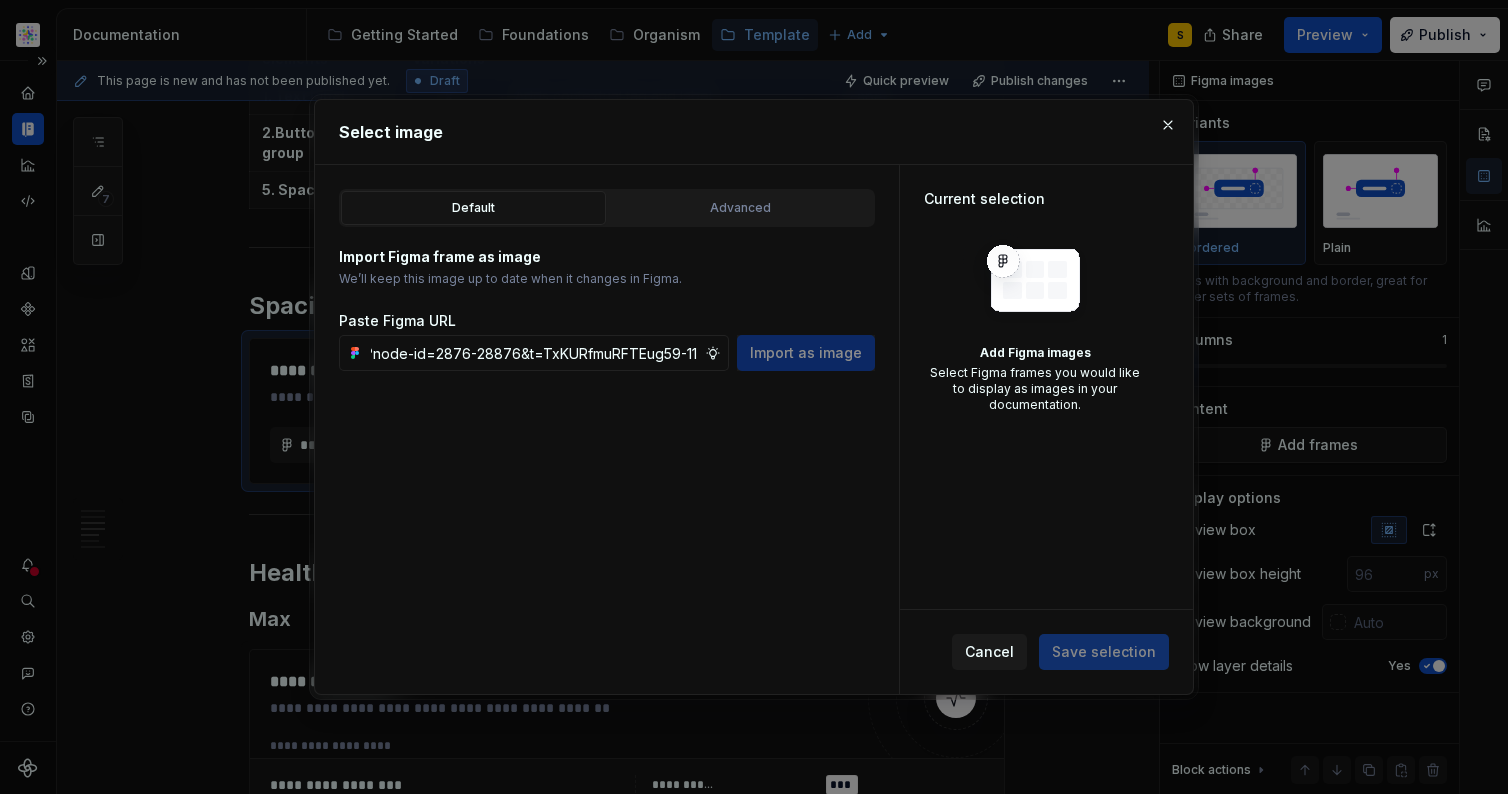 type on "https://www.figma.com/design/DpUvPR4HqzZ2yYNMlowkdN/Documentation-Template-HCP-Portal?node-id=2876-28876&t=TxKURfmuRFTEug59-11" 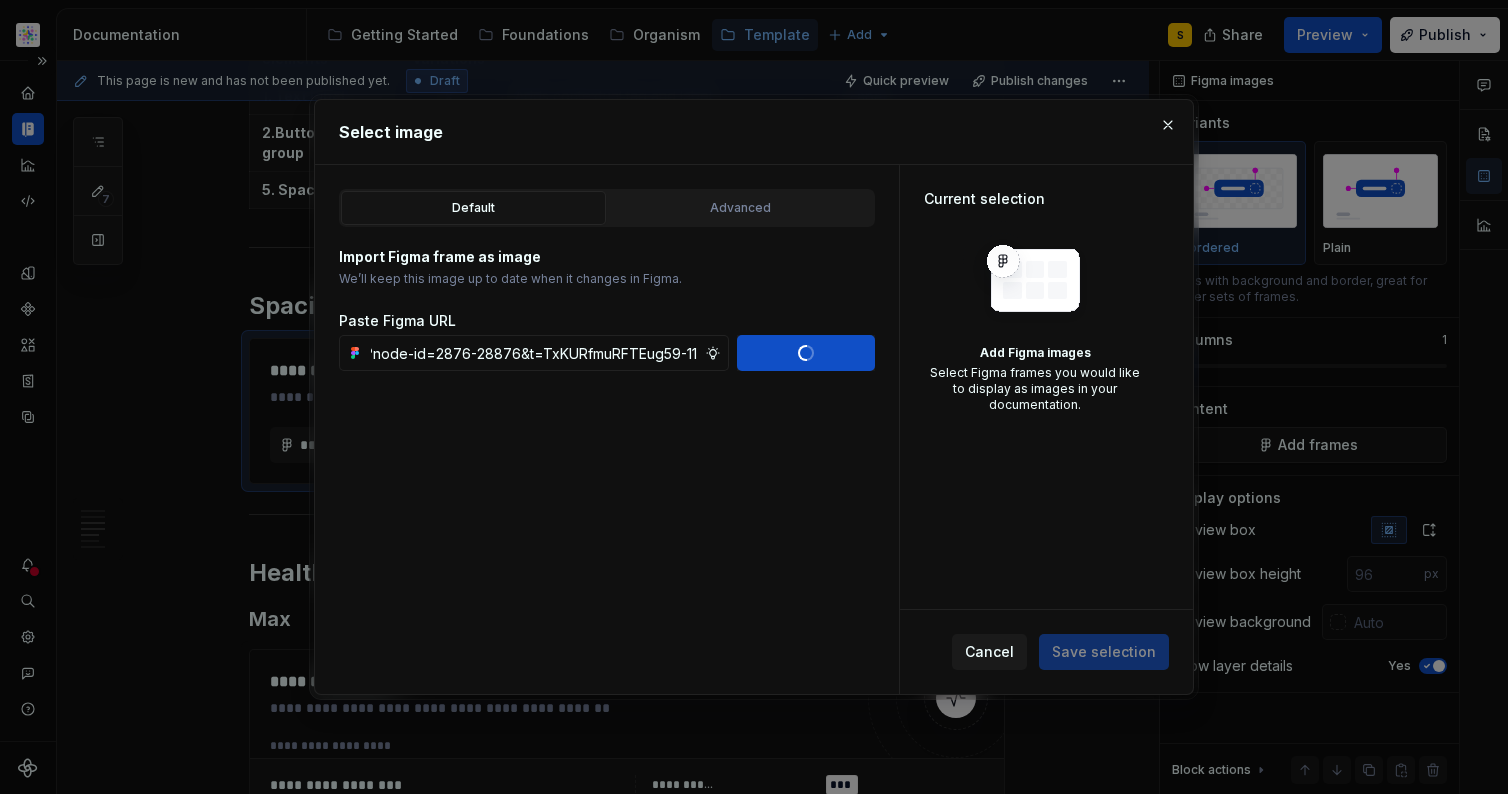 scroll, scrollTop: 0, scrollLeft: 0, axis: both 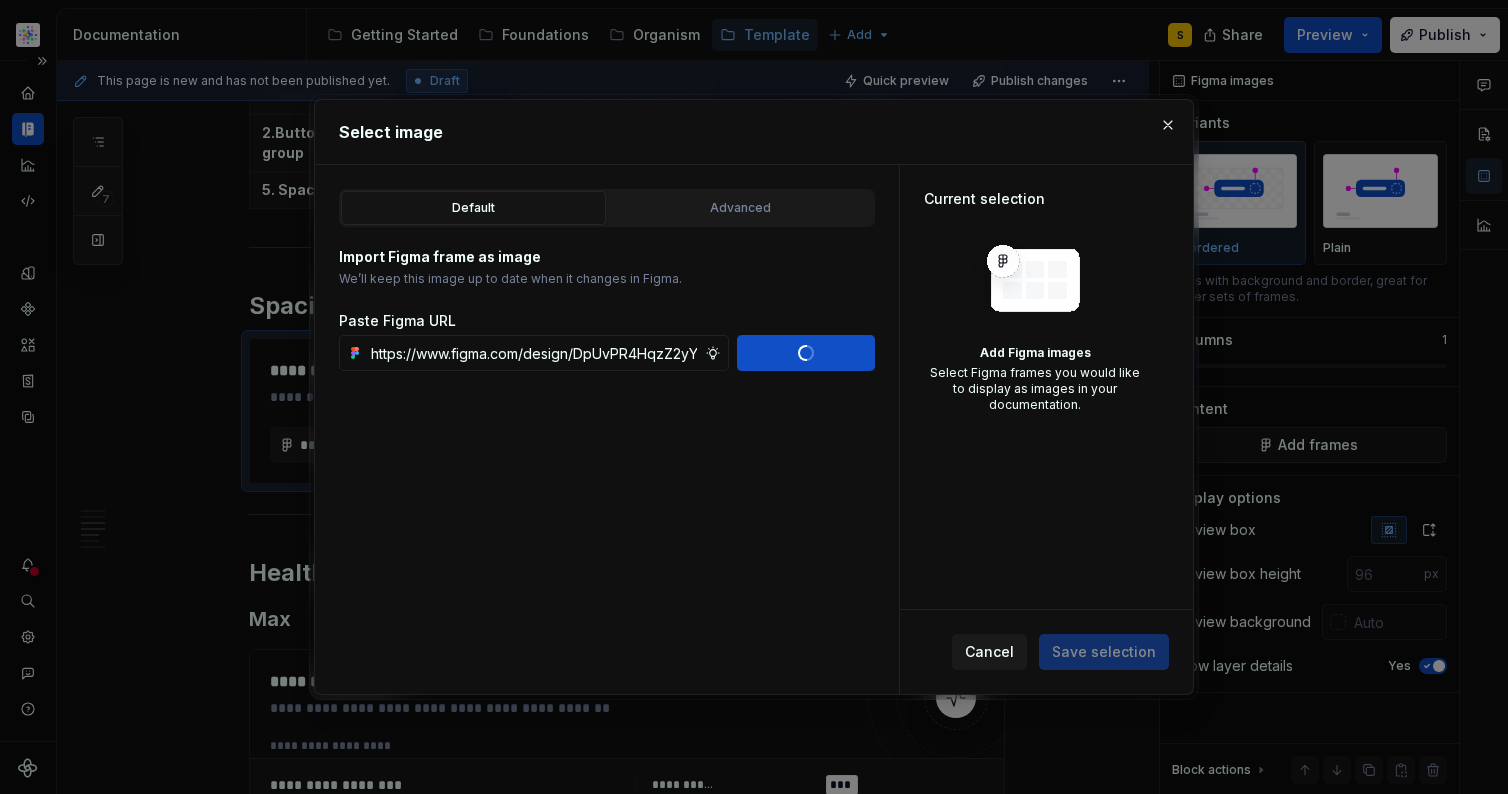 type 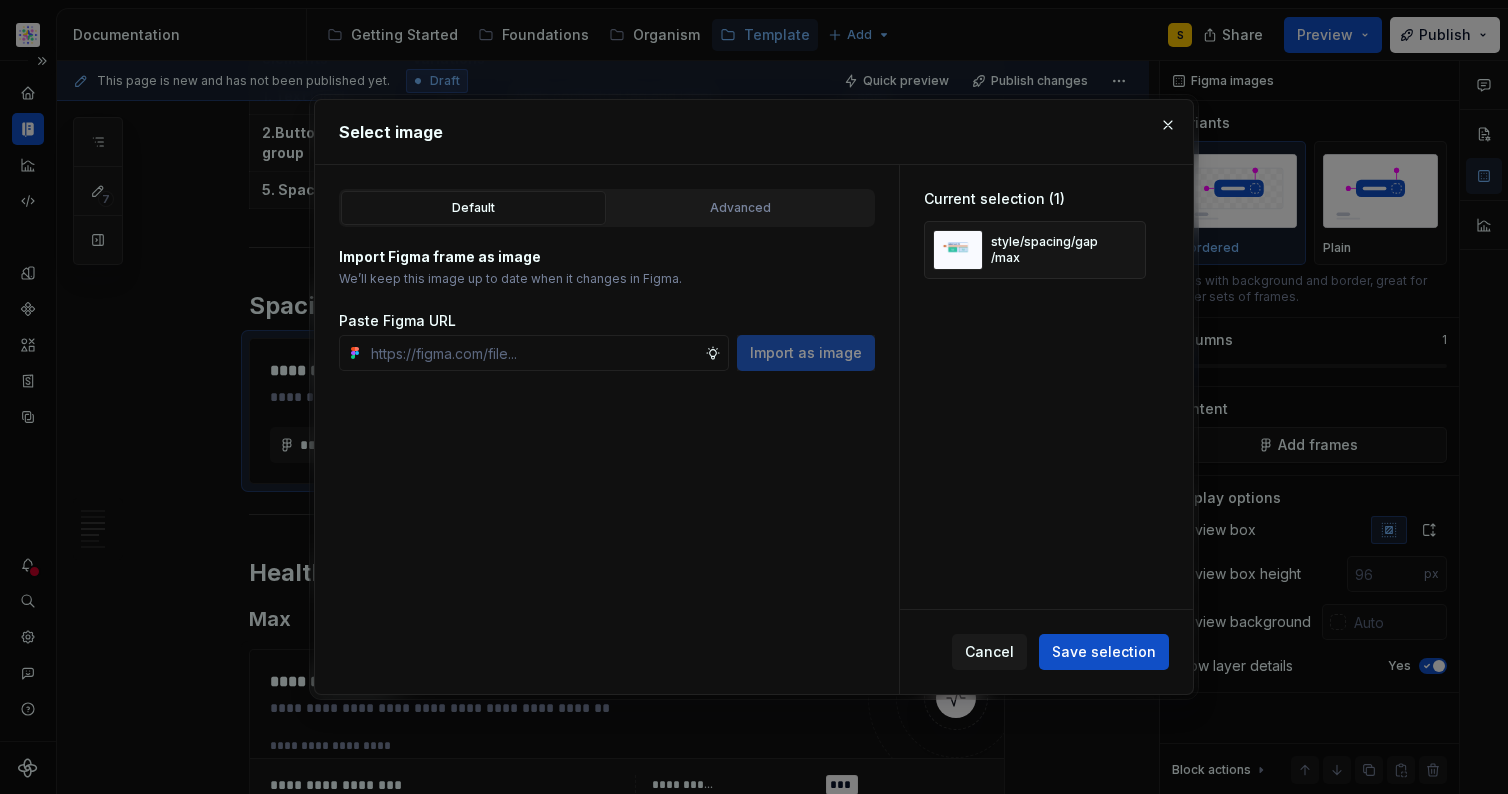 click on "Save selection" at bounding box center (1104, 652) 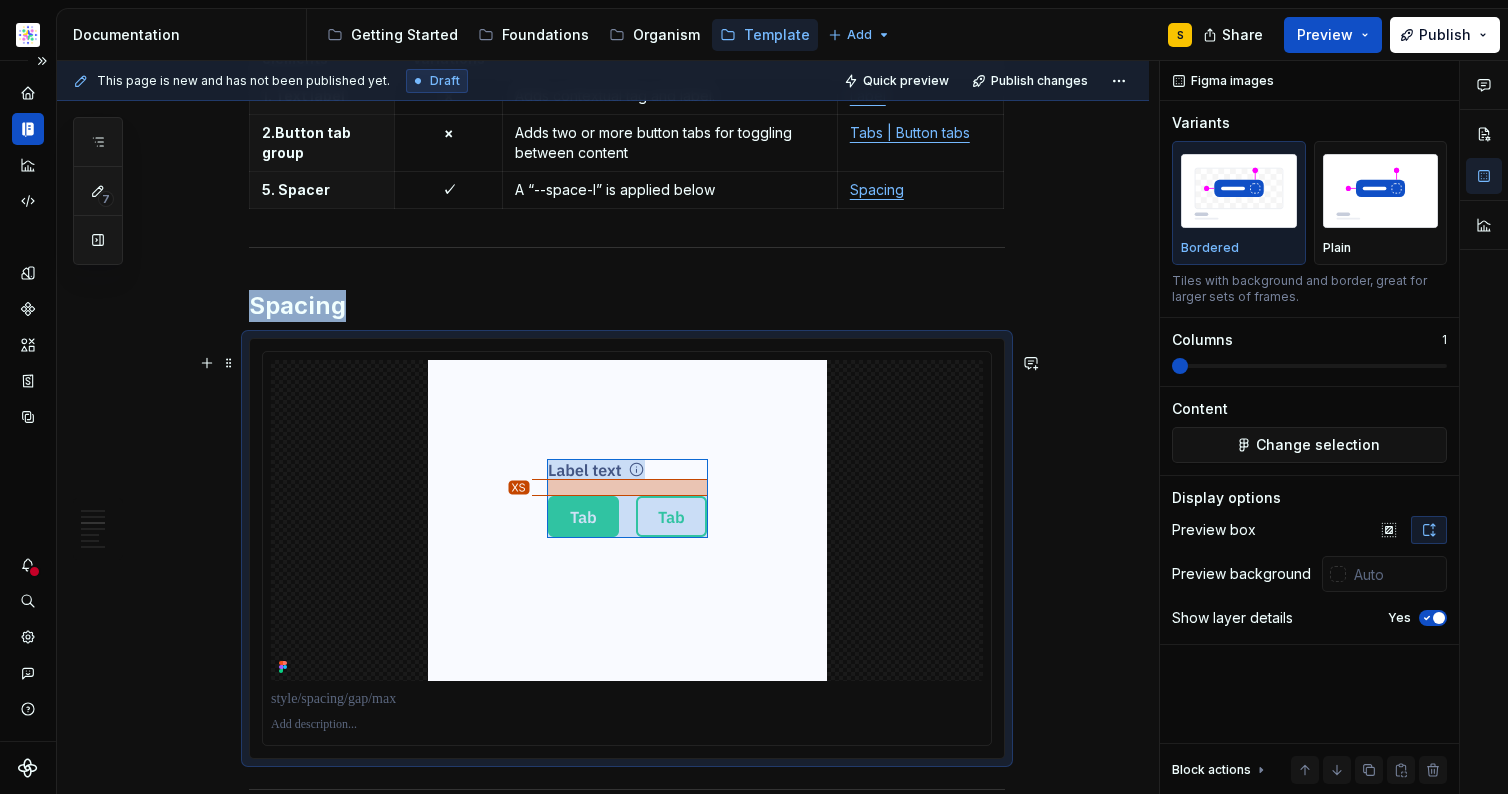 click on "**********" at bounding box center [603, 690] 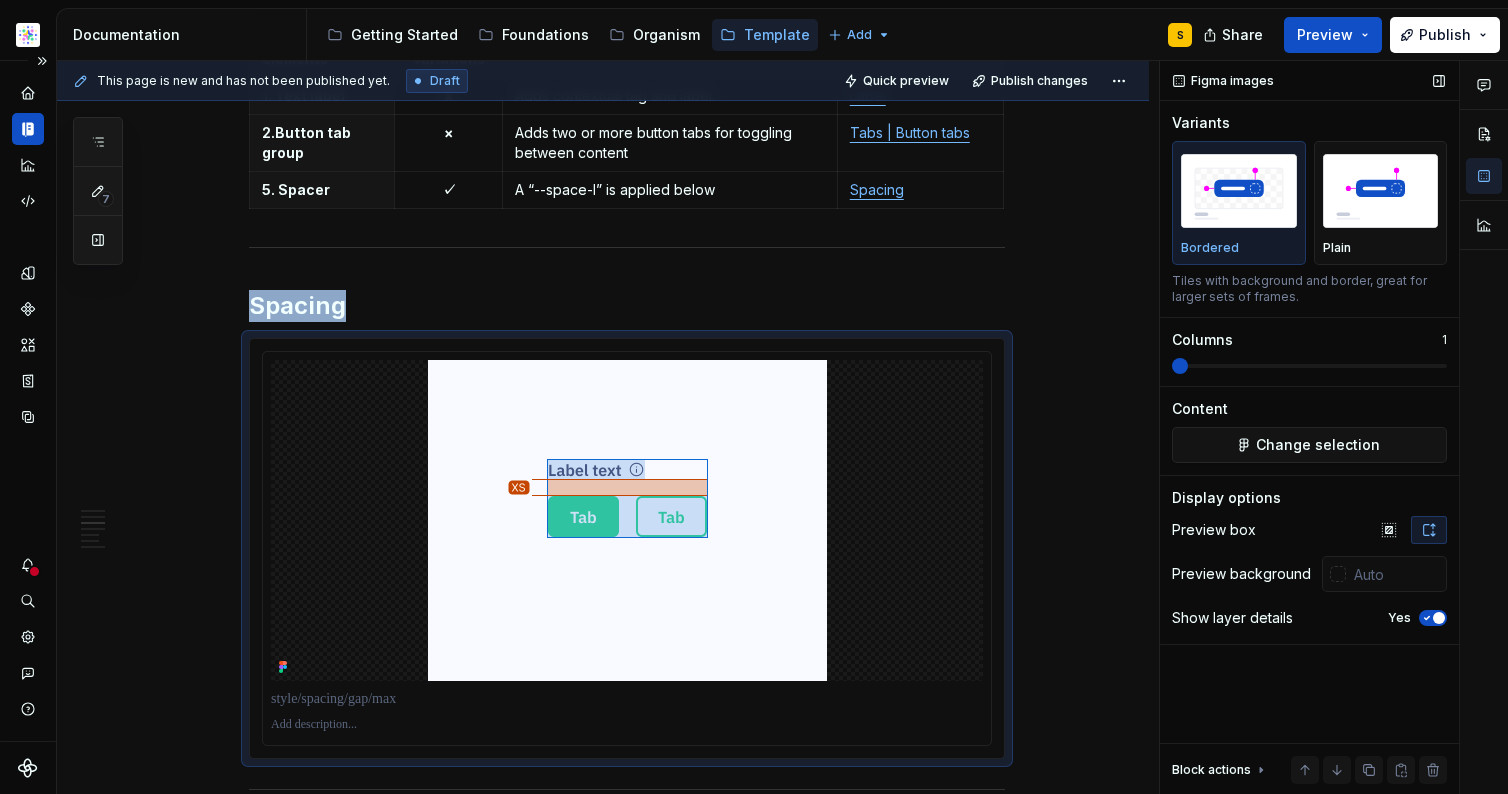 click at bounding box center [1439, 618] 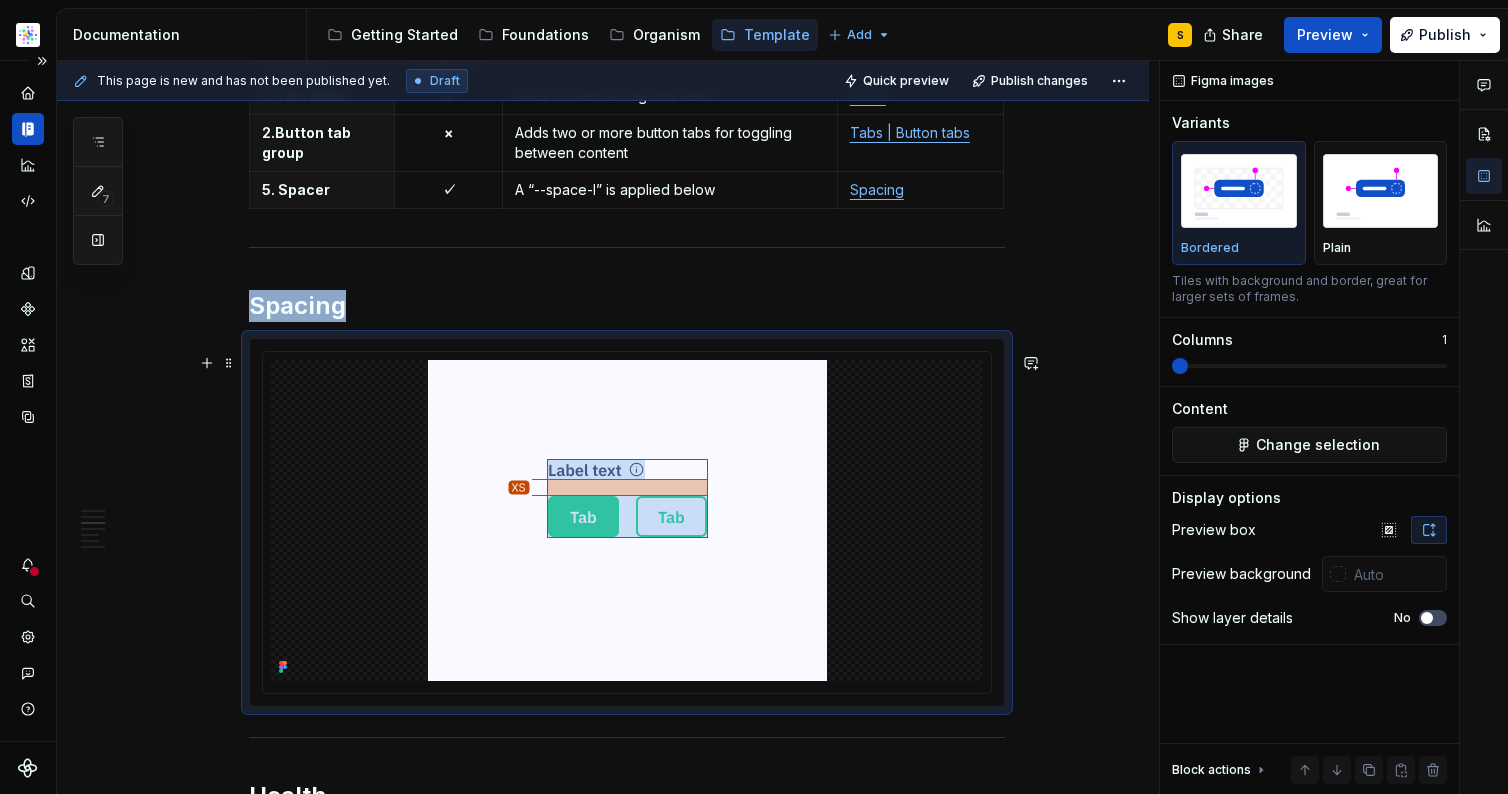click on "**********" at bounding box center [603, 664] 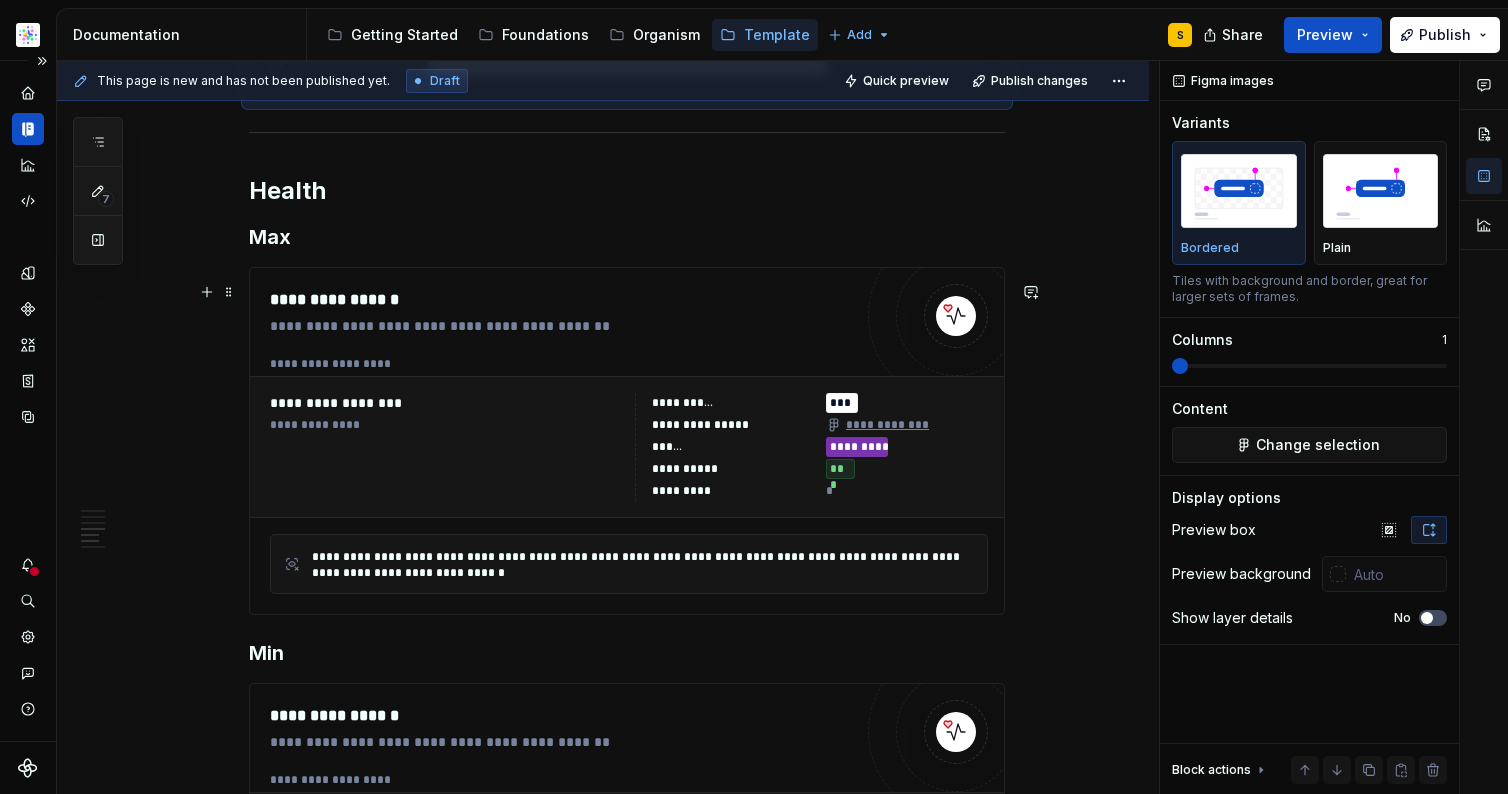 scroll, scrollTop: 1738, scrollLeft: 0, axis: vertical 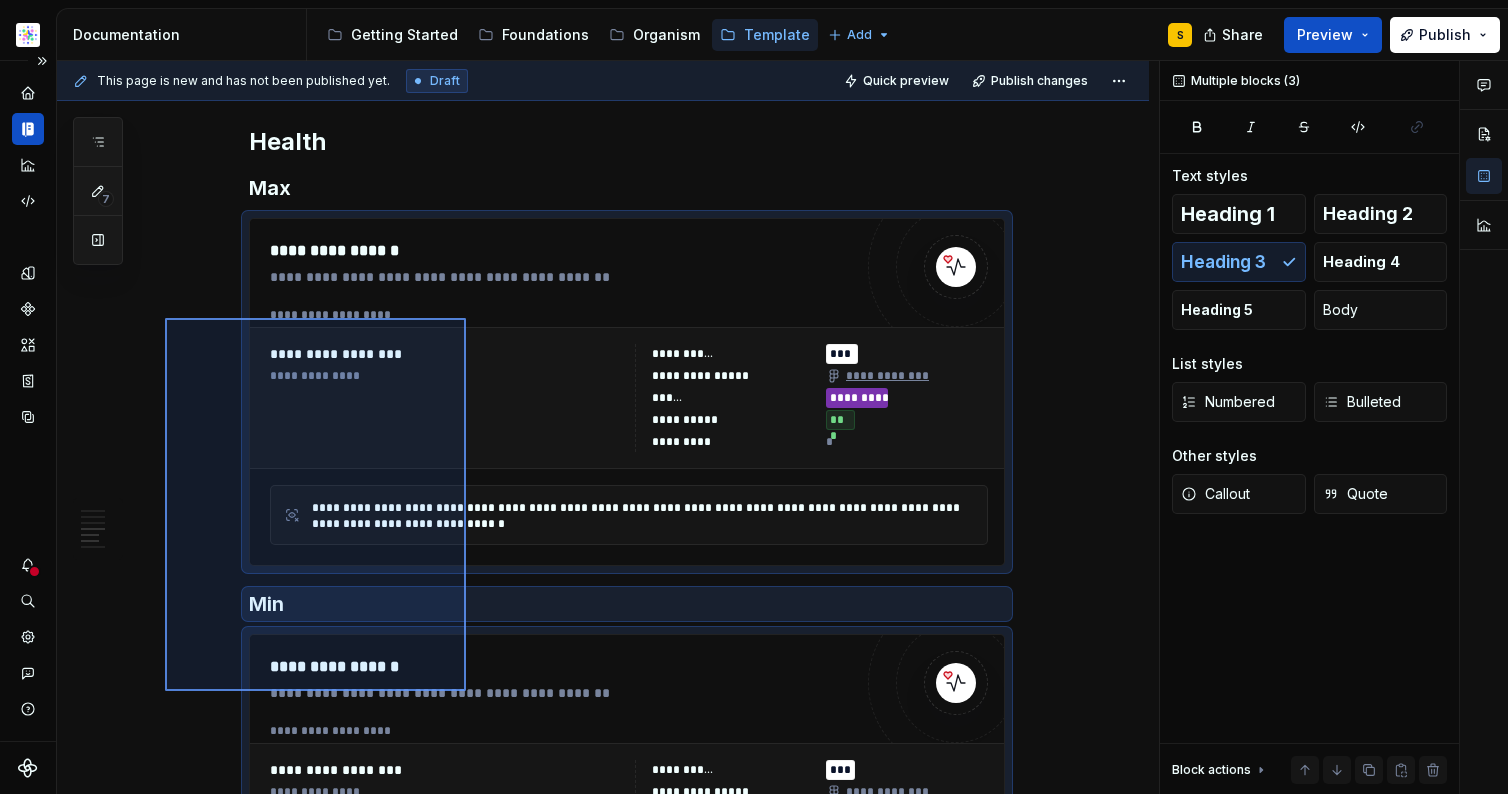 drag, startPoint x: 165, startPoint y: 368, endPoint x: 464, endPoint y: 683, distance: 434.31094 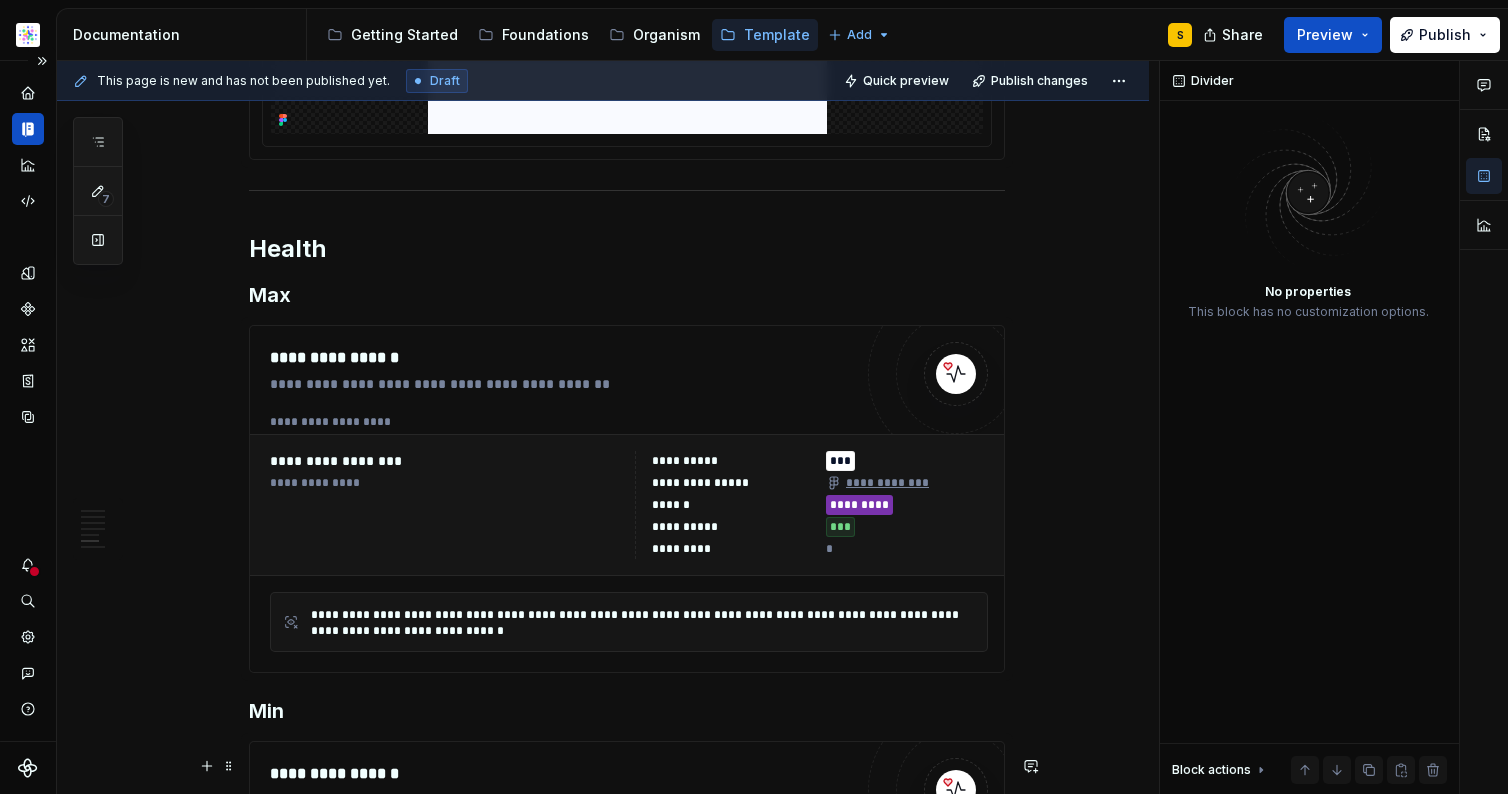 scroll, scrollTop: 2027, scrollLeft: 0, axis: vertical 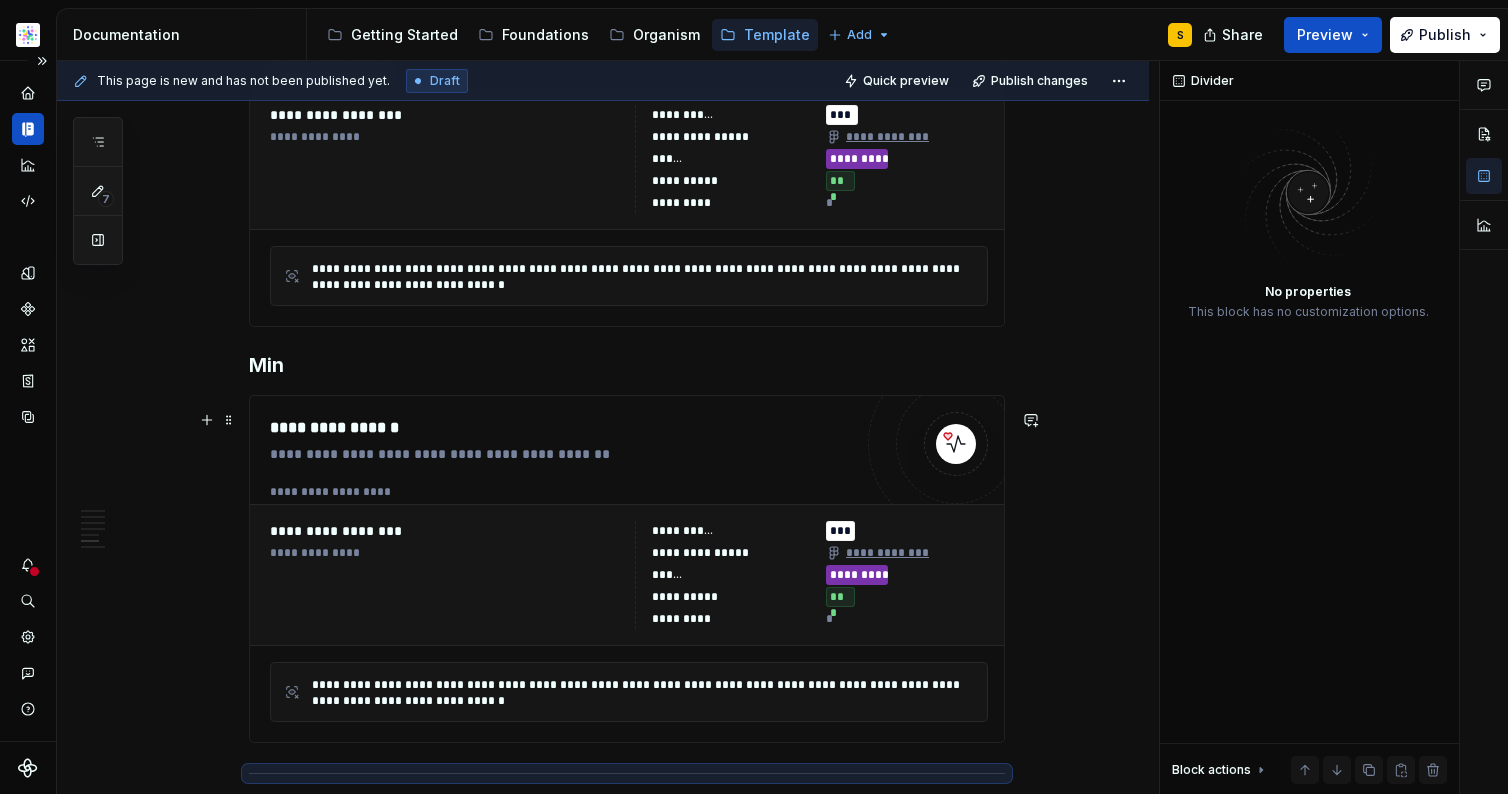 click on "**********" at bounding box center (629, 492) 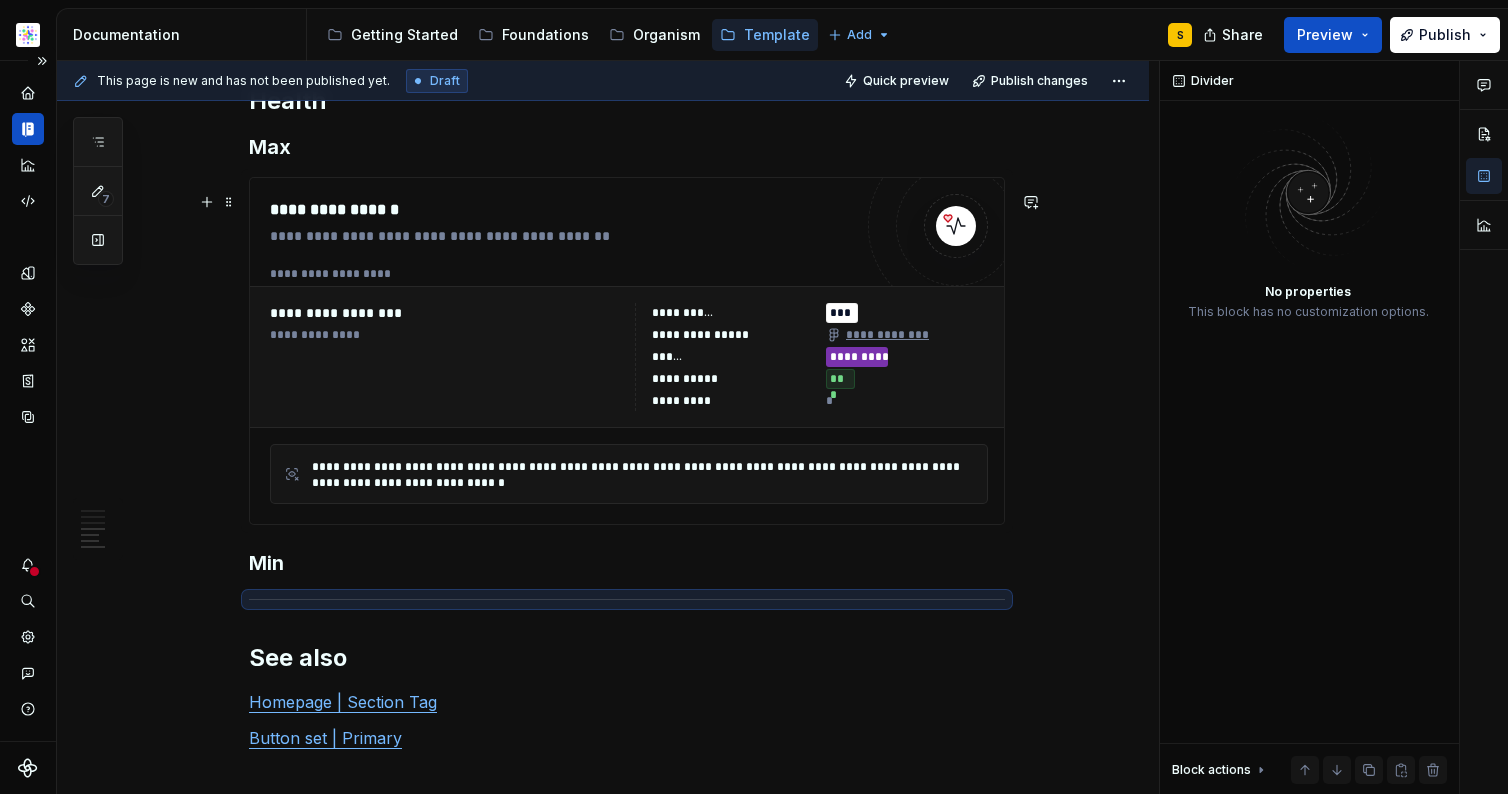 click on "**********" at bounding box center (446, 357) 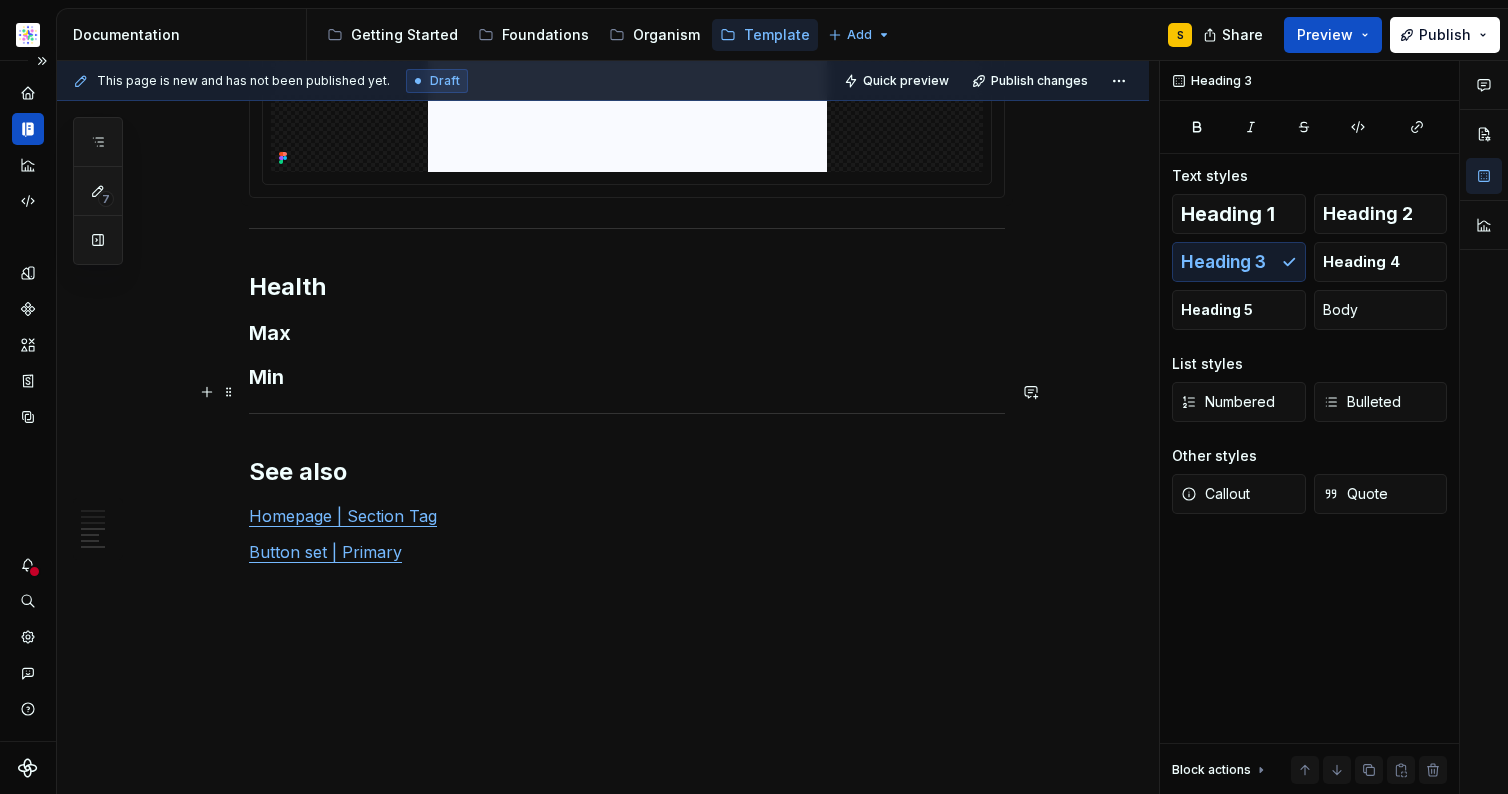 scroll, scrollTop: 1641, scrollLeft: 0, axis: vertical 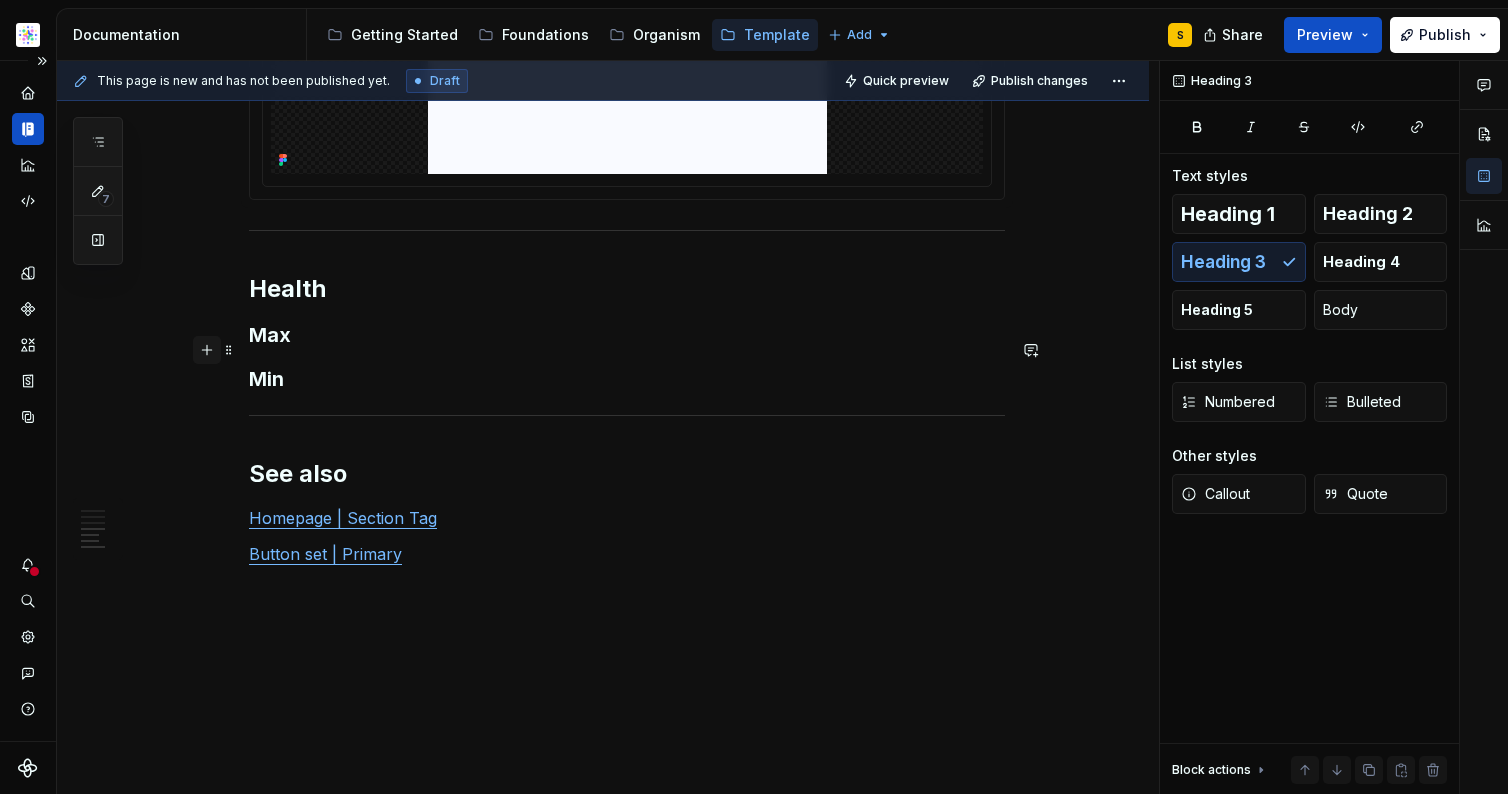 click at bounding box center (207, 350) 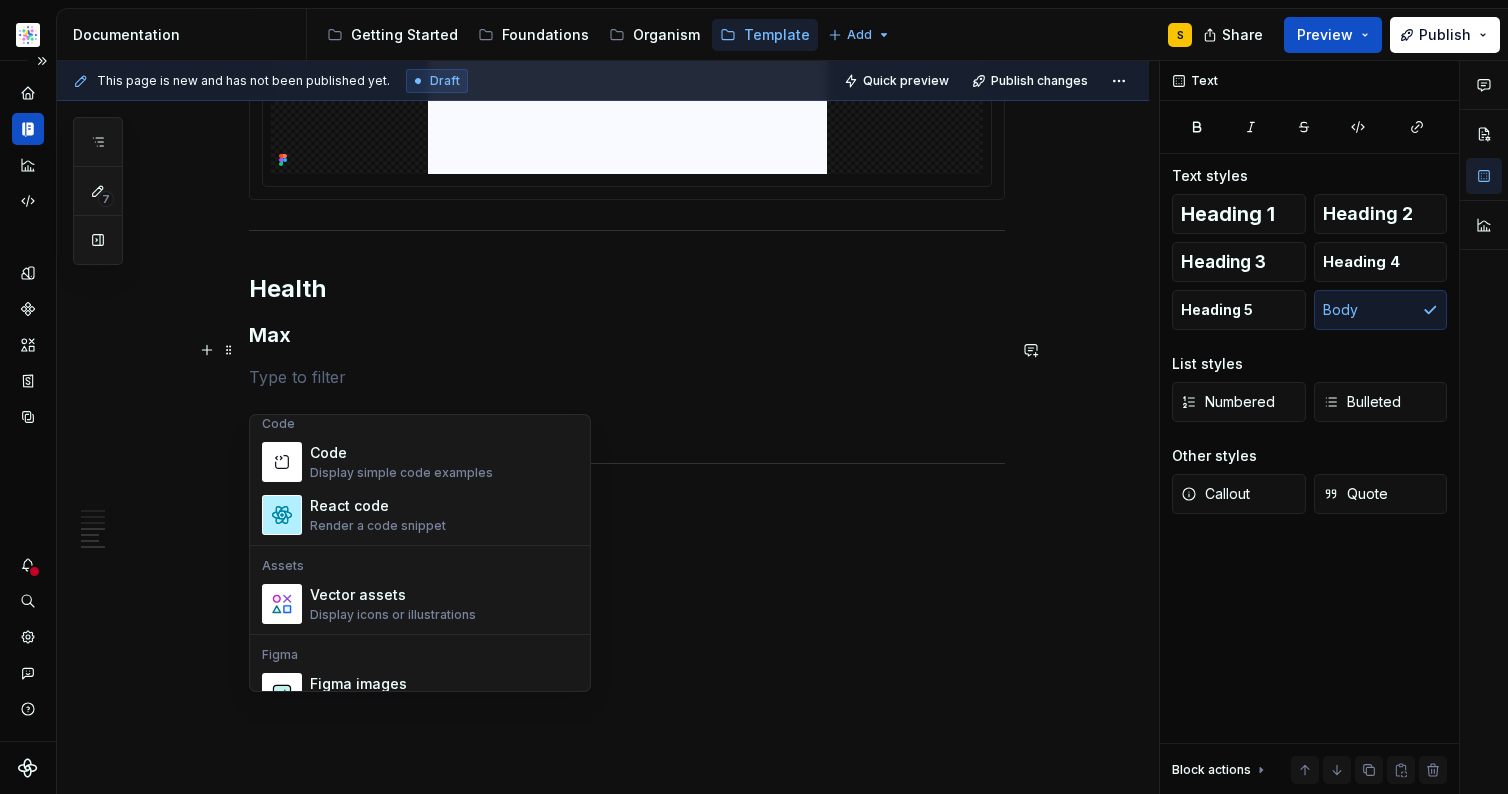 scroll, scrollTop: 1991, scrollLeft: 0, axis: vertical 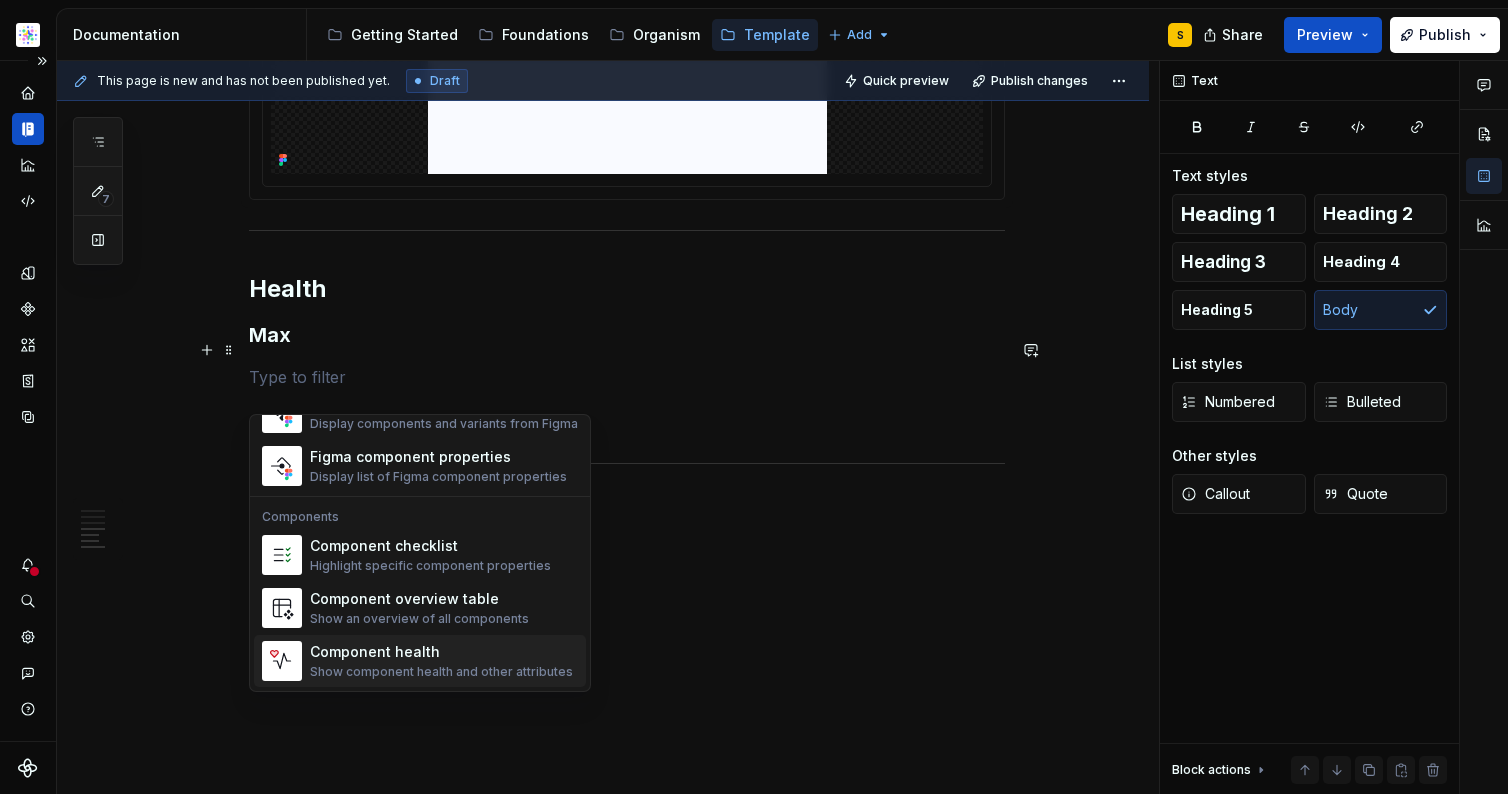 click on "Component health" at bounding box center (441, 652) 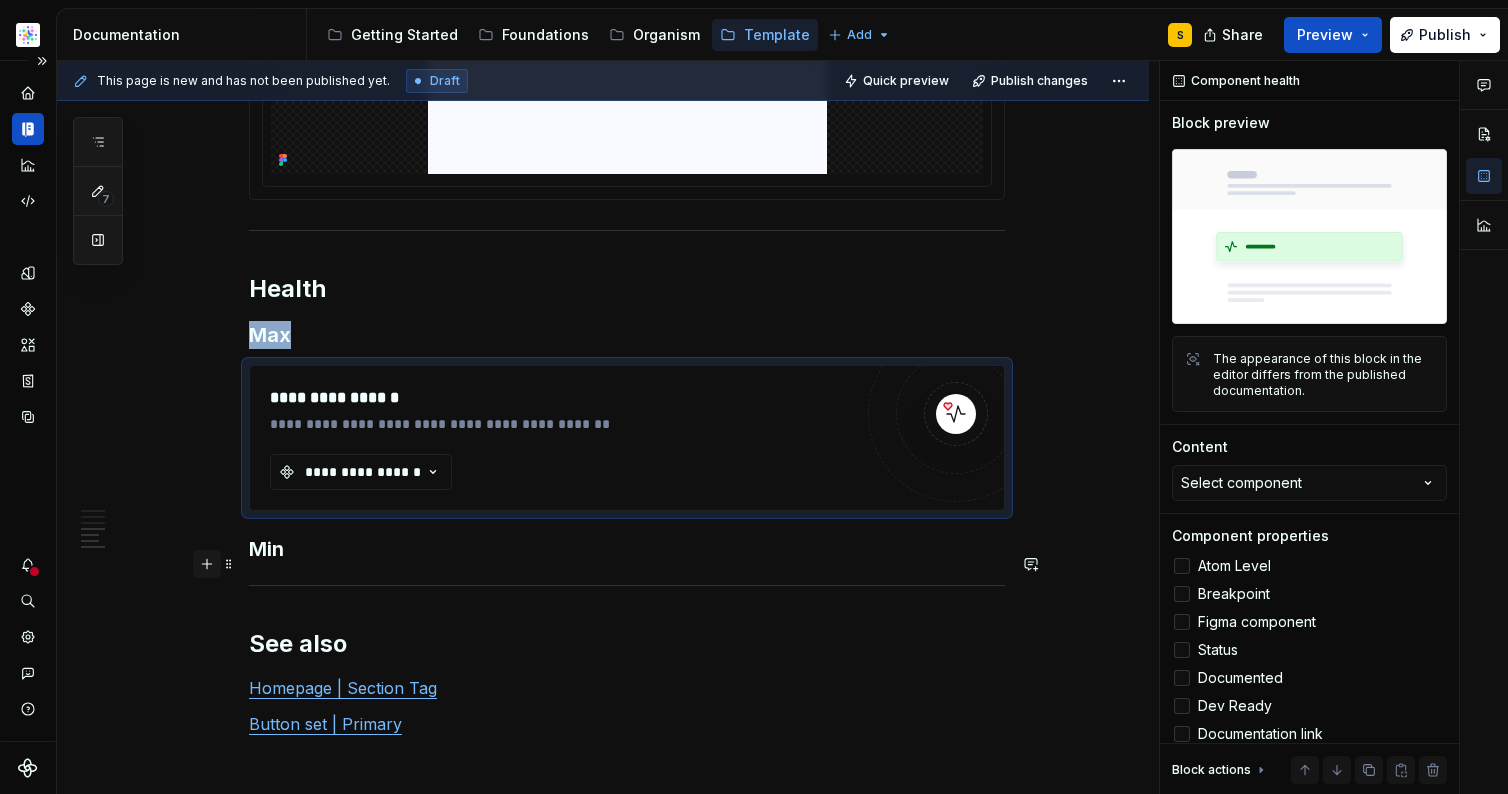 click at bounding box center (207, 564) 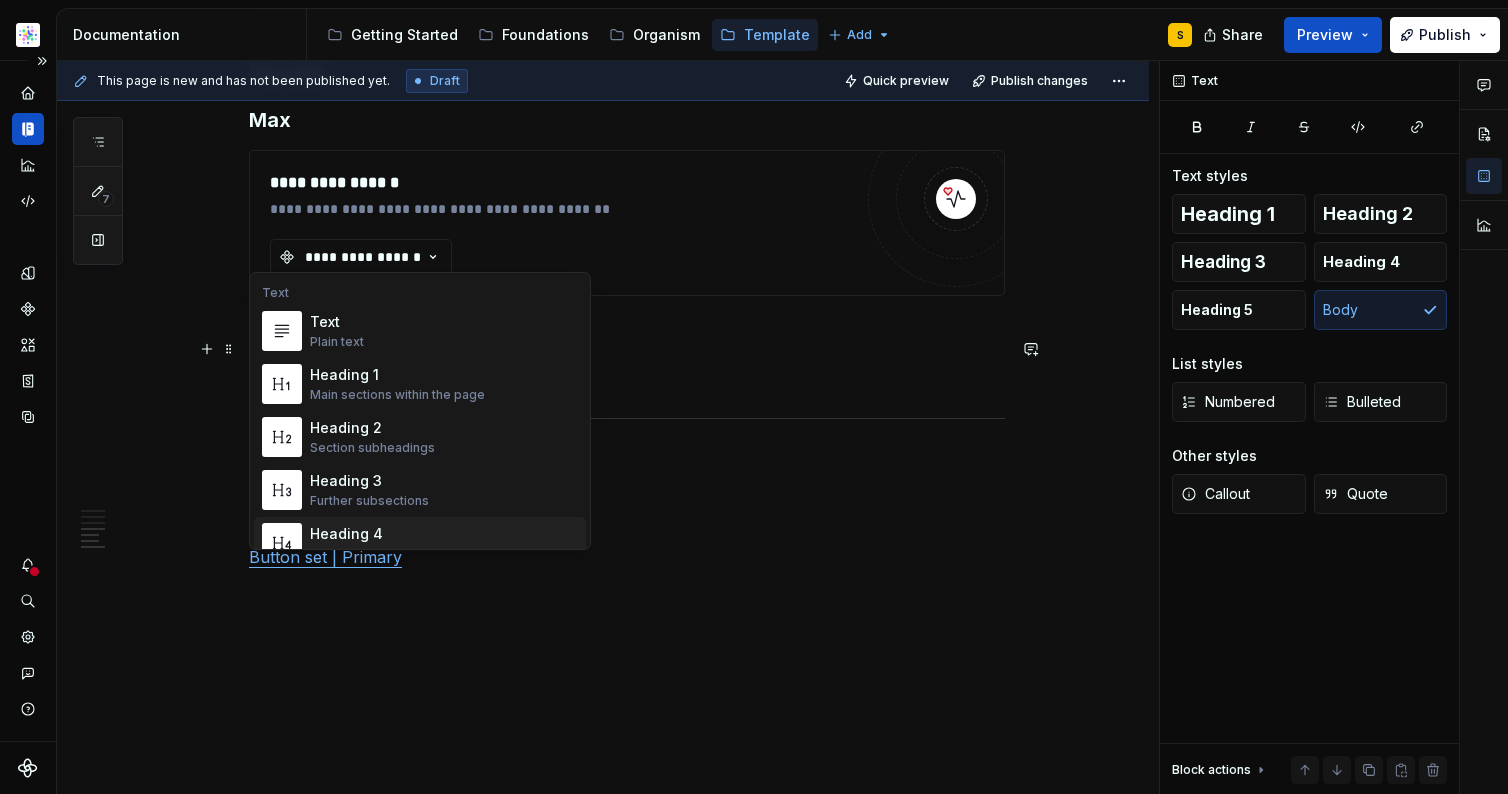 scroll, scrollTop: 1671, scrollLeft: 0, axis: vertical 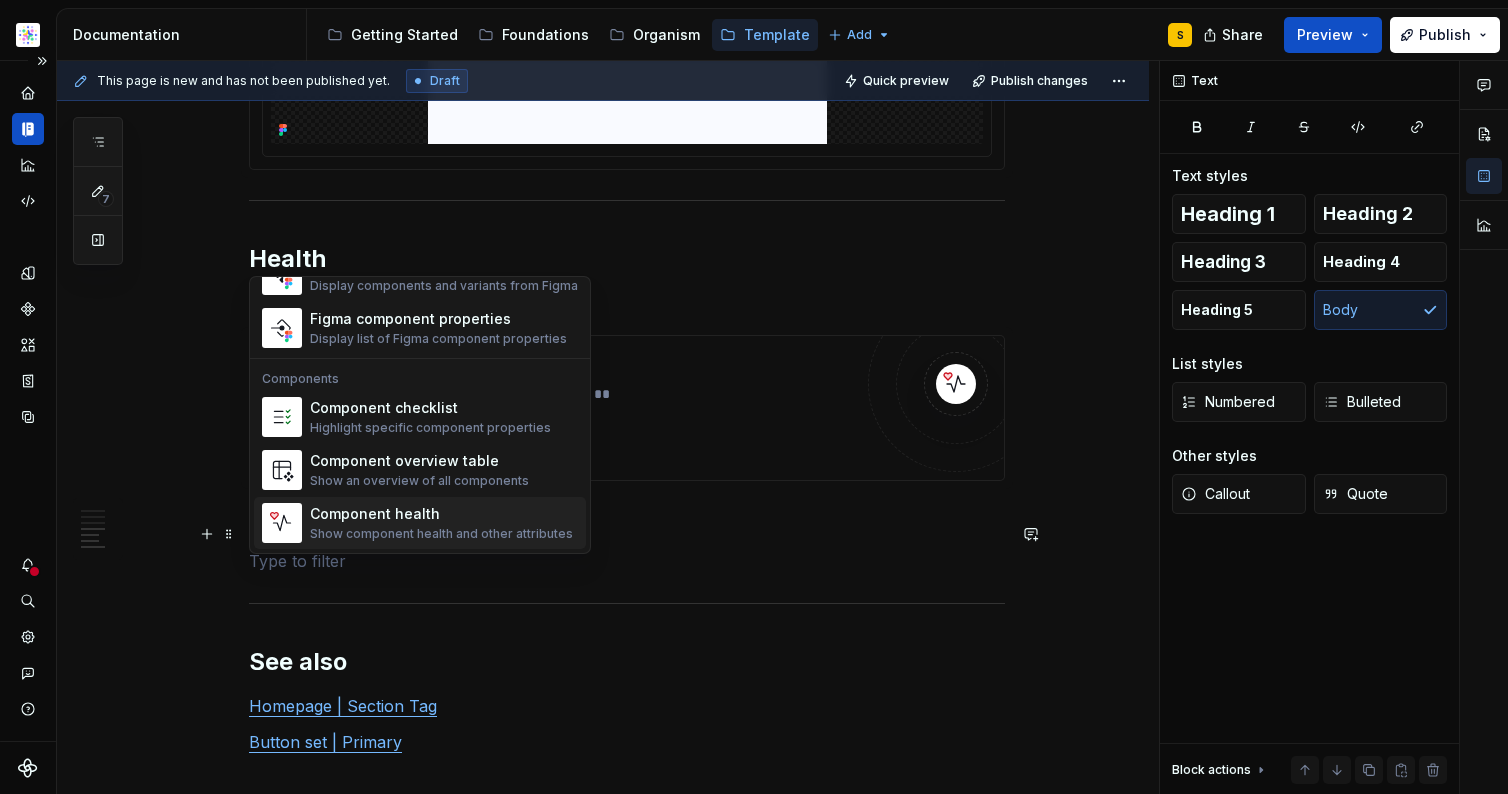 click on "Component health" at bounding box center [441, 514] 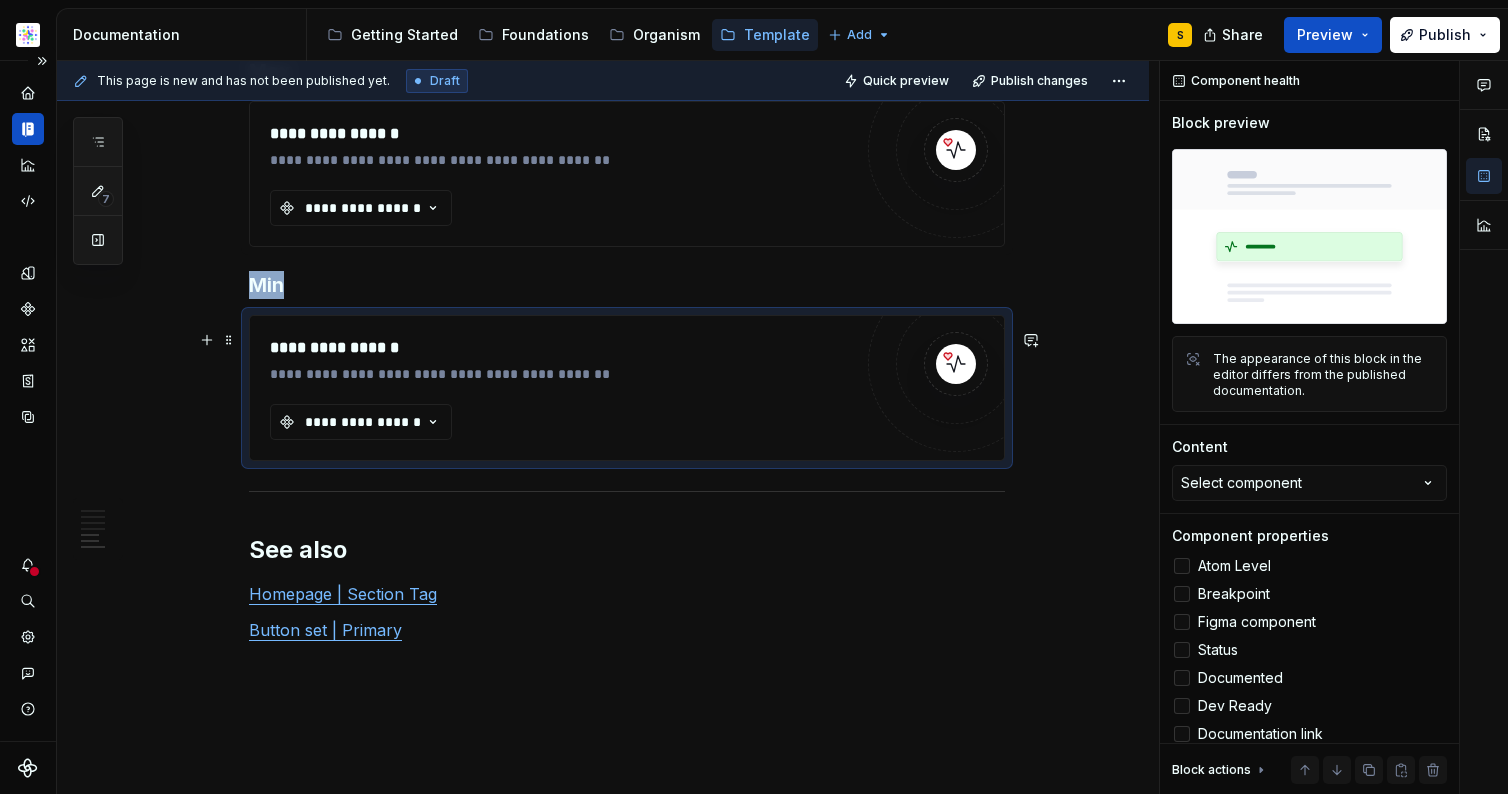 scroll, scrollTop: 1947, scrollLeft: 0, axis: vertical 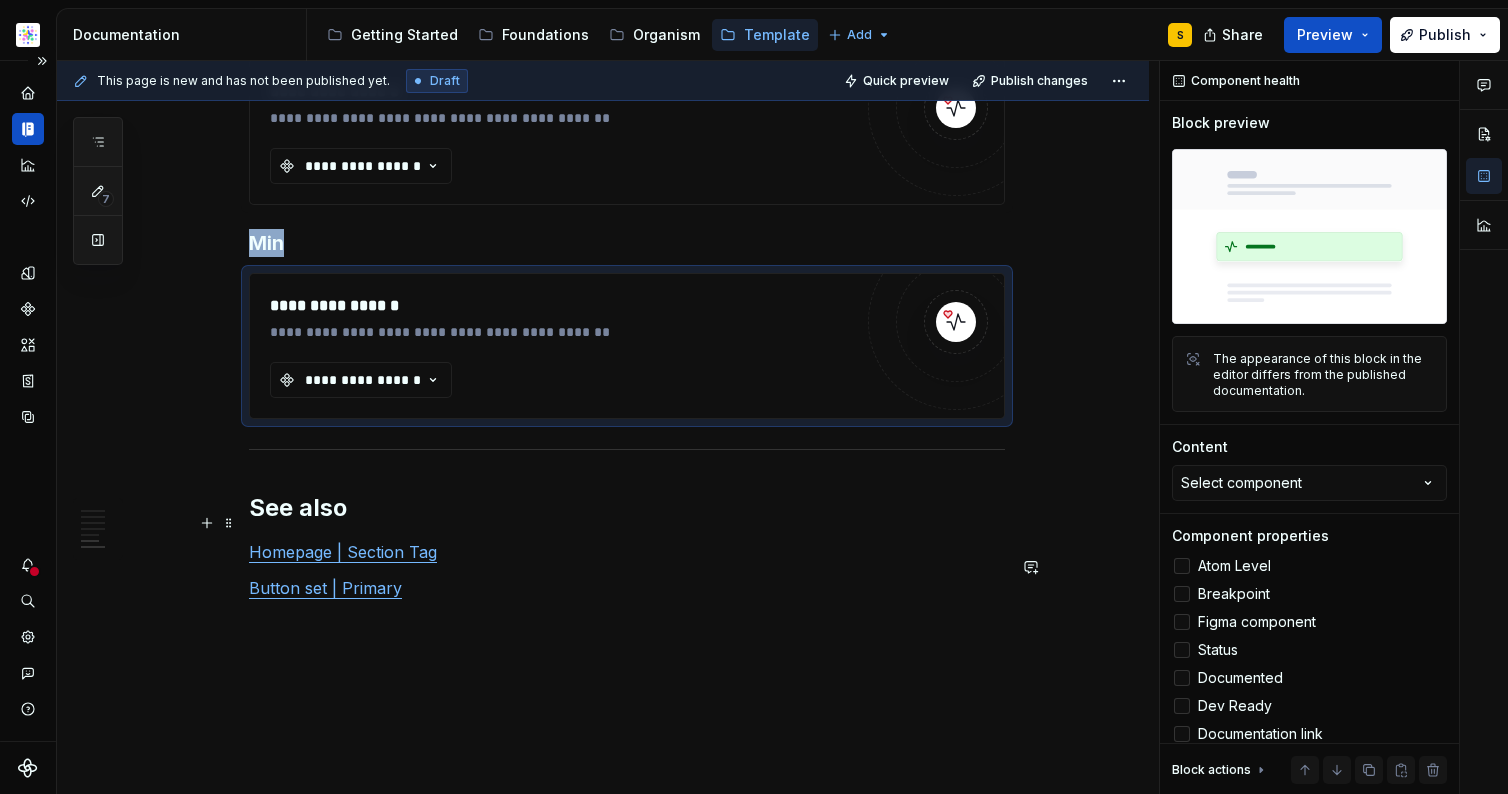 click on "See also" at bounding box center [627, 508] 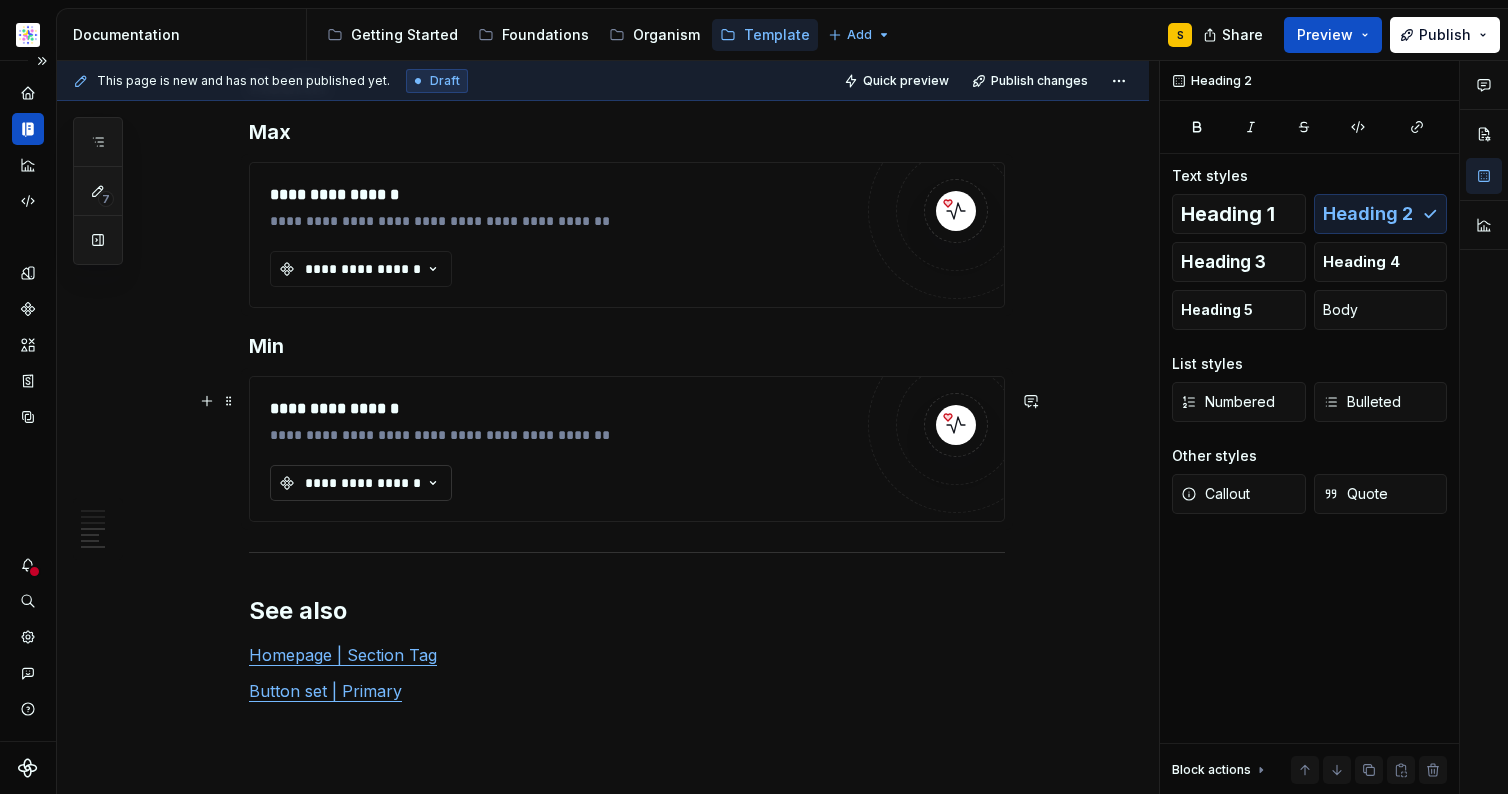 scroll, scrollTop: 1843, scrollLeft: 0, axis: vertical 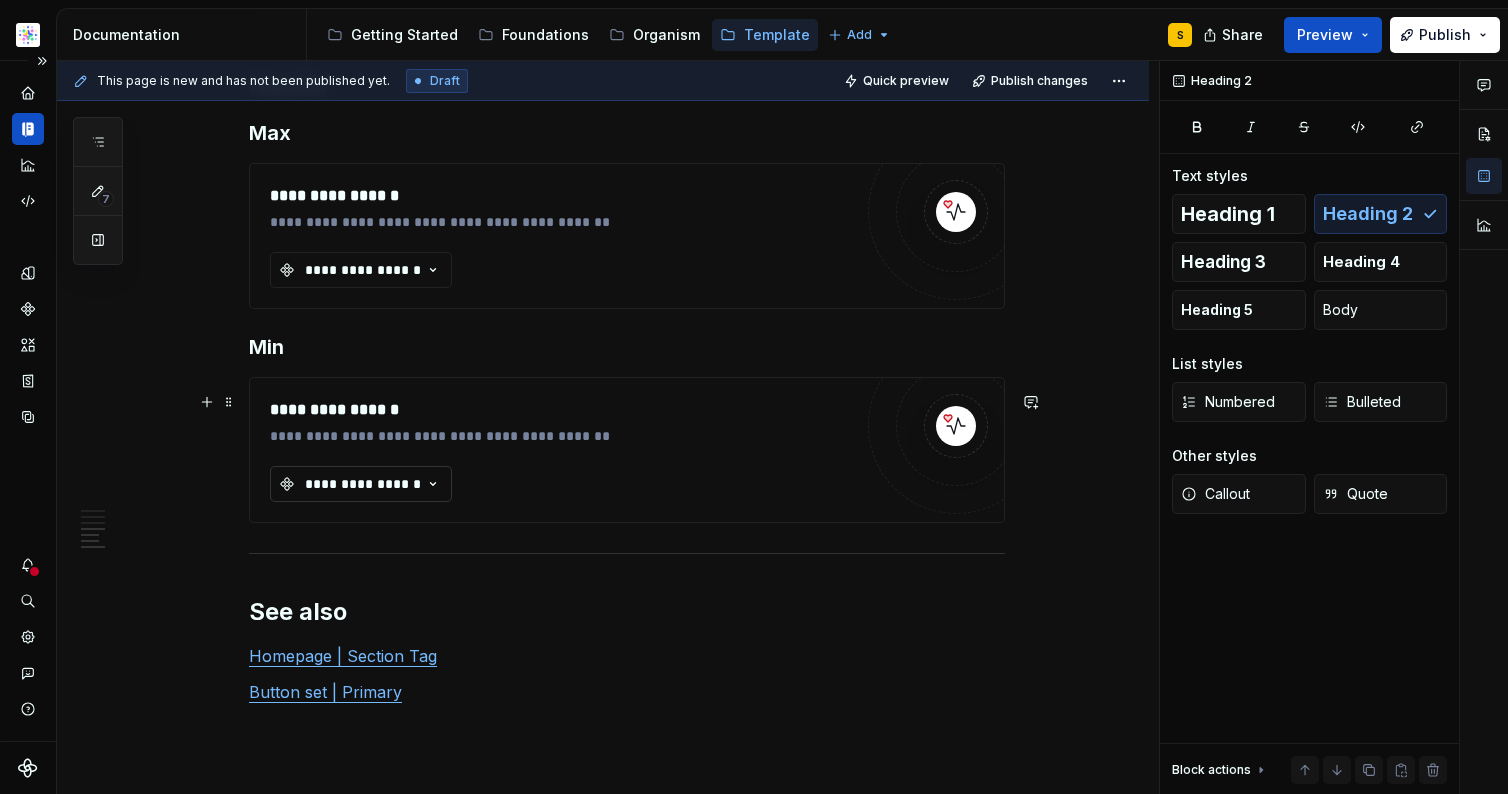 click 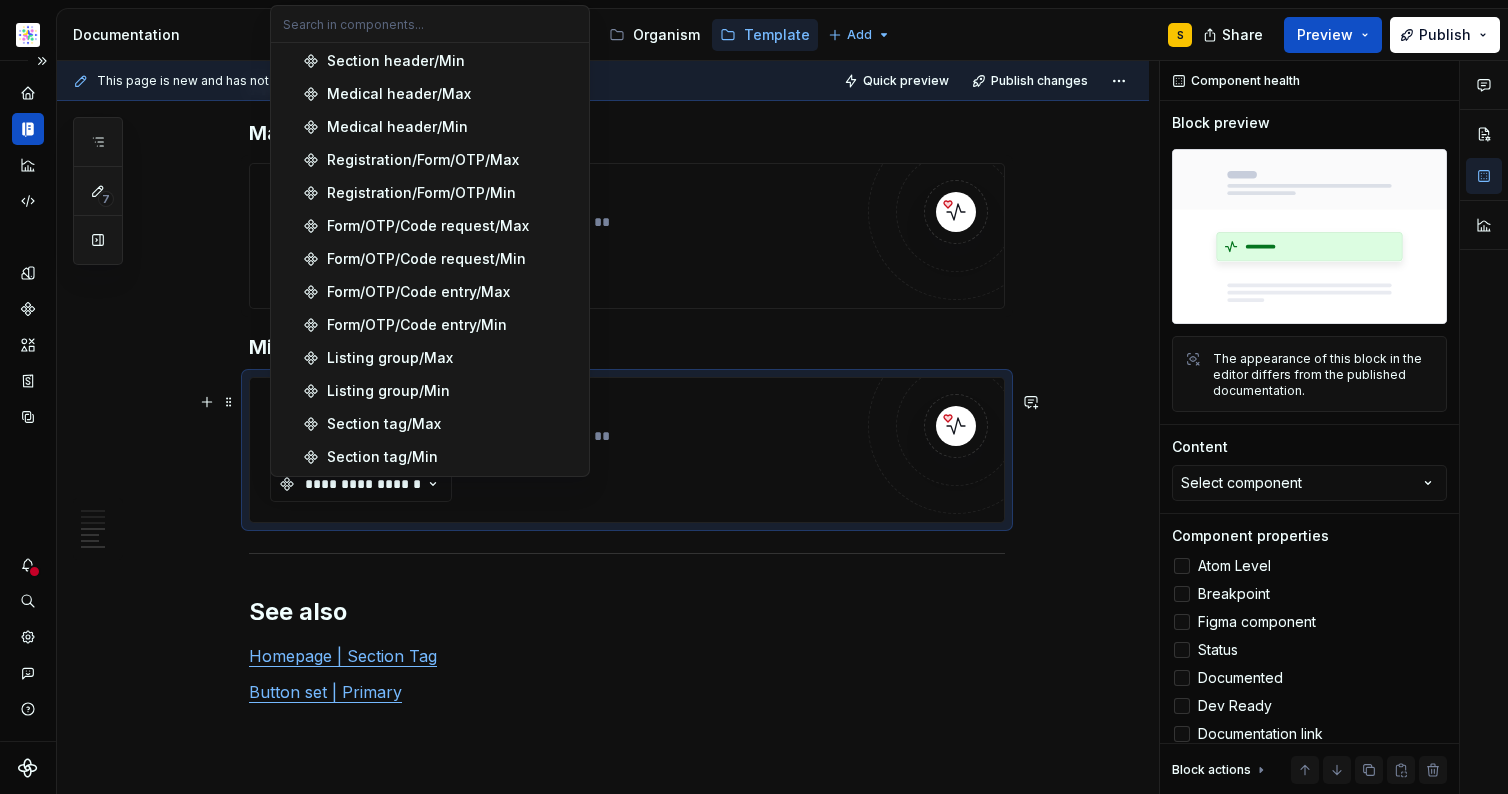 scroll, scrollTop: 2467, scrollLeft: 0, axis: vertical 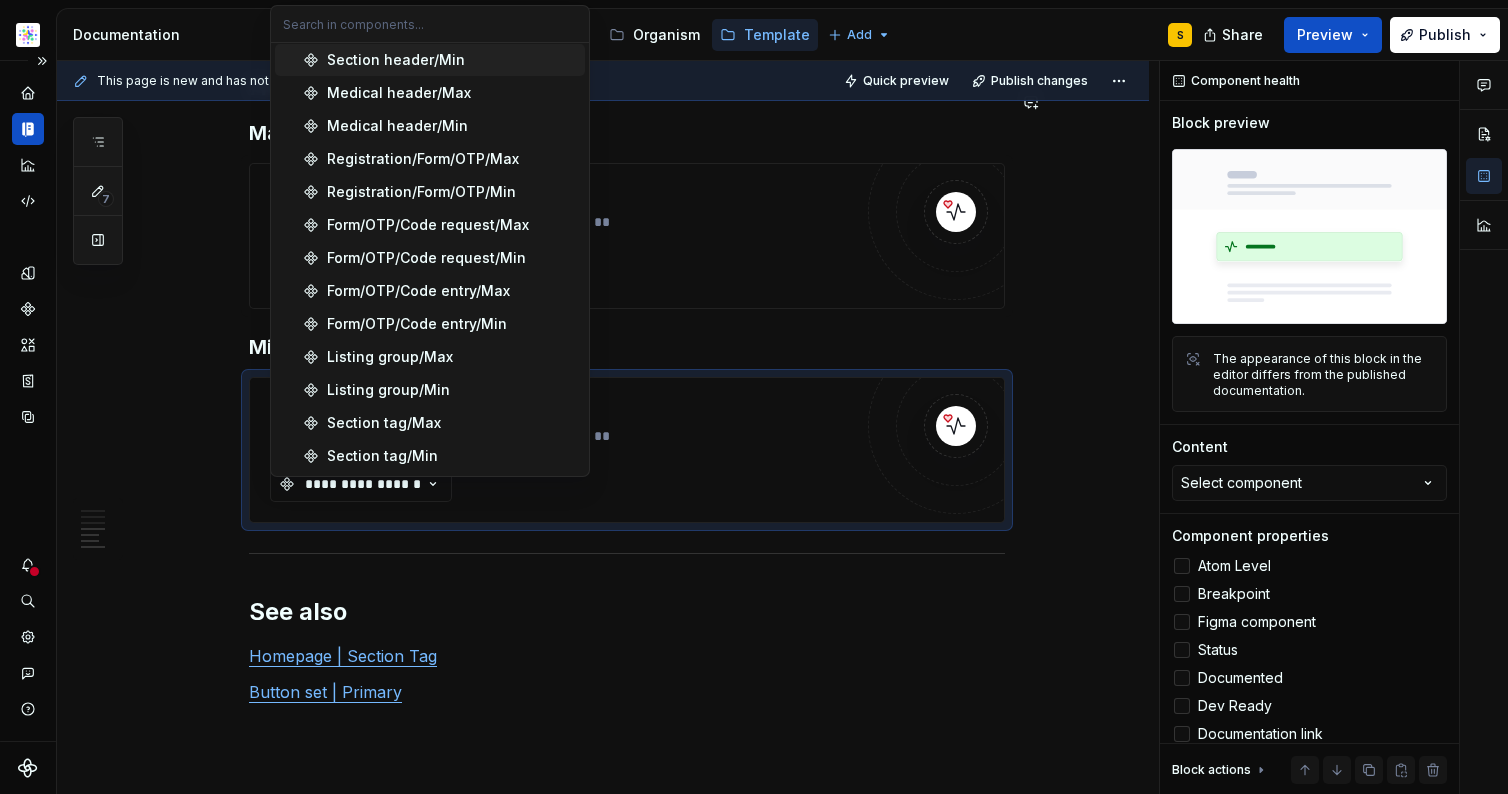 type on "*" 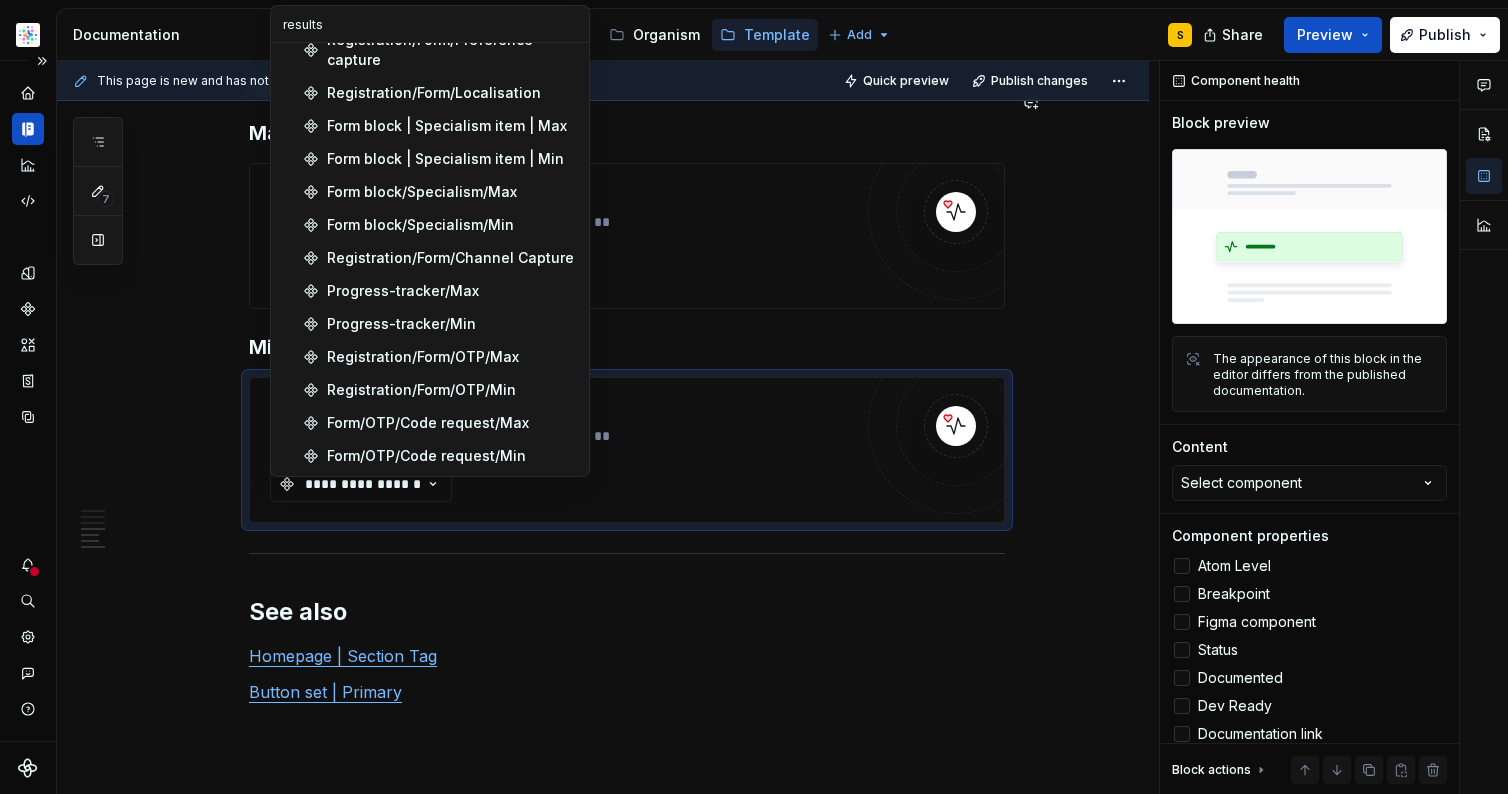 scroll, scrollTop: 0, scrollLeft: 0, axis: both 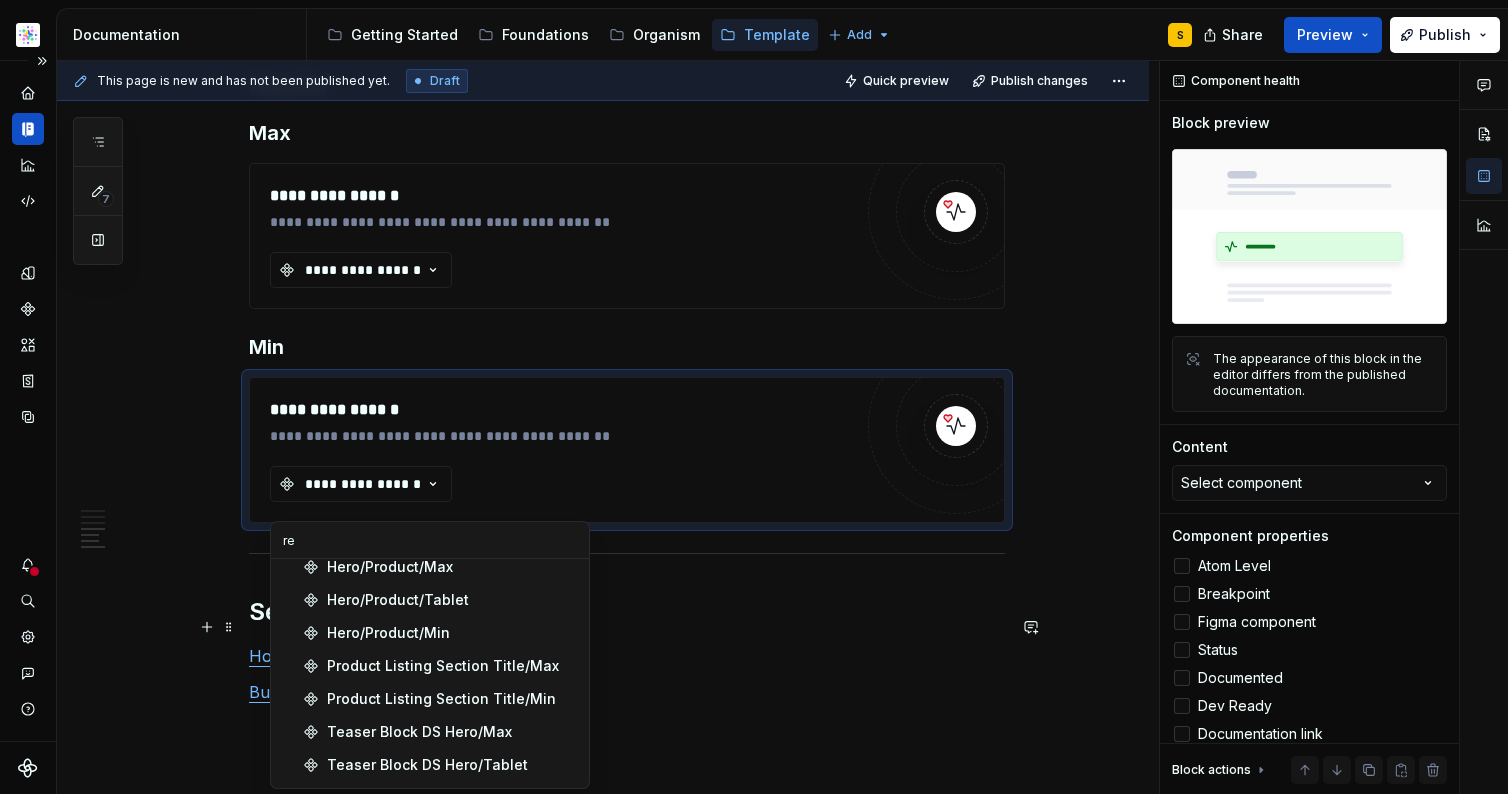 type on "r" 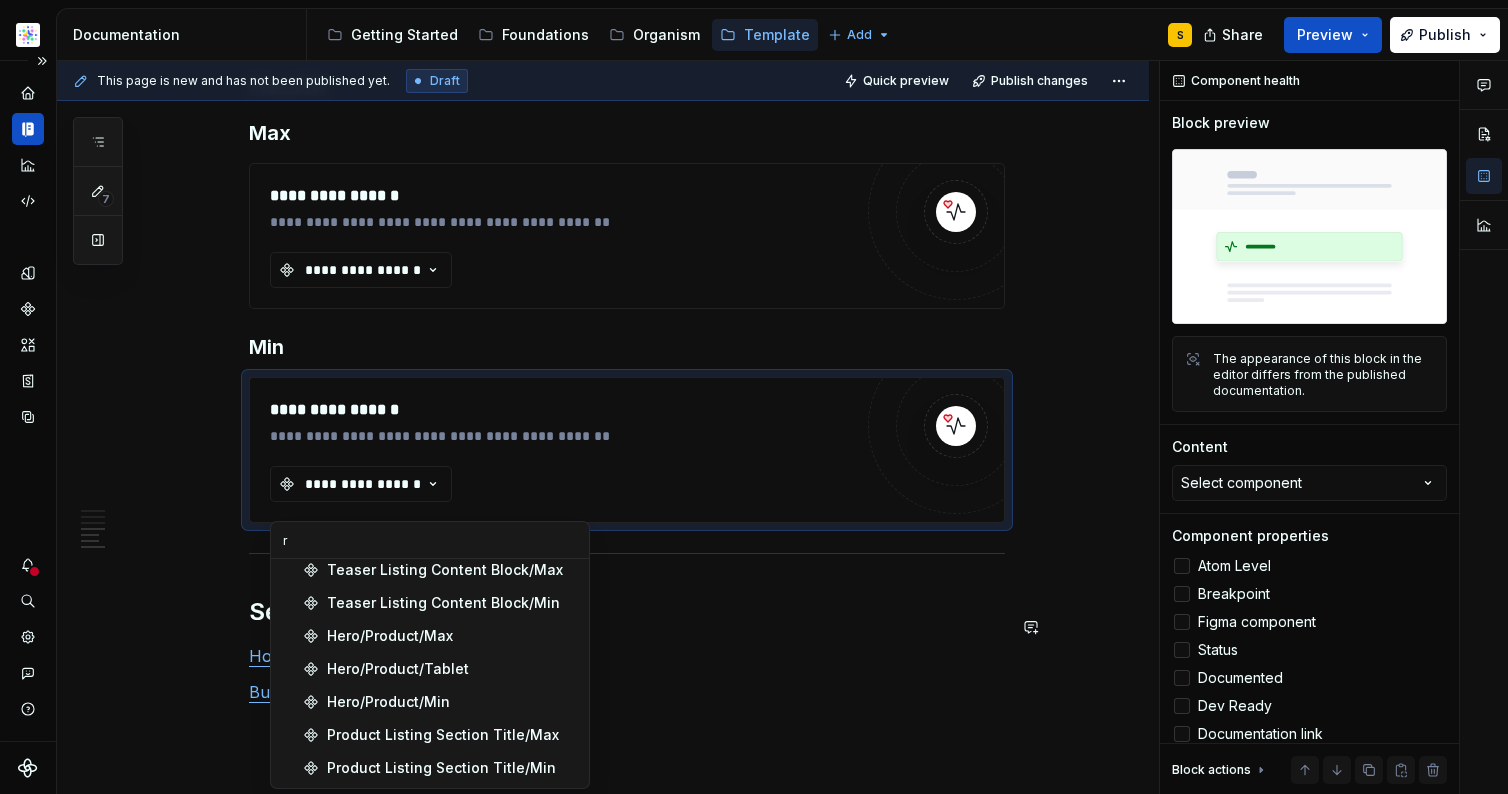 scroll, scrollTop: 308, scrollLeft: 0, axis: vertical 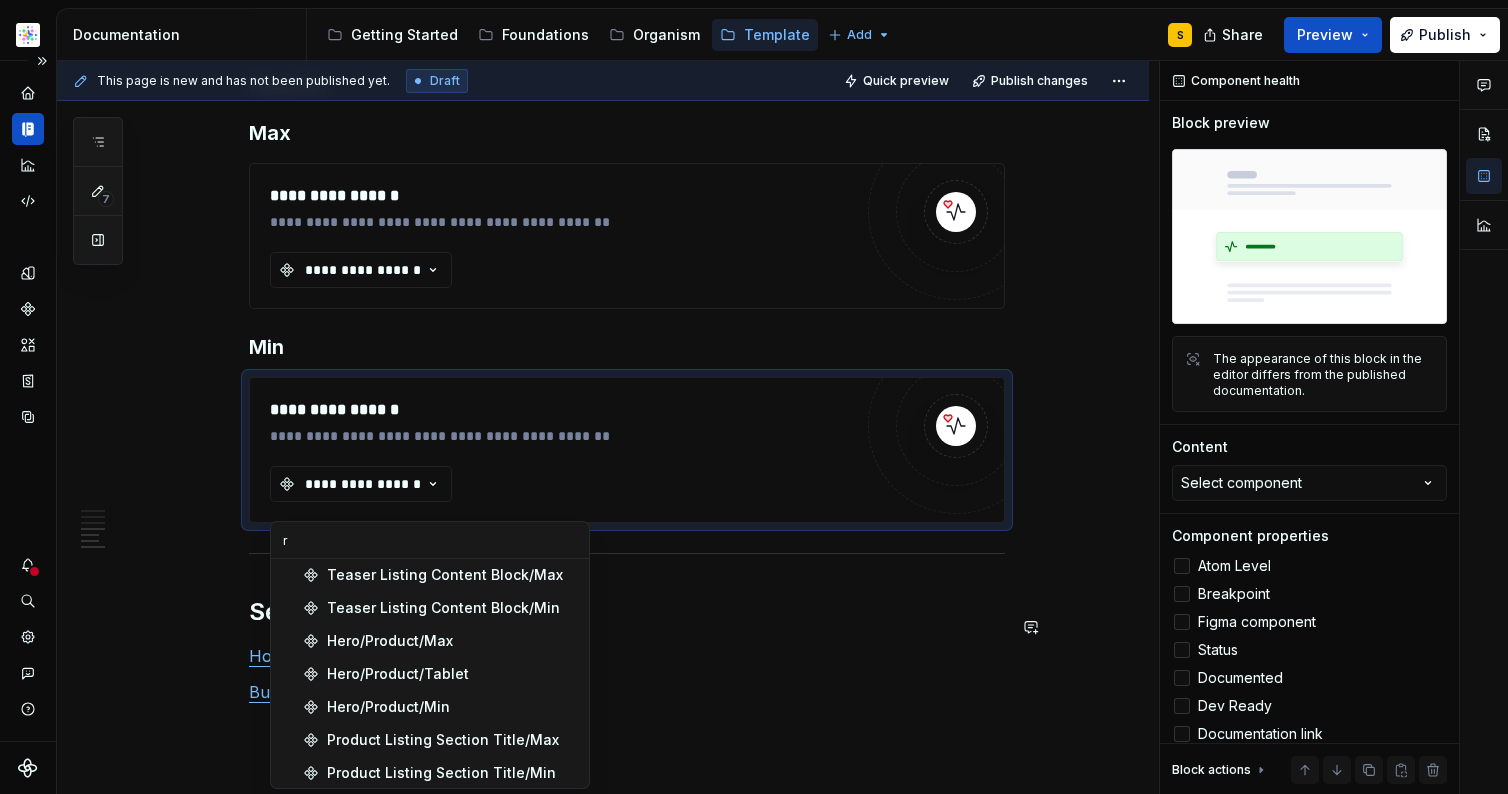 type 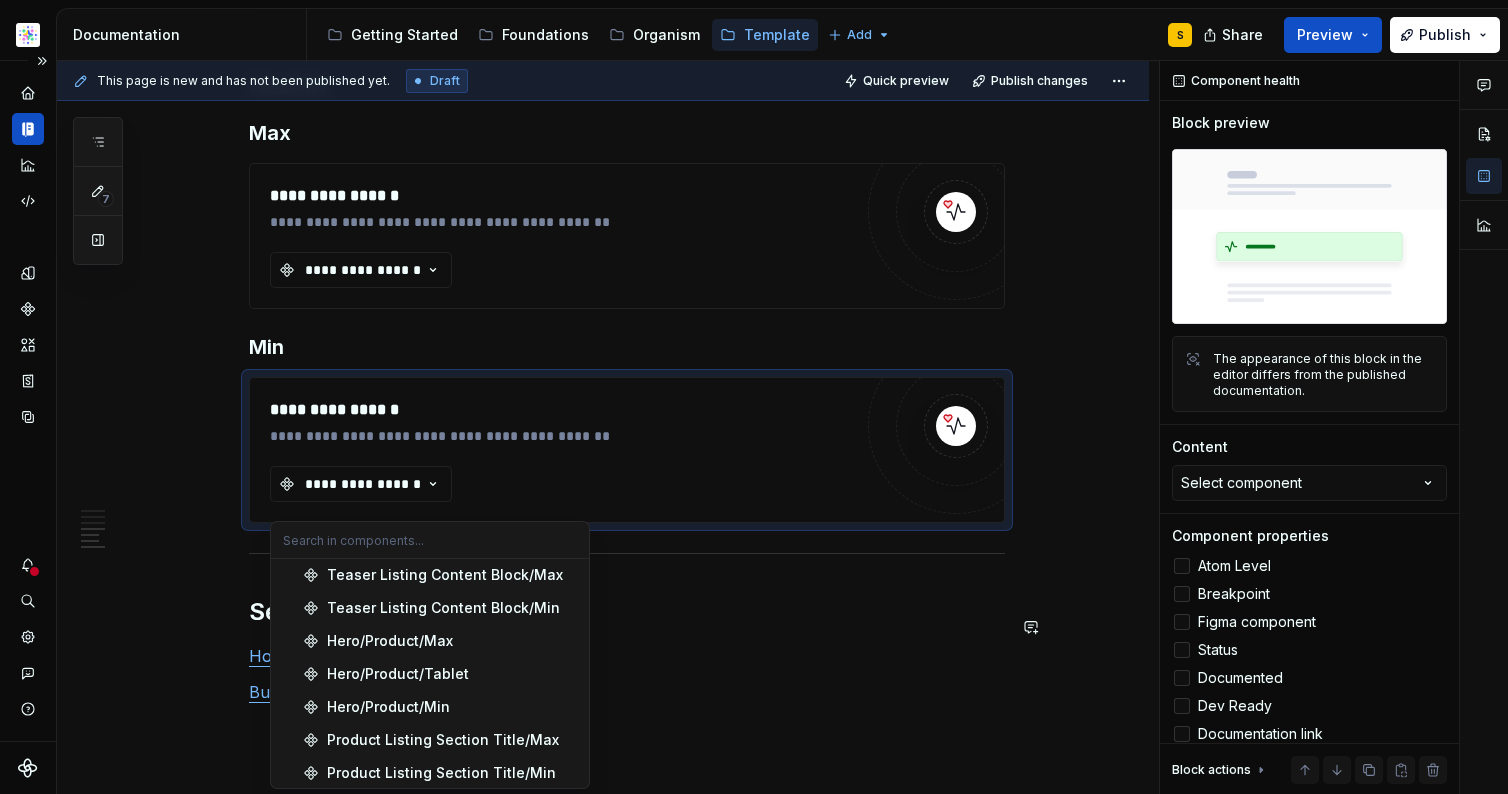 click on "**********" at bounding box center (627, -354) 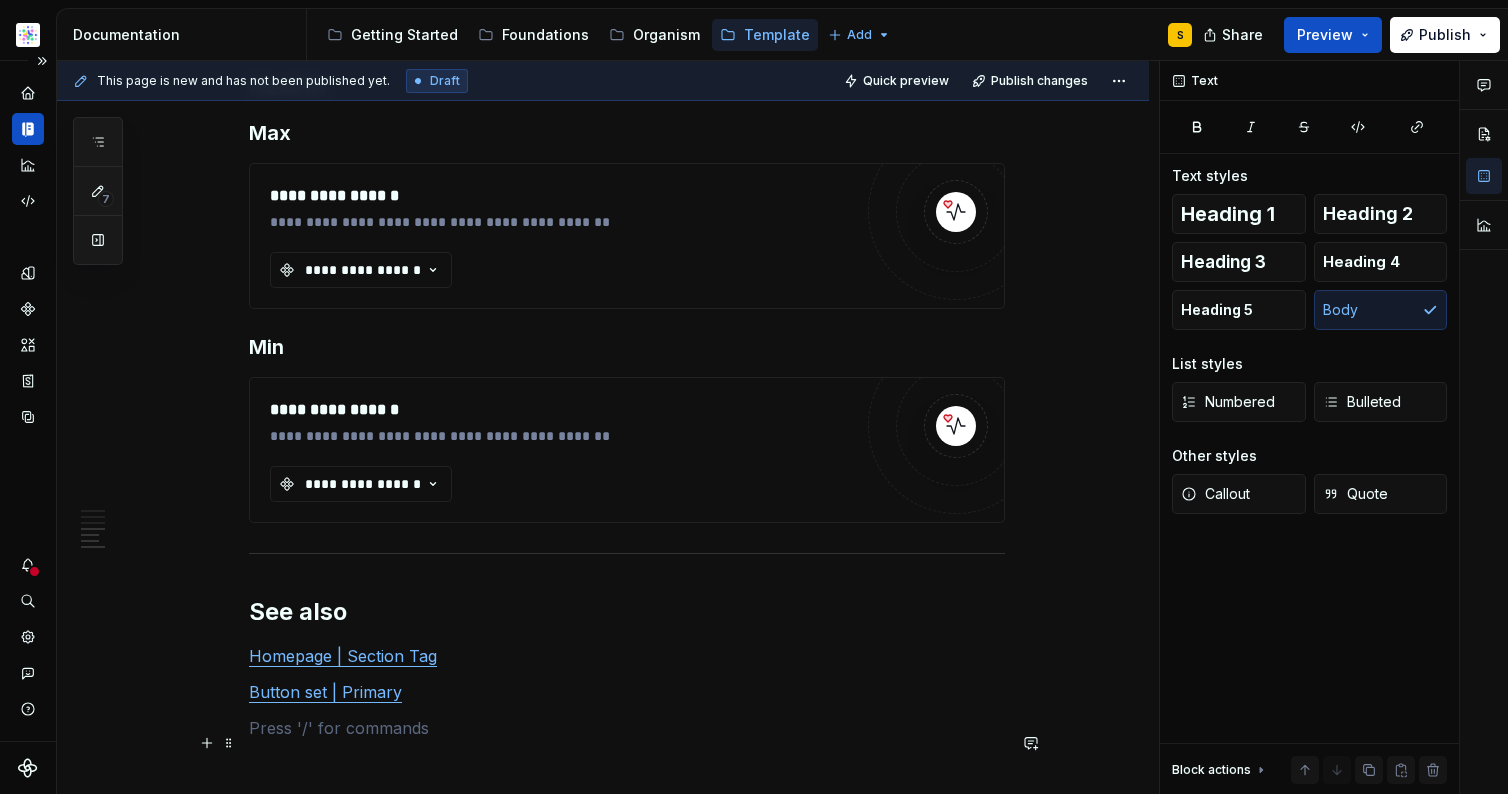 scroll, scrollTop: 1882, scrollLeft: 0, axis: vertical 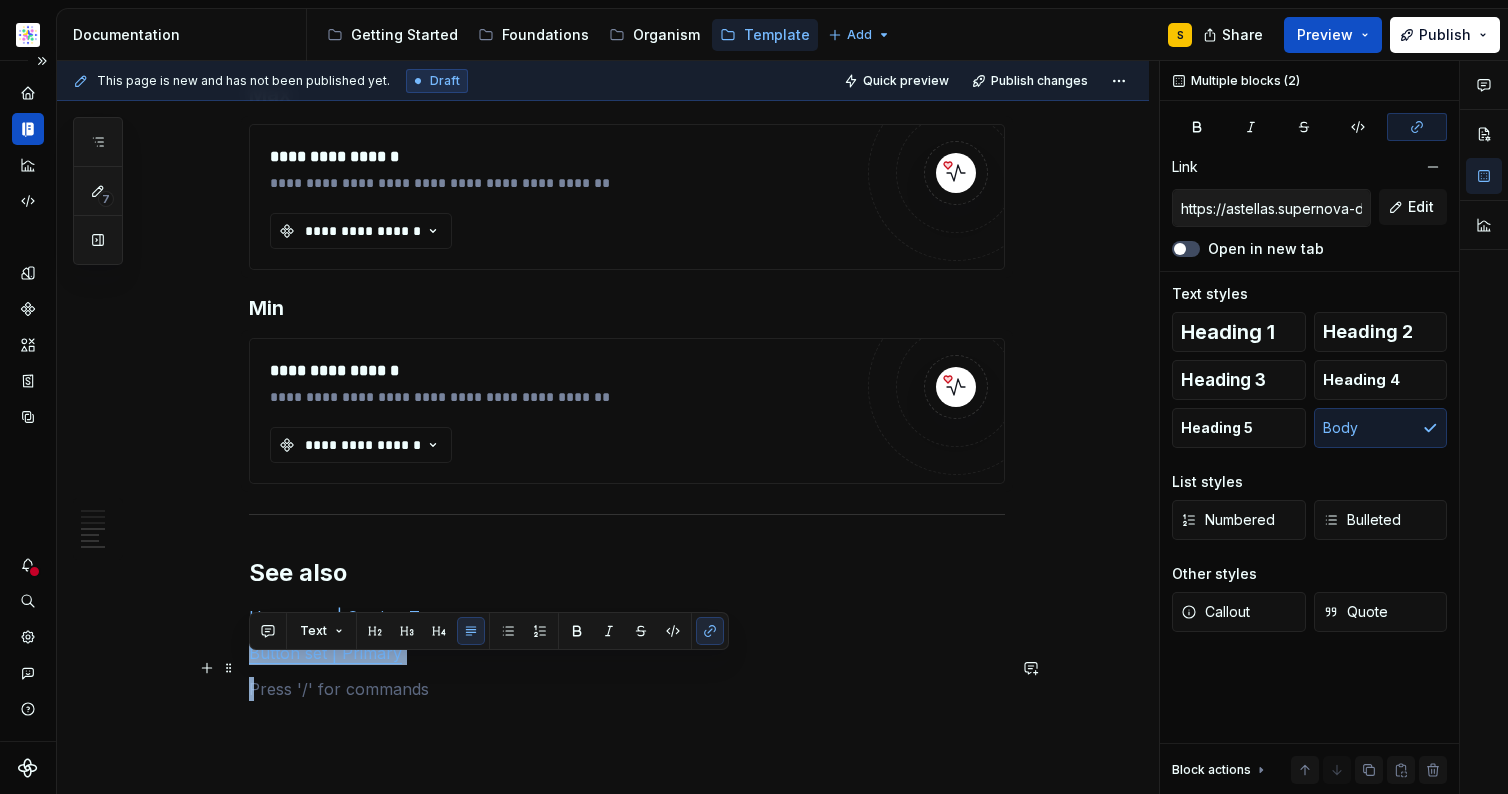 type on "Homepage | Section tag" 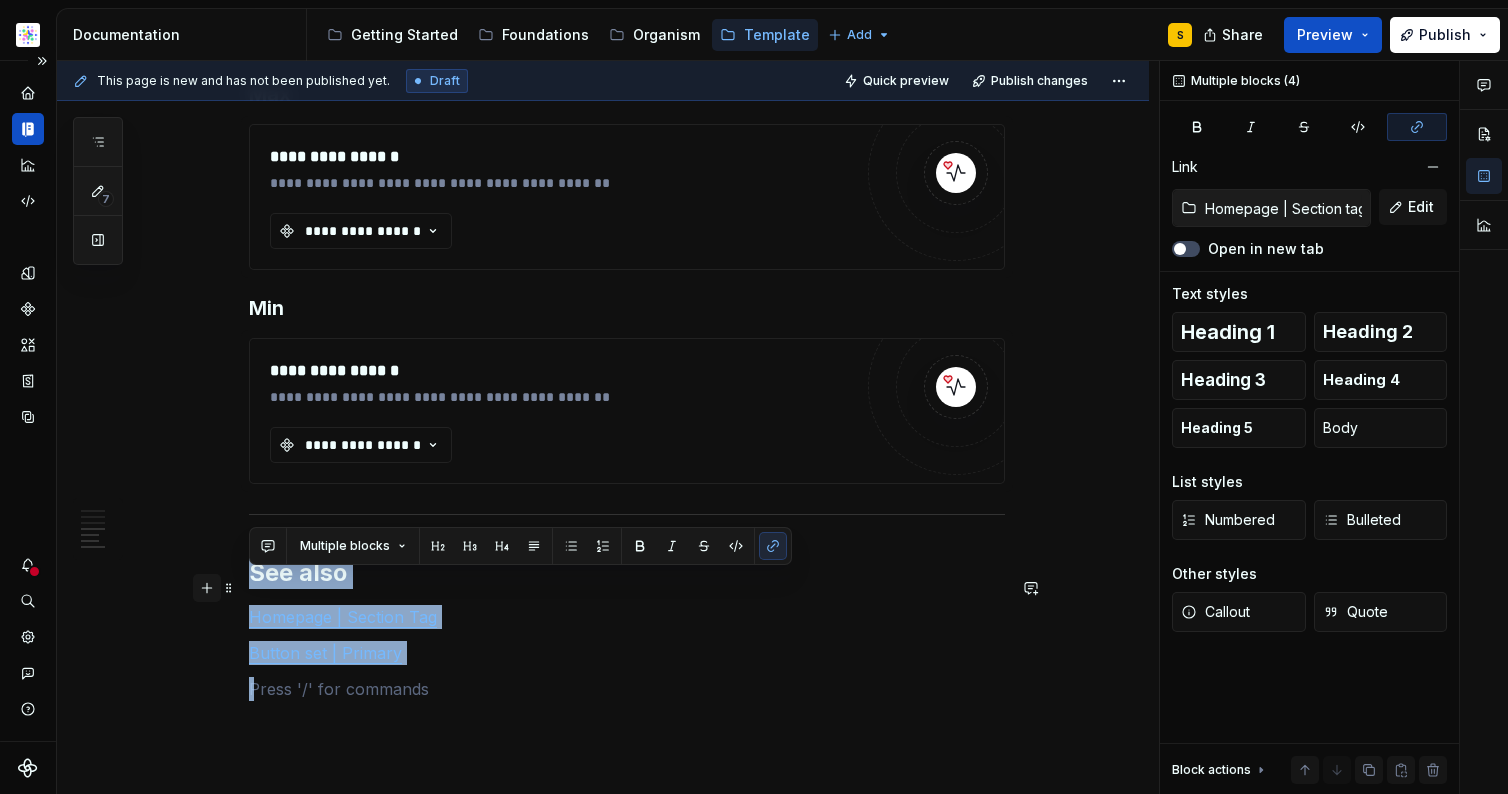 drag, startPoint x: 450, startPoint y: 748, endPoint x: 217, endPoint y: 594, distance: 279.29376 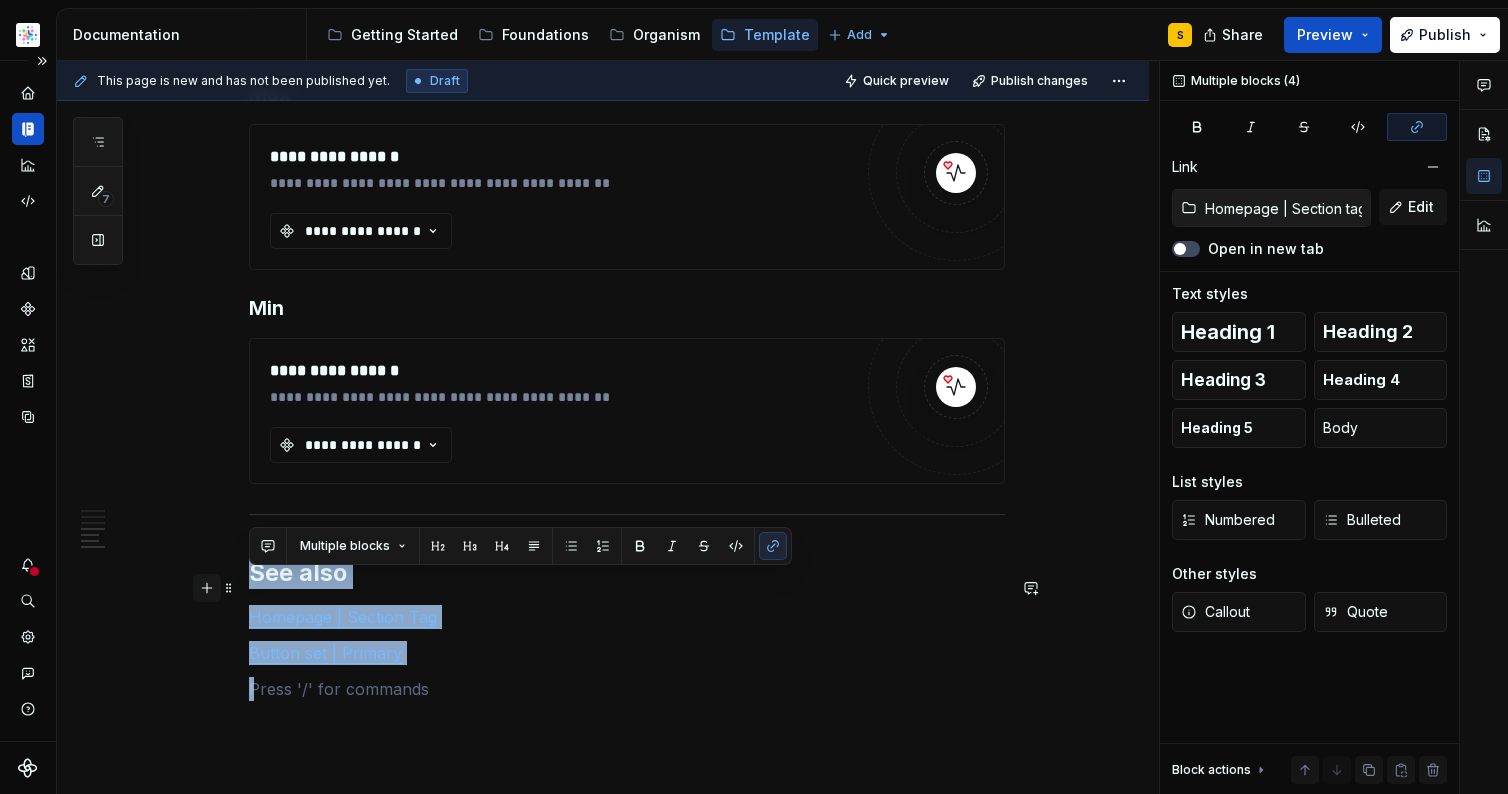 click on "**********" at bounding box center [603, -286] 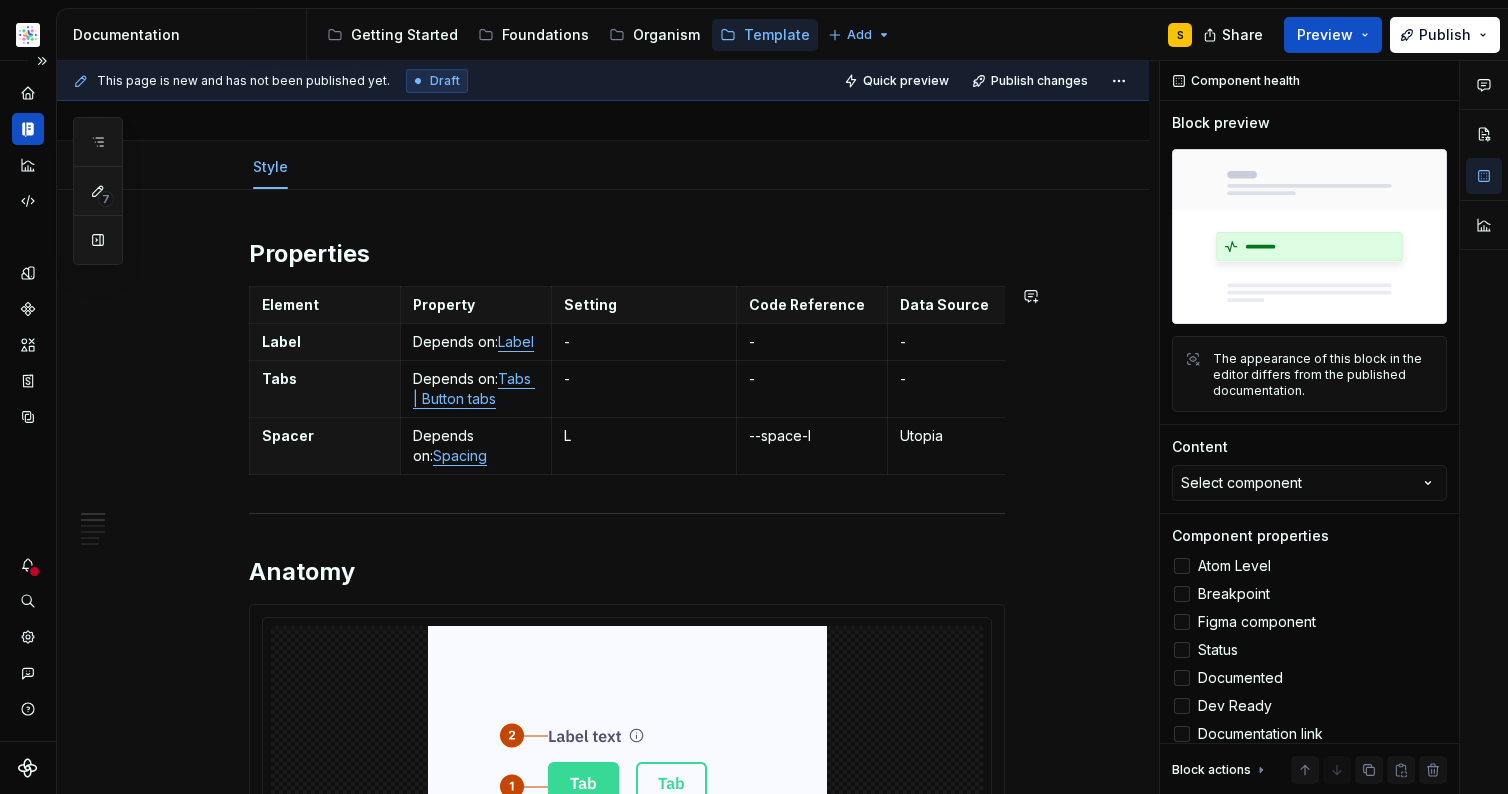 scroll, scrollTop: 160, scrollLeft: 0, axis: vertical 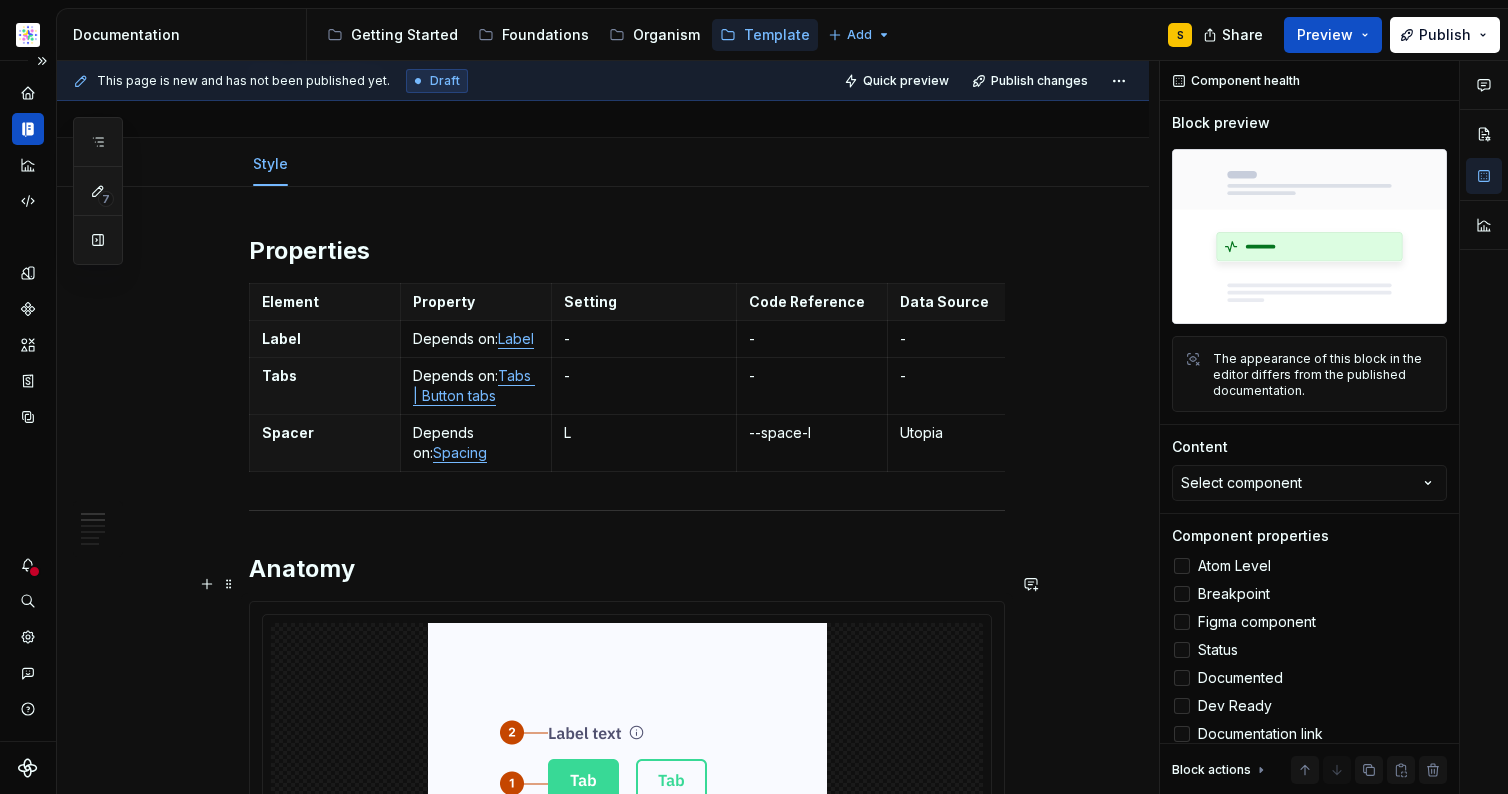 click on "Anatomy" at bounding box center (627, 569) 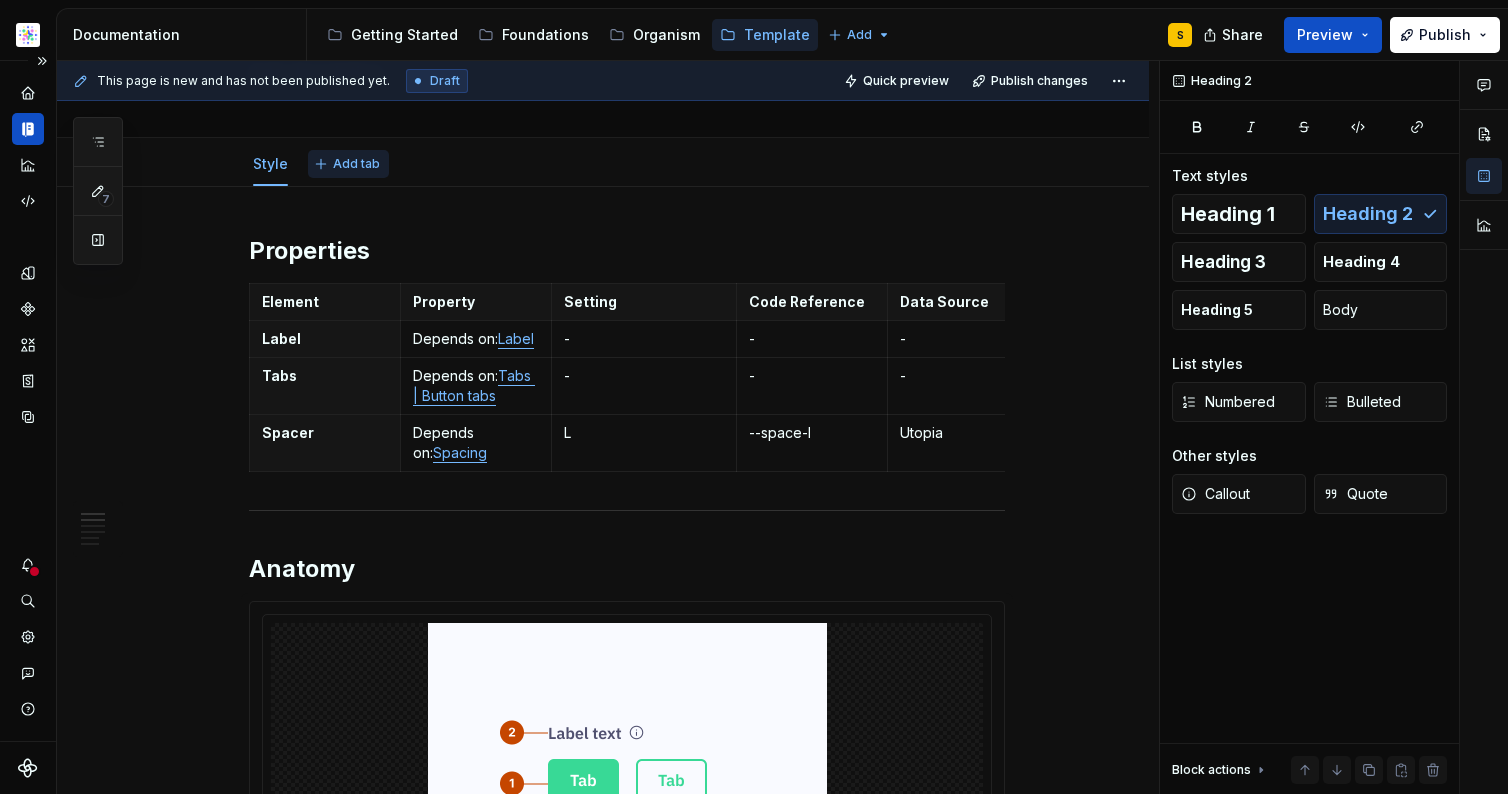 click on "Add tab" at bounding box center (348, 164) 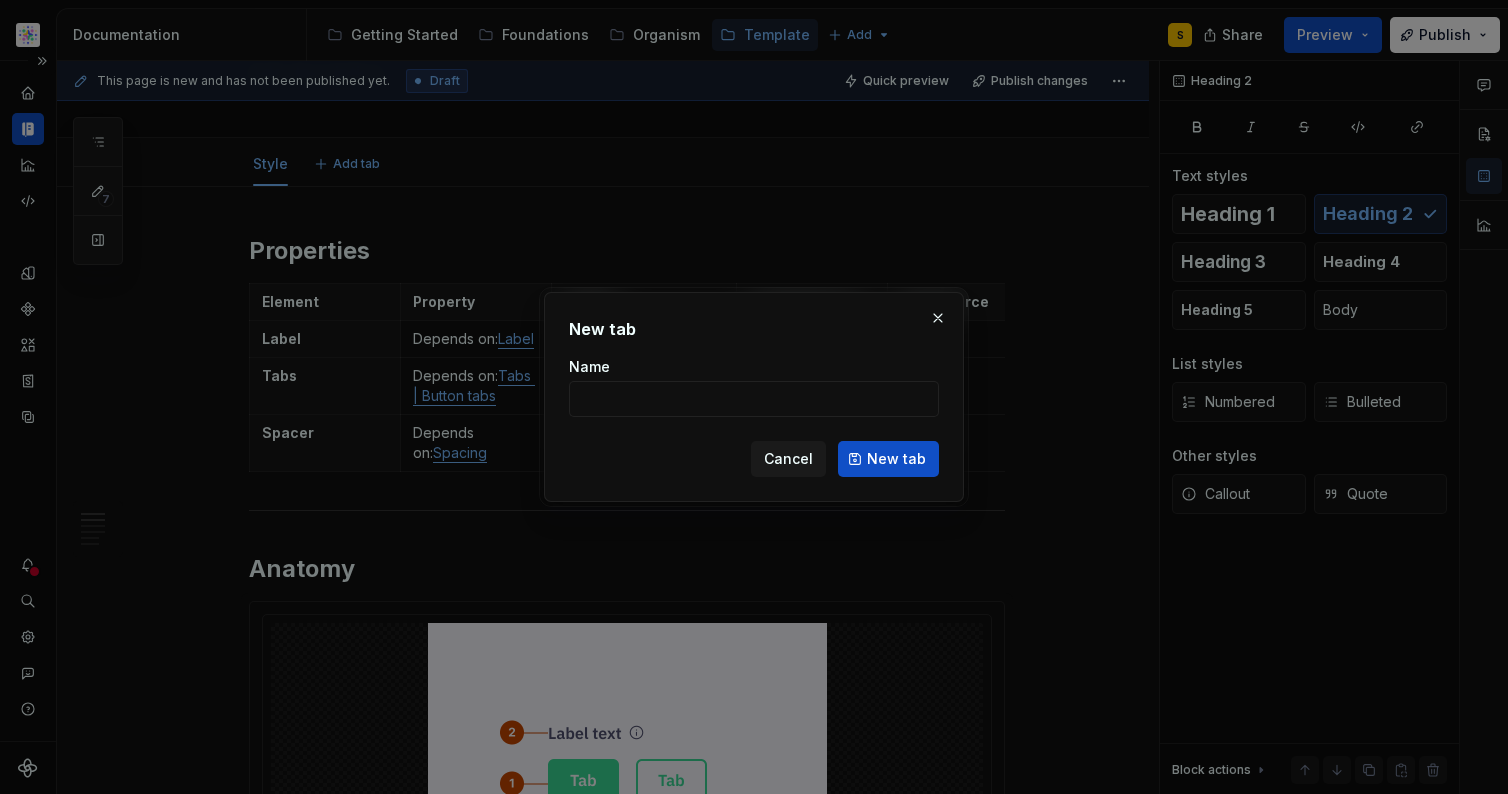 type on "*" 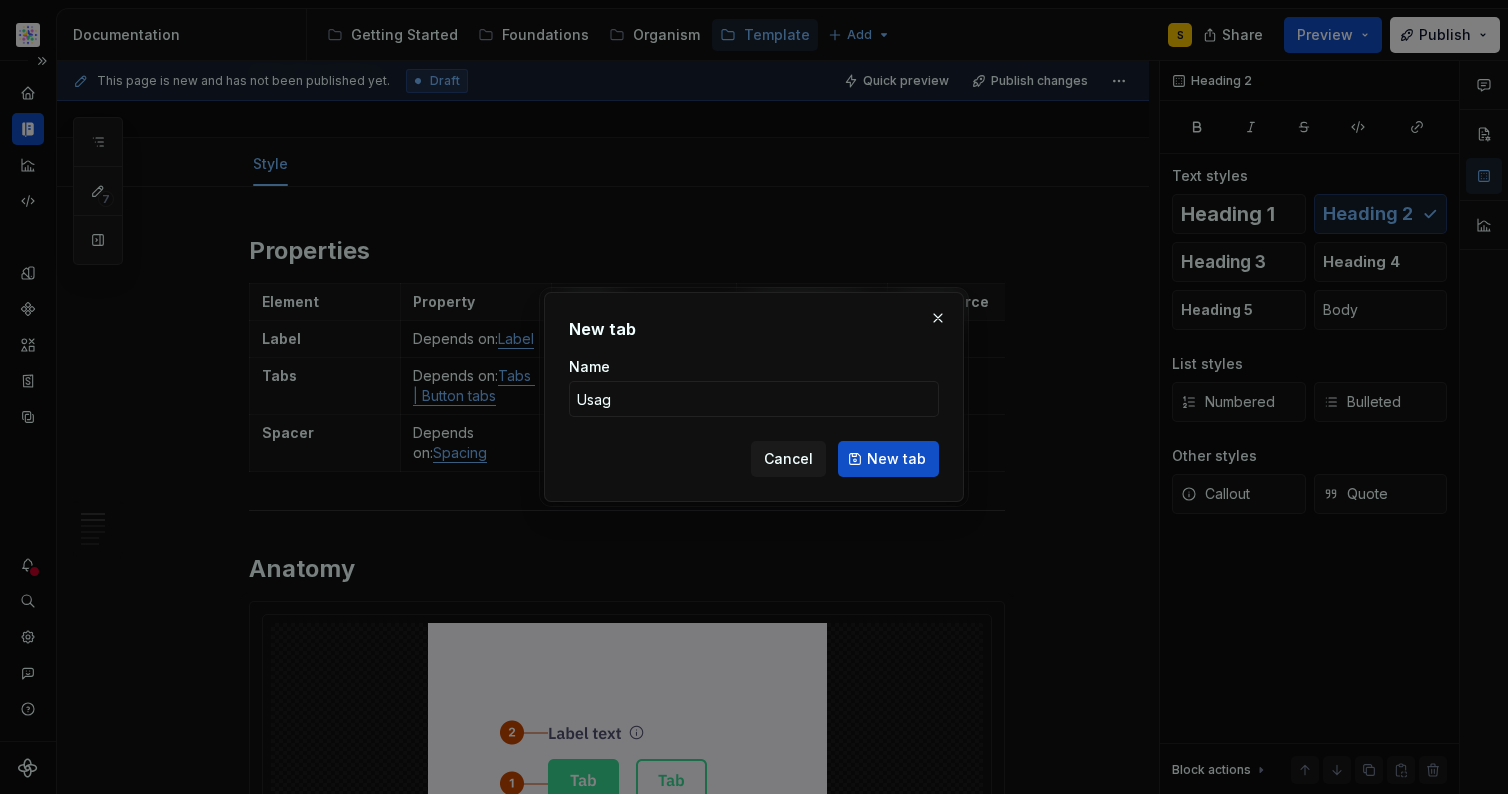 type on "Usage" 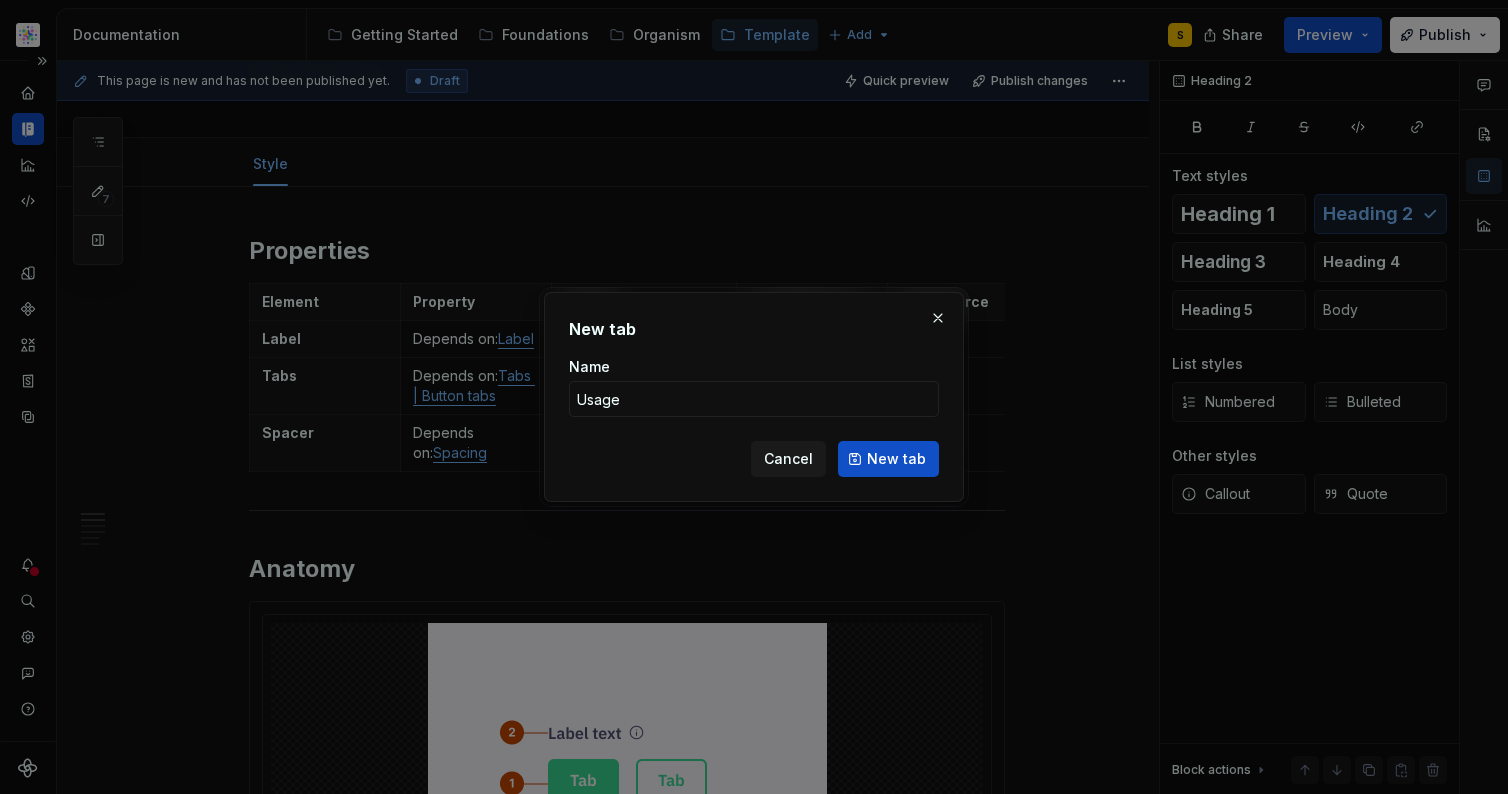 click on "New tab" at bounding box center (888, 459) 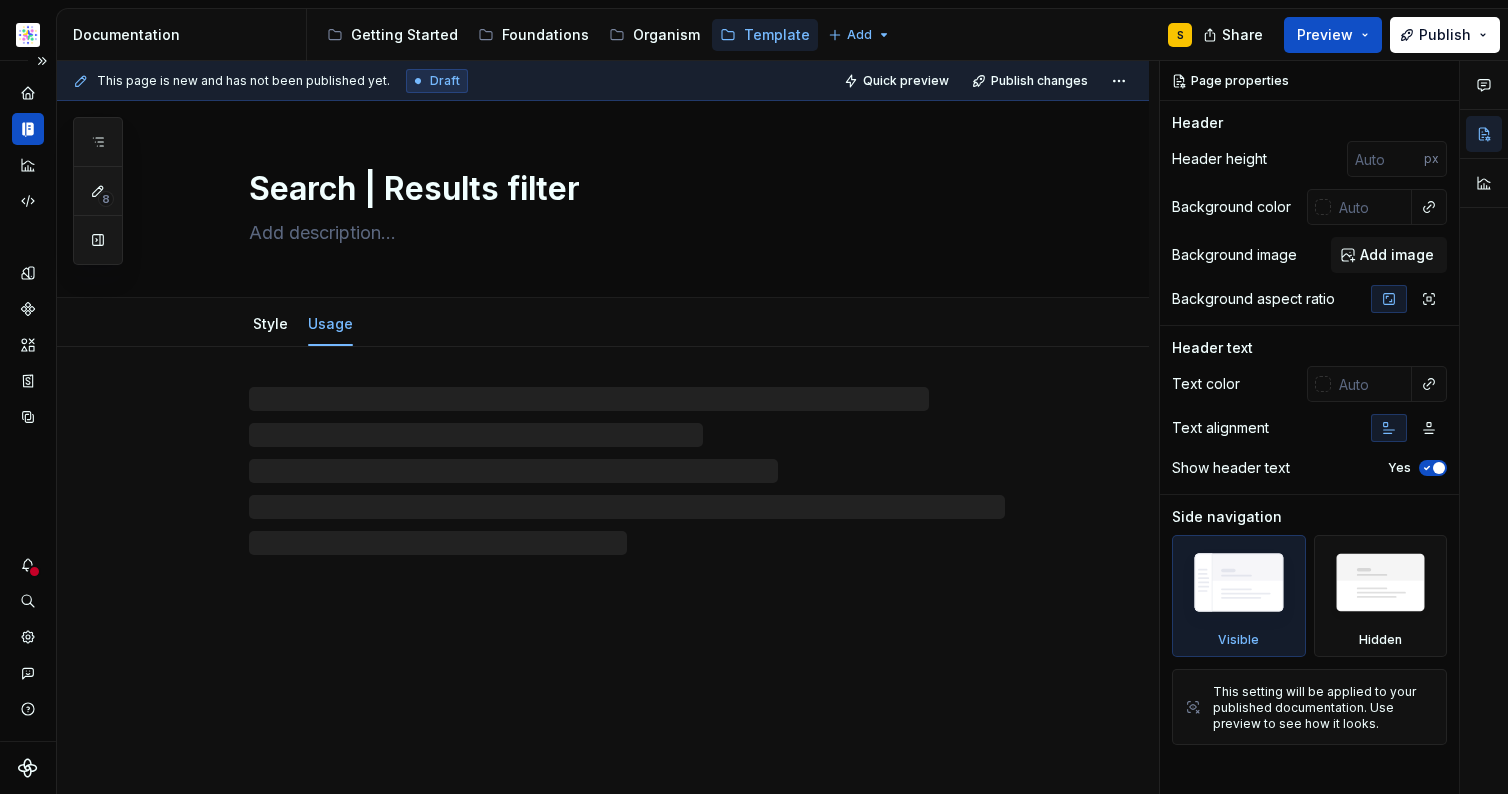 type on "*" 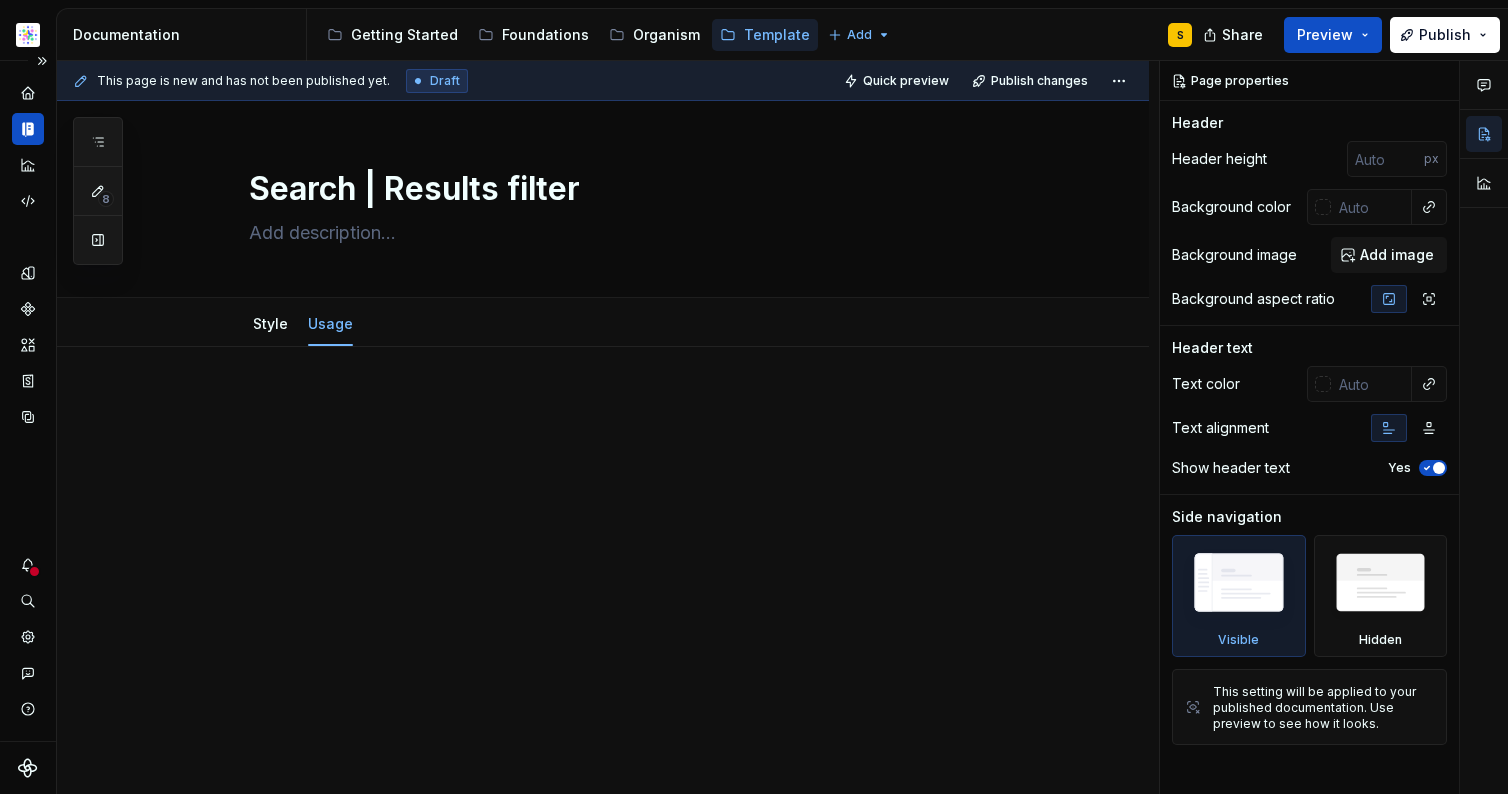 click at bounding box center [627, 433] 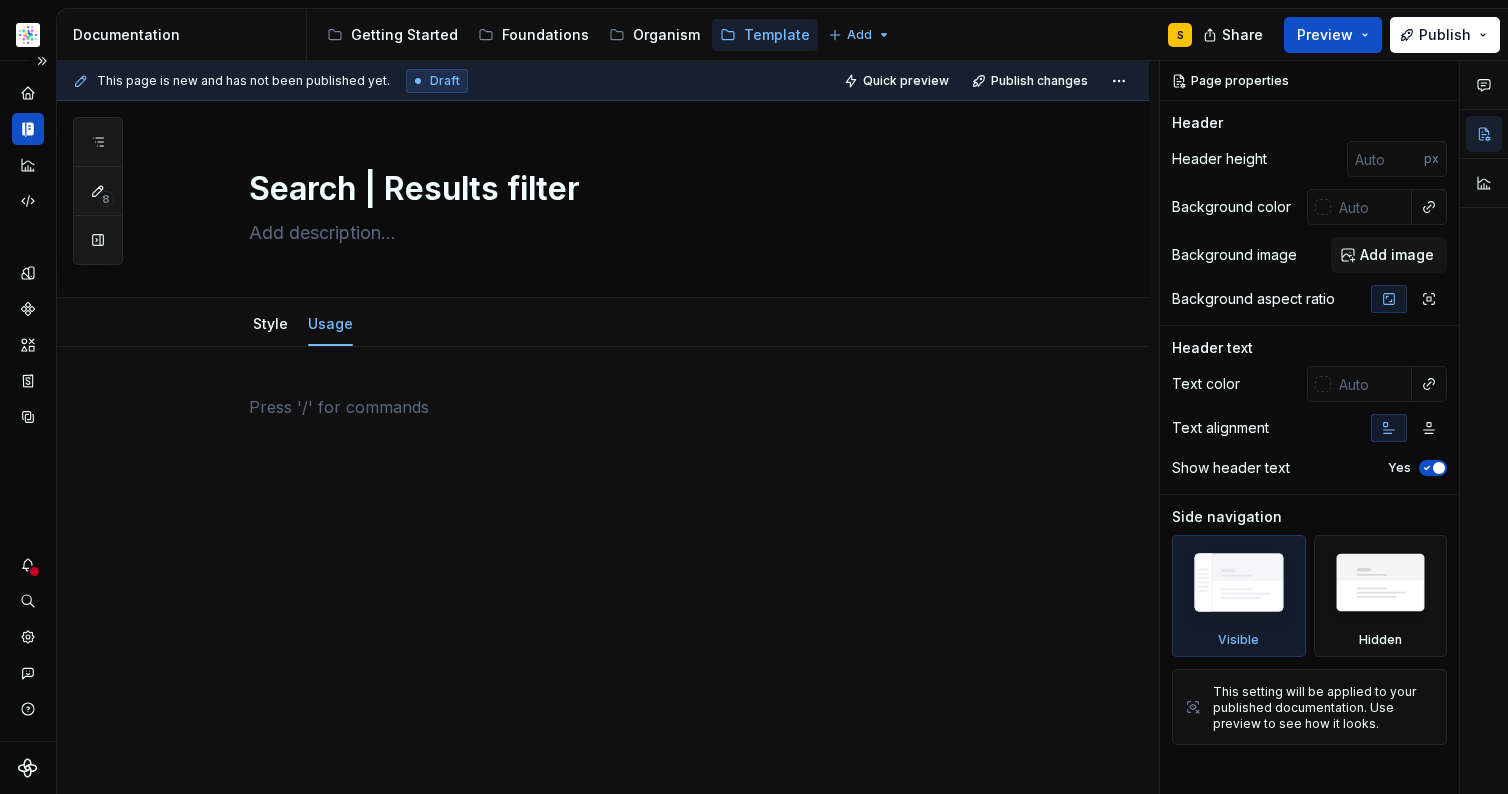 type 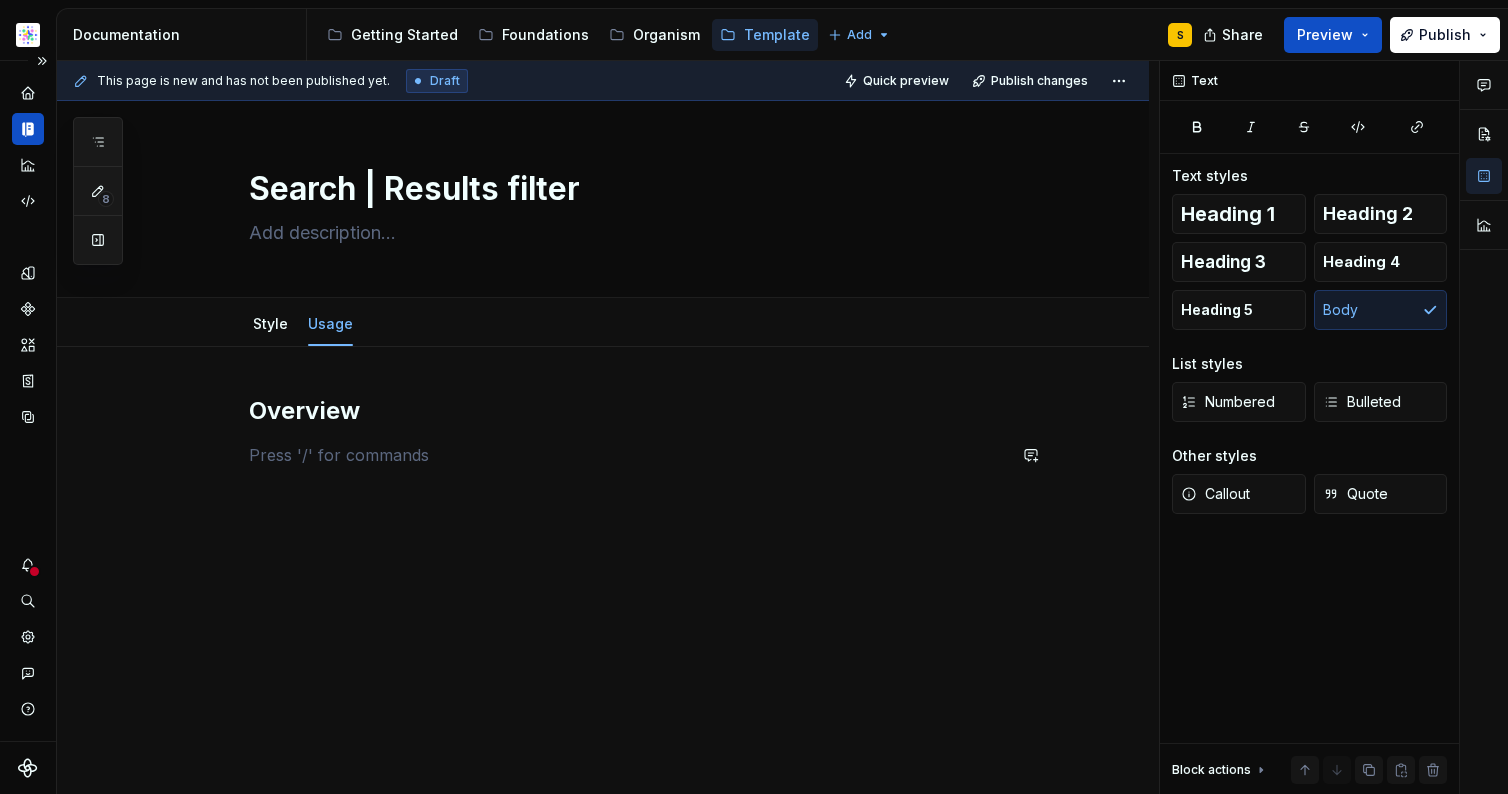 click on "Overview" at bounding box center [603, 540] 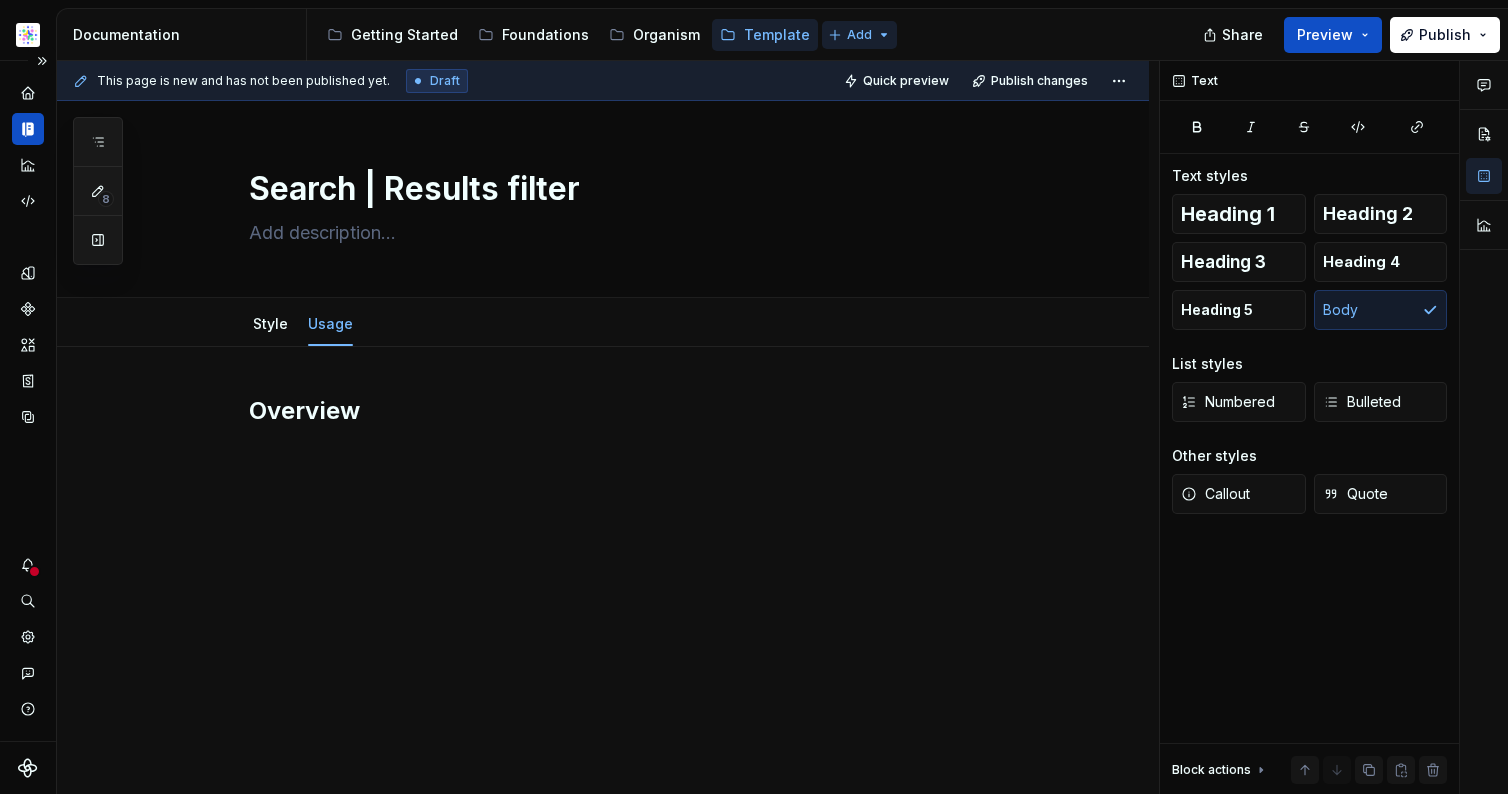 type on "*" 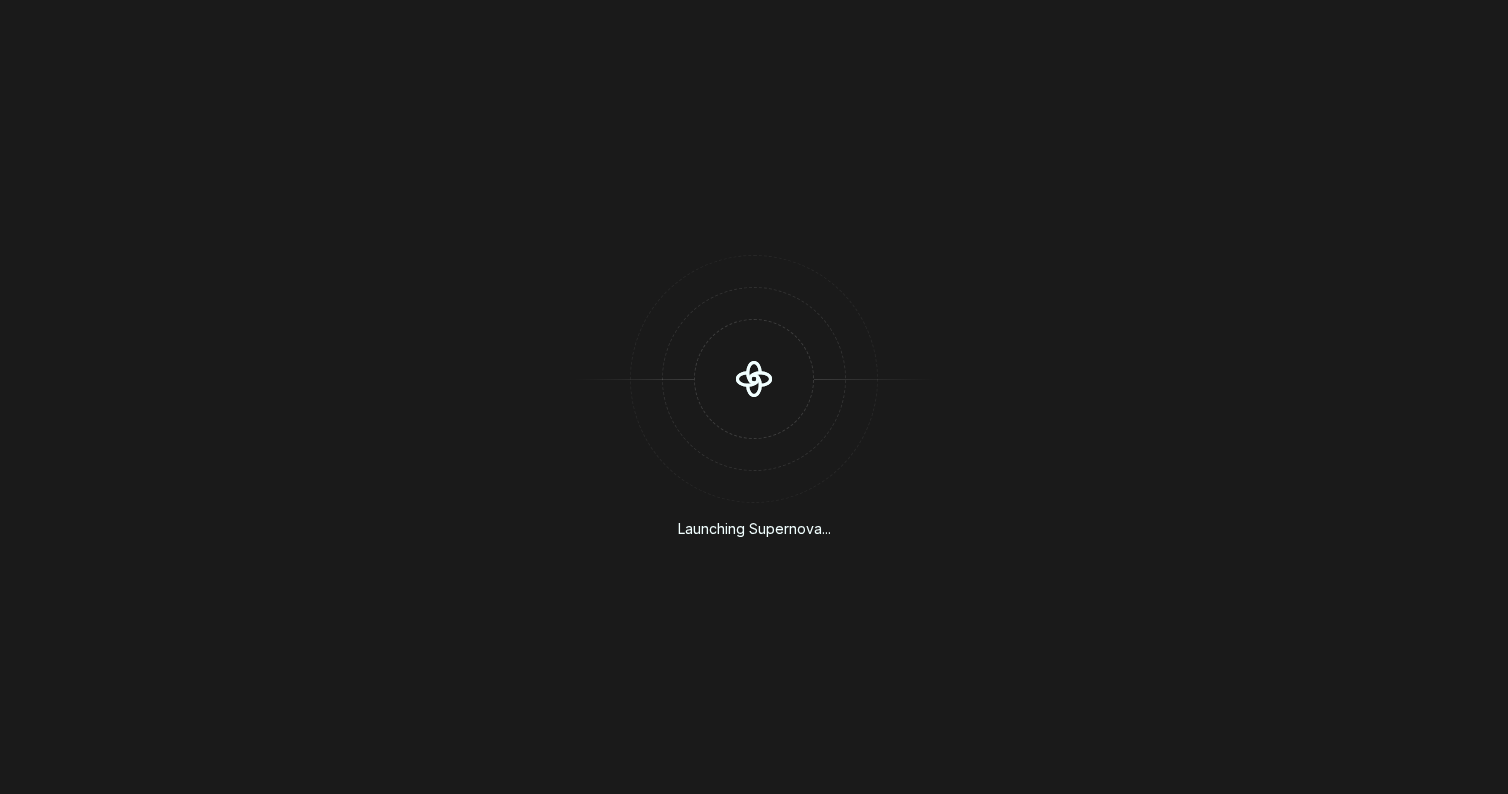 scroll, scrollTop: 0, scrollLeft: 0, axis: both 